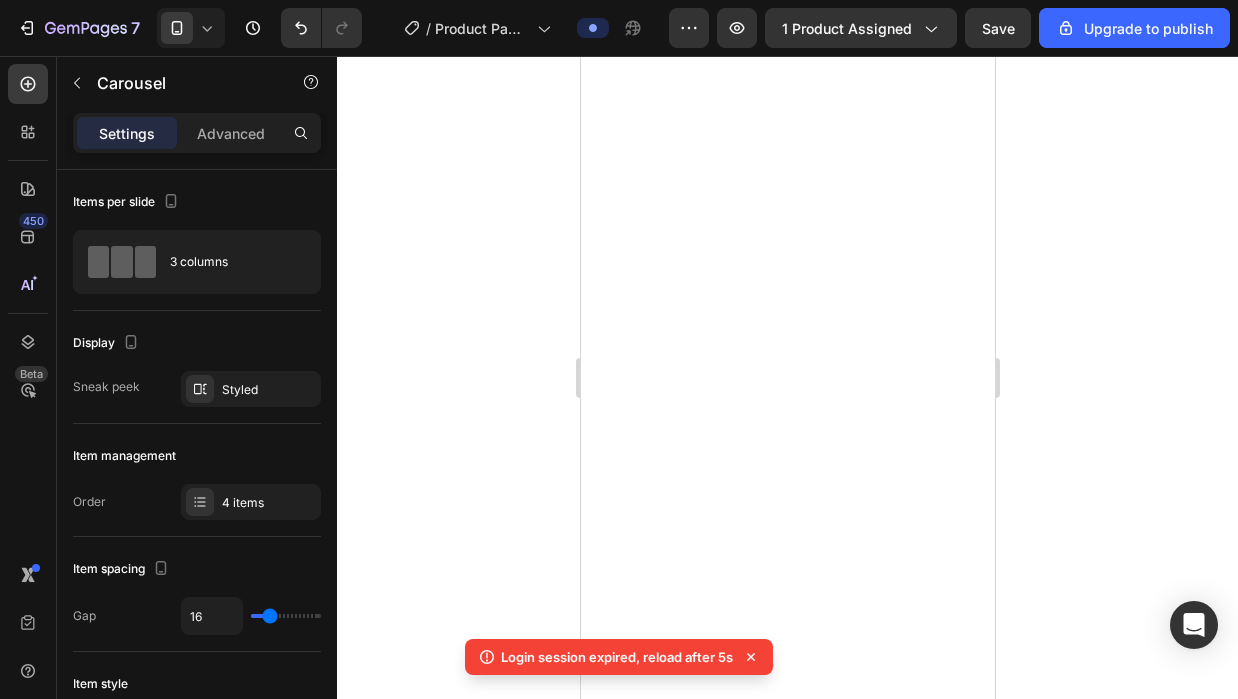 scroll, scrollTop: 0, scrollLeft: 0, axis: both 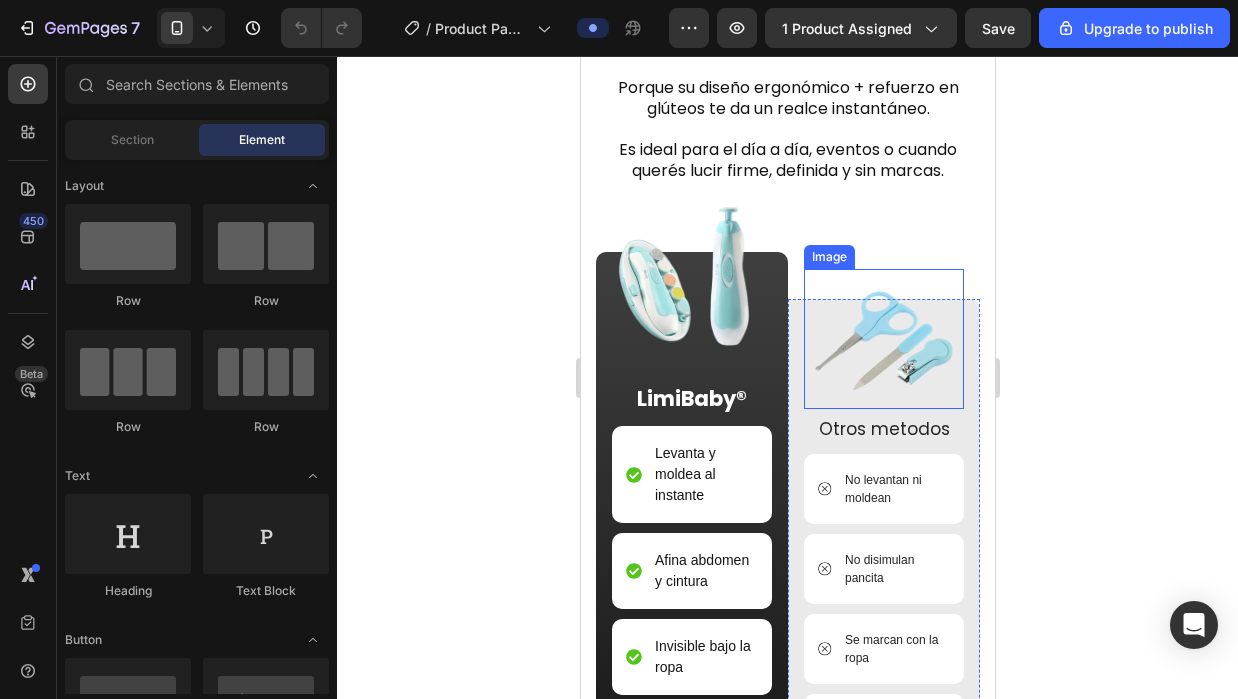 click at bounding box center (691, 286) 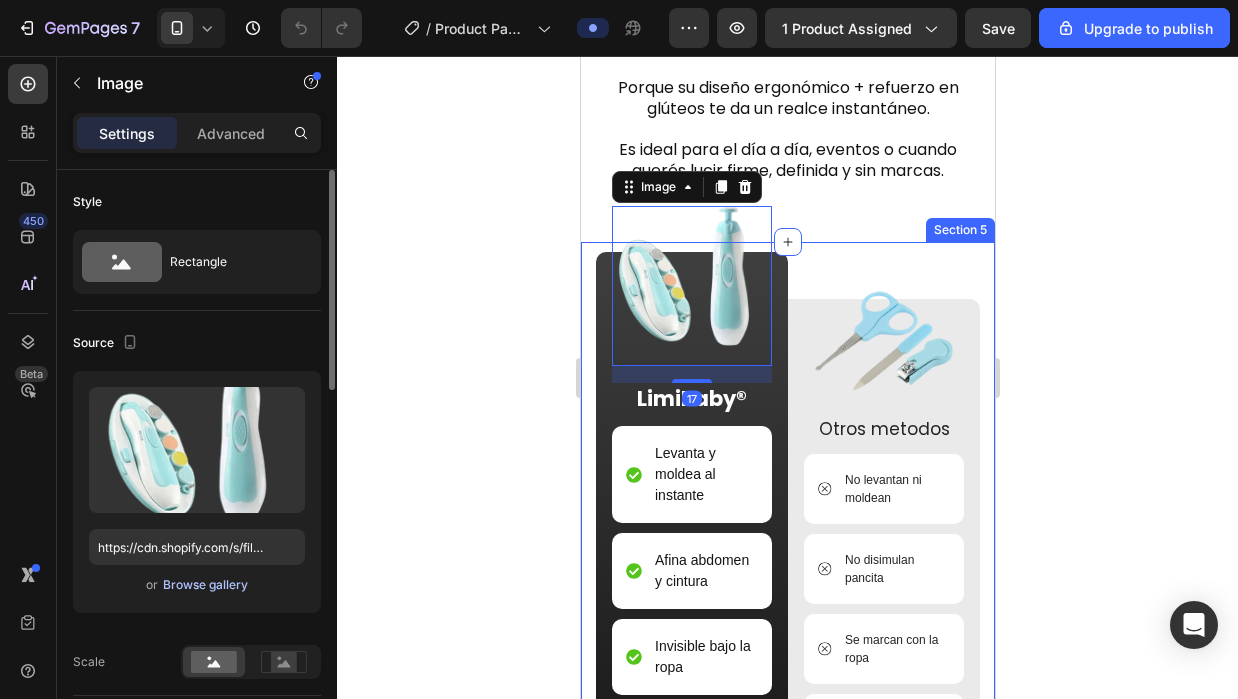 click on "Browse gallery" at bounding box center [205, 585] 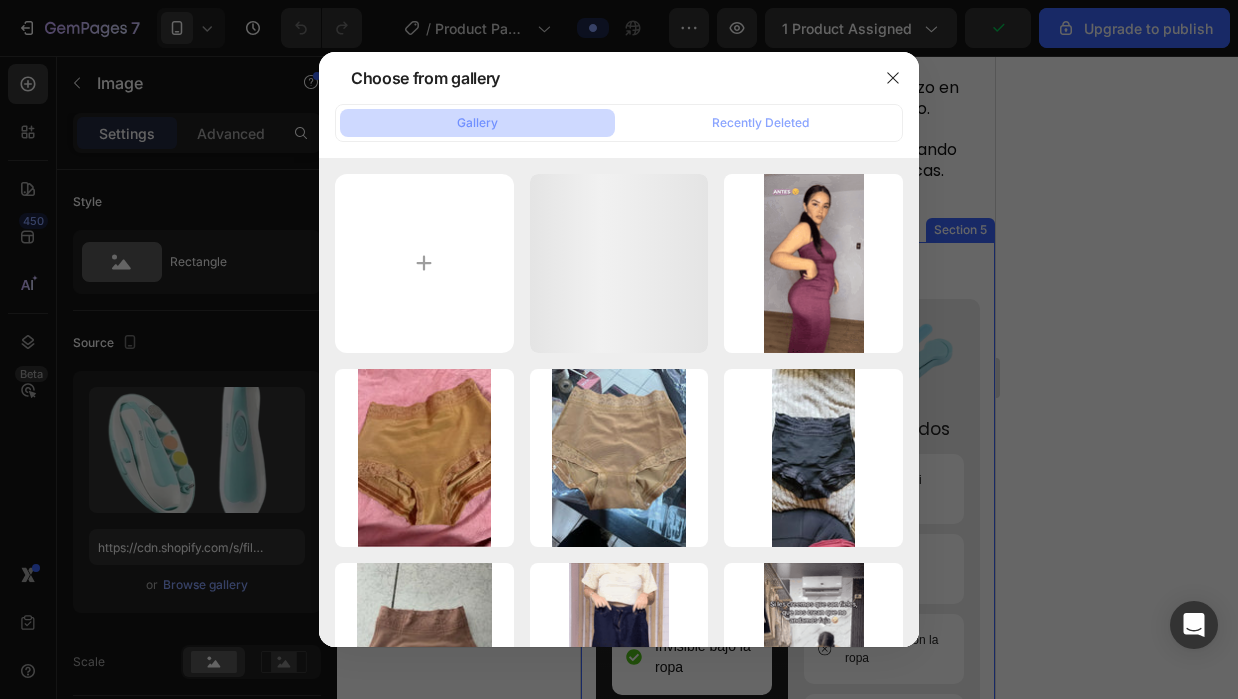 type on "C:\fakepath\Diseño sin título (30).png" 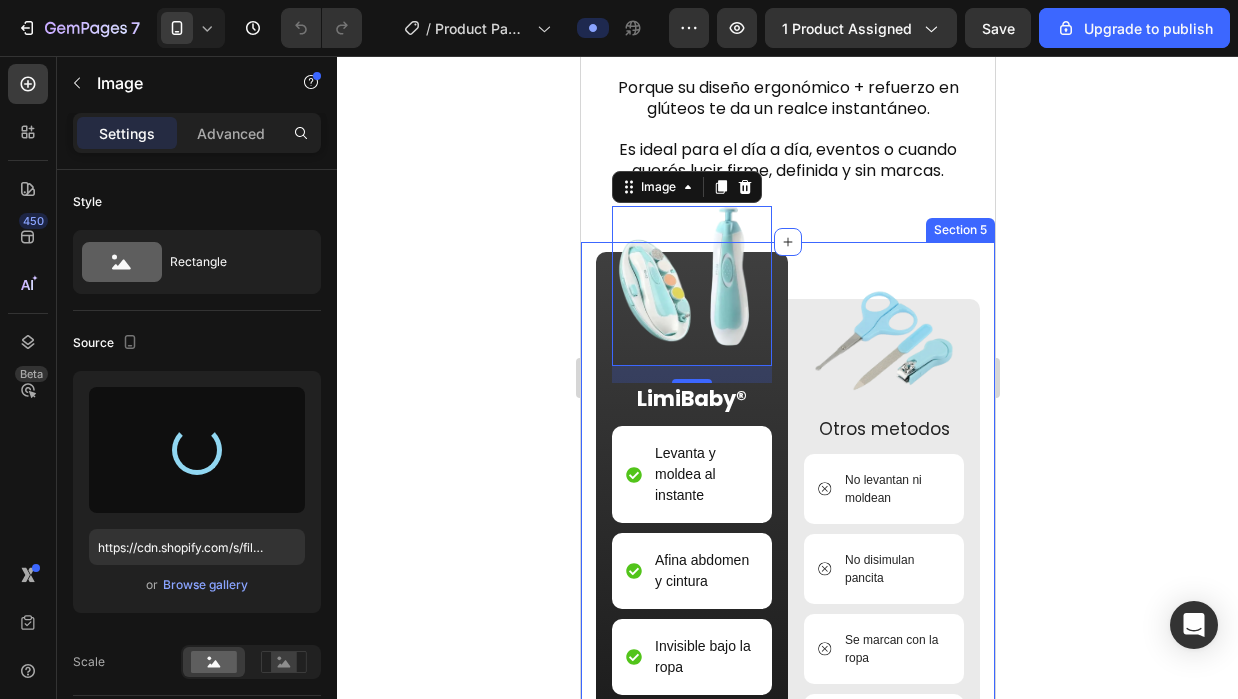 type on "https://cdn.shopify.com/s/files/1/0651/7007/9832/files/gempages_576169513238659615-85561bcf-bdc9-4070-8f6e-9056400d020c.png" 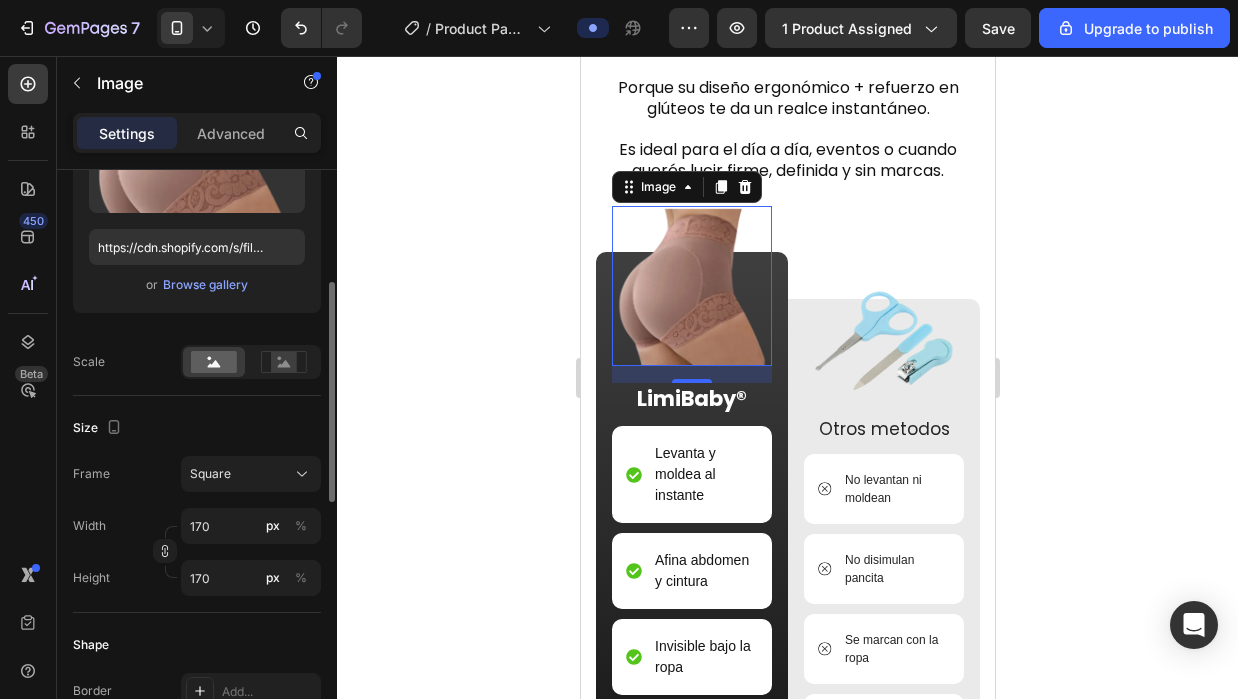 scroll, scrollTop: 400, scrollLeft: 0, axis: vertical 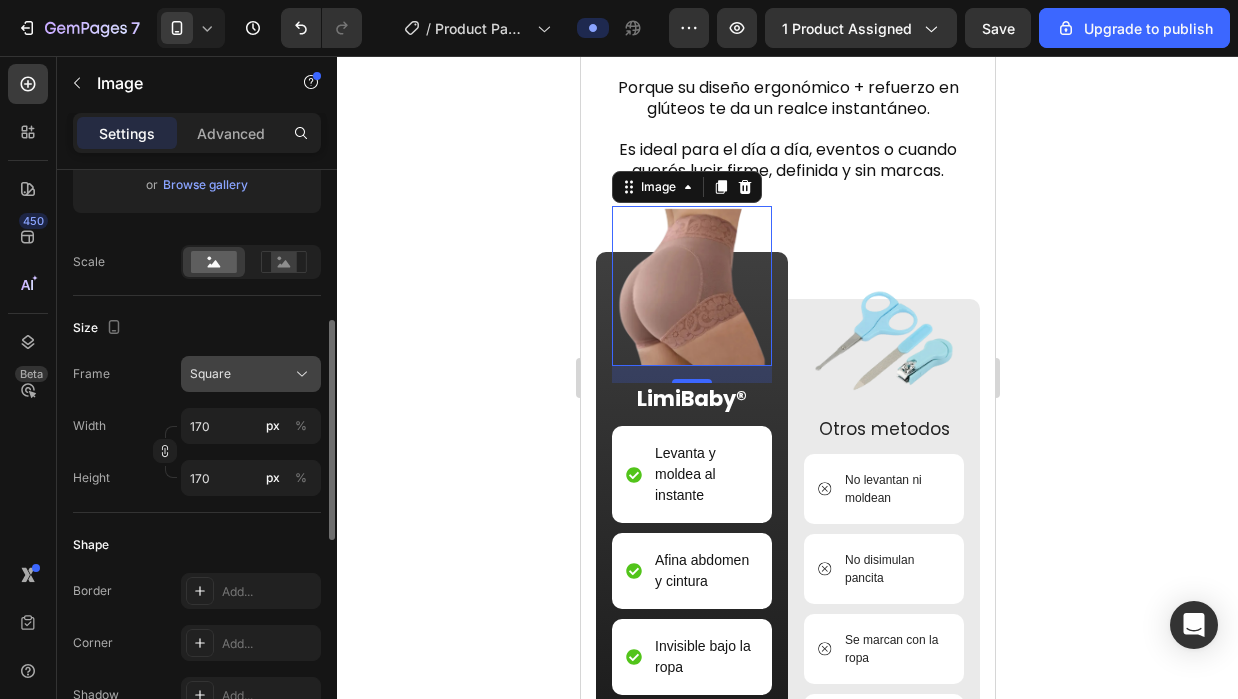 click on "Square" at bounding box center [251, 374] 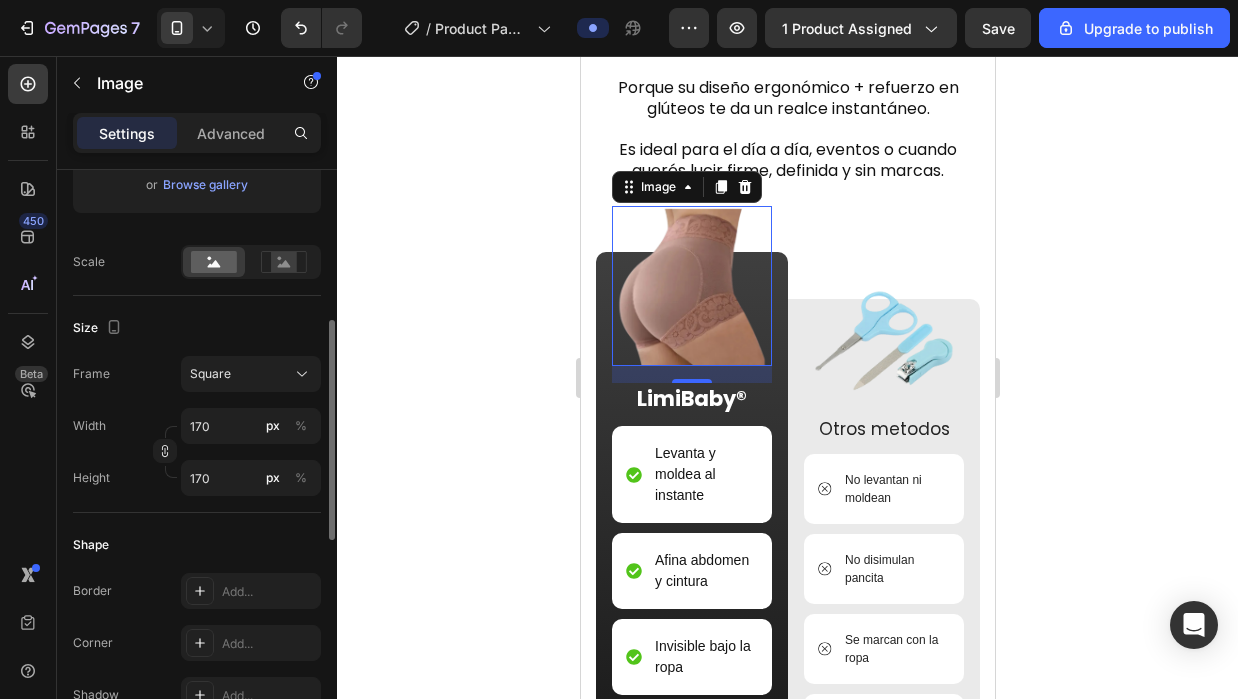click on "Size" at bounding box center [197, 328] 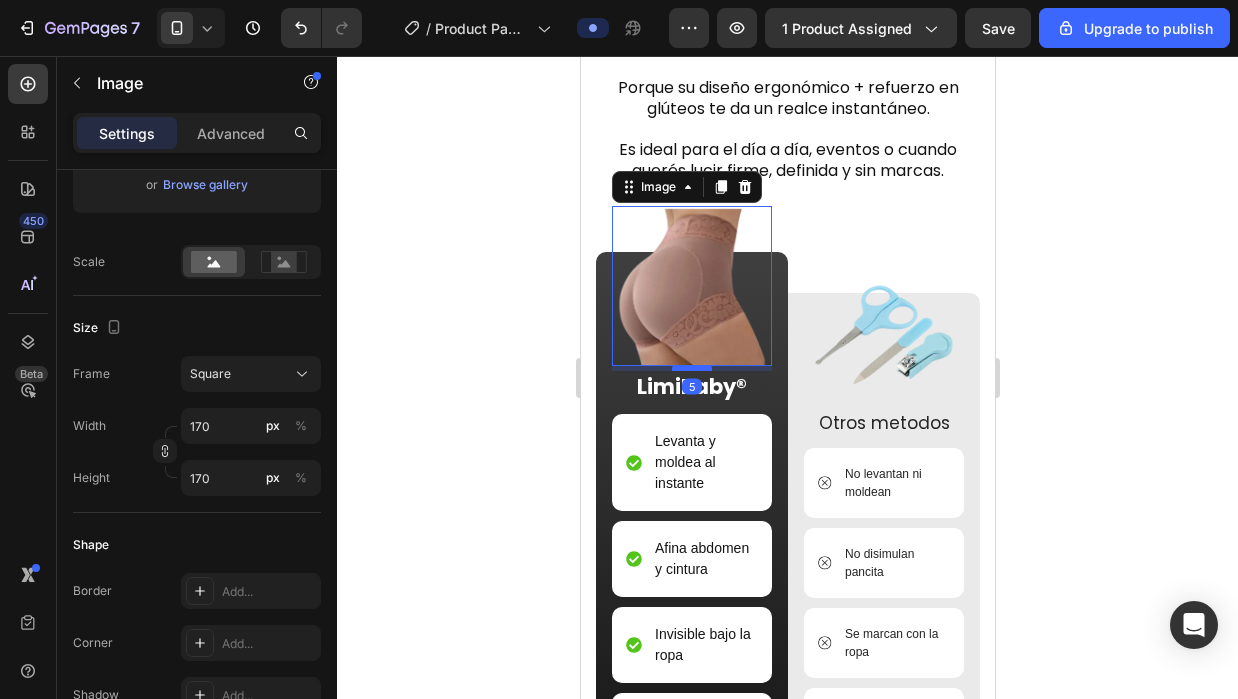 drag, startPoint x: 694, startPoint y: 359, endPoint x: 695, endPoint y: 347, distance: 12.0415945 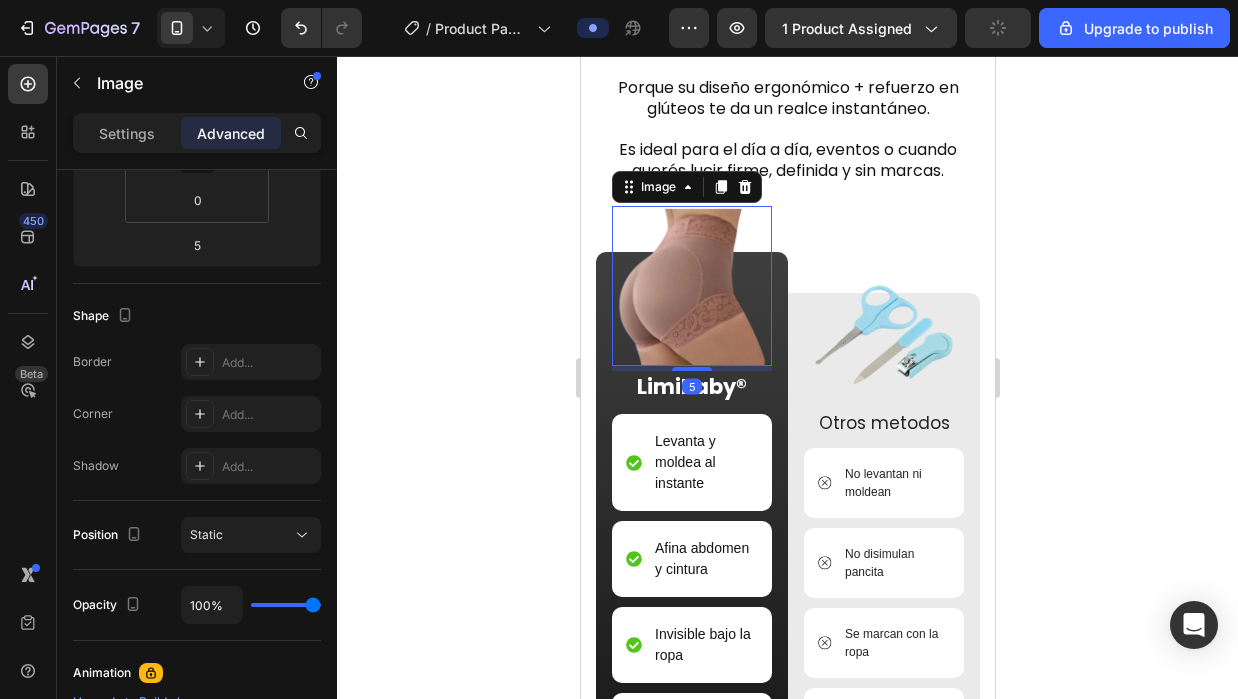 click 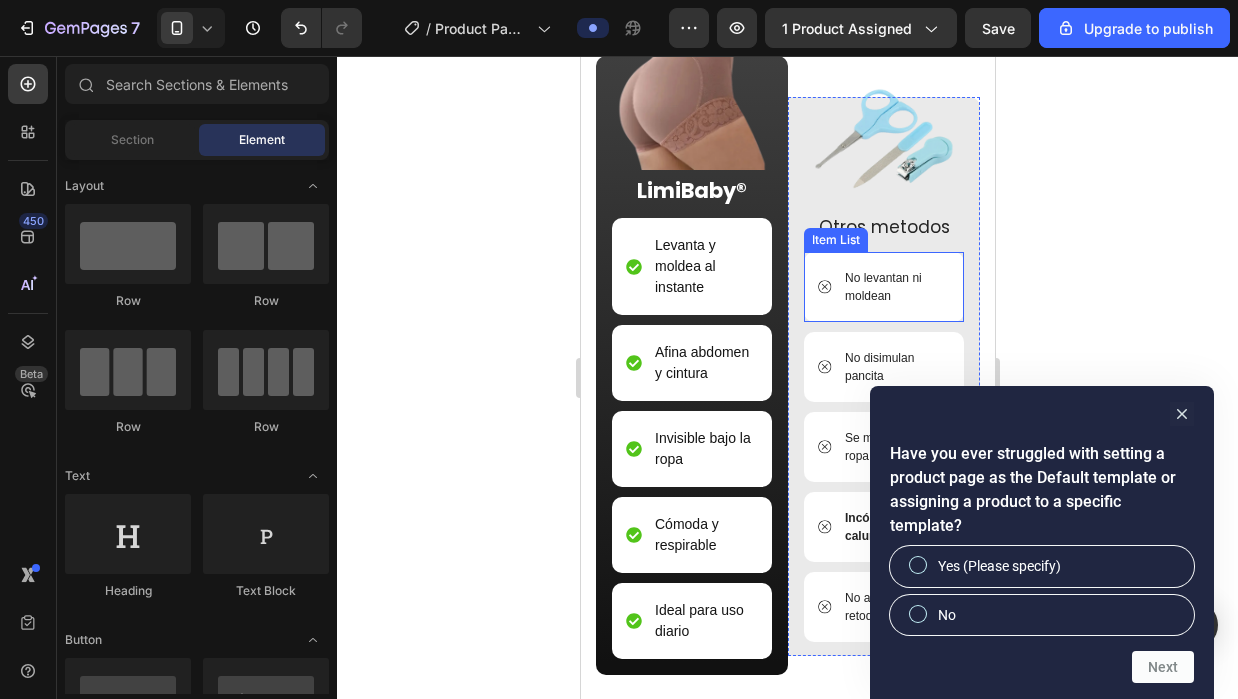 scroll, scrollTop: 3300, scrollLeft: 0, axis: vertical 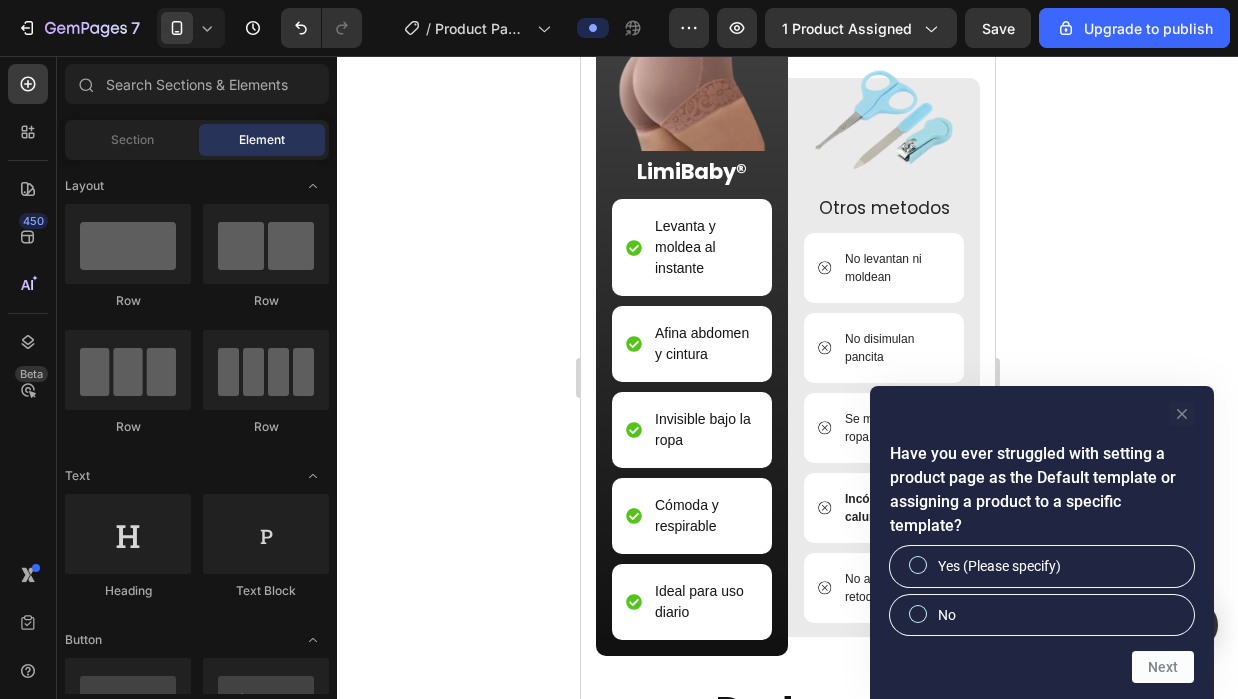 click 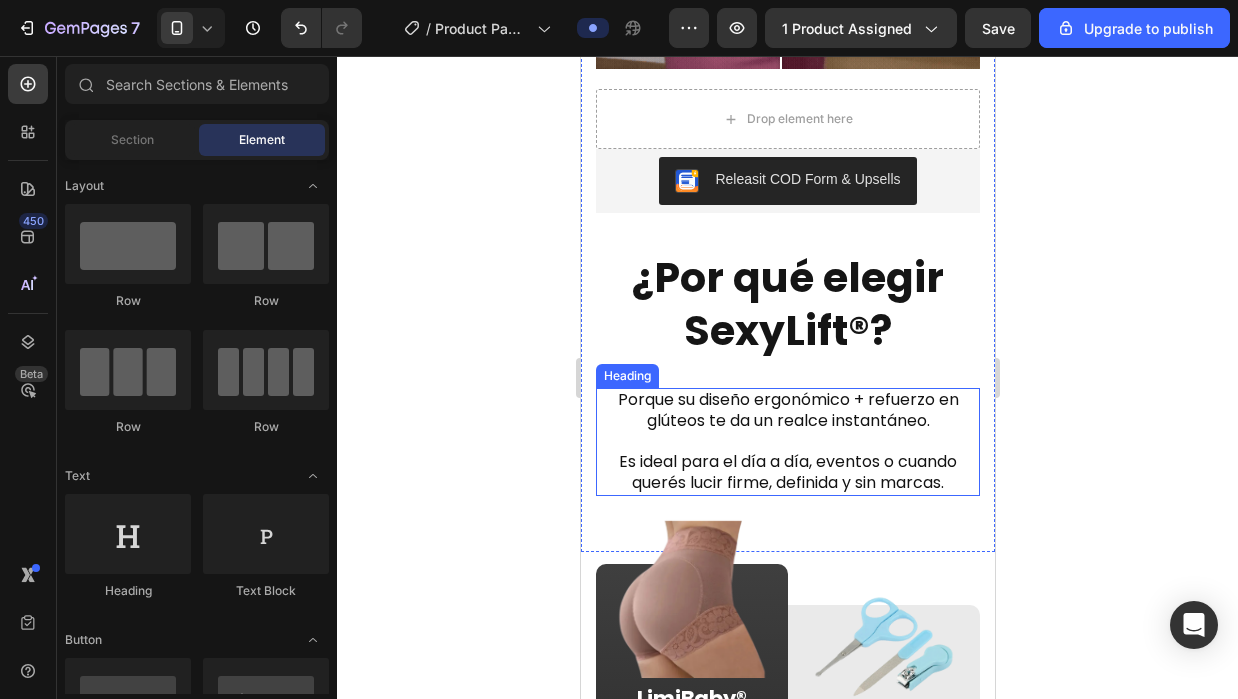 scroll, scrollTop: 3100, scrollLeft: 0, axis: vertical 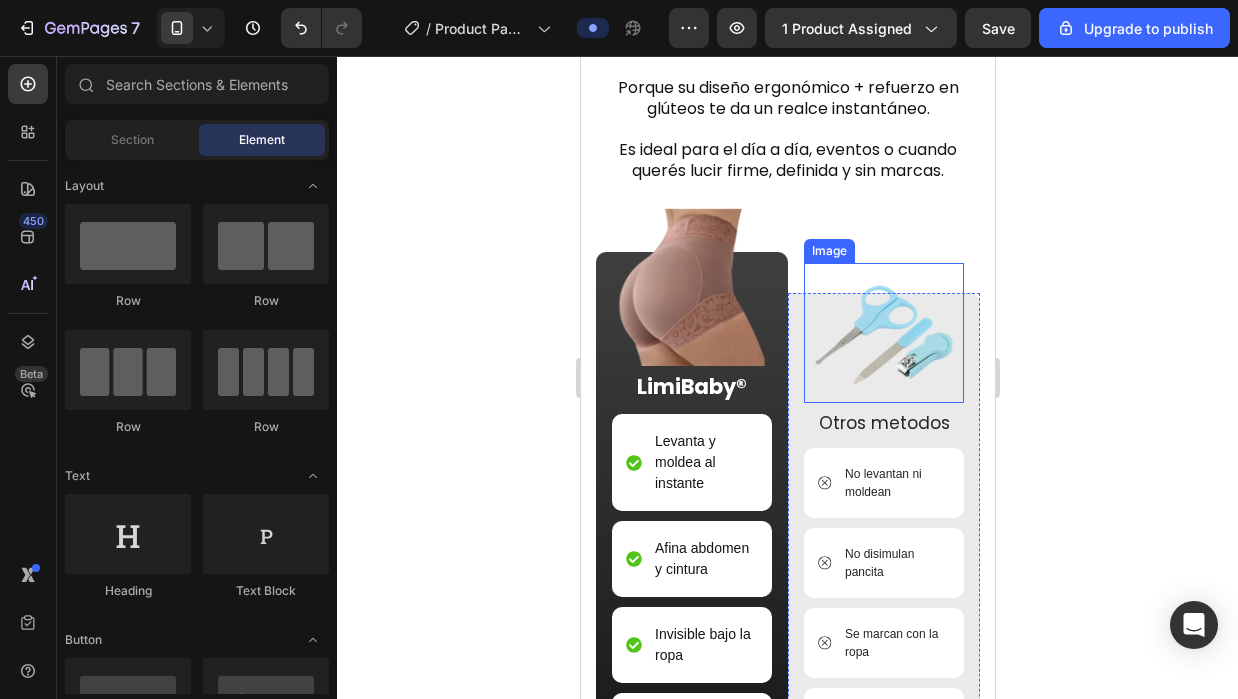 click at bounding box center [883, 333] 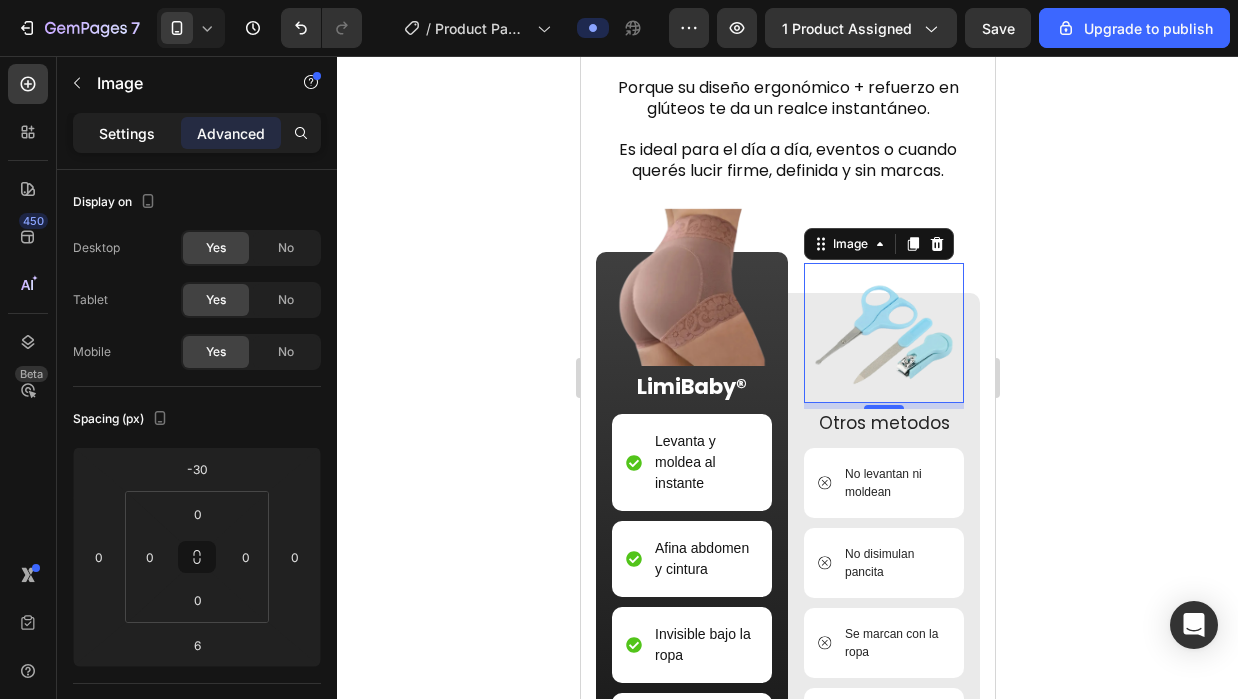 click on "Settings" at bounding box center [127, 133] 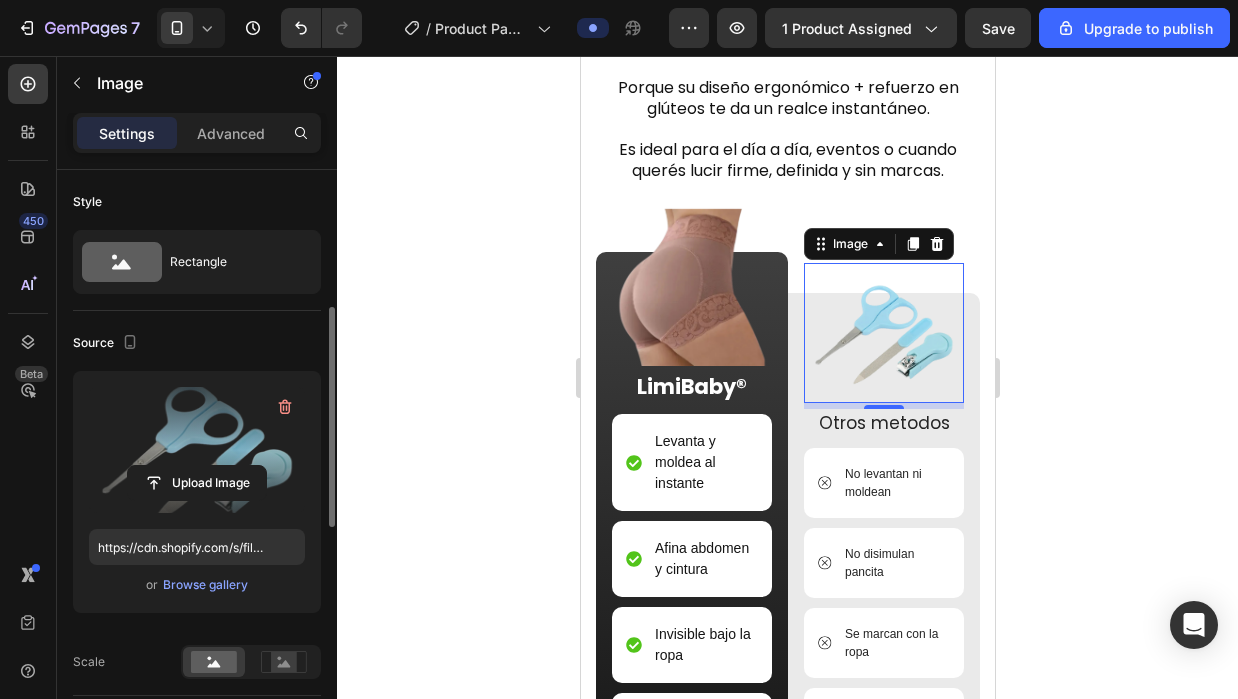 scroll, scrollTop: 100, scrollLeft: 0, axis: vertical 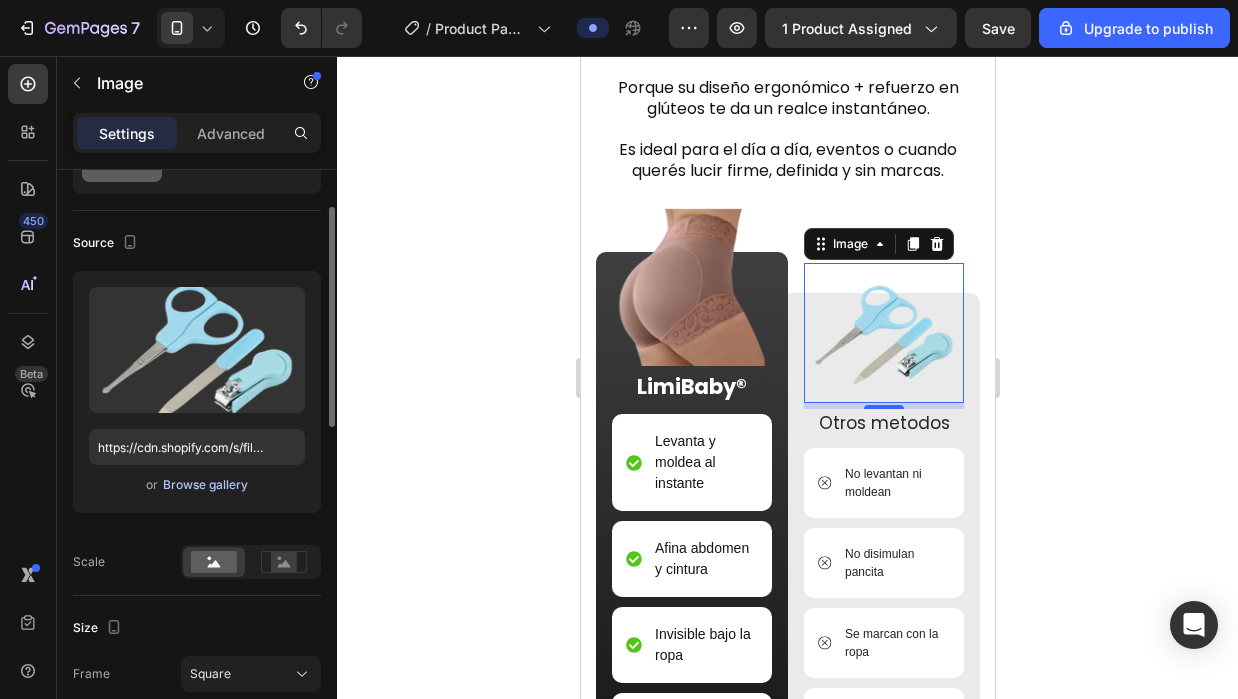 click on "Browse gallery" at bounding box center (205, 485) 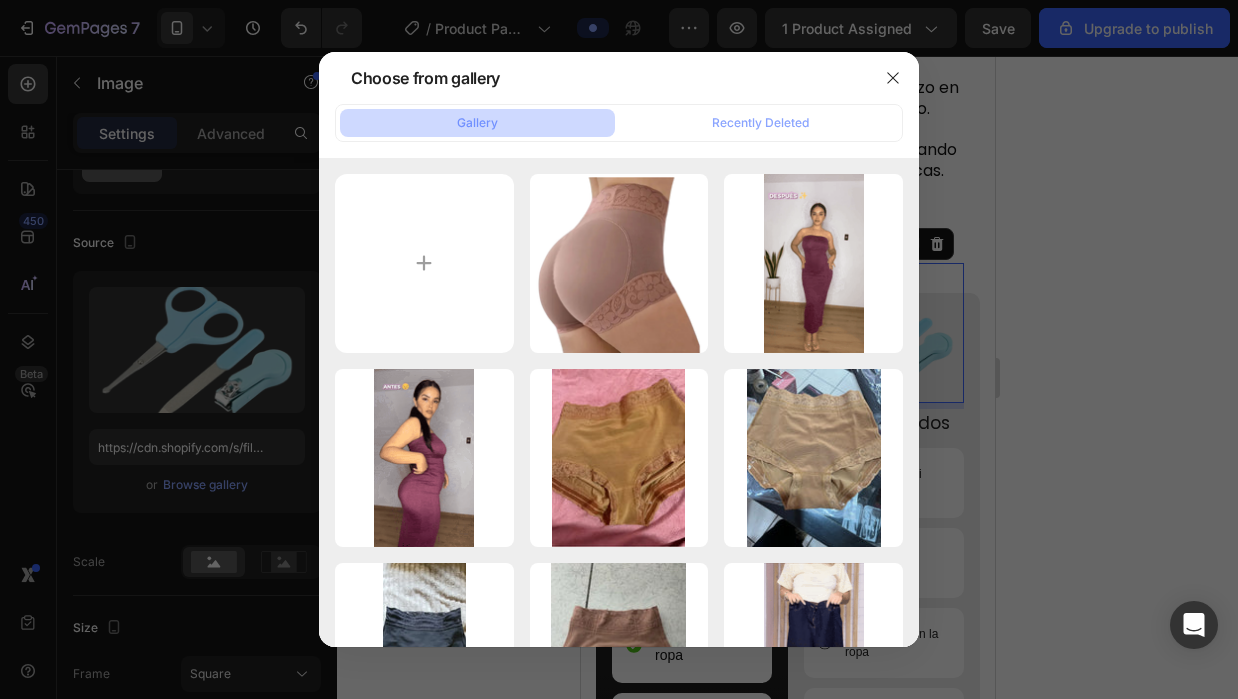 type on "C:\fakepath\Diseño sin título (31).png" 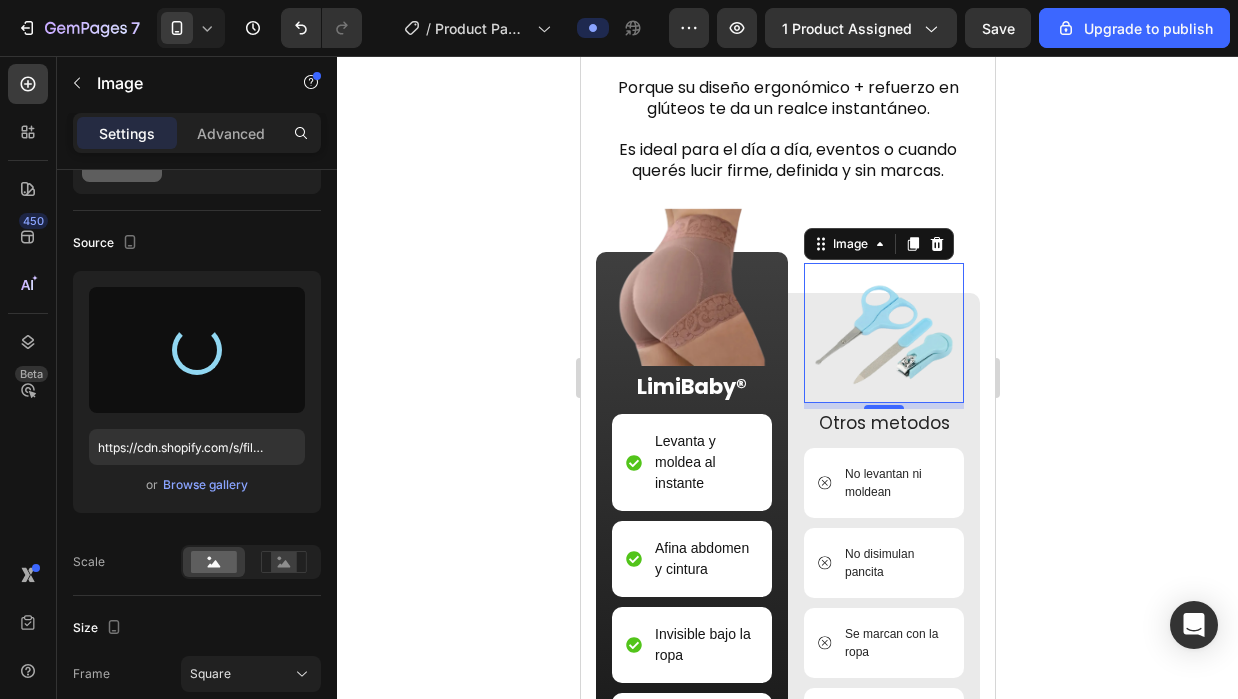 type on "https://cdn.shopify.com/s/files/1/0651/7007/9832/files/gempages_576169513238659615-68efc8e3-70d9-4e6b-86aa-32eb5a0663f9.png" 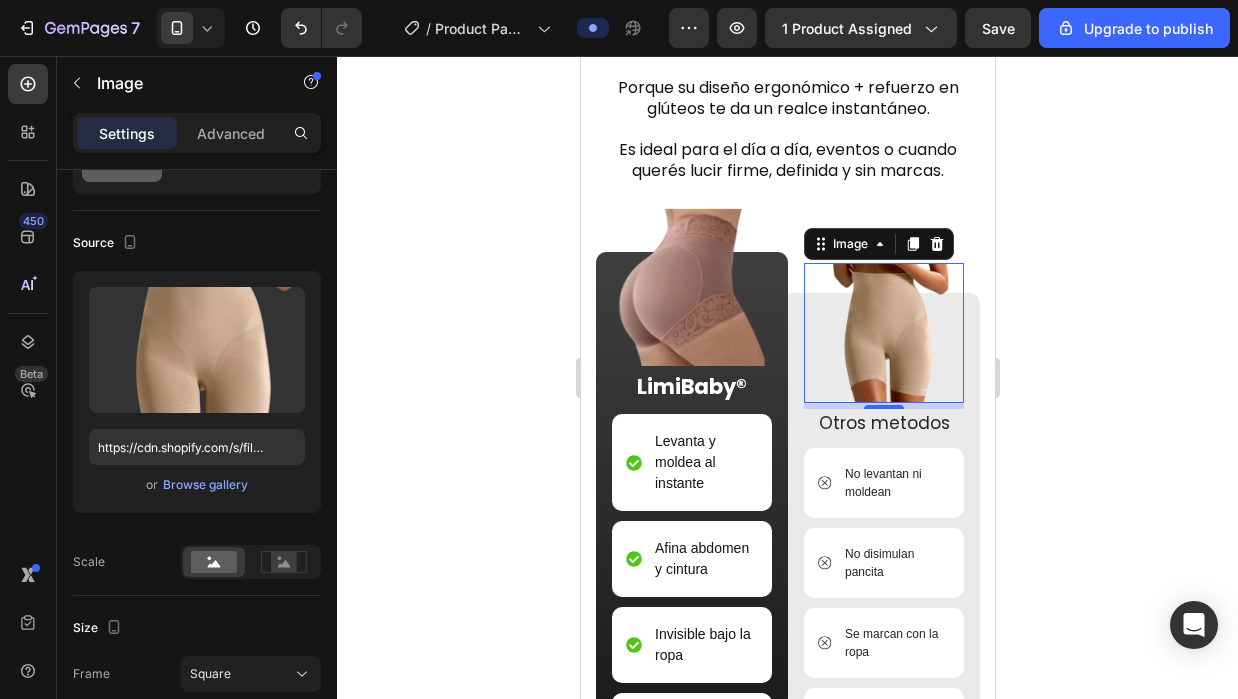 click 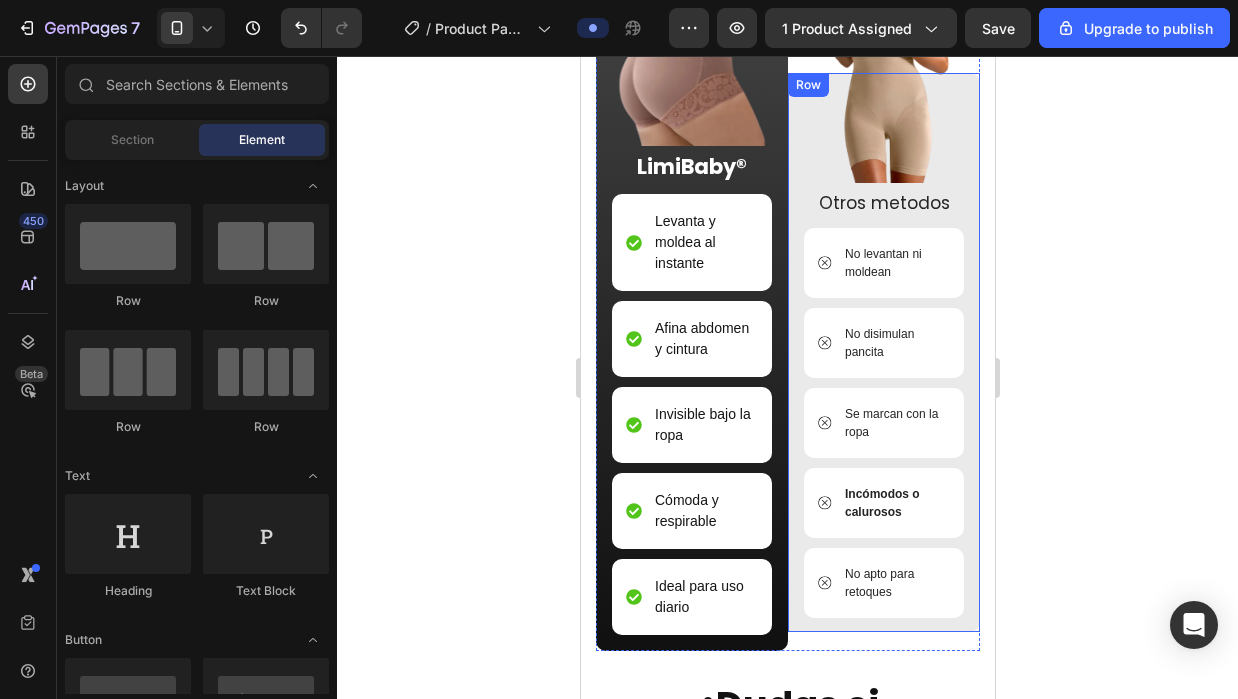 scroll, scrollTop: 3300, scrollLeft: 0, axis: vertical 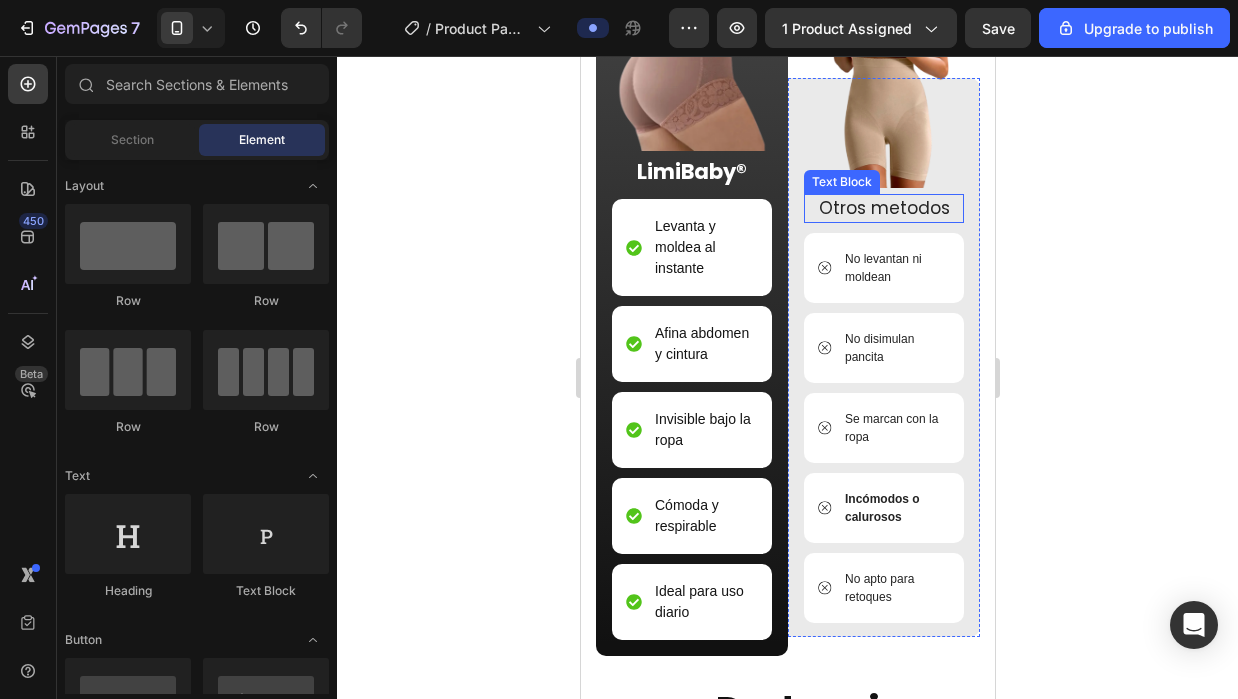 click on "Otros metodos" at bounding box center (883, 209) 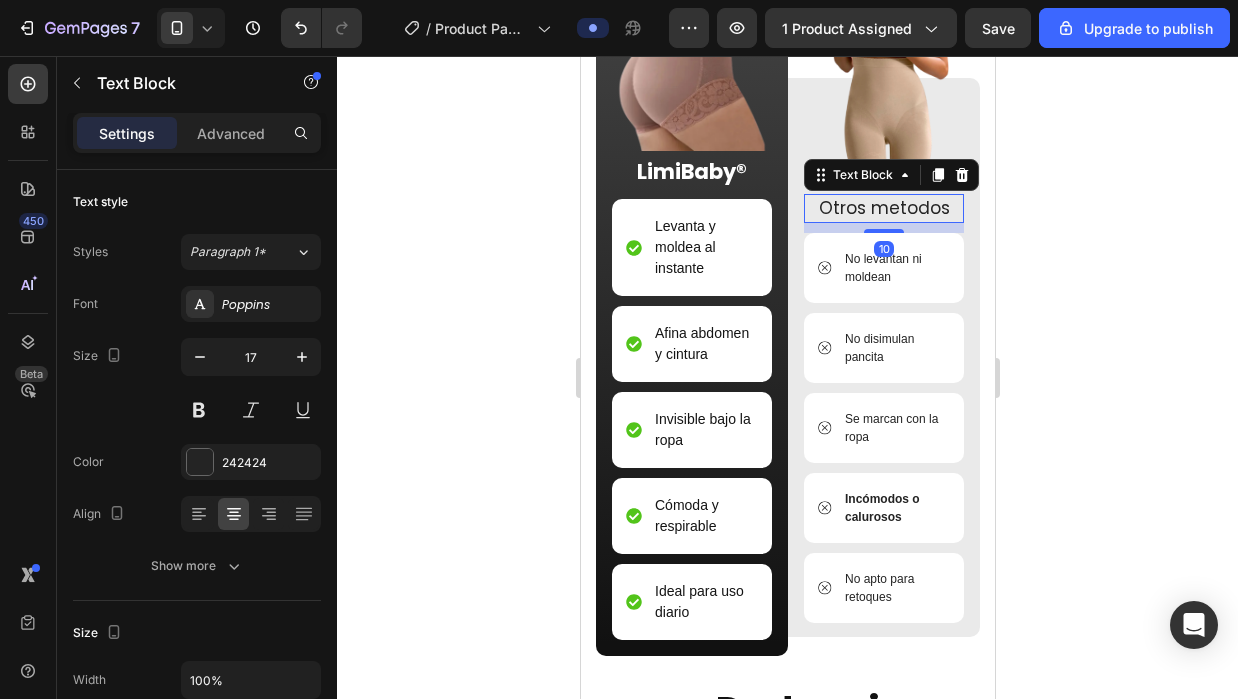 click on "Otros metodos" at bounding box center (883, 209) 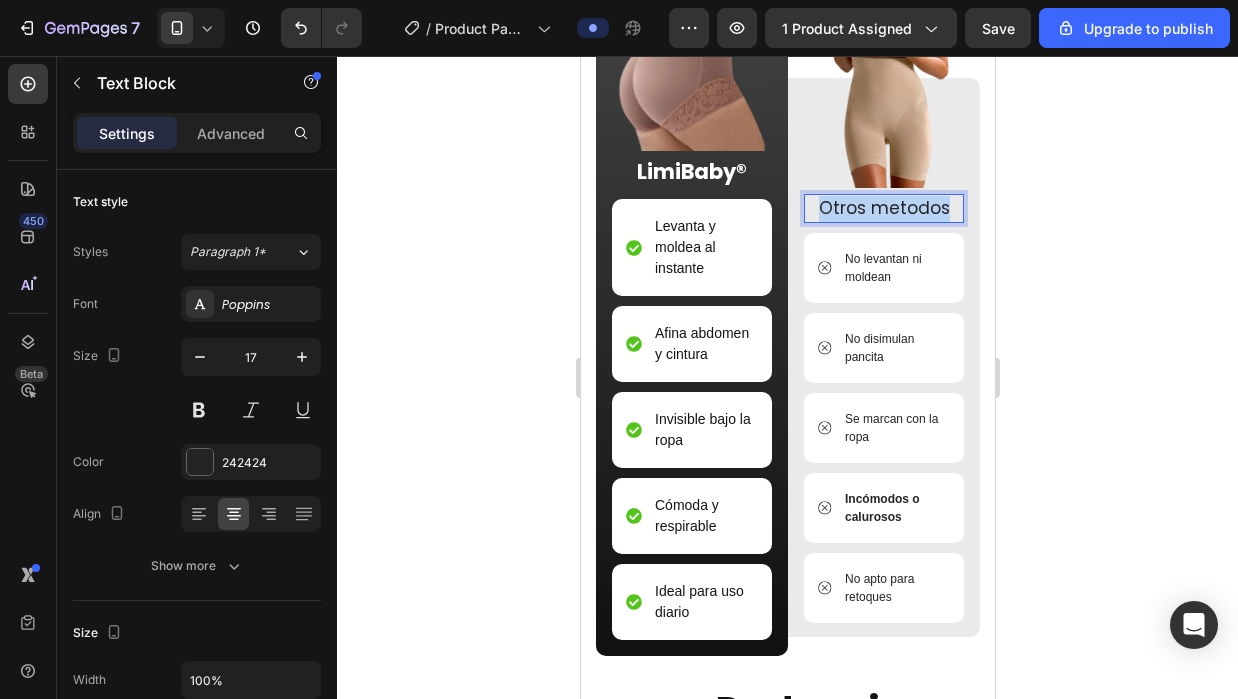 drag, startPoint x: 933, startPoint y: 215, endPoint x: 811, endPoint y: 216, distance: 122.0041 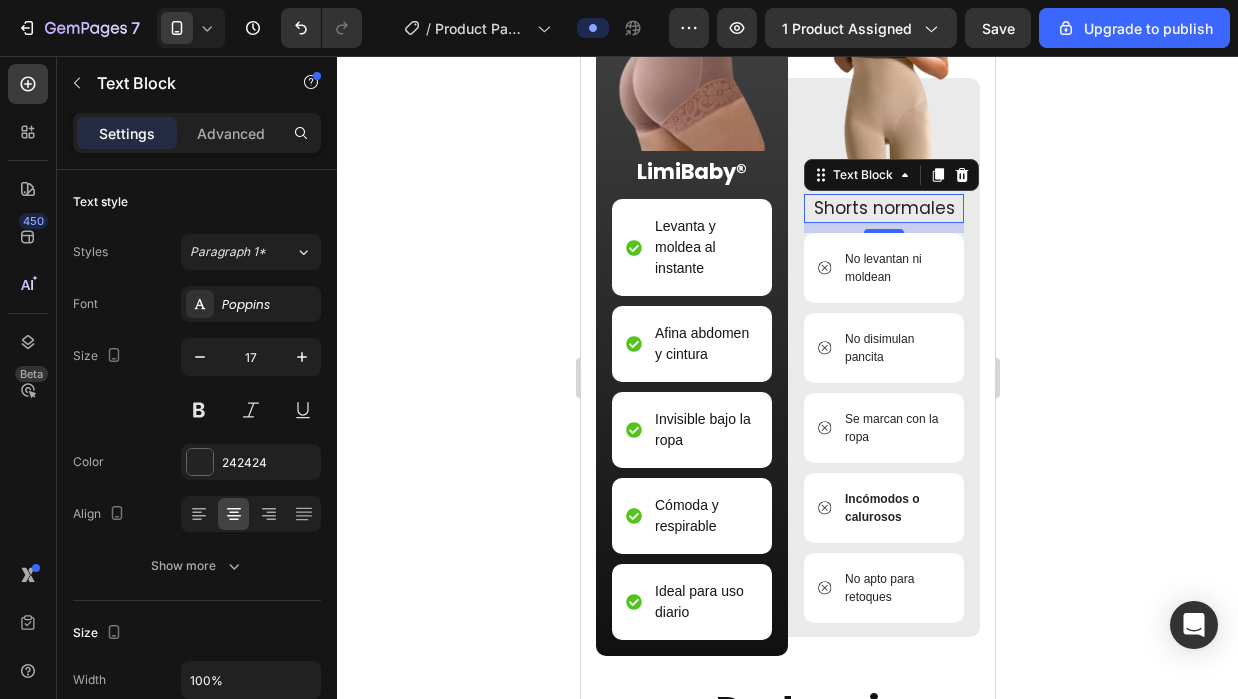 click 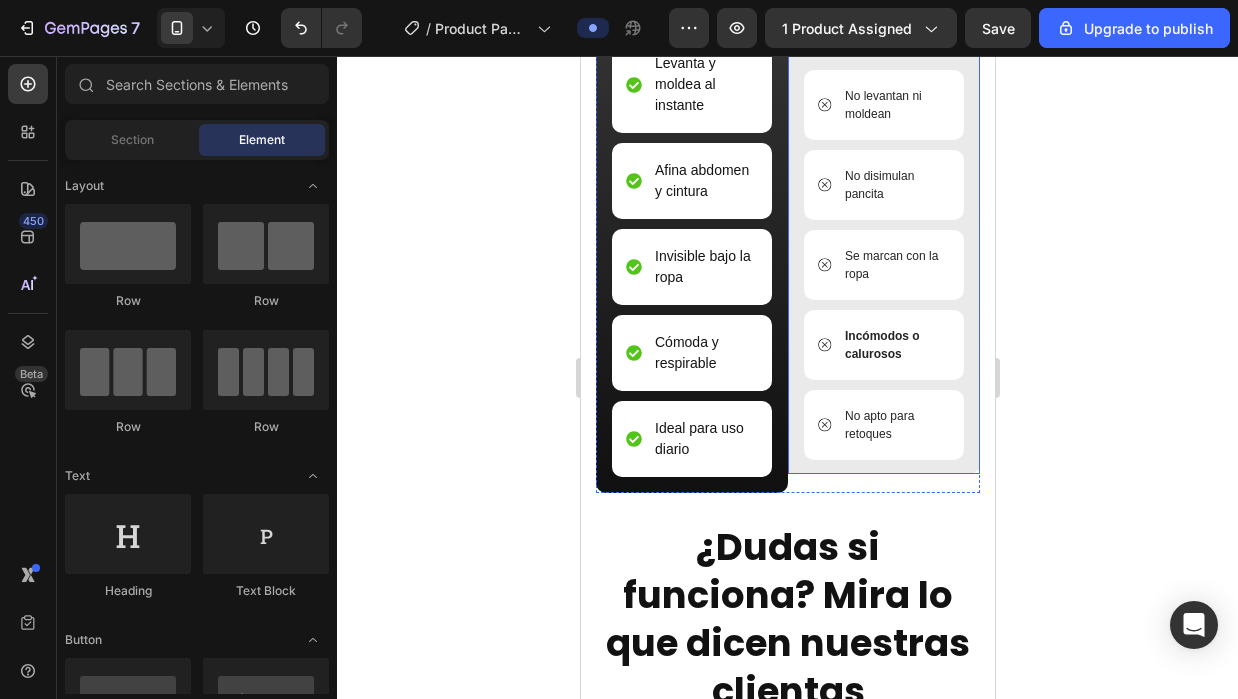scroll, scrollTop: 3400, scrollLeft: 0, axis: vertical 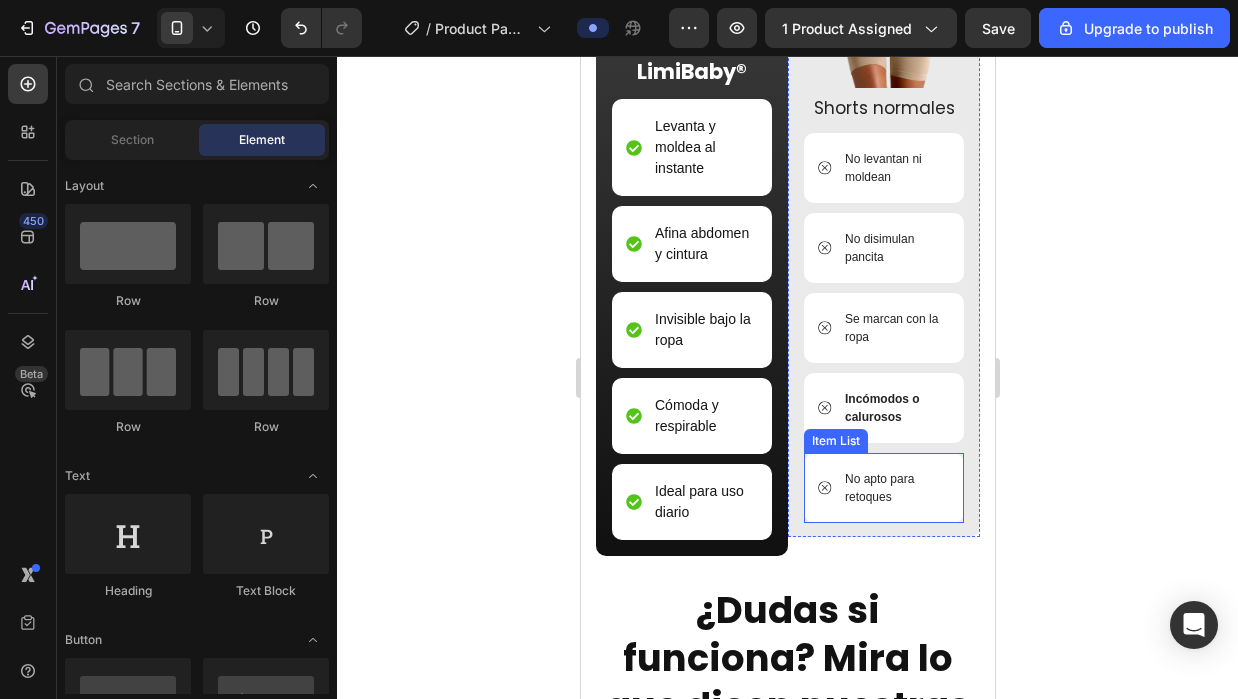 click on "No apto para retoques" at bounding box center [895, 488] 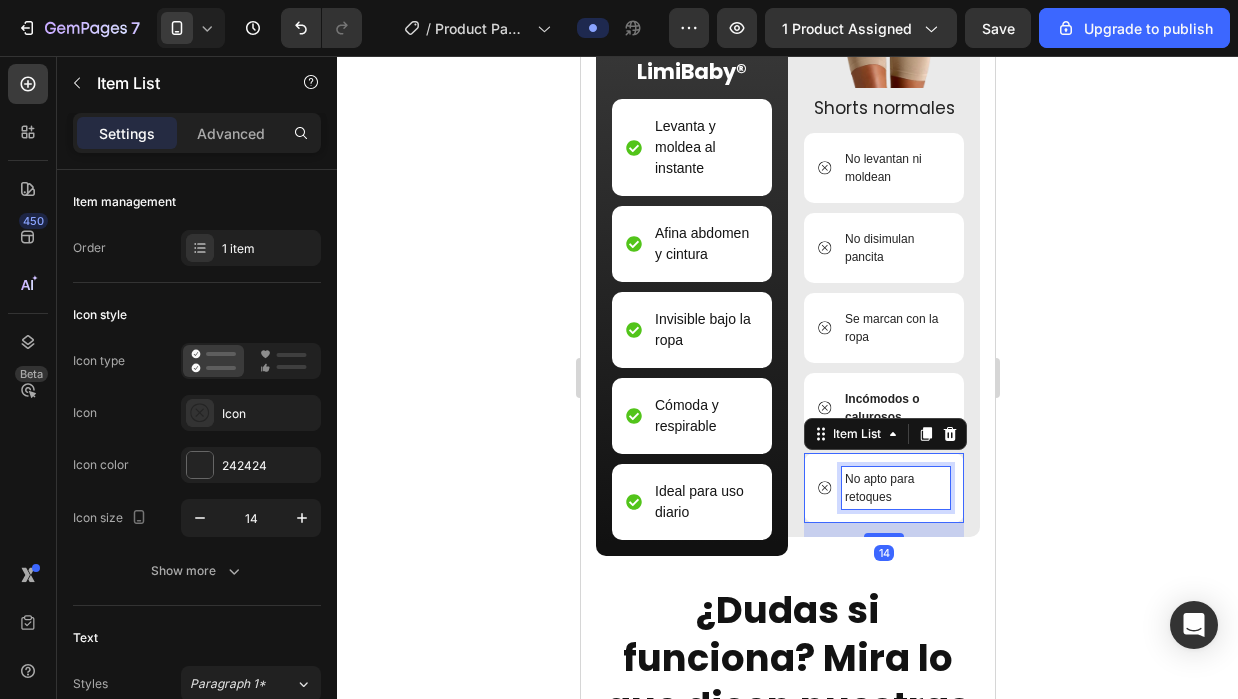 click on "No apto para retoques" at bounding box center [895, 488] 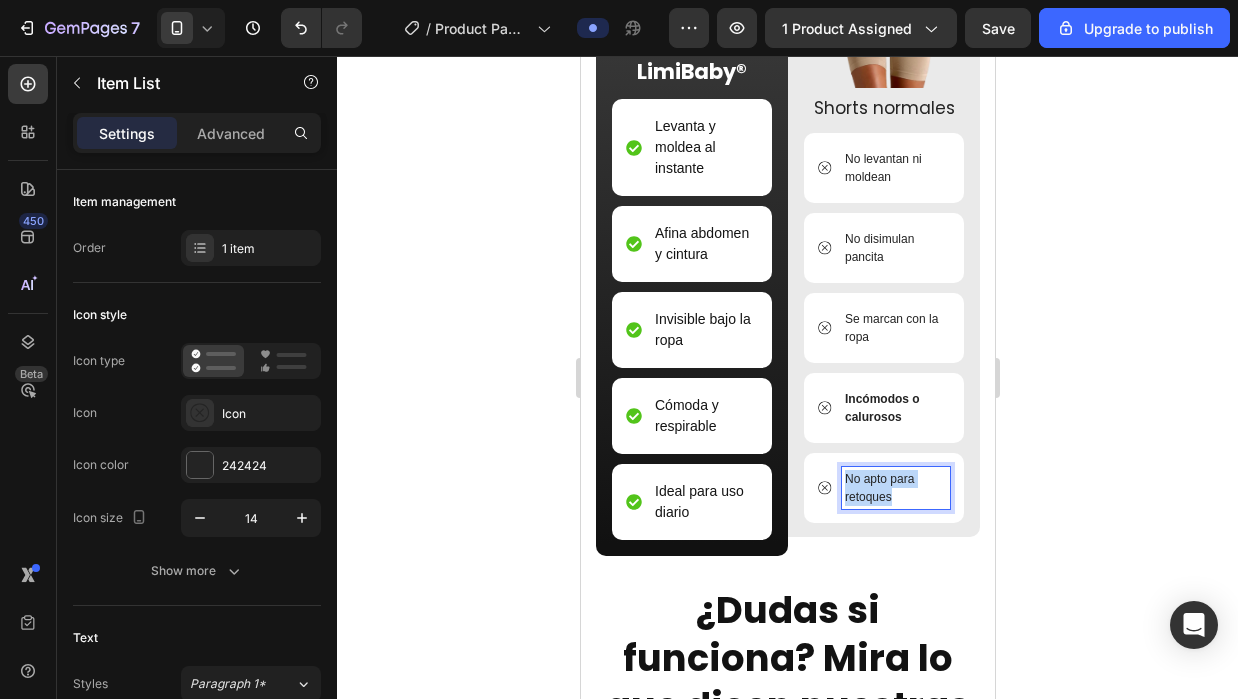 click on "No apto para retoques" at bounding box center (895, 488) 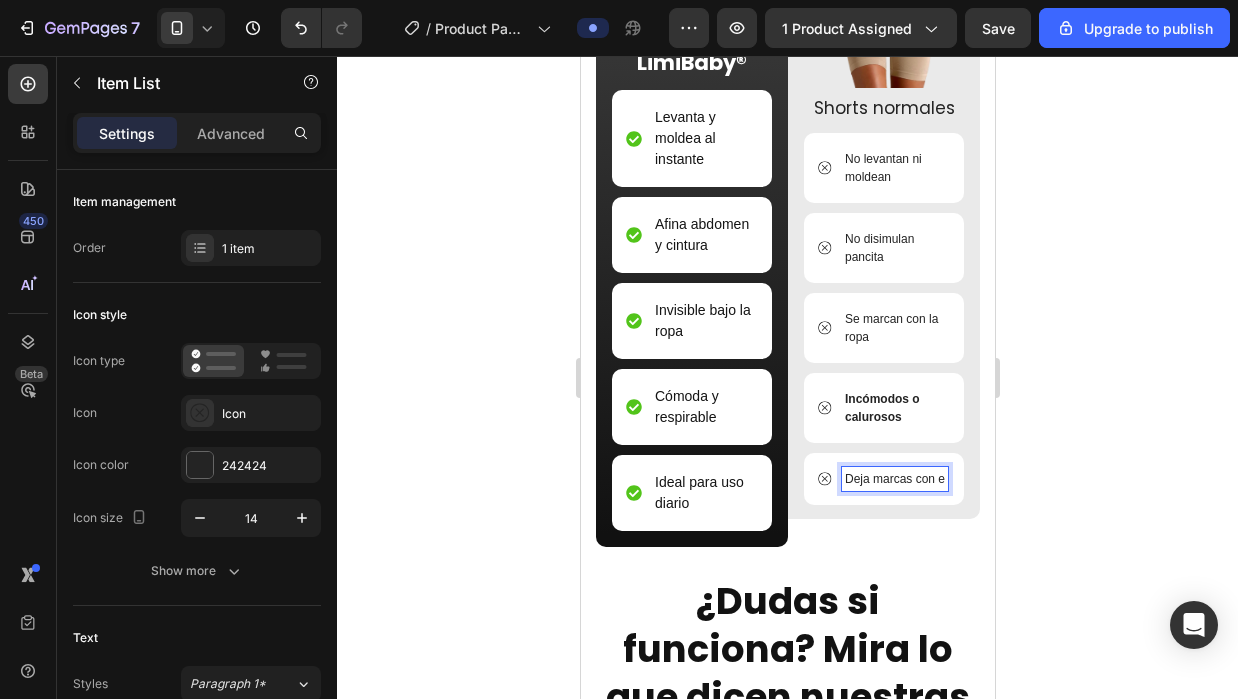 scroll, scrollTop: 3400, scrollLeft: 0, axis: vertical 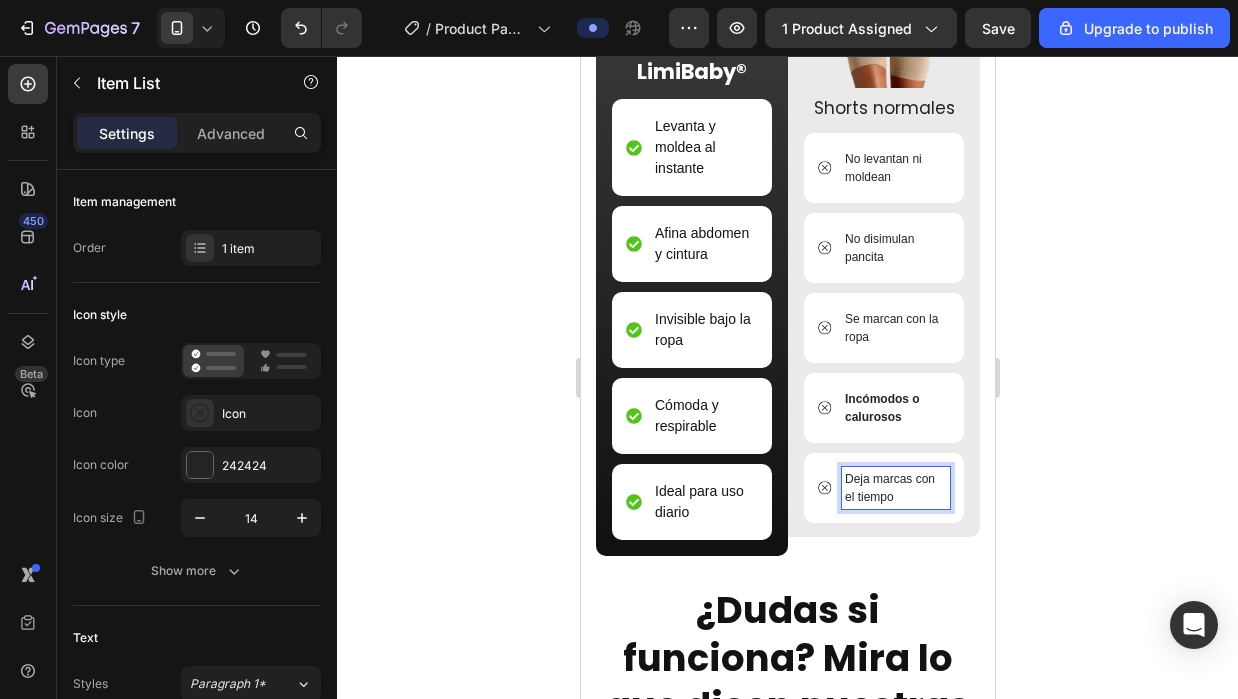 click on "Deja marcas con el tiempo" at bounding box center (895, 488) 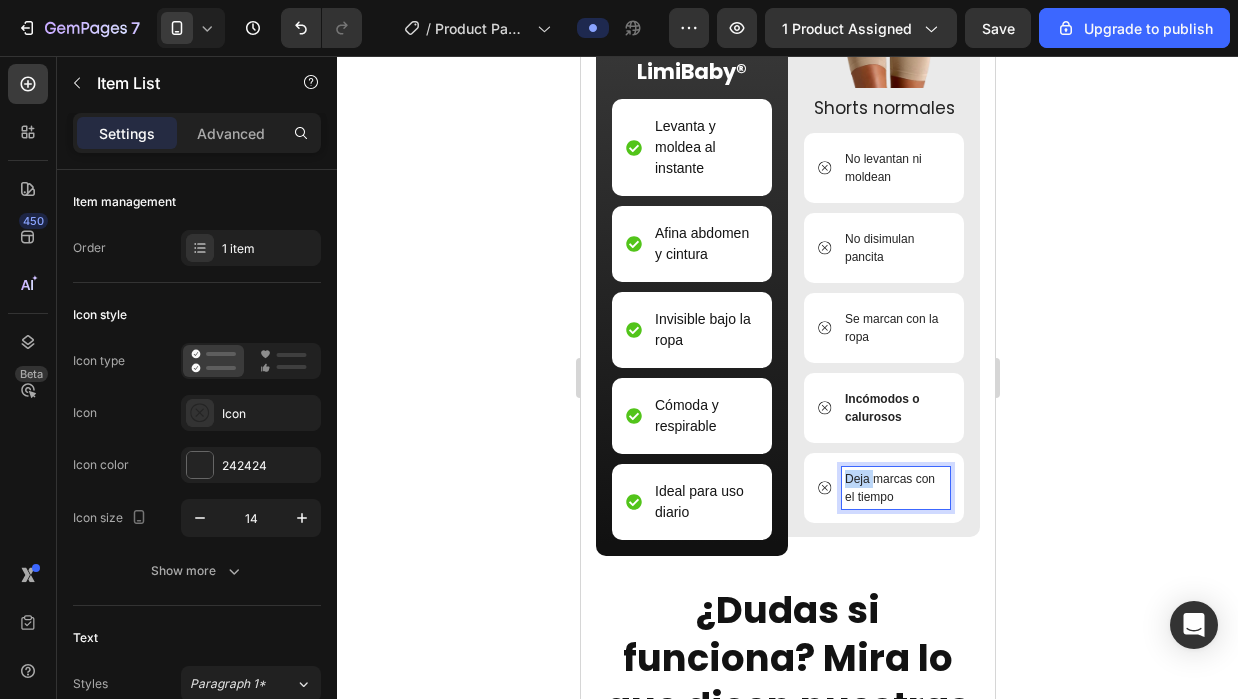 click on "Deja marcas con el tiempo" at bounding box center [895, 488] 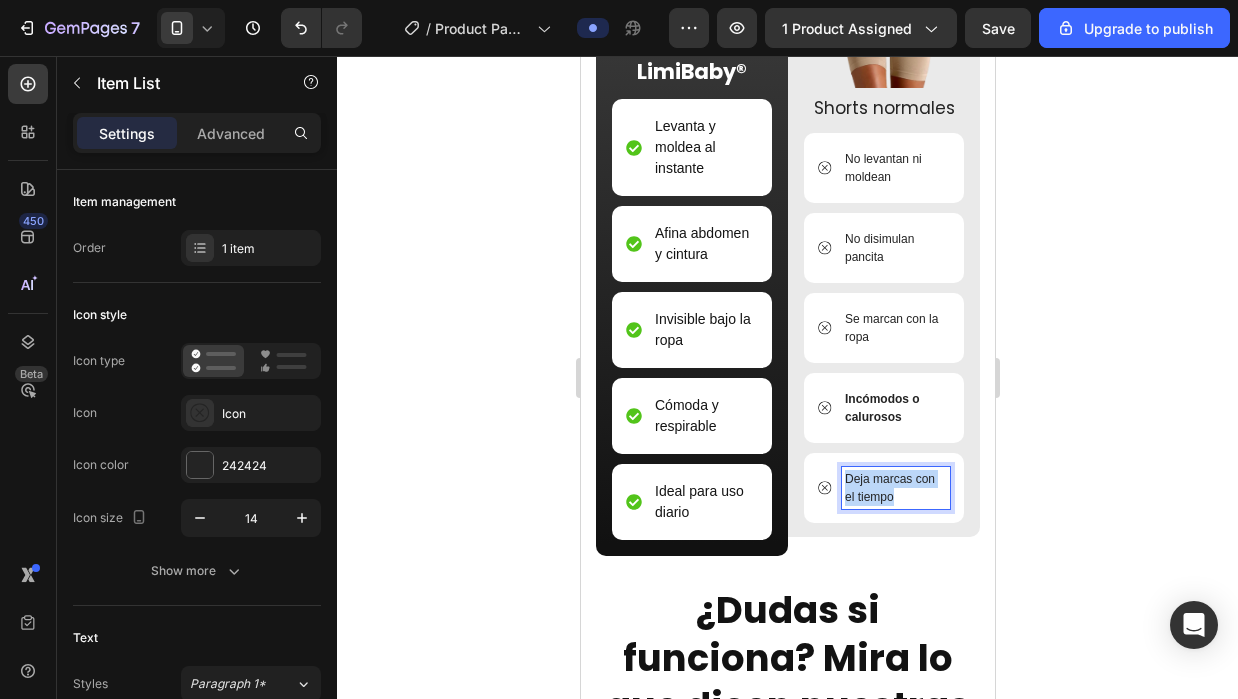 click on "Deja marcas con el tiempo" at bounding box center (895, 488) 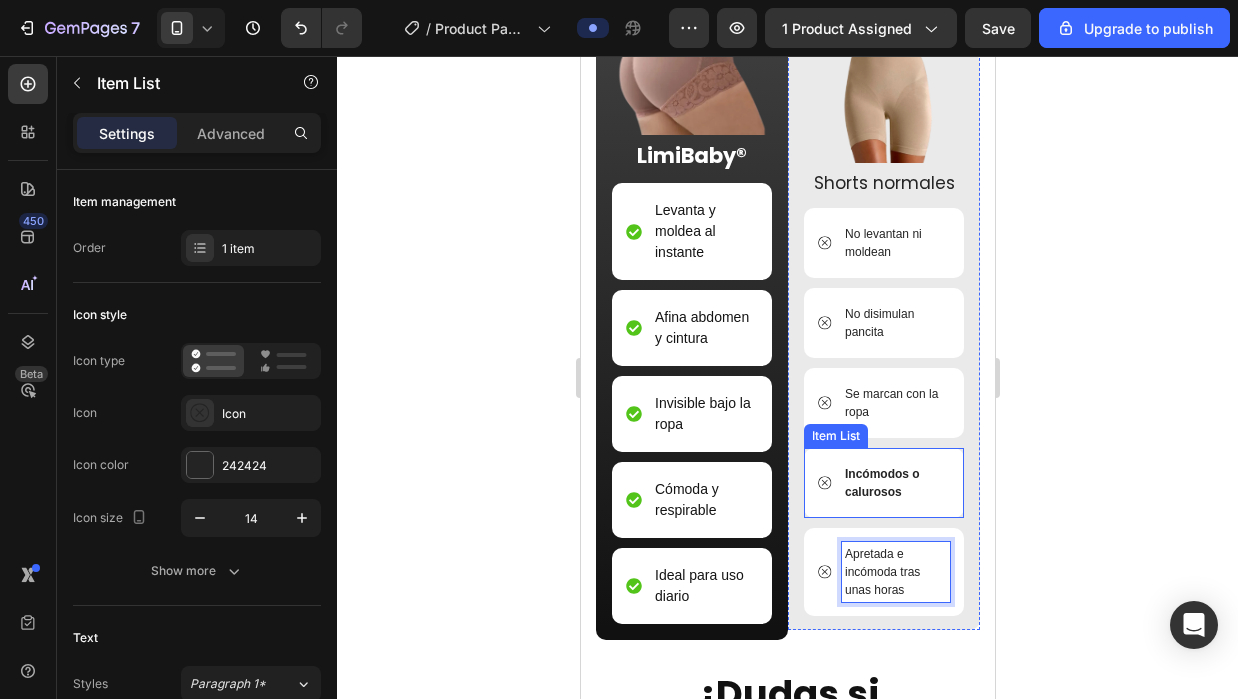 scroll, scrollTop: 3391, scrollLeft: 0, axis: vertical 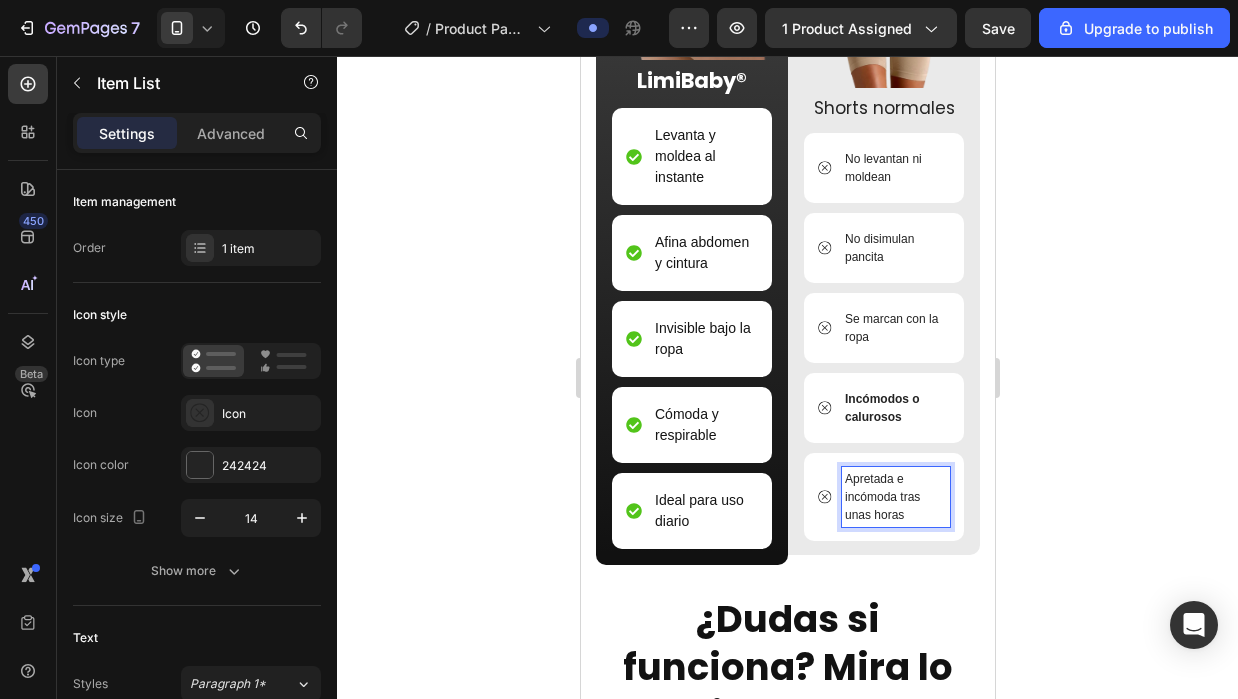 click on "Apretada e incómoda tras unas horas" at bounding box center [883, 497] 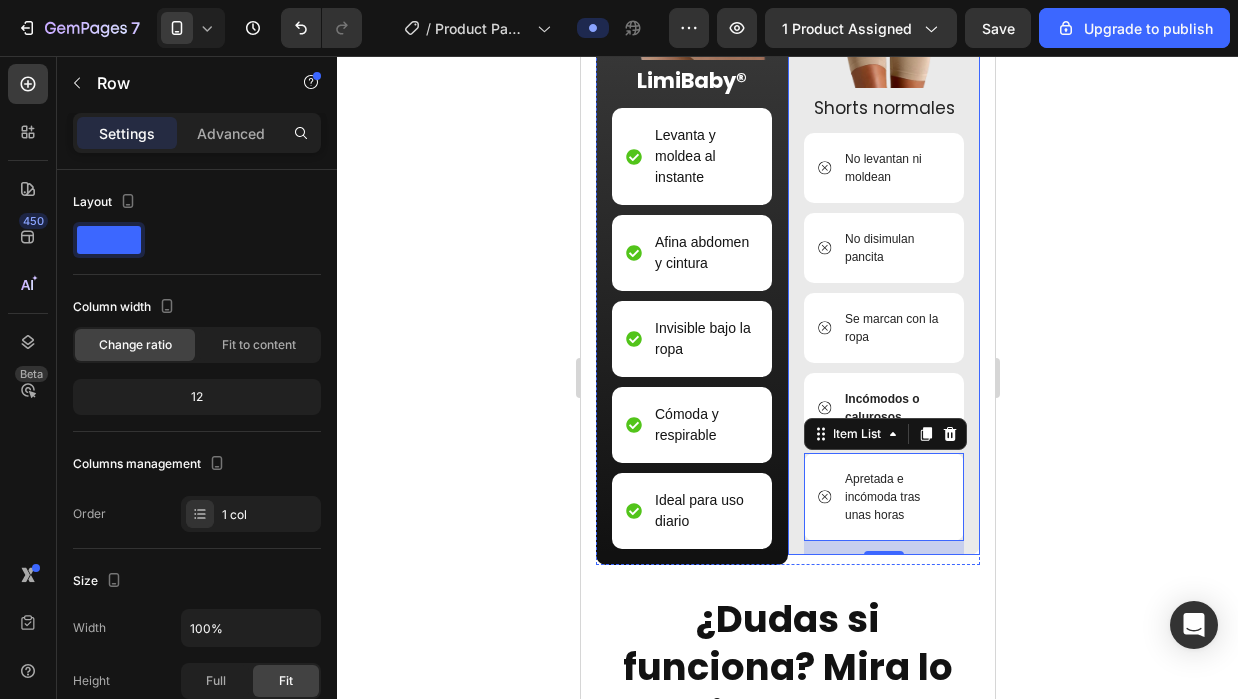 click on "Image Shorts normales Text Block
No levantan ni moldean Item List
No disimulan pancita Item List
Se marcan con la ropa Item List
Incómodos o calurosos Item List
Apretada e incómoda tras unas horas Item List   14 Row" at bounding box center [883, 267] 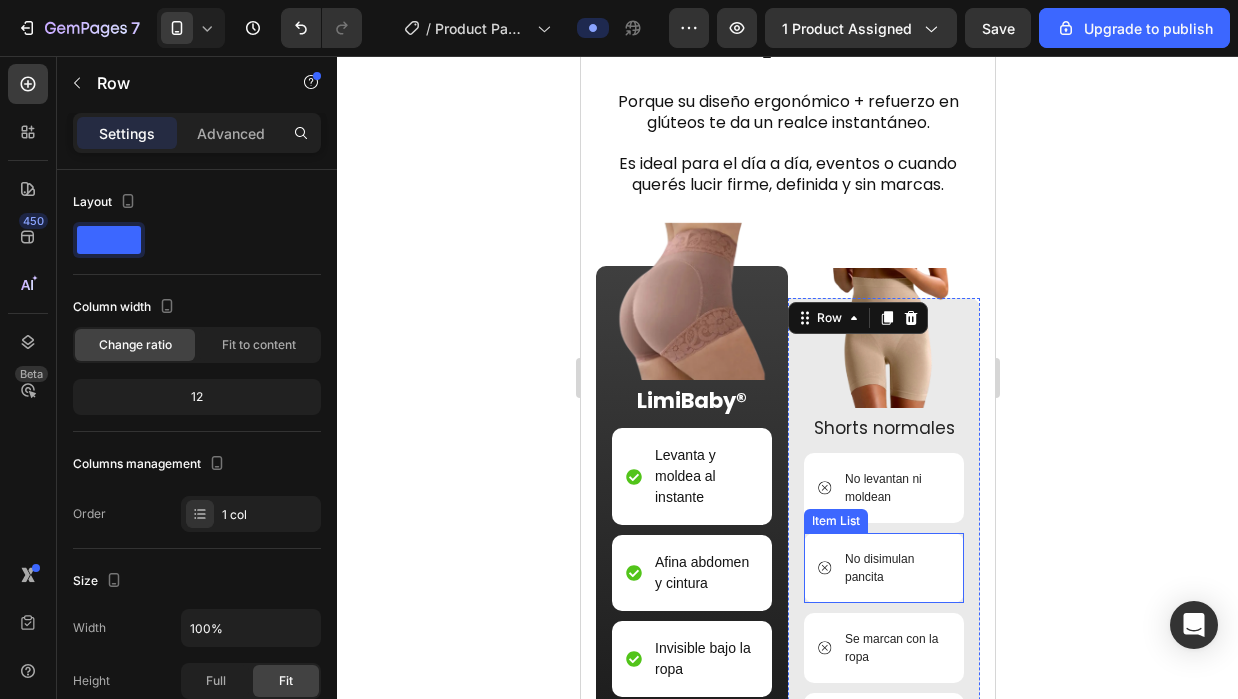 scroll, scrollTop: 3091, scrollLeft: 0, axis: vertical 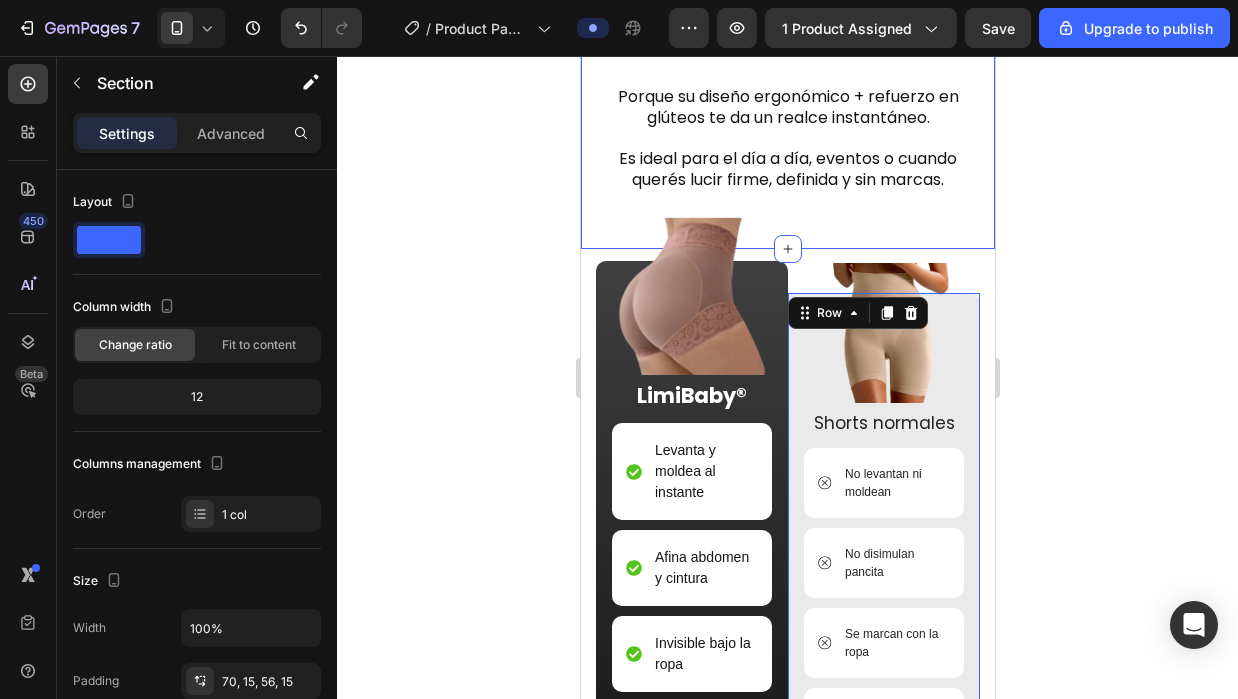 click on "Realza tu figura desde el primer uso Heading SexyLift® te da ese efecto levantado que amás. Súper cómoda, se adapta a tu cuerpo y realza donde más lo necesitás. Curvas más firmes, cero incomodidad. Heading Row ANTES DESPUES Image Comparison
Drop element here Releasit COD Form & Upsells Releasit COD Form & Upsells Row Product ¿Por qué elegir SexyLift®? Heading Porque su diseño ergonómico + refuerzo en glúteos te da un realce instantáneo. Es ideal para el día a día, eventos o cuando querés lucir firme, definida y sin marcas. Heading Section 4" at bounding box center [787, -310] 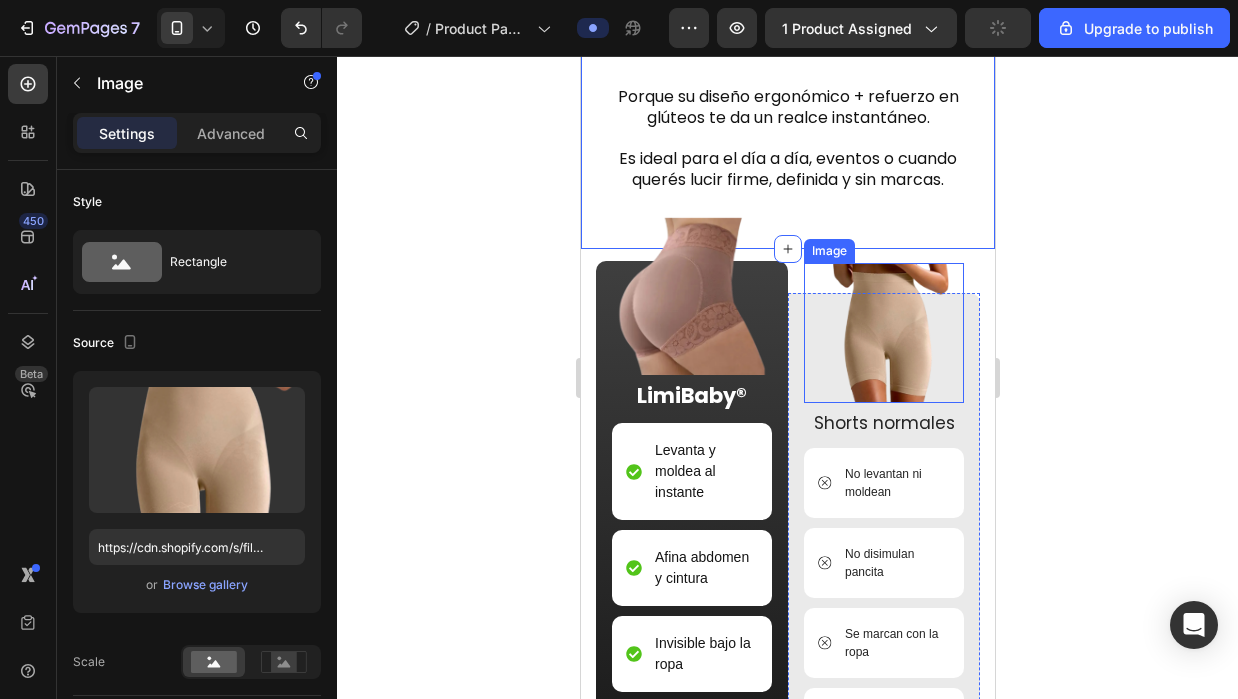 click at bounding box center (883, 333) 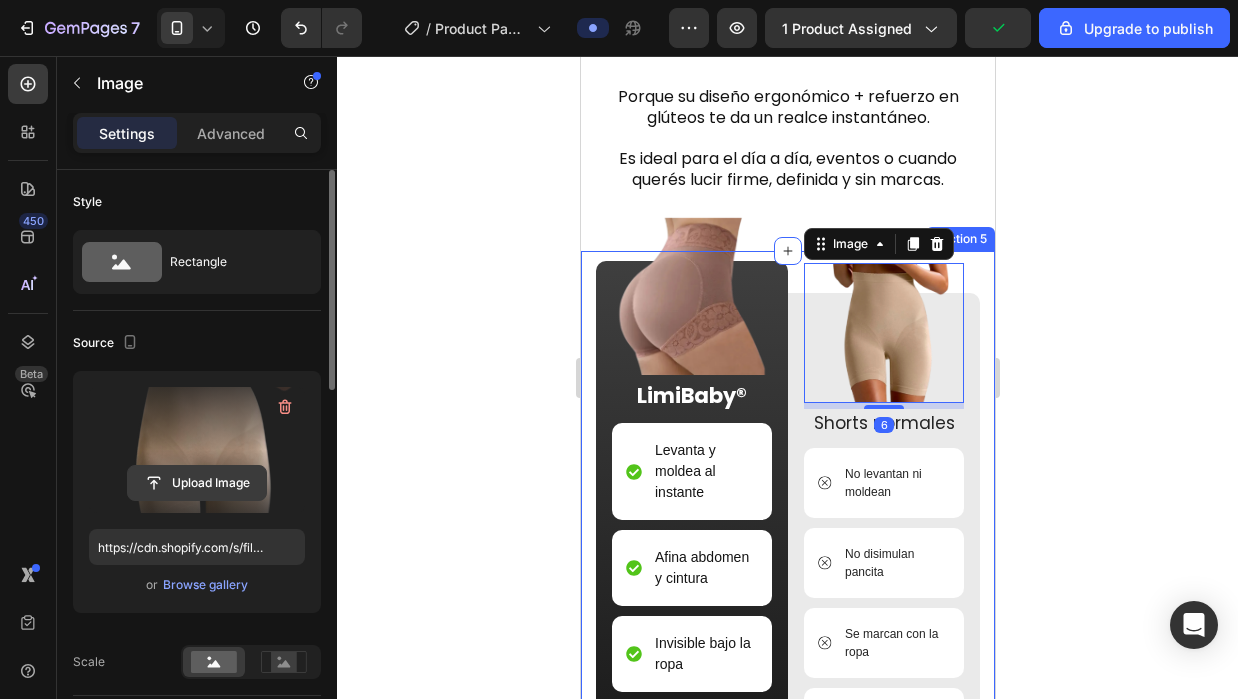 scroll, scrollTop: 400, scrollLeft: 0, axis: vertical 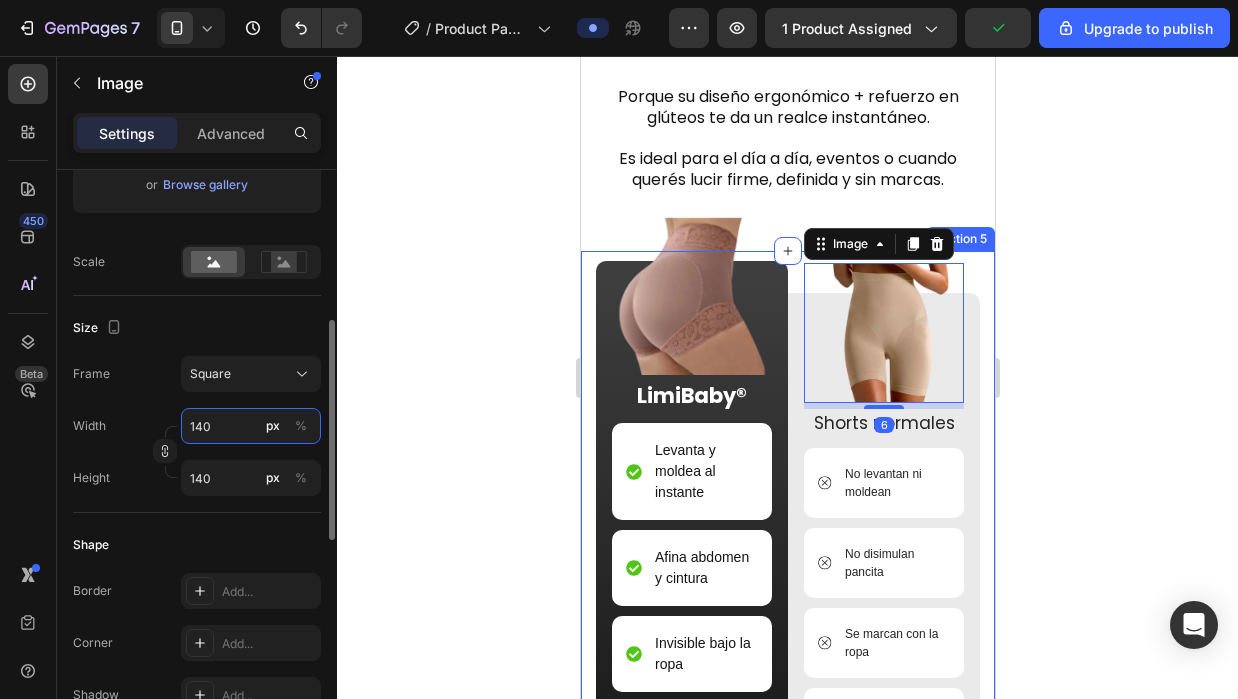 click on "140" at bounding box center (251, 426) 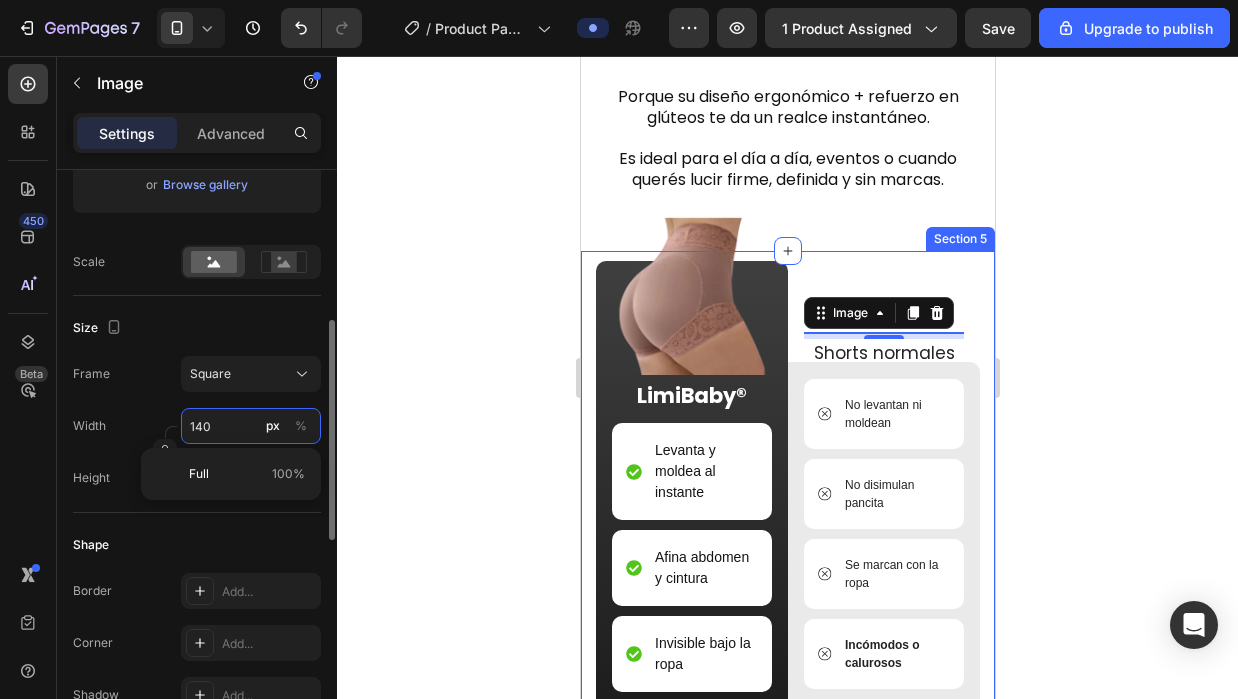 type on "1" 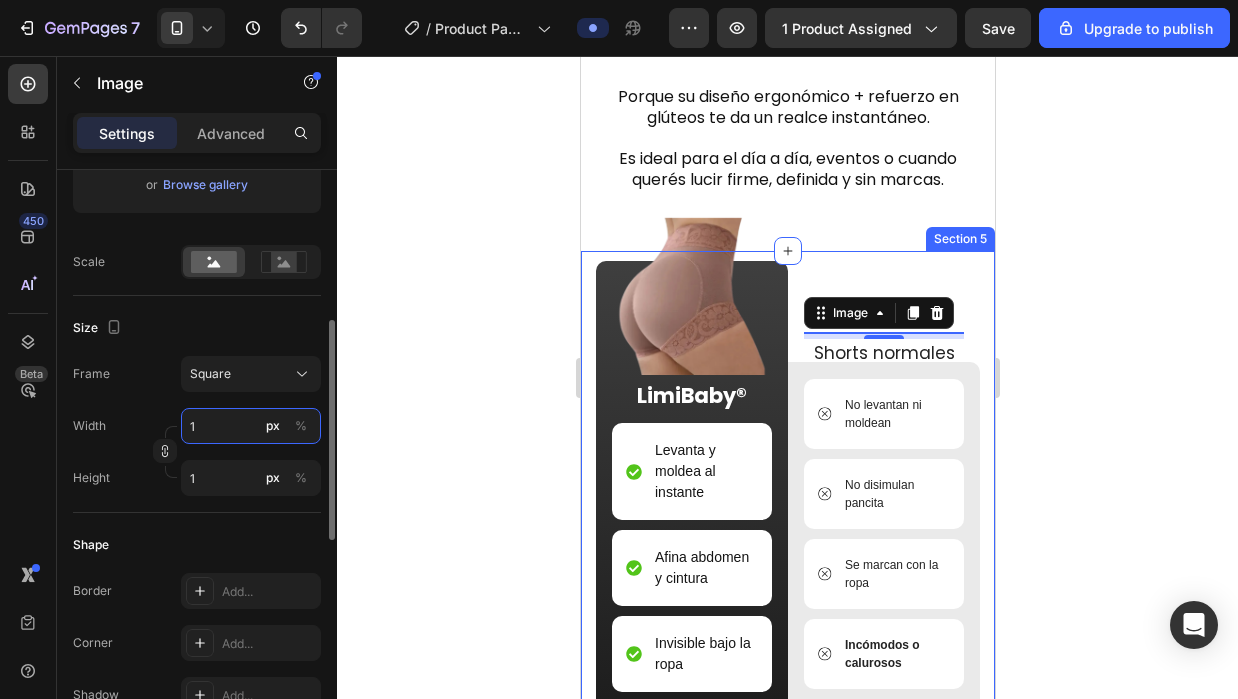 type on "12" 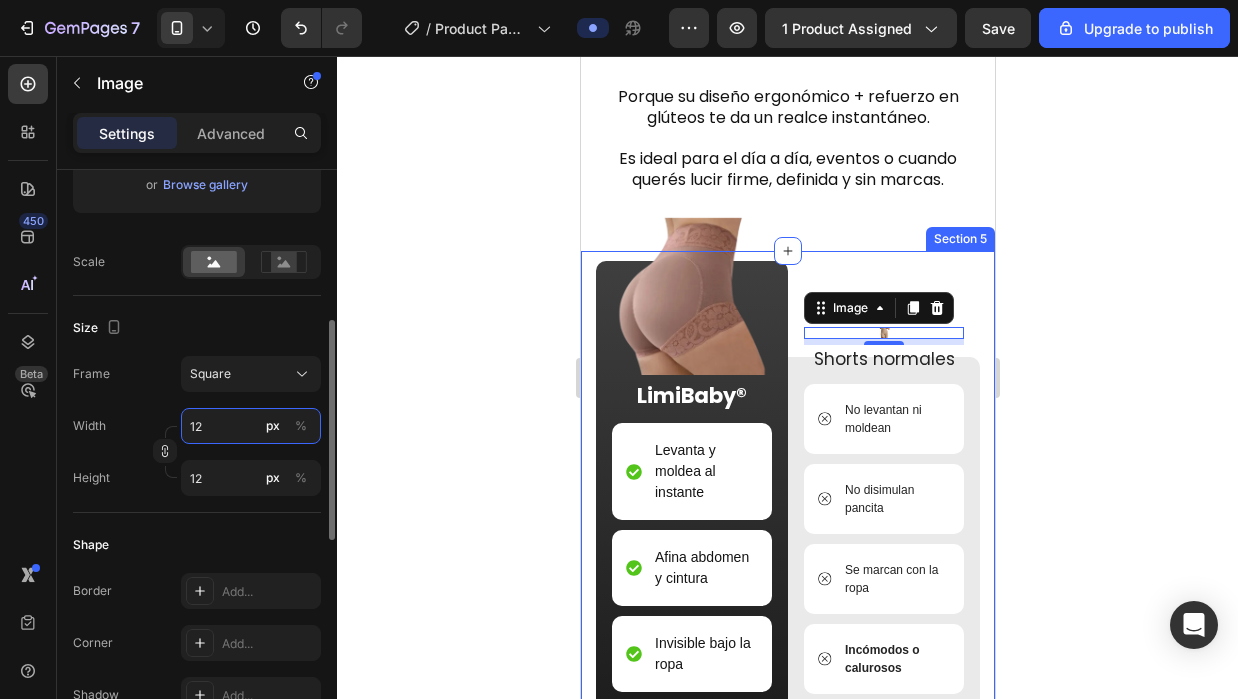 type on "120" 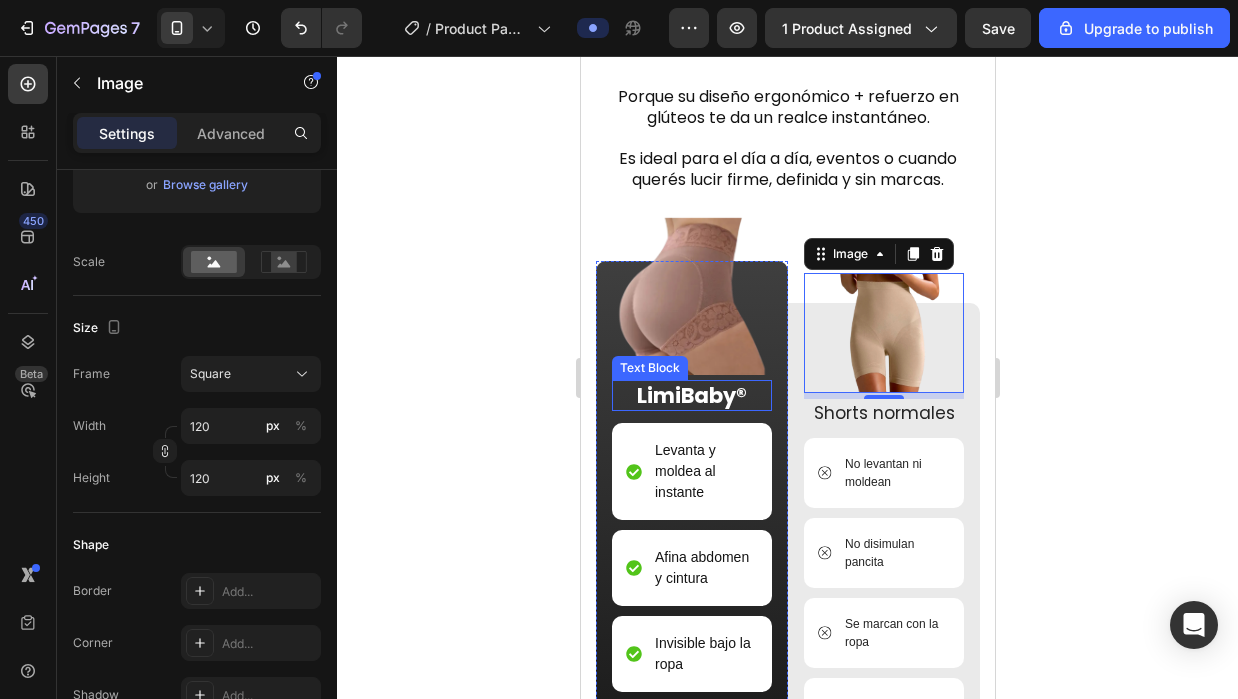 click at bounding box center (691, 295) 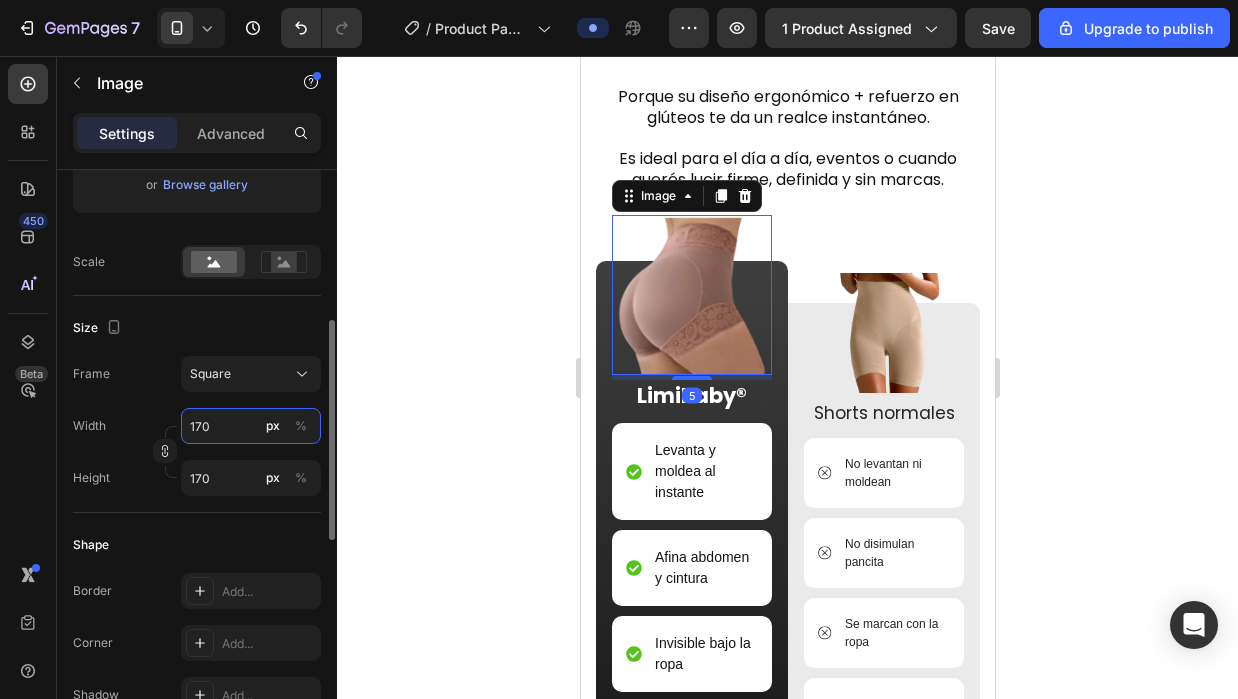 click on "170" at bounding box center (251, 426) 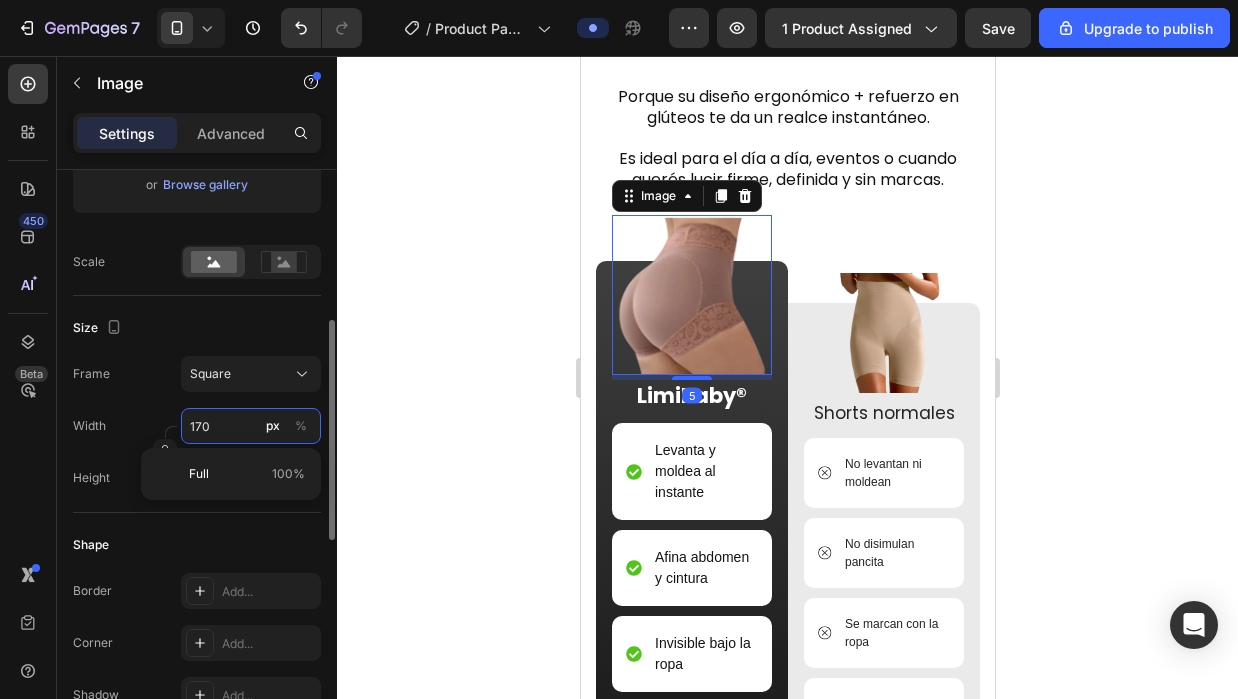 type on "1" 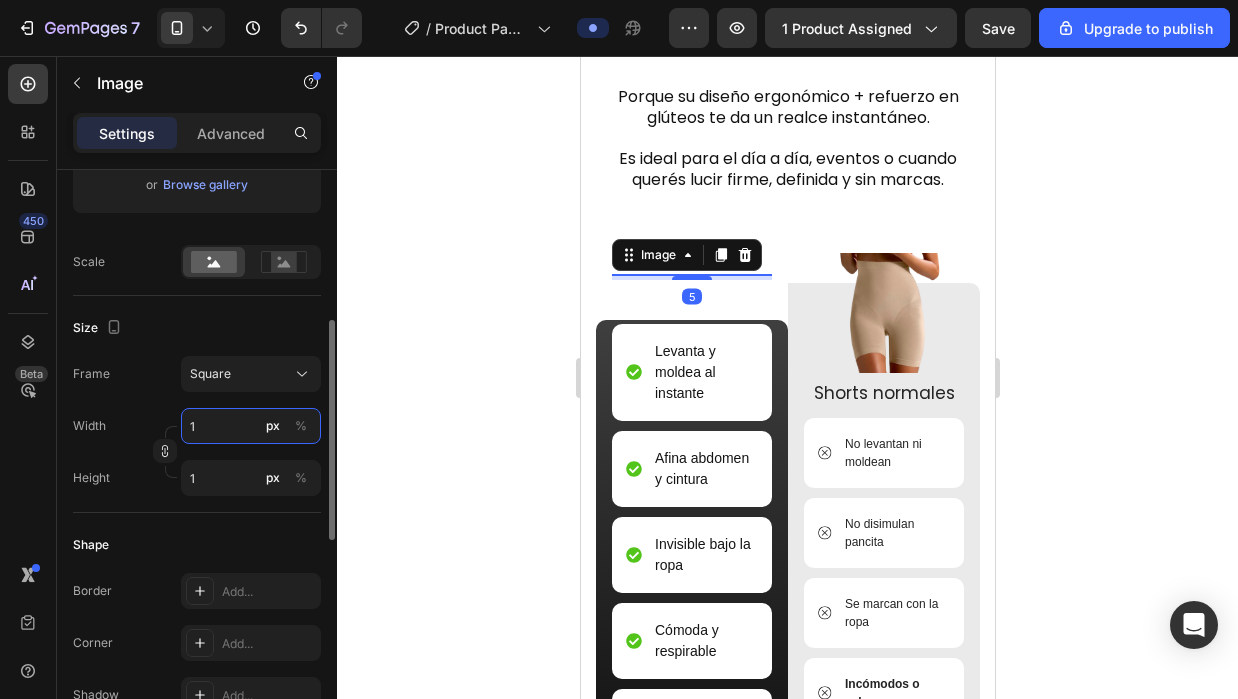 type on "15" 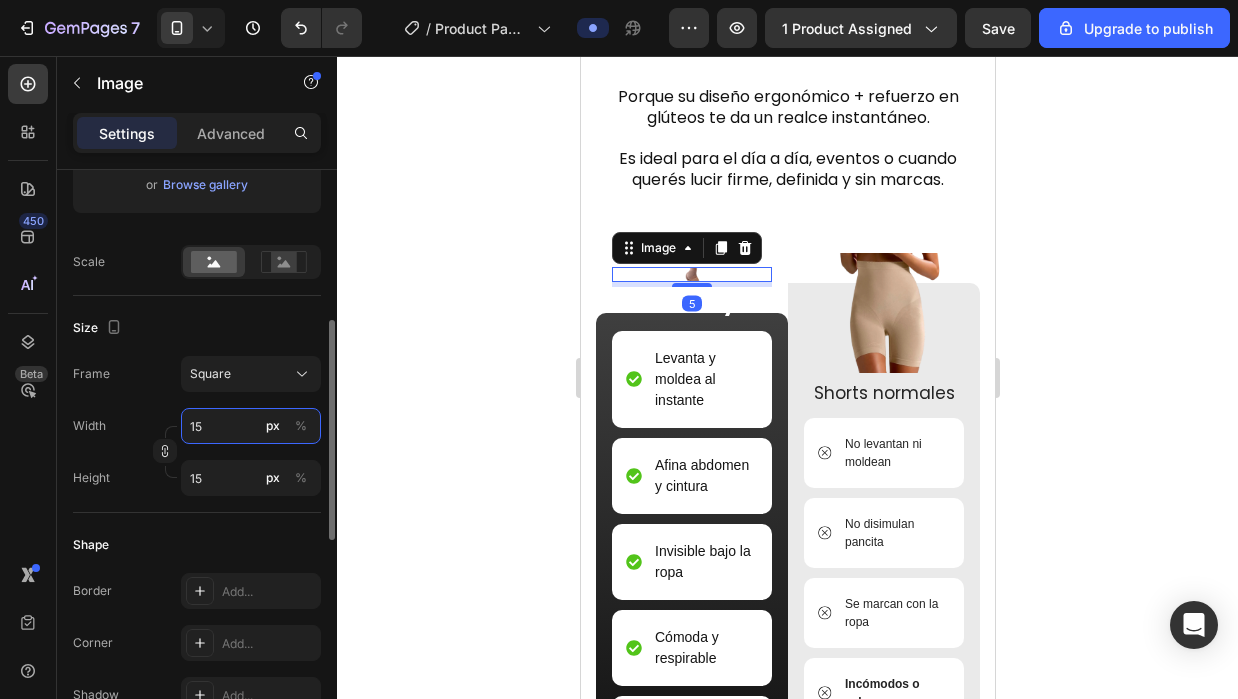 type on "150" 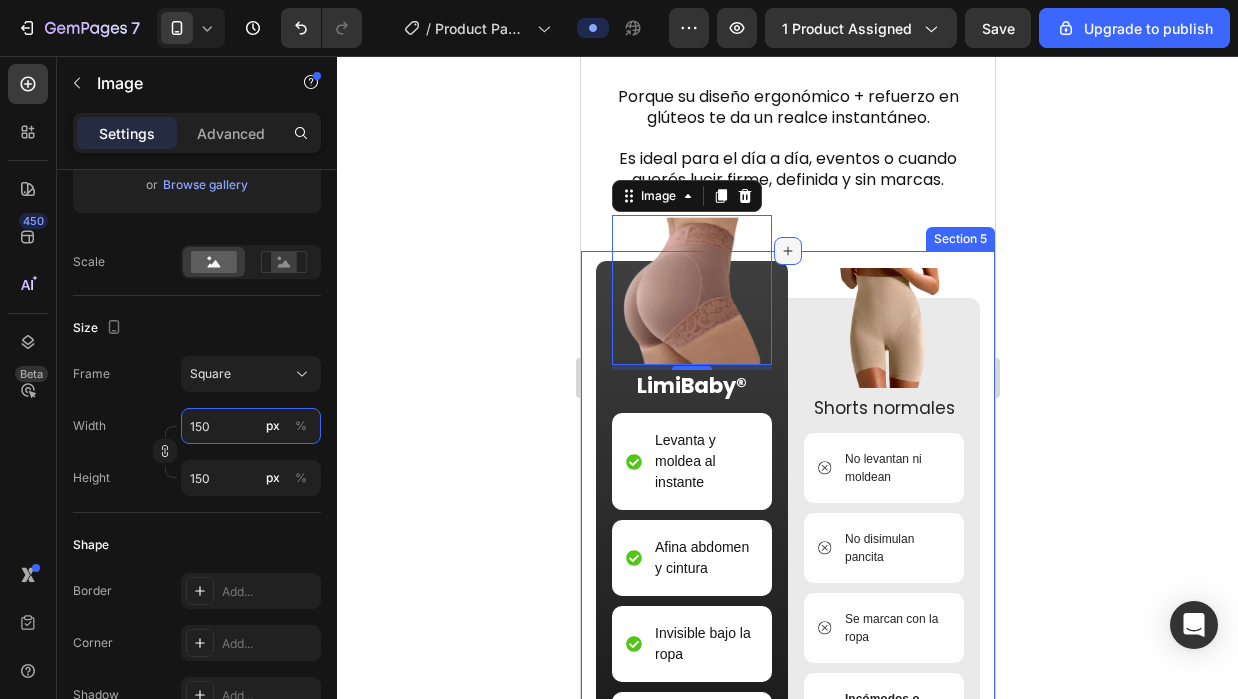 type on "150" 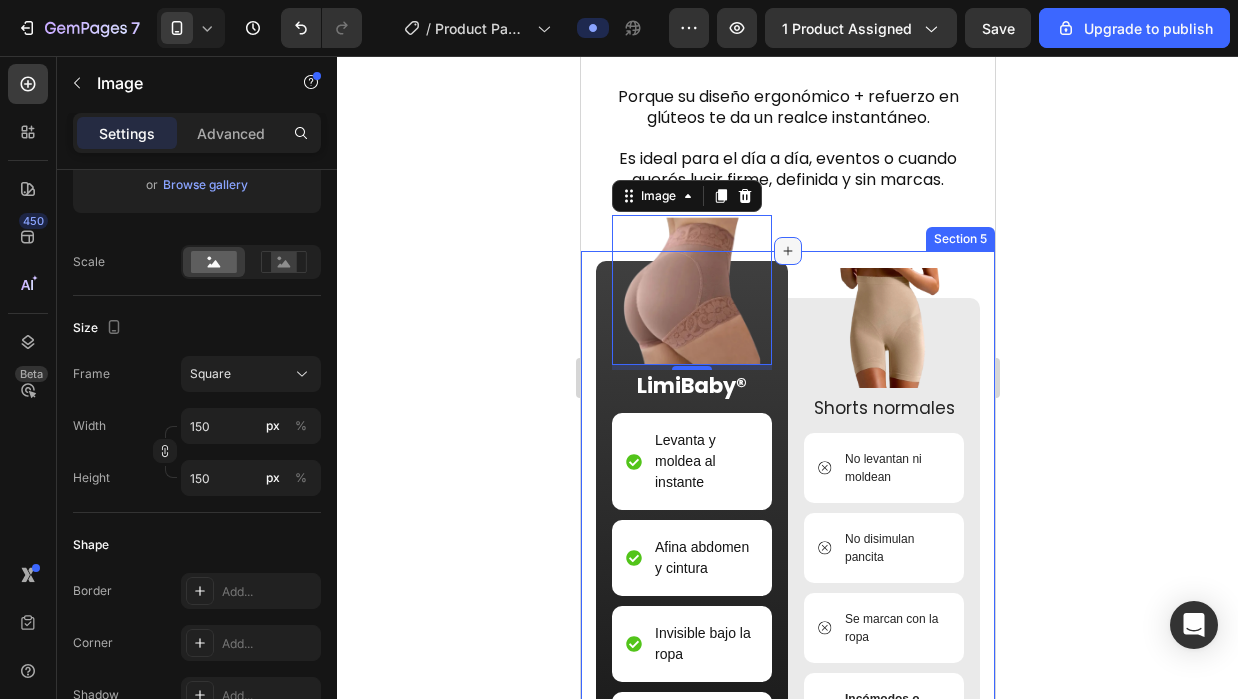 click at bounding box center [787, 251] 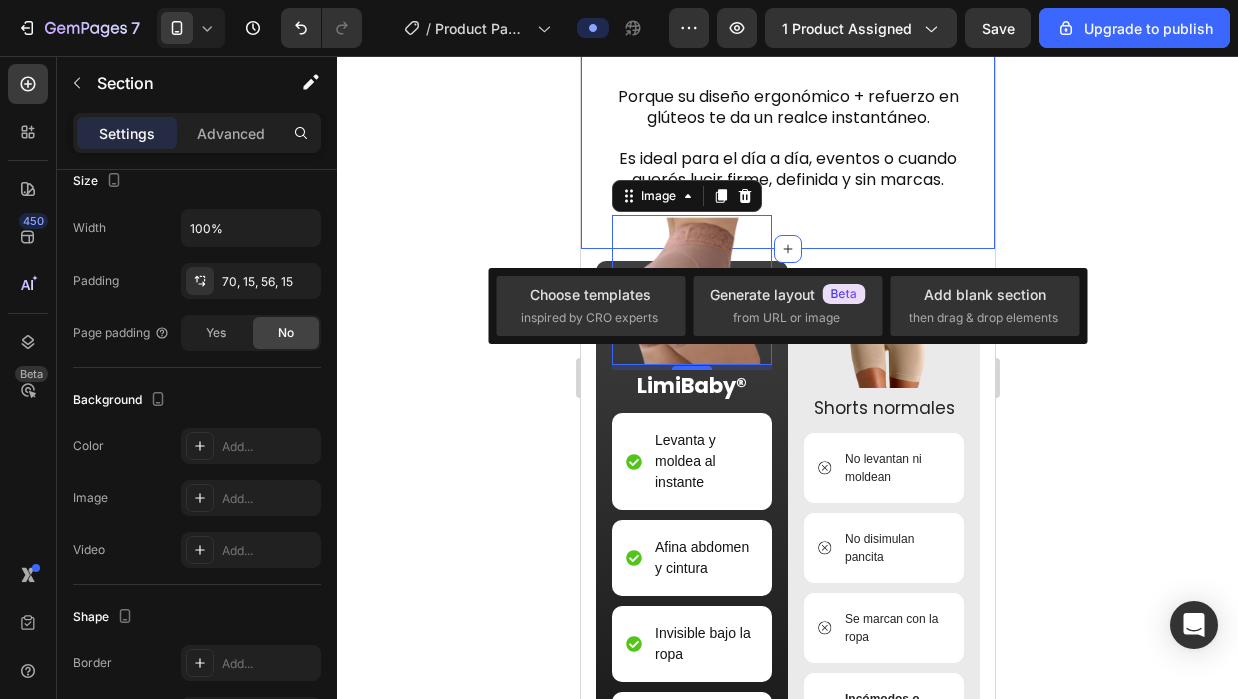 click on "Realza tu figura desde el primer uso Heading SexyLift® te da ese efecto levantado que amás. Súper cómoda, se adapta a tu cuerpo y realza donde más lo necesitás. Curvas más firmes, cero incomodidad. Heading Row ANTES DESPUES Image Comparison
Drop element here Releasit COD Form & Upsells Releasit COD Form & Upsells Row Product ¿Por qué elegir SexyLift®? Heading Porque su diseño ergonómico + refuerzo en glúteos te da un realce instantáneo. Es ideal para el día a día, eventos o cuando querés lucir firme, definida y sin marcas. Heading Section 4" at bounding box center (787, -310) 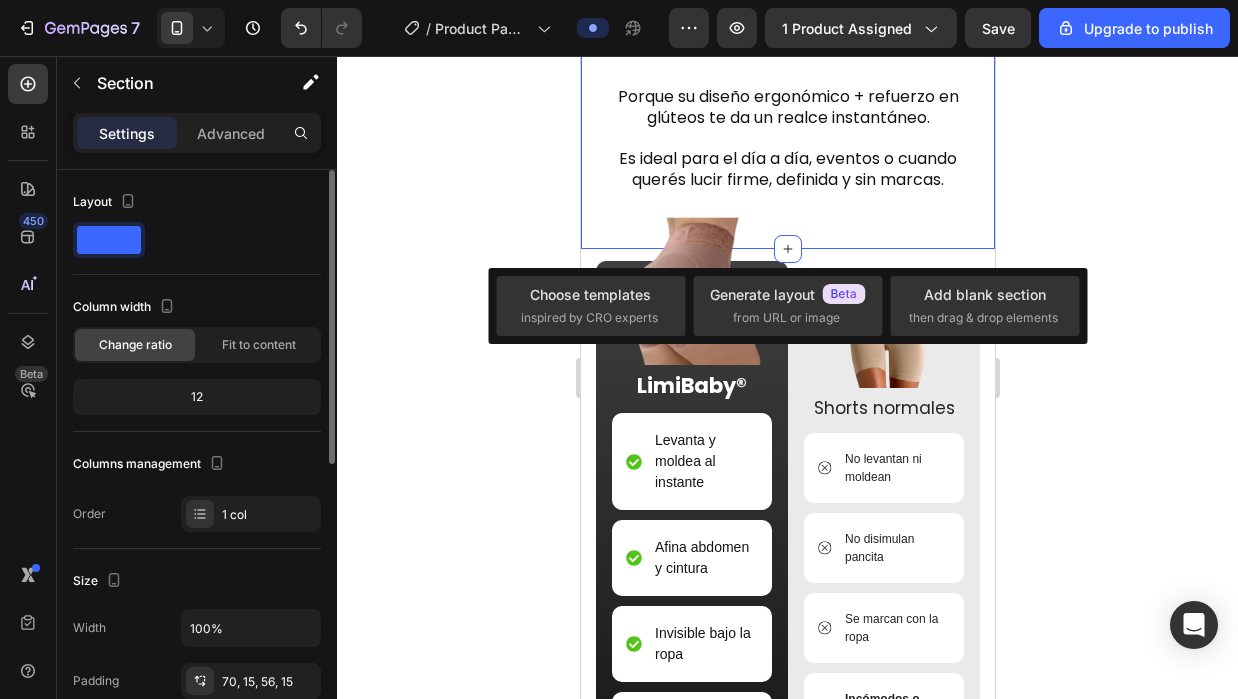 click on "Realza tu figura desde el primer uso Heading SexyLift® te da ese efecto levantado que amás. Súper cómoda, se adapta a tu cuerpo y realza donde más lo necesitás. Curvas más firmes, cero incomodidad. Heading Row ANTES DESPUES Image Comparison
Drop element here Releasit COD Form & Upsells Releasit COD Form & Upsells Row Product ¿Por qué elegir SexyLift®? Heading Porque su diseño ergonómico + refuerzo en glúteos te da un realce instantáneo. Es ideal para el día a día, eventos o cuando querés lucir firme, definida y sin marcas. Heading Section 4   You can create reusable sections Create Theme Section AI Content Write with GemAI What would you like to describe here? Tone and Voice Persuasive Product SexyLift® – Short faja invisible para una figura perfecta Show more Generate" at bounding box center (787, -310) 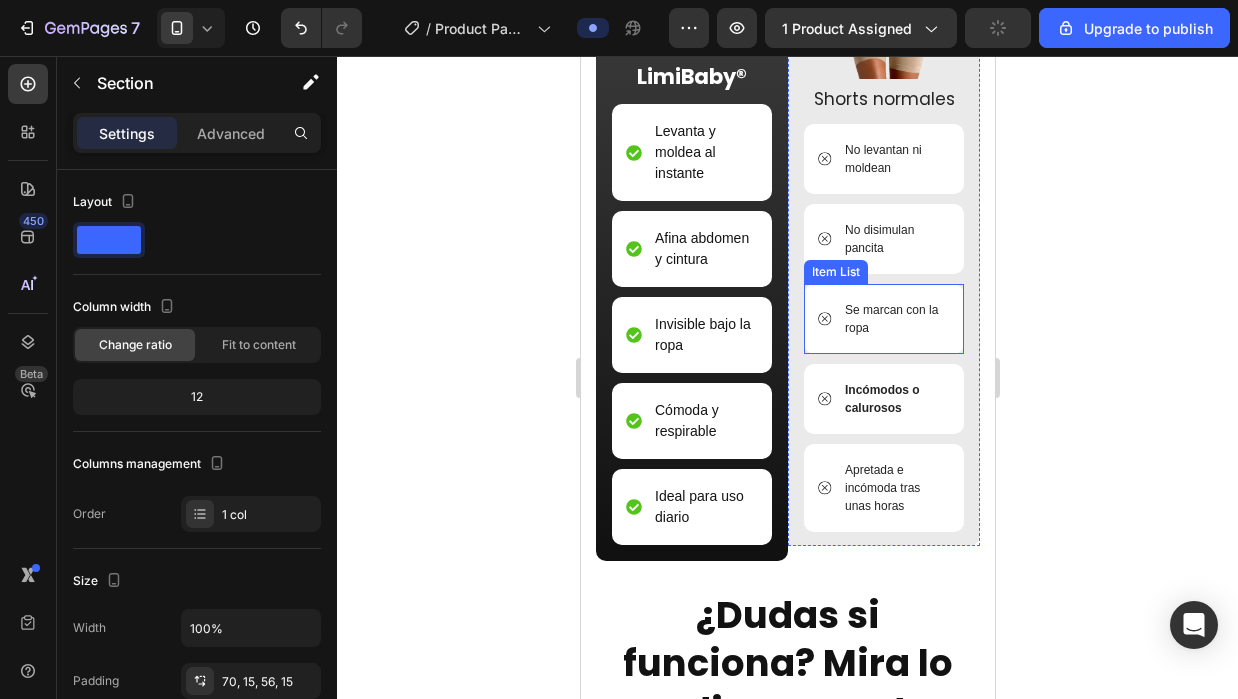 scroll, scrollTop: 3391, scrollLeft: 0, axis: vertical 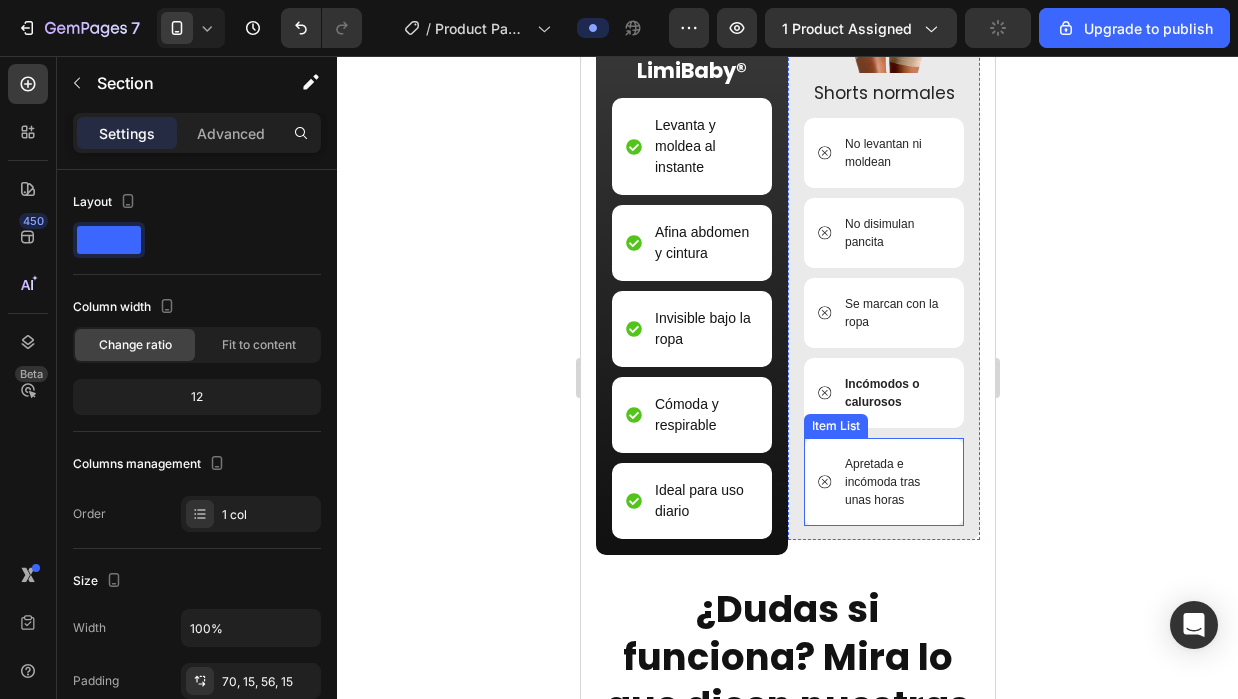 click on "Apretada e incómoda tras unas horas" at bounding box center (895, 482) 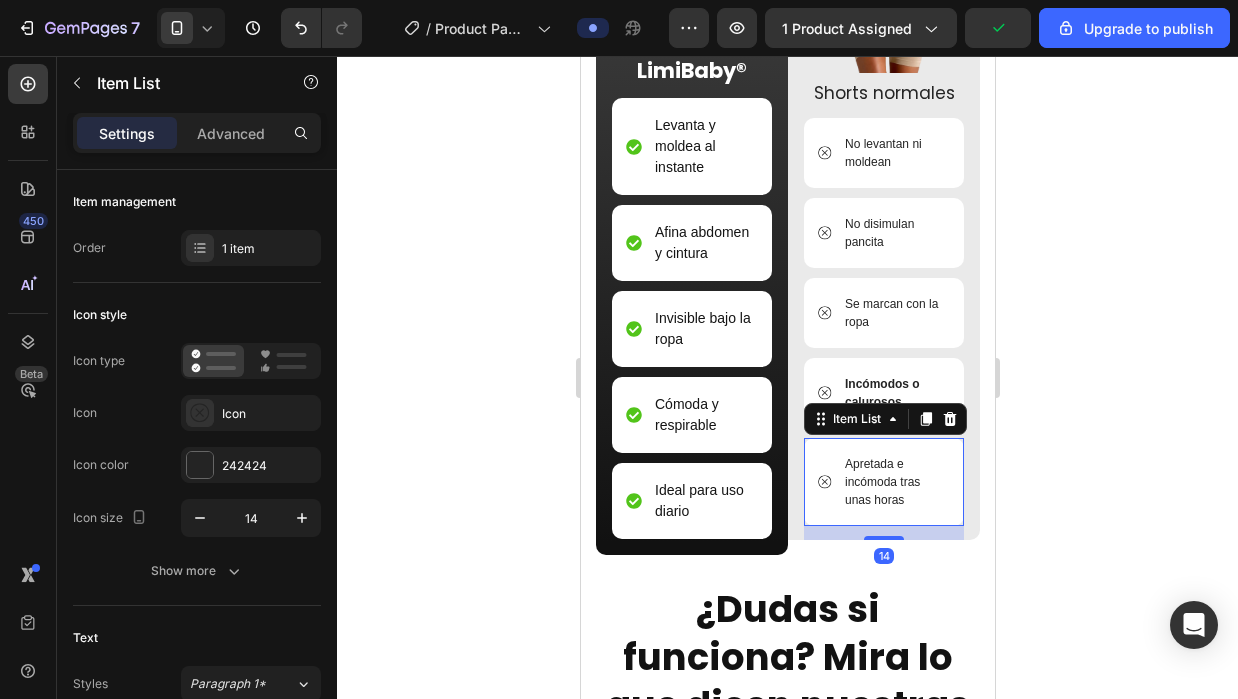 click on "Apretada e incómoda tras unas horas" at bounding box center [883, 482] 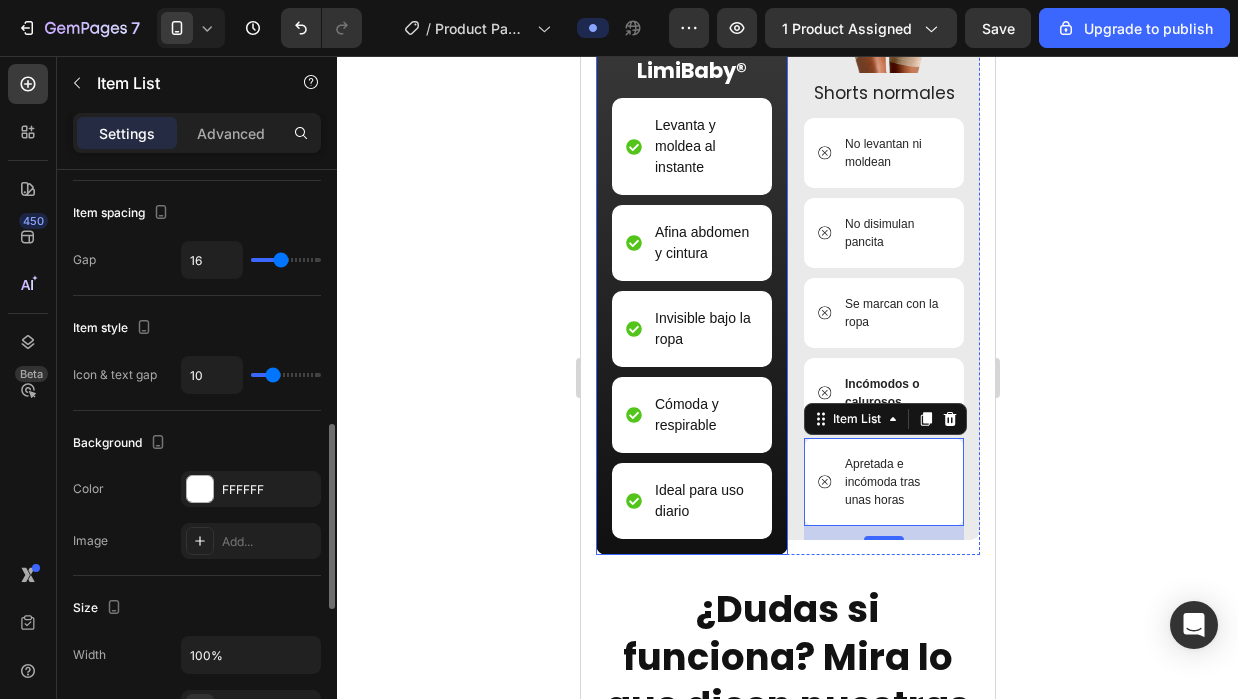 scroll, scrollTop: 700, scrollLeft: 0, axis: vertical 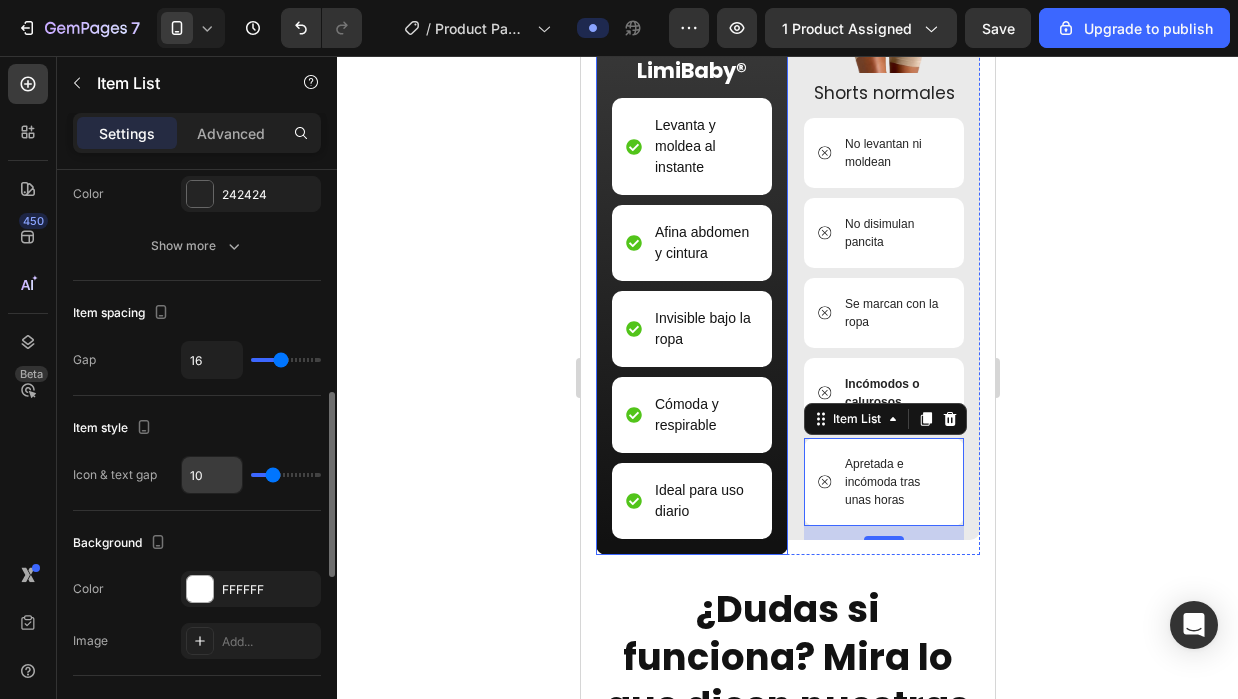 click on "10" at bounding box center (212, 475) 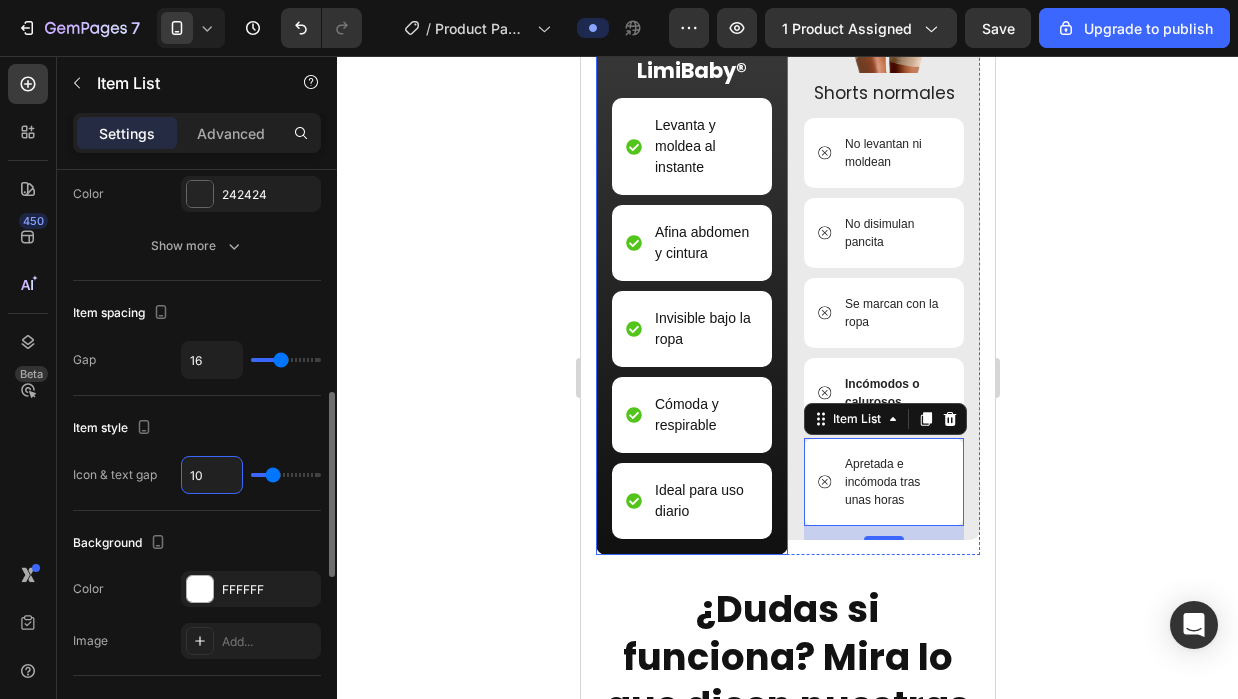 type on "8" 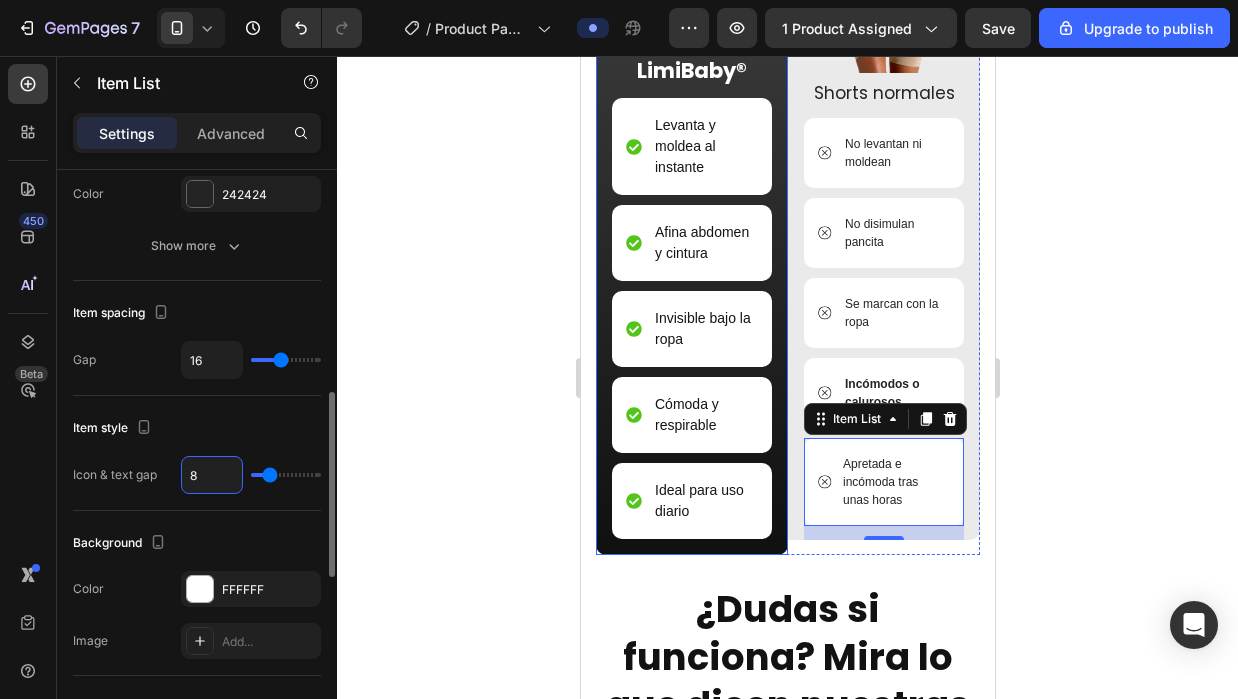 type 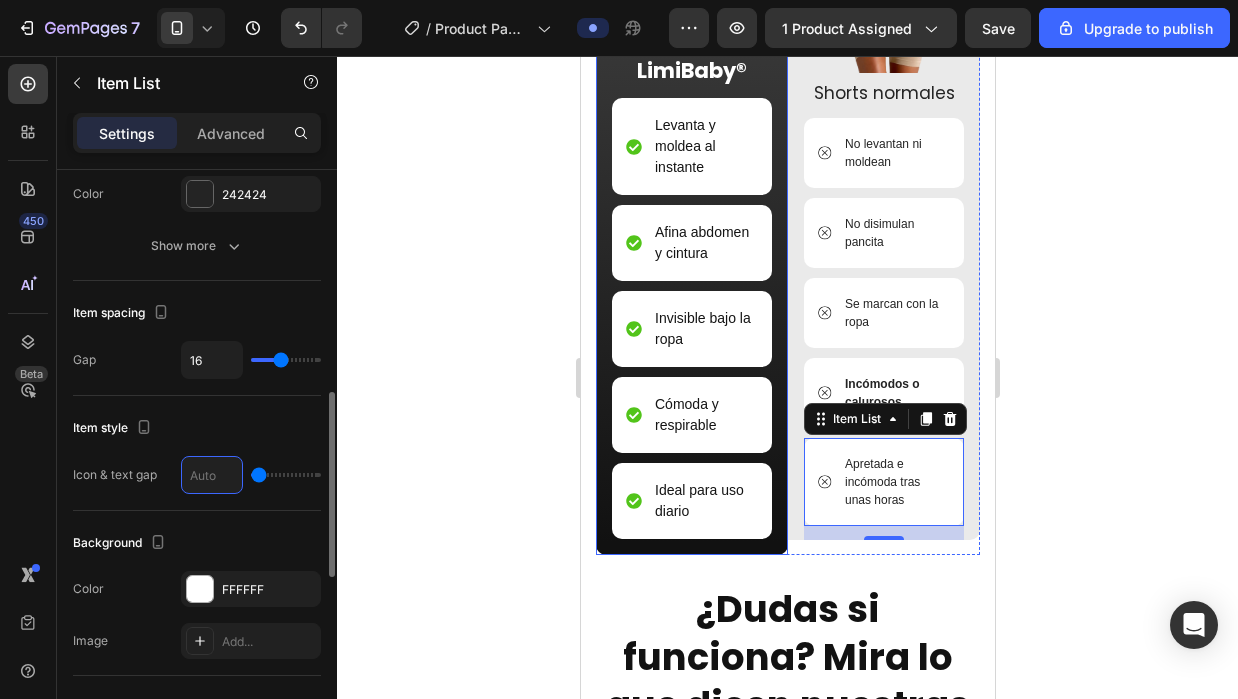 type on "1" 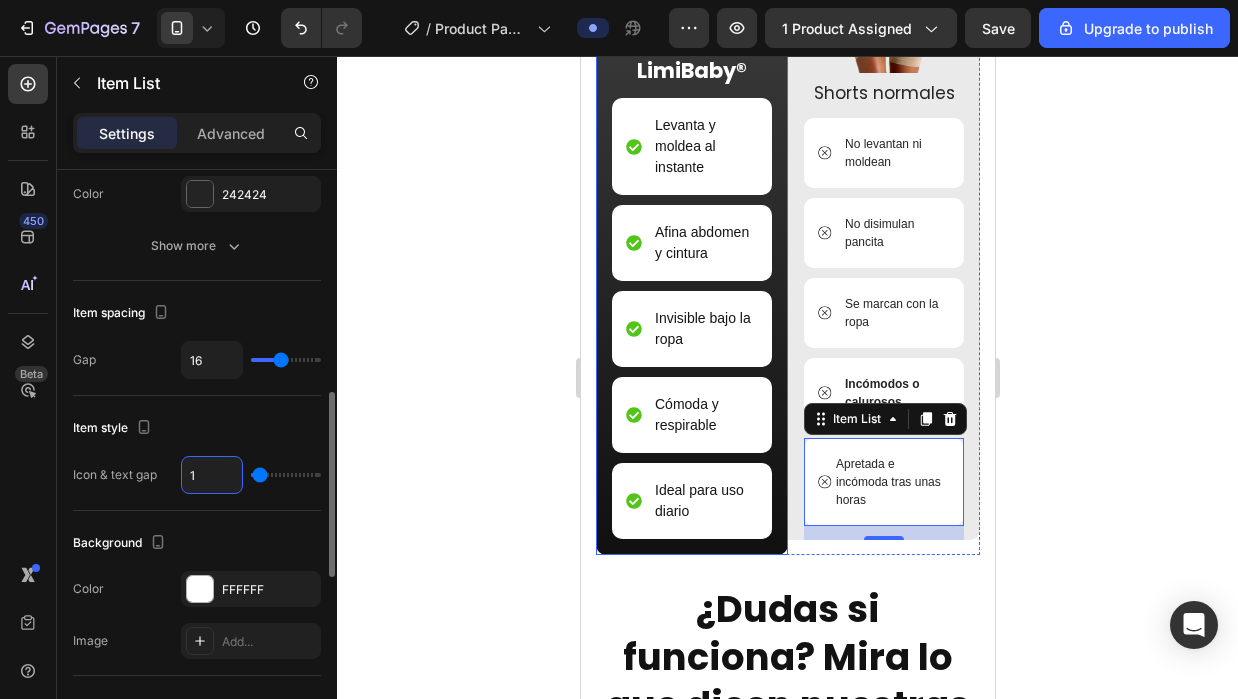 type on "10" 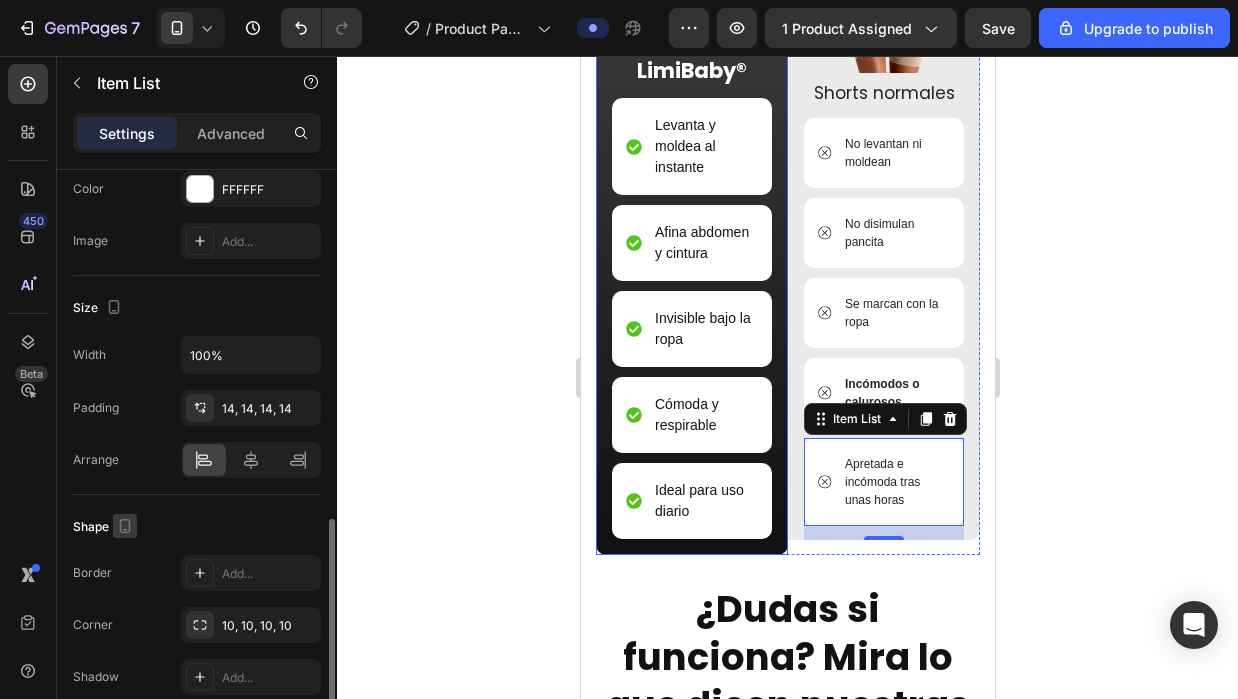 scroll, scrollTop: 1200, scrollLeft: 0, axis: vertical 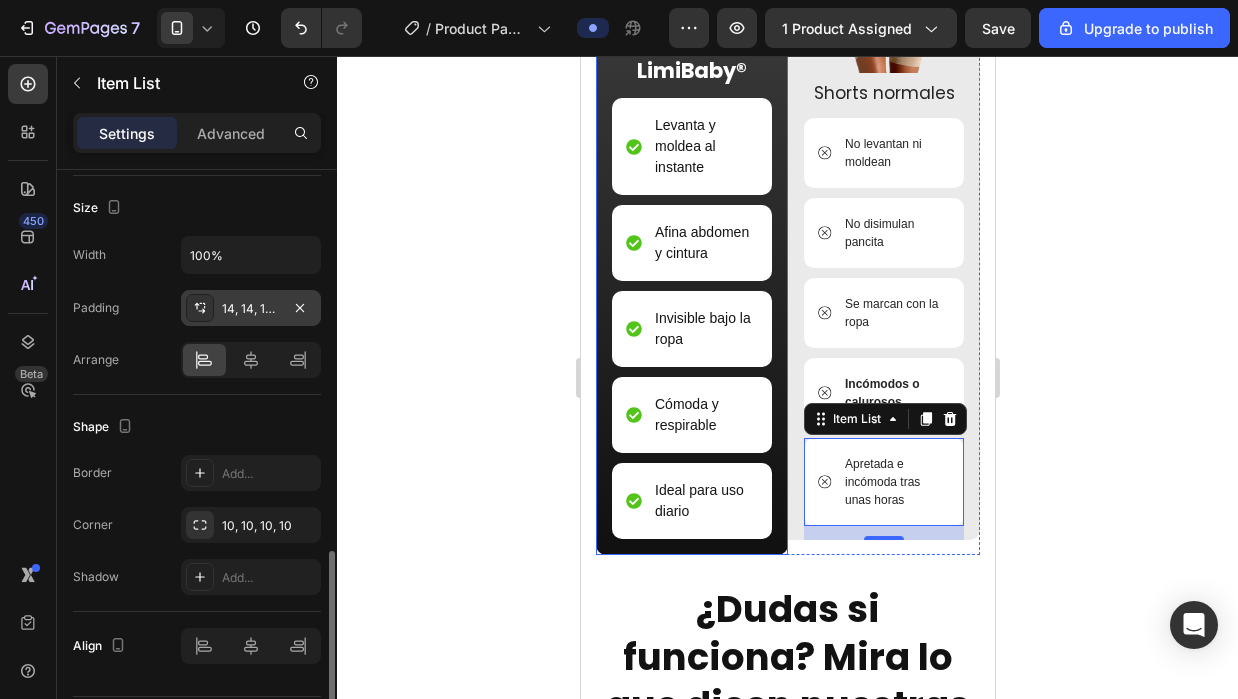 click on "14, 14, 14, 14" at bounding box center [251, 309] 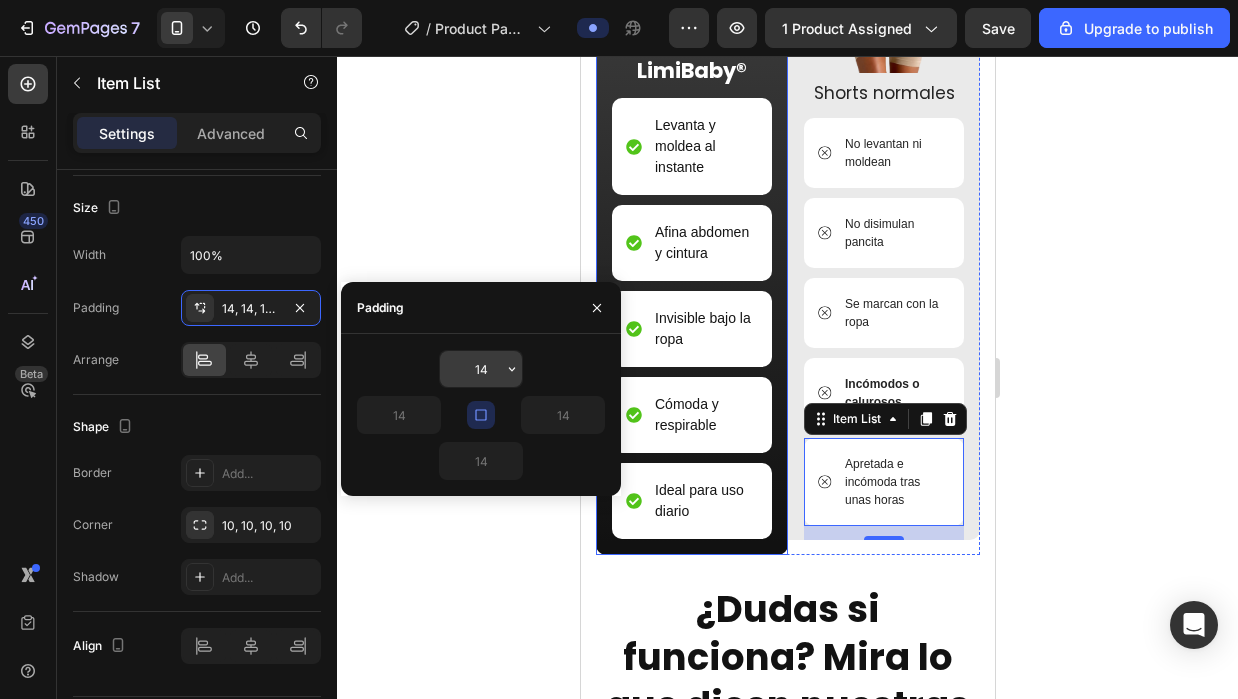 click on "14" at bounding box center [481, 369] 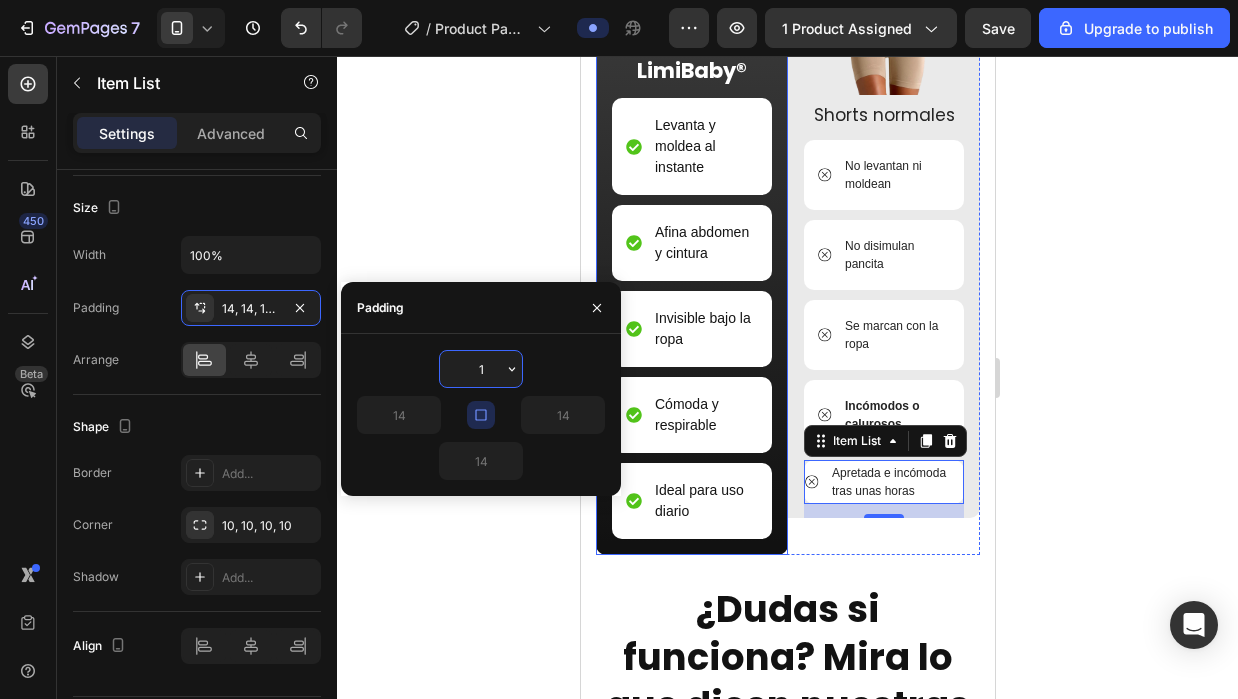 type on "10" 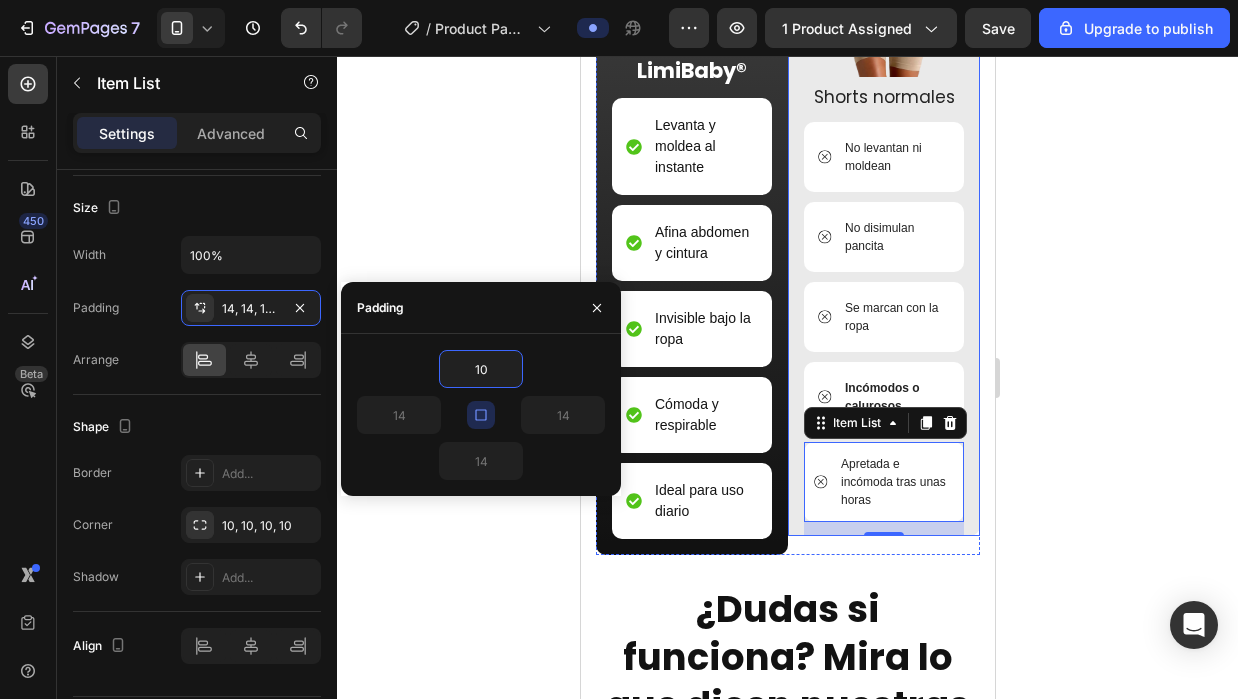 click on "Image Shorts normales Text Block
No levantan ni moldean Item List
No disimulan pancita Item List
Se marcan con la ropa Item List
Incómodos o calurosos Item List
Apretada e incómoda tras unas horas Item List   14 Row" at bounding box center [883, 262] 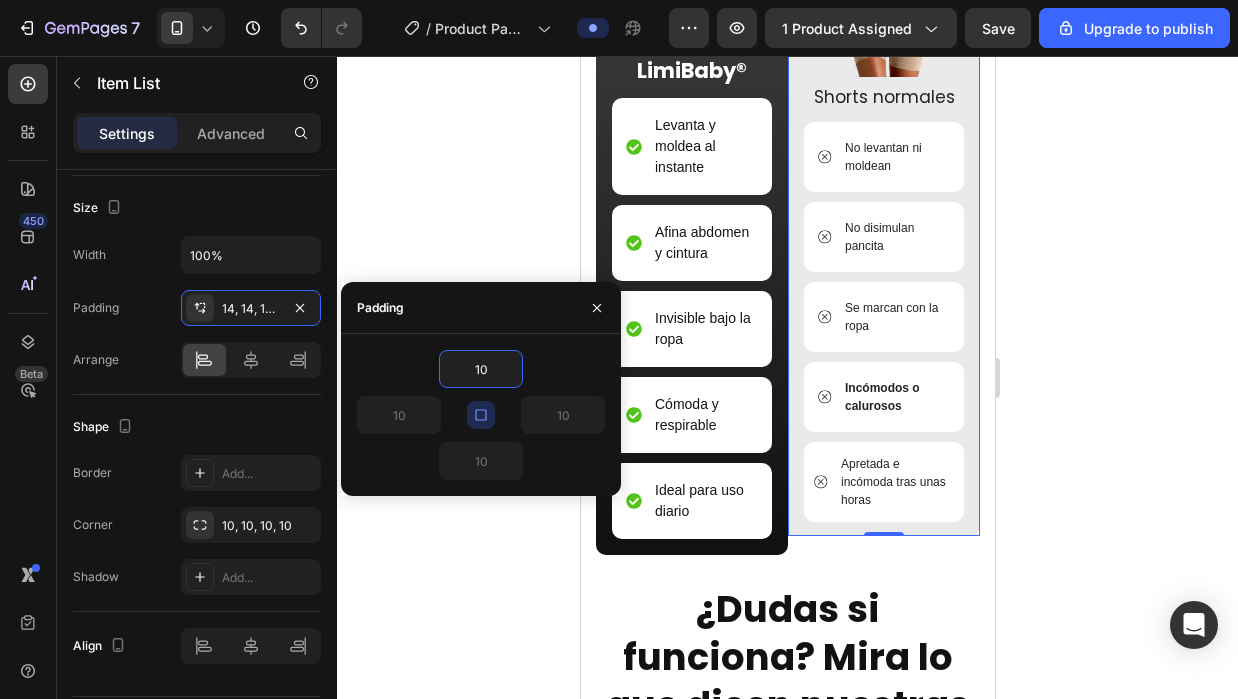 scroll, scrollTop: 0, scrollLeft: 0, axis: both 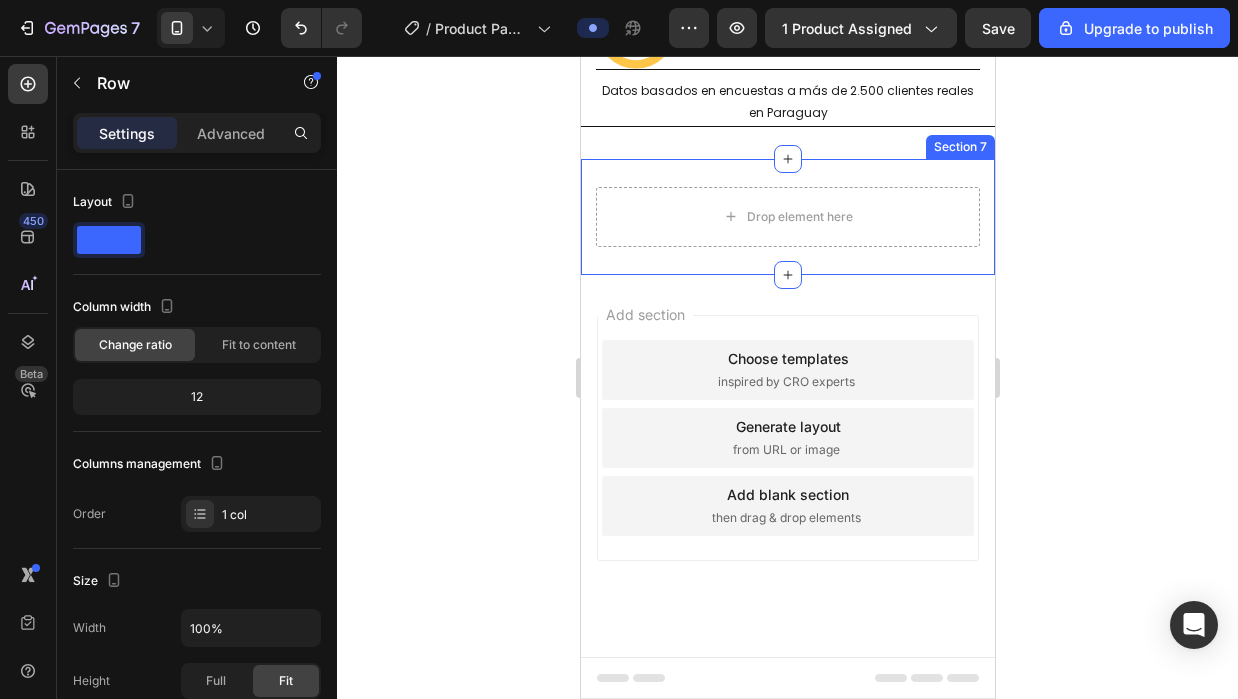 click on "Drop element here Section 7" at bounding box center (787, 217) 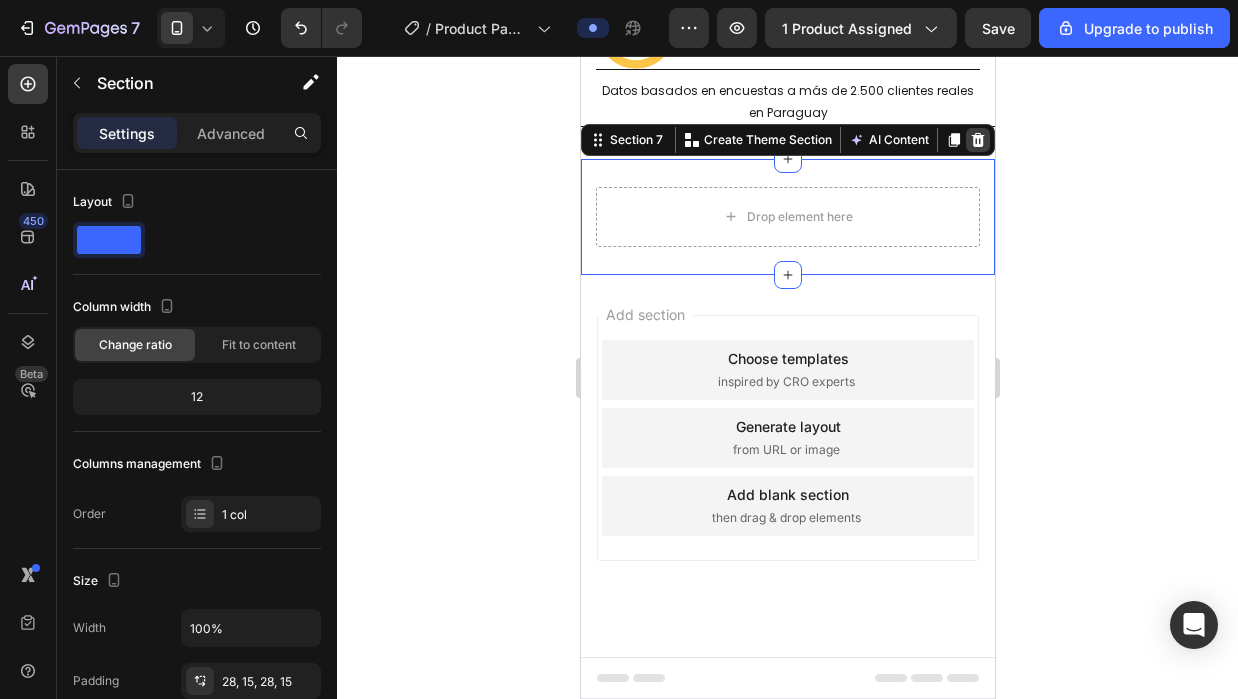 click 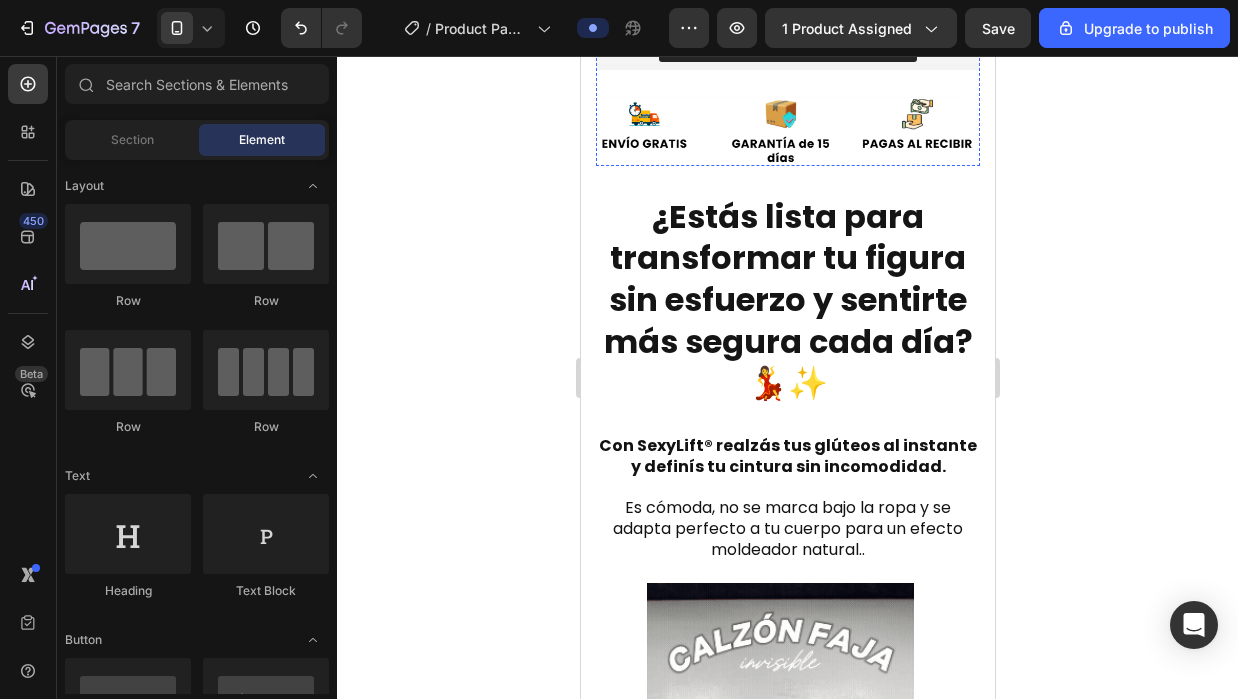 scroll, scrollTop: 1000, scrollLeft: 0, axis: vertical 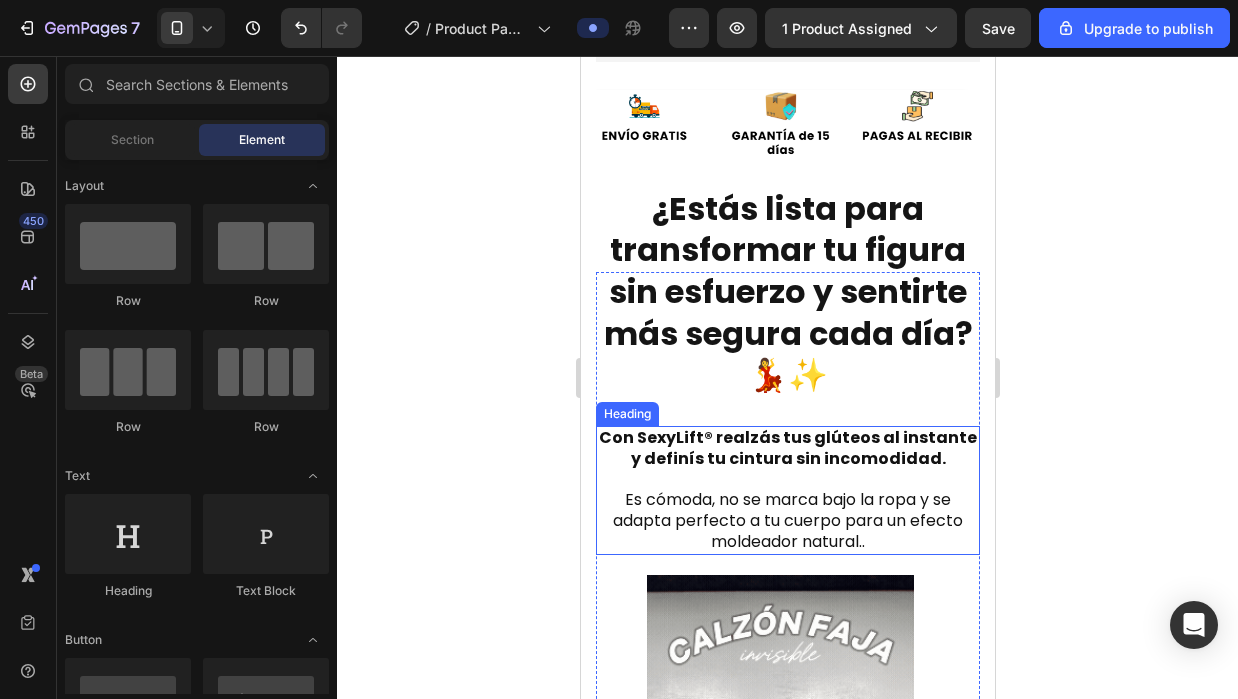 click on "Con SexyLift® realzás tus glúteos al instante y definís tu cintura sin incomodidad." at bounding box center (787, 448) 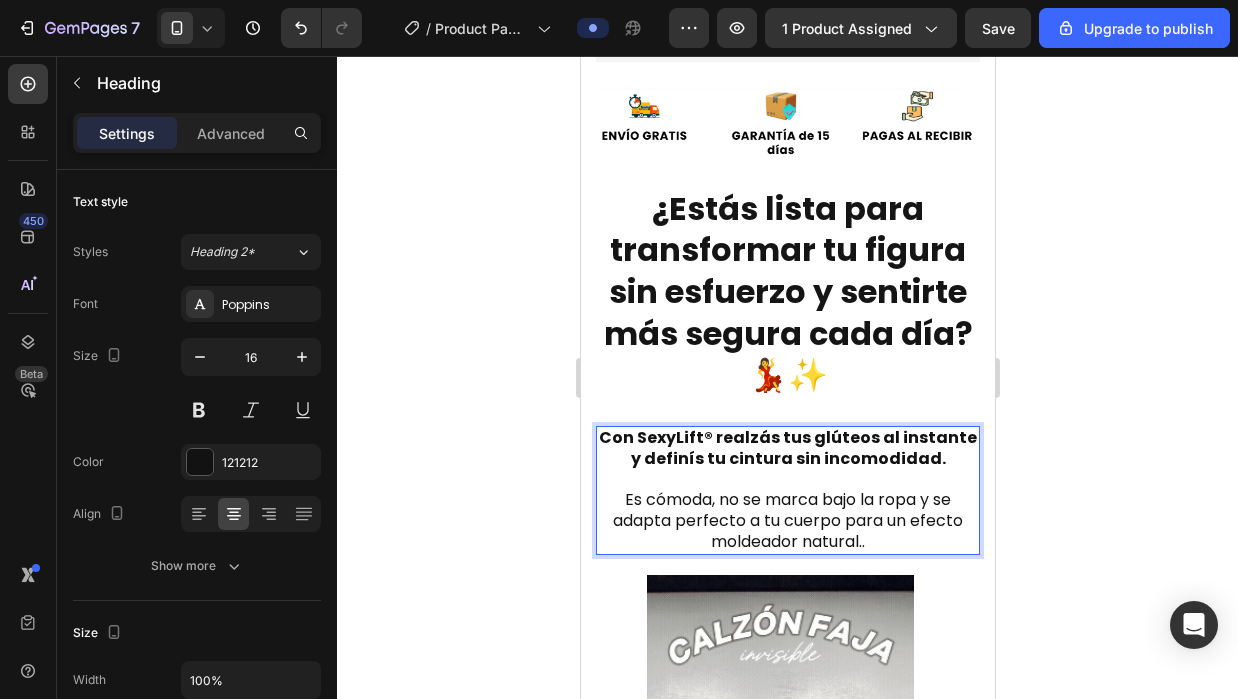click on "Con SexyLift® realzás tus glúteos al instante y definís tu cintura sin incomodidad." at bounding box center [787, 448] 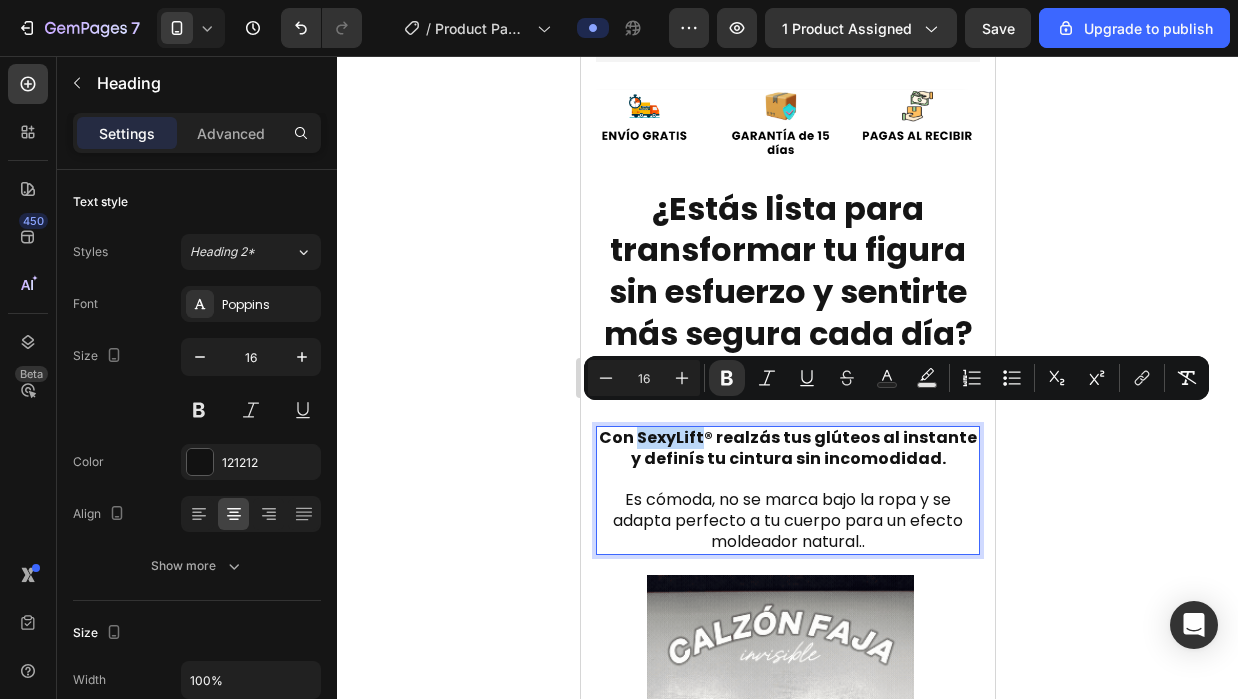 drag, startPoint x: 637, startPoint y: 418, endPoint x: 696, endPoint y: 424, distance: 59.3043 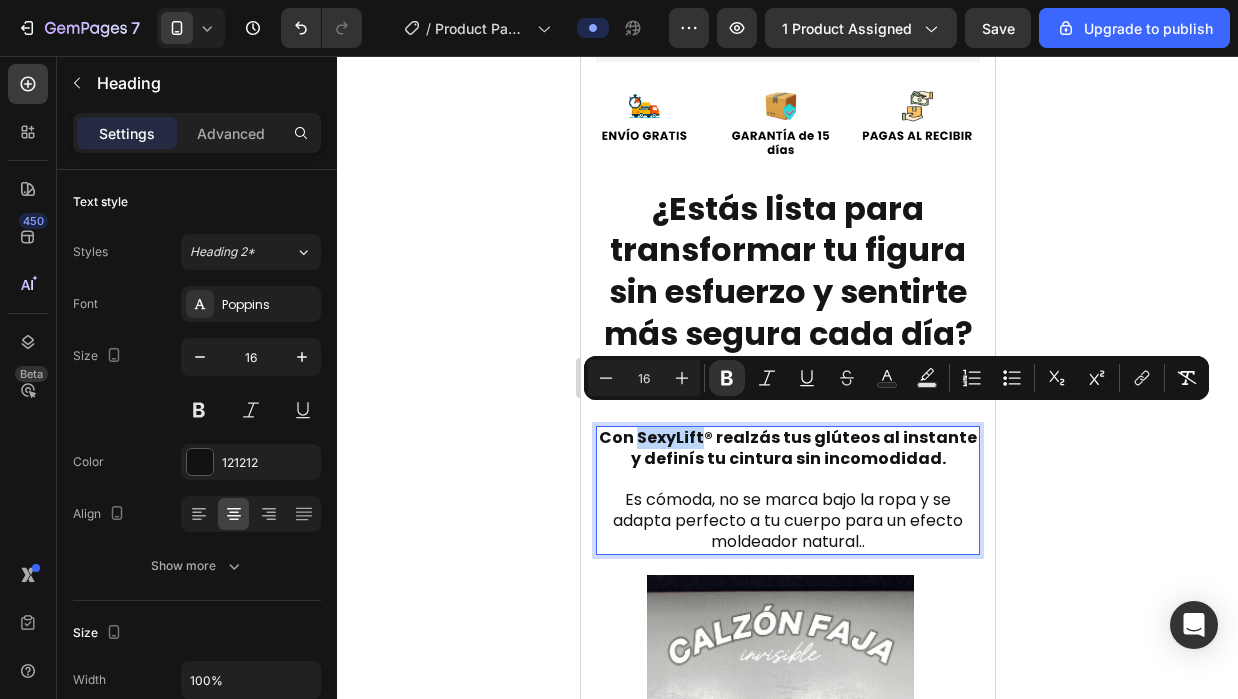 click on "Con SexyLift® realzás tus glúteos al instante y definís tu cintura sin incomodidad." at bounding box center (787, 448) 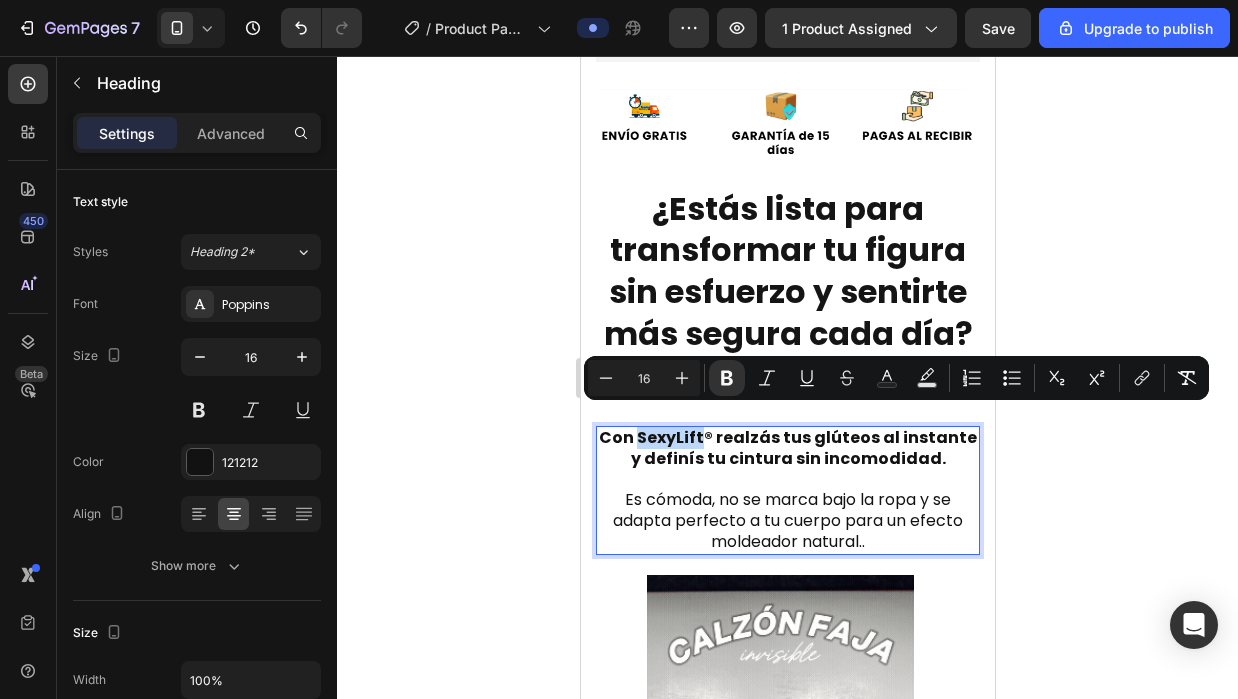 click on "Con SexyLift® realzás tus glúteos al instante y definís tu cintura sin incomodidad." at bounding box center [787, 448] 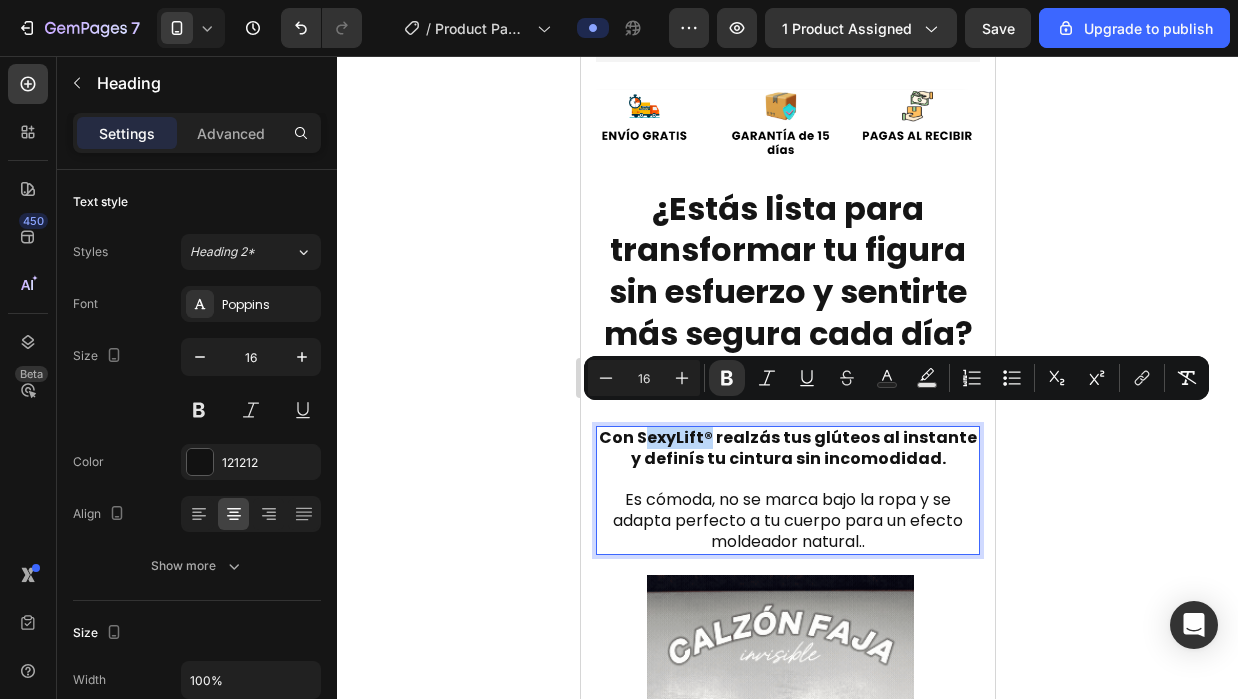 drag, startPoint x: 641, startPoint y: 417, endPoint x: 708, endPoint y: 421, distance: 67.11929 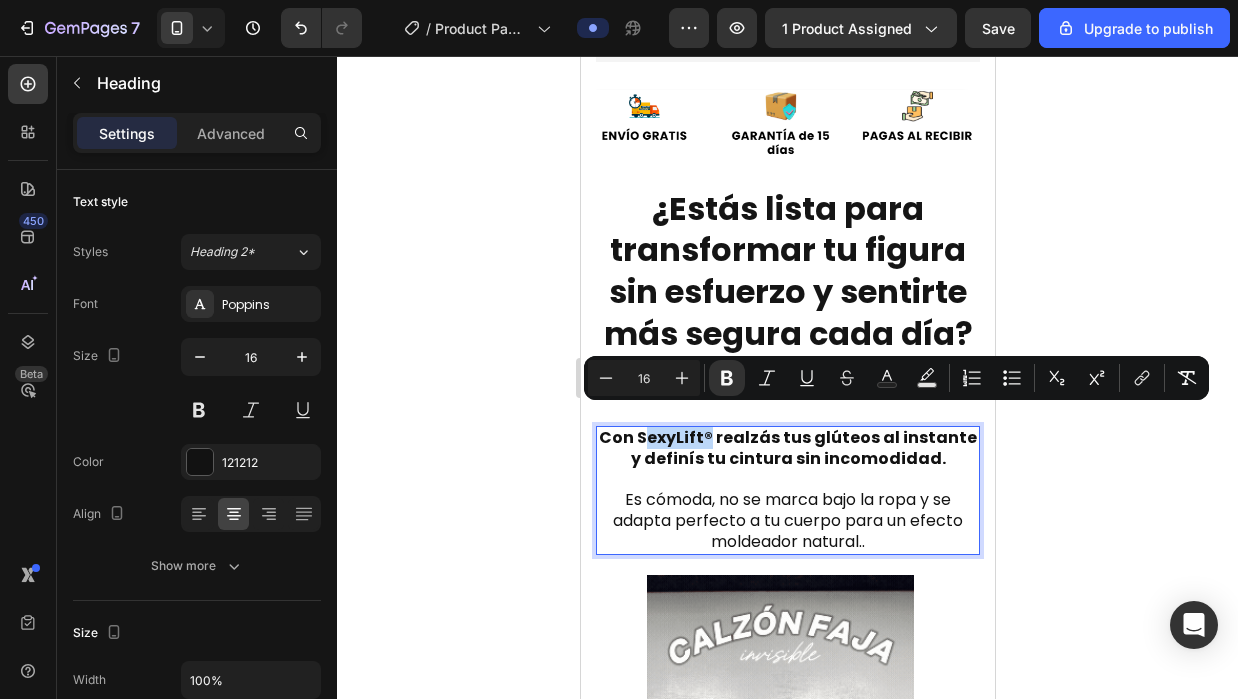 click on "Con SexyLift® realzás tus glúteos al instante y definís tu cintura sin incomodidad." at bounding box center [787, 448] 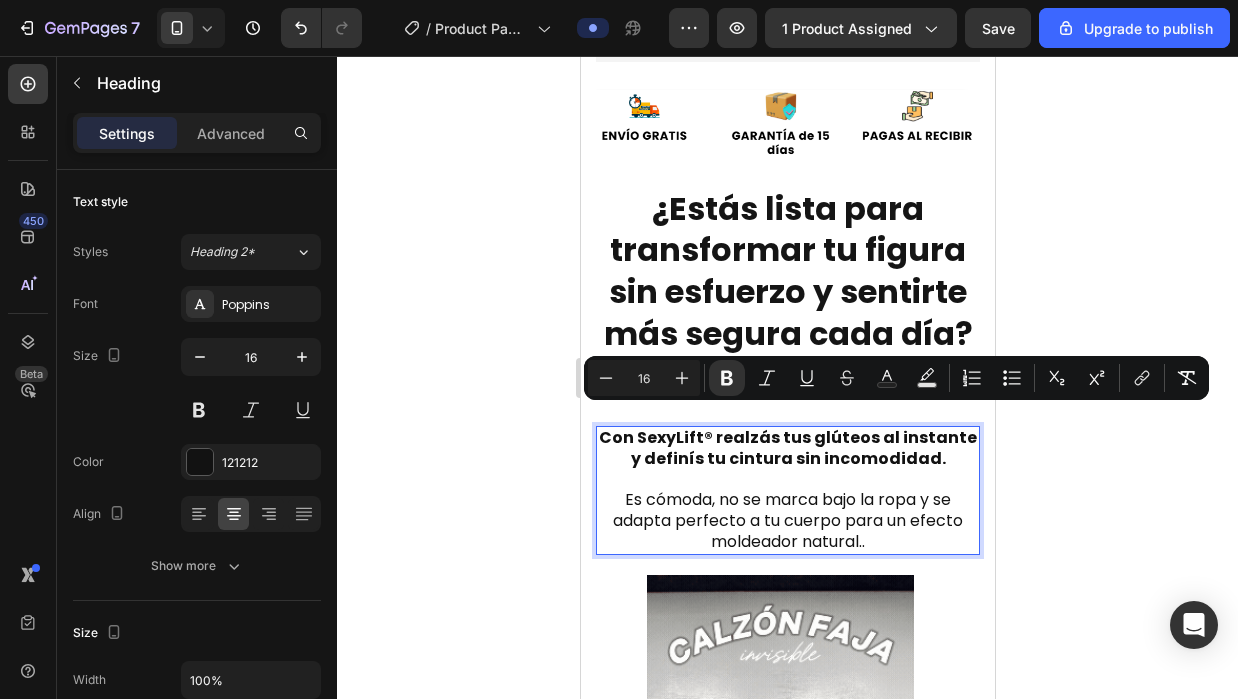 click on "Con SexyLift® realzás tus glúteos al instante y definís tu cintura sin incomodidad." at bounding box center (787, 448) 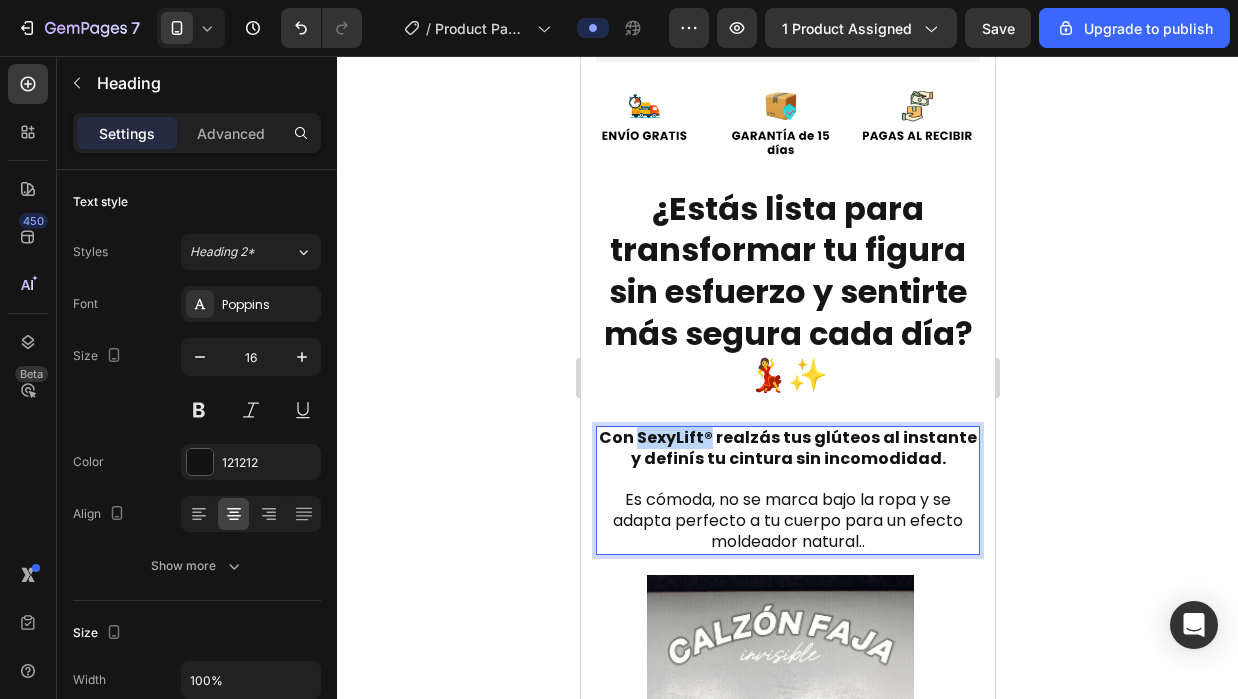 drag, startPoint x: 638, startPoint y: 419, endPoint x: 702, endPoint y: 417, distance: 64.03124 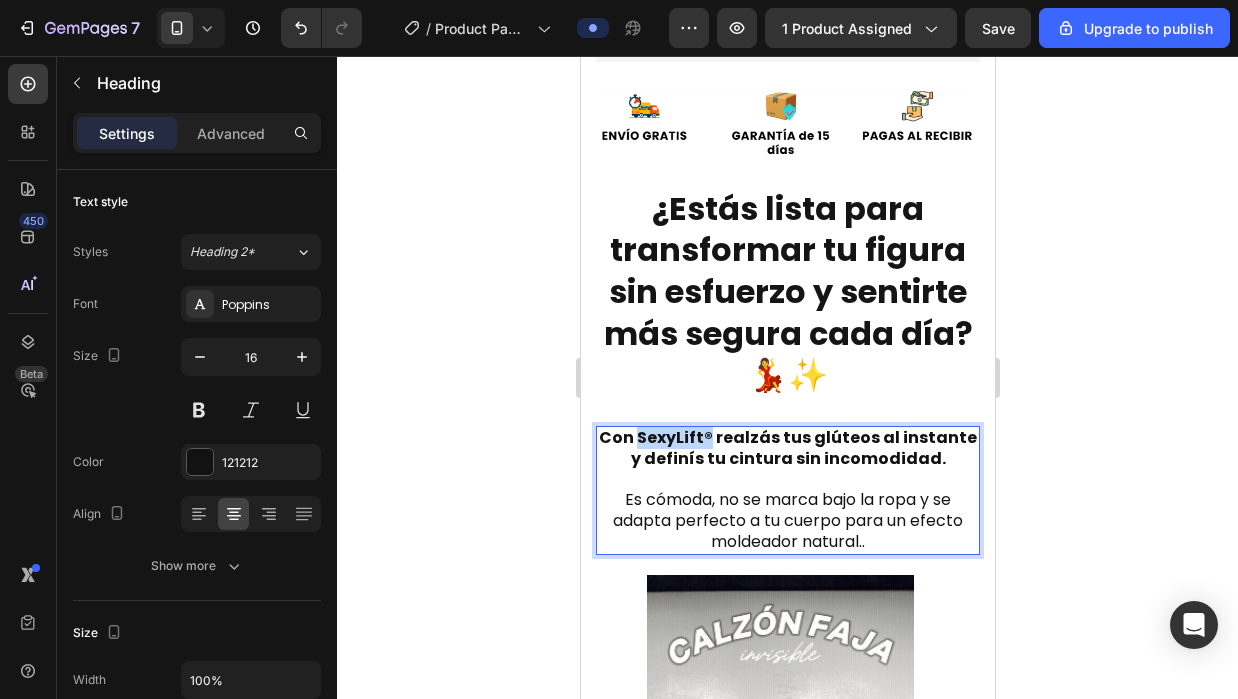 click on "Con SexyLift® realzás tus glúteos al instante y definís tu cintura sin incomodidad." at bounding box center (787, 448) 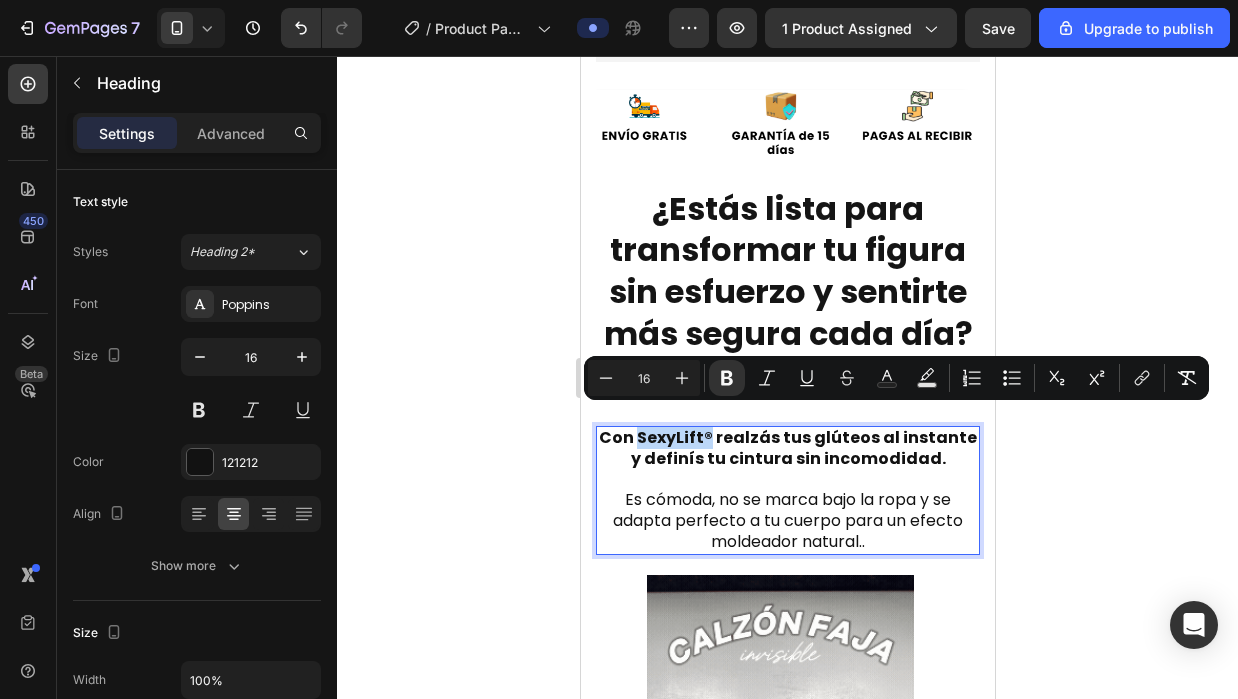 copy on "SexyLift®" 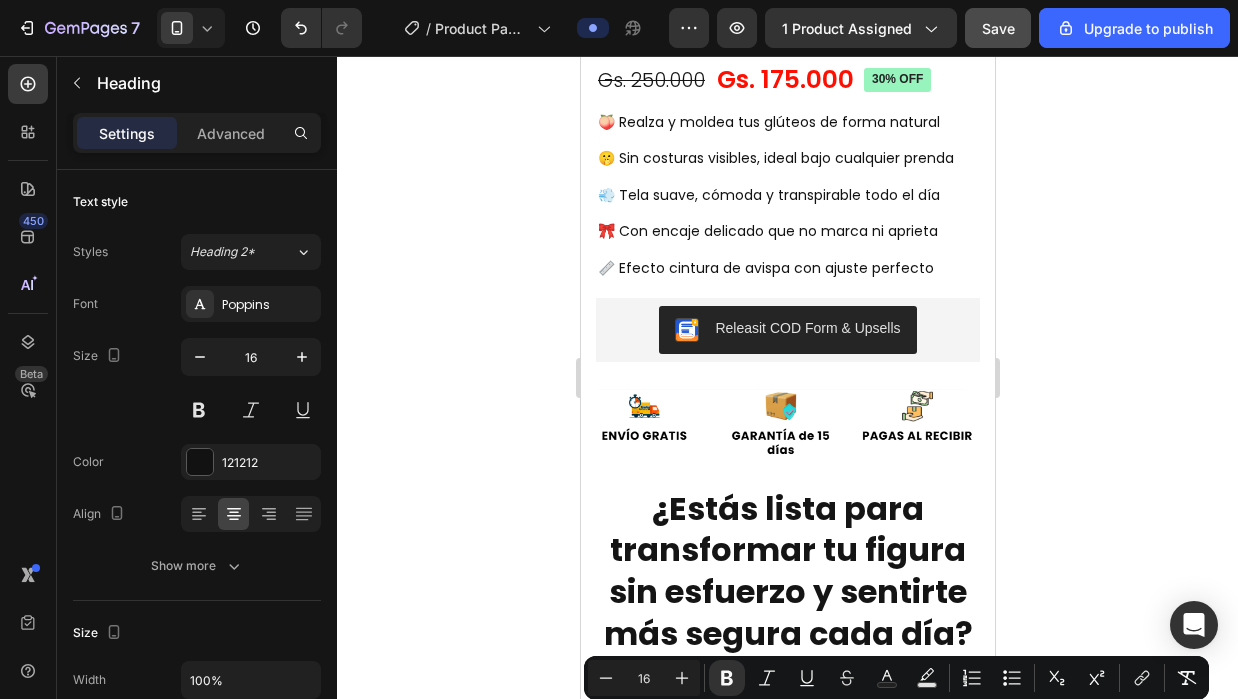 click on "Save" at bounding box center (998, 28) 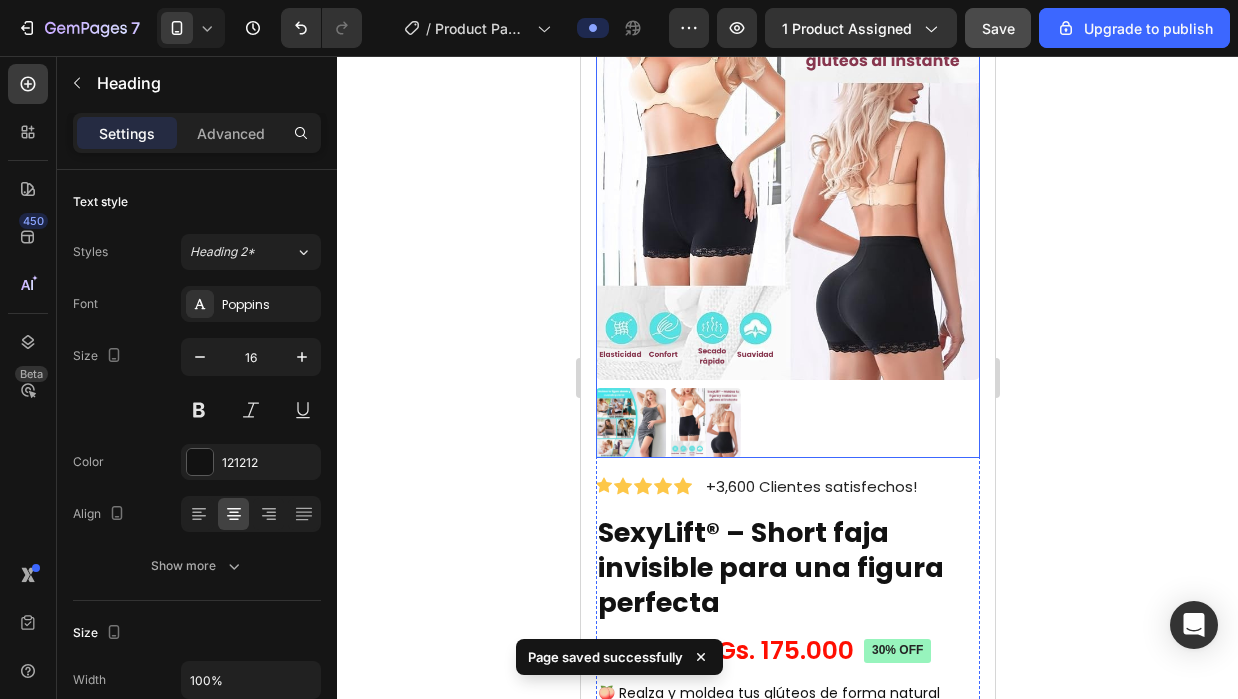 scroll, scrollTop: 0, scrollLeft: 0, axis: both 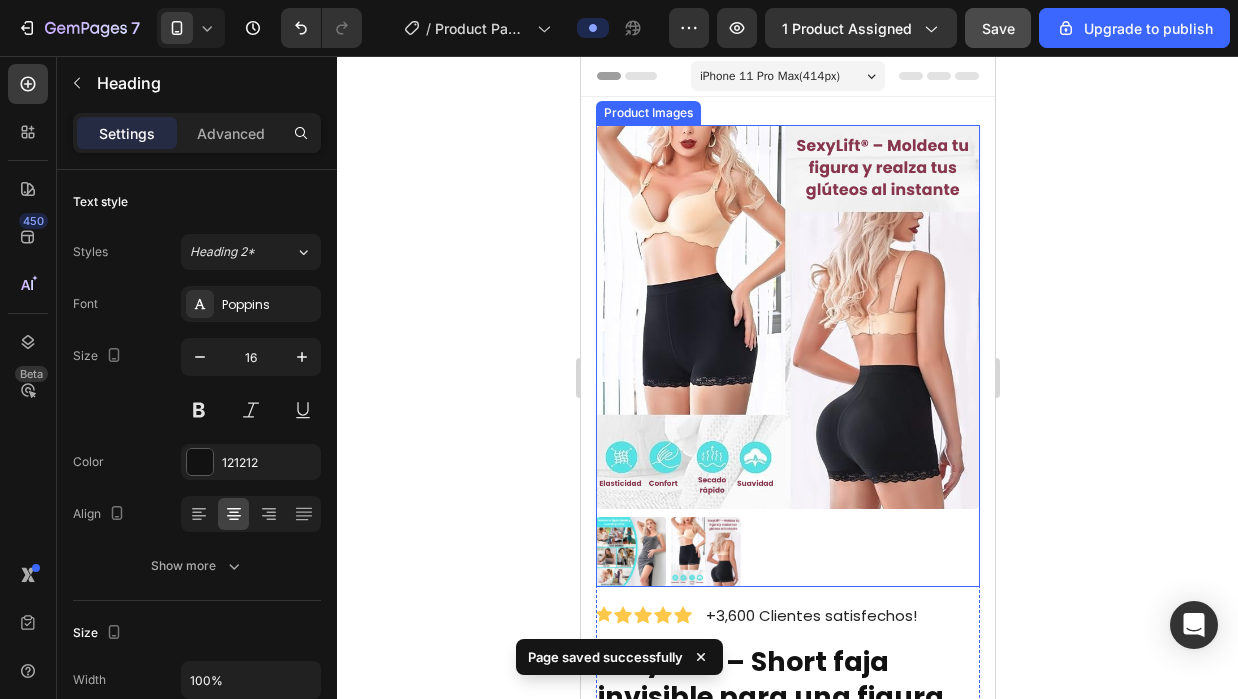click at bounding box center [787, 317] 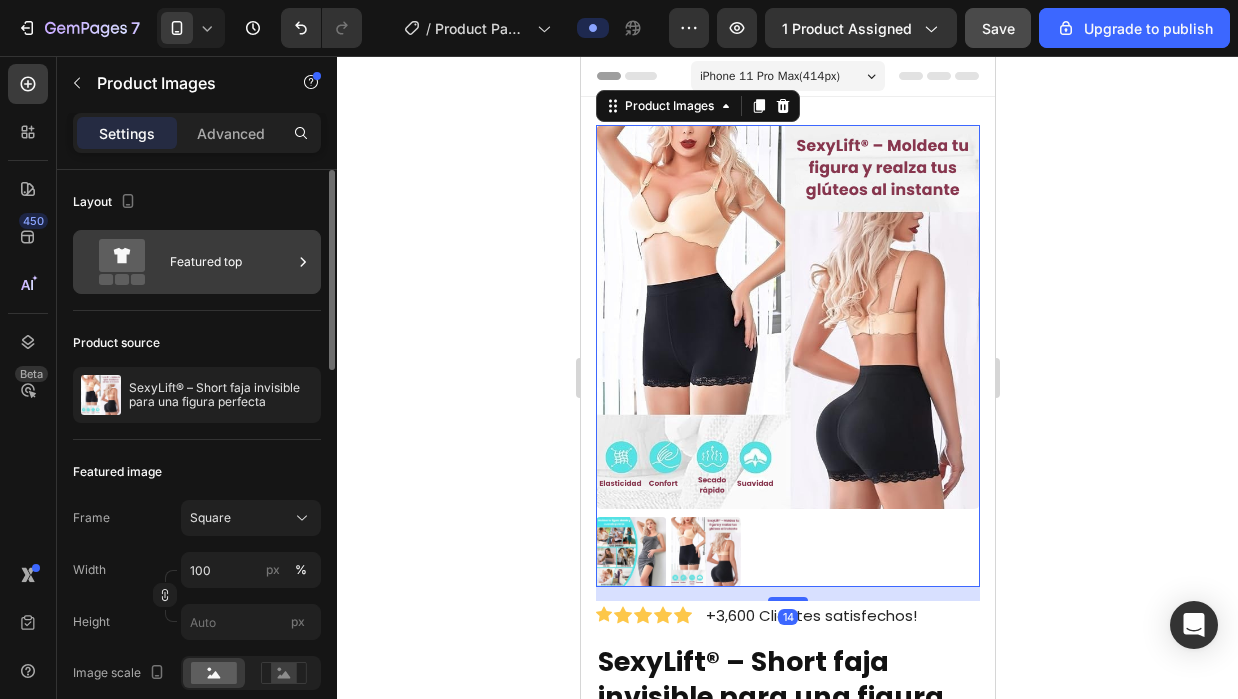 click on "Featured top" at bounding box center (231, 262) 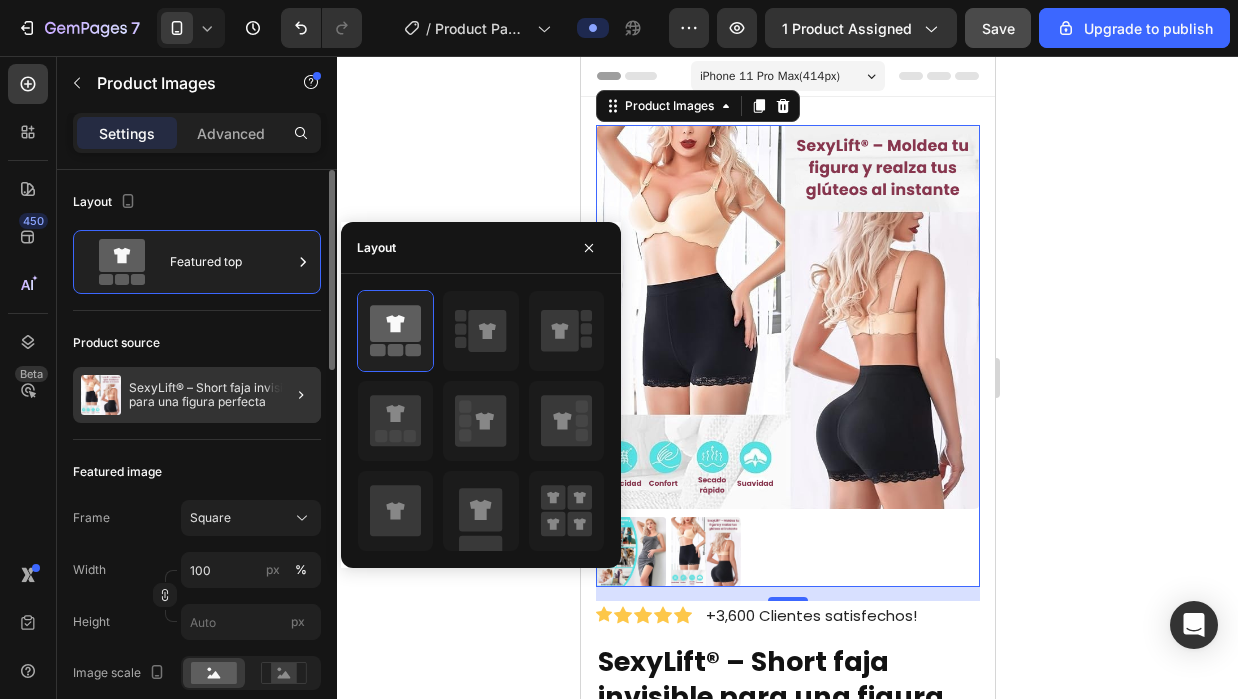 click 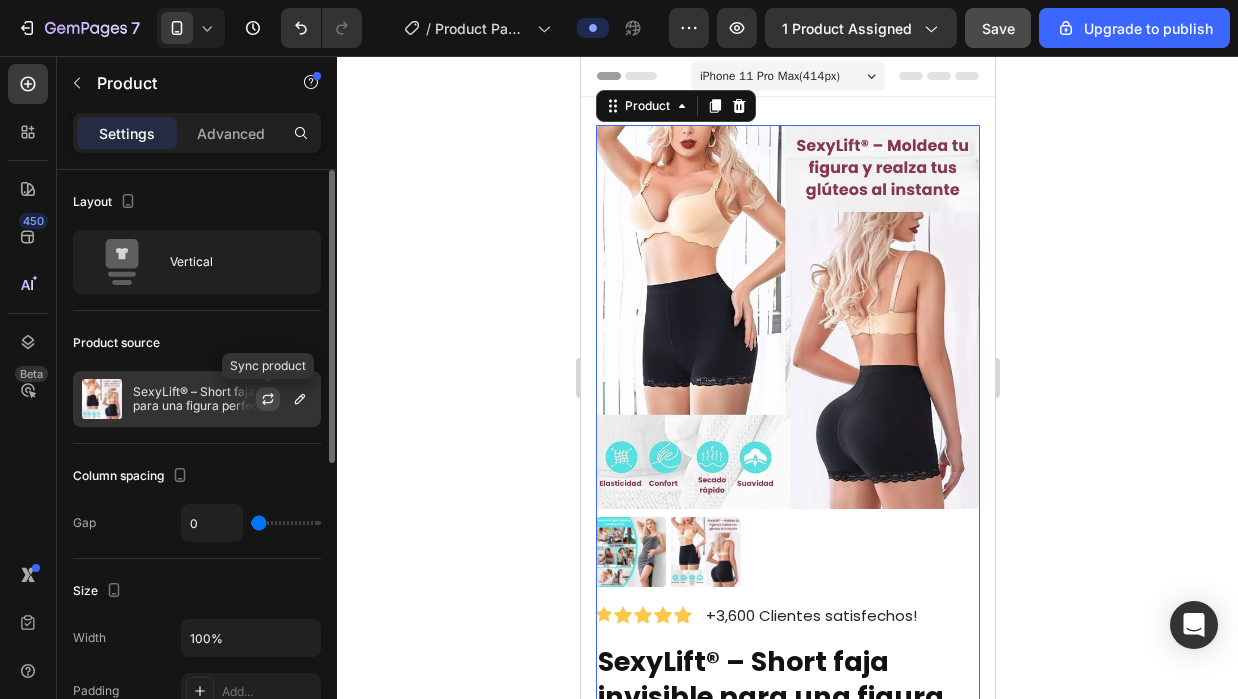 click 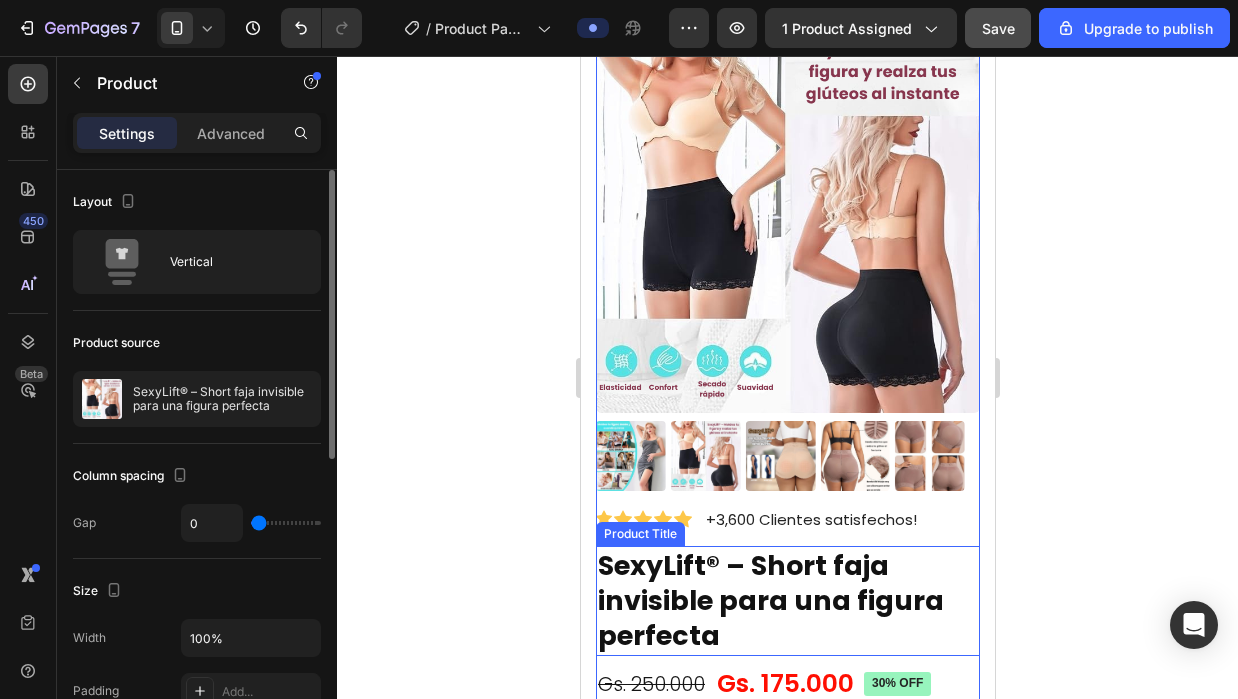 scroll, scrollTop: 100, scrollLeft: 0, axis: vertical 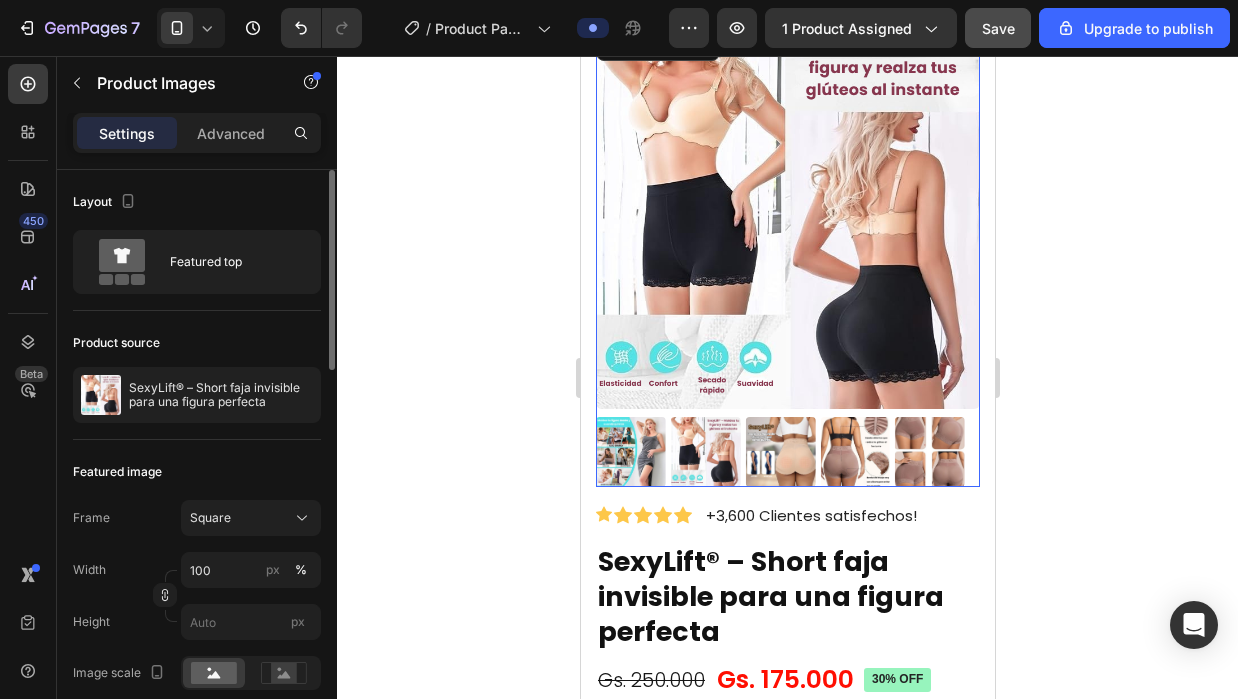 click at bounding box center [705, 452] 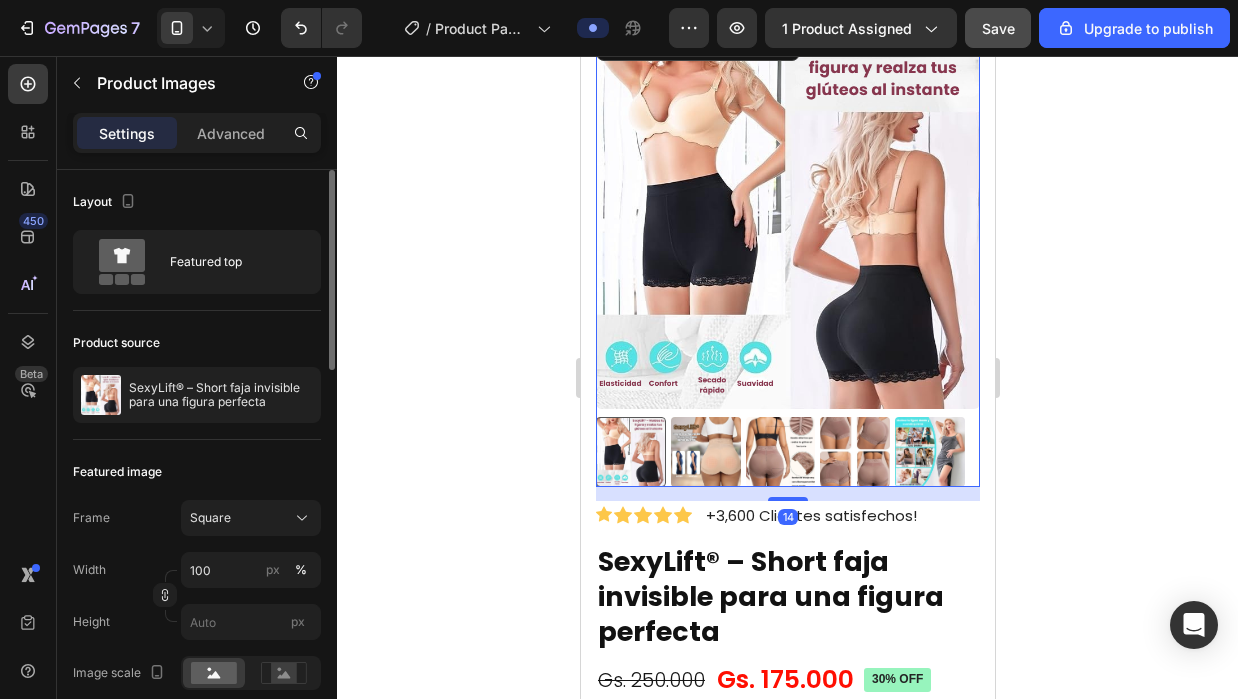 click at bounding box center (705, 452) 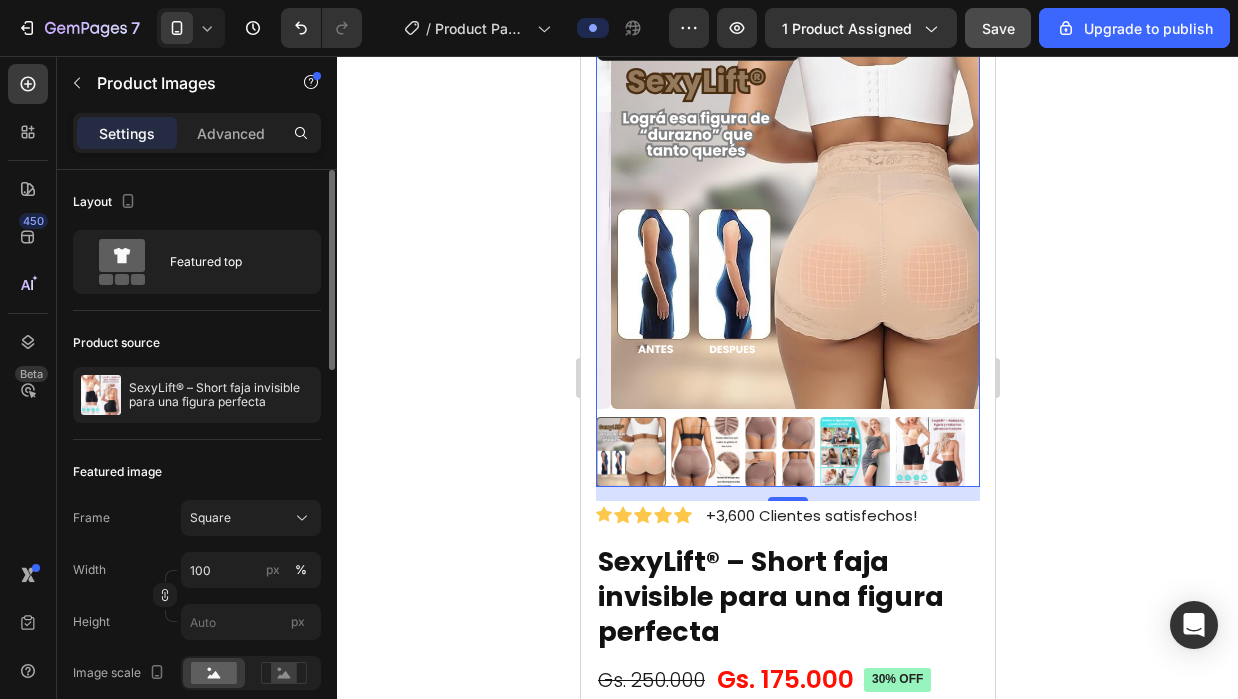 click at bounding box center [705, 452] 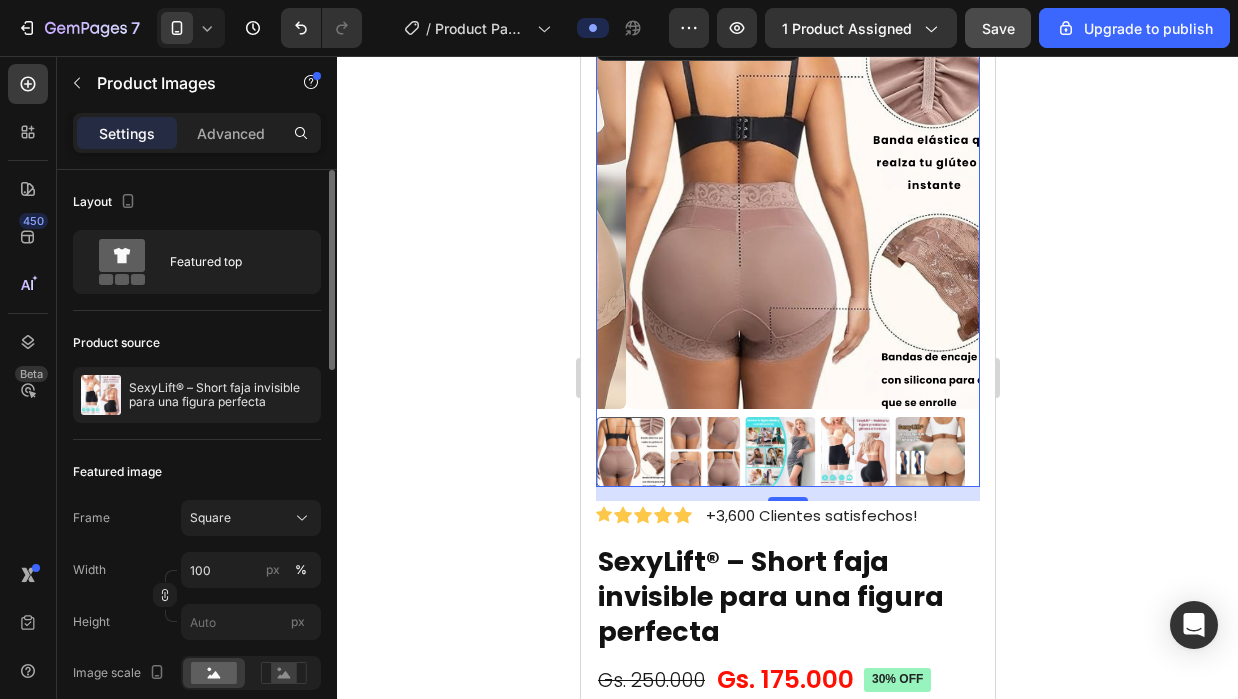 click at bounding box center (705, 452) 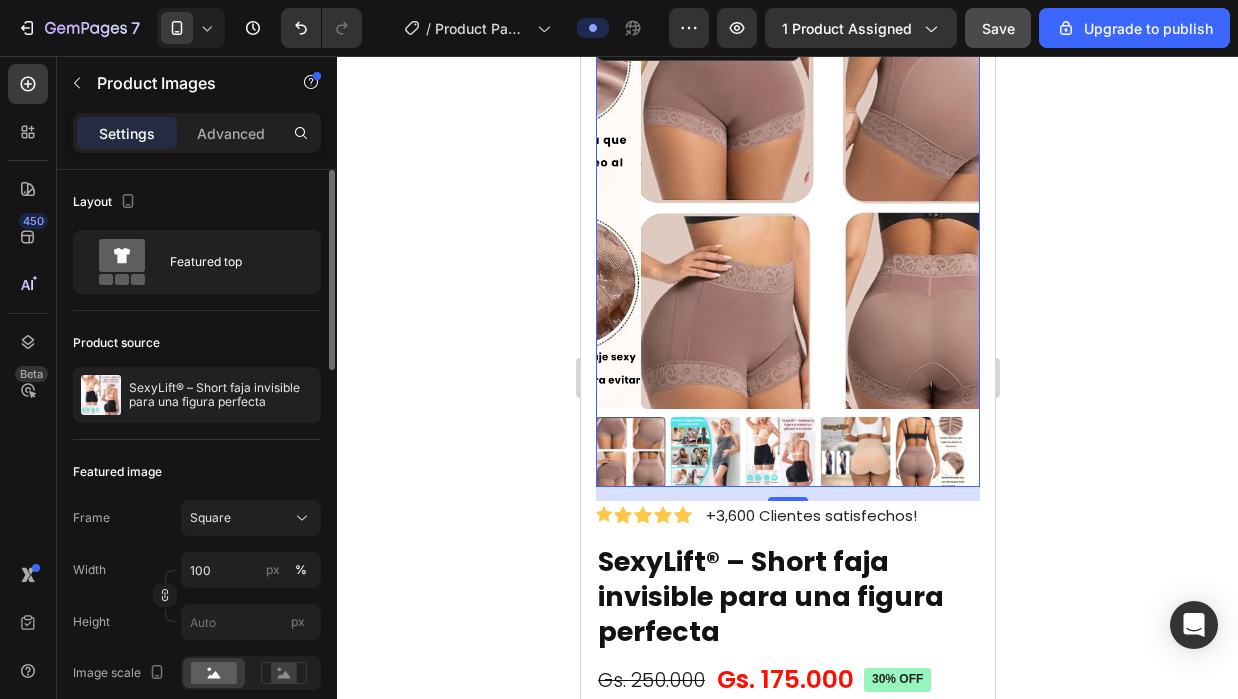 click at bounding box center (705, 452) 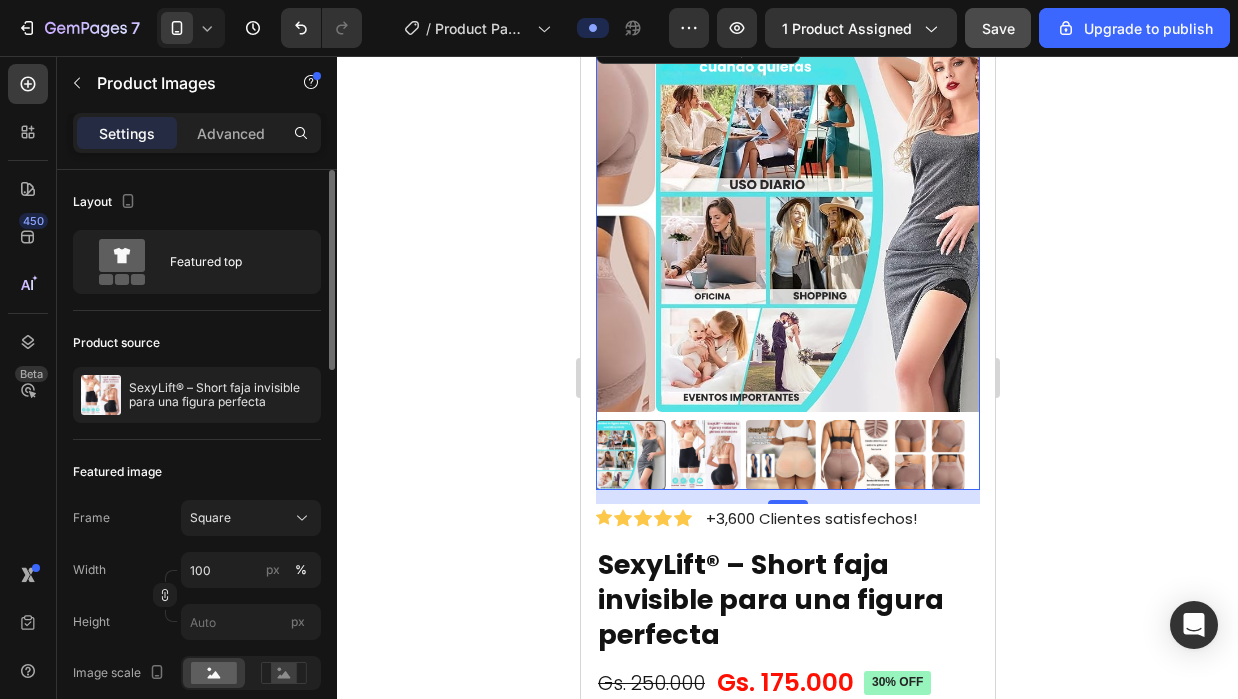 scroll, scrollTop: 100, scrollLeft: 0, axis: vertical 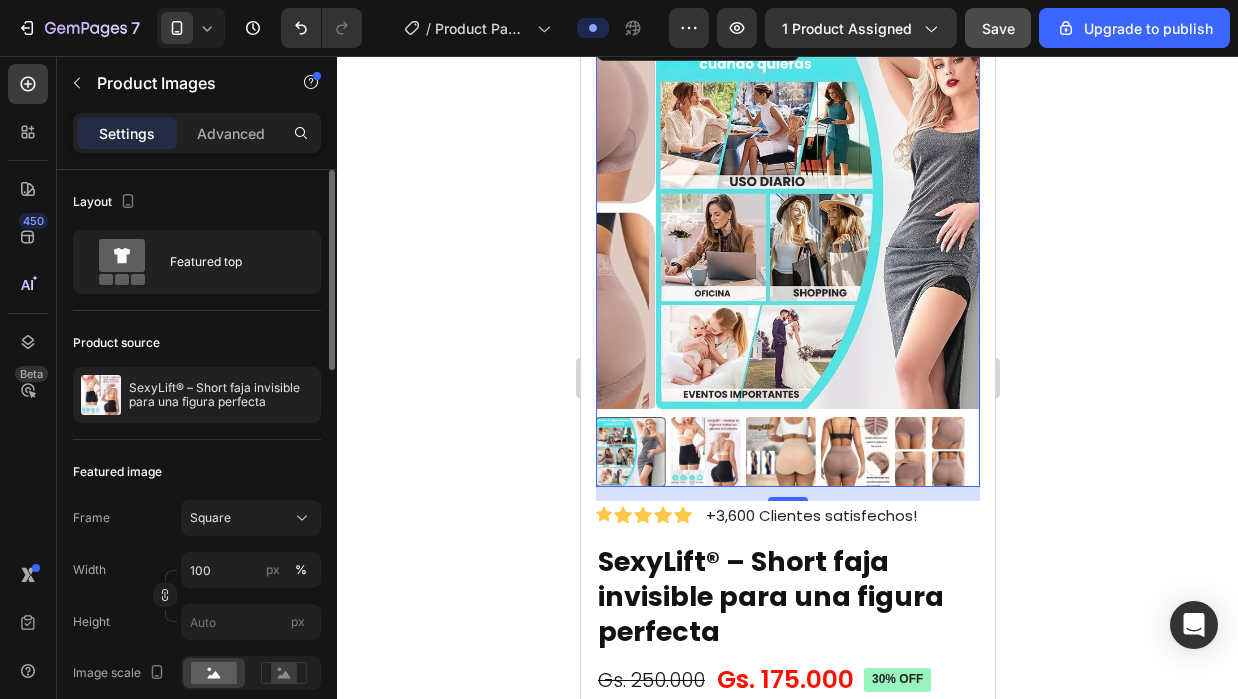 click at bounding box center (630, 452) 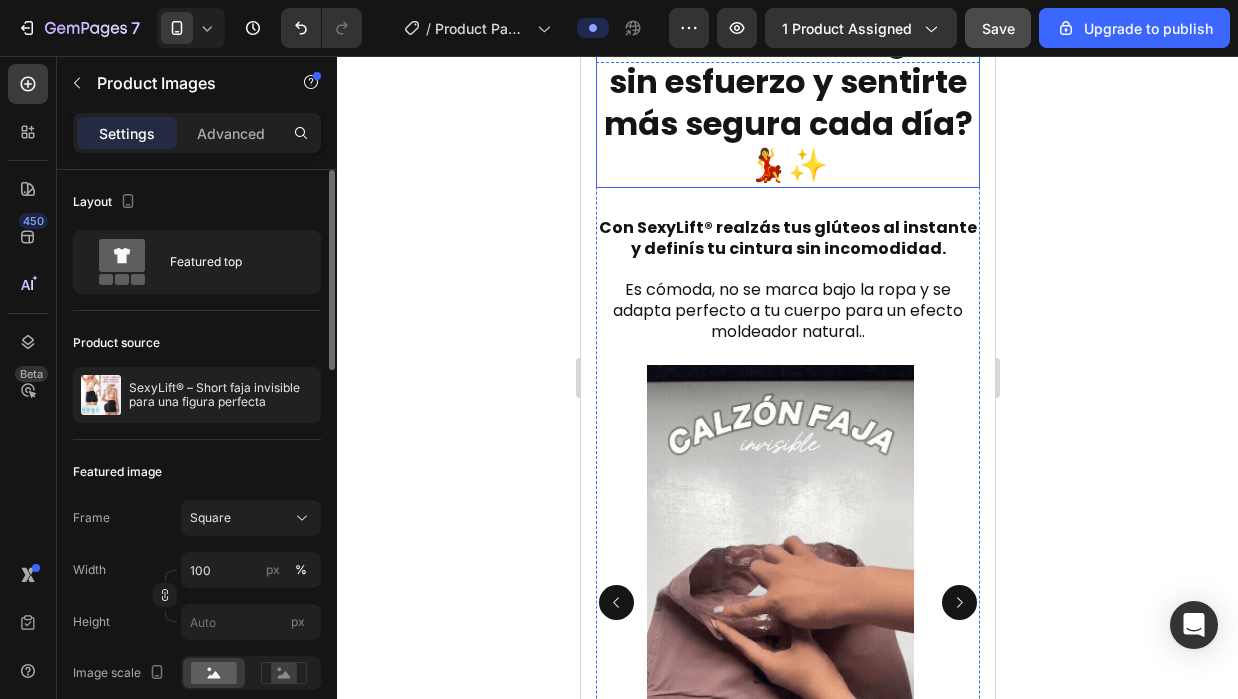 scroll, scrollTop: 900, scrollLeft: 0, axis: vertical 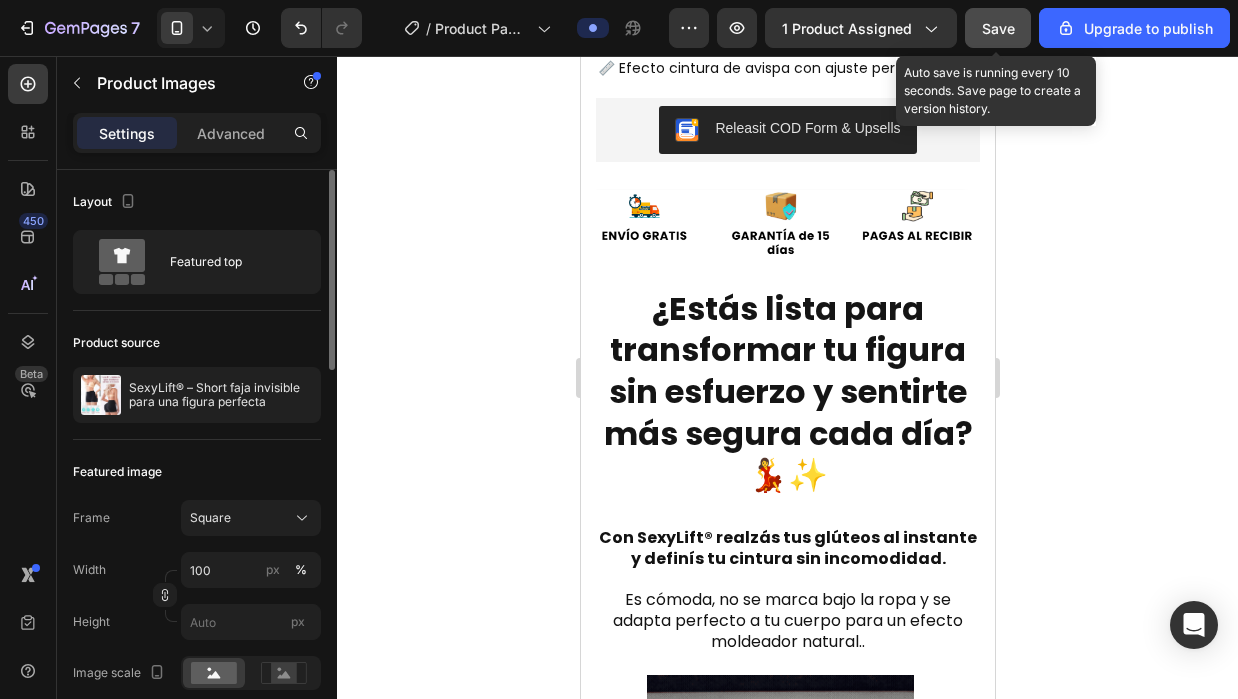 click on "Save" at bounding box center [998, 28] 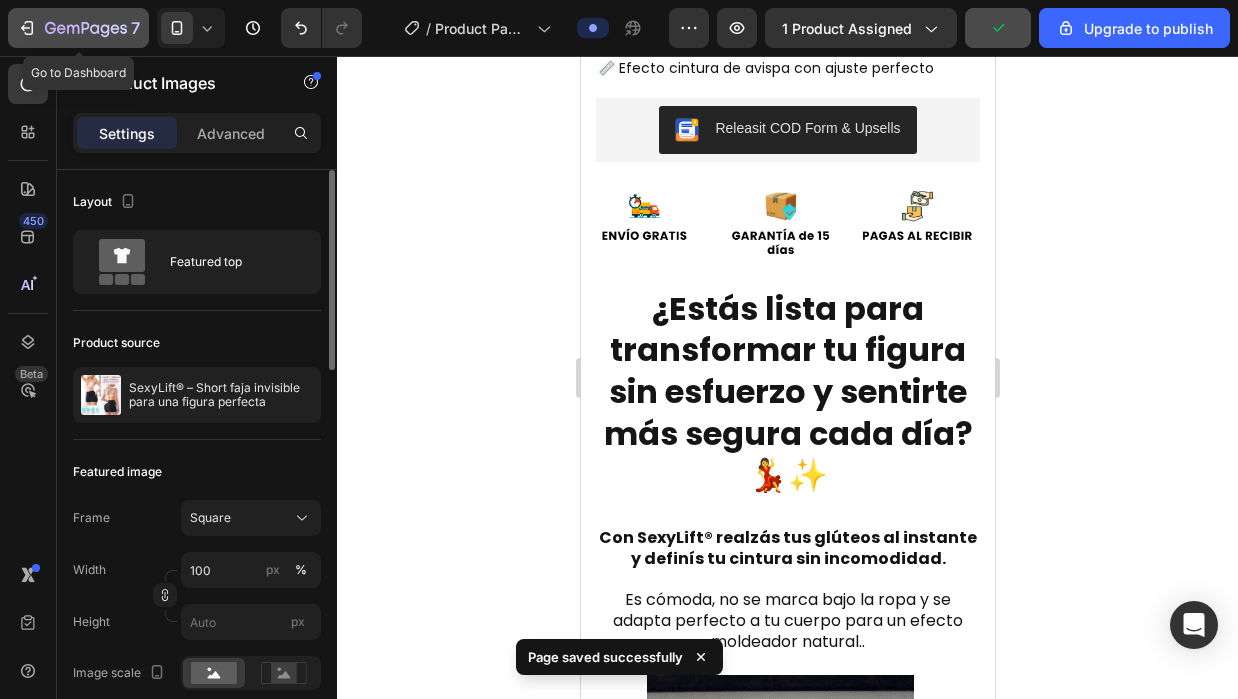 click 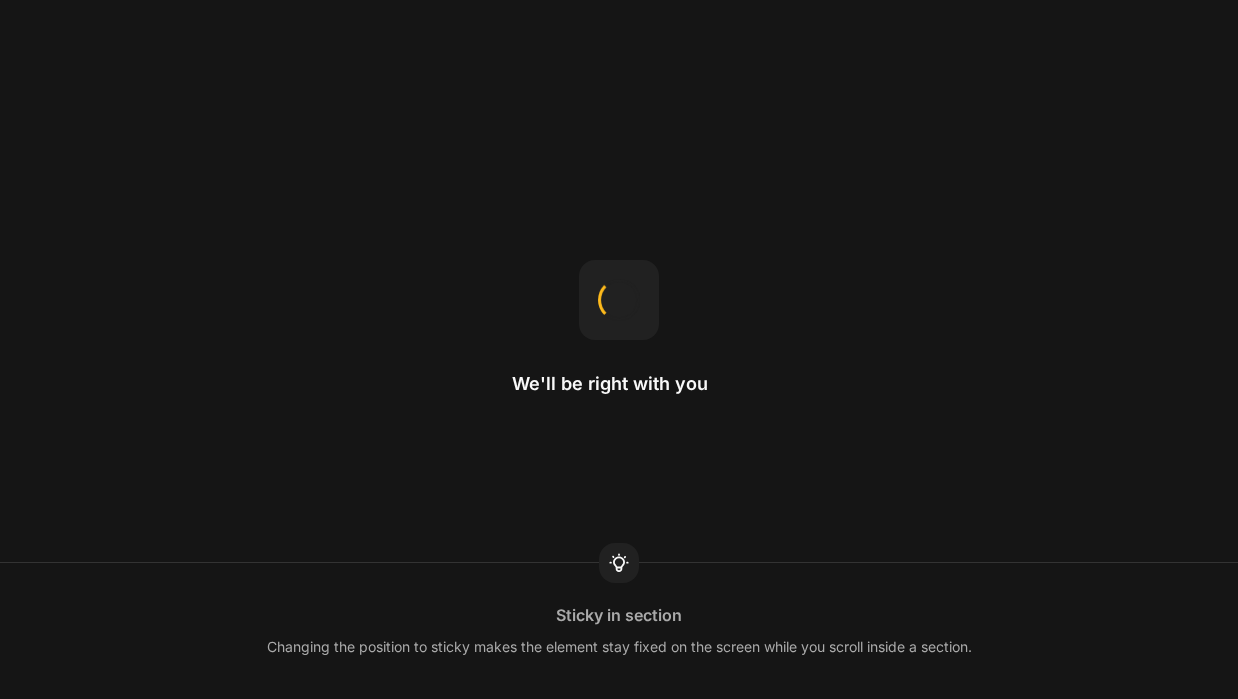 scroll, scrollTop: 0, scrollLeft: 0, axis: both 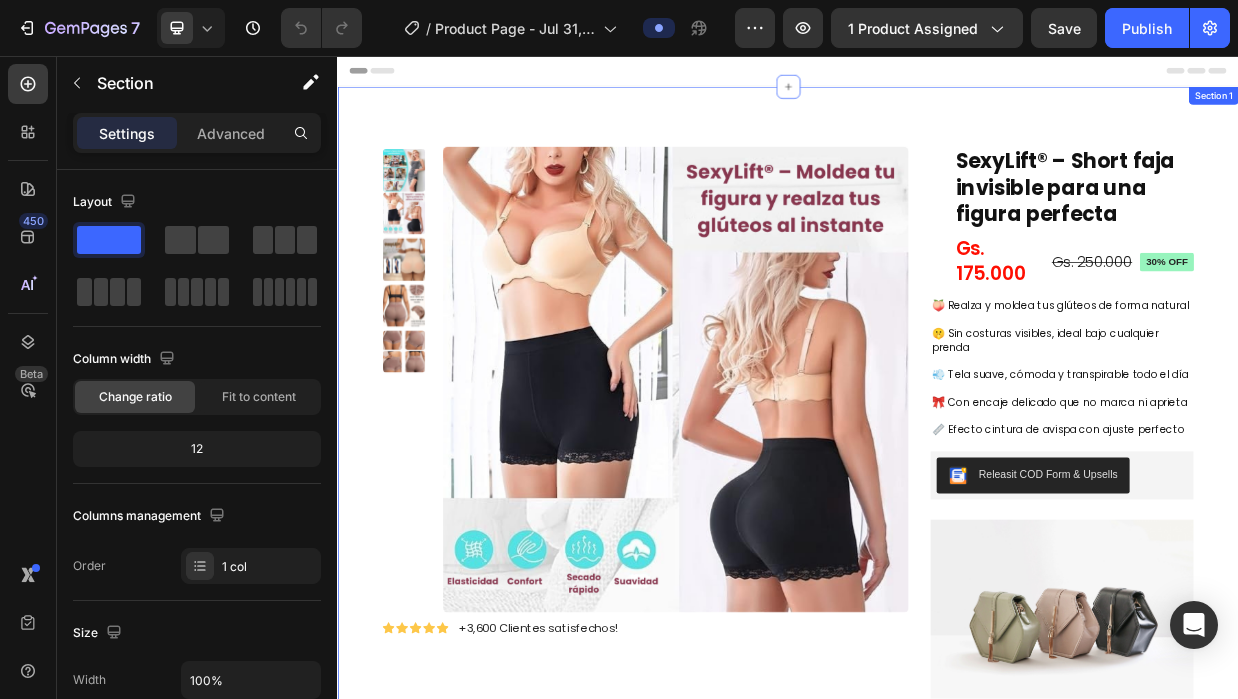 click on "Product Images Icon Icon Icon Icon Icon Icon List +3,600 Clientes satisfechos! Text Block Row SexyLift® – Short faja invisible para una figura perfecta Product Title Gs. 175.000 Product Price Product Price Gs. 250.000 Product Price Product Price 30% off Product Badge Row Row 🍑 Realza y moldea tus glúteos de forma natural 🤫 Sin costuras visibles, ideal bajo cualquier prenda 💨 Tela suave, cómoda y transpirable todo el día 🎀 Con encaje delicado que no marca ni aprieta 📏 Efecto cintura de avispa con ajuste perfecto Heading Releasit COD Form & Upsells Releasit COD Form & Upsells Image Product Section 1" at bounding box center [937, 549] 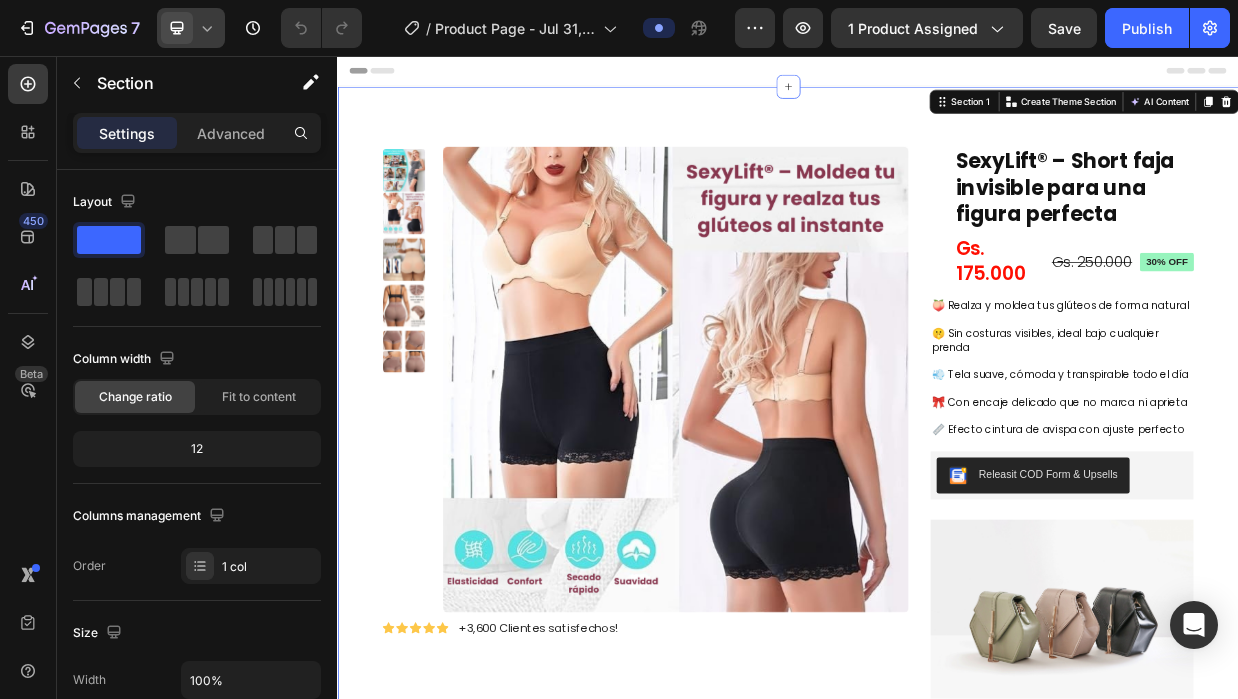 click 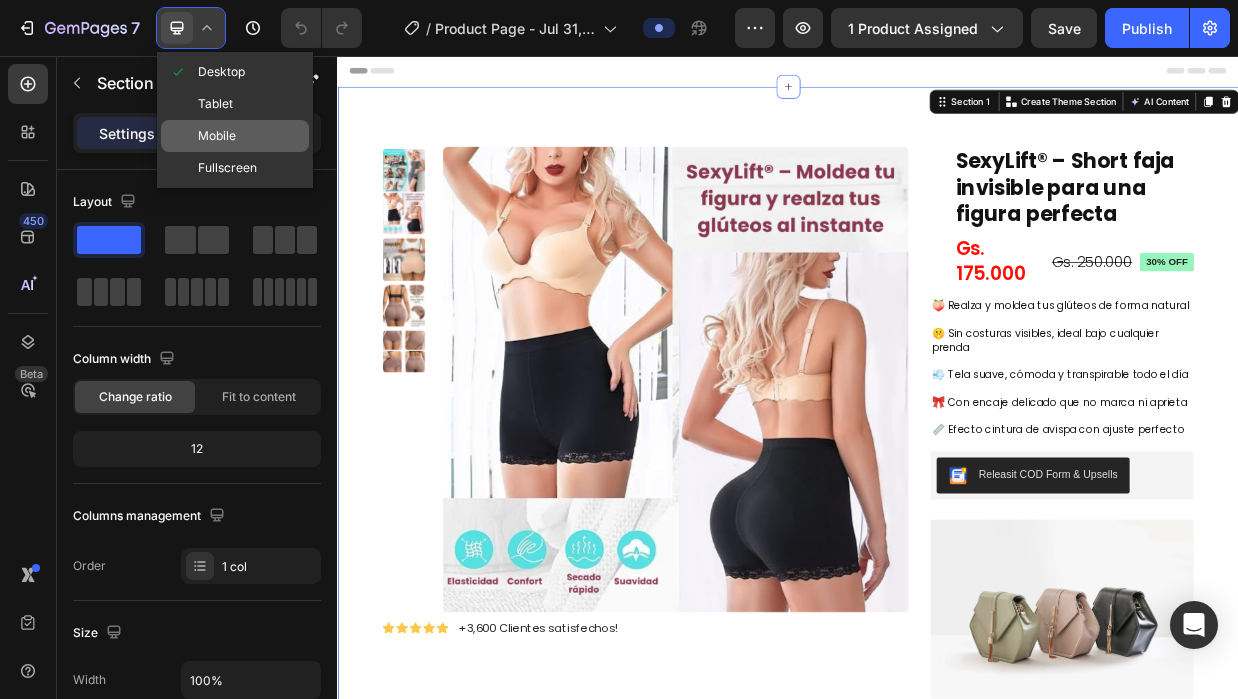 click on "Mobile" at bounding box center [217, 136] 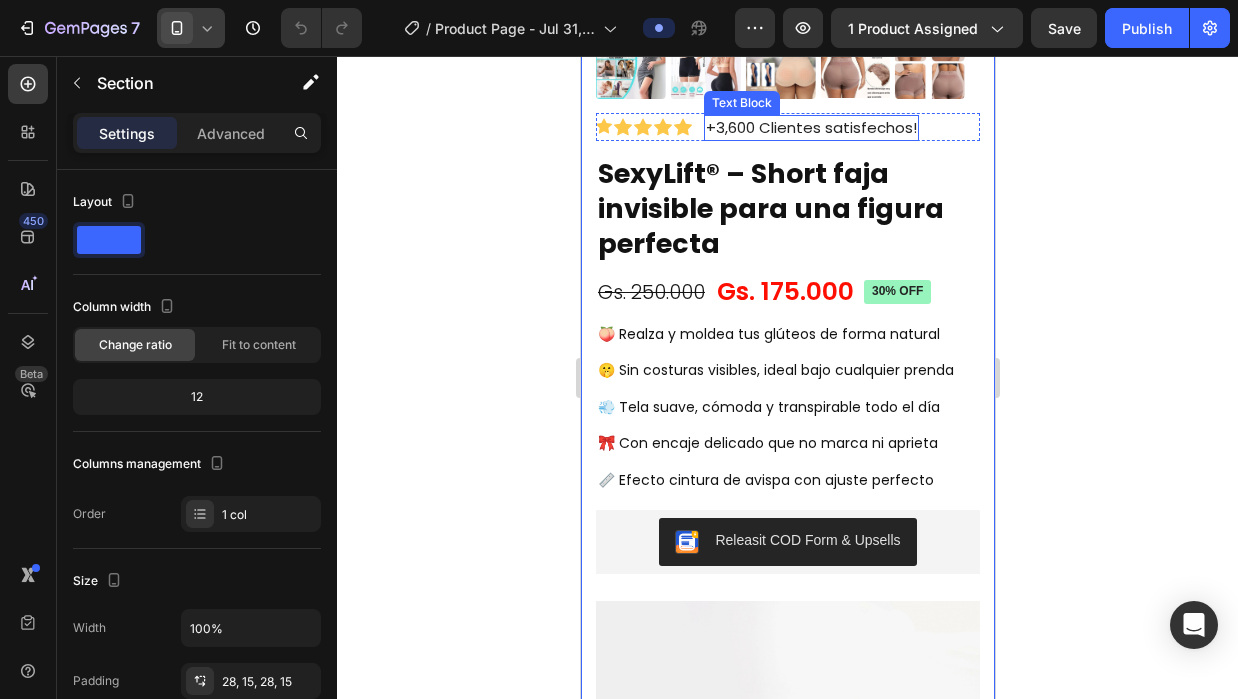 scroll, scrollTop: 600, scrollLeft: 0, axis: vertical 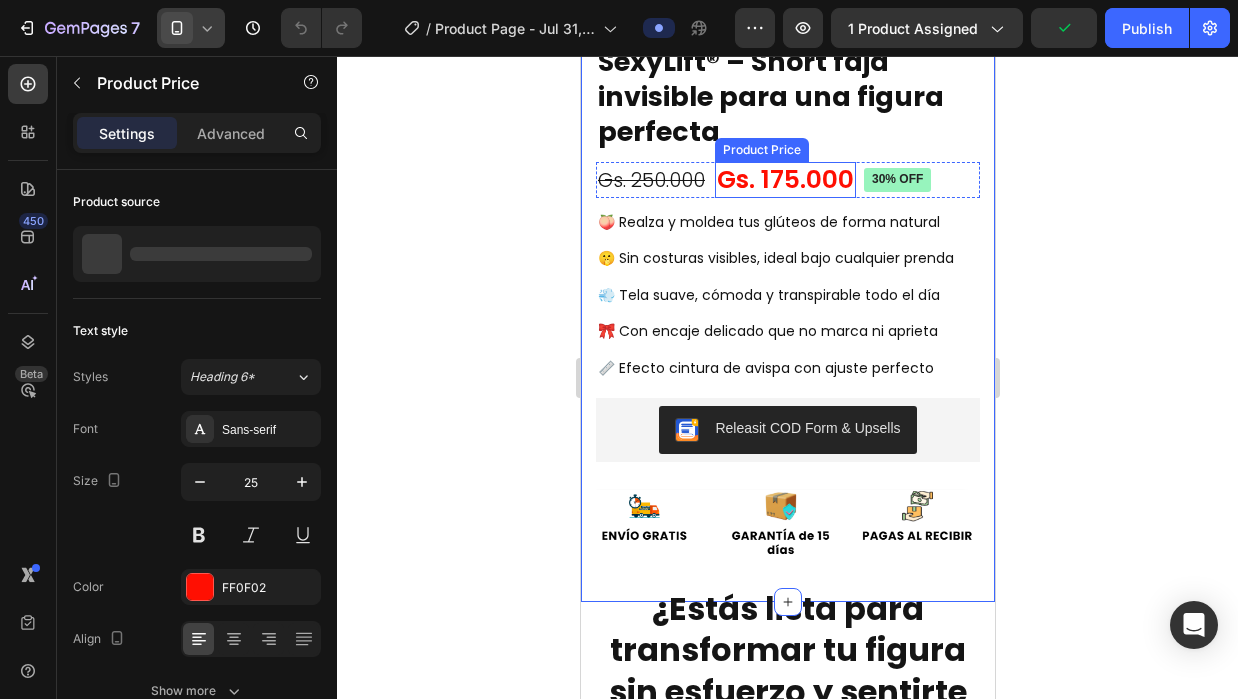 click on "Gs. 175.000" at bounding box center [784, 180] 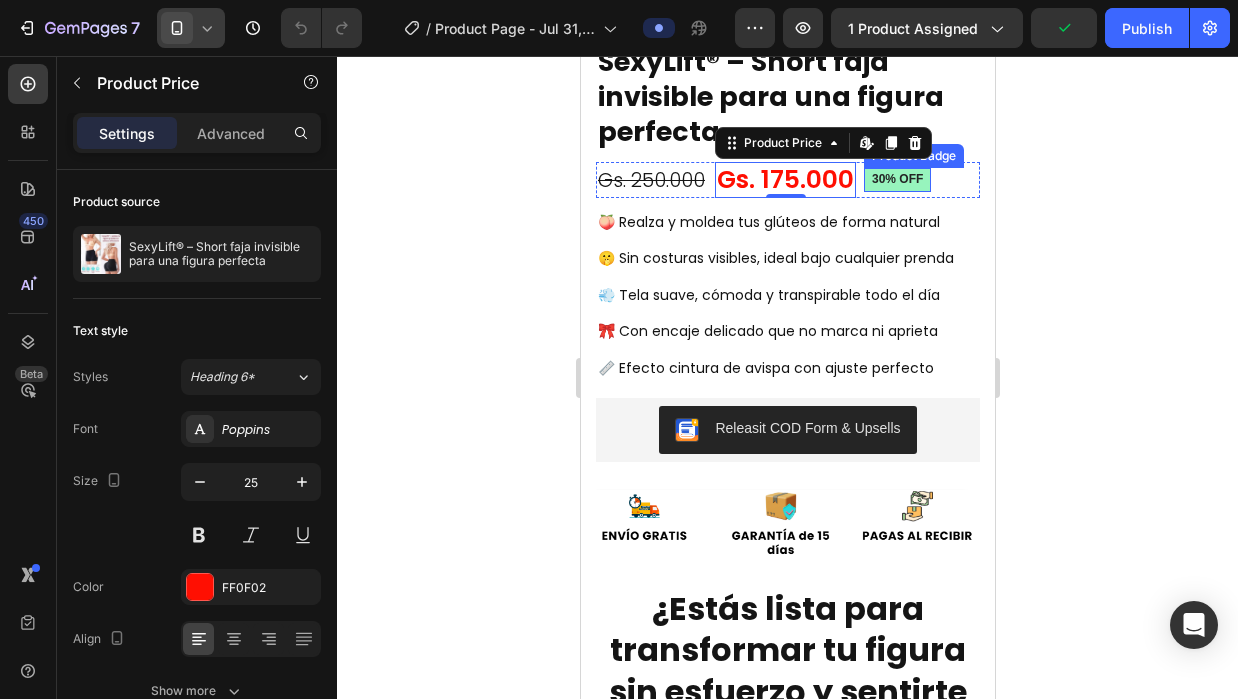 click on "Gs. 175.000 Product Price   Edit content in Shopify 0 Product Price   Edit content in Shopify 0 Gs. 250.000 Product Price Product Price 30% off Product Badge Row" at bounding box center [787, 180] 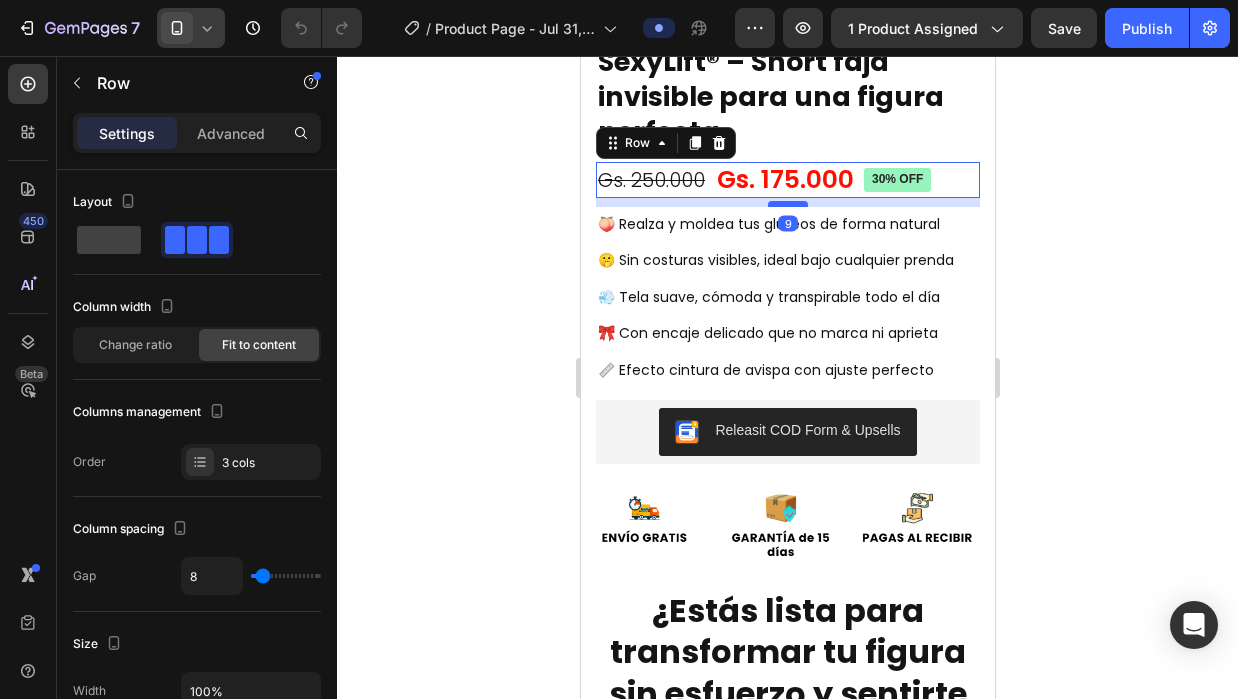 click at bounding box center [787, 204] 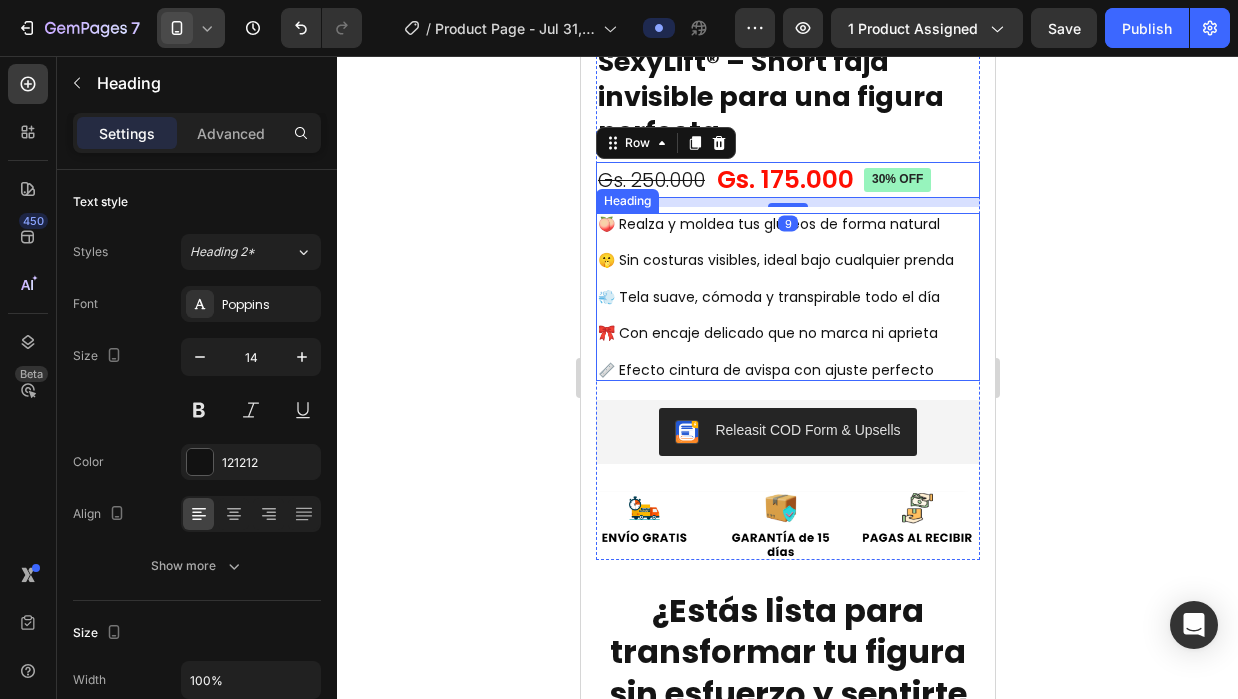click on "🍑 Realza y moldea tus glúteos de forma natural 🤫 Sin costuras visibles, ideal bajo cualquier prenda 💨 Tela suave, cómoda y transpirable todo el día 🎀 Con encaje delicado que no marca ni aprieta 📏 Efecto cintura de avispa con ajuste perfecto" at bounding box center [787, 297] 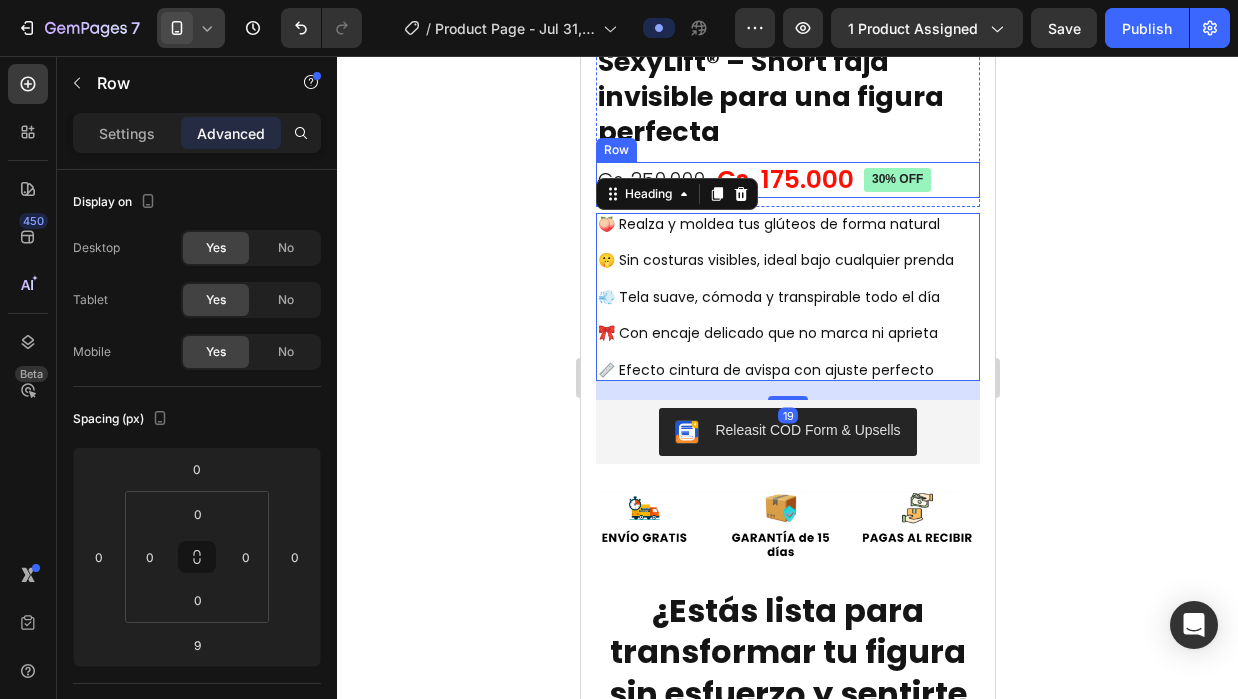 click on "Gs. 175.000 Product Price Product Price Gs. 250.000 Product Price Product Price 30% off Product Badge Row" at bounding box center [787, 180] 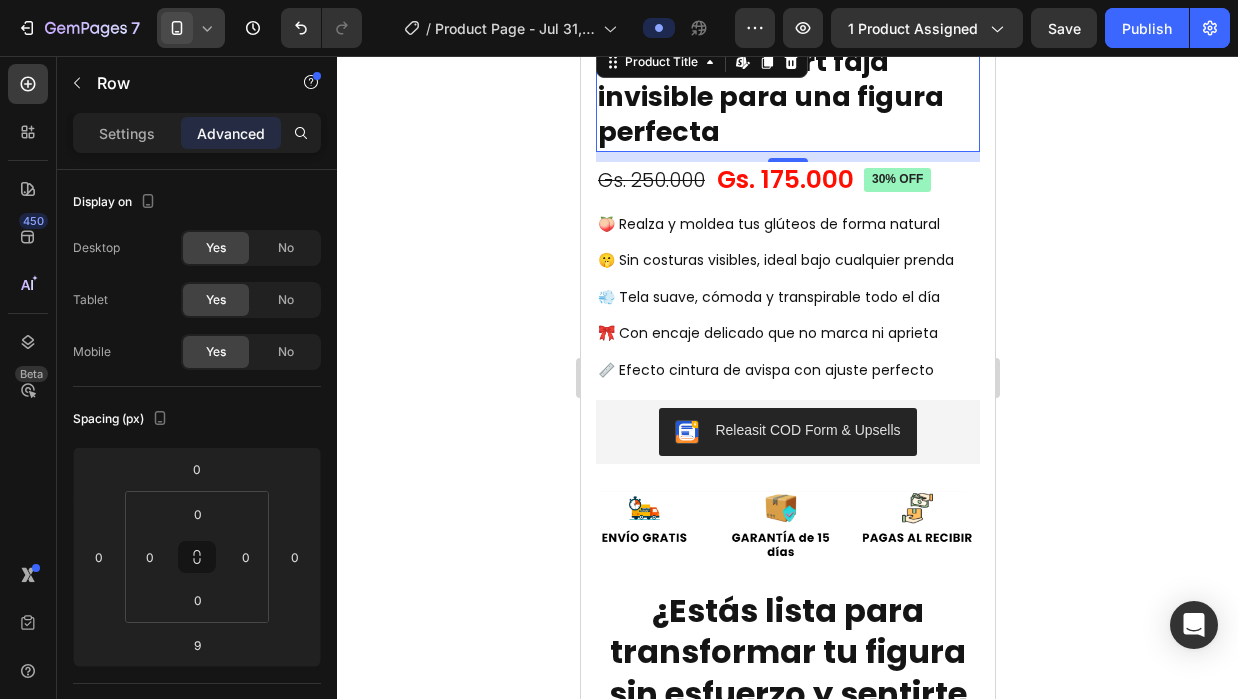 click on "SexyLift® – Short faja invisible para una figura perfecta" at bounding box center (787, 96) 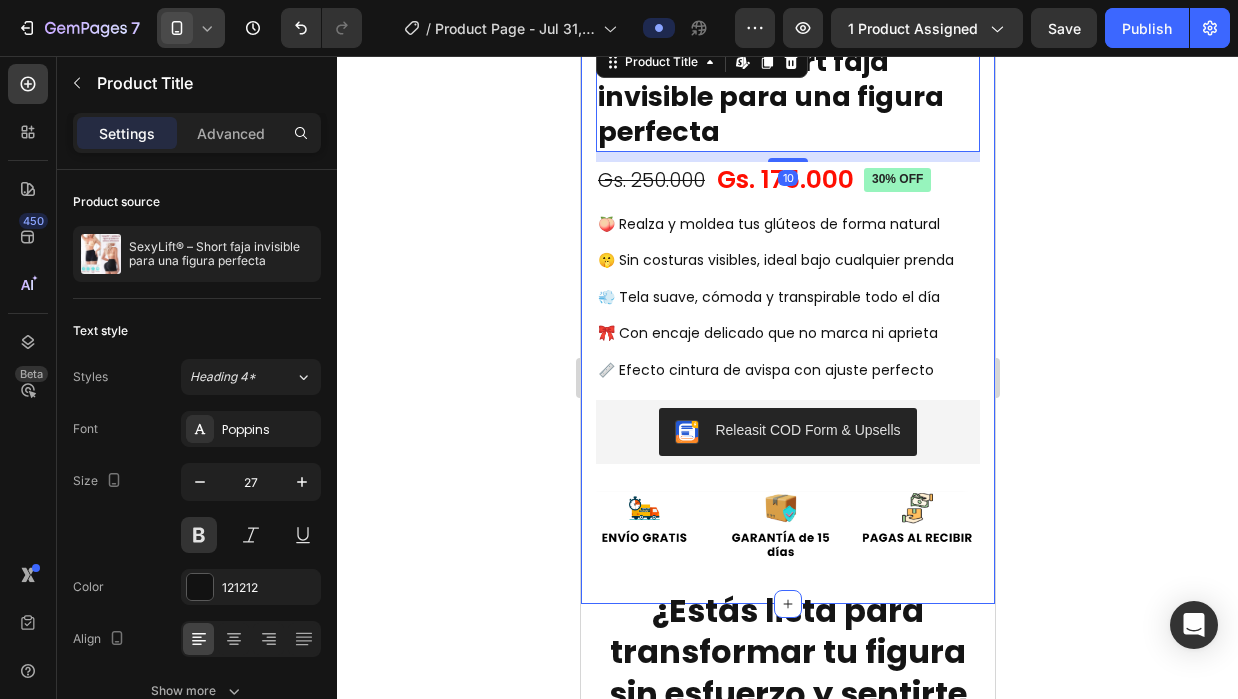 click on "Product Images Icon Icon Icon Icon Icon Icon List +3,600 Clientes satisfechos! Text Block Row SexyLift® – Short faja invisible para una figura perfecta Product Title   Edit content in Shopify 10 Gs. 175.000 Product Price Product Price Gs. 250.000 Product Price Product Price 30% off Product Badge Row Row 🍑 Realza y moldea tus glúteos de forma natural 🤫 Sin costuras visibles, ideal bajo cualquier prenda 💨 Tela suave, cómoda y transpirable todo el día 🎀 Con encaje delicado que no marca ni aprieta 📏 Efecto cintura de avispa con ajuste perfecto Heading Releasit COD Form & Upsells Releasit COD Form & Upsells Image Product Section 1" at bounding box center [787, 50] 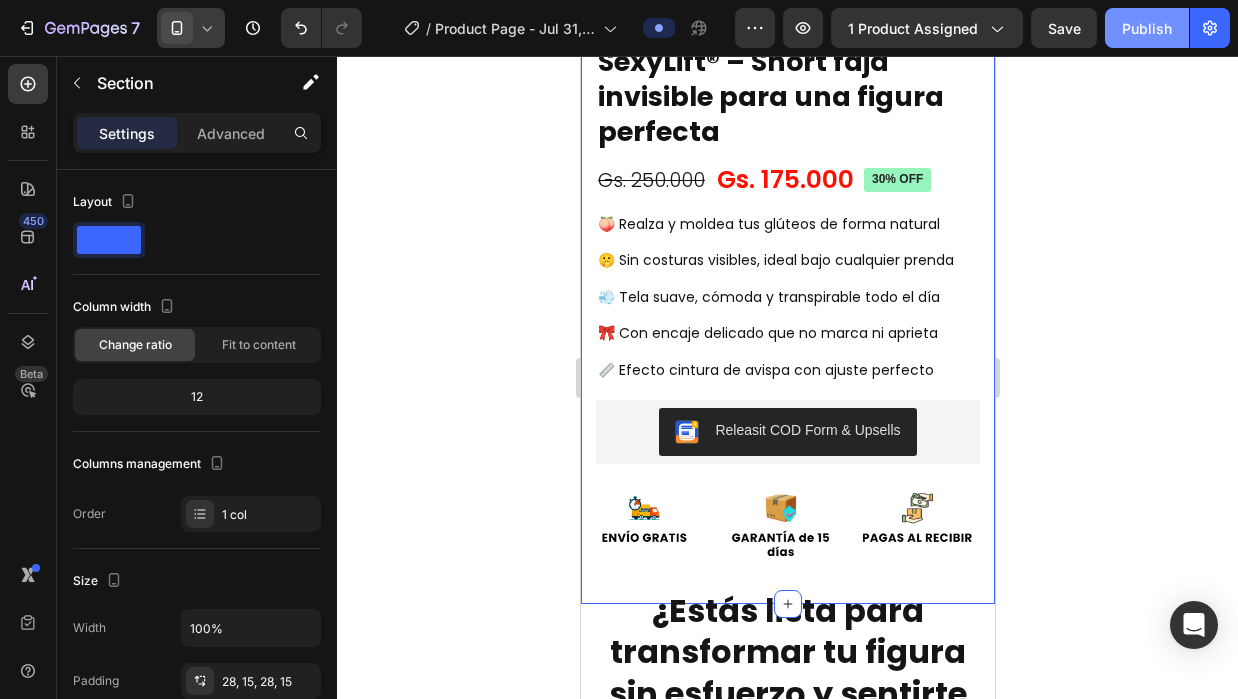 click on "Publish" at bounding box center [1147, 28] 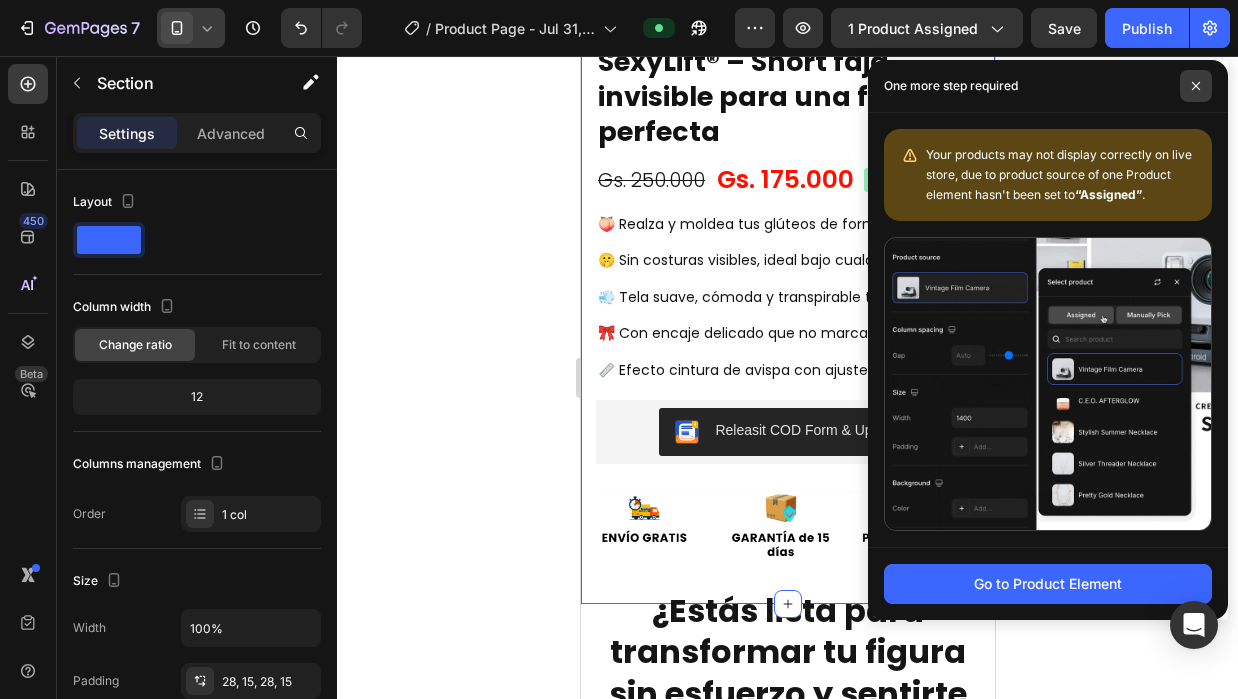 click at bounding box center [1196, 86] 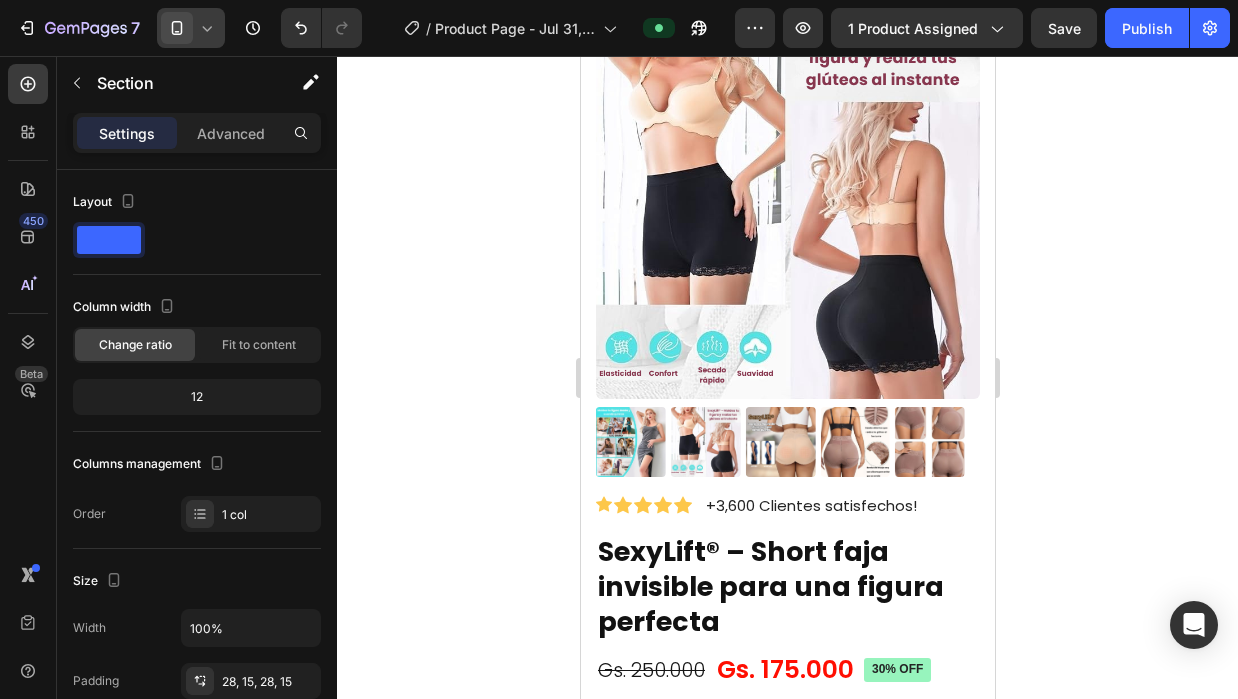 scroll, scrollTop: 100, scrollLeft: 0, axis: vertical 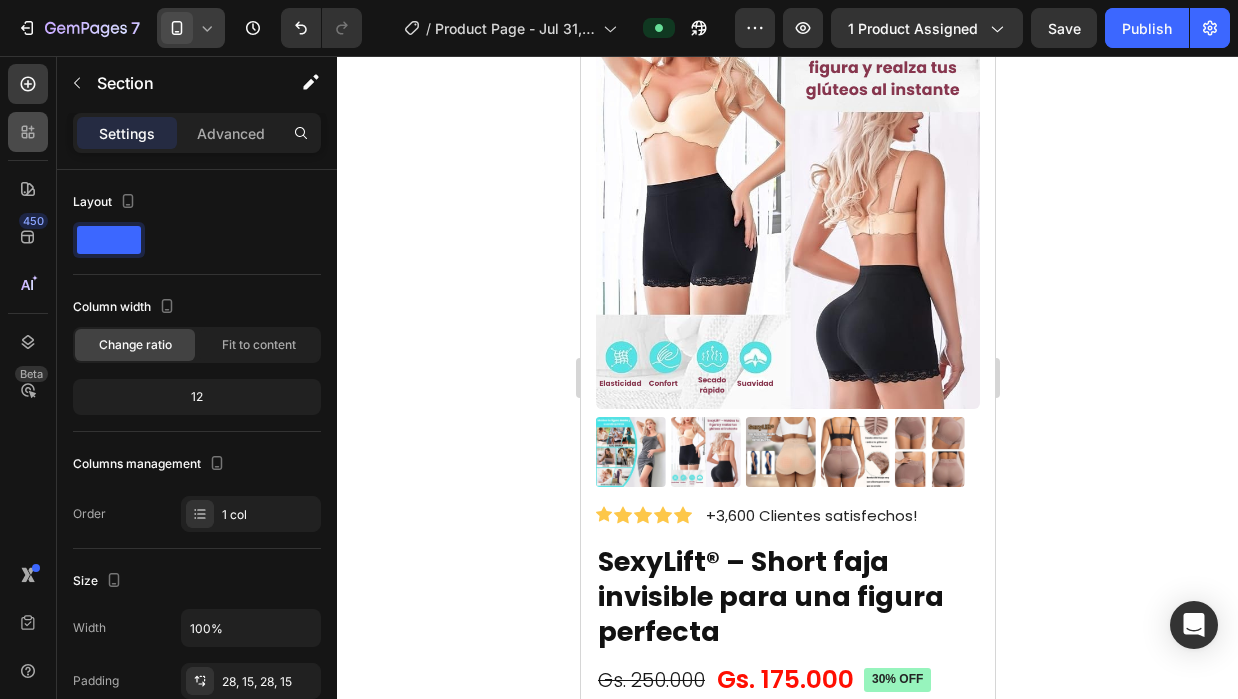 drag, startPoint x: 49, startPoint y: 117, endPoint x: 32, endPoint y: 129, distance: 20.808653 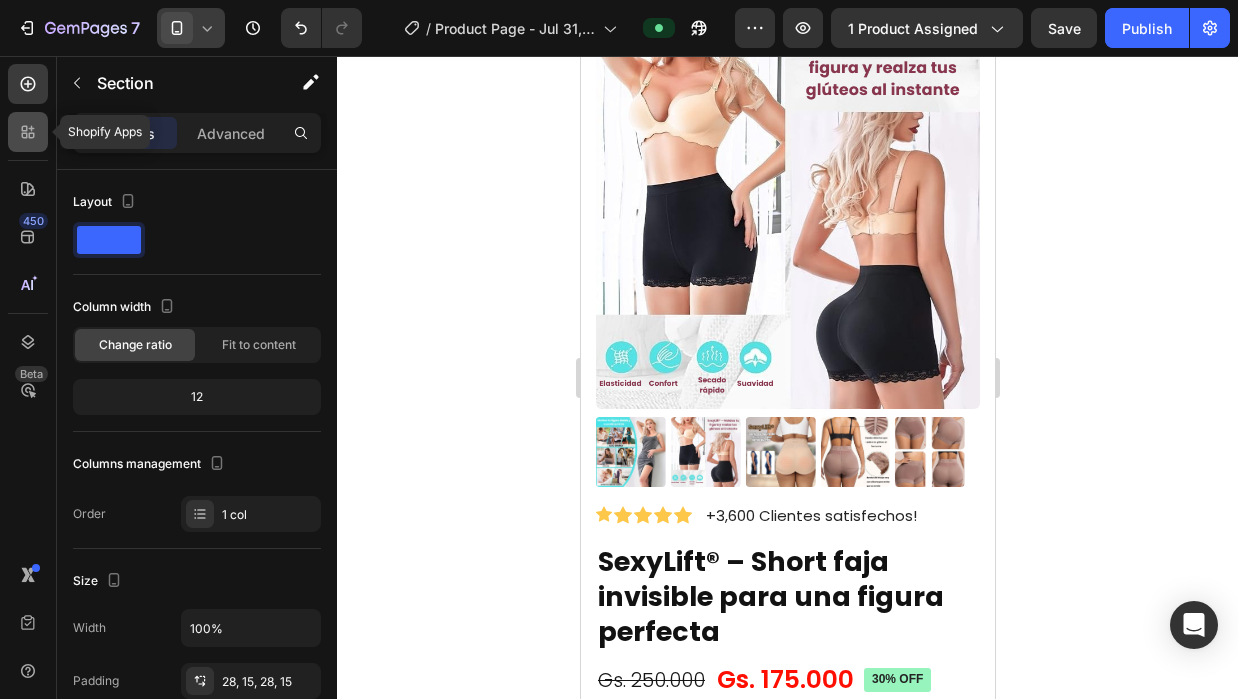 click 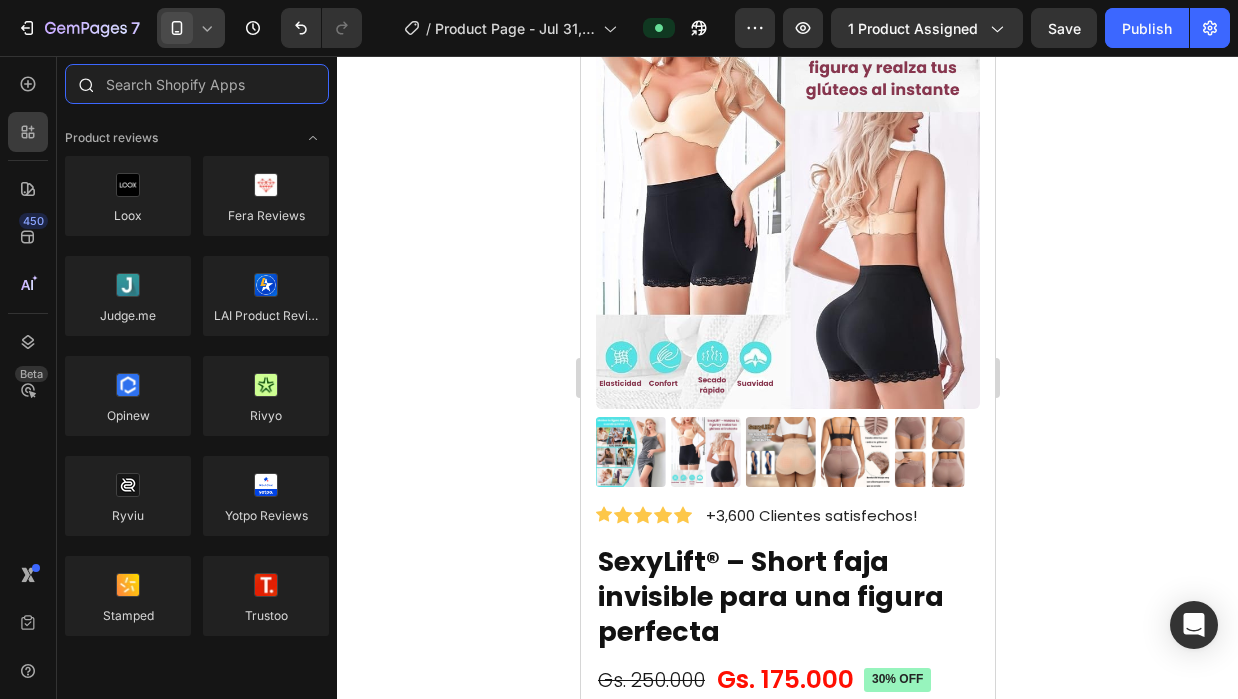 click at bounding box center (197, 84) 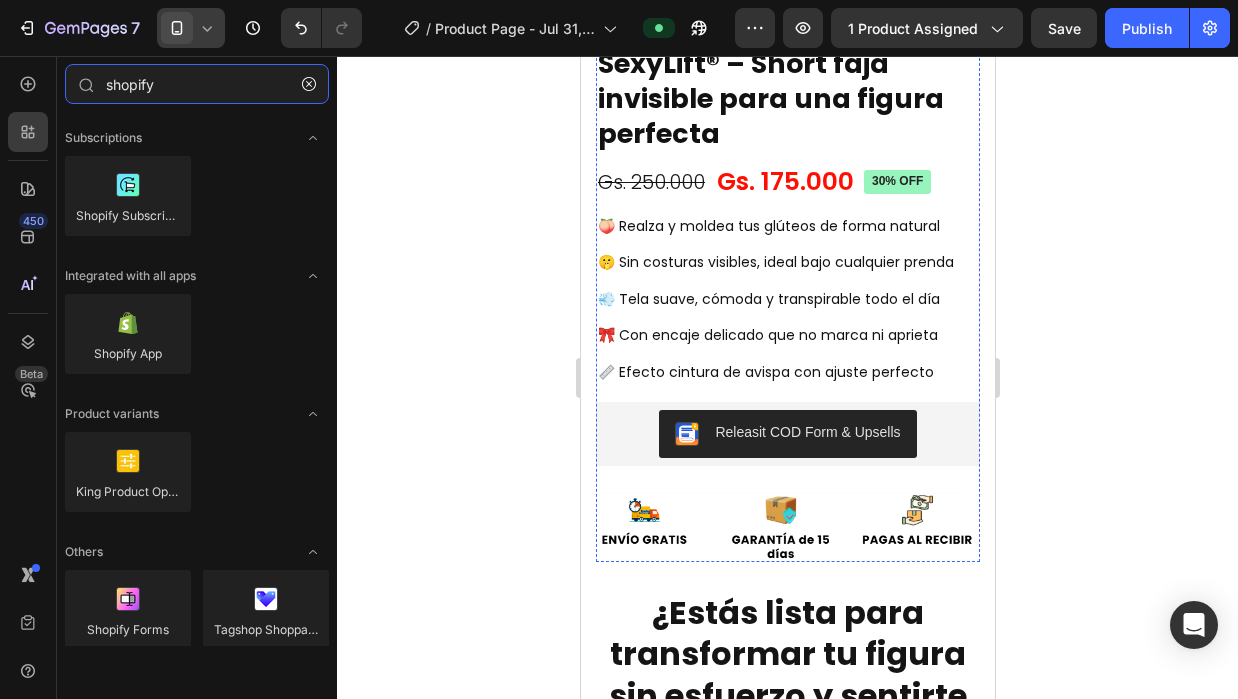 scroll, scrollTop: 600, scrollLeft: 0, axis: vertical 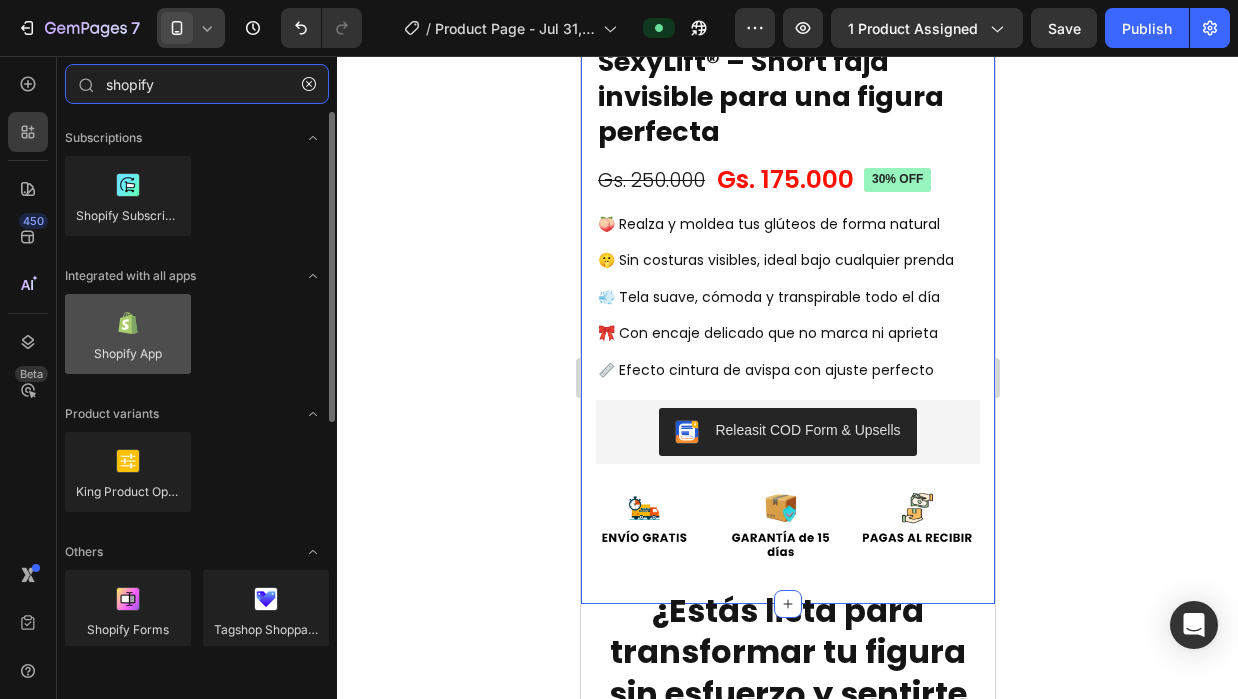 type on "shopify" 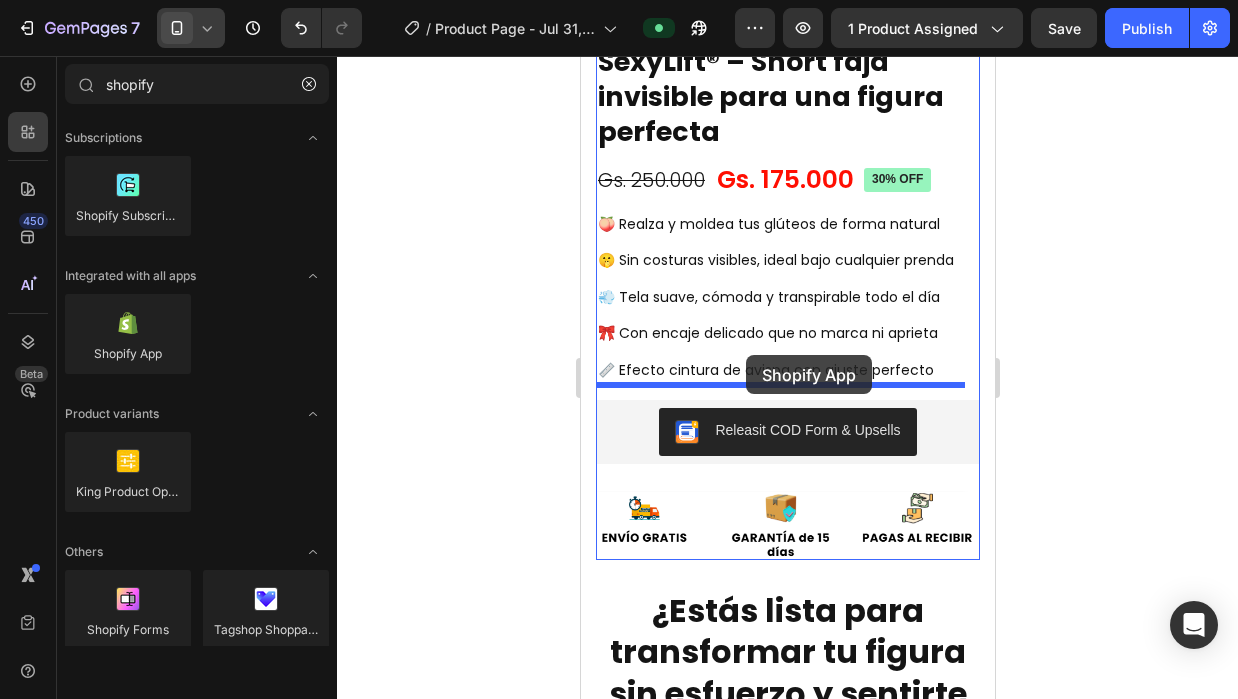drag, startPoint x: 727, startPoint y: 391, endPoint x: 745, endPoint y: 355, distance: 40.24922 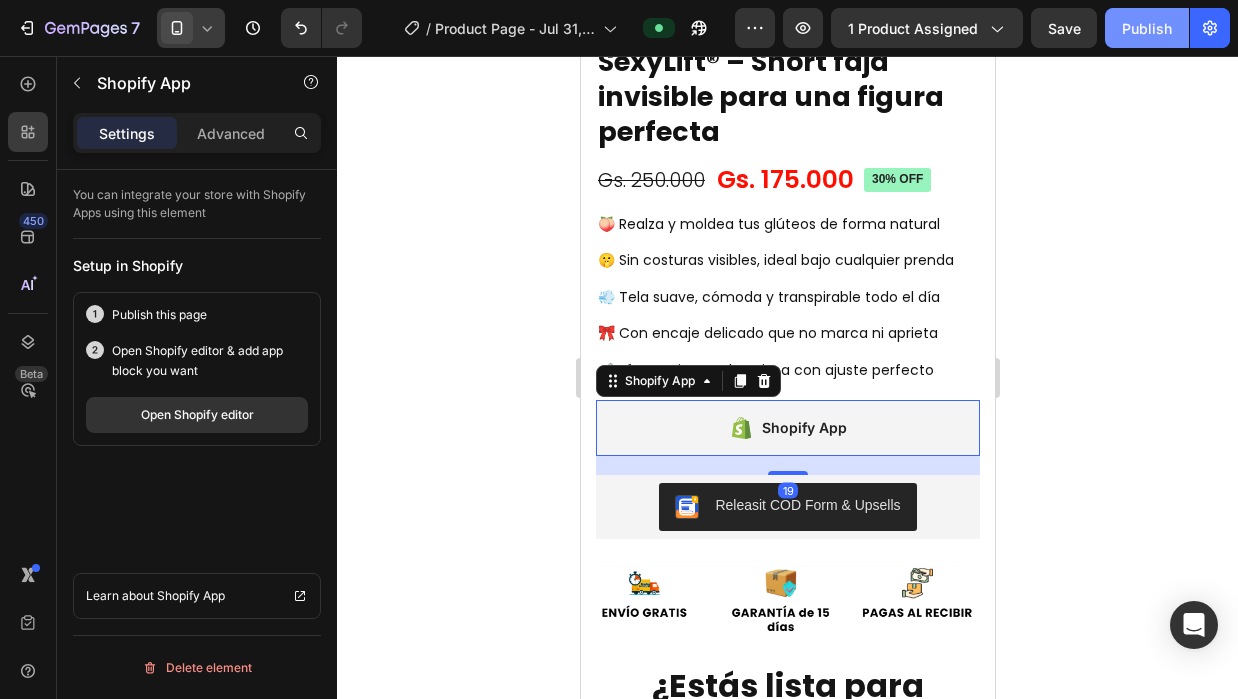 click on "Publish" at bounding box center [1147, 28] 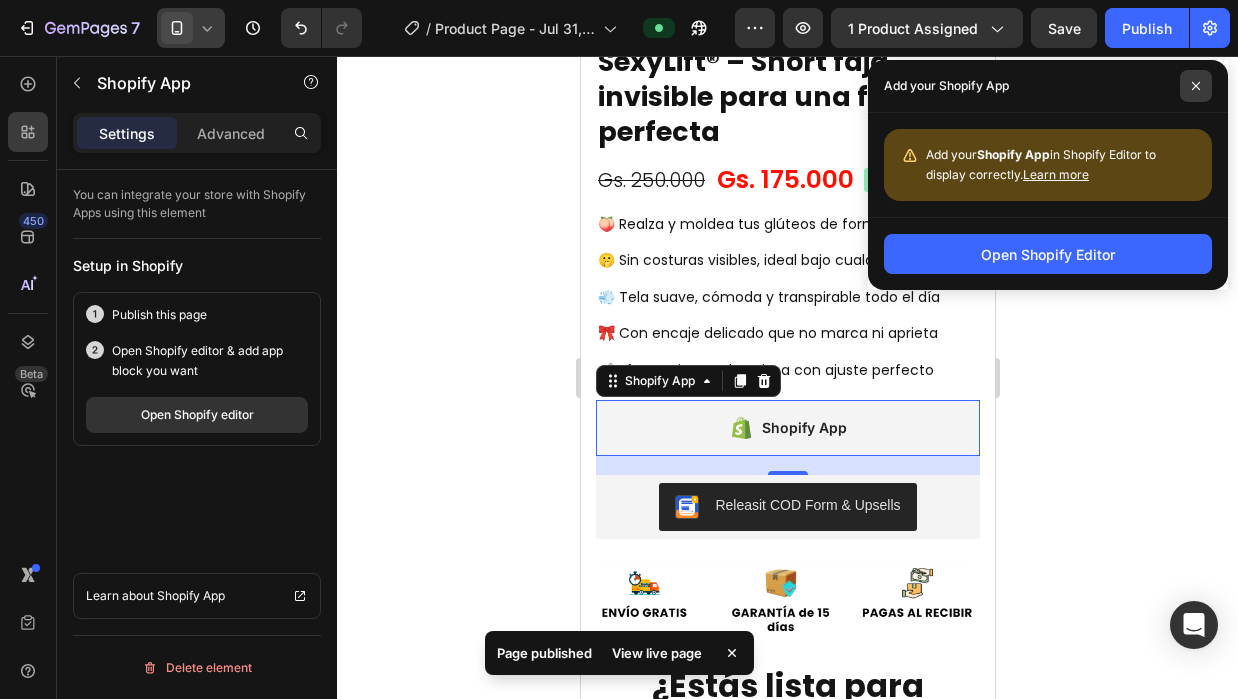 click 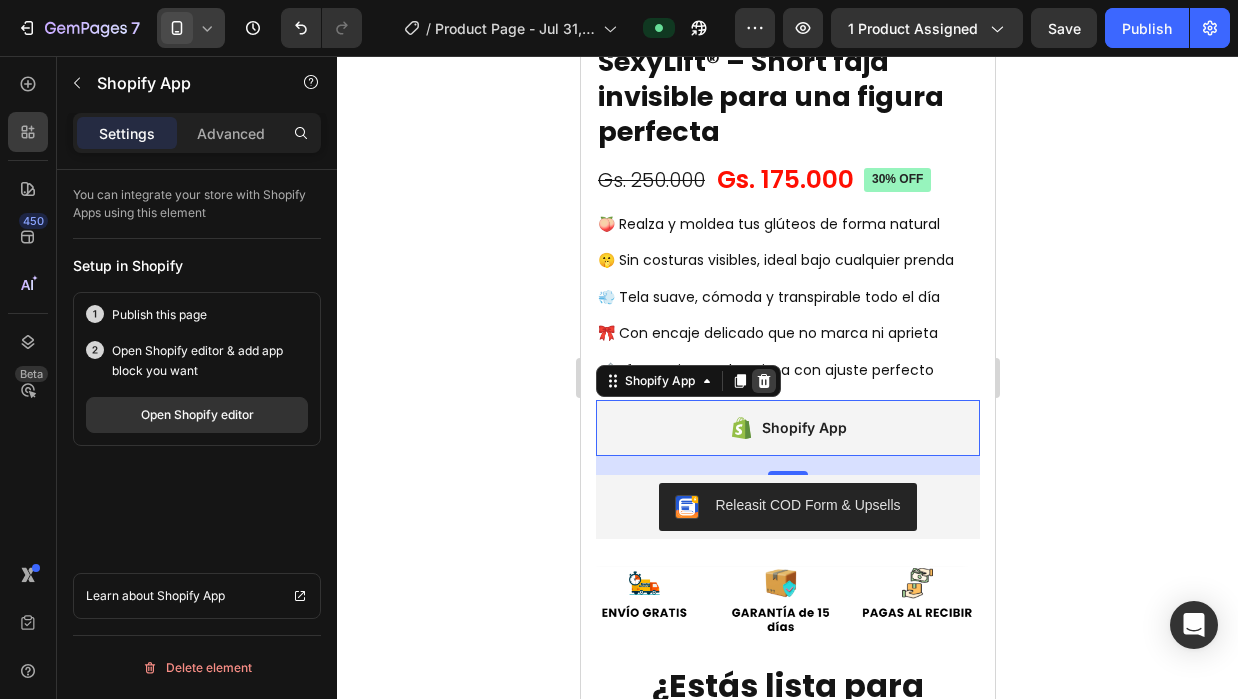 click 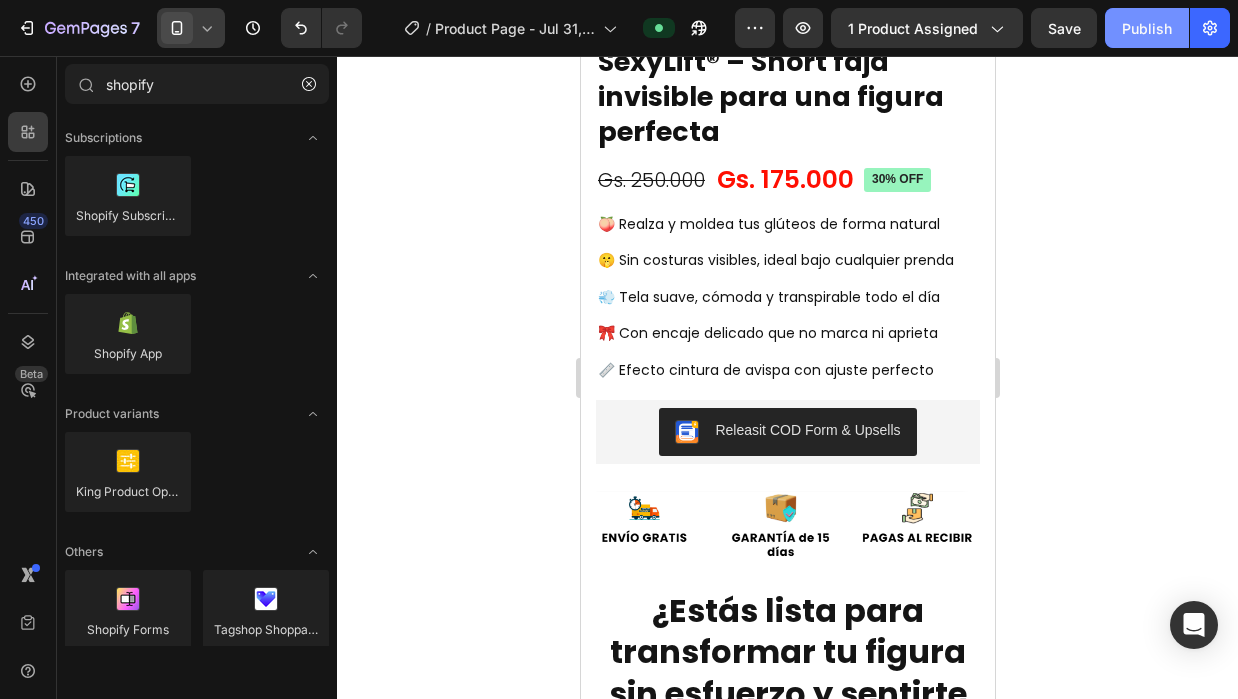click on "Publish" 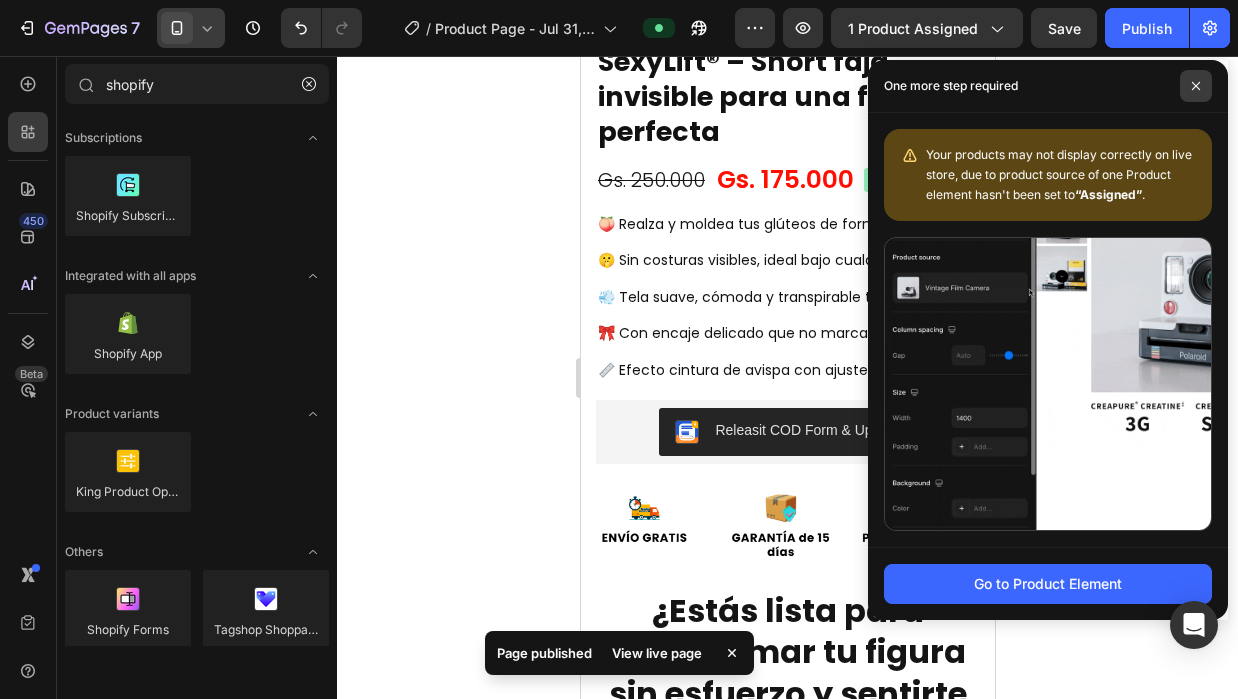 click 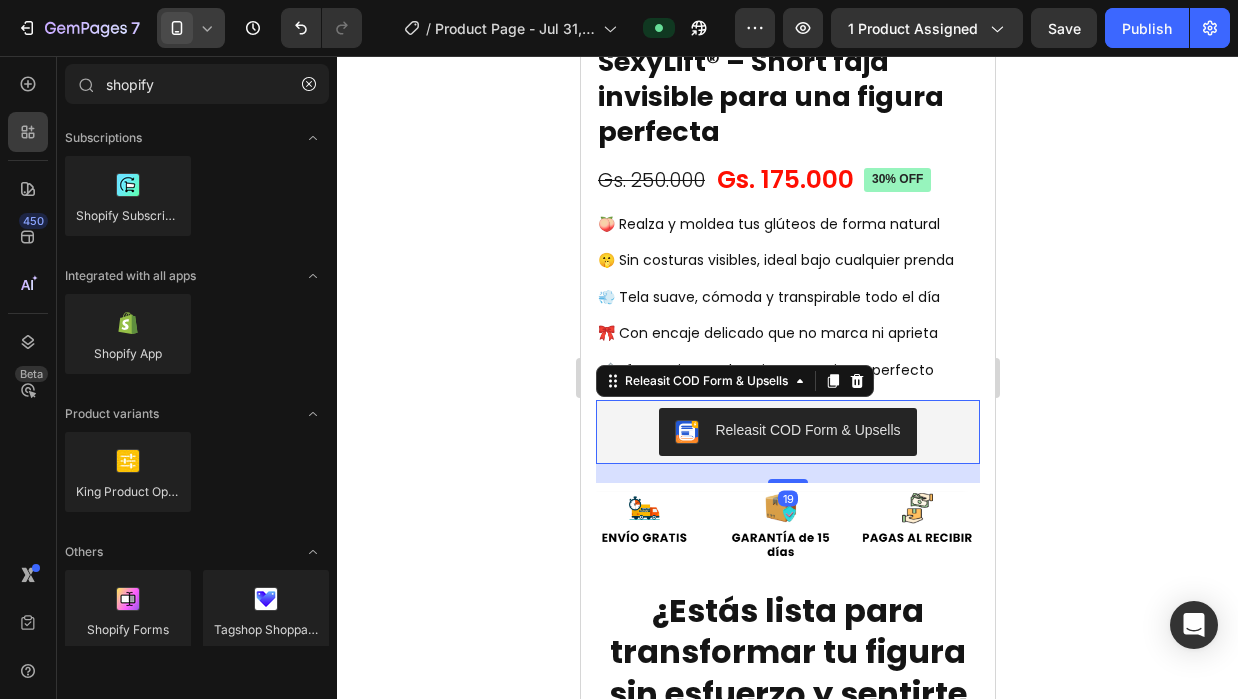 click on "Releasit COD Form & Upsells" at bounding box center (787, 432) 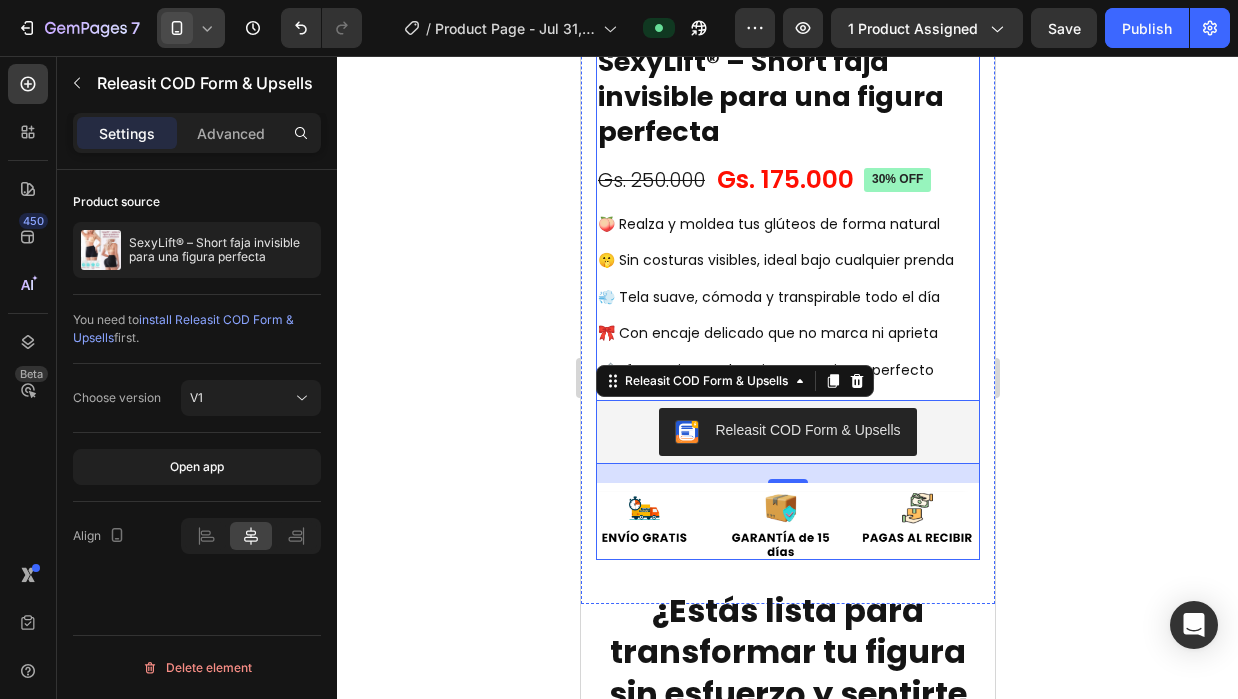 click on "SexyLift® – Short faja invisible para una figura perfecta Product Title Gs. 175.000 Product Price Product Price Gs. 250.000 Product Price Product Price 30% off Product Badge Row Row 🍑 Realza y moldea tus glúteos de forma natural 🤫 Sin costuras visibles, ideal bajo cualquier prenda 💨 Tela suave, cómoda y transpirable todo el día 🎀 Con encaje delicado que no marca ni aprieta 📏 Efecto cintura de avispa con ajuste perfecto Heading Releasit COD Form & Upsells Releasit COD Form & Upsells   19 Image" at bounding box center (787, 301) 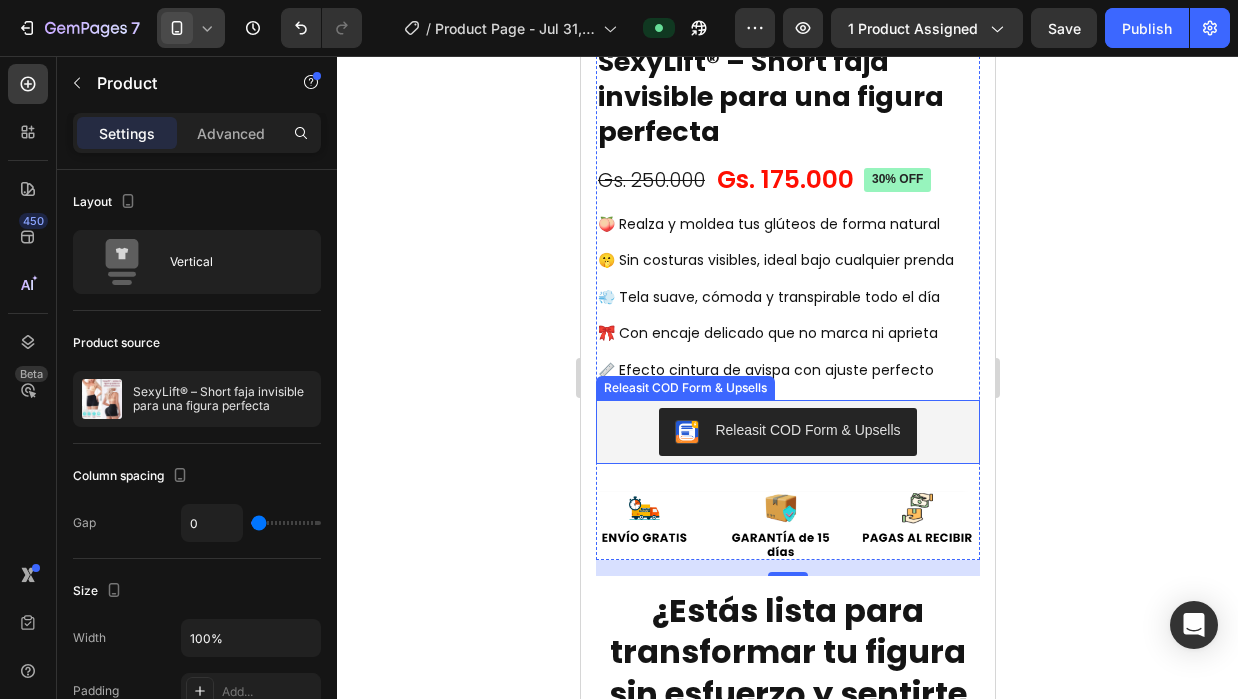 click on "Releasit COD Form & Upsells" at bounding box center (787, 432) 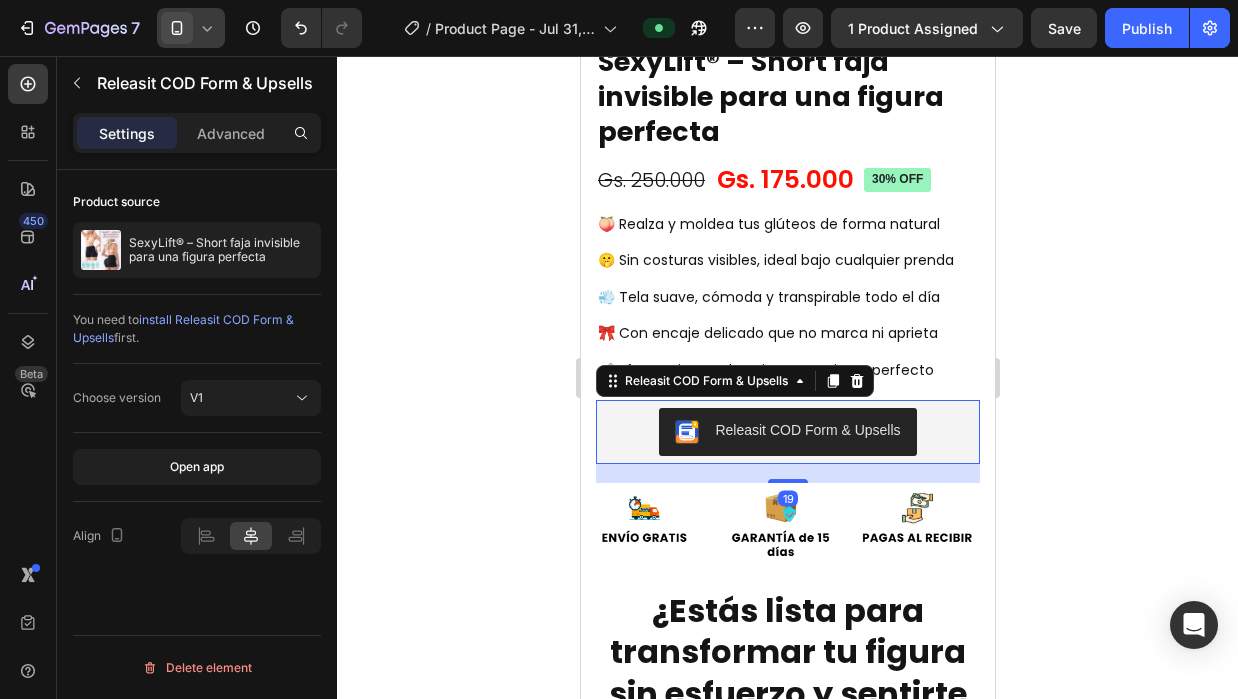click on "Releasit COD Form & Upsells" at bounding box center [806, 430] 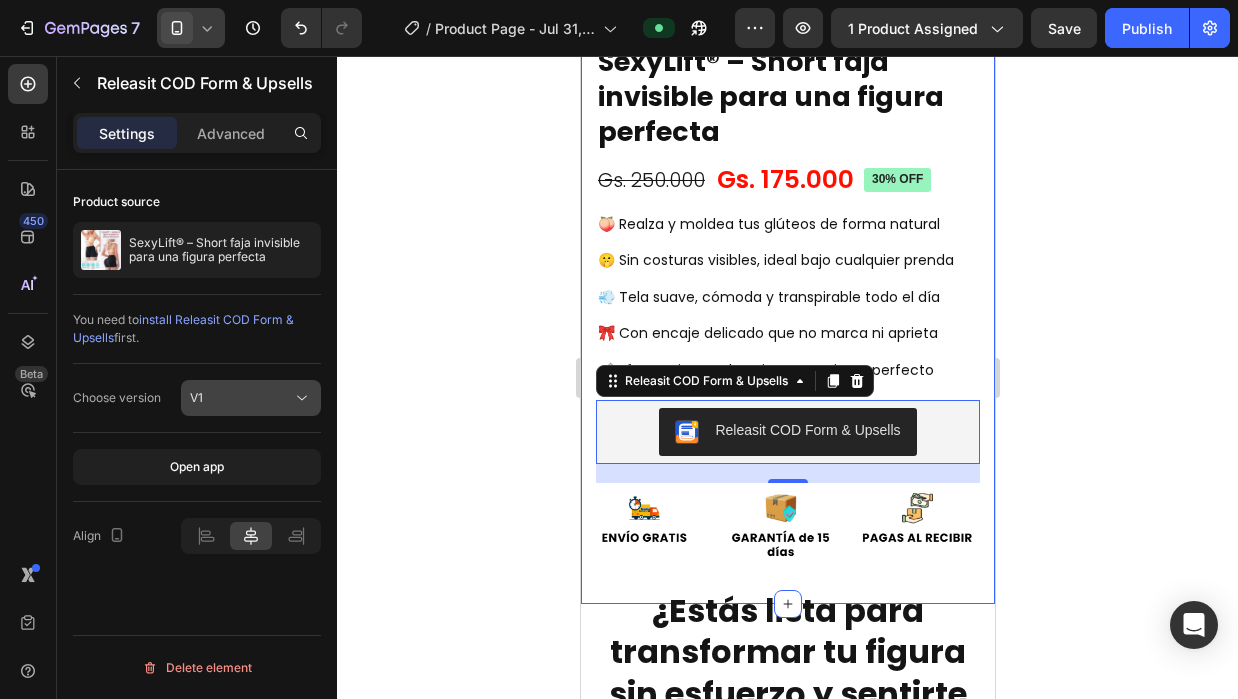click on "V1" at bounding box center (241, 398) 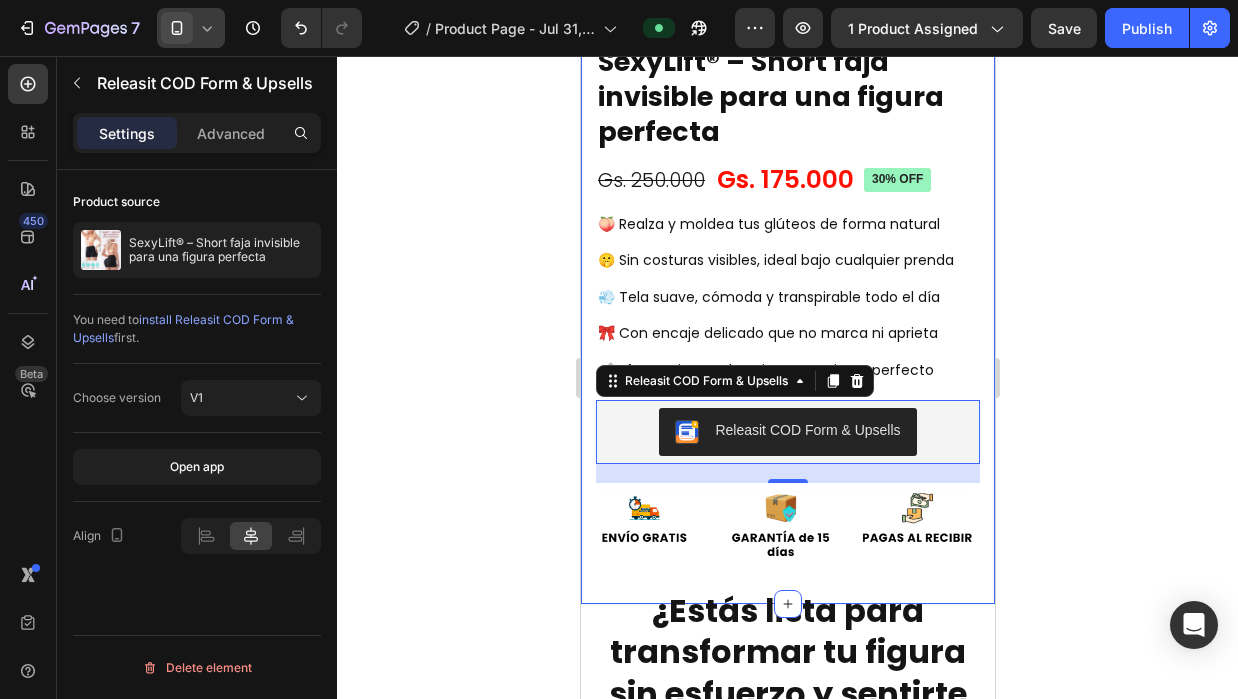 click on "Choose version" at bounding box center [117, 398] 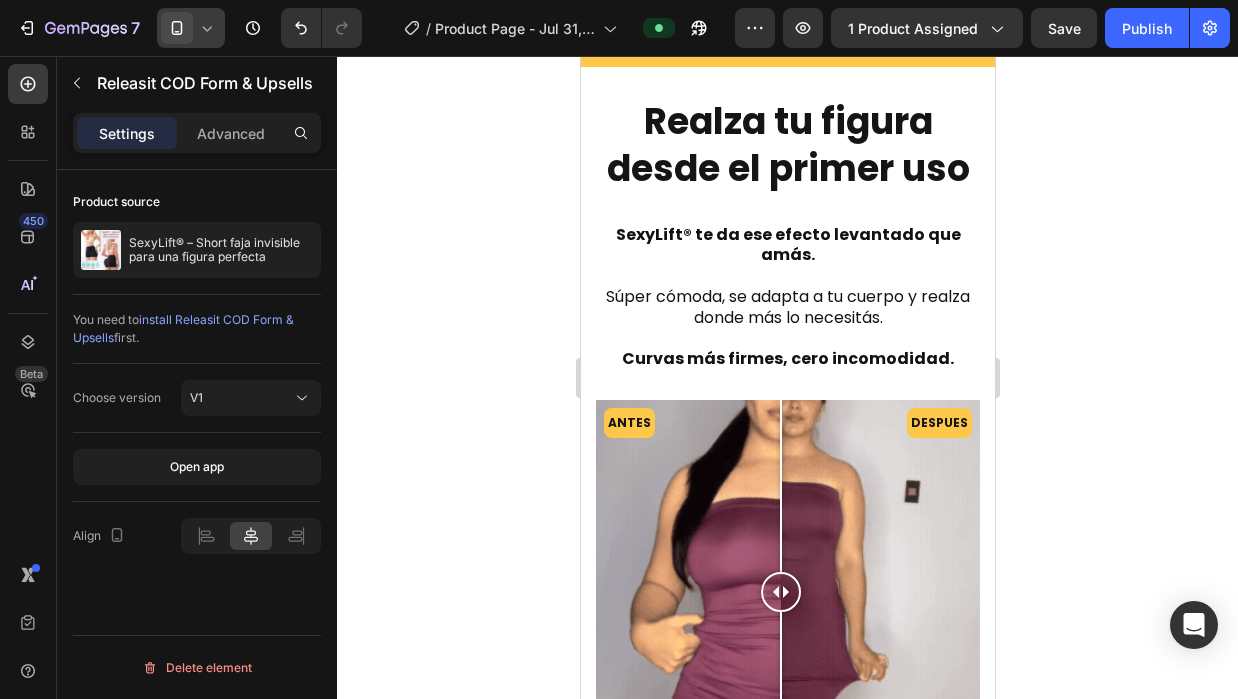 scroll, scrollTop: 2100, scrollLeft: 0, axis: vertical 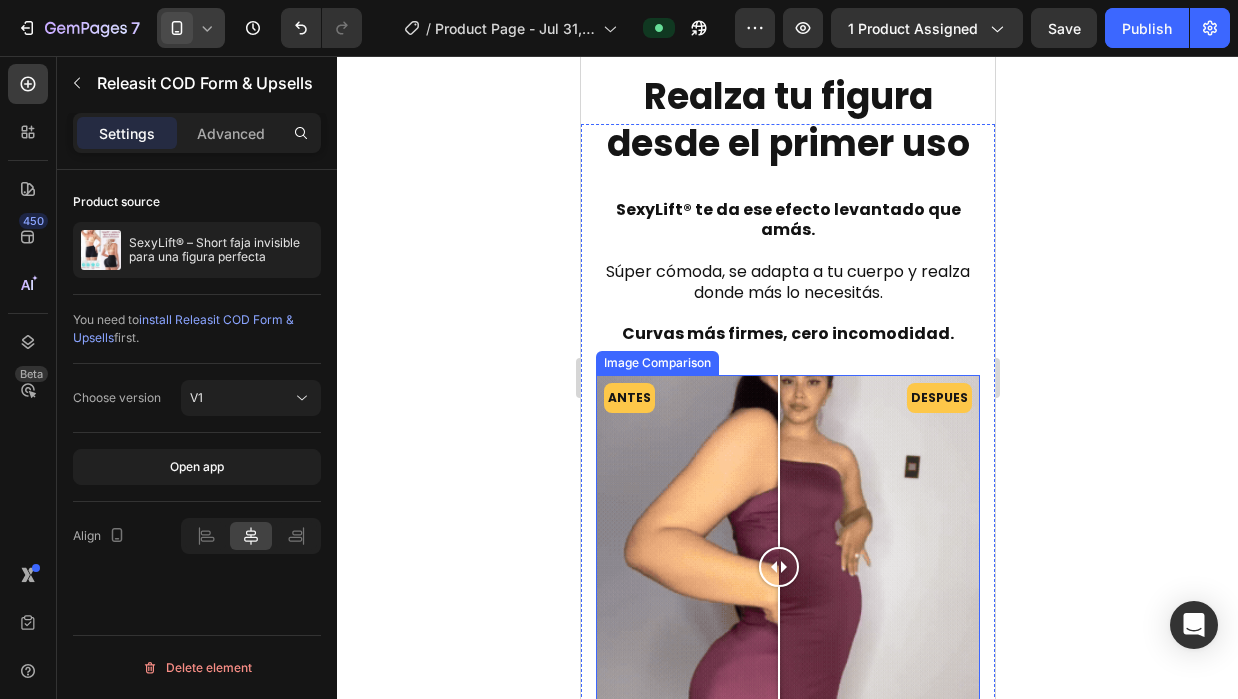 drag, startPoint x: 793, startPoint y: 559, endPoint x: 778, endPoint y: 618, distance: 60.876926 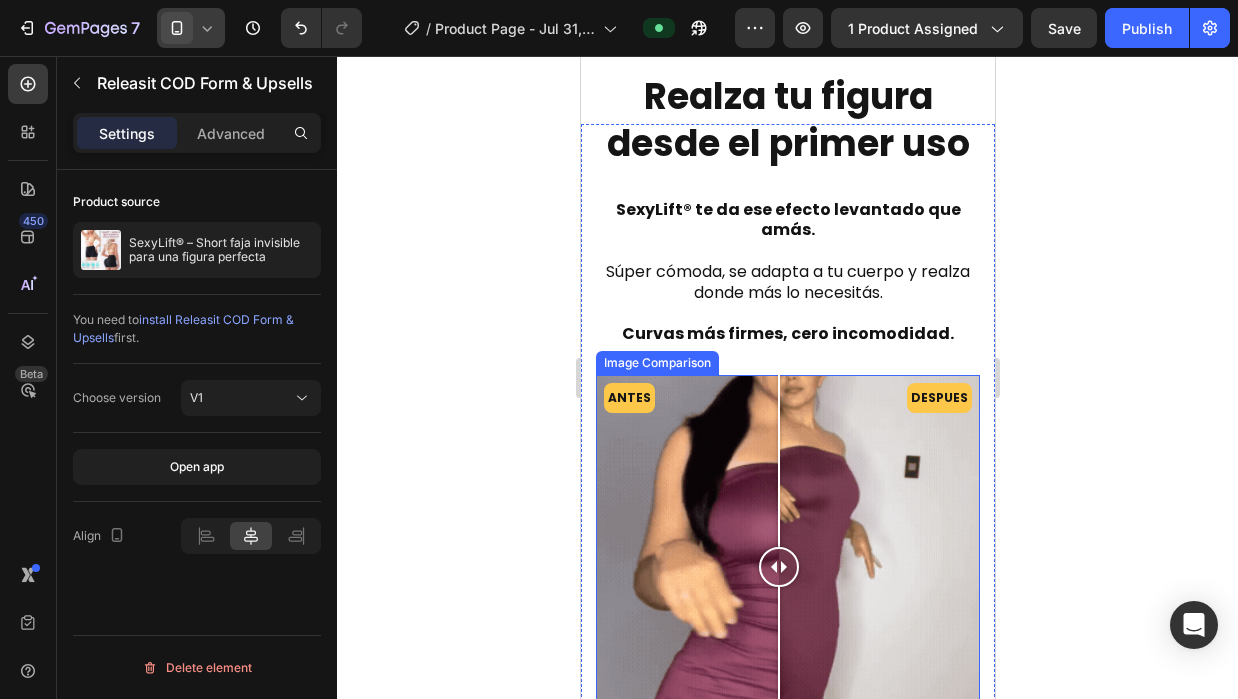 click at bounding box center (778, 567) 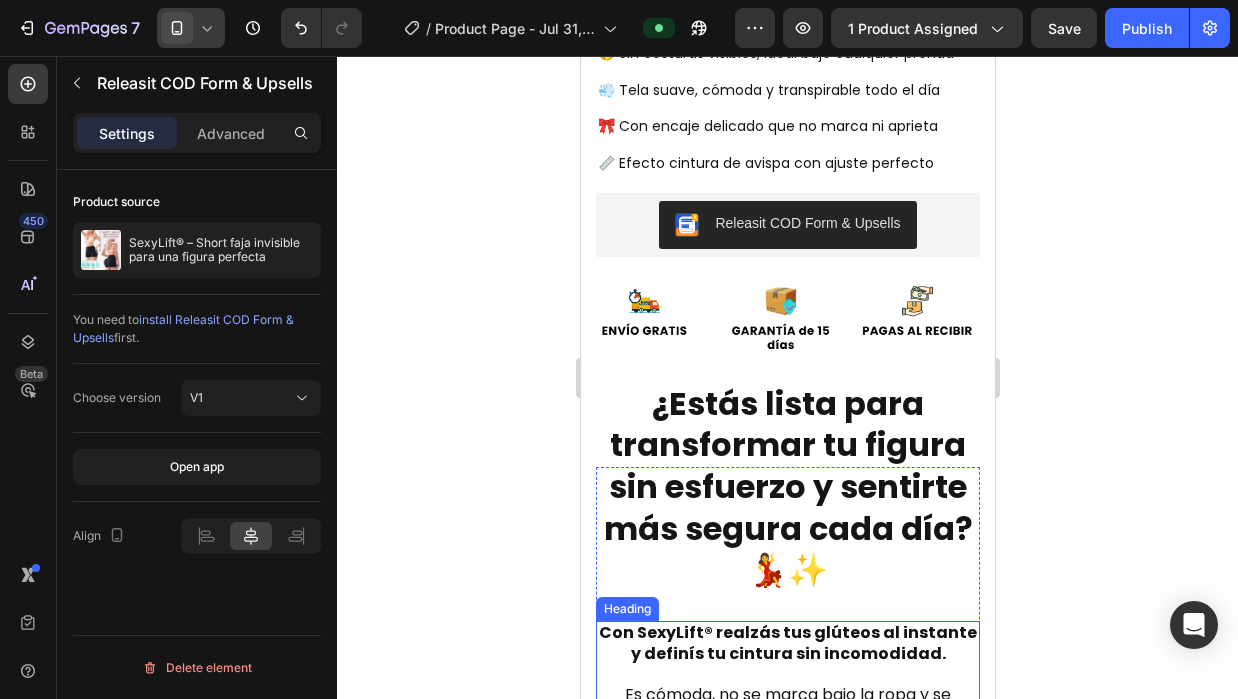 scroll, scrollTop: 800, scrollLeft: 0, axis: vertical 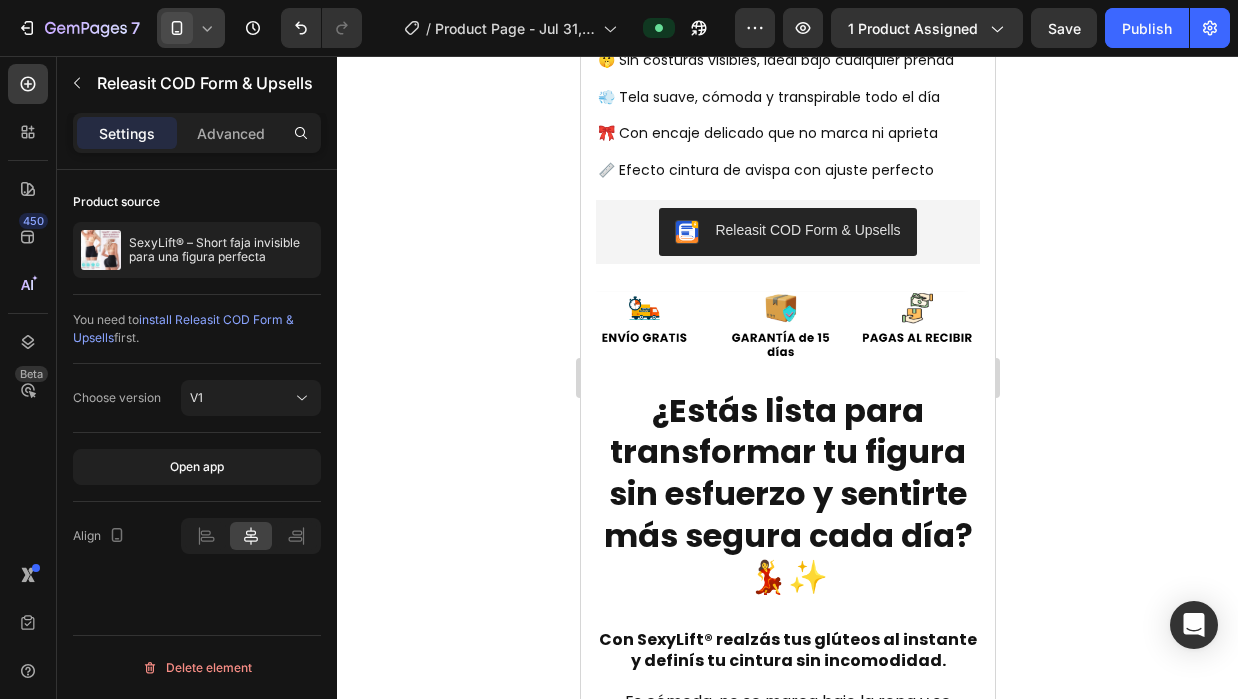 click on "Releasit COD Form & Upsells" at bounding box center (787, 232) 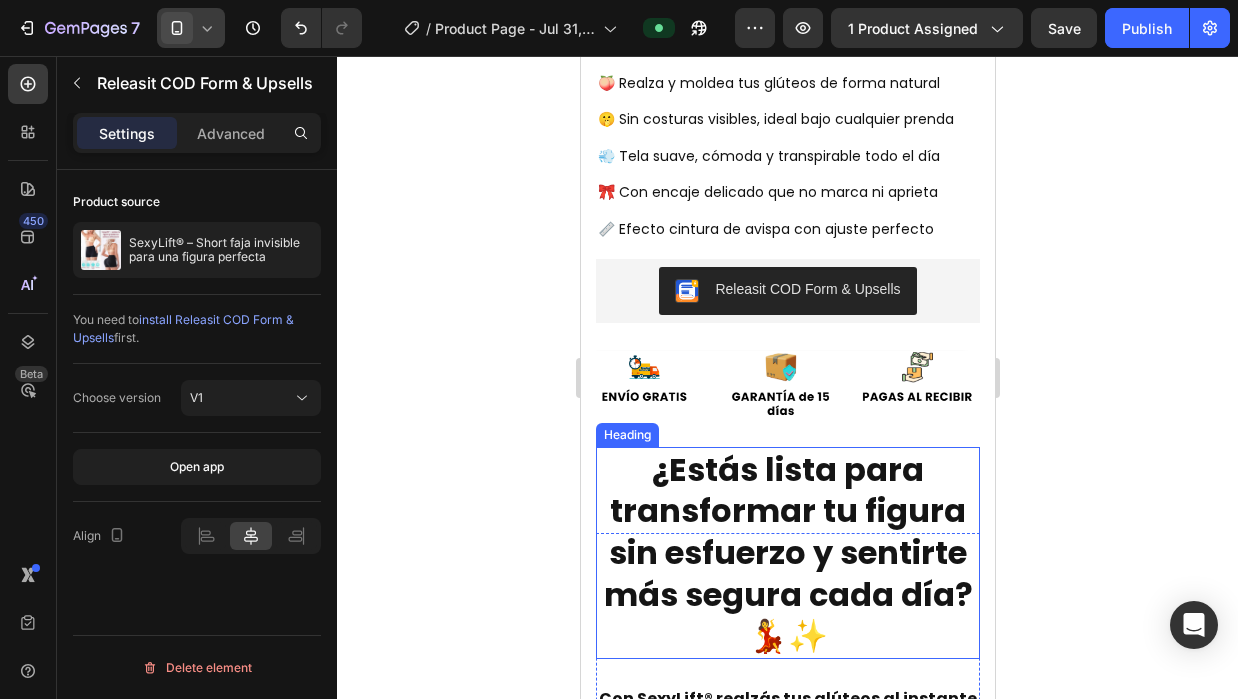 scroll, scrollTop: 600, scrollLeft: 0, axis: vertical 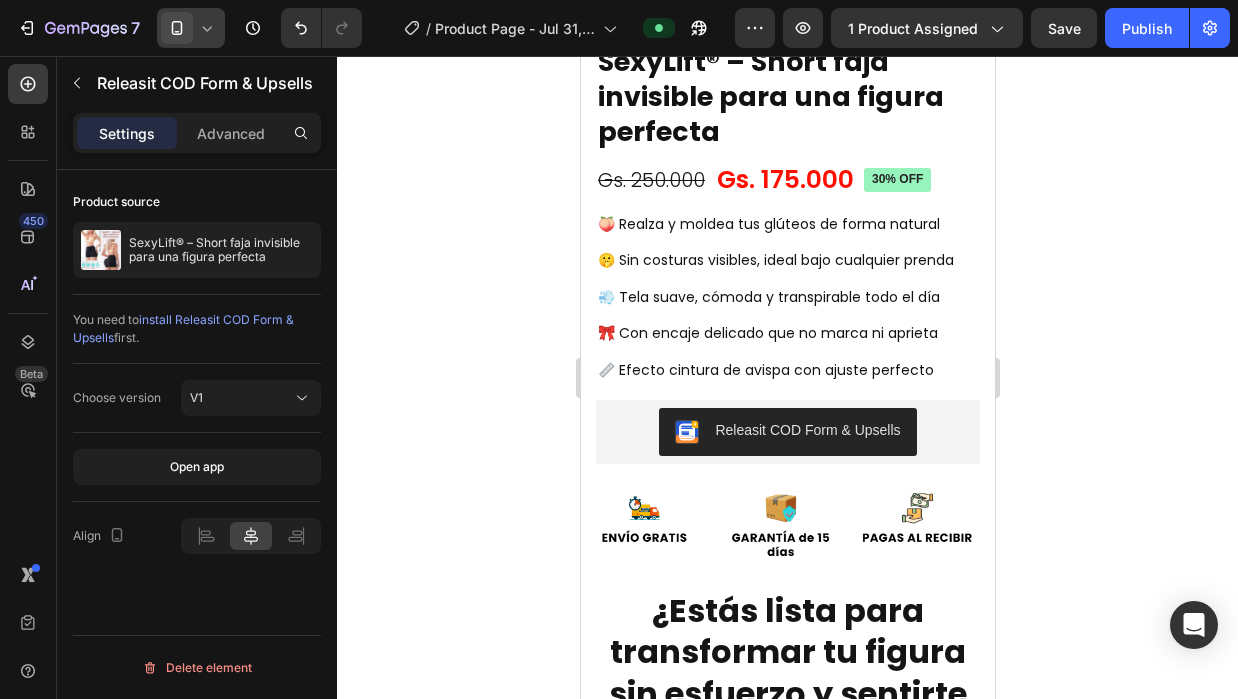 click on "Releasit COD Form & Upsells" at bounding box center (787, 432) 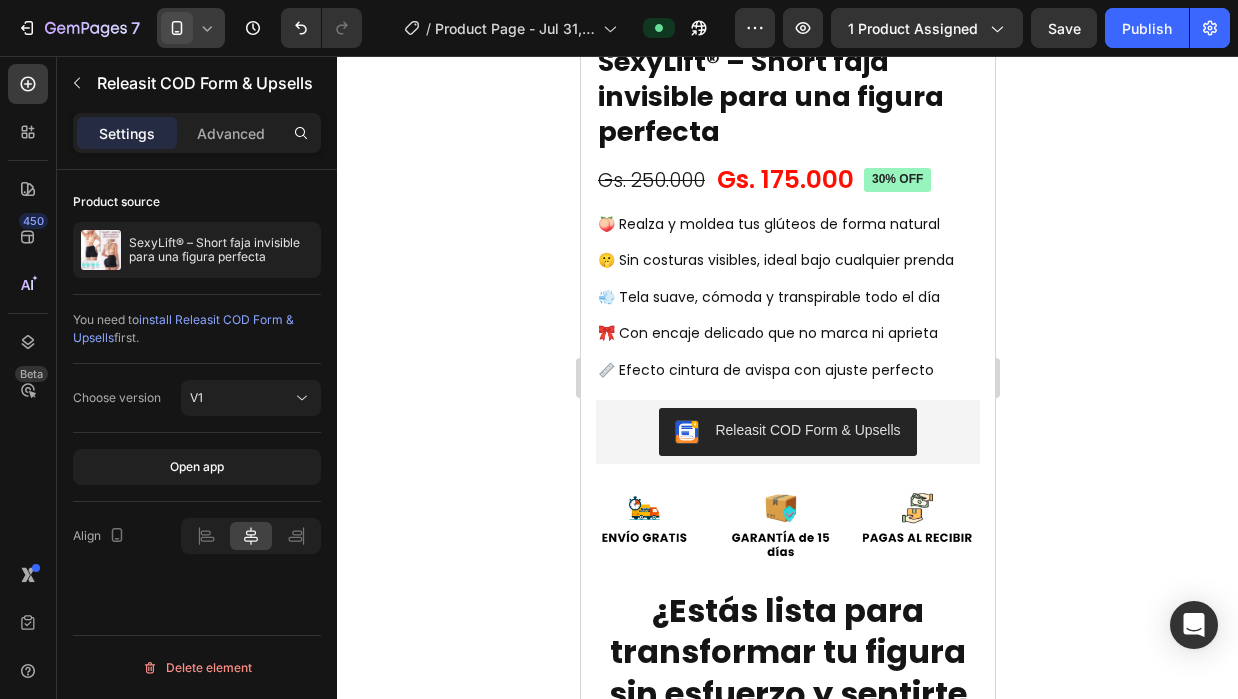 click on "Releasit COD Form & Upsells" at bounding box center [786, 432] 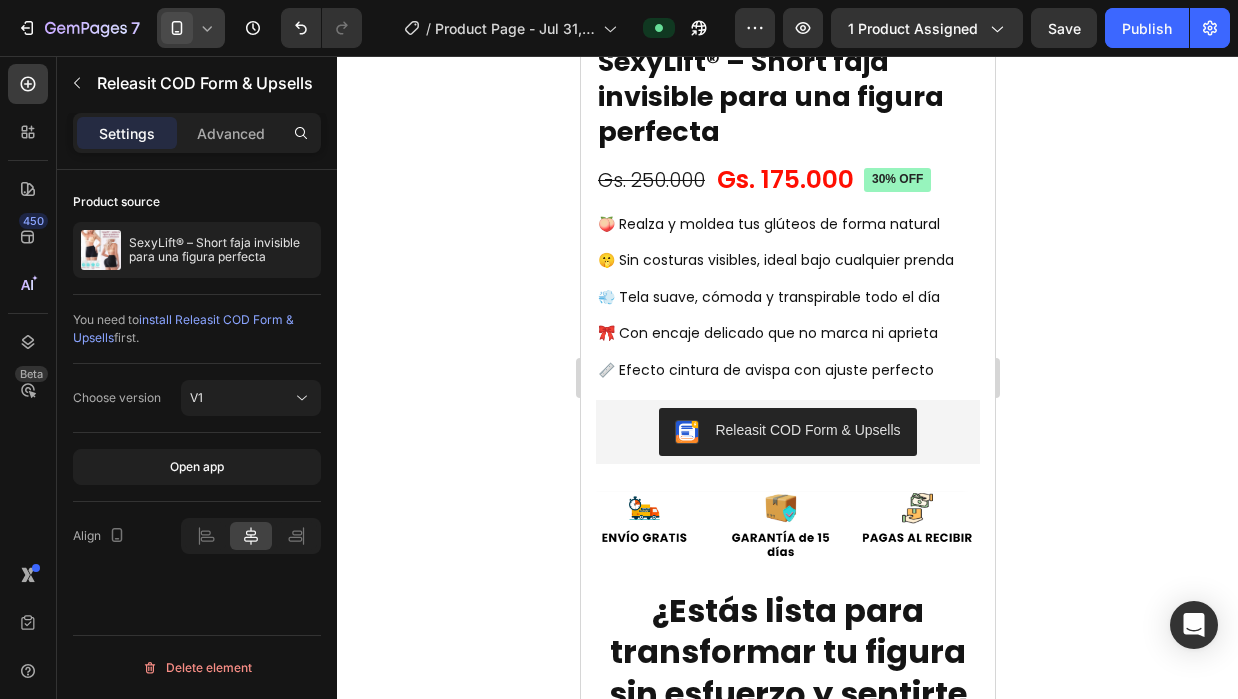 click on "Releasit COD Form & Upsells" at bounding box center [787, 432] 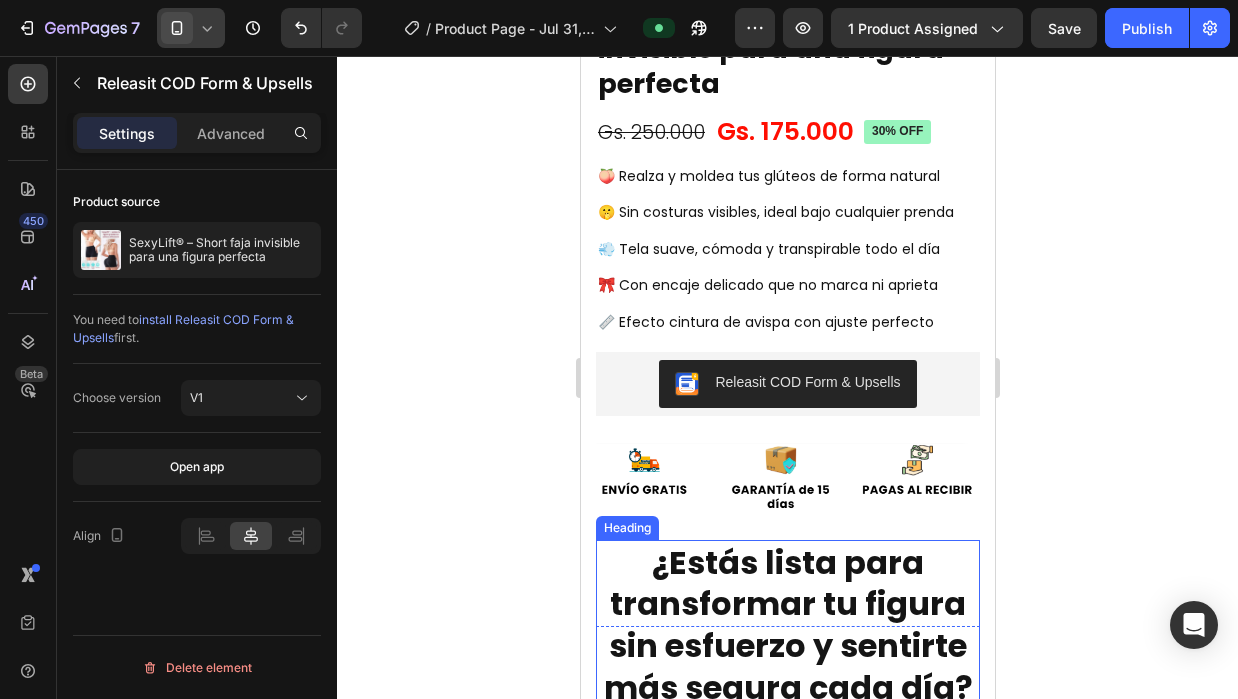 scroll, scrollTop: 635, scrollLeft: 0, axis: vertical 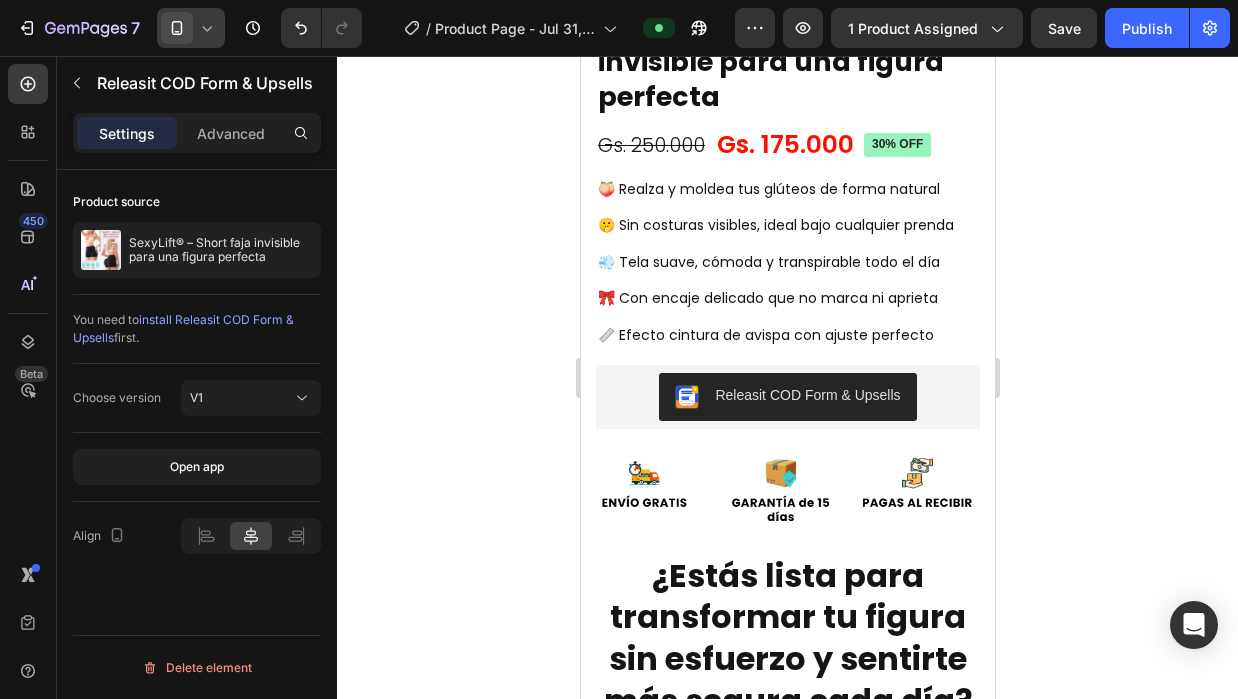 click on "Releasit COD Form & Upsells" at bounding box center [787, 397] 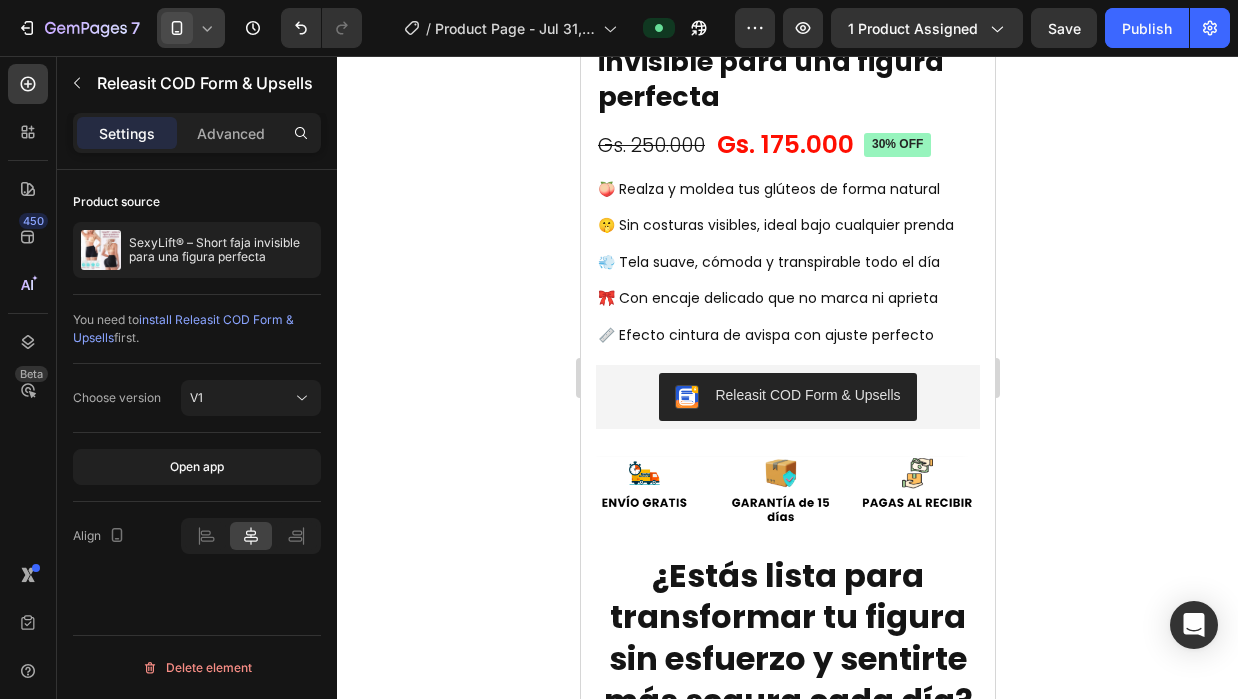click on "Releasit COD Form & Upsells" at bounding box center (786, 397) 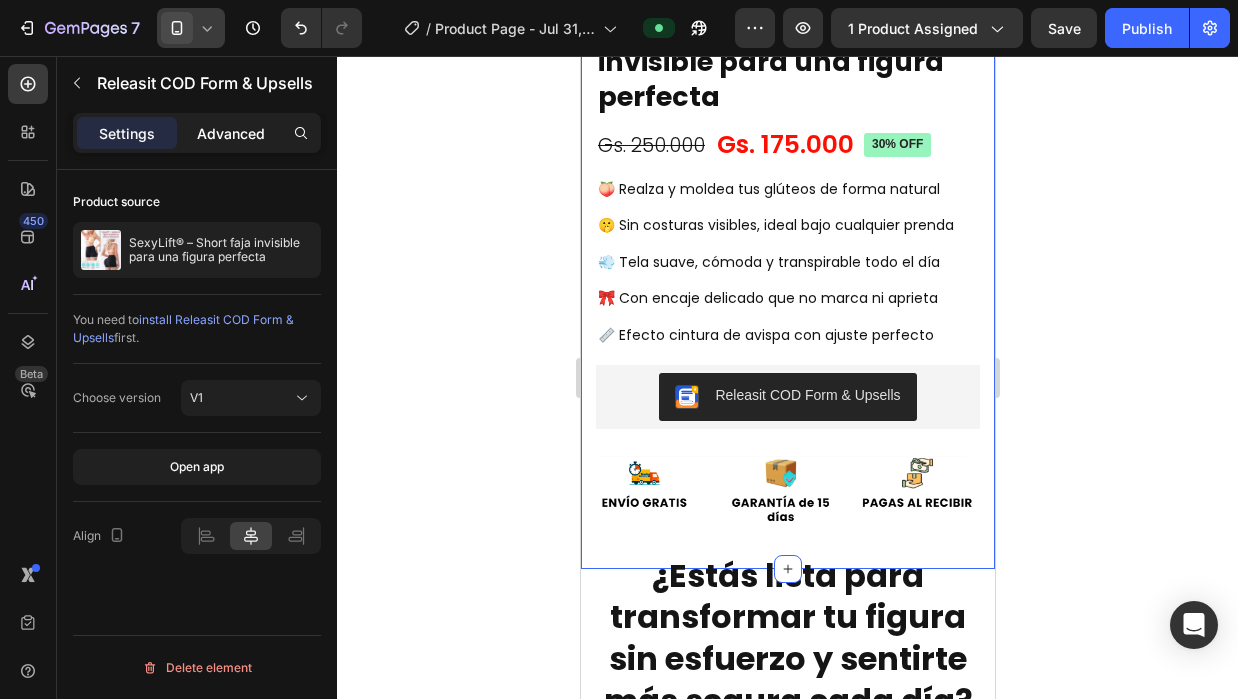click on "Advanced" at bounding box center (231, 133) 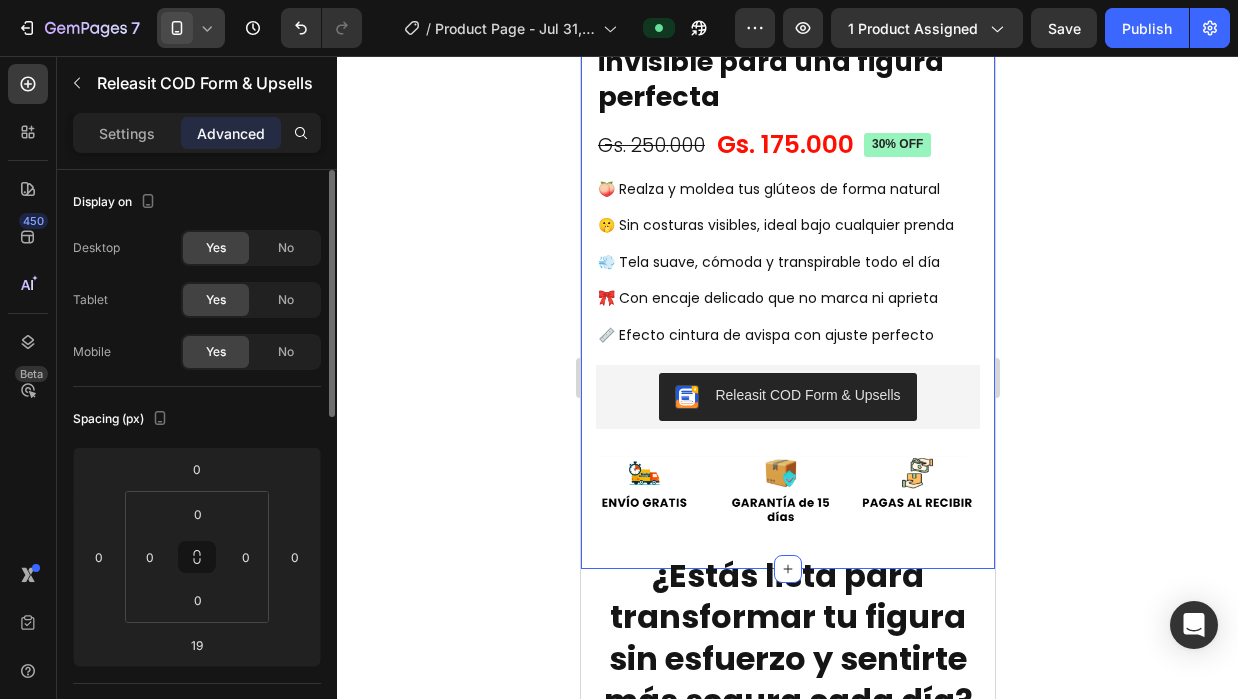 scroll, scrollTop: 0, scrollLeft: 0, axis: both 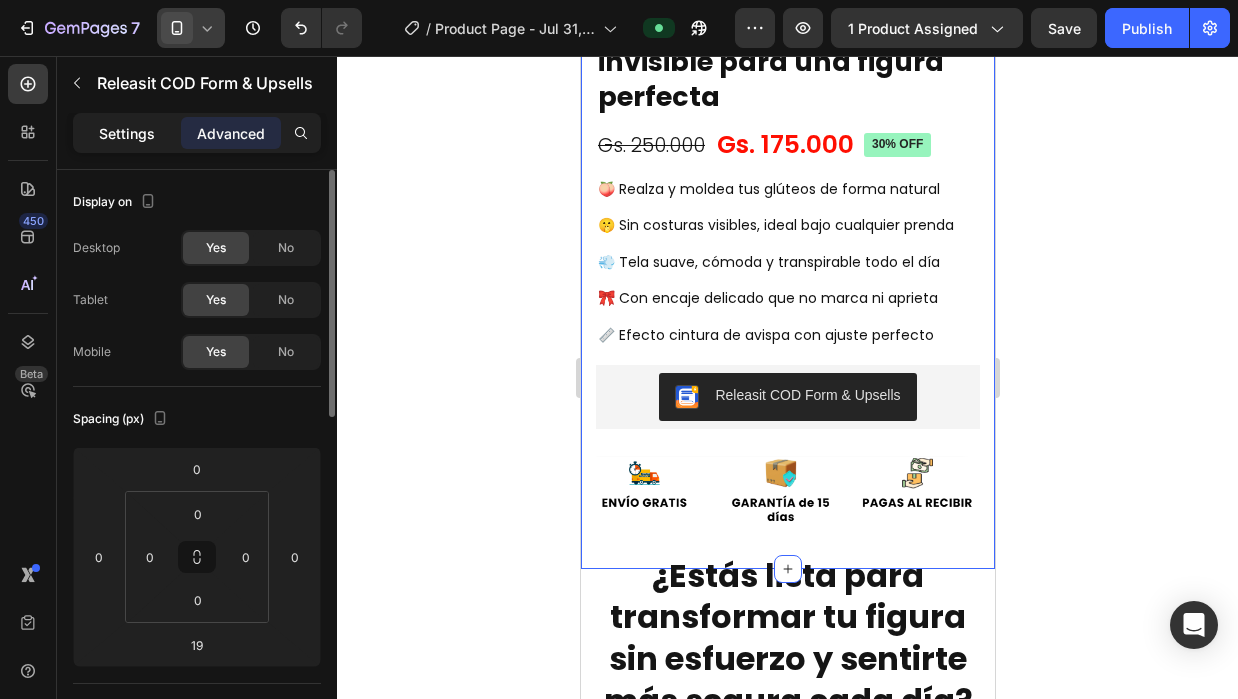 click on "Settings Advanced" at bounding box center (197, 141) 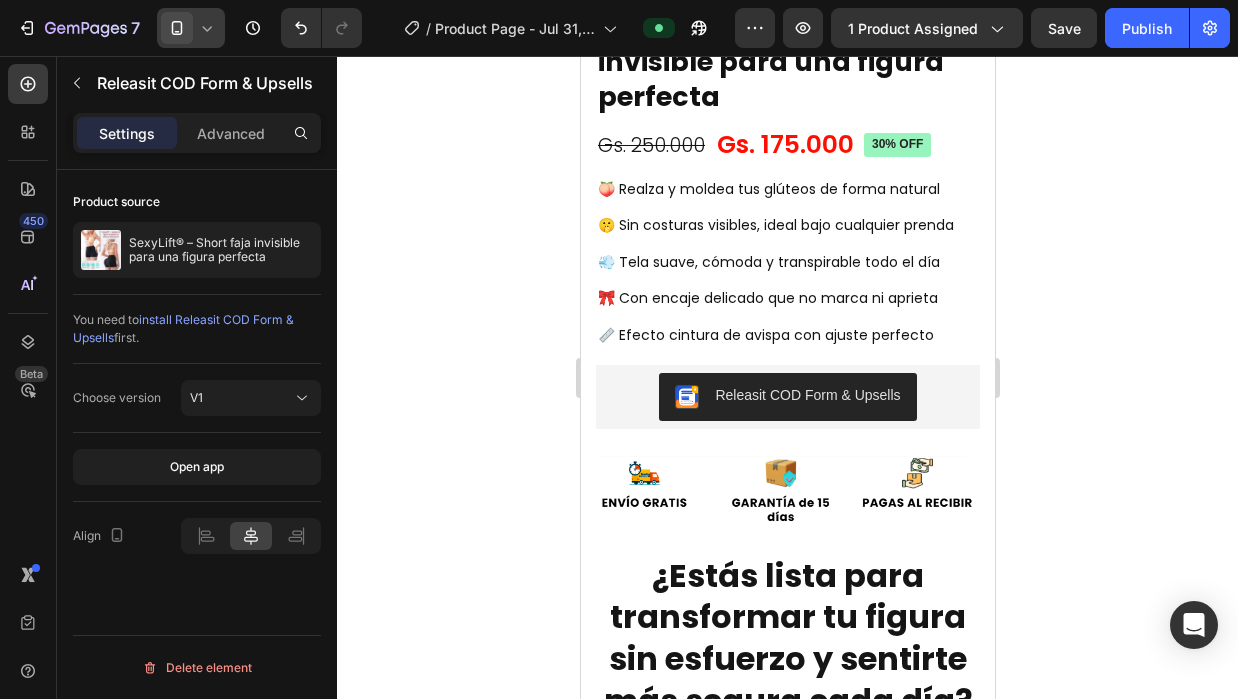 click on "Releasit COD Form & Upsells" at bounding box center [787, 397] 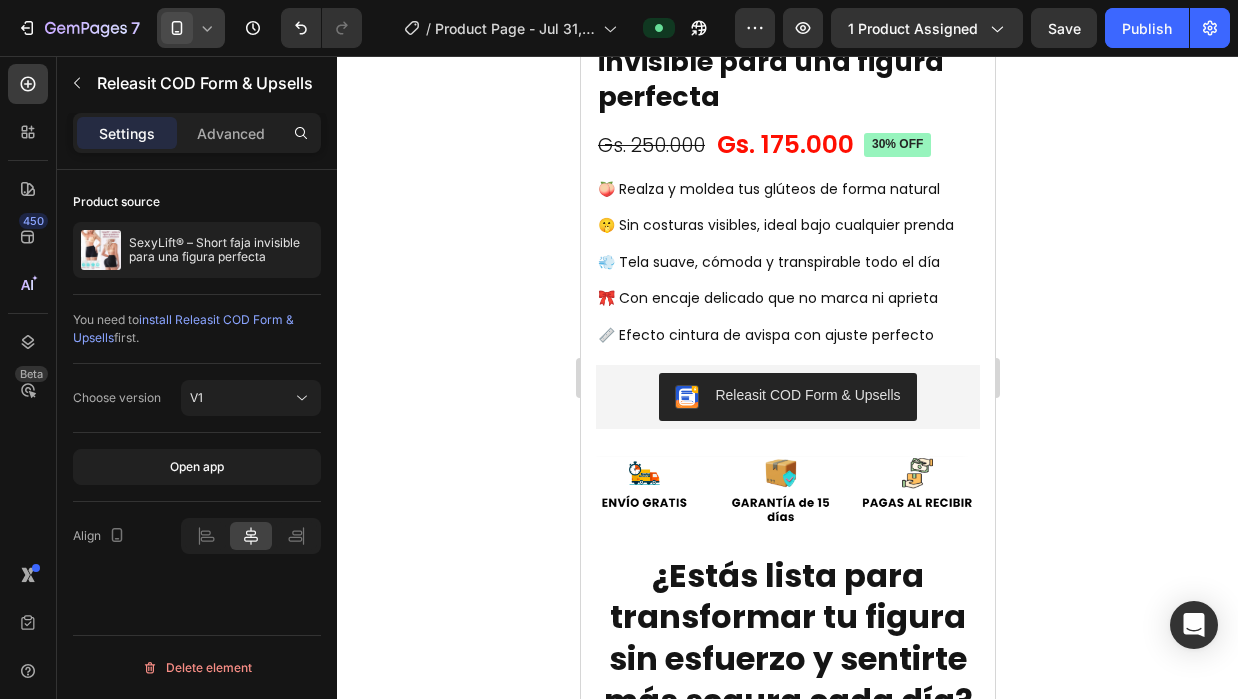 click on "Releasit COD Form & Upsells" at bounding box center [806, 395] 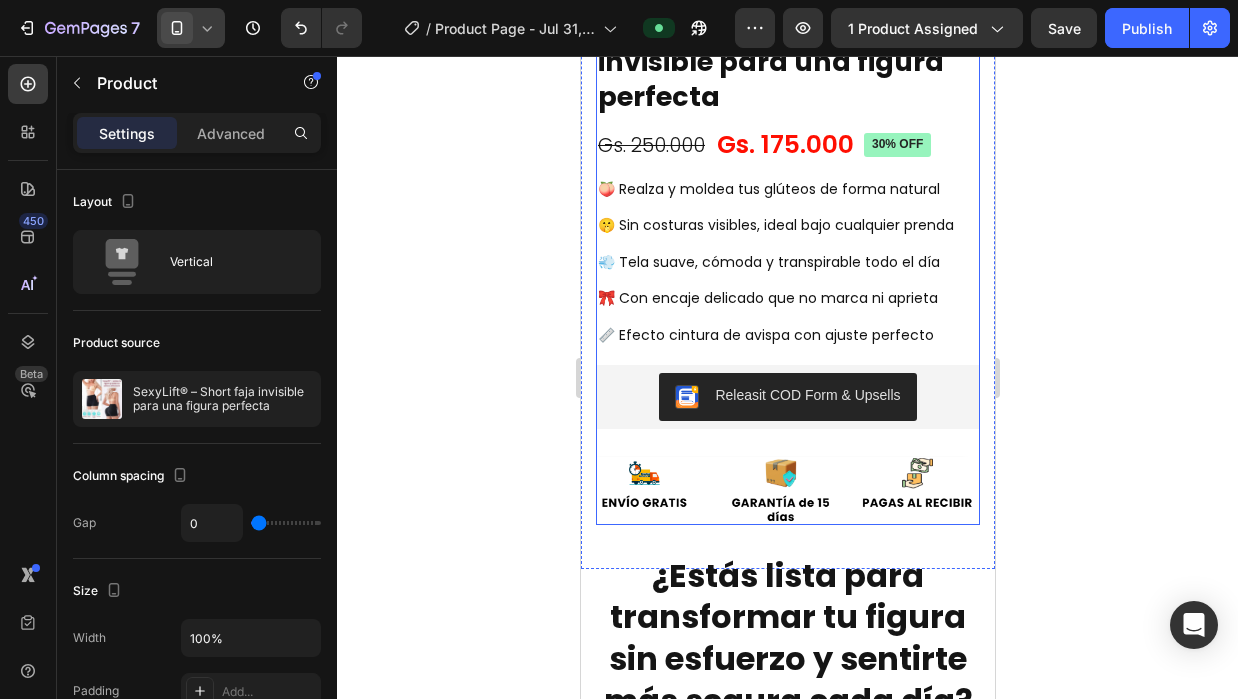 click on "SexyLift® – Short faja invisible para una figura perfecta Product Title Gs. 175.000 Product Price Product Price Gs. 250.000 Product Price Product Price 30% off Product Badge Row Row 🍑 Realza y moldea tus glúteos de forma natural 🤫 Sin costuras visibles, ideal bajo cualquier prenda 💨 Tela suave, cómoda y transpirable todo el día 🎀 Con encaje delicado que no marca ni aprieta 📏 Efecto cintura de avispa con ajuste perfecto Heading Releasit COD Form & Upsells Releasit COD Form & Upsells Image" at bounding box center [787, 266] 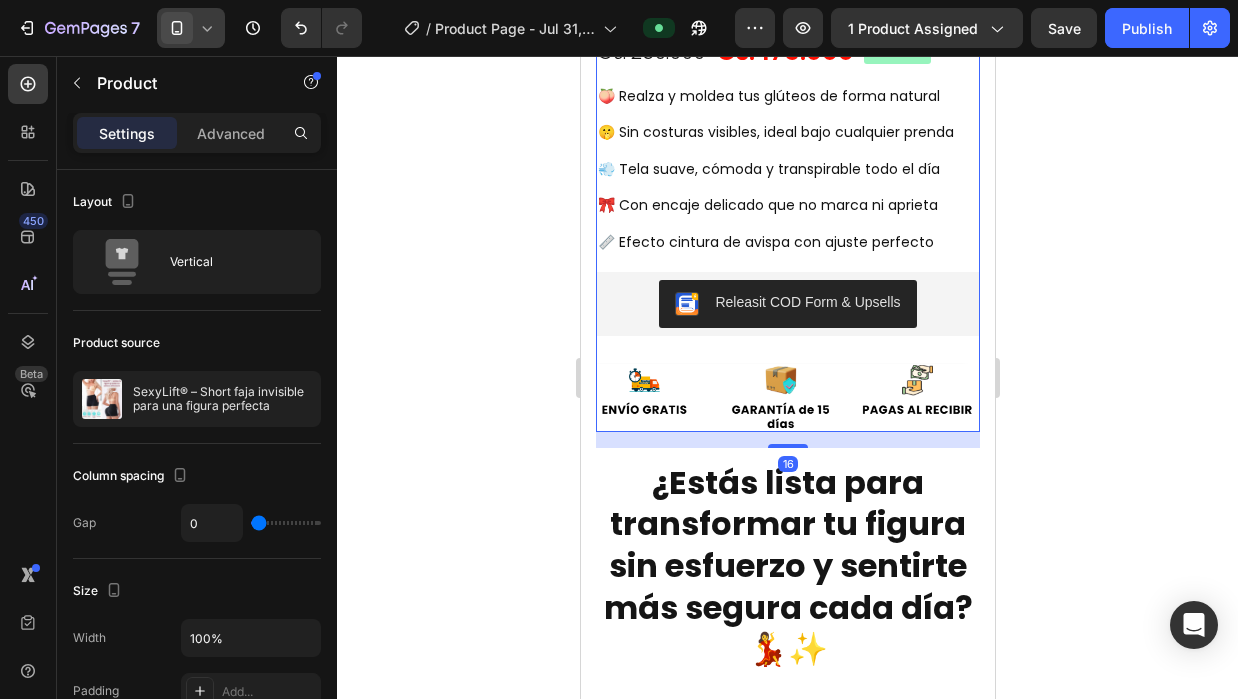 scroll, scrollTop: 735, scrollLeft: 0, axis: vertical 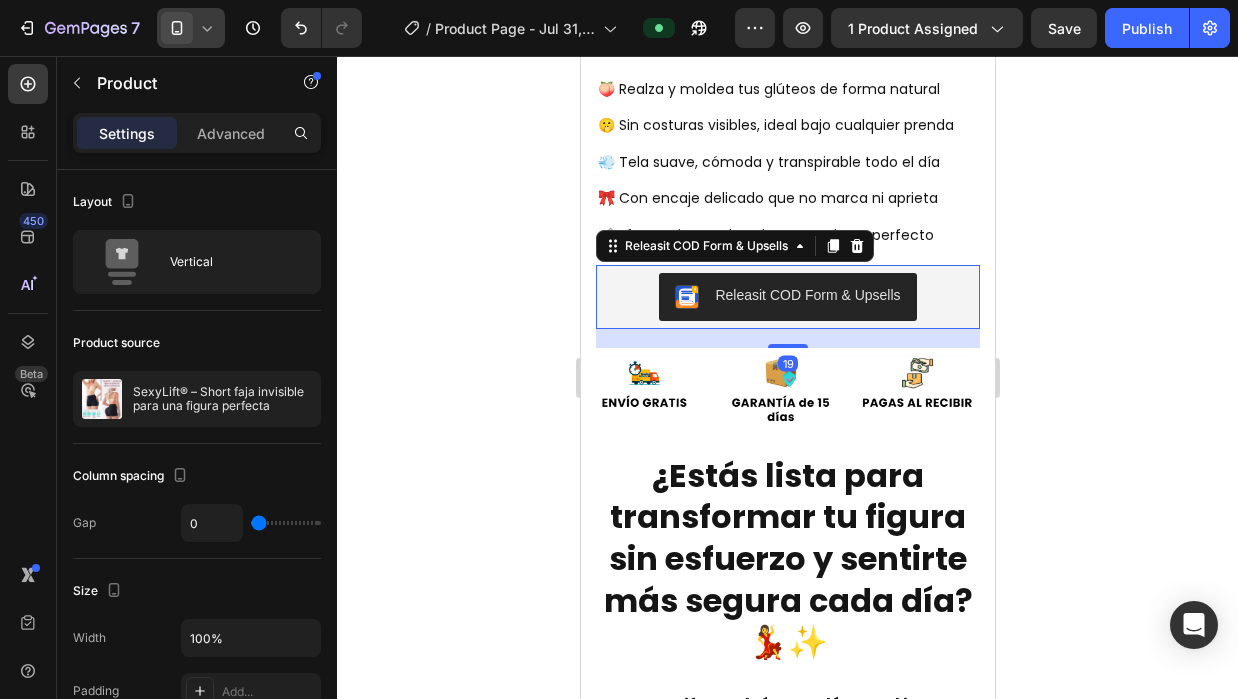 click on "Releasit COD Form & Upsells" at bounding box center (787, 297) 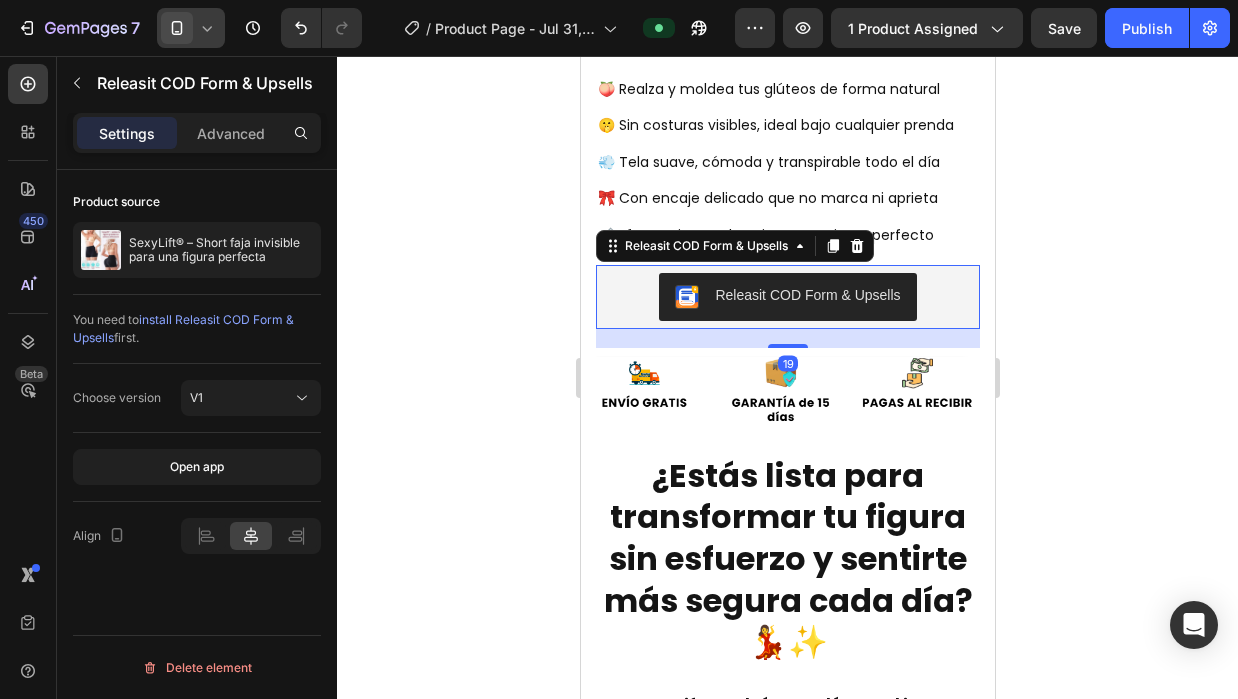 click 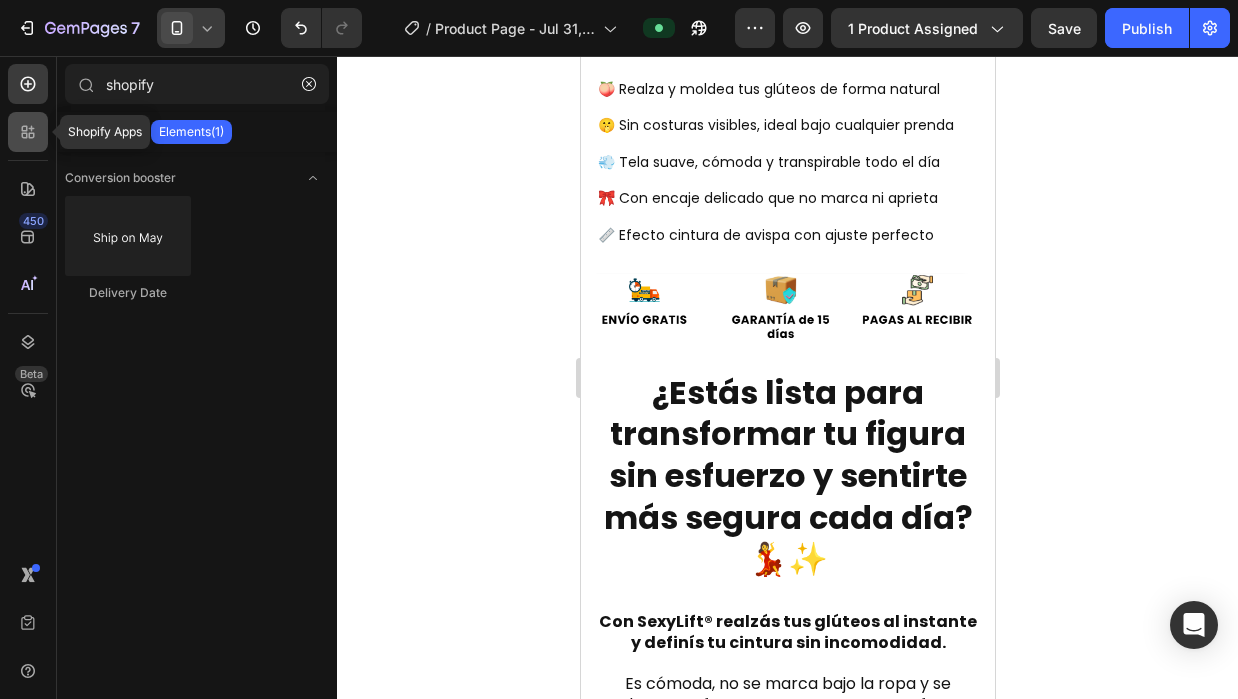 click 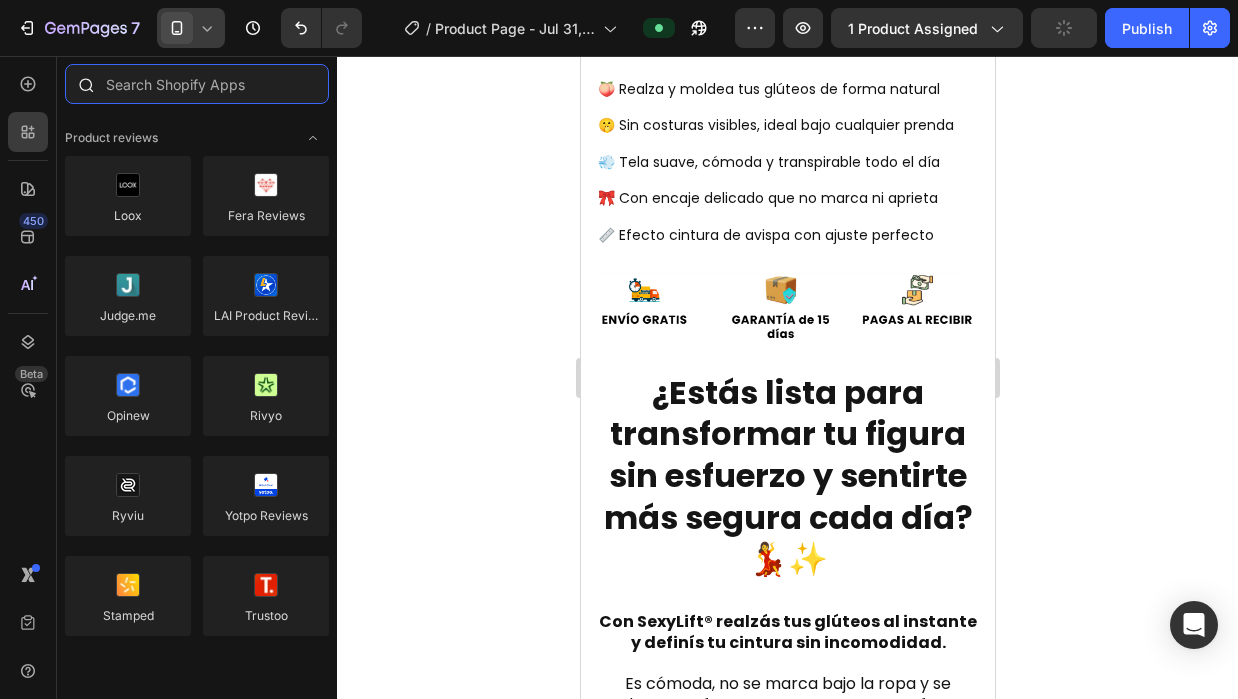 click at bounding box center [197, 84] 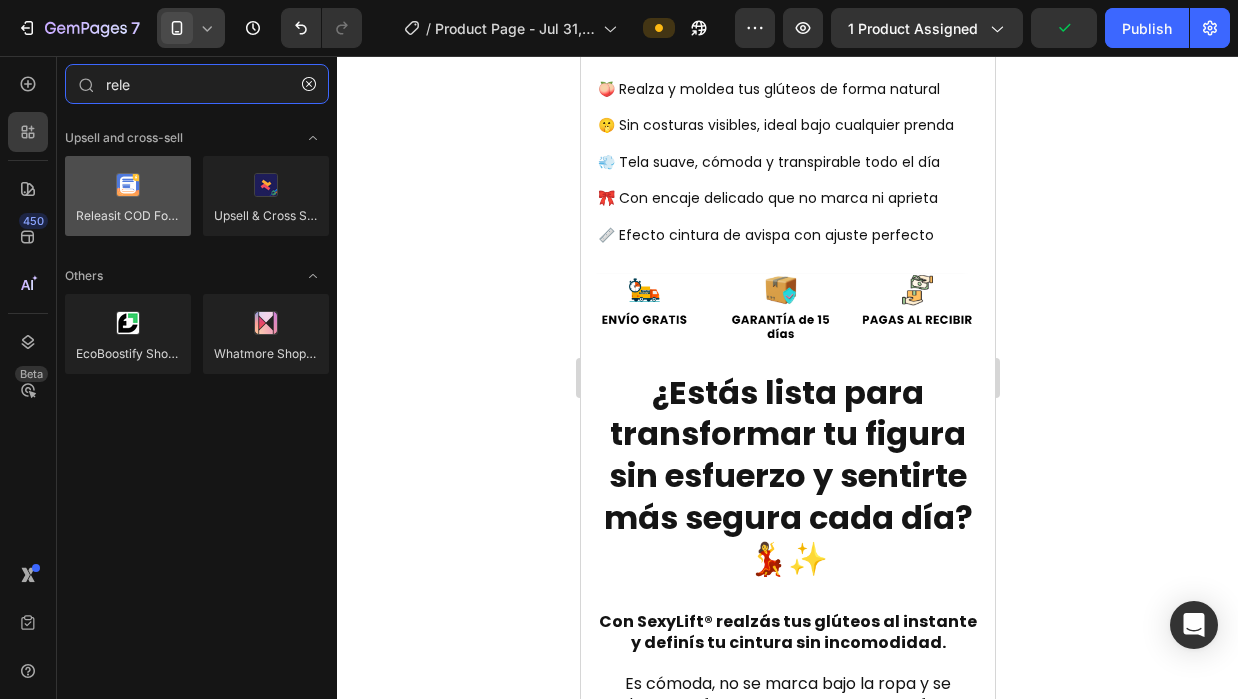 type on "rele" 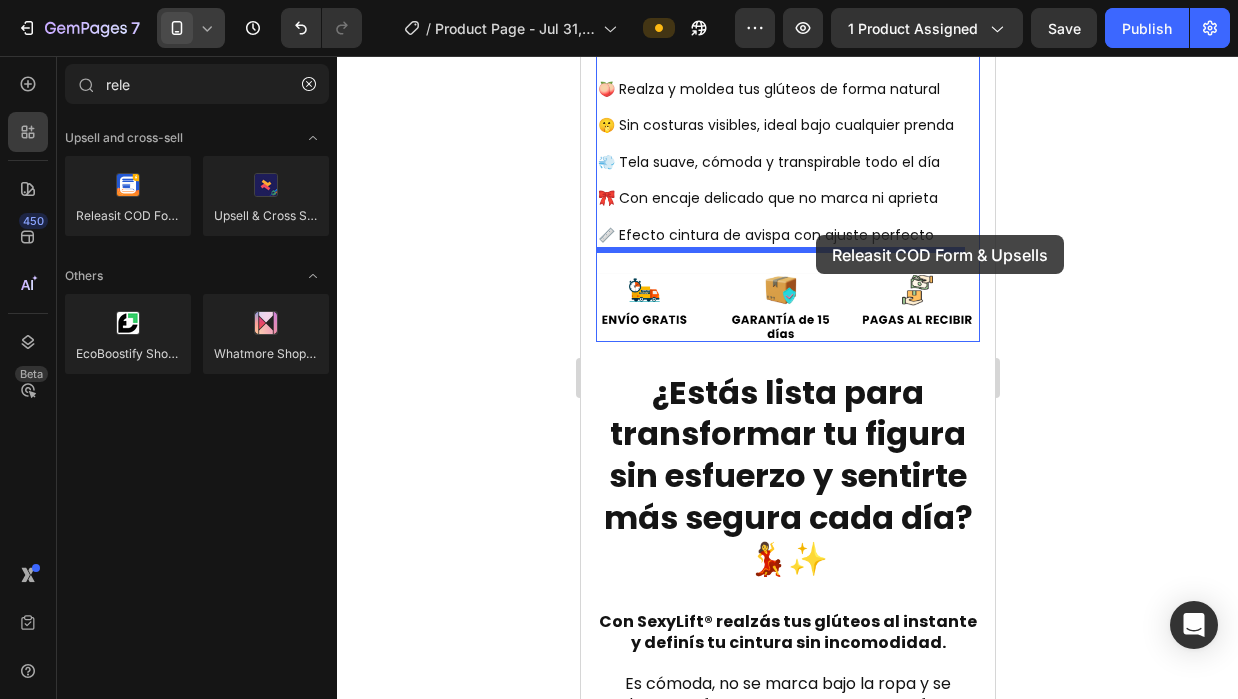 drag, startPoint x: 726, startPoint y: 250, endPoint x: 815, endPoint y: 235, distance: 90.255196 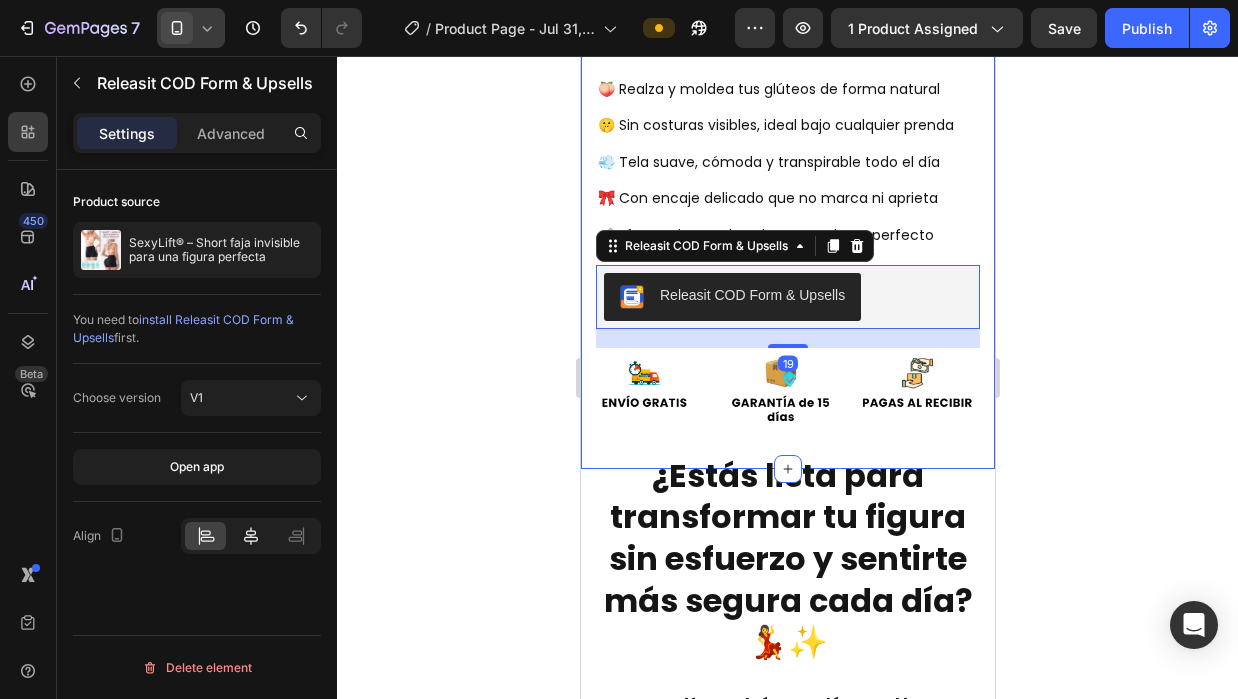click 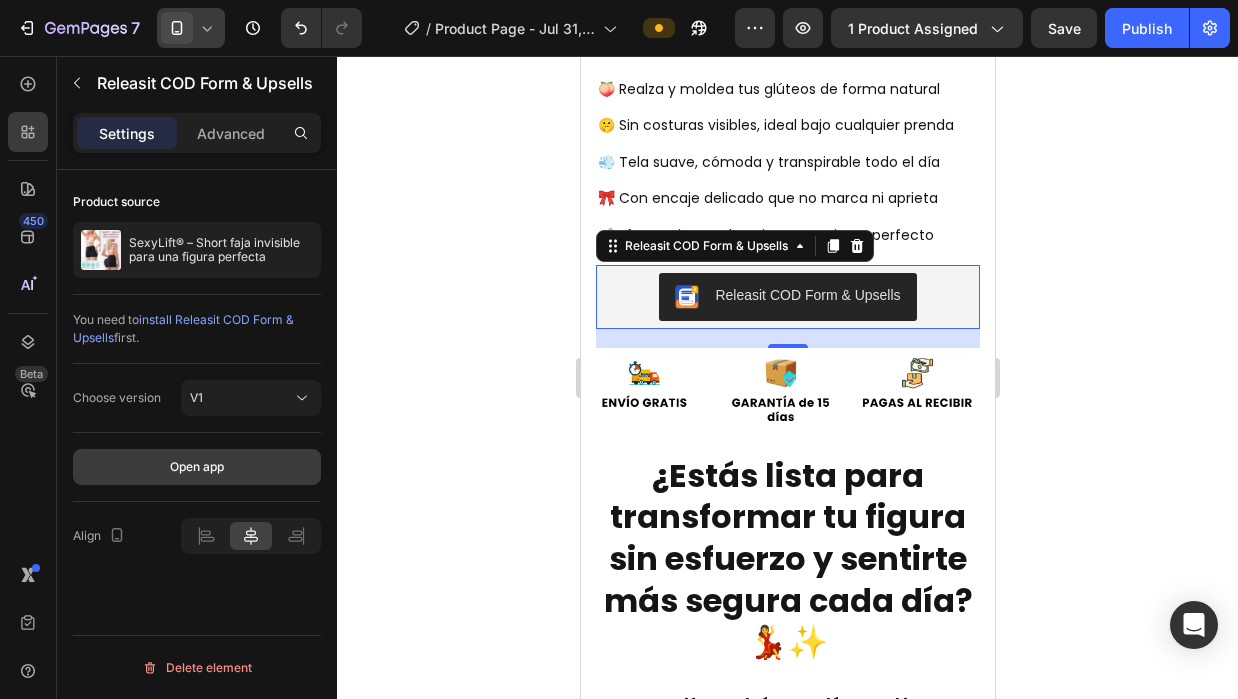 click on "Open app" at bounding box center [197, 467] 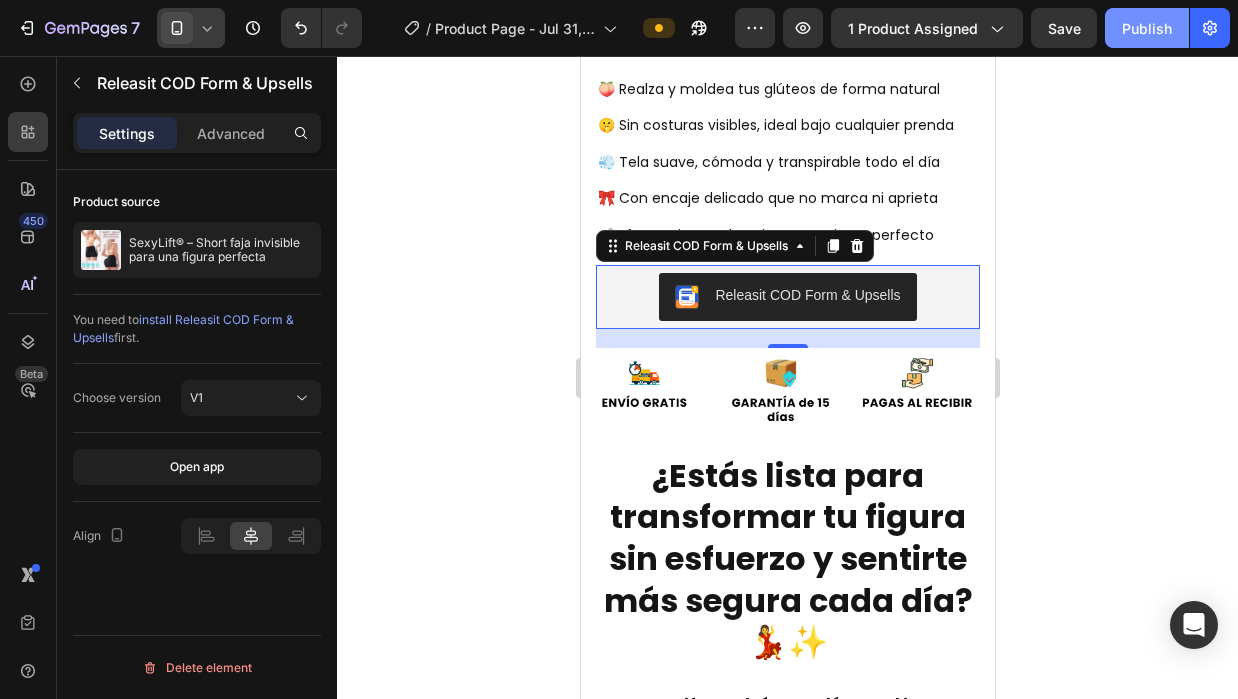 click on "Publish" at bounding box center [1147, 28] 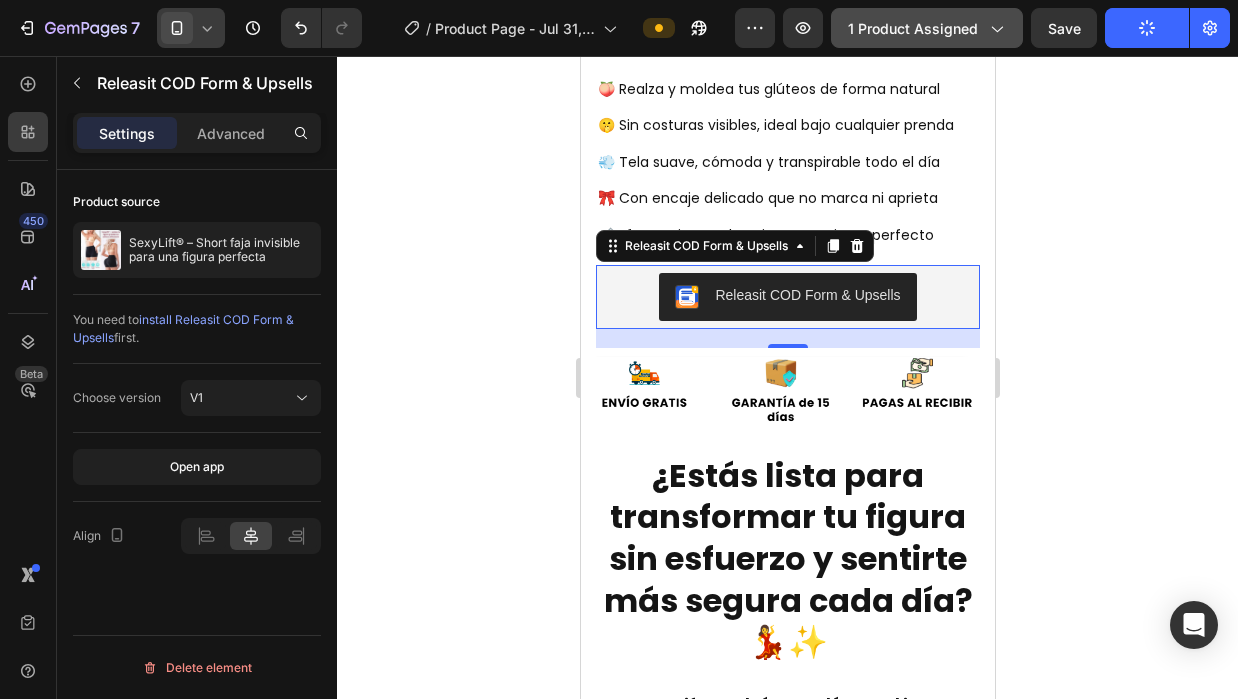 click on "1 product assigned" at bounding box center (927, 28) 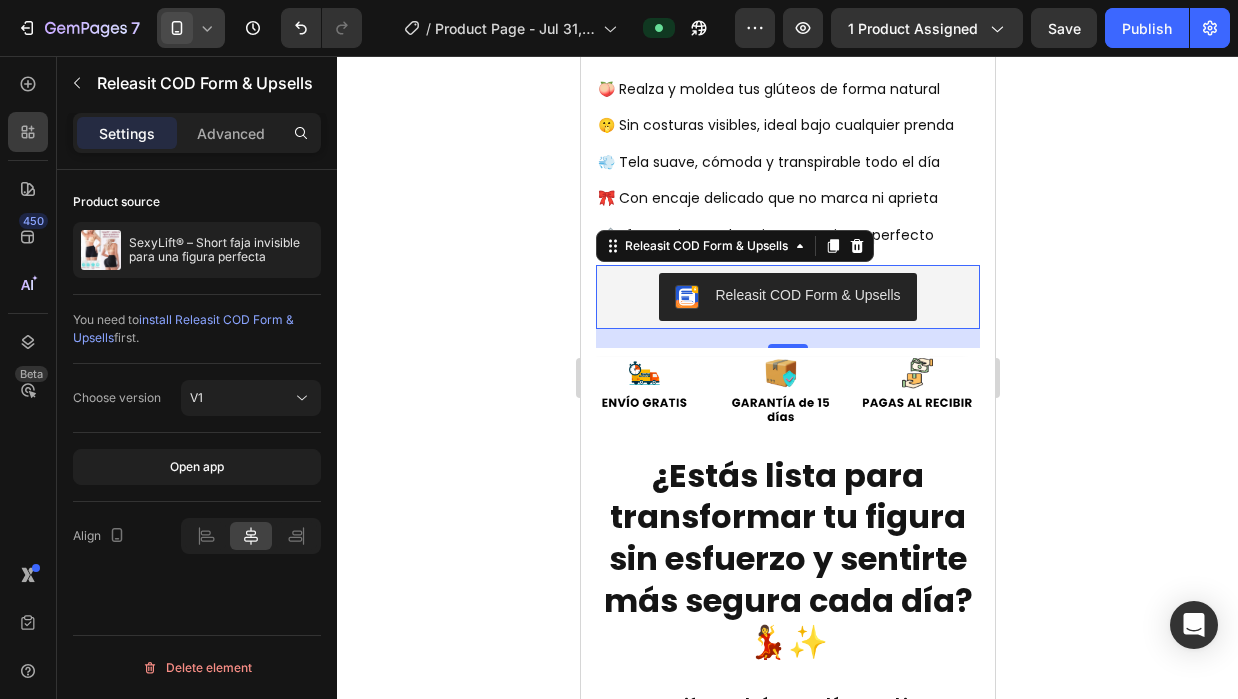 click 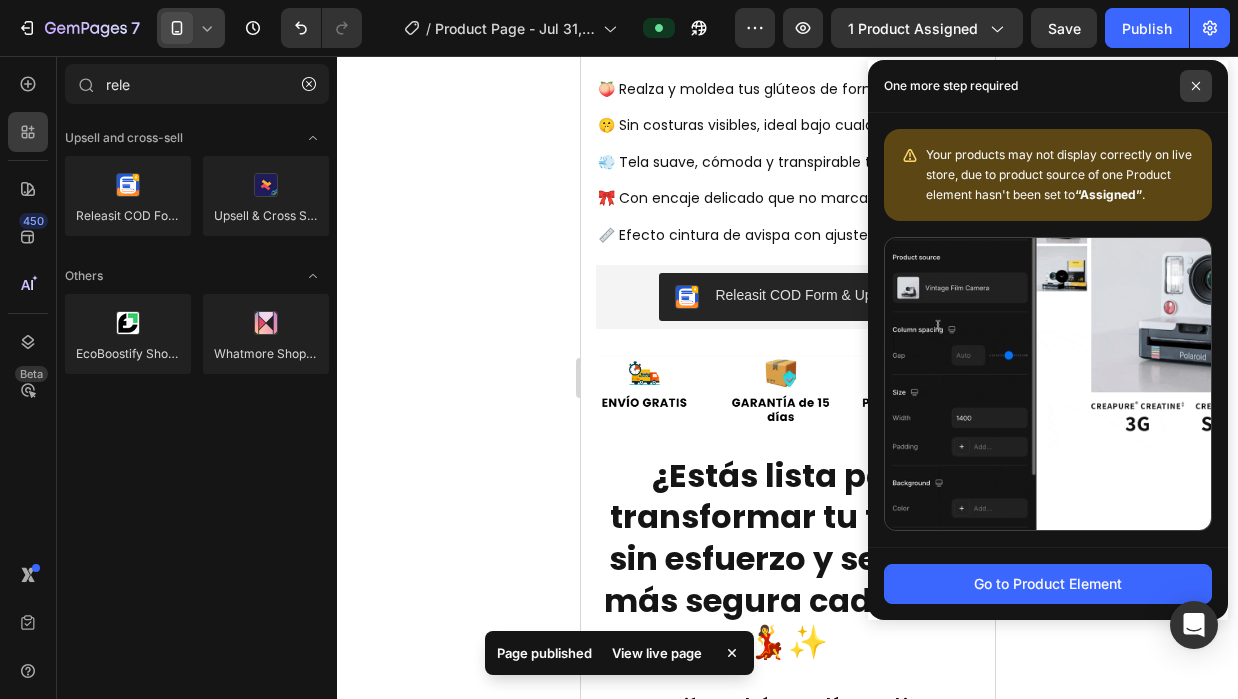 click 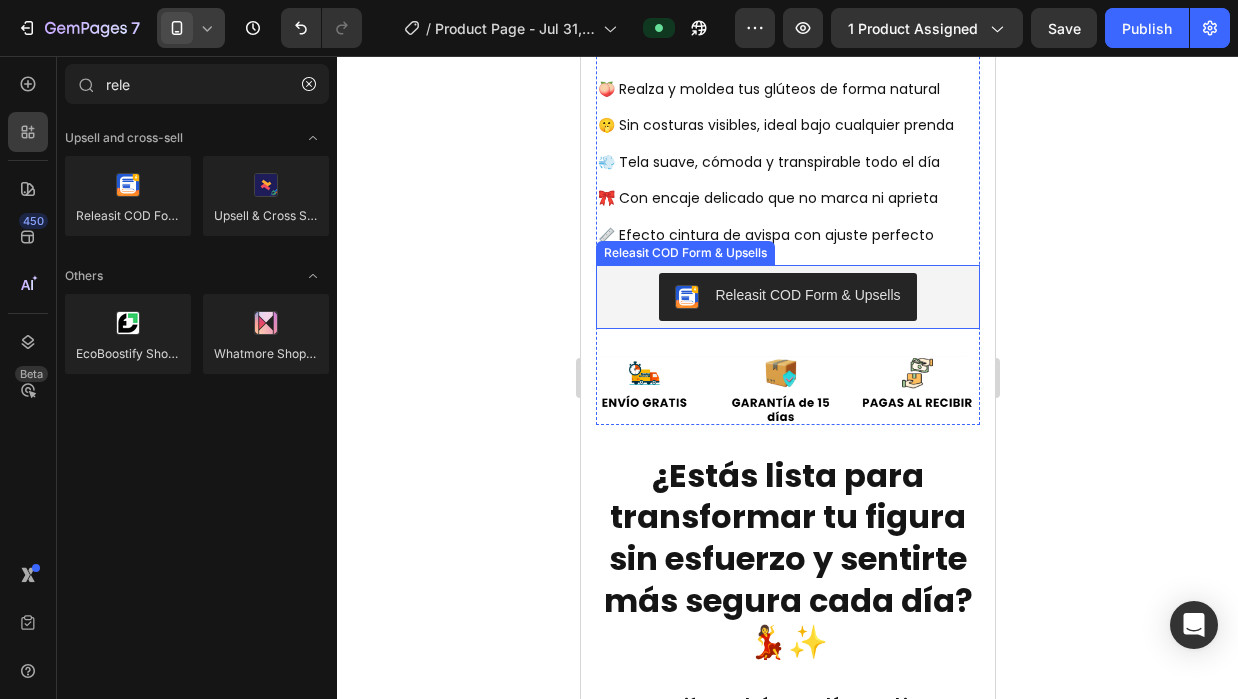 click on "Releasit COD Form & Upsells" at bounding box center (787, 297) 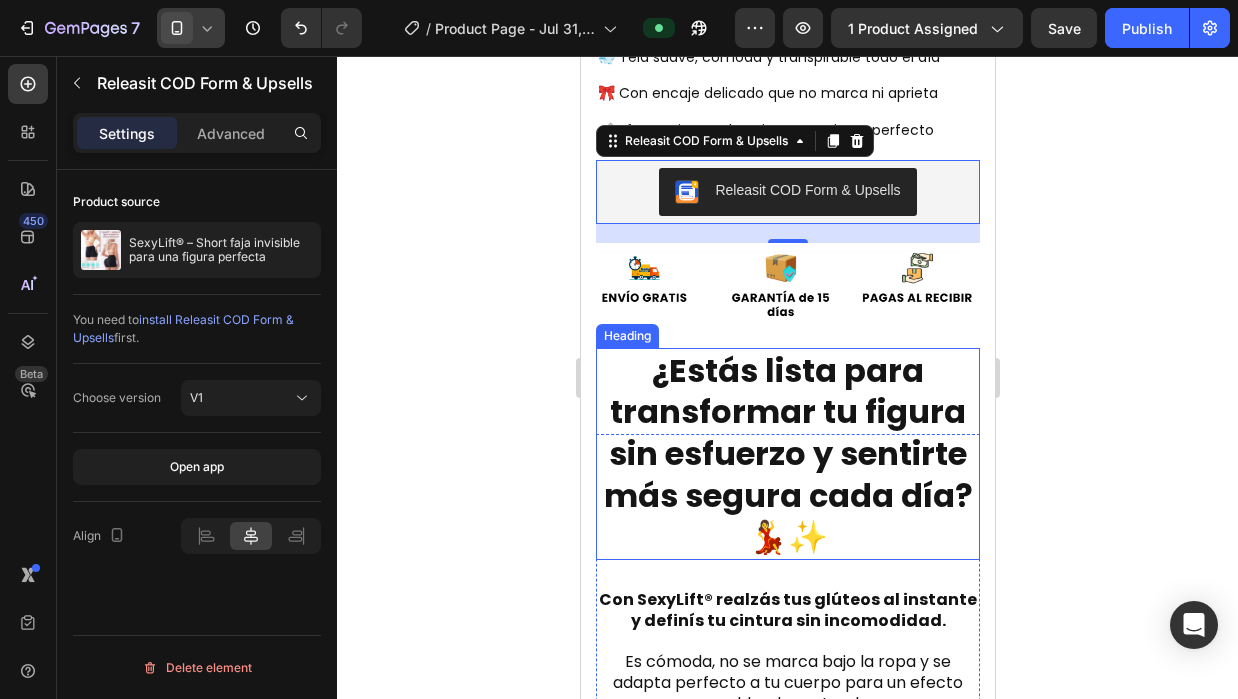 scroll, scrollTop: 835, scrollLeft: 0, axis: vertical 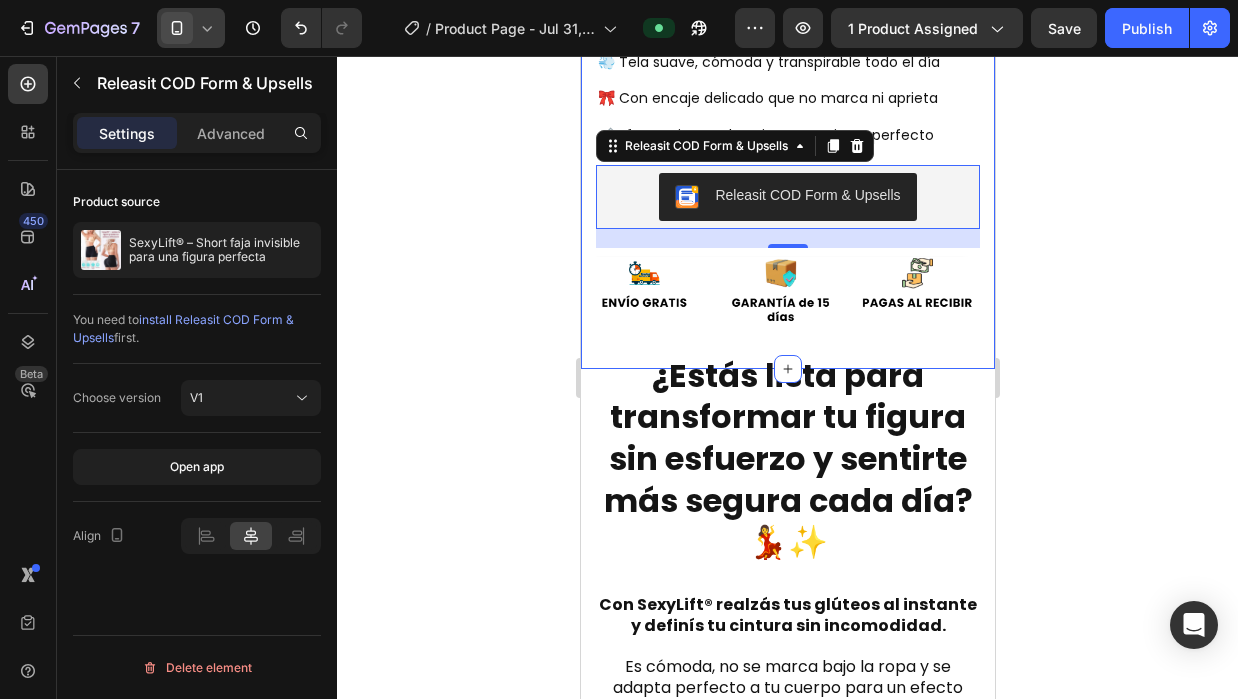 click on "Product Images Icon Icon Icon Icon Icon Icon List +3,600 Clientes satisfechos! Text Block Row SexyLift® – Short faja invisible para una figura perfecta Product Title Gs. 175.000 Product Price Product Price Gs. 250.000 Product Price Product Price 30% off Product Badge Row Row 🍑 Realza y moldea tus glúteos de forma natural 🤫 Sin costuras visibles, ideal bajo cualquier prenda 💨 Tela suave, cómoda y transpirable todo el día 🎀 Con encaje delicado que no marca ni aprieta 📏 Efecto cintura de avispa con ajuste perfecto Heading Releasit COD Form & Upsells Releasit COD Form & Upsells   19 Image Product Section 1" at bounding box center [787, -185] 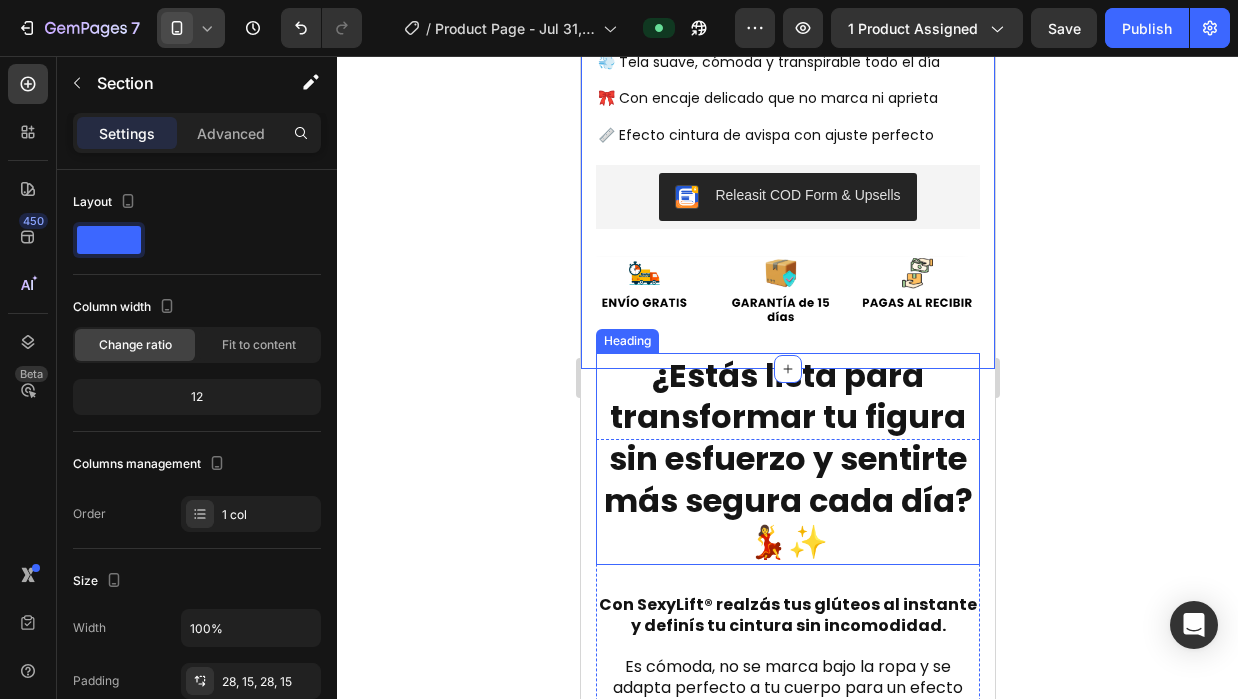 click on "¿Estás lista para transformar tu figura sin esfuerzo y sentirte más segura cada día? 💃✨" at bounding box center [787, 459] 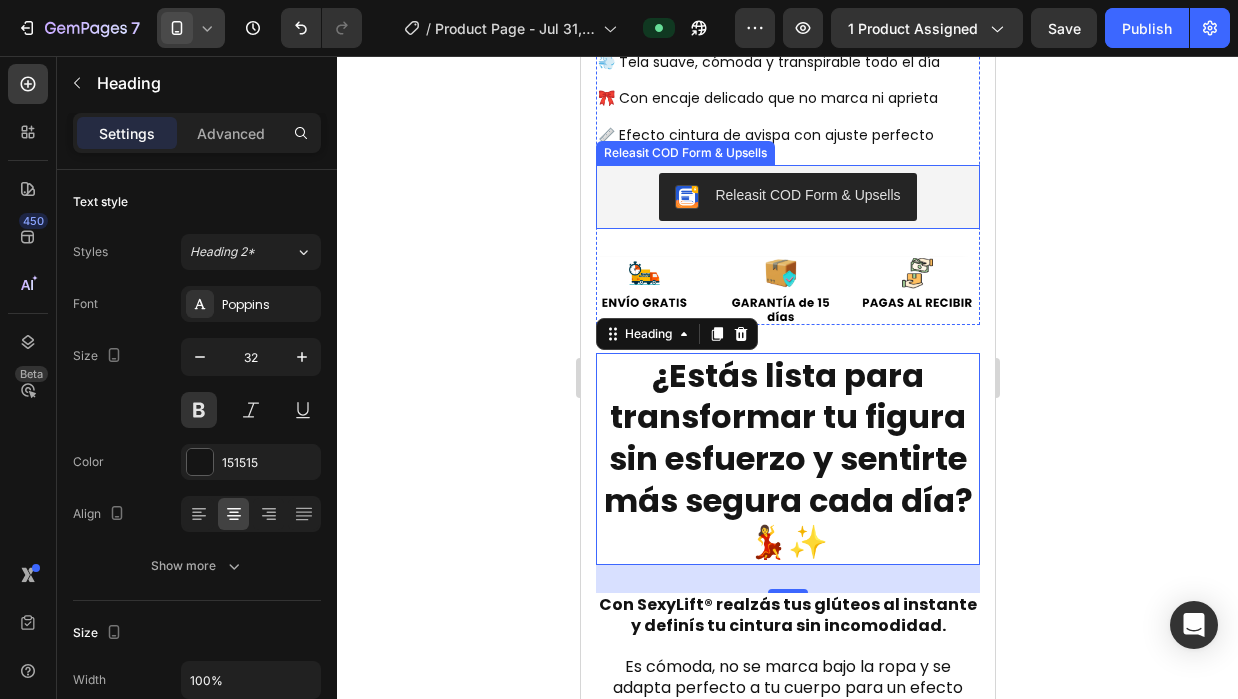 click on "Releasit COD Form & Upsells" at bounding box center (787, 197) 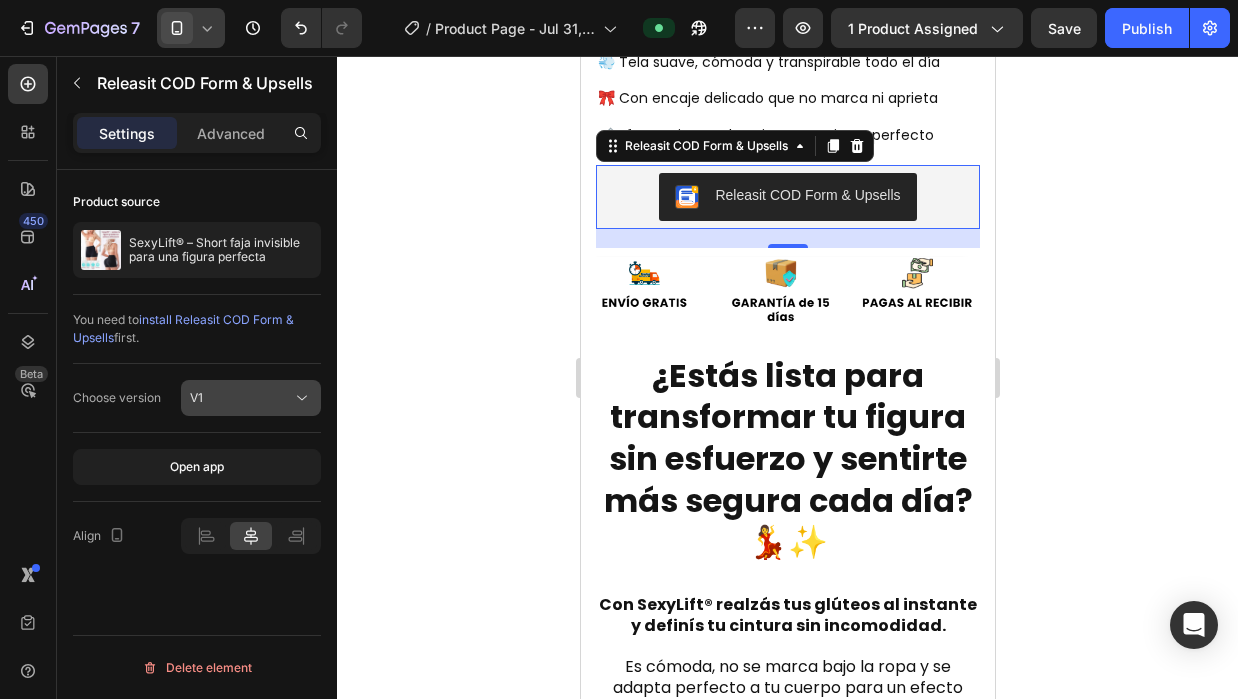 click on "V1" at bounding box center (241, 398) 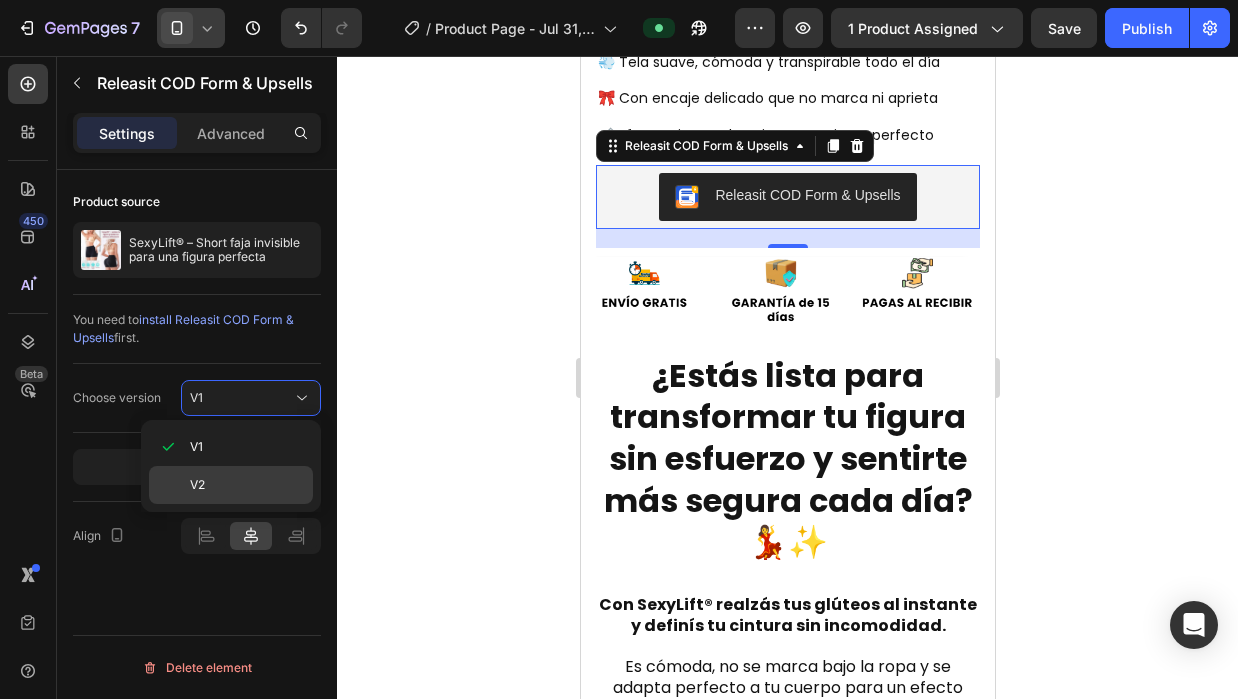click on "V2" 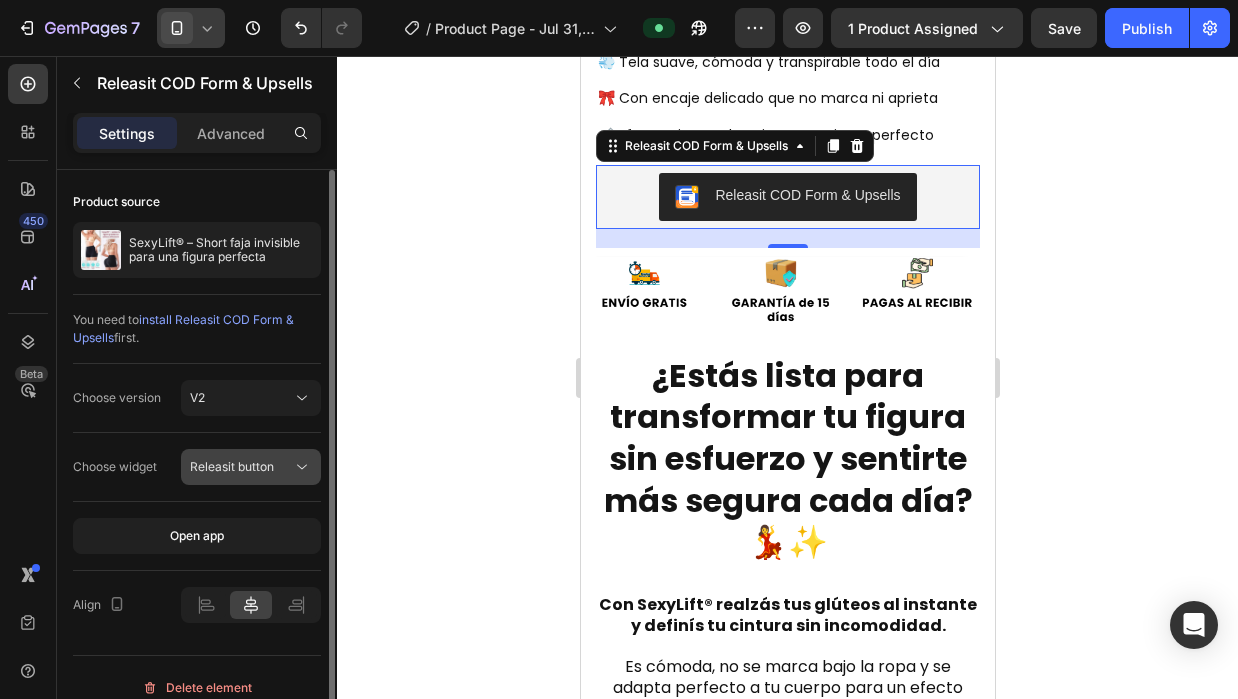 click on "Releasit button" at bounding box center [241, 467] 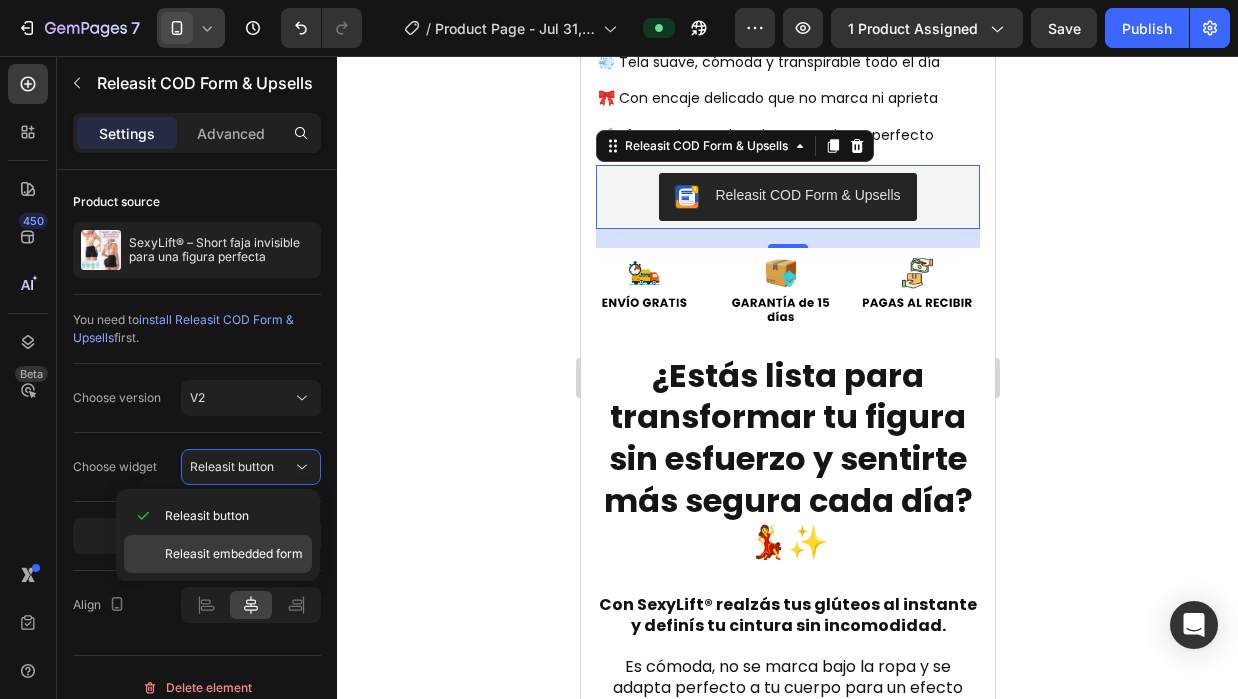 click on "Releasit embedded form" at bounding box center [234, 554] 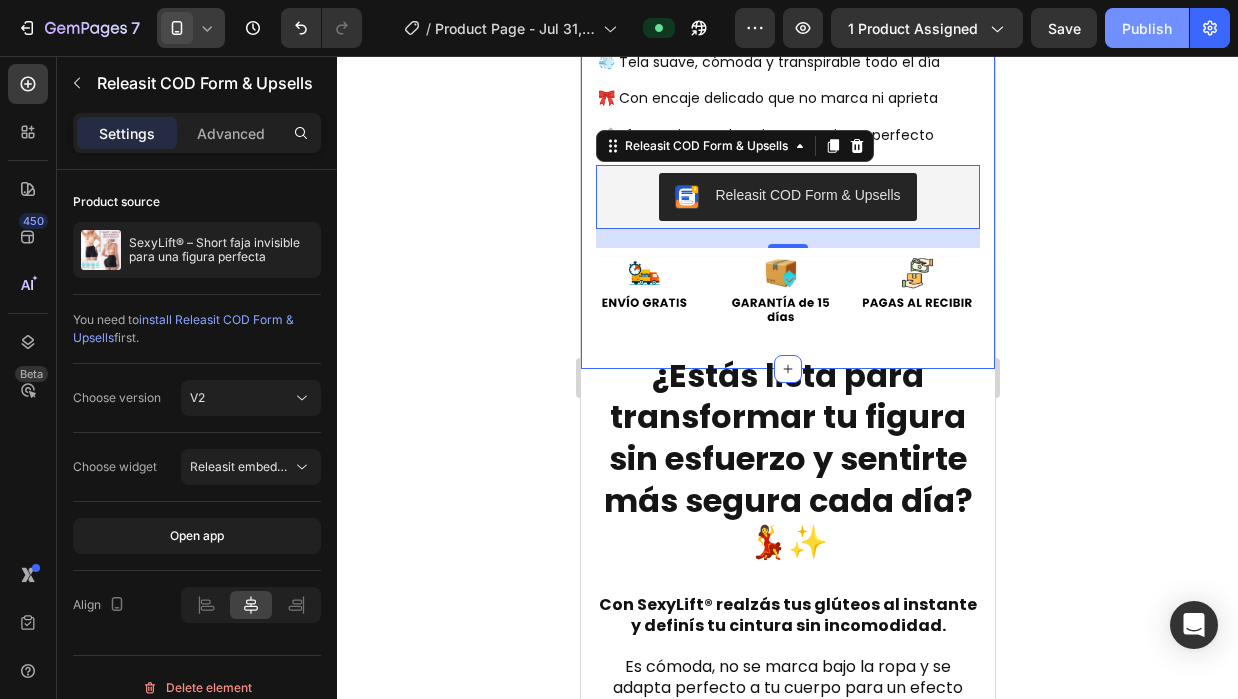 click on "Publish" at bounding box center [1147, 28] 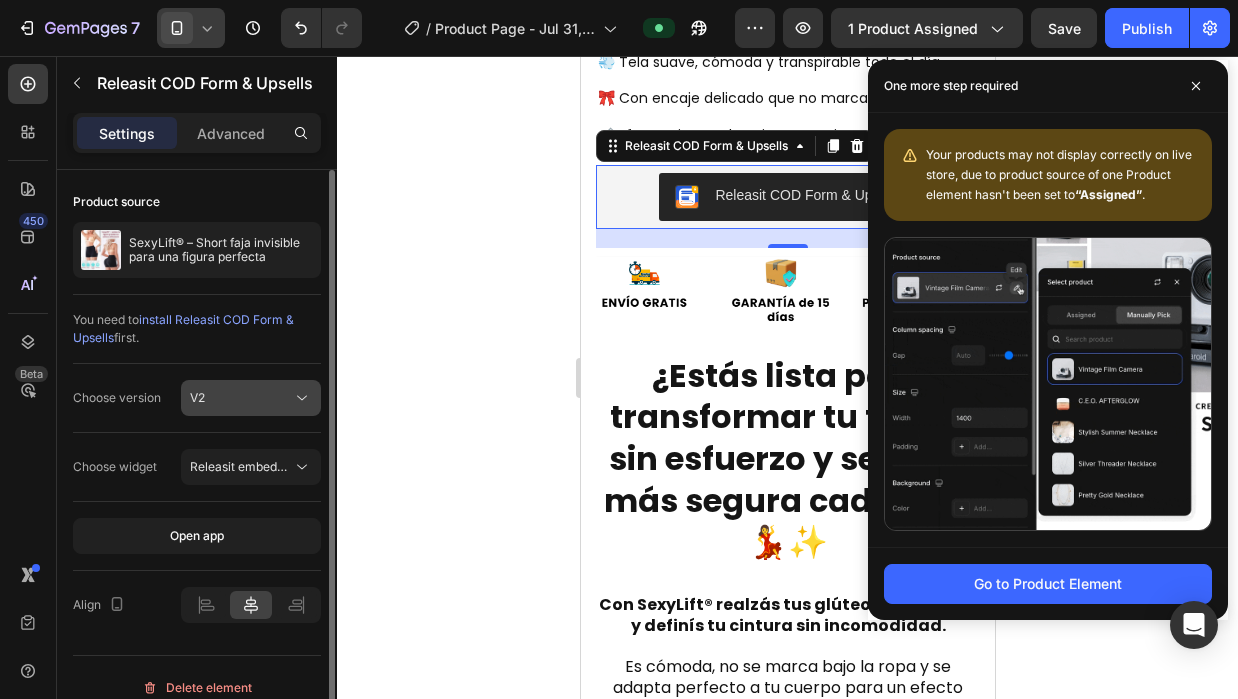 click on "V2" 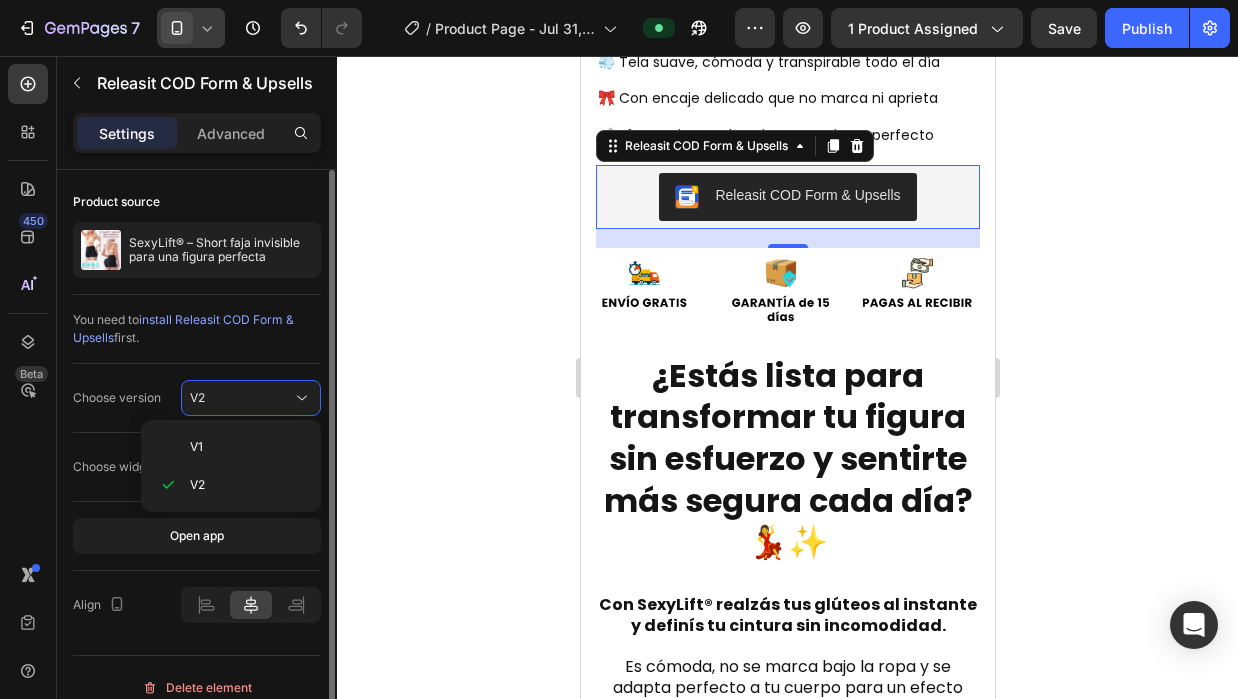 click on "Choose widget Releasit embedded form" 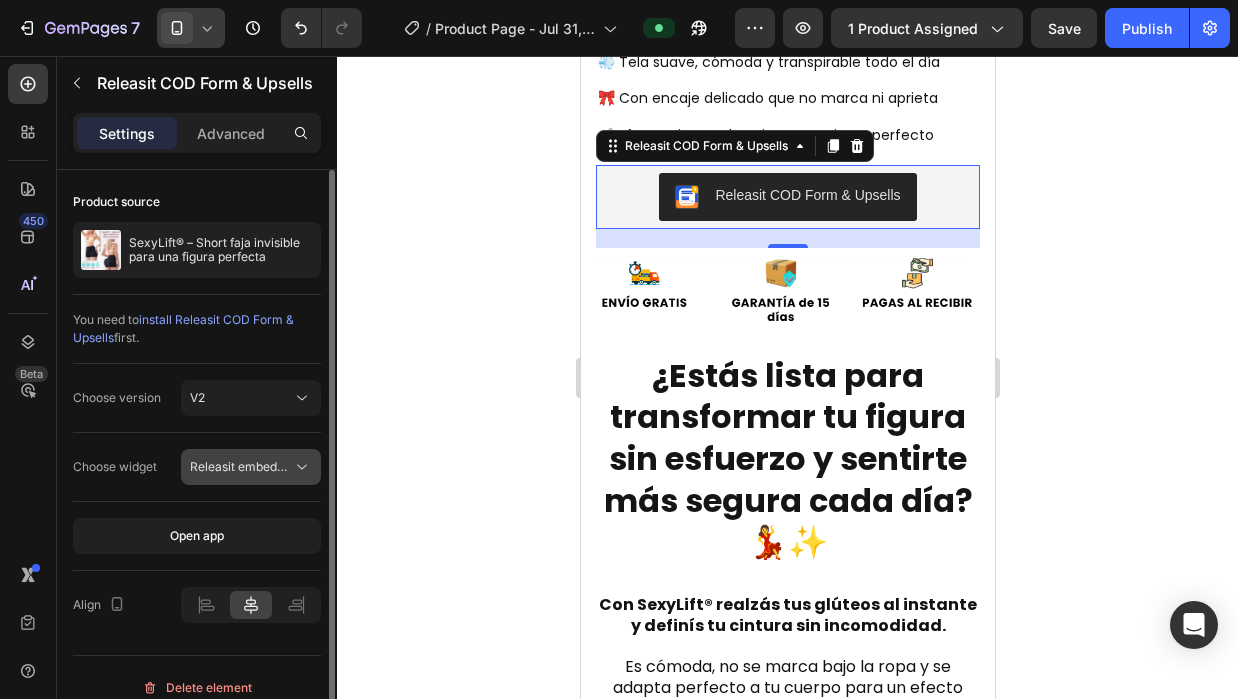 click on "Releasit embedded form" 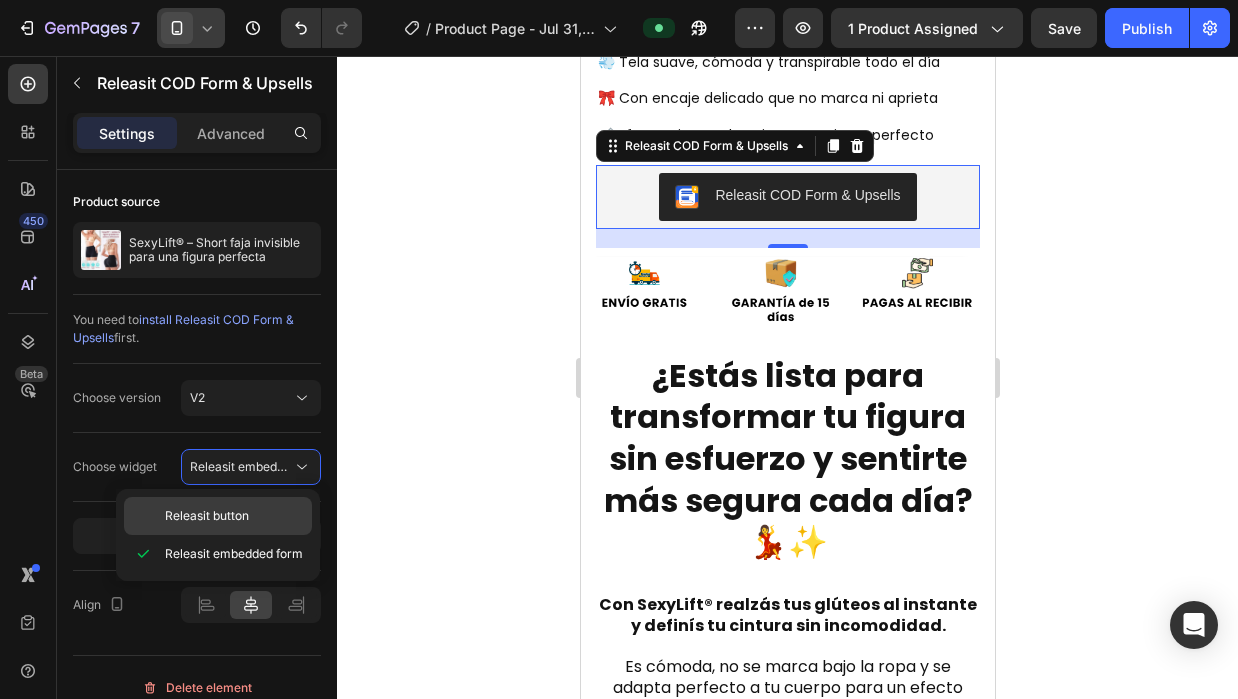click on "Releasit button" at bounding box center (234, 516) 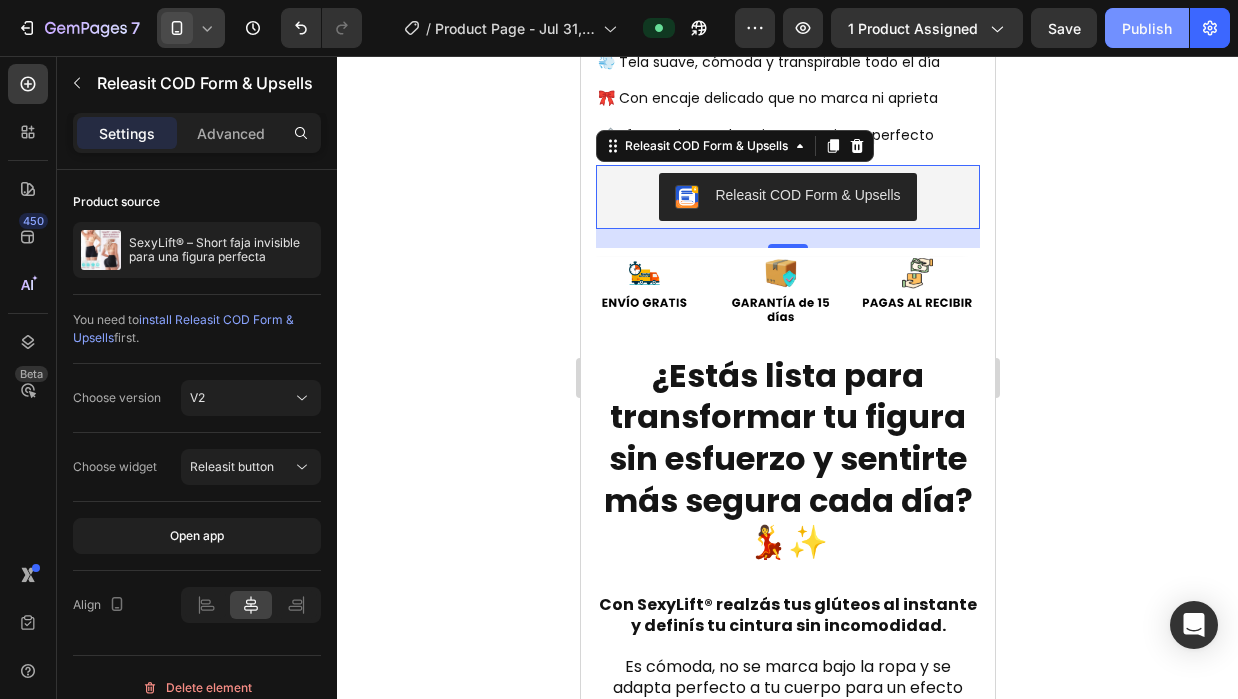 click on "Publish" 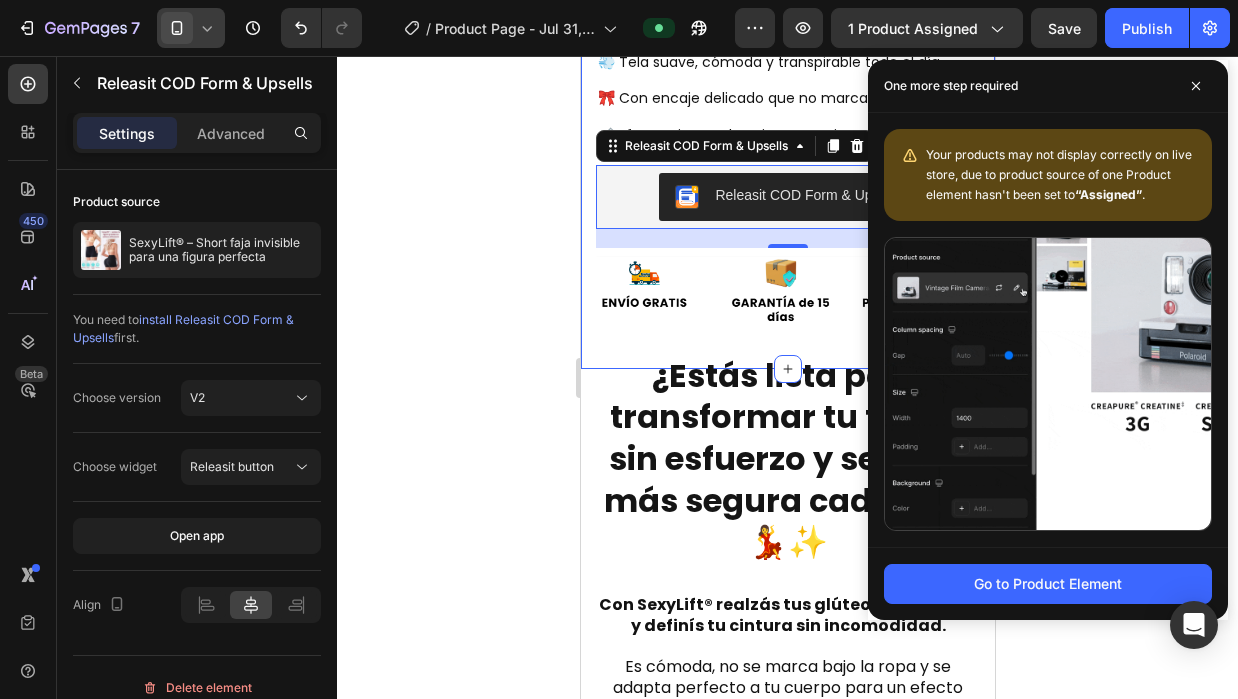 click on "Product Images Icon Icon Icon Icon Icon Icon List +3,600 Clientes satisfechos! Text Block Row SexyLift® – Short faja invisible para una figura perfecta Product Title Gs. 175.000 Product Price Product Price Gs. 250.000 Product Price Product Price 30% off Product Badge Row Row 🍑 Realza y moldea tus glúteos de forma natural 🤫 Sin costuras visibles, ideal bajo cualquier prenda 💨 Tela suave, cómoda y transpirable todo el día 🎀 Con encaje delicado que no marca ni aprieta 📏 Efecto cintura de avispa con ajuste perfecto Heading Releasit COD Form & Upsells Releasit COD Form & Upsells   19 Image Product" at bounding box center [787, -185] 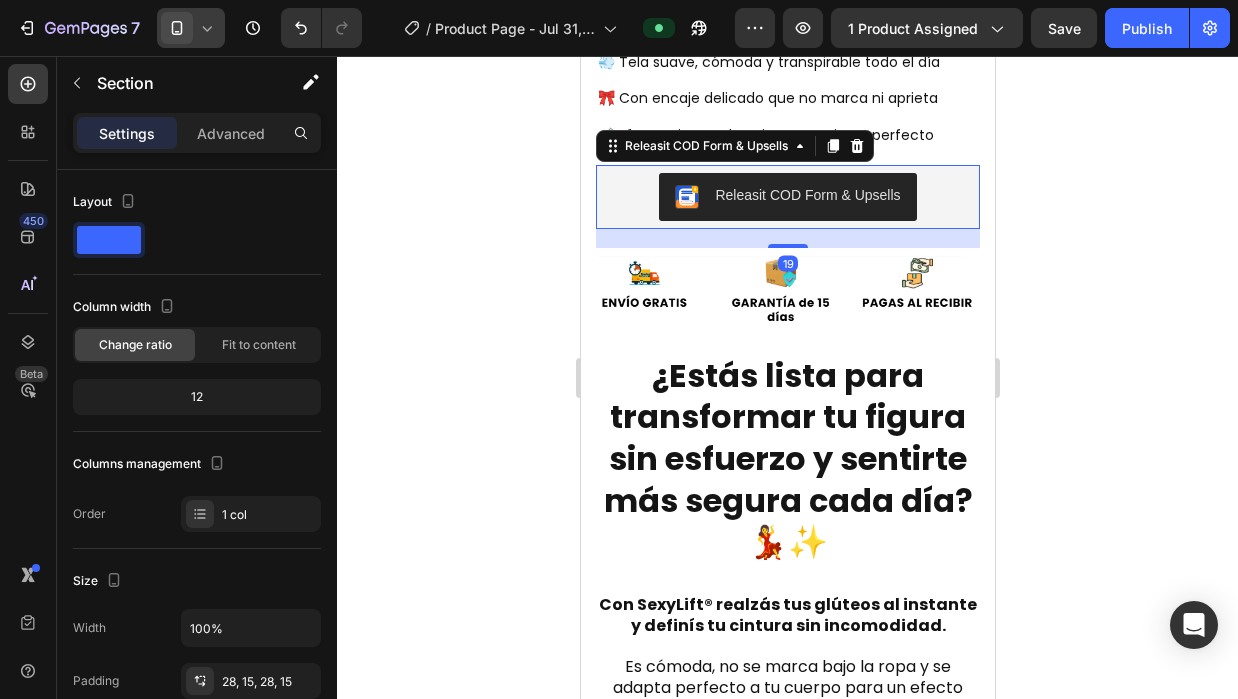 click on "Releasit COD Form & Upsells" at bounding box center (787, 197) 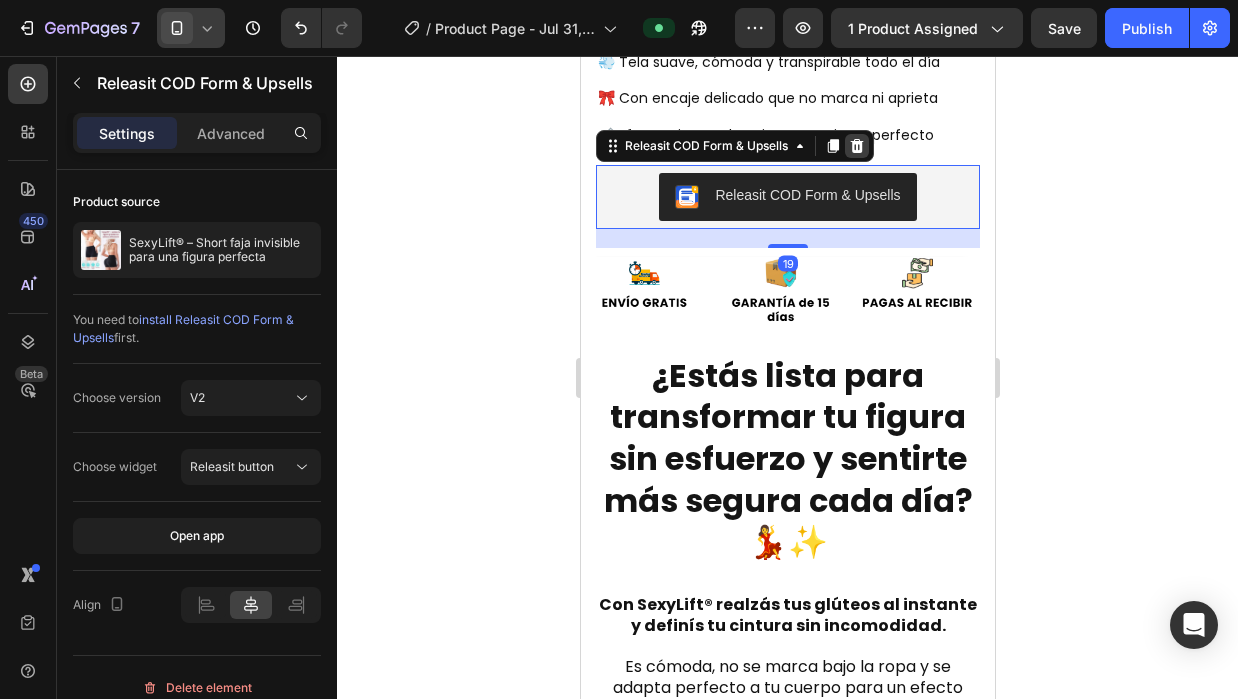 click 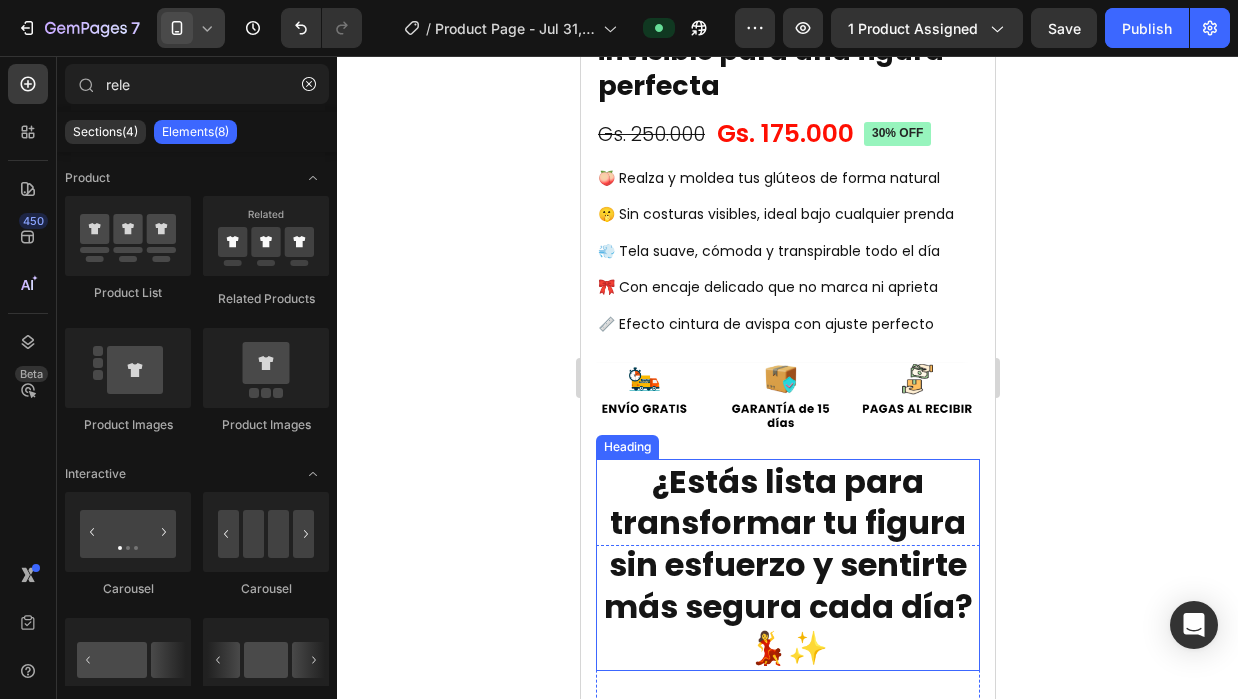 scroll, scrollTop: 635, scrollLeft: 0, axis: vertical 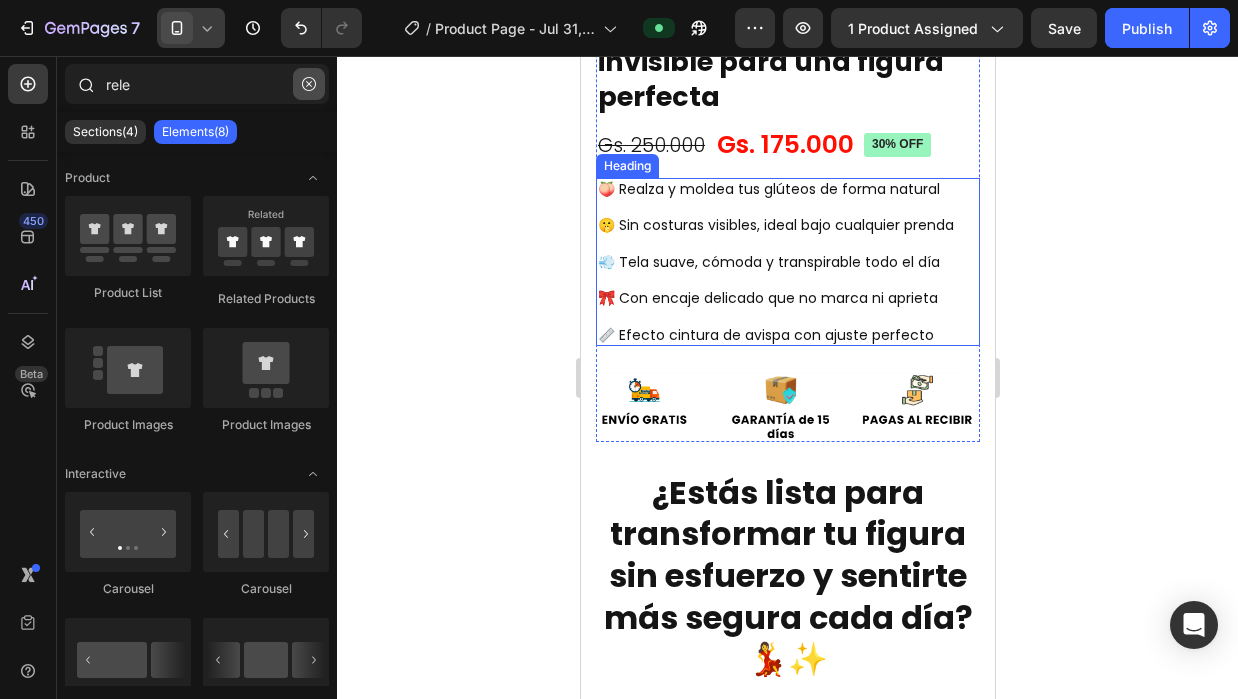 click 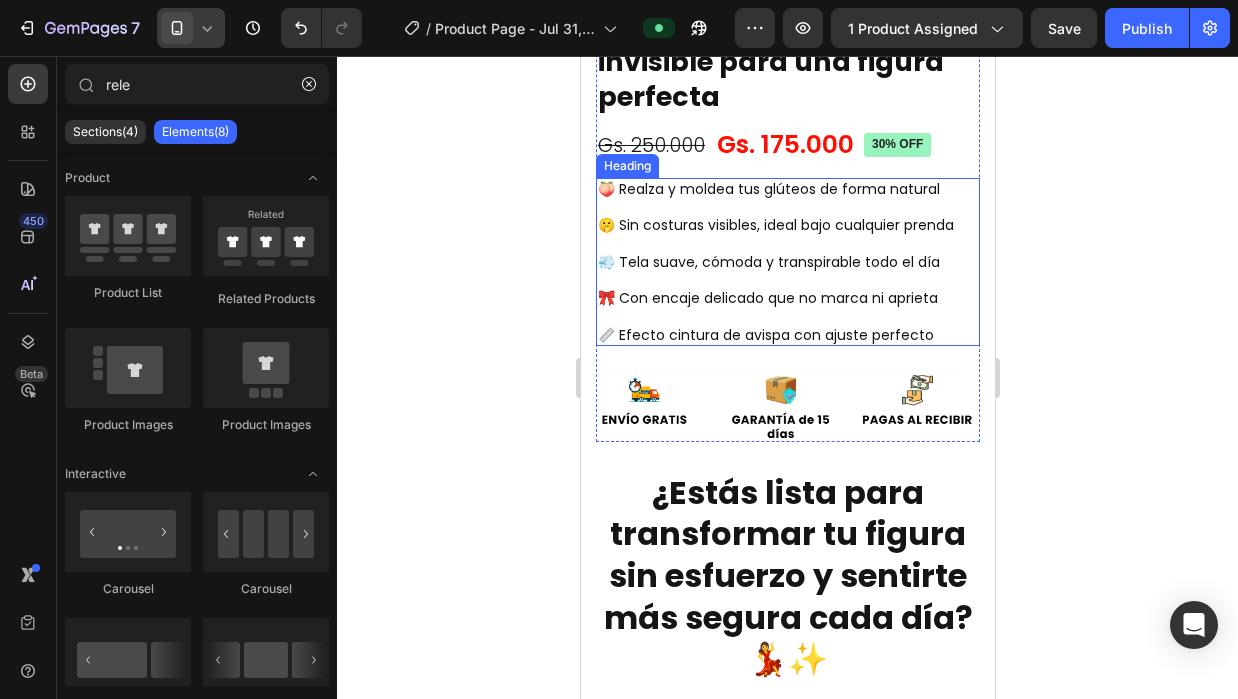 type 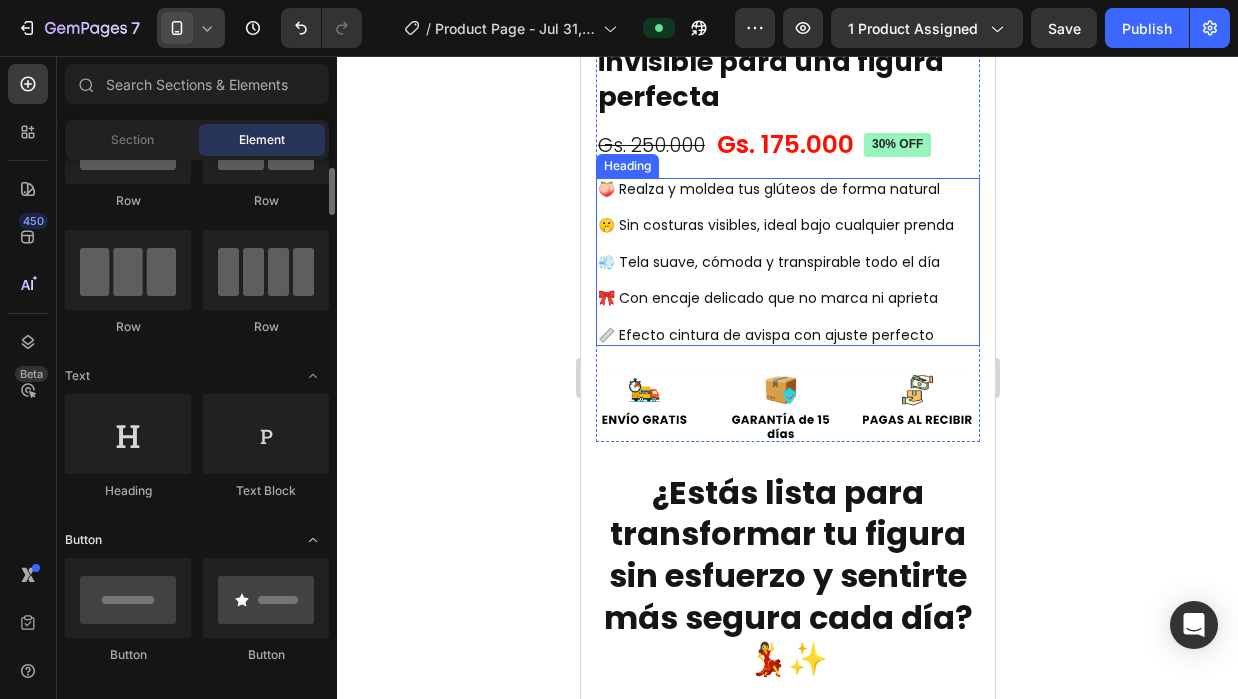 scroll, scrollTop: 300, scrollLeft: 0, axis: vertical 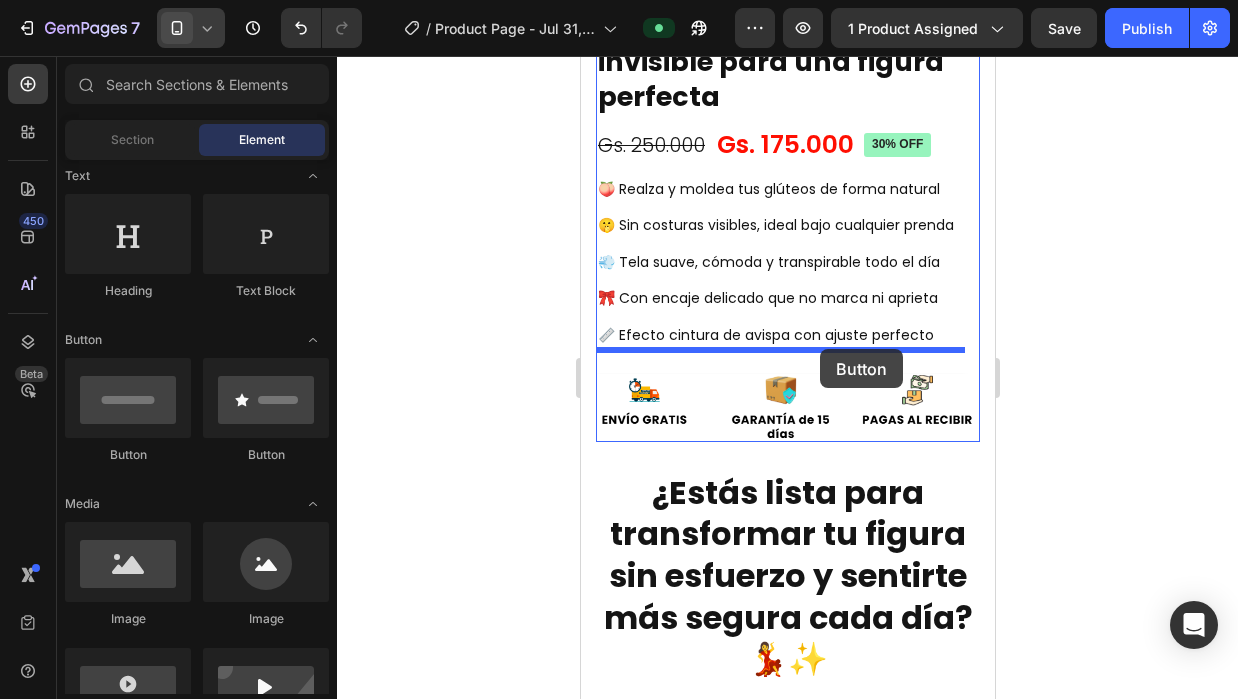 drag, startPoint x: 836, startPoint y: 451, endPoint x: 819, endPoint y: 349, distance: 103.40696 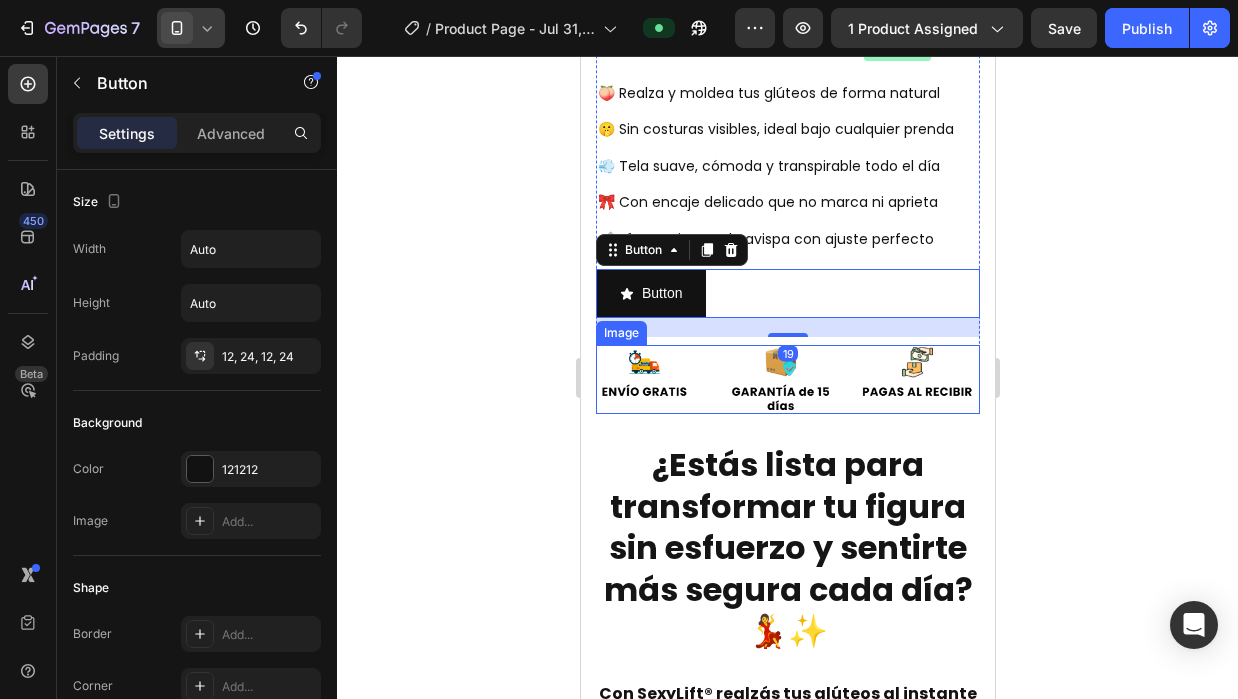 scroll, scrollTop: 735, scrollLeft: 0, axis: vertical 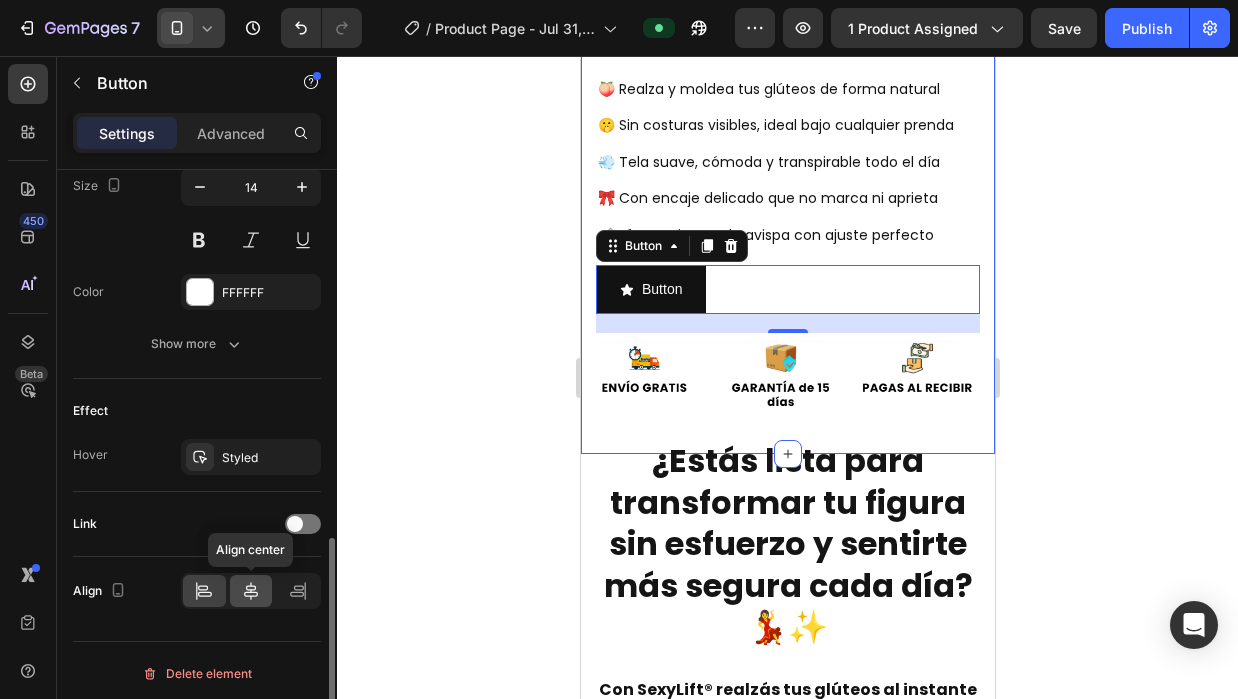 click 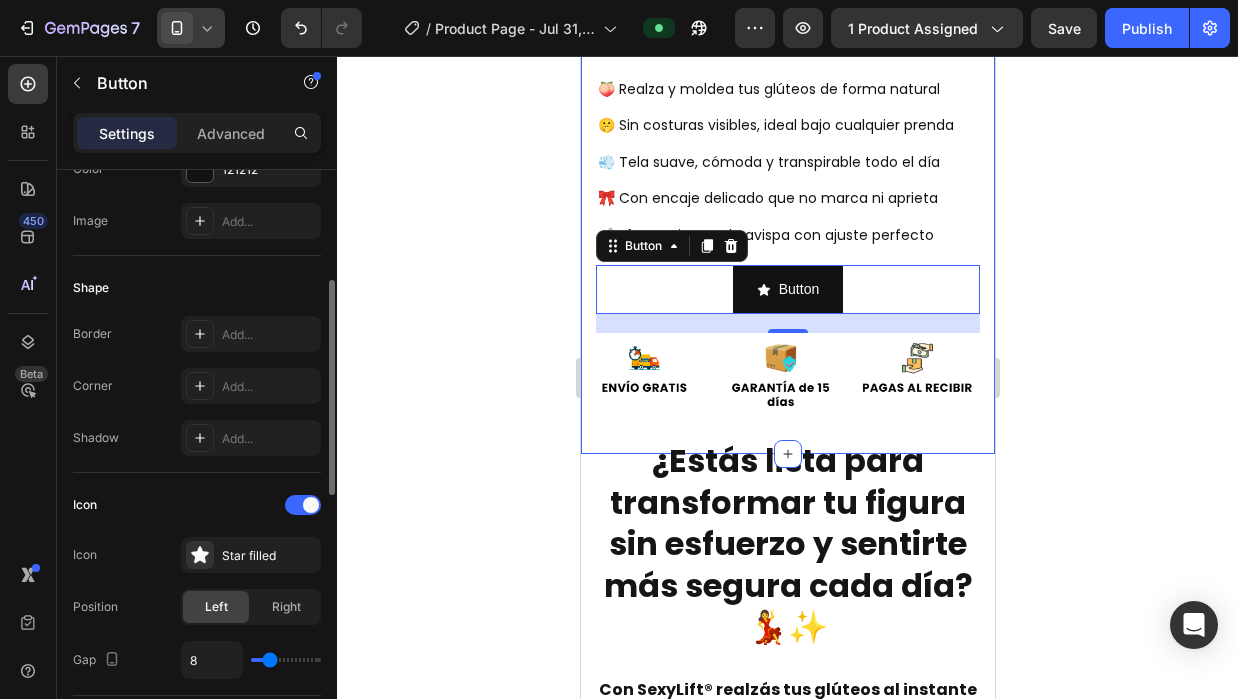 scroll, scrollTop: 100, scrollLeft: 0, axis: vertical 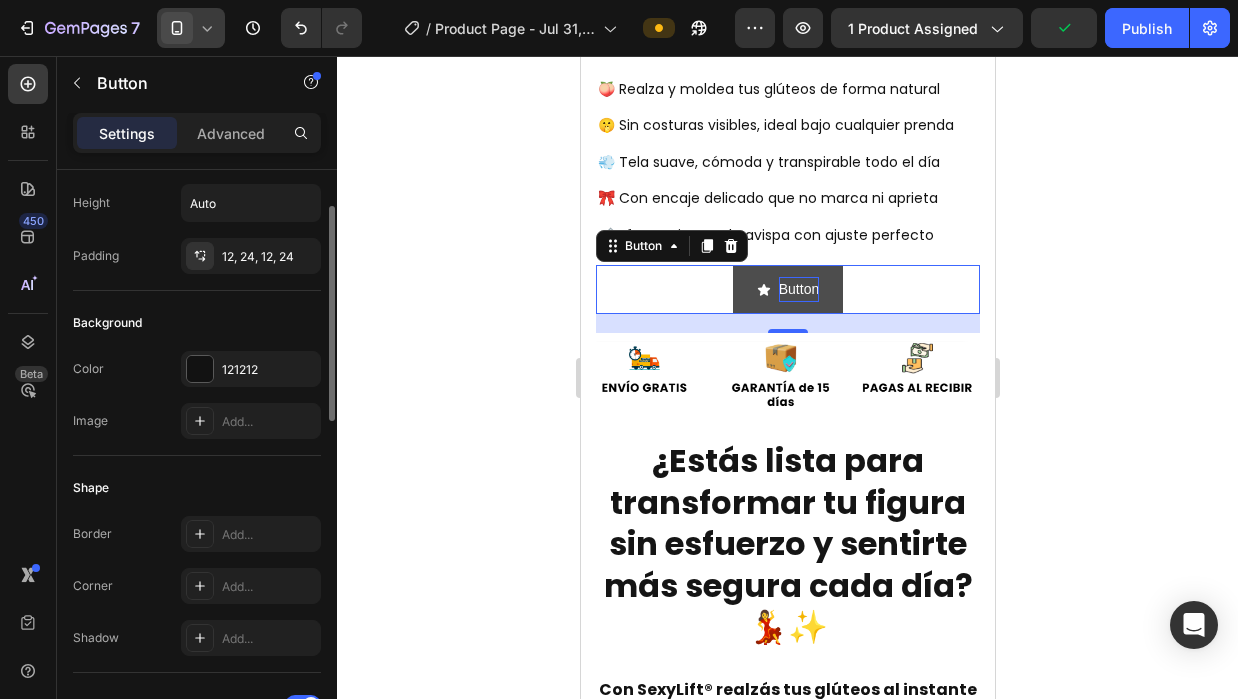 click on "Button" at bounding box center (798, 289) 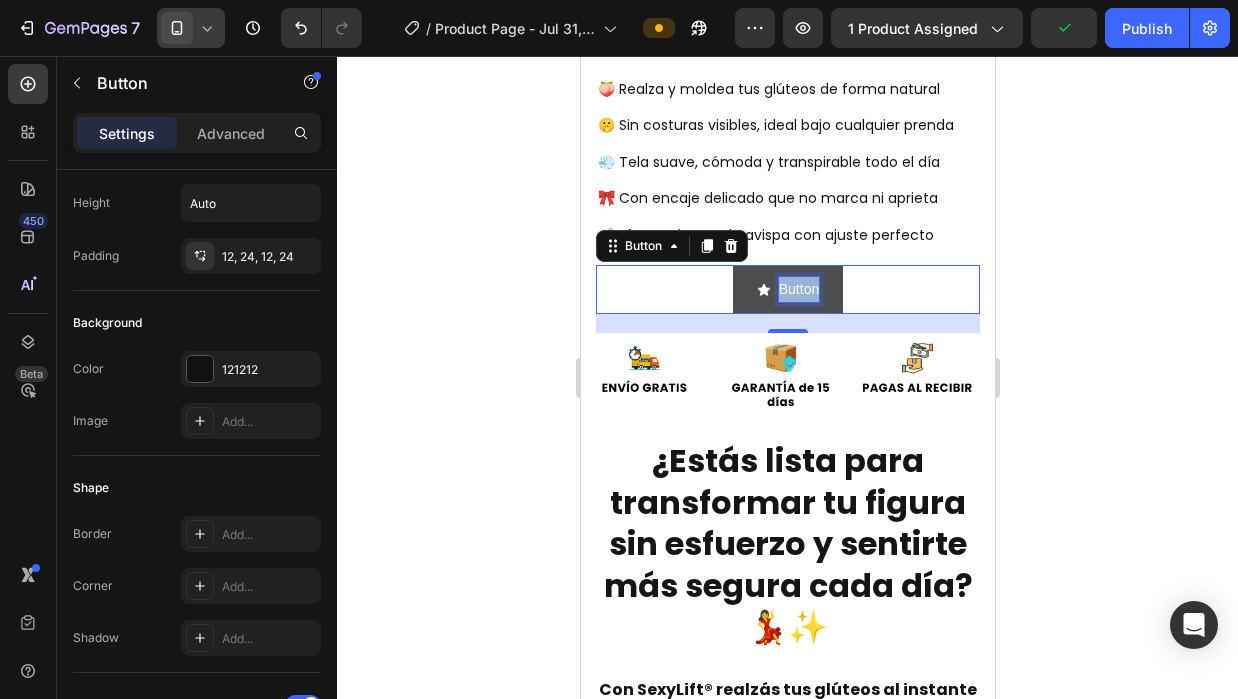 click on "Button" at bounding box center [798, 289] 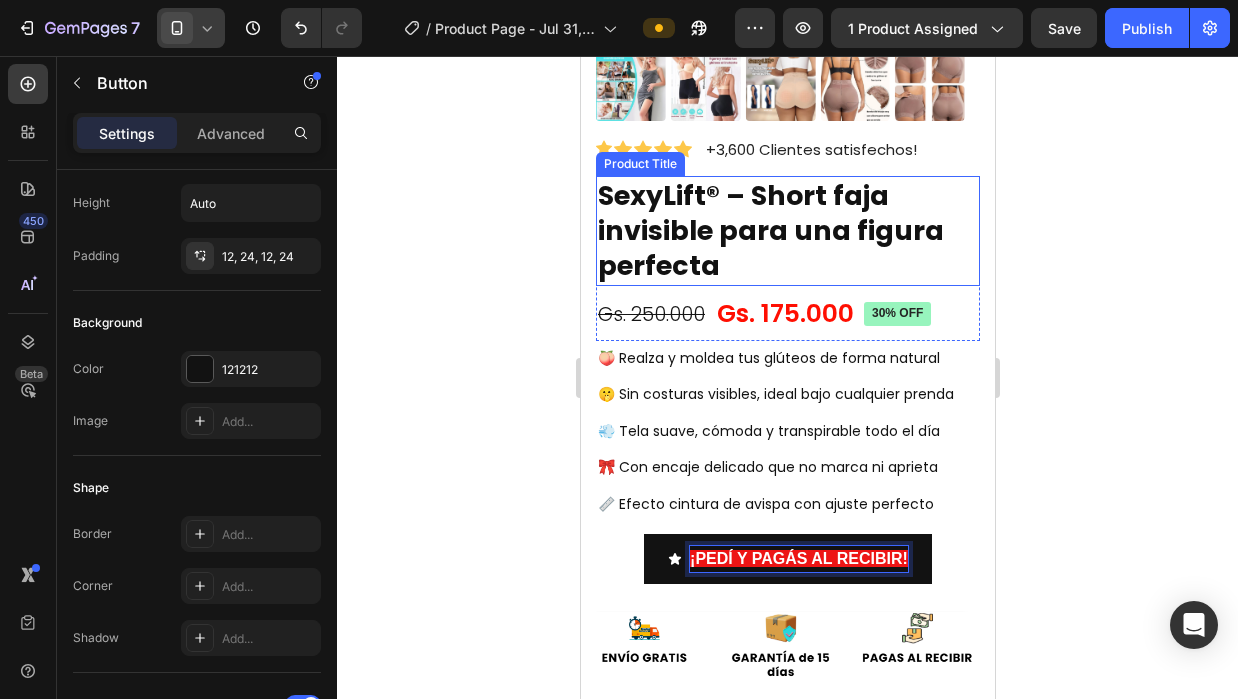 scroll, scrollTop: 535, scrollLeft: 0, axis: vertical 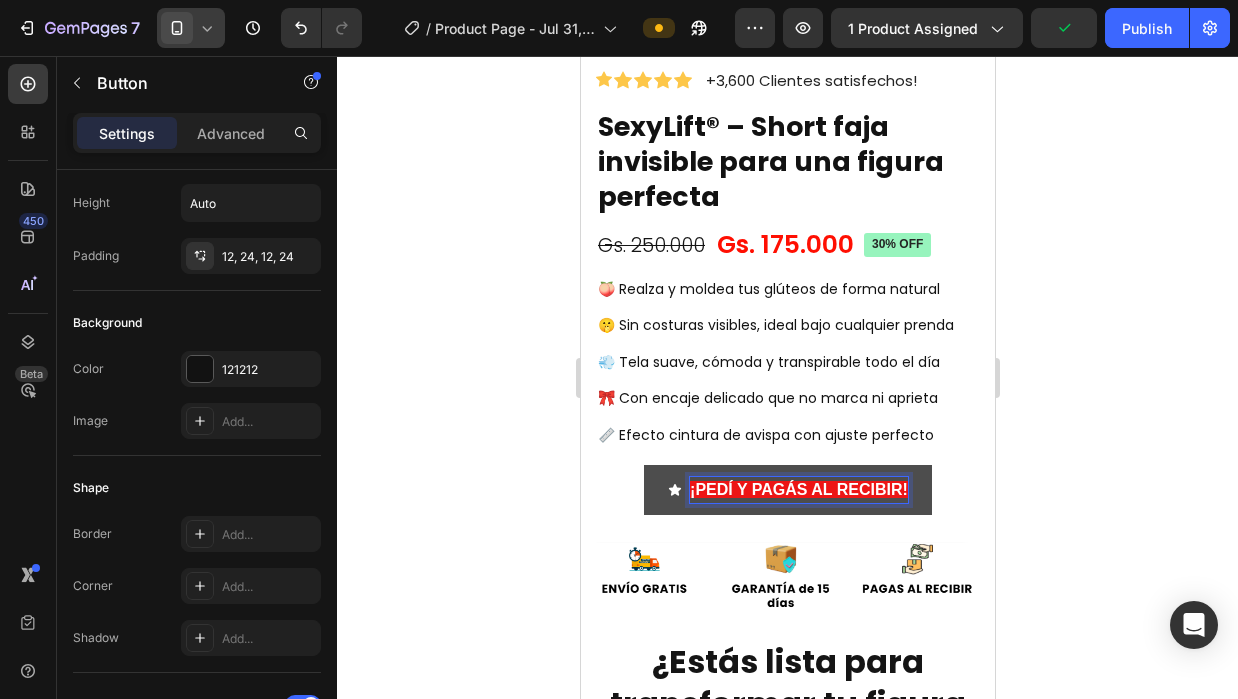 click on "¡PEDÍ Y PAGÁS AL RECIBIR!" at bounding box center [798, 489] 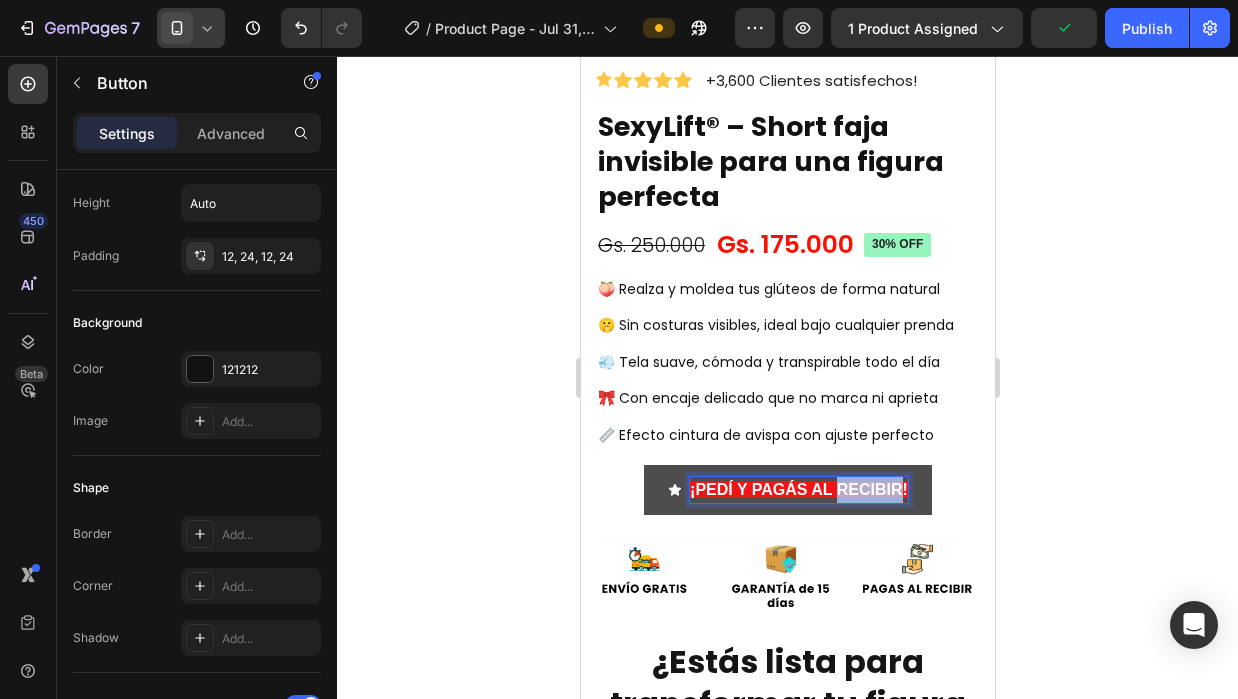 click on "¡PEDÍ Y PAGÁS AL RECIBIR!" at bounding box center (798, 489) 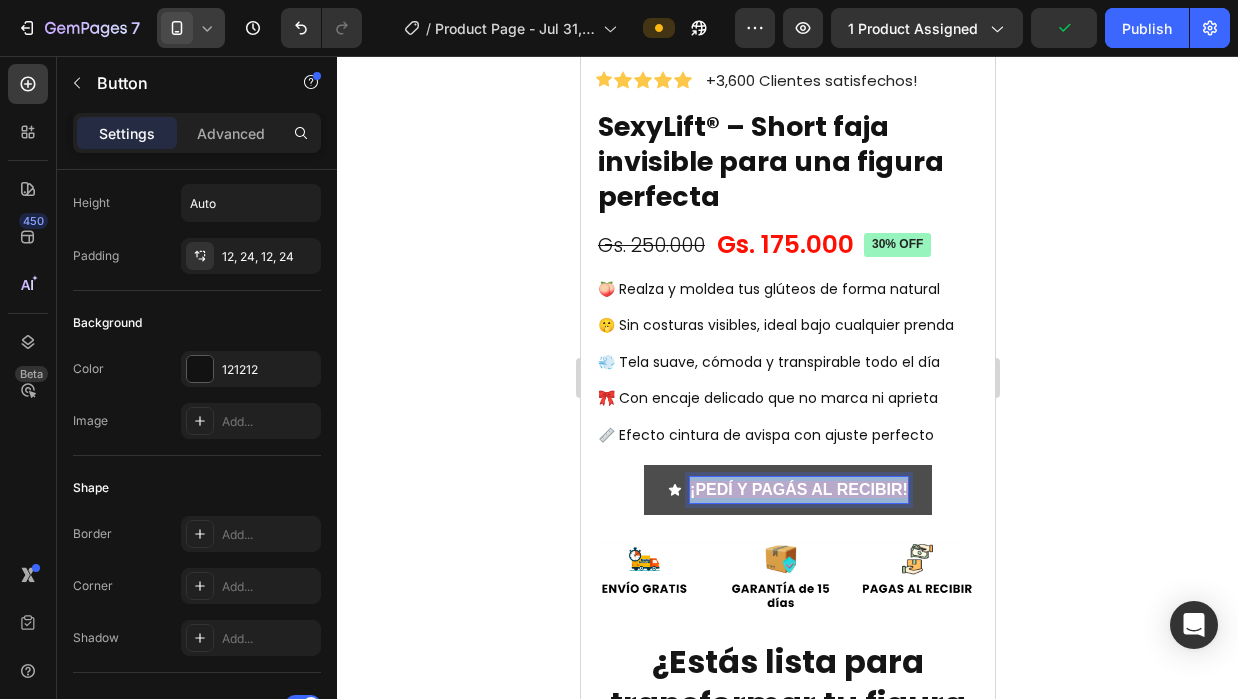 click on "¡PEDÍ Y PAGÁS AL RECIBIR!" at bounding box center (798, 489) 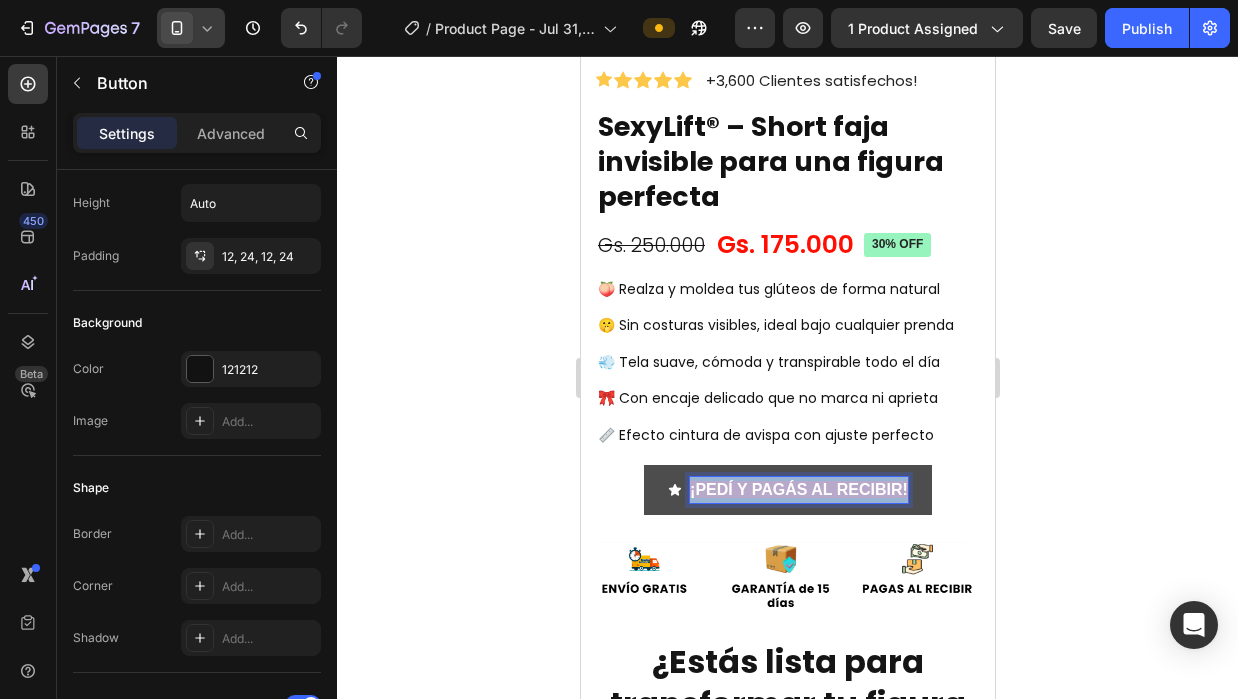 drag, startPoint x: 898, startPoint y: 472, endPoint x: 652, endPoint y: 492, distance: 246.81168 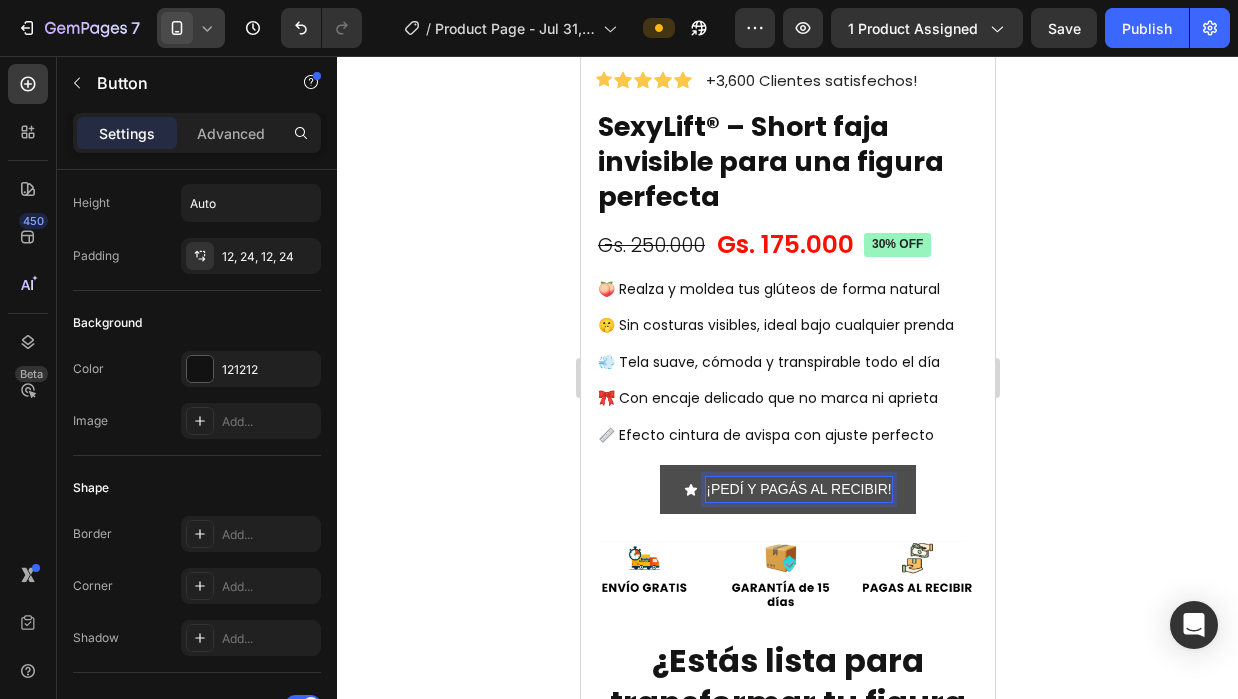click 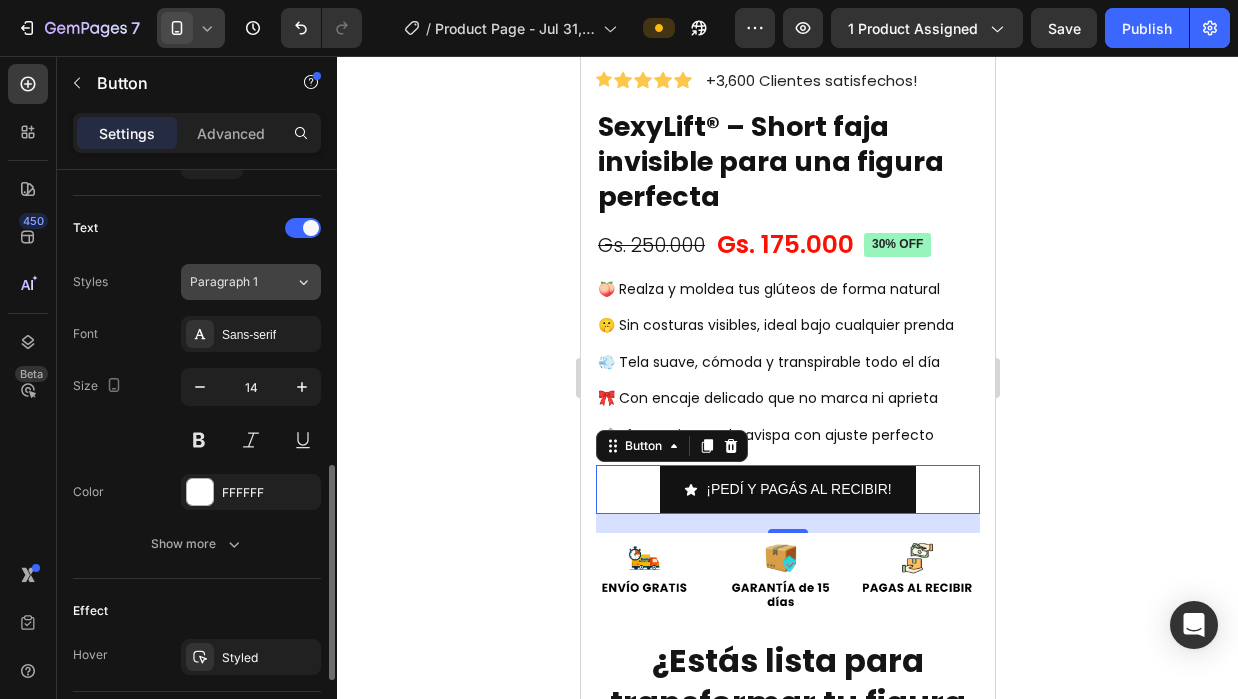 scroll, scrollTop: 900, scrollLeft: 0, axis: vertical 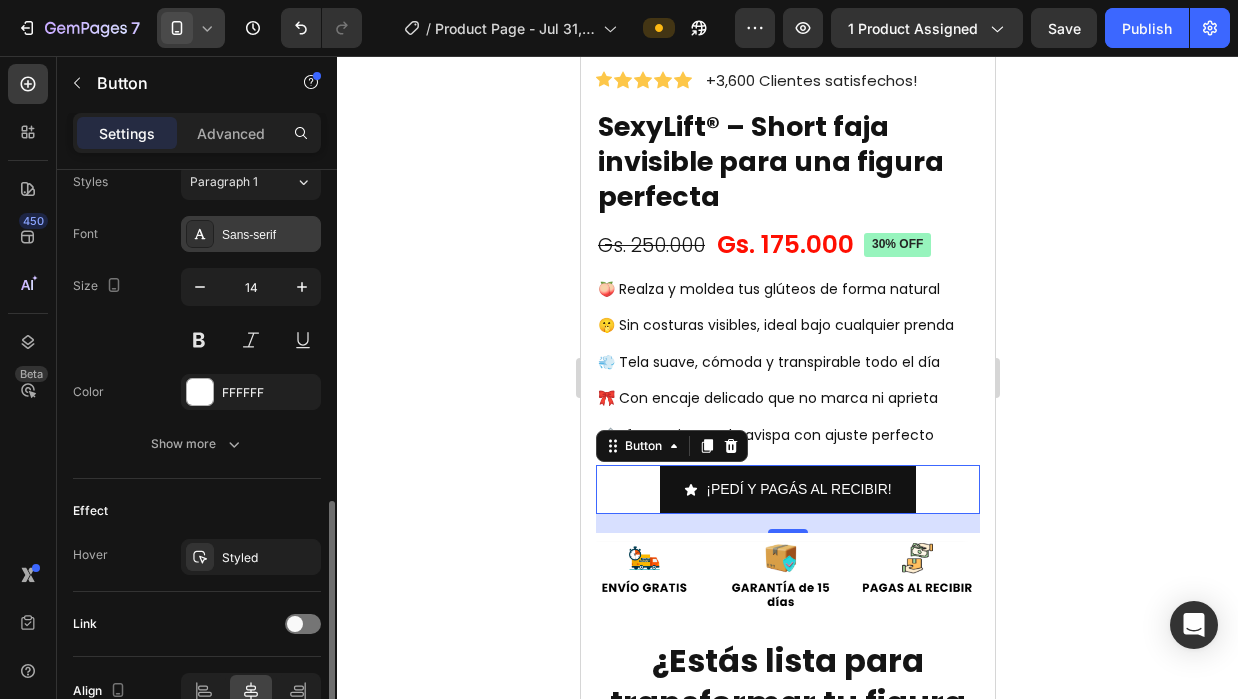 click on "Sans-serif" at bounding box center [251, 234] 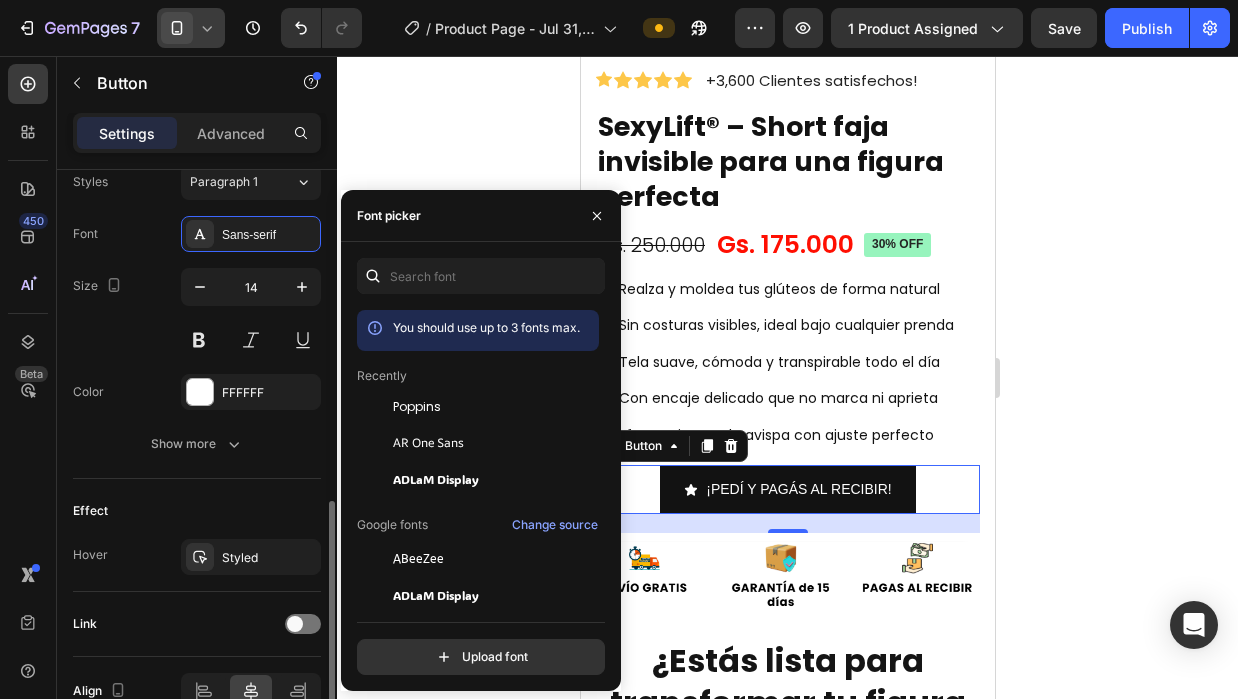 click on "Size 14" at bounding box center (197, 313) 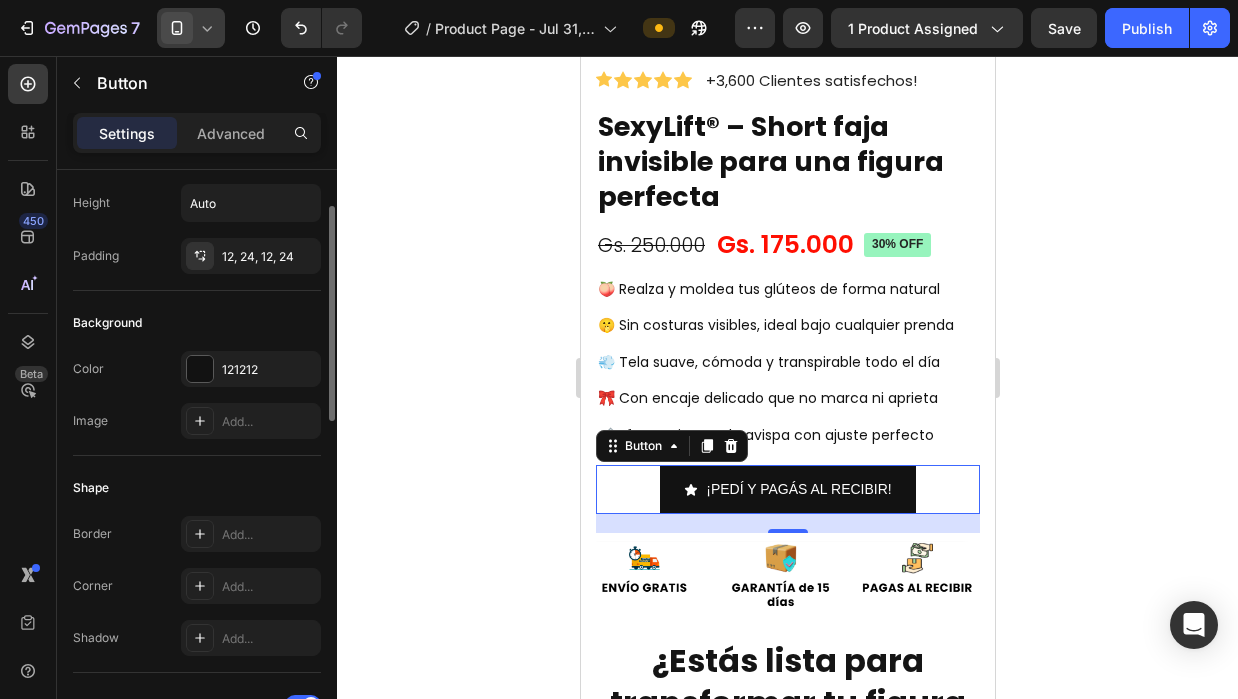 scroll, scrollTop: 500, scrollLeft: 0, axis: vertical 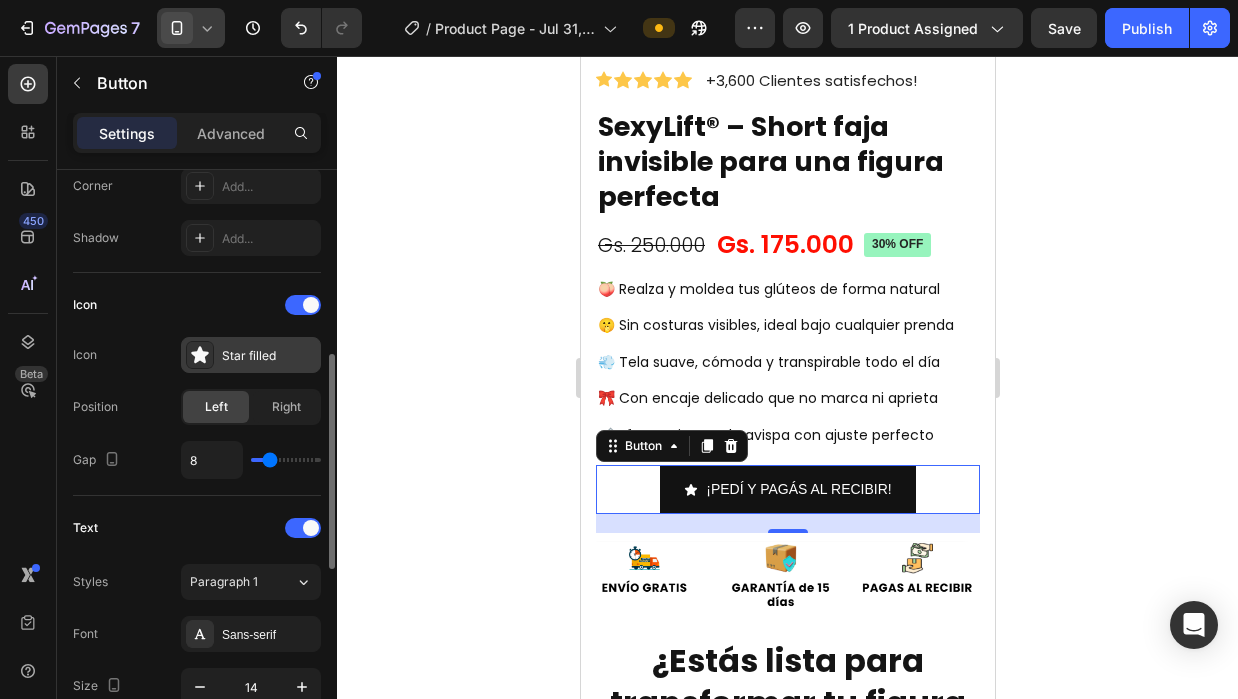 click on "Star filled" at bounding box center (269, 356) 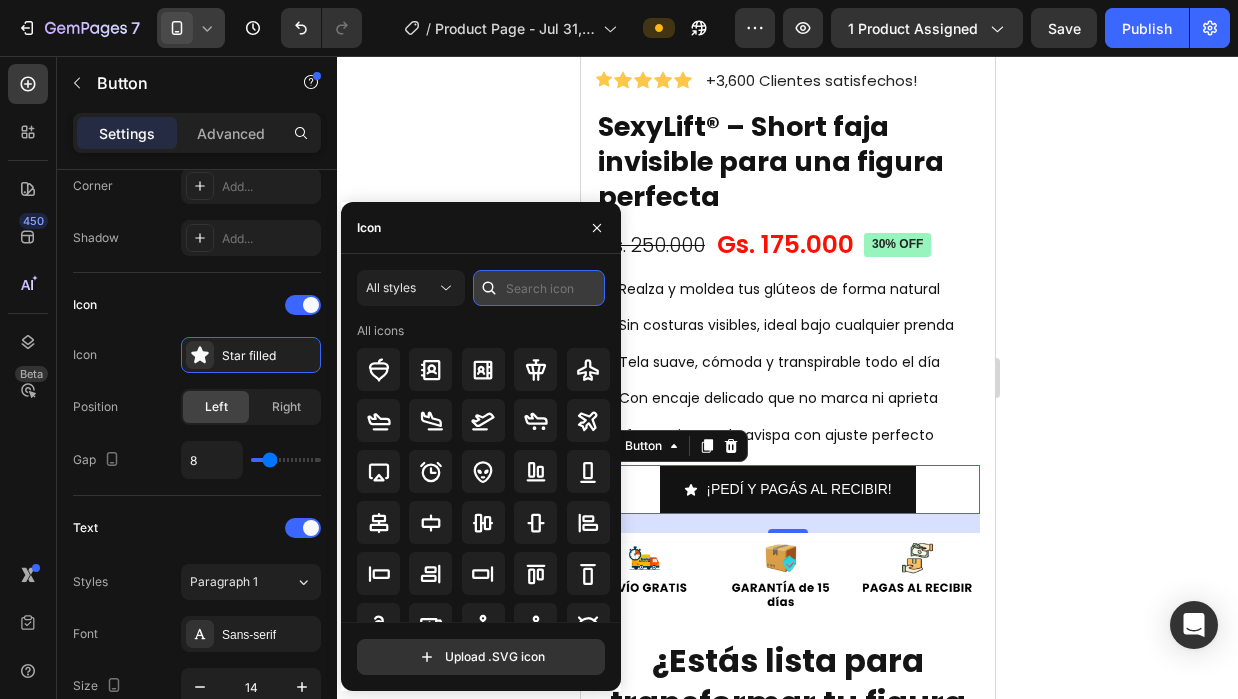 click at bounding box center (539, 288) 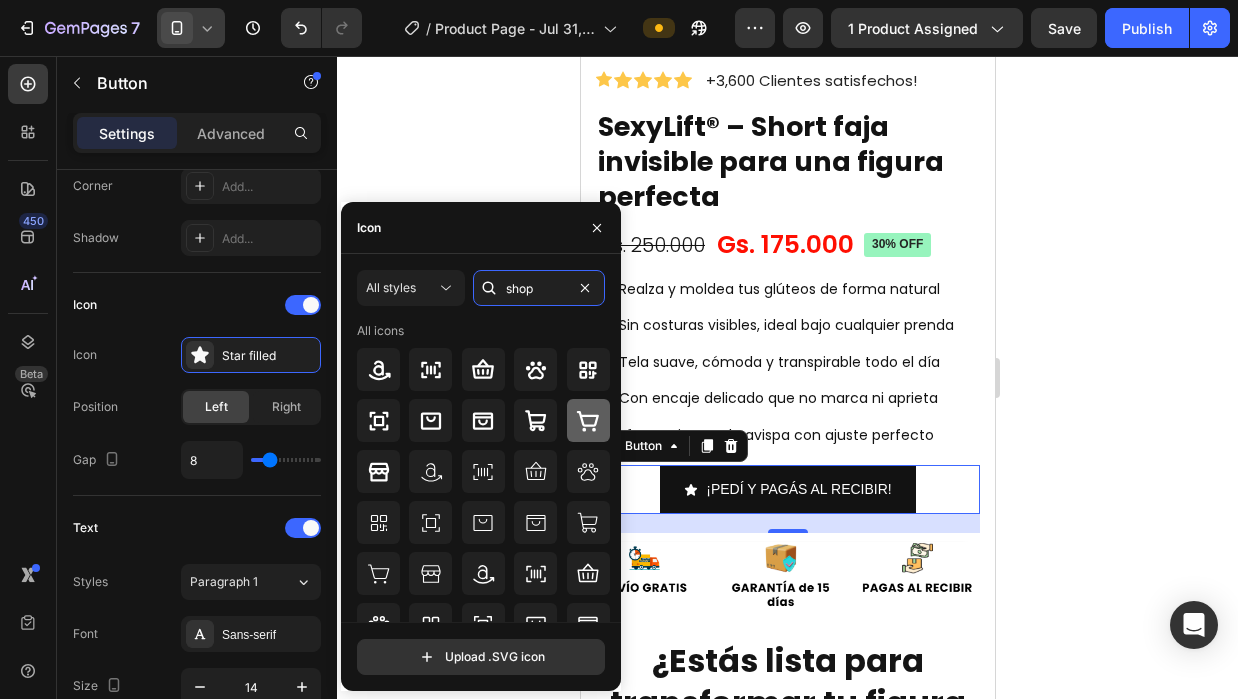 type on "shop" 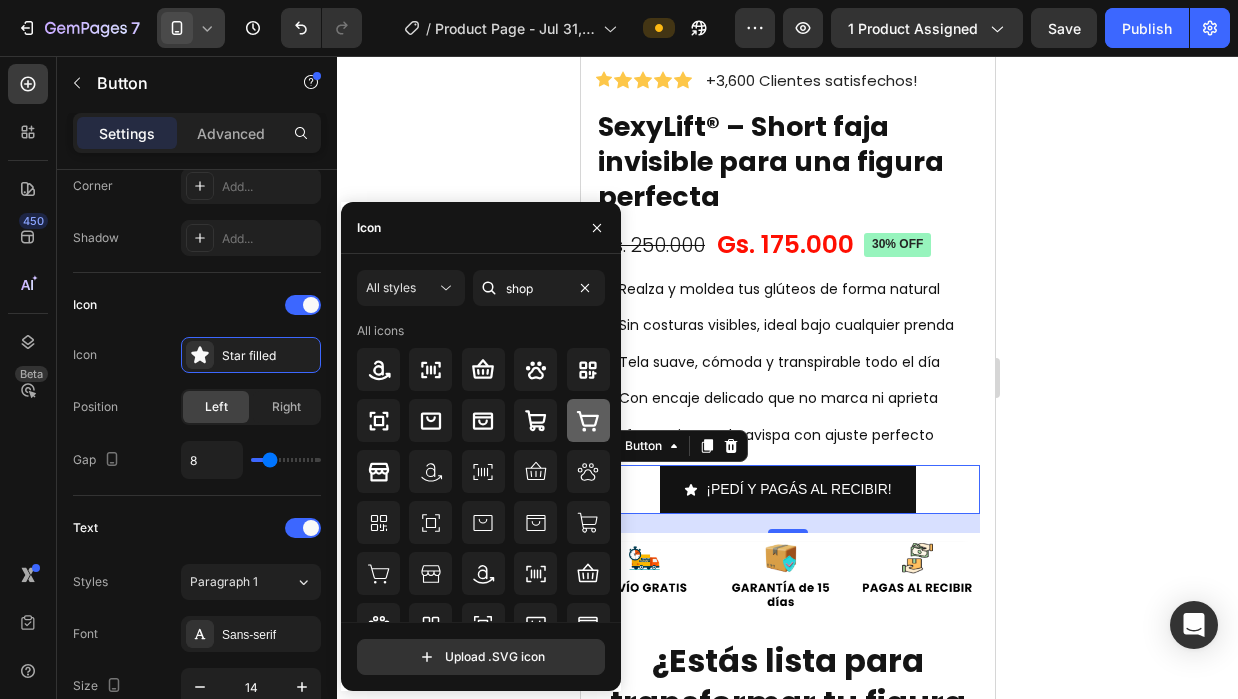 click 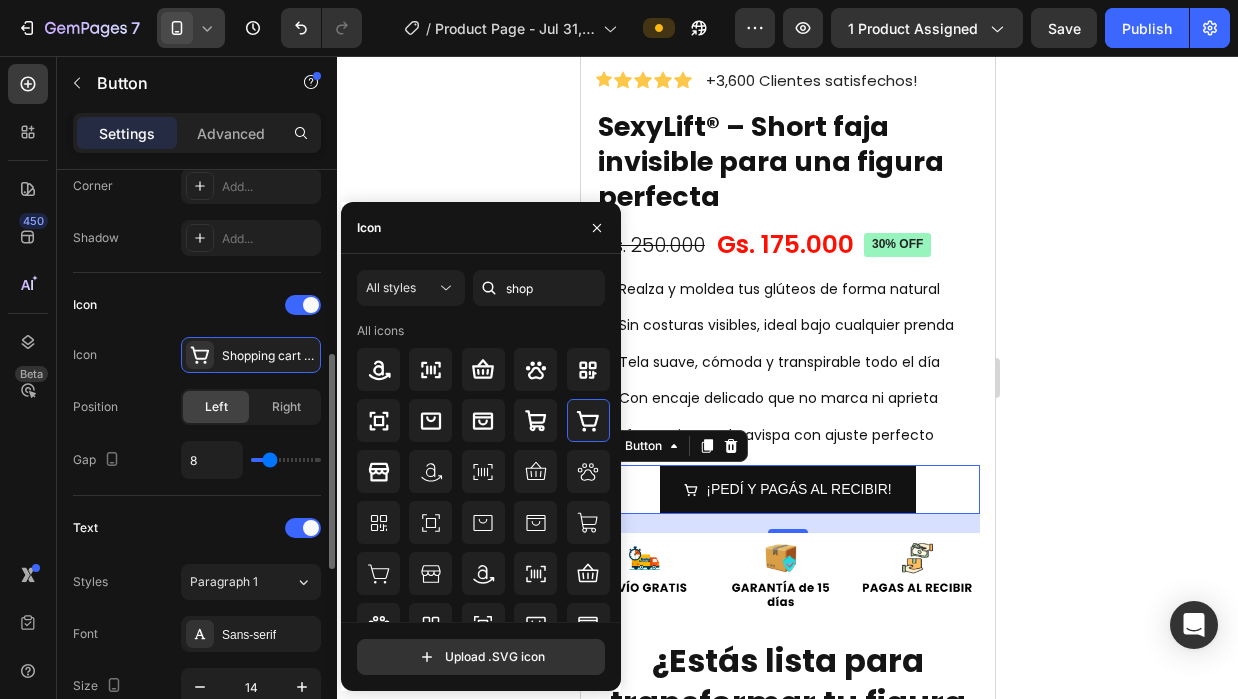 click on "Position Left Right" at bounding box center (197, 407) 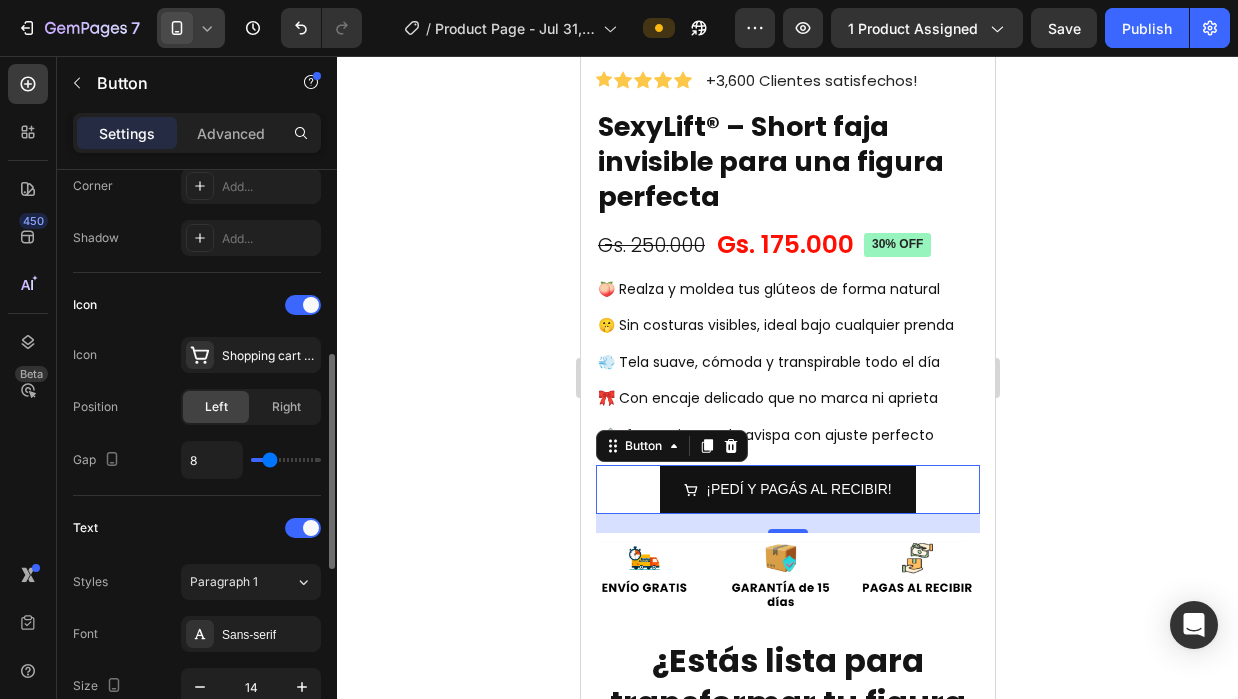 scroll, scrollTop: 600, scrollLeft: 0, axis: vertical 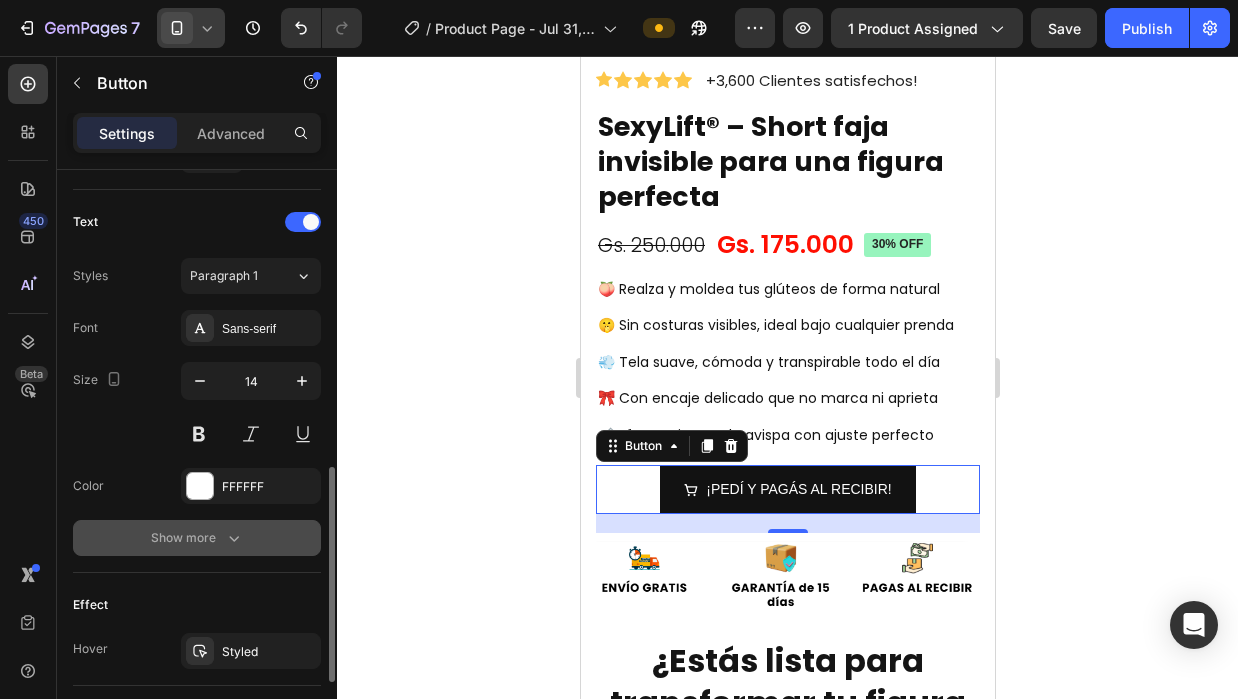 click on "Show more" at bounding box center [197, 538] 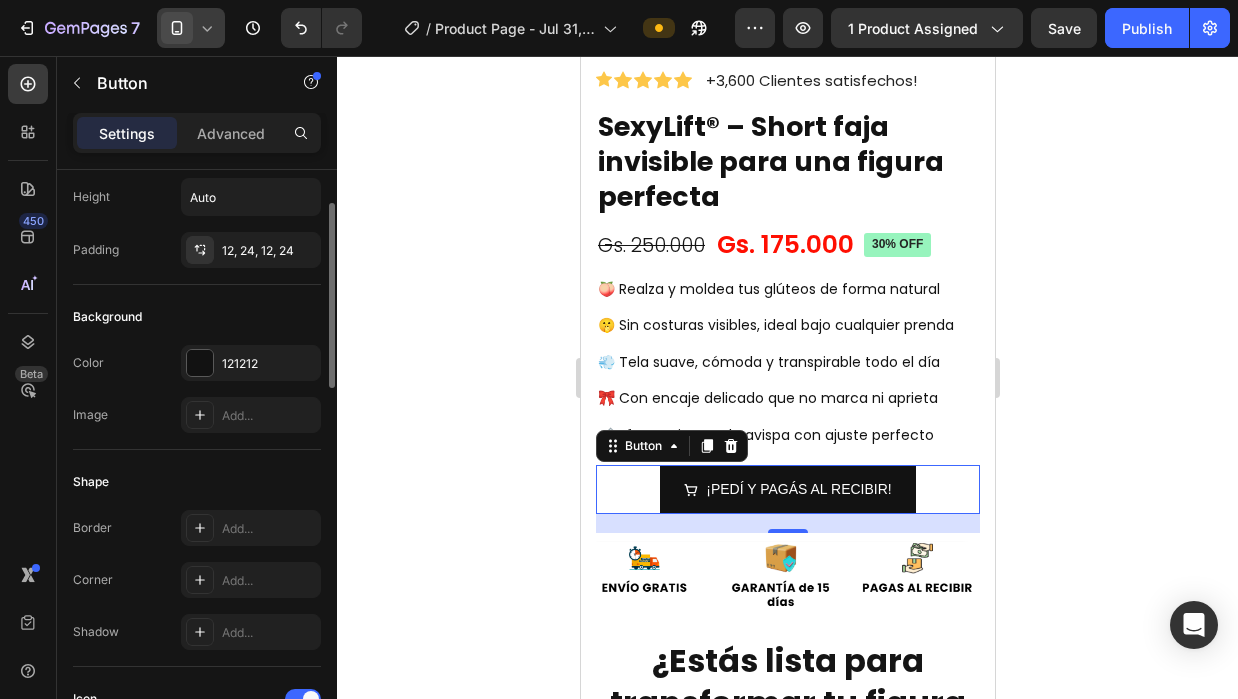 scroll, scrollTop: 0, scrollLeft: 0, axis: both 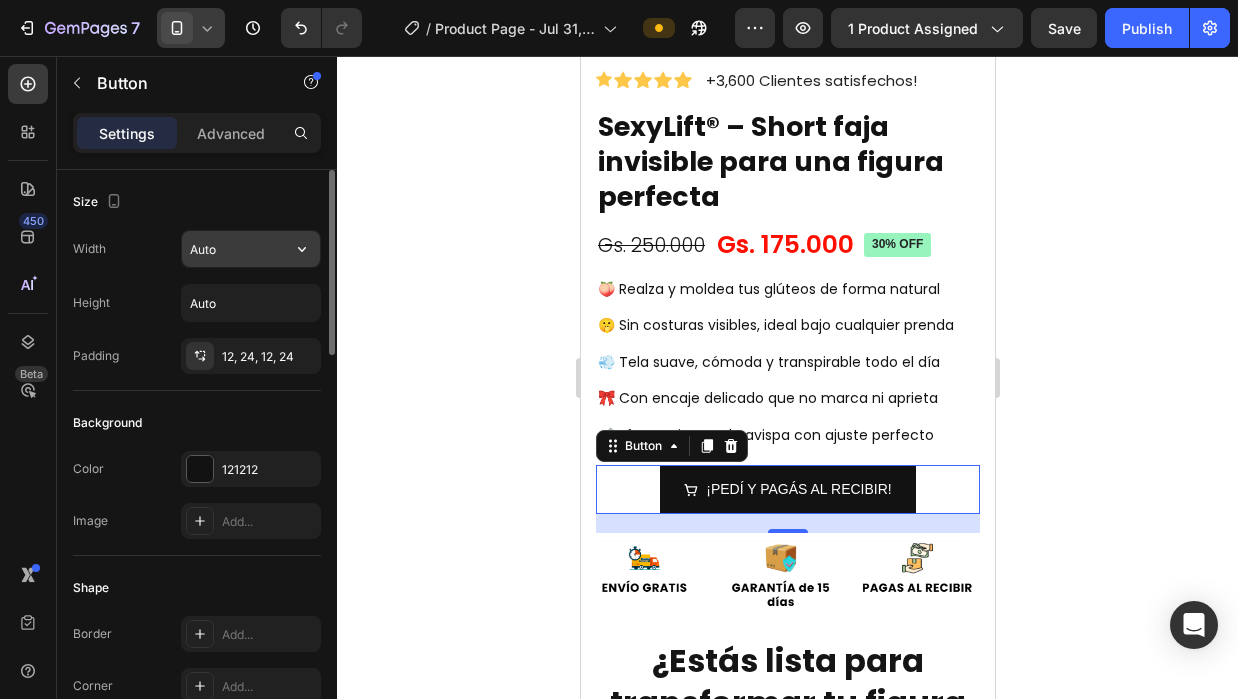 click on "Auto" at bounding box center (251, 249) 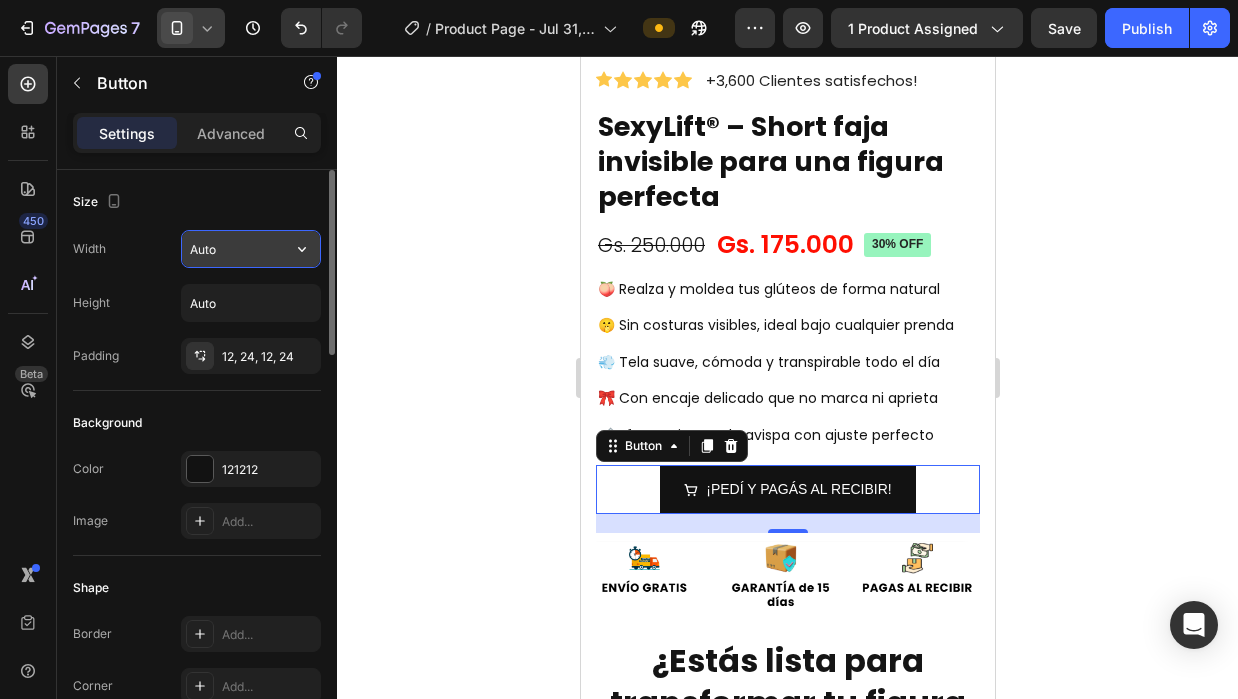 click 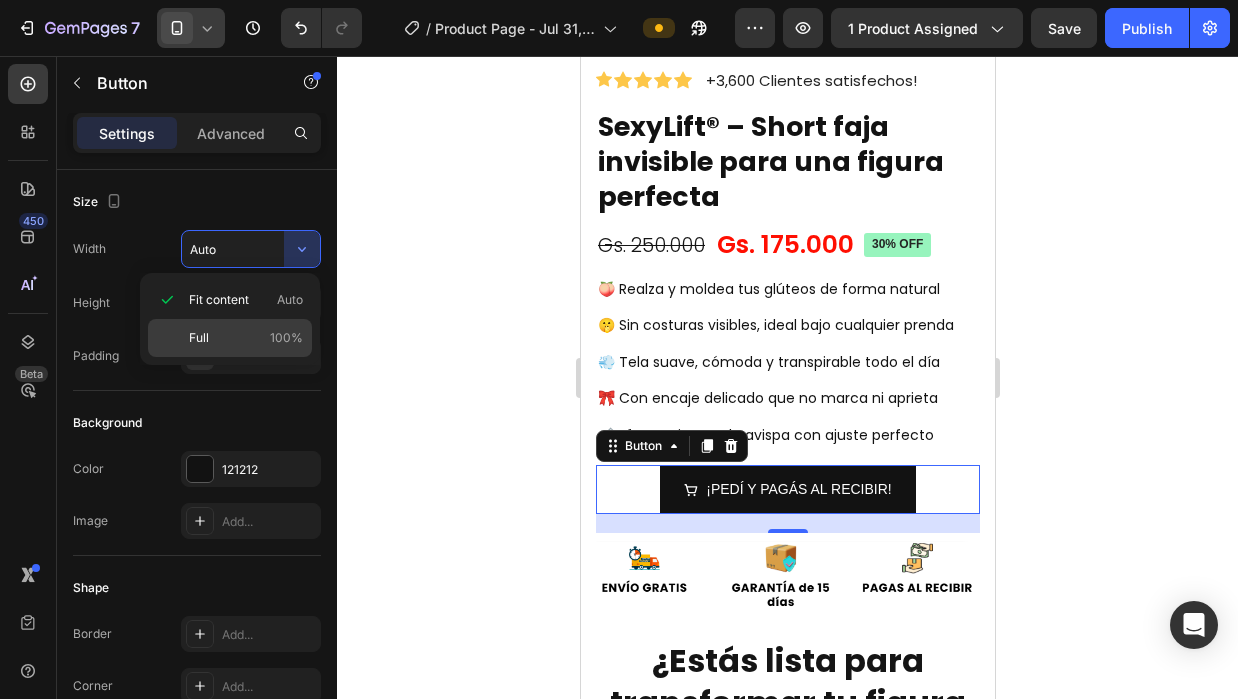 click on "Full 100%" at bounding box center [246, 338] 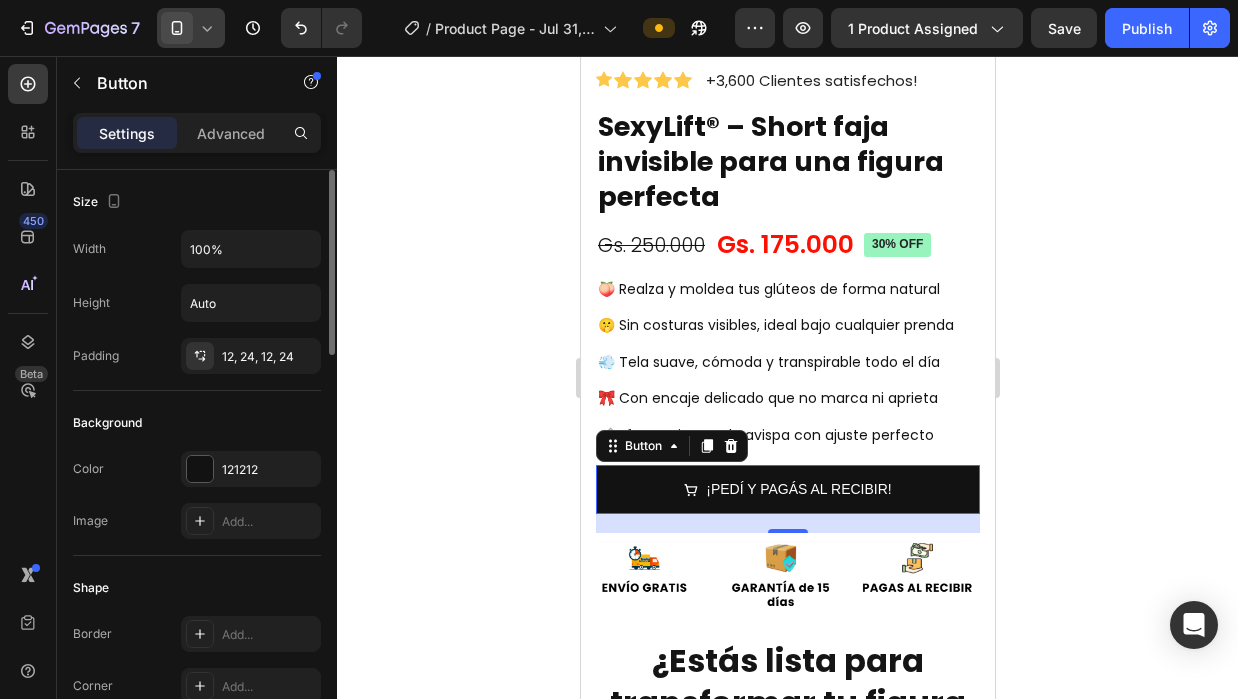scroll, scrollTop: 200, scrollLeft: 0, axis: vertical 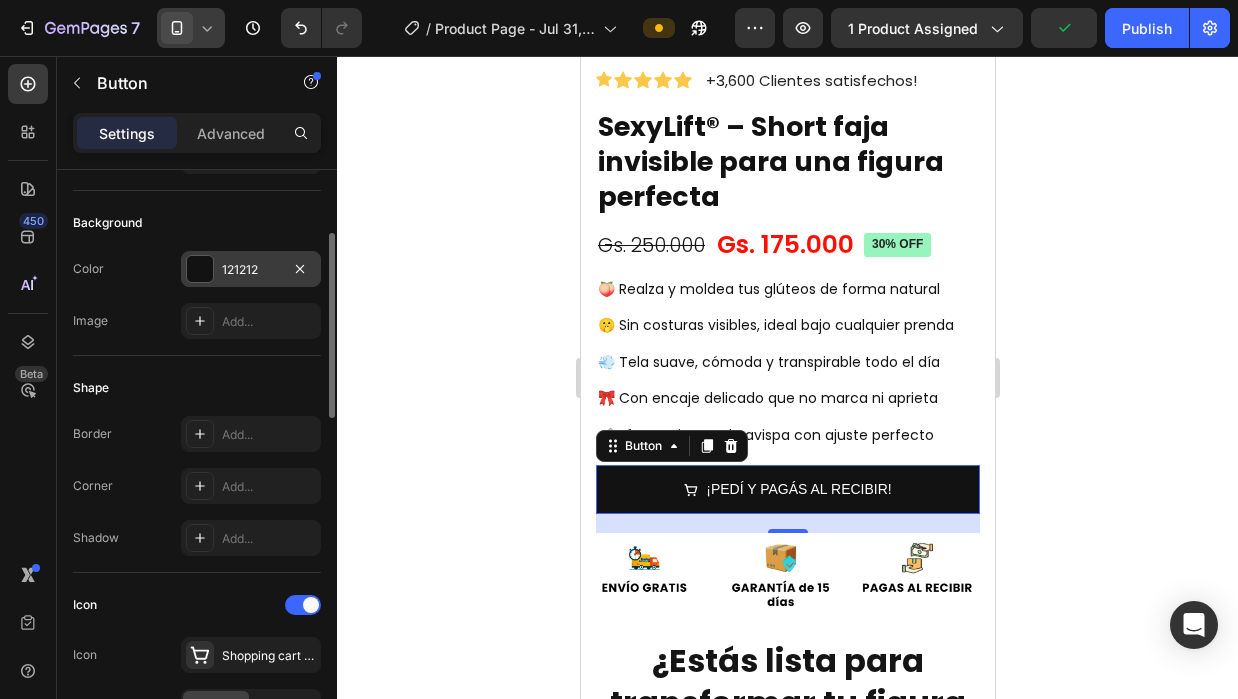 click at bounding box center [200, 269] 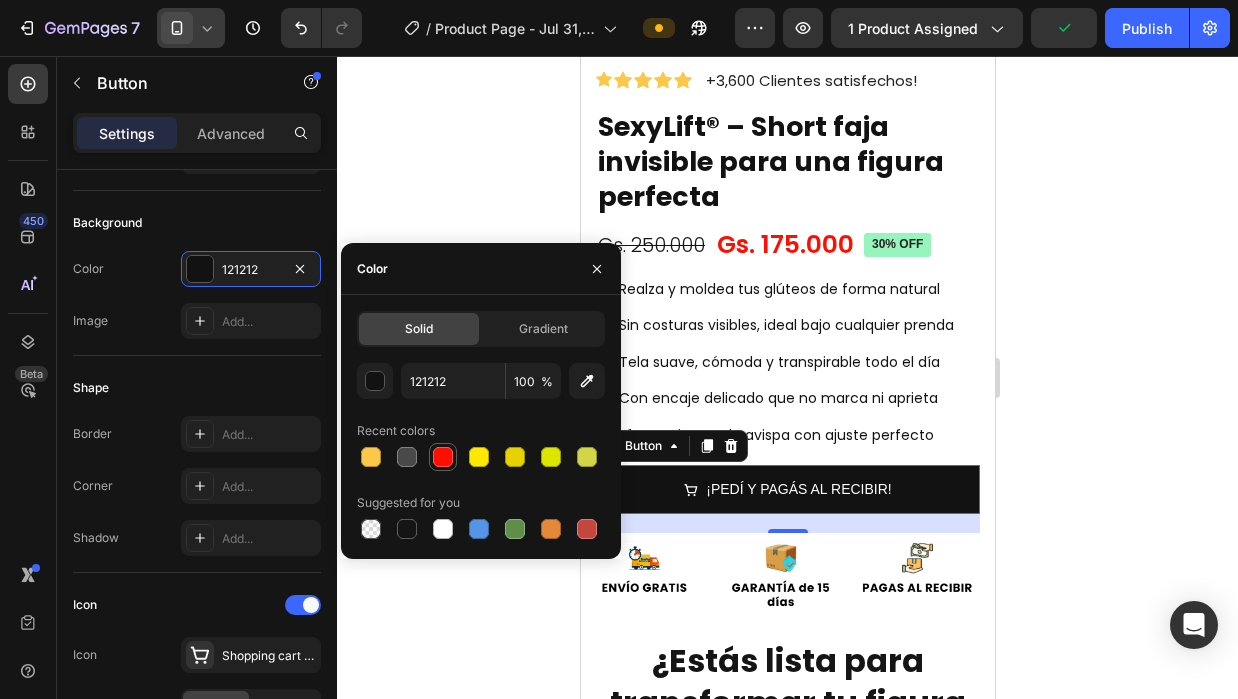 click at bounding box center (443, 457) 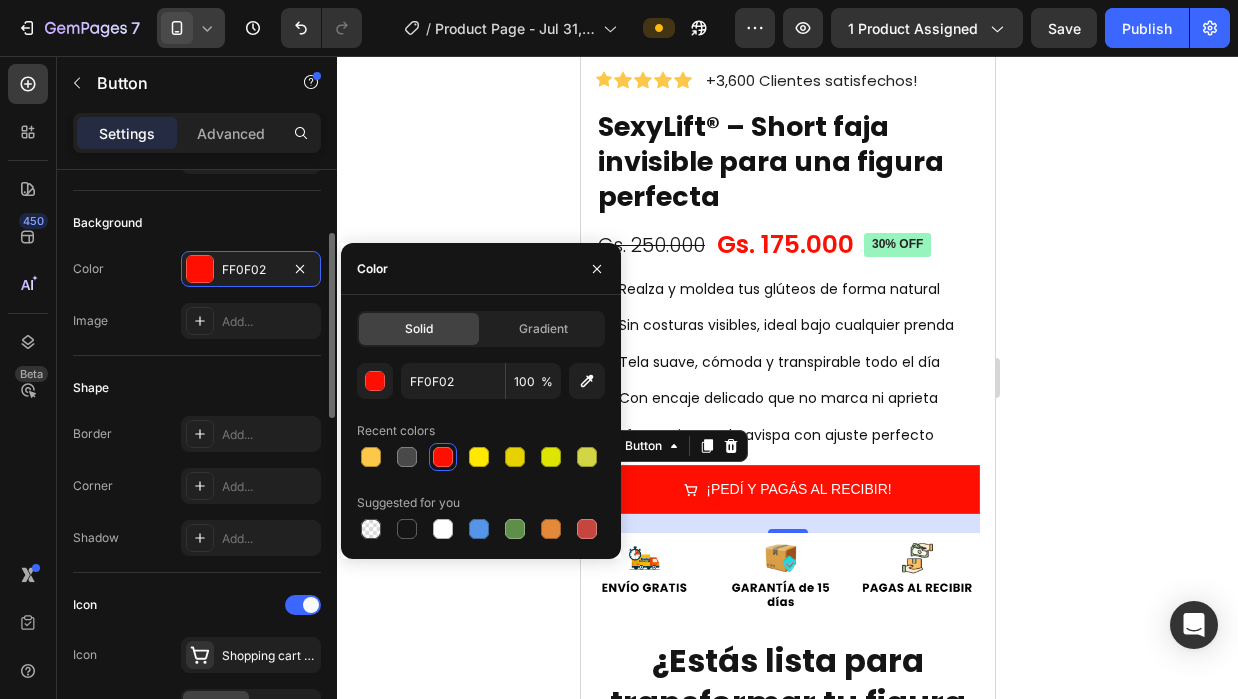 click on "Image Add..." at bounding box center (197, 321) 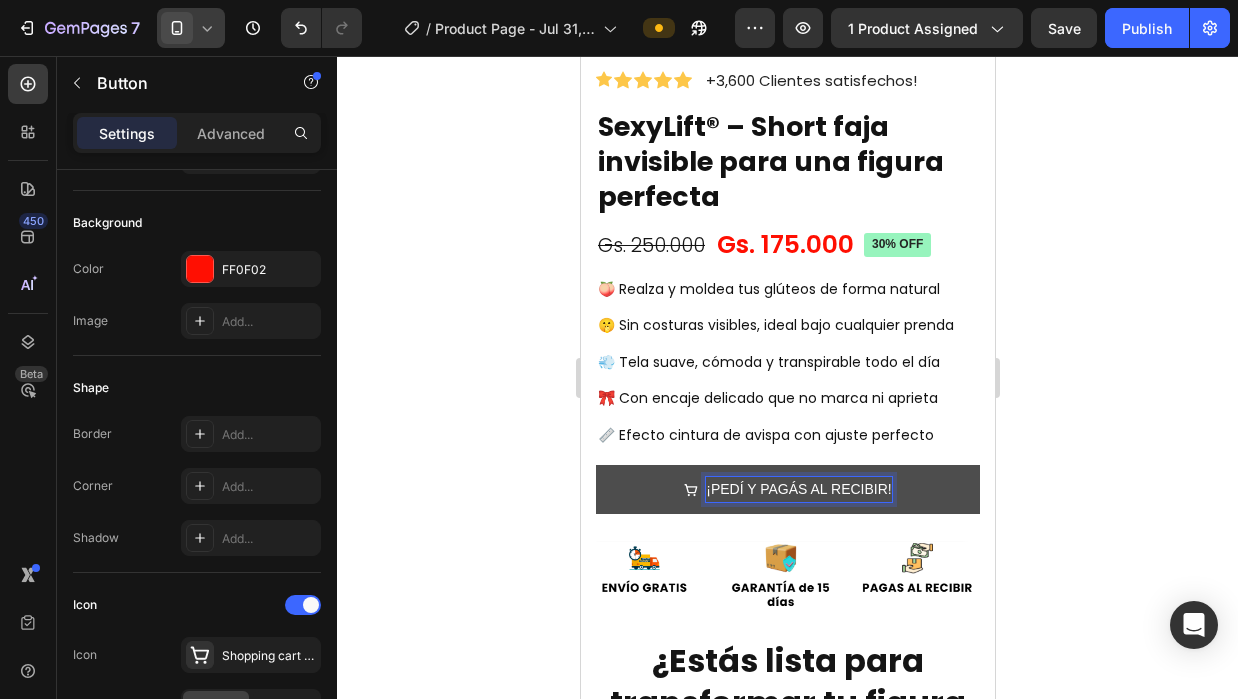 click on "¡PEDÍ Y PAGÁS AL RECIBIR!" at bounding box center [797, 489] 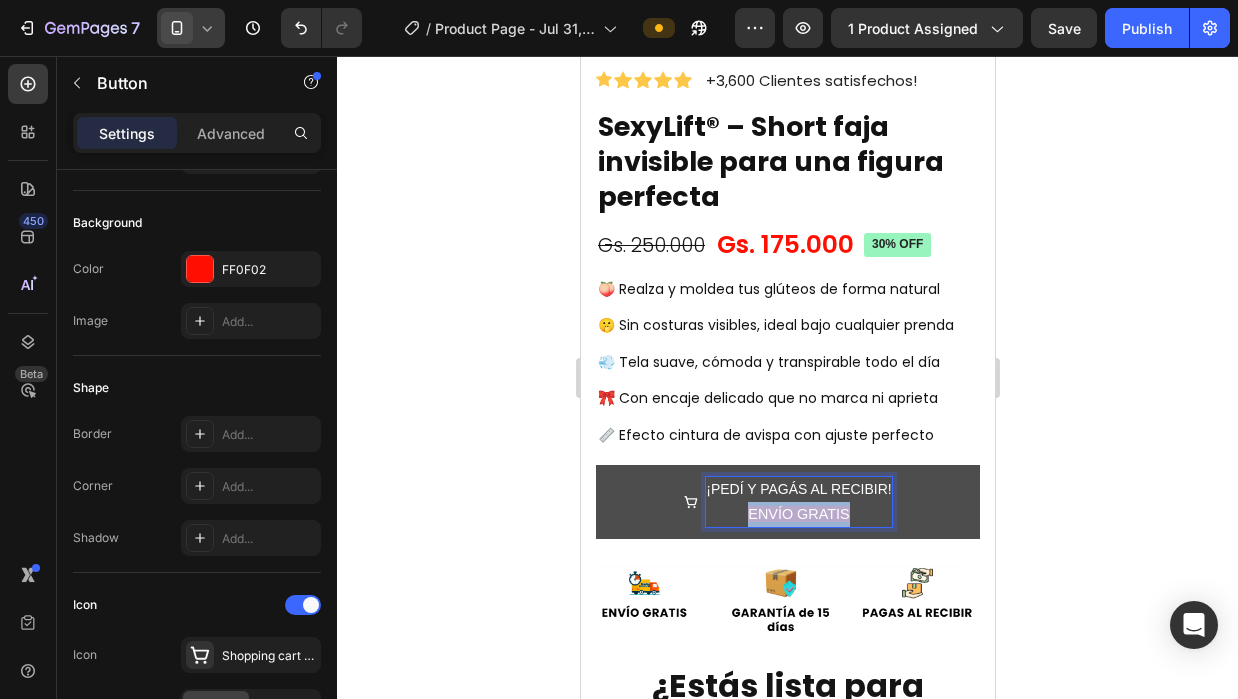 drag, startPoint x: 838, startPoint y: 495, endPoint x: 729, endPoint y: 495, distance: 109 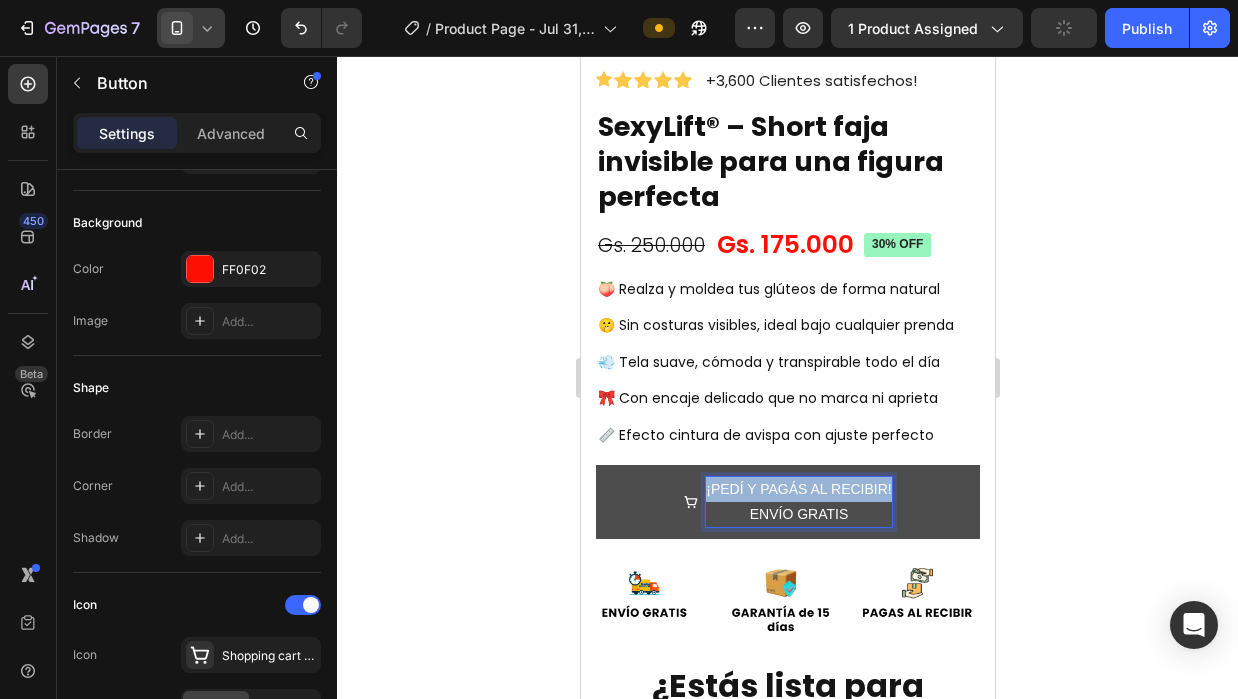 drag, startPoint x: 698, startPoint y: 471, endPoint x: 887, endPoint y: 475, distance: 189.04233 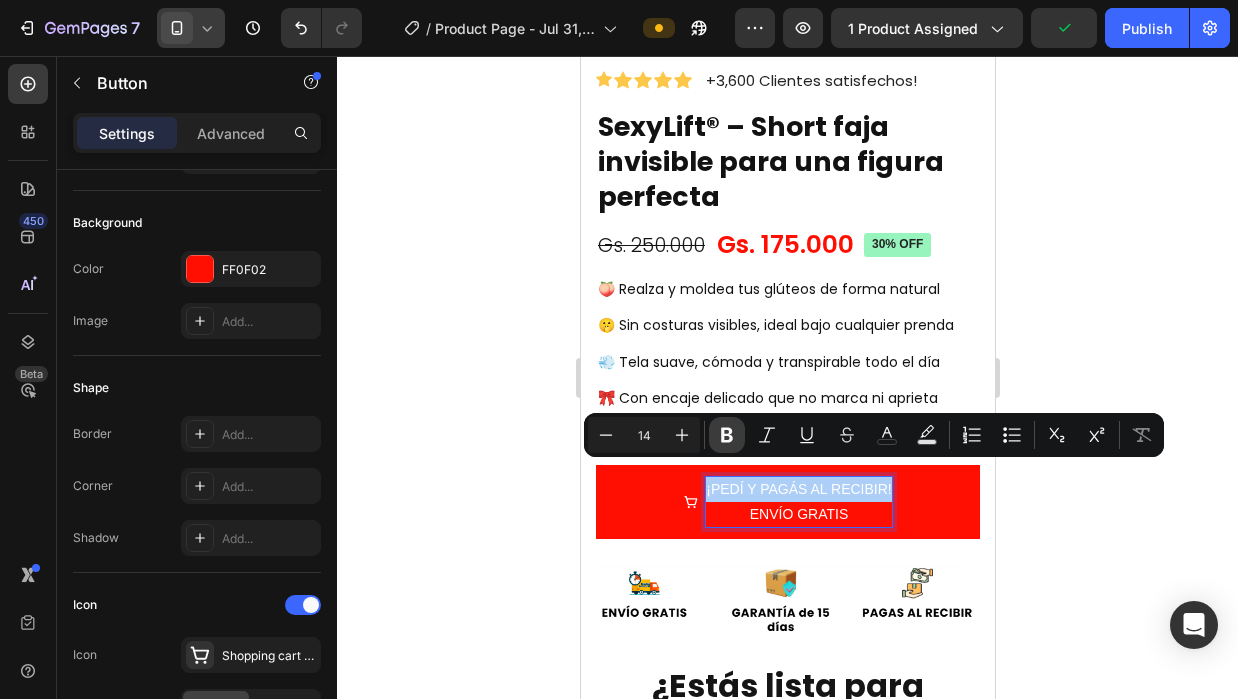 drag, startPoint x: 733, startPoint y: 442, endPoint x: 157, endPoint y: 432, distance: 576.0868 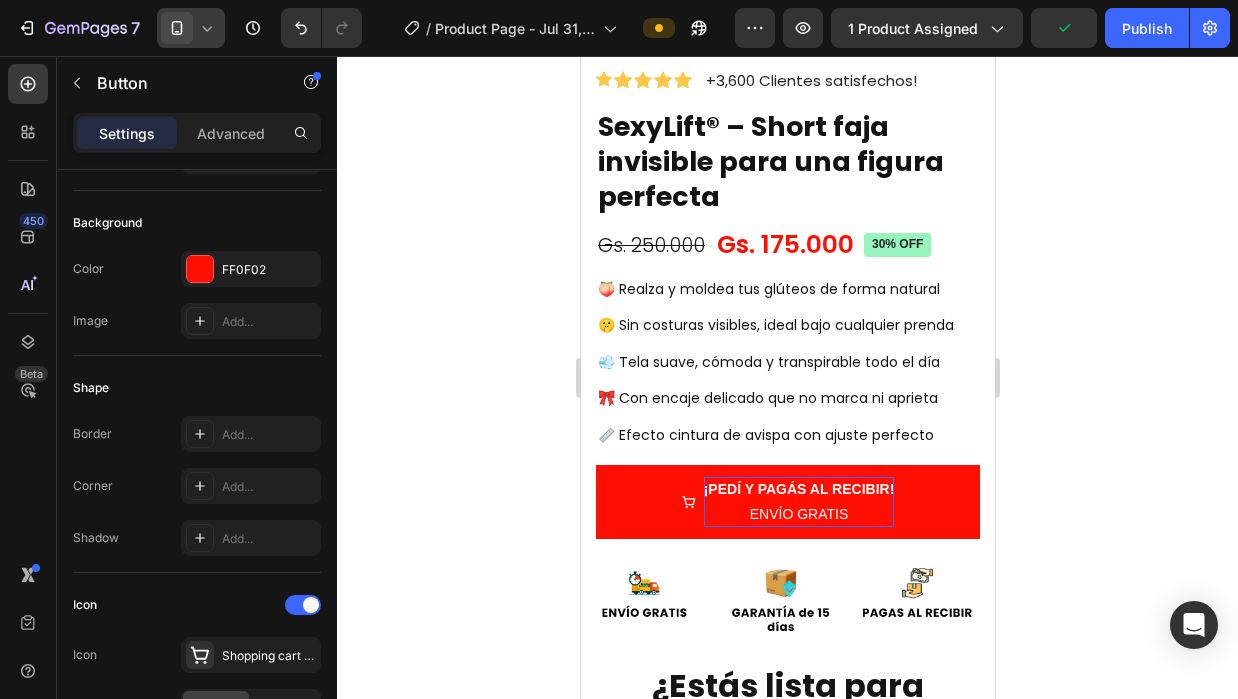 click on "¡PEDÍ Y PAGÁS AL RECIBIR! ENVÍO GRATIS Button   19" at bounding box center [787, 511] 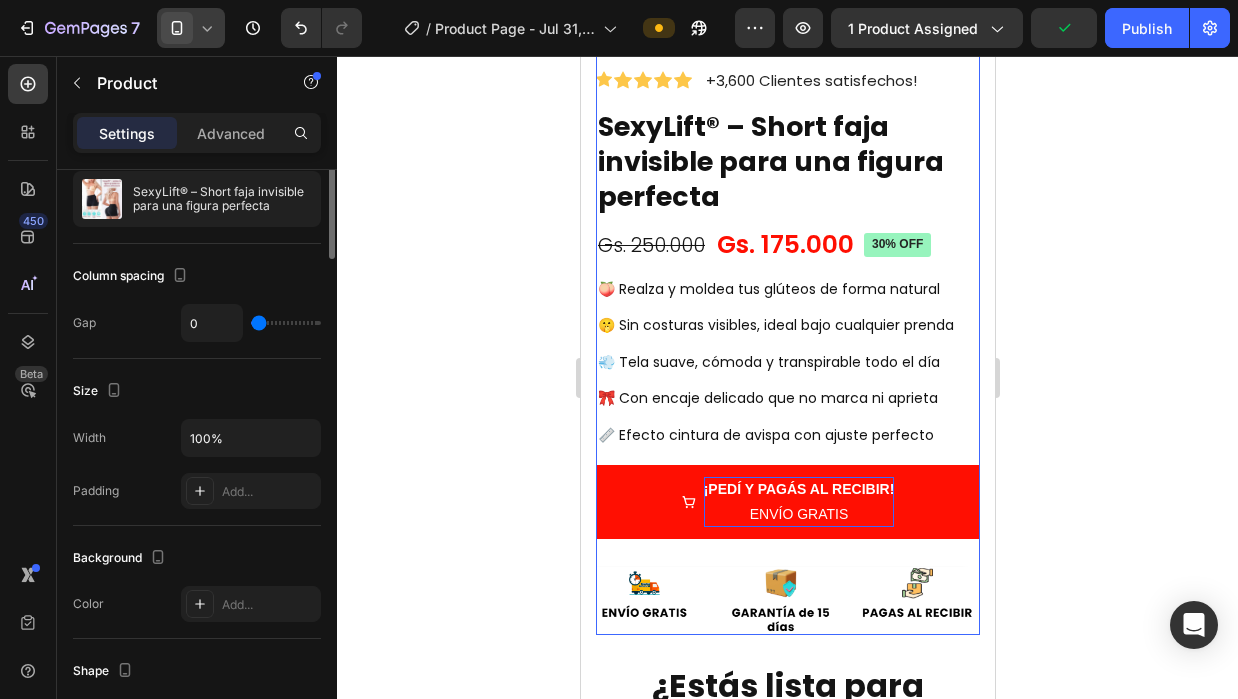scroll, scrollTop: 0, scrollLeft: 0, axis: both 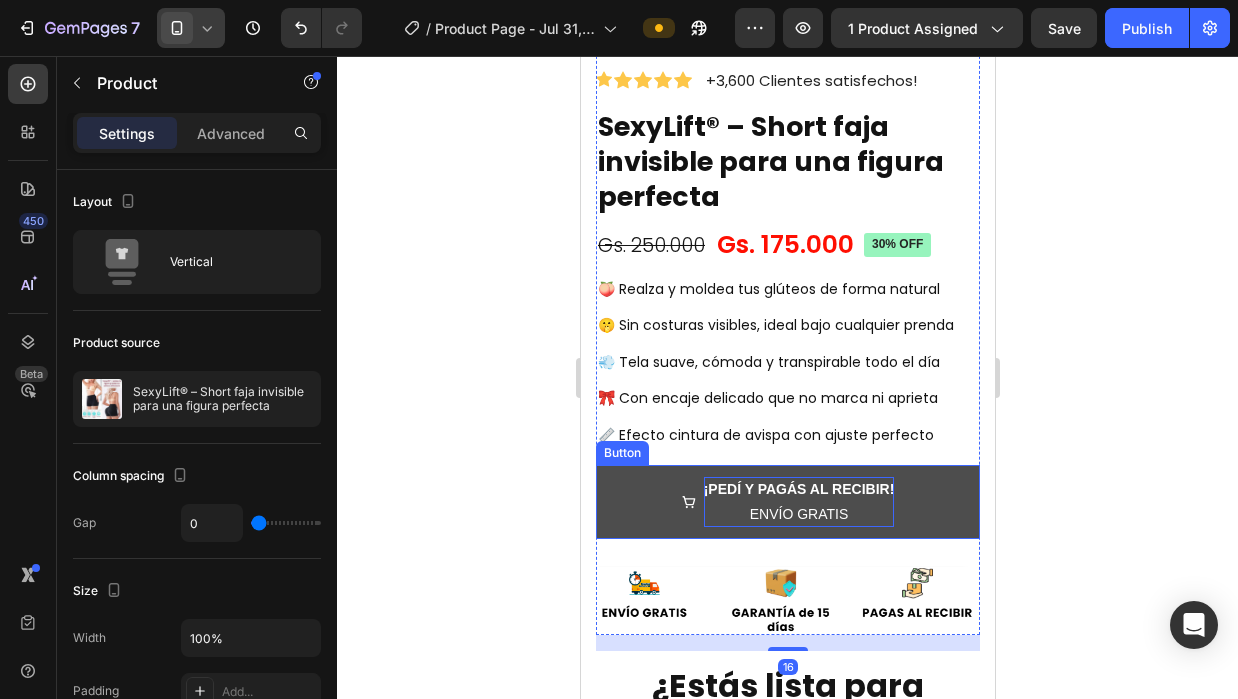 click on "¡PEDÍ Y PAGÁS AL RECIBIR! ENVÍO GRATIS" at bounding box center [787, 502] 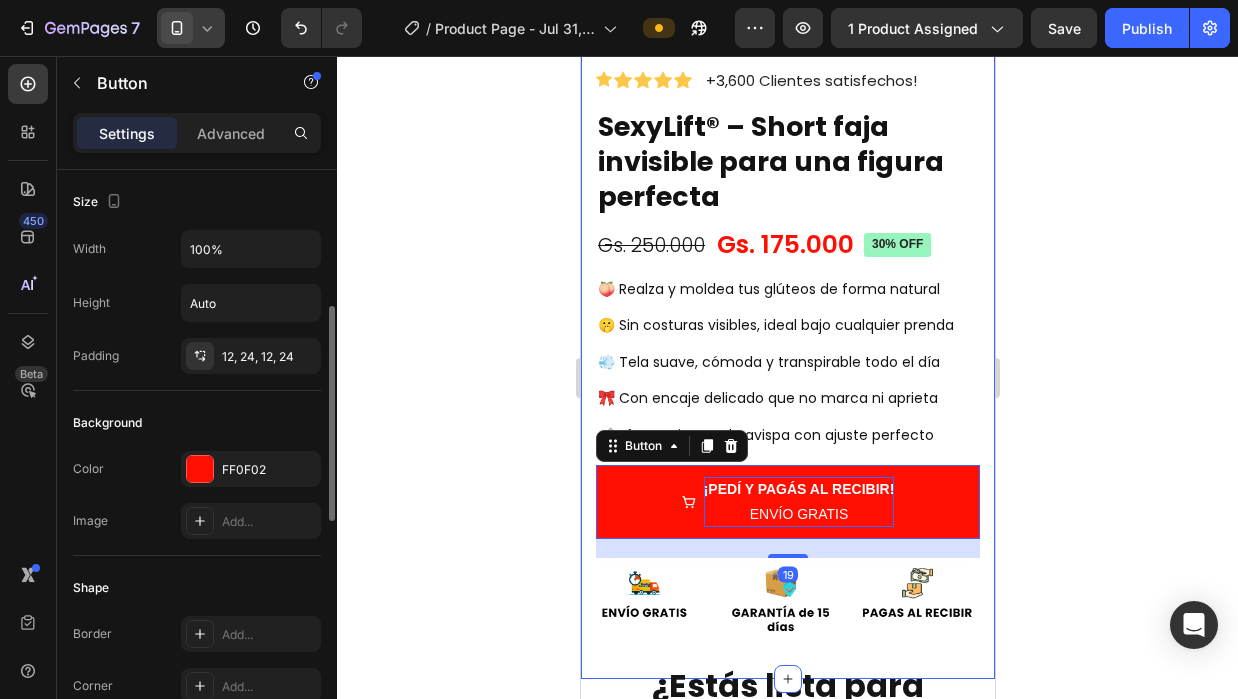 scroll, scrollTop: 300, scrollLeft: 0, axis: vertical 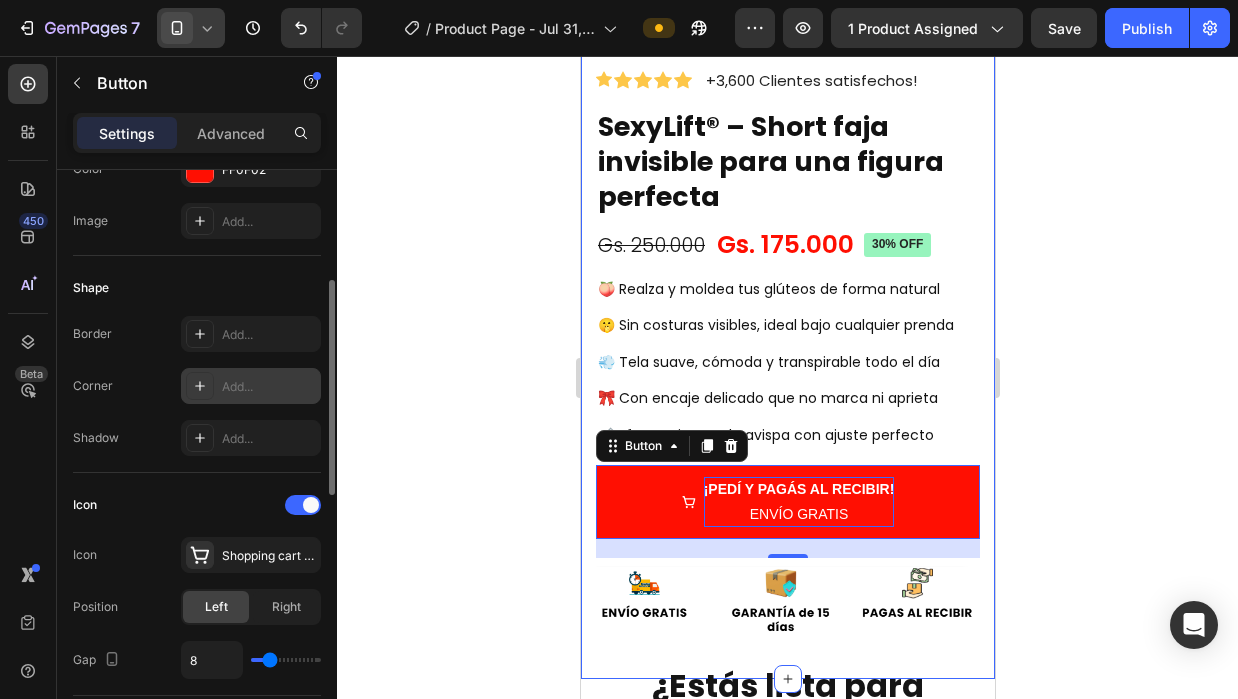 click on "Add..." at bounding box center [251, 386] 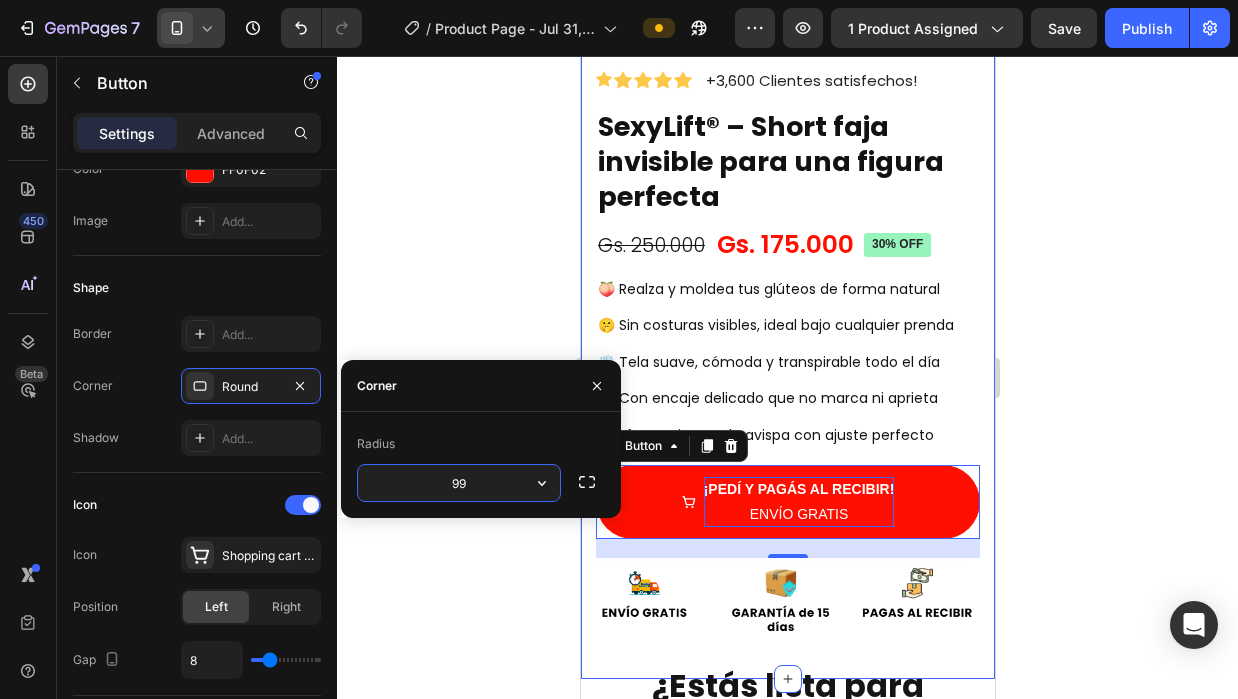 type on "9" 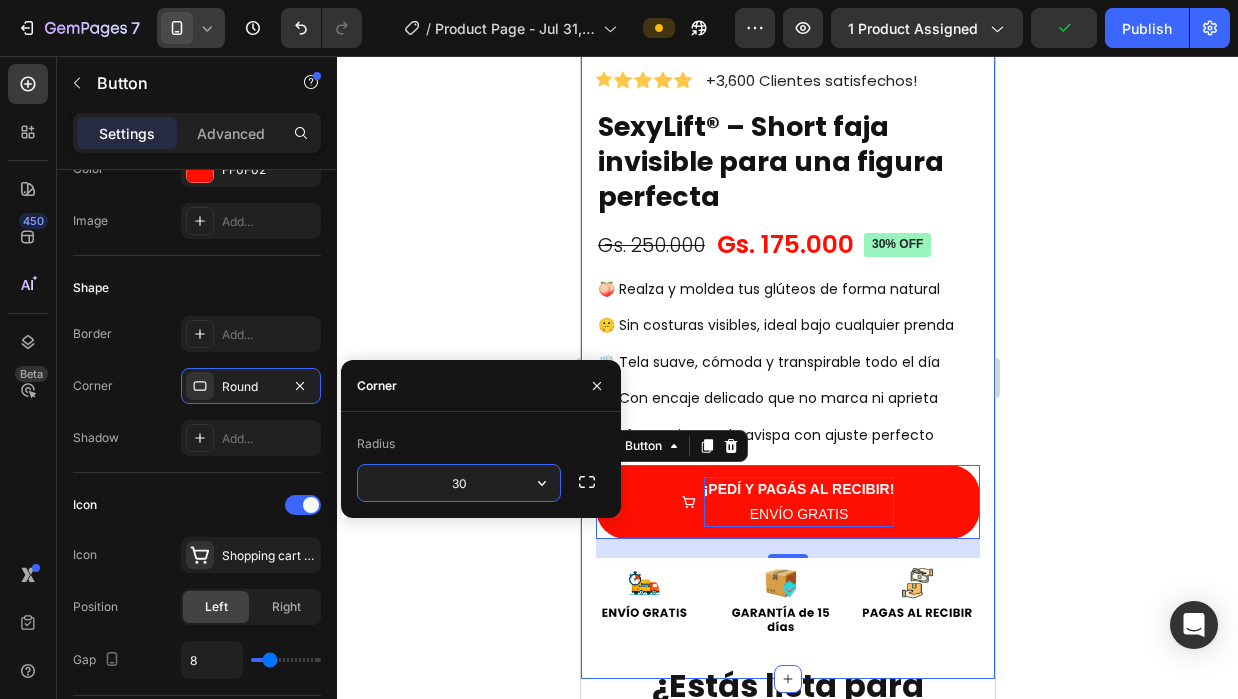 type on "3" 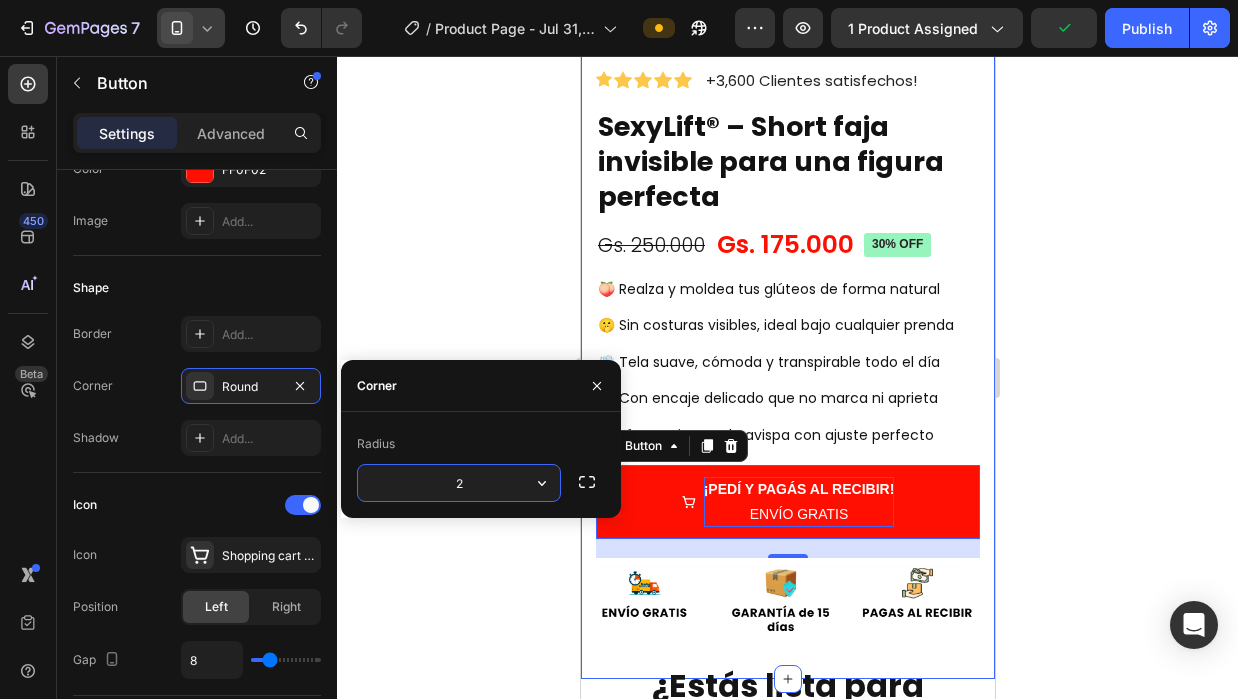 type on "20" 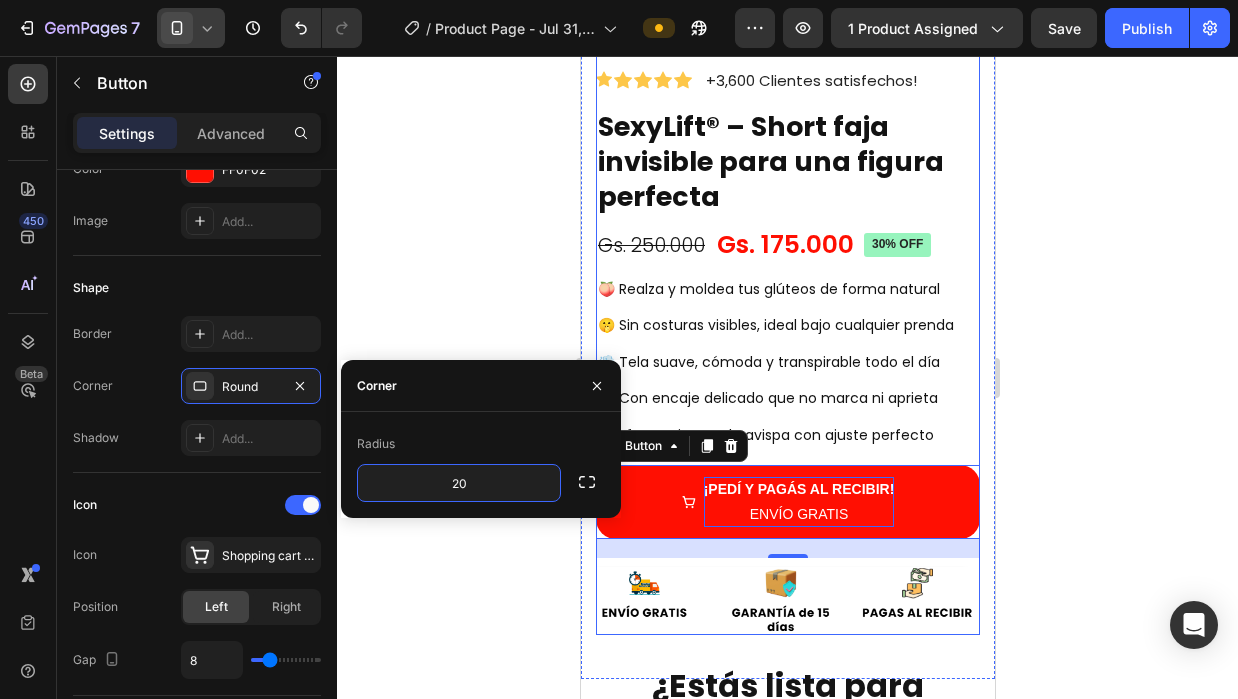 click on "SexyLift® – Short faja invisible para una figura perfecta Product Title Gs. 175.000 Product Price Product Price Gs. 250.000 Product Price Product Price 30% off Product Badge Row Row 🍑 Realza y moldea tus glúteos de forma natural 🤫 Sin costuras visibles, ideal bajo cualquier prenda 💨 Tela suave, cómoda y transpirable todo el día 🎀 Con encaje delicado que no marca ni aprieta 📏 Efecto cintura de avispa con ajuste perfecto Heading
¡PEDÍ Y PAGÁS AL RECIBIR! ENVÍO GRATIS Button   19 Image" at bounding box center (787, 371) 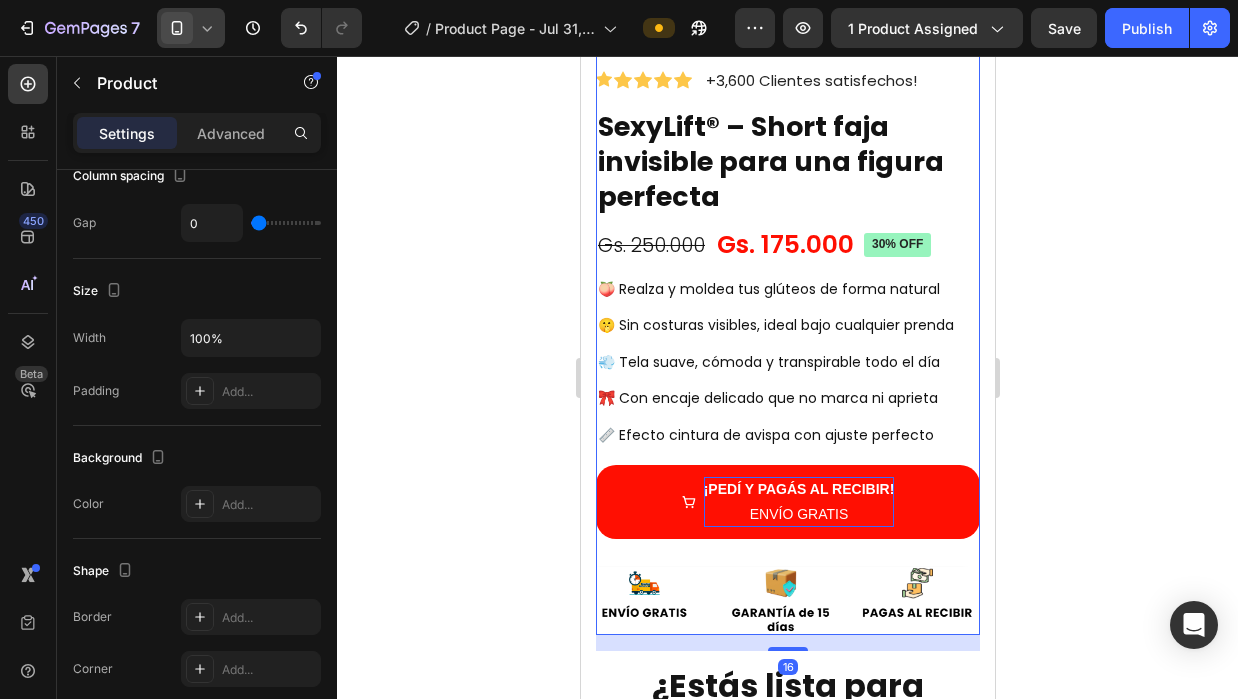 scroll, scrollTop: 0, scrollLeft: 0, axis: both 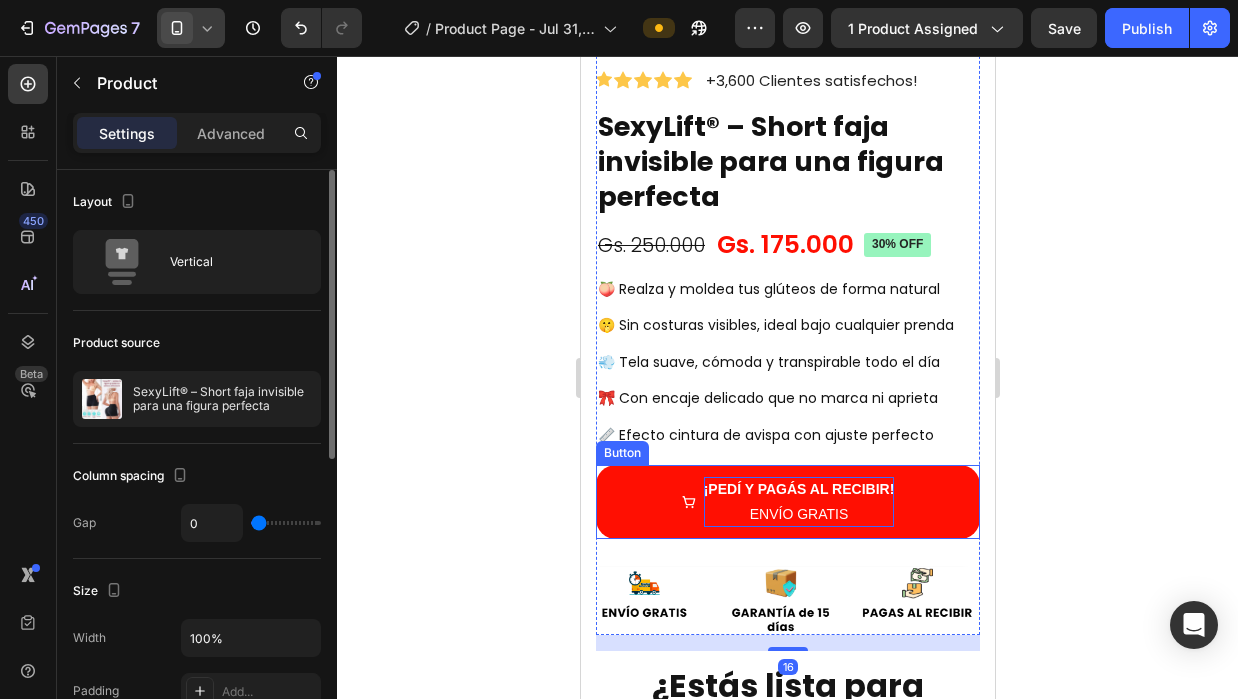 click on "¡PEDÍ Y PAGÁS AL RECIBIR! ENVÍO GRATIS" at bounding box center (798, 502) 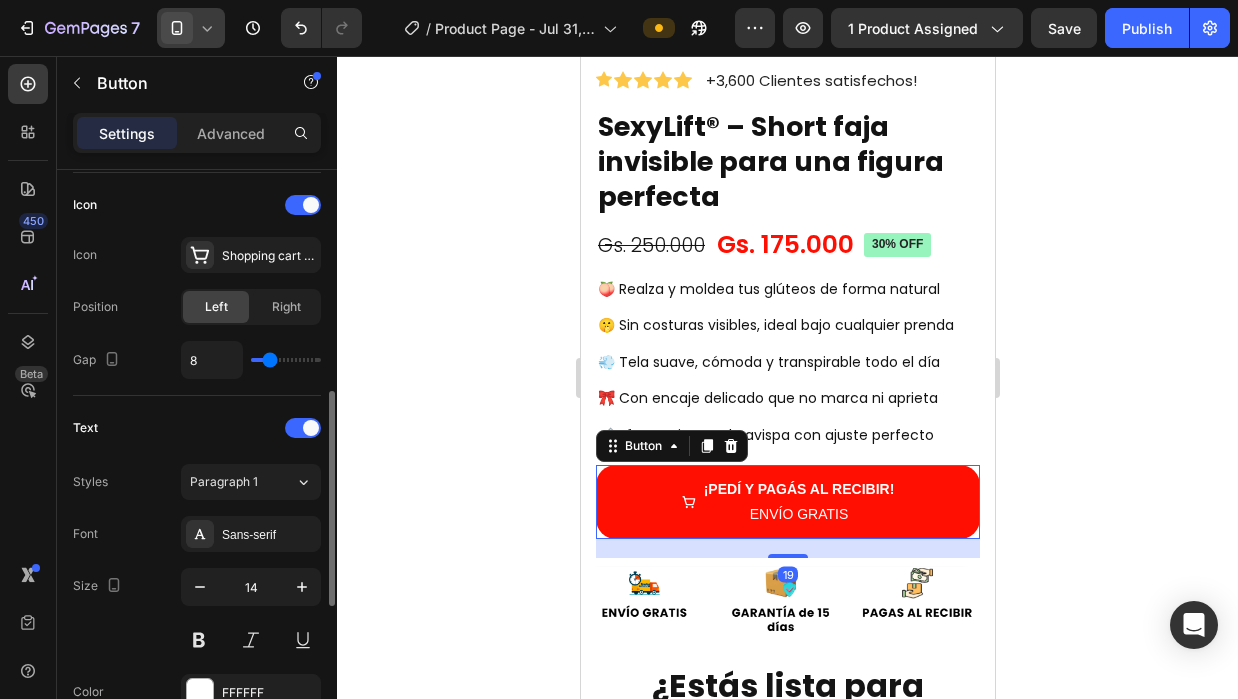 scroll, scrollTop: 700, scrollLeft: 0, axis: vertical 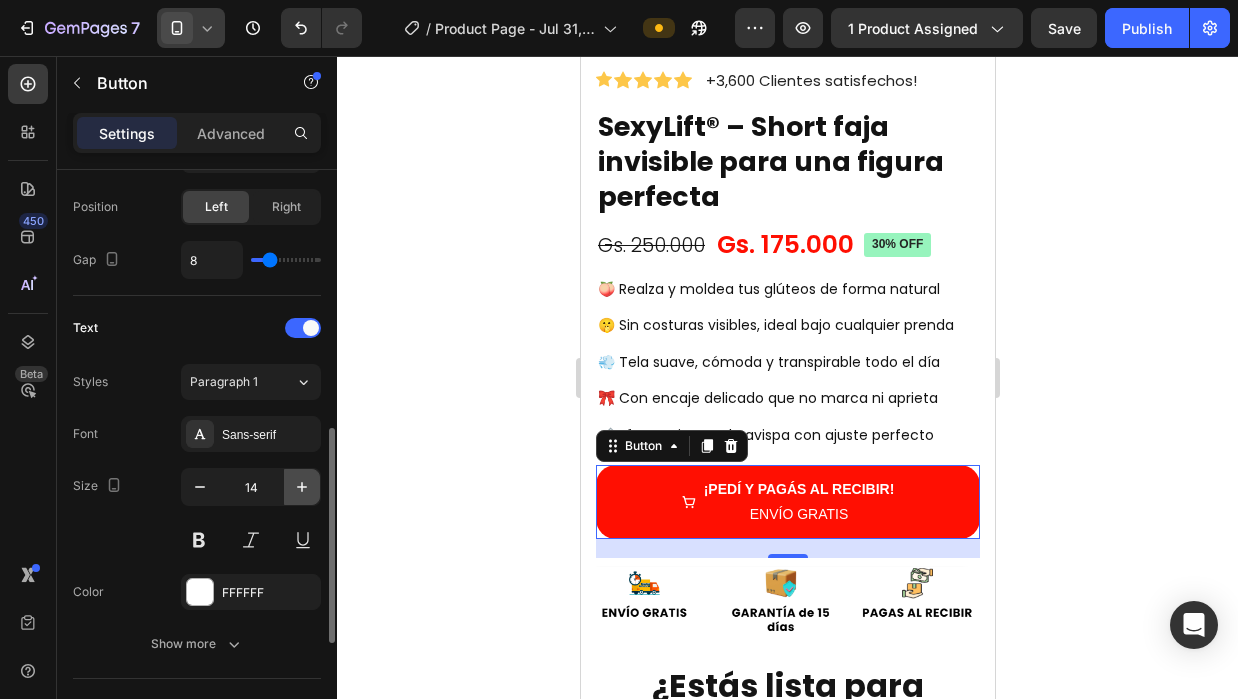 click 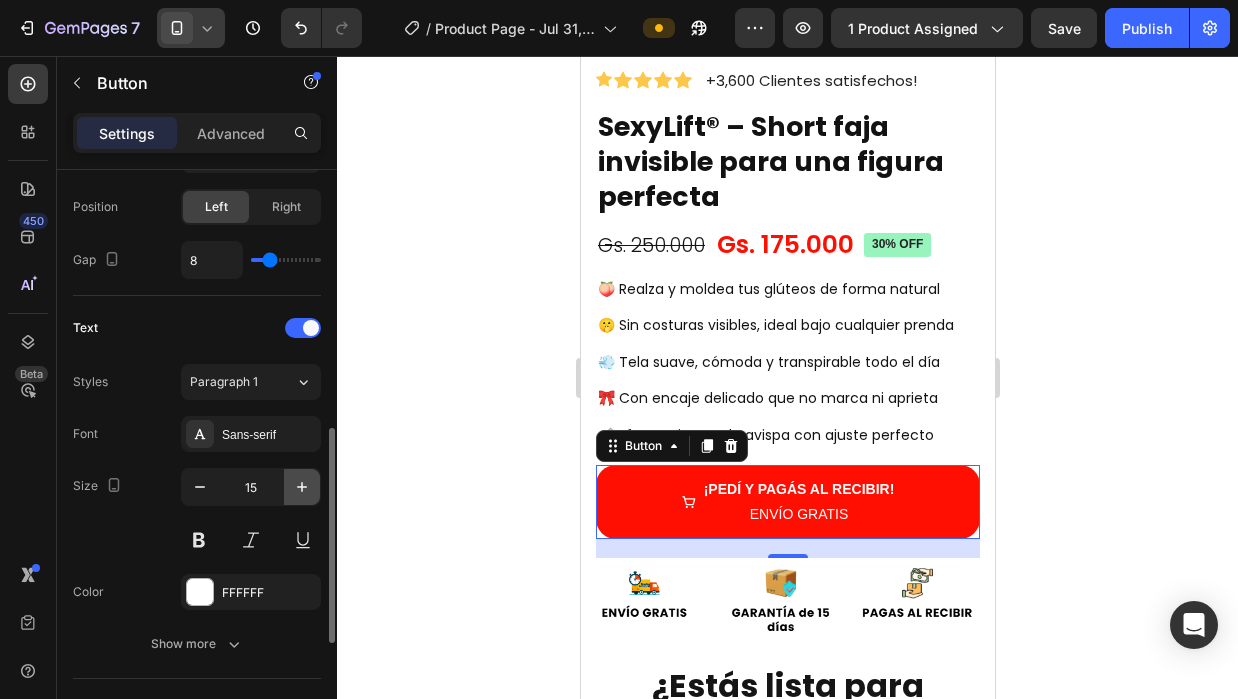 click 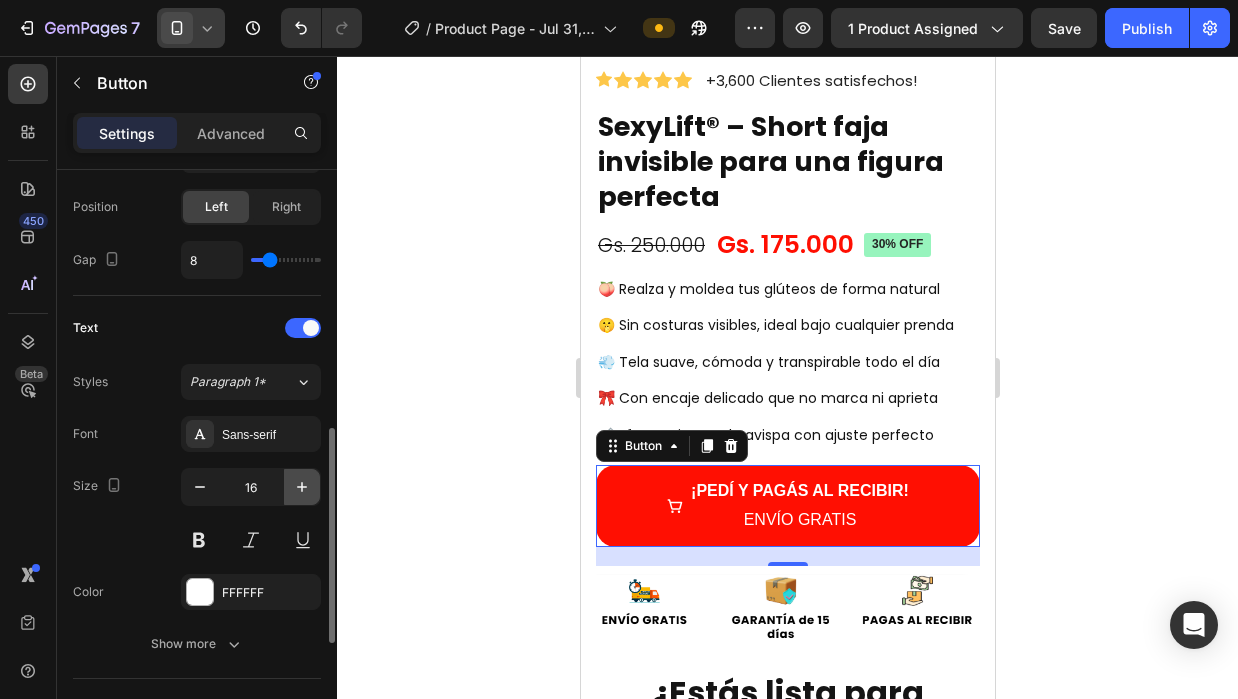 click 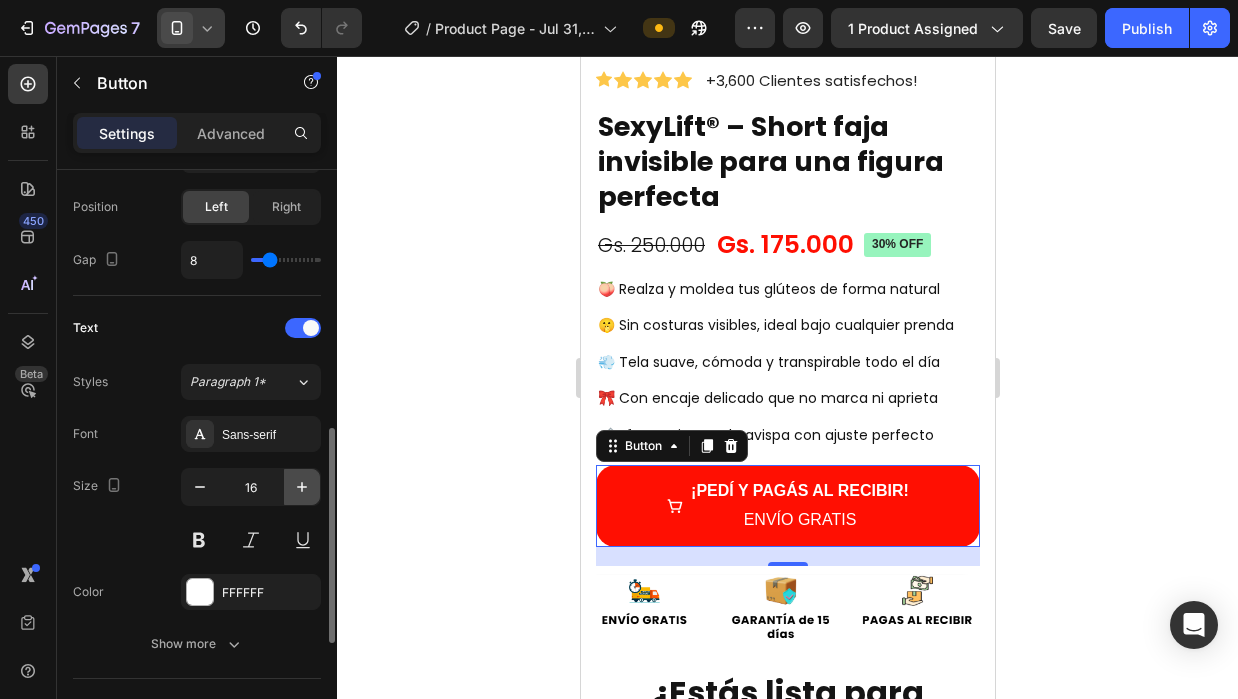 type on "17" 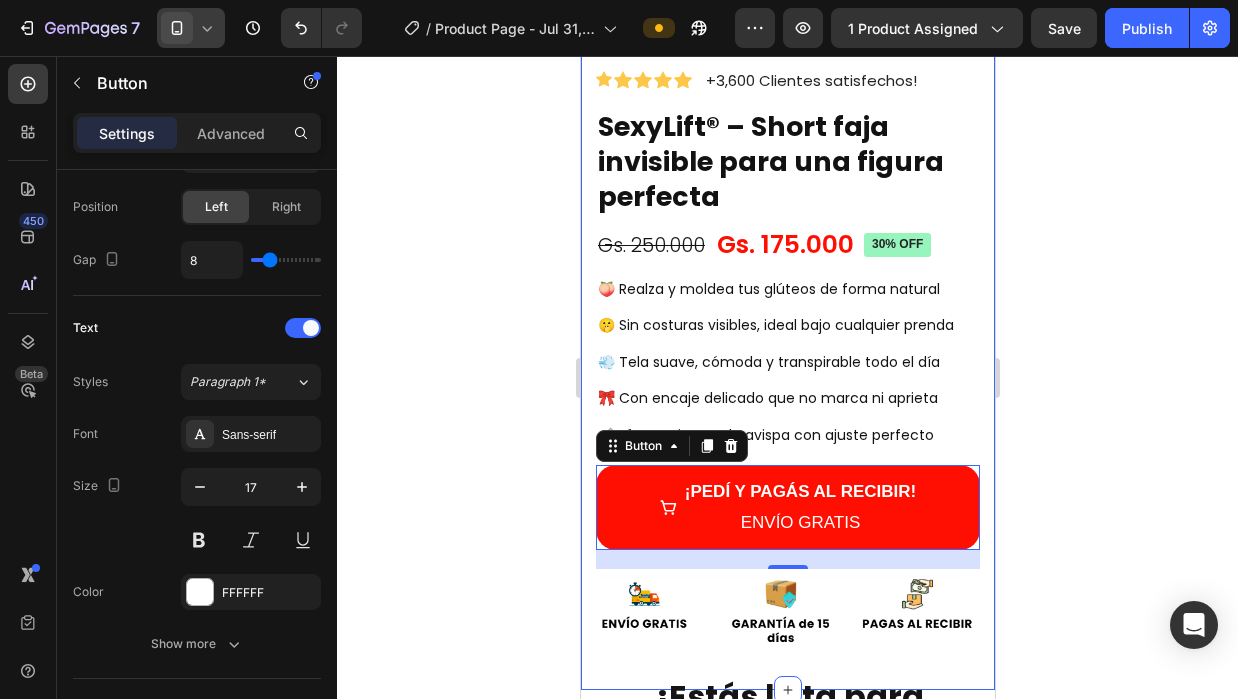 click on "Product Images Icon Icon Icon Icon Icon Icon List +3,600 Clientes satisfechos! Text Block Row SexyLift® – Short faja invisible para una figura perfecta Product Title Gs. 175.000 Product Price Product Price Gs. 250.000 Product Price Product Price 30% off Product Badge Row Row 🍑 Realza y moldea tus glúteos de forma natural 🤫 Sin costuras visibles, ideal bajo cualquier prenda 💨 Tela suave, cómoda y transpirable todo el día 🎀 Con encaje delicado que no marca ni aprieta 📏 Efecto cintura de avispa con ajuste perfecto Heading
¡PEDÍ Y PAGÁS AL RECIBIR! ENVÍO GRATIS Button   19 Image Product Section 1" at bounding box center (787, 126) 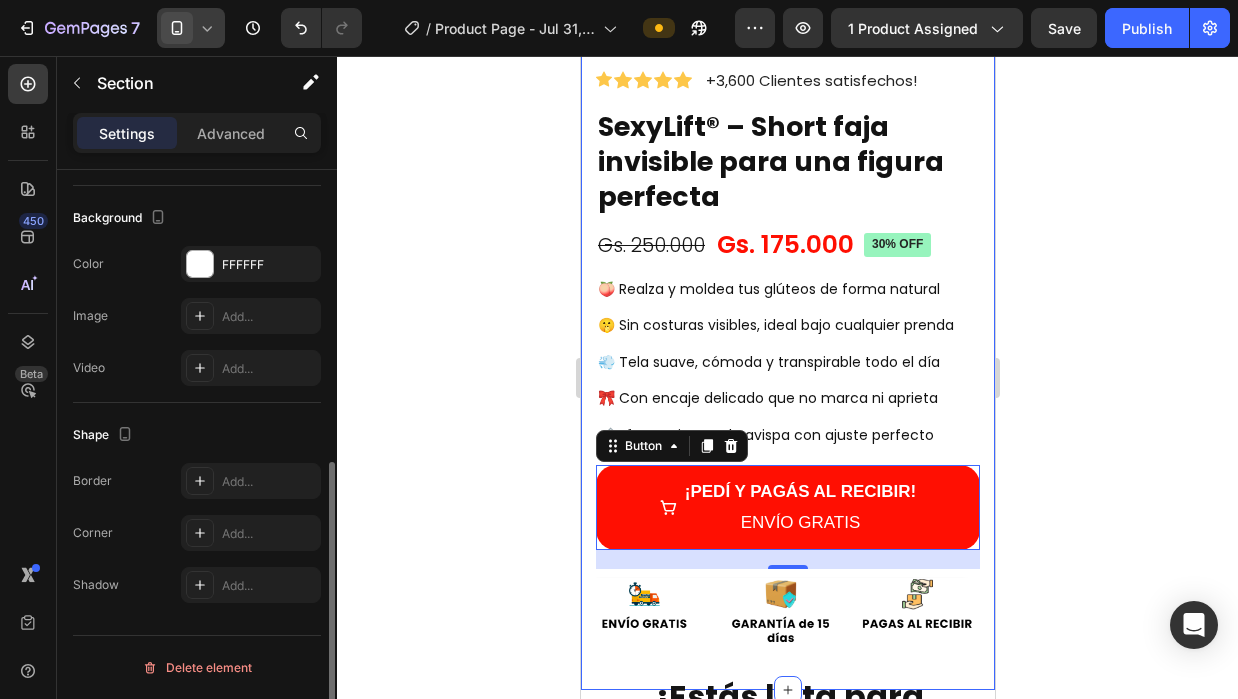 scroll, scrollTop: 0, scrollLeft: 0, axis: both 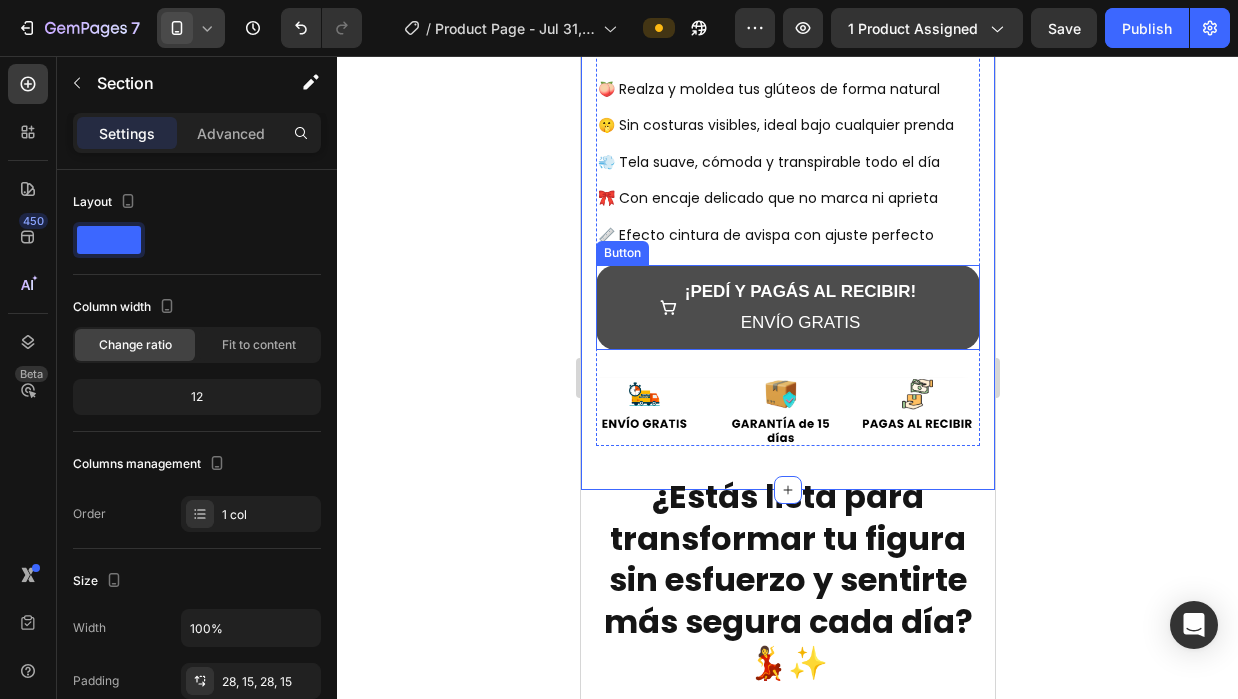 click on "¡PEDÍ Y PAGÁS AL RECIBIR! ENVÍO GRATIS" at bounding box center (787, 307) 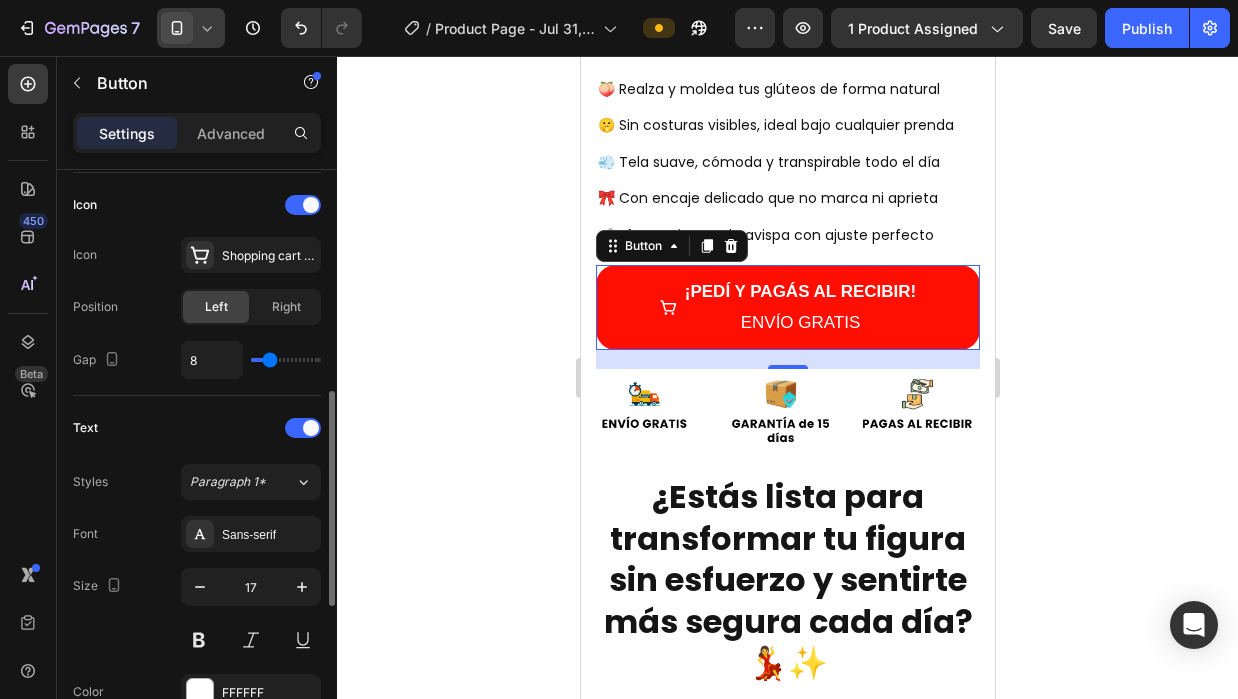 scroll, scrollTop: 700, scrollLeft: 0, axis: vertical 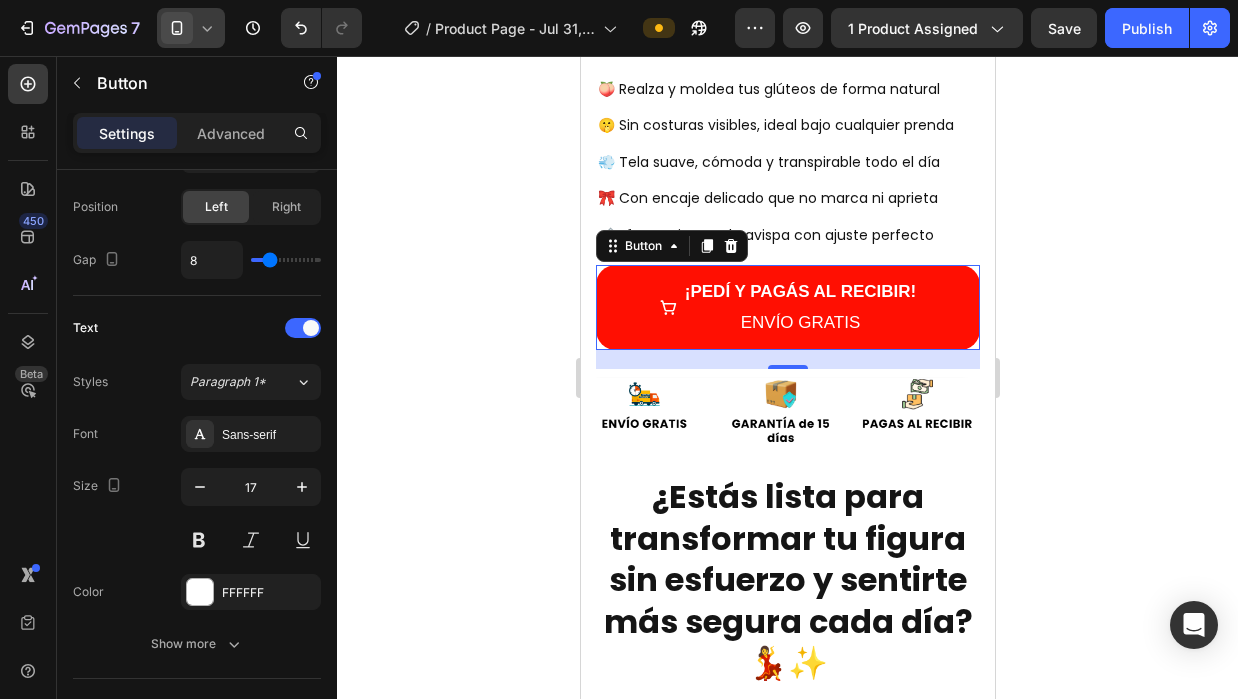 type 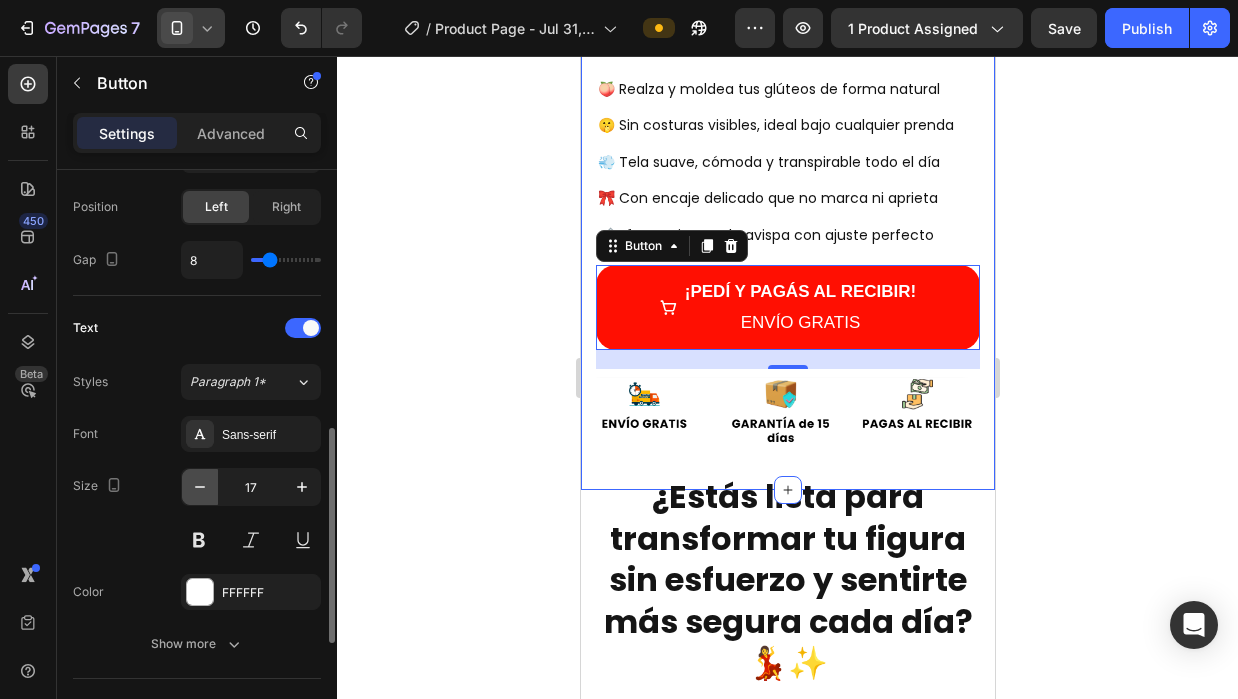 click at bounding box center [200, 487] 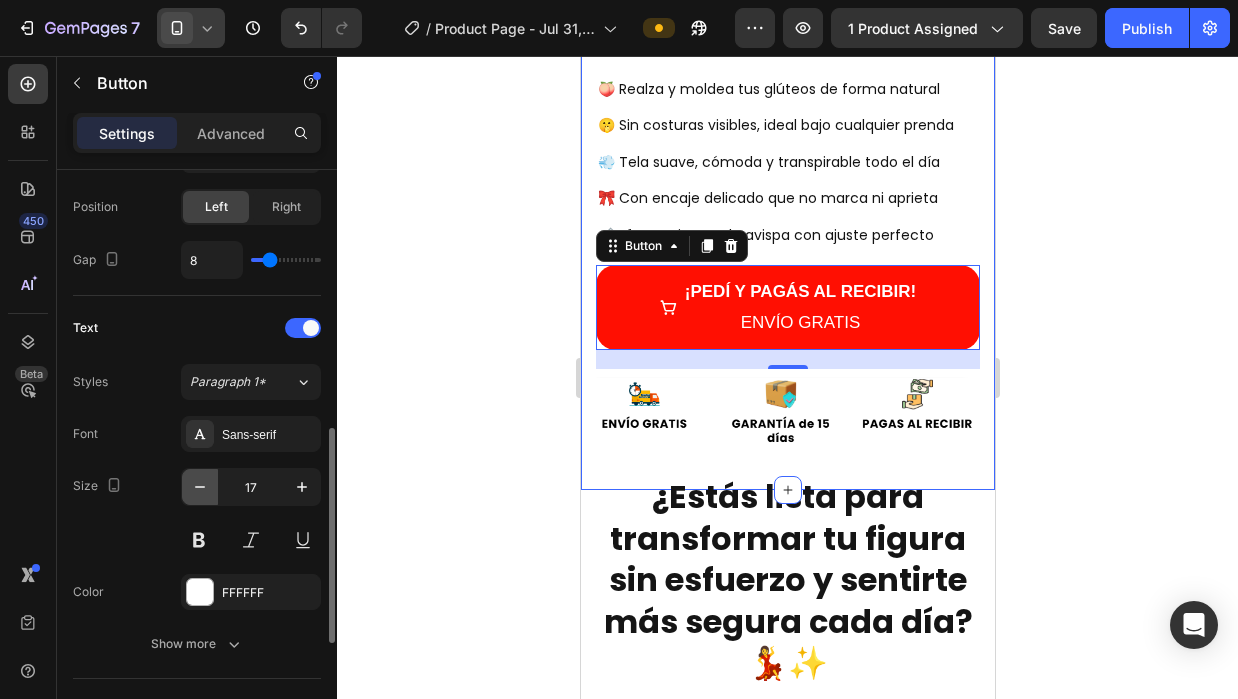 type on "16" 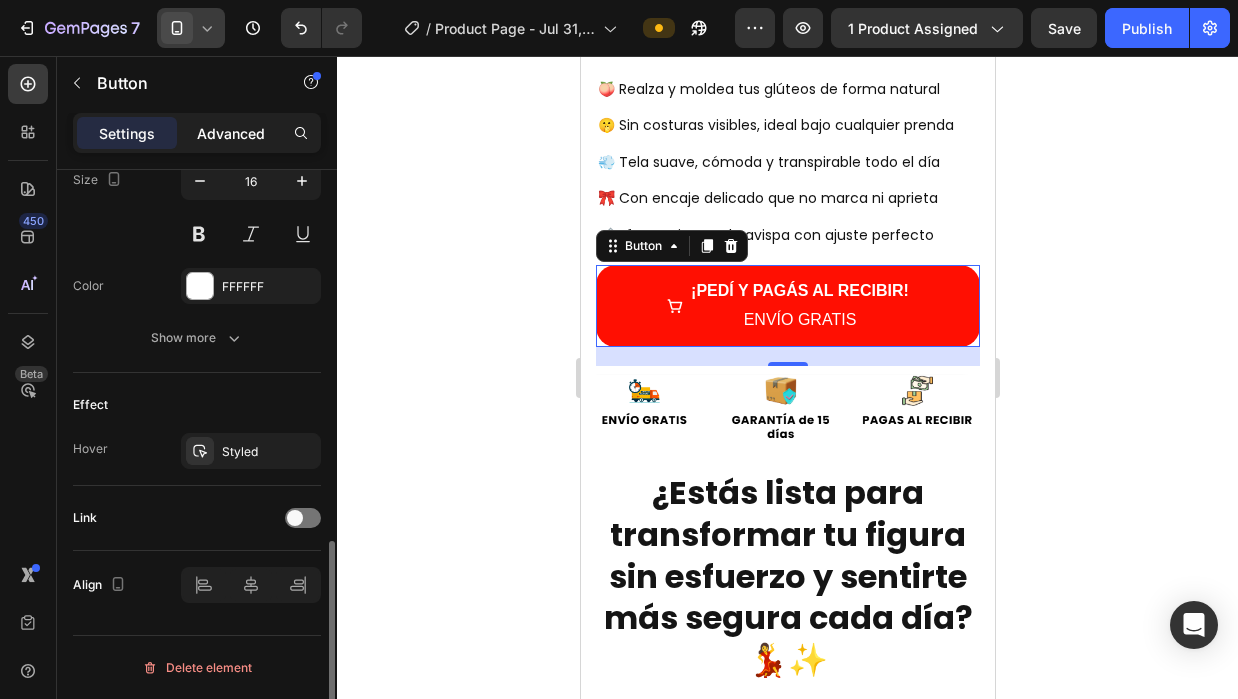 click on "Advanced" at bounding box center (231, 133) 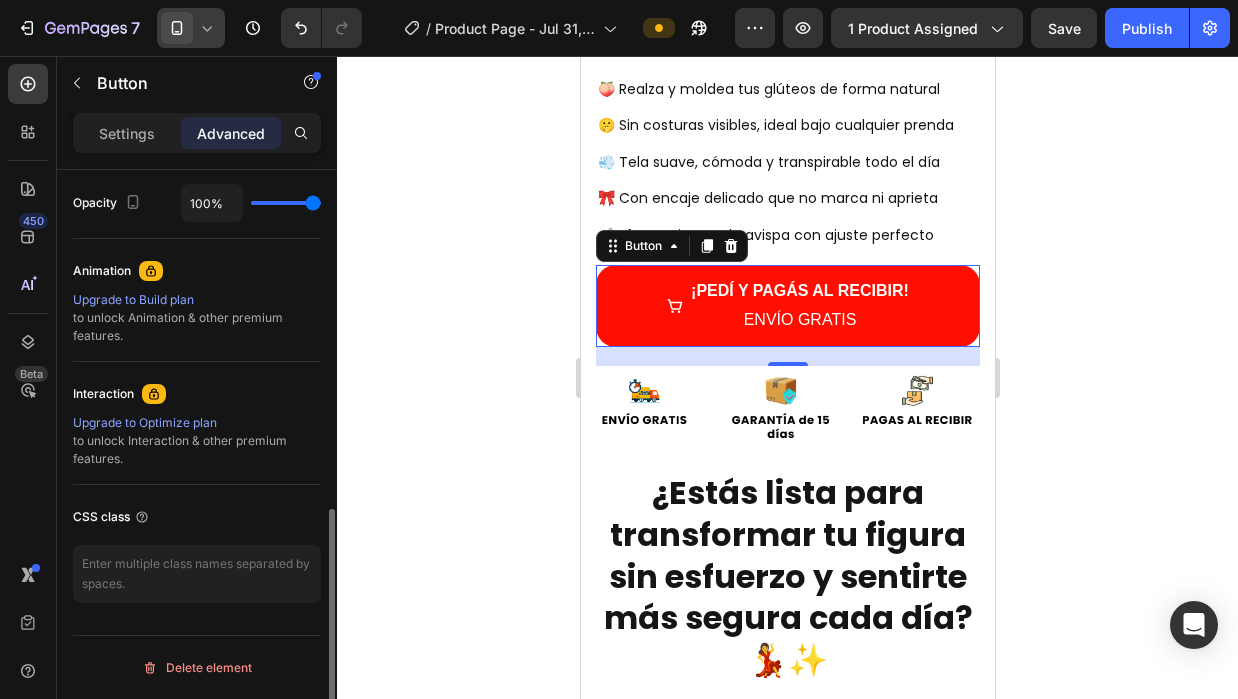 scroll, scrollTop: 802, scrollLeft: 0, axis: vertical 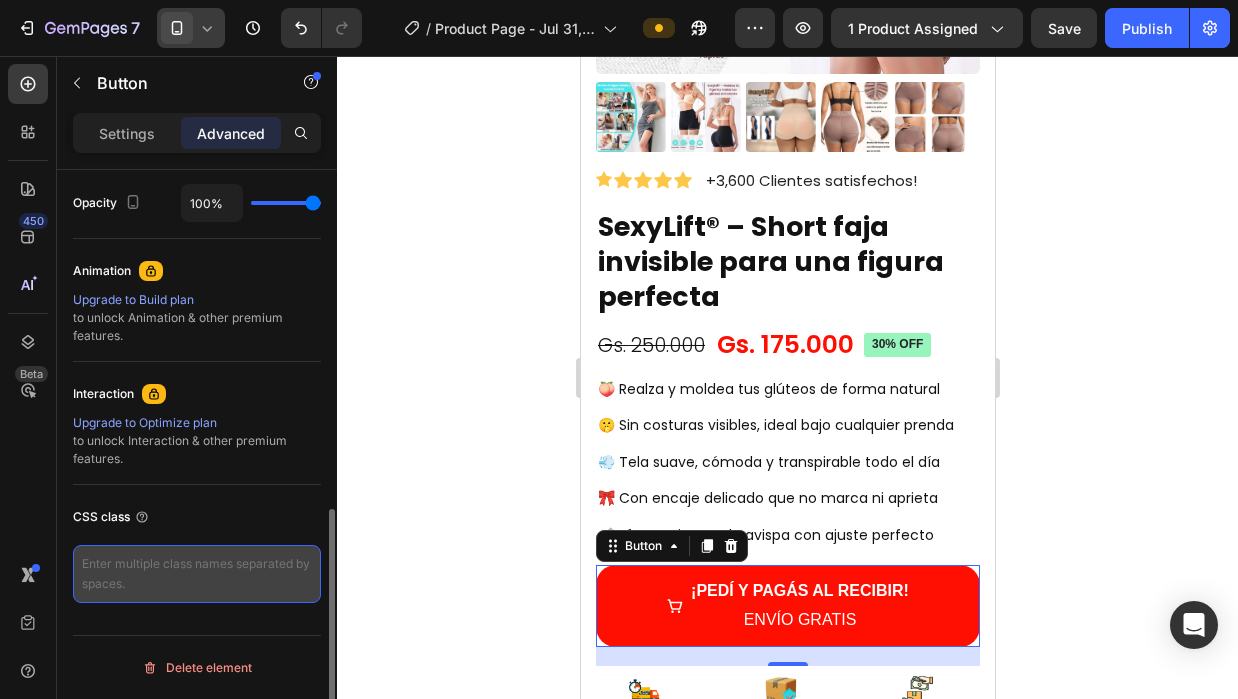 click at bounding box center (197, 574) 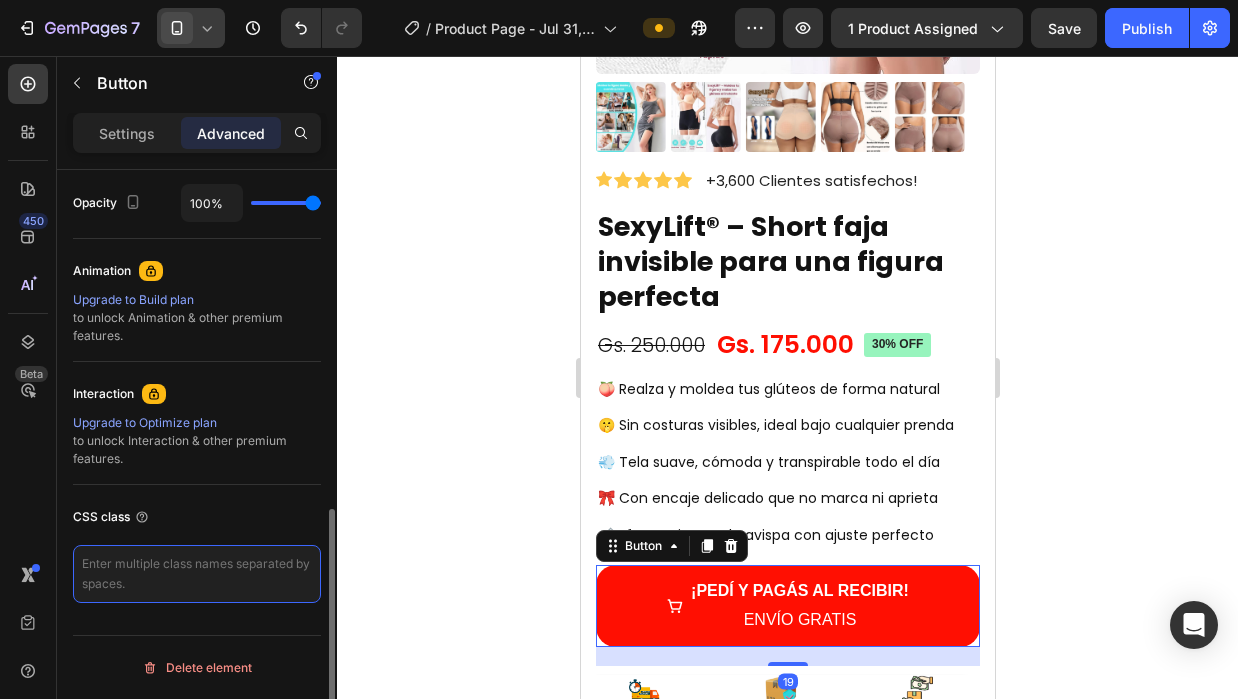 paste on "_rsi-cod-form-is-gempage _rsi-cod-form-gempages-button-overwrite" 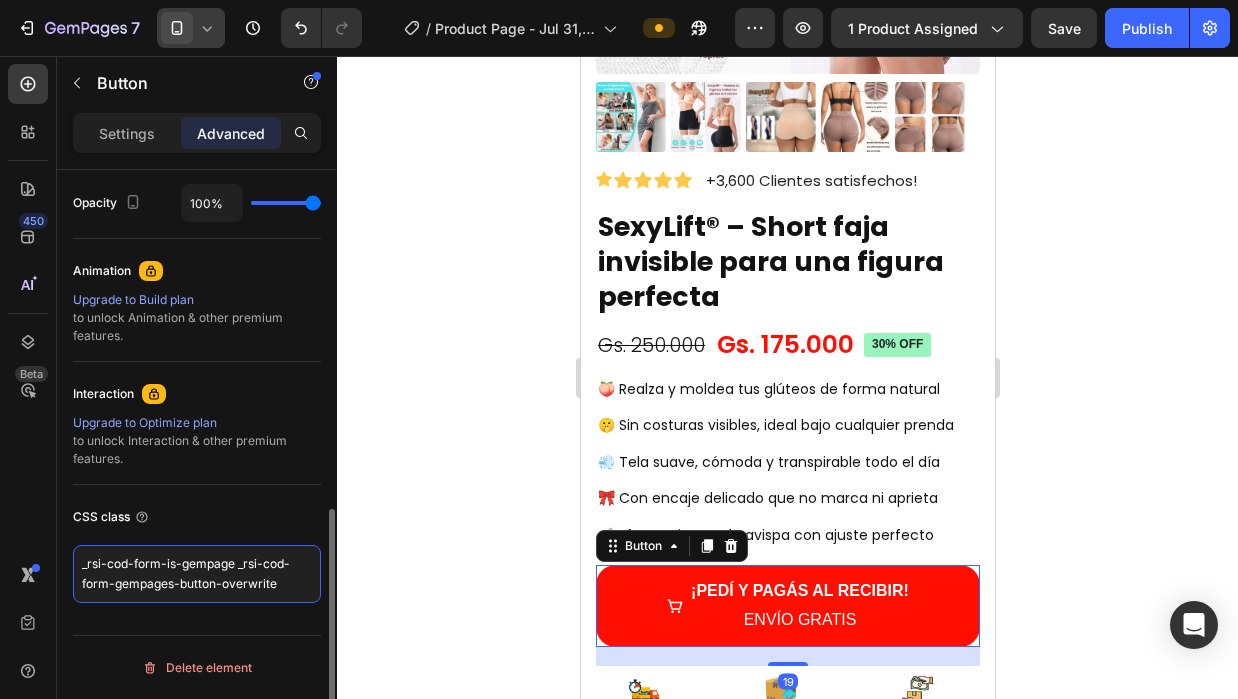 type on "_rsi-cod-form-is-gempage _rsi-cod-form-gempages-button-overwrite" 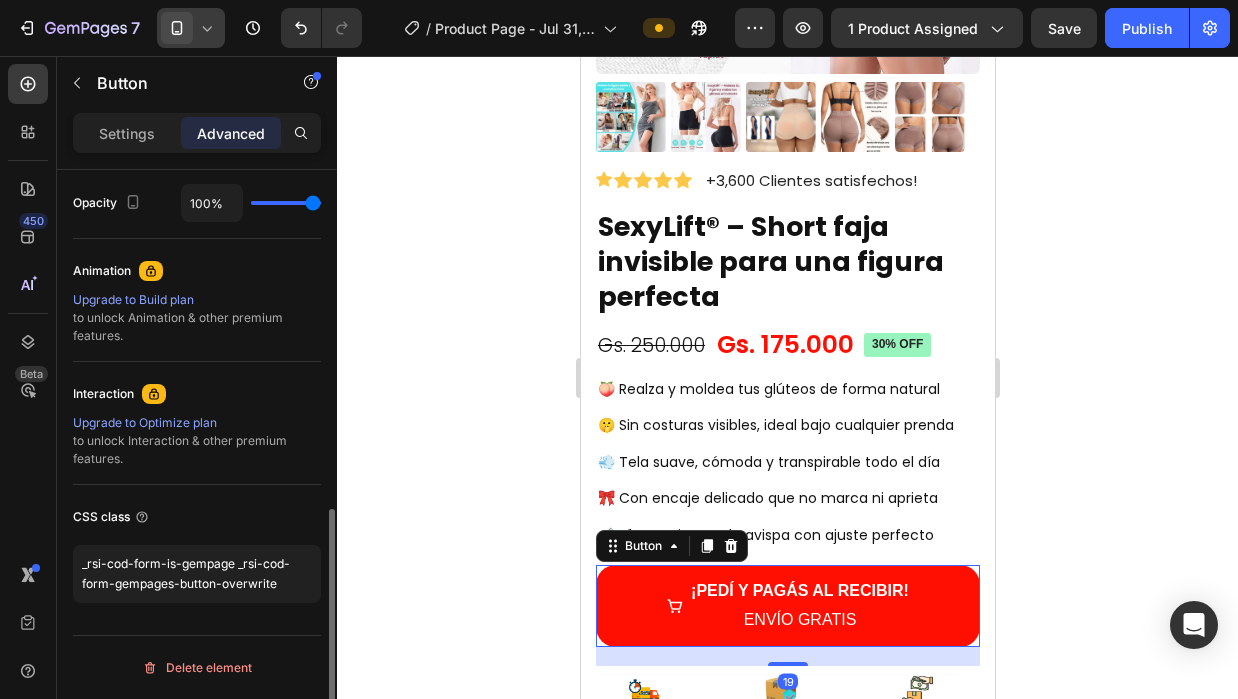 click on "CSS class" at bounding box center (197, 517) 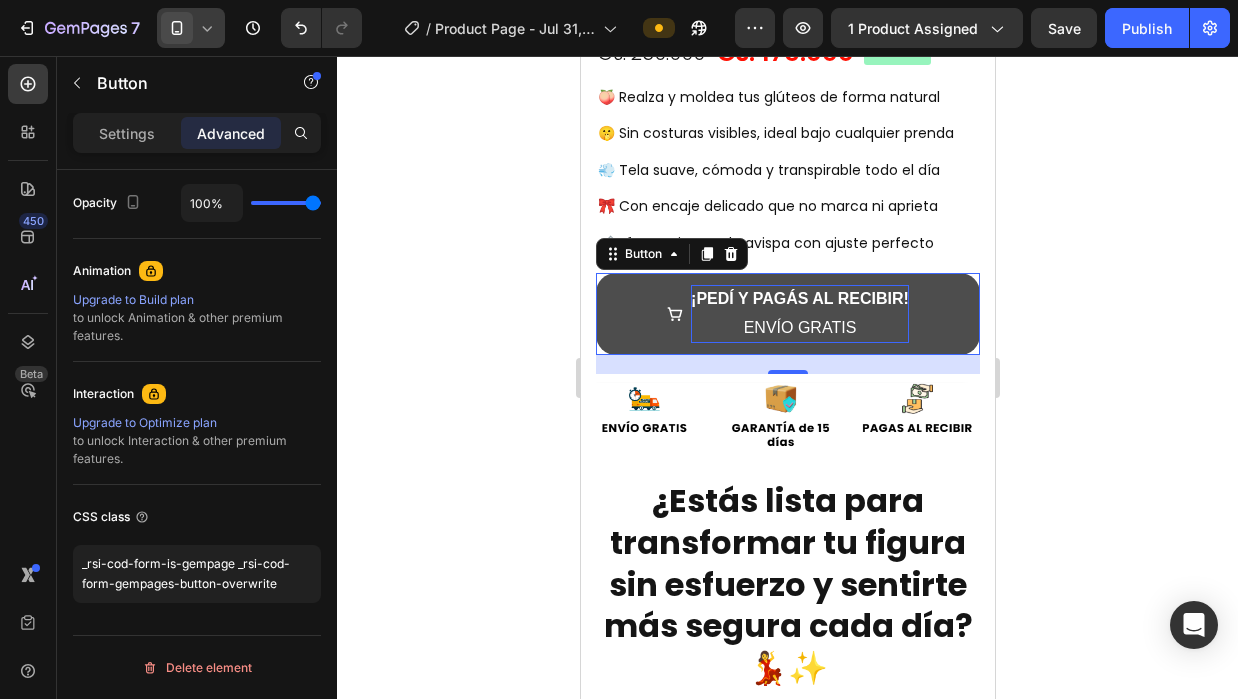 scroll, scrollTop: 735, scrollLeft: 0, axis: vertical 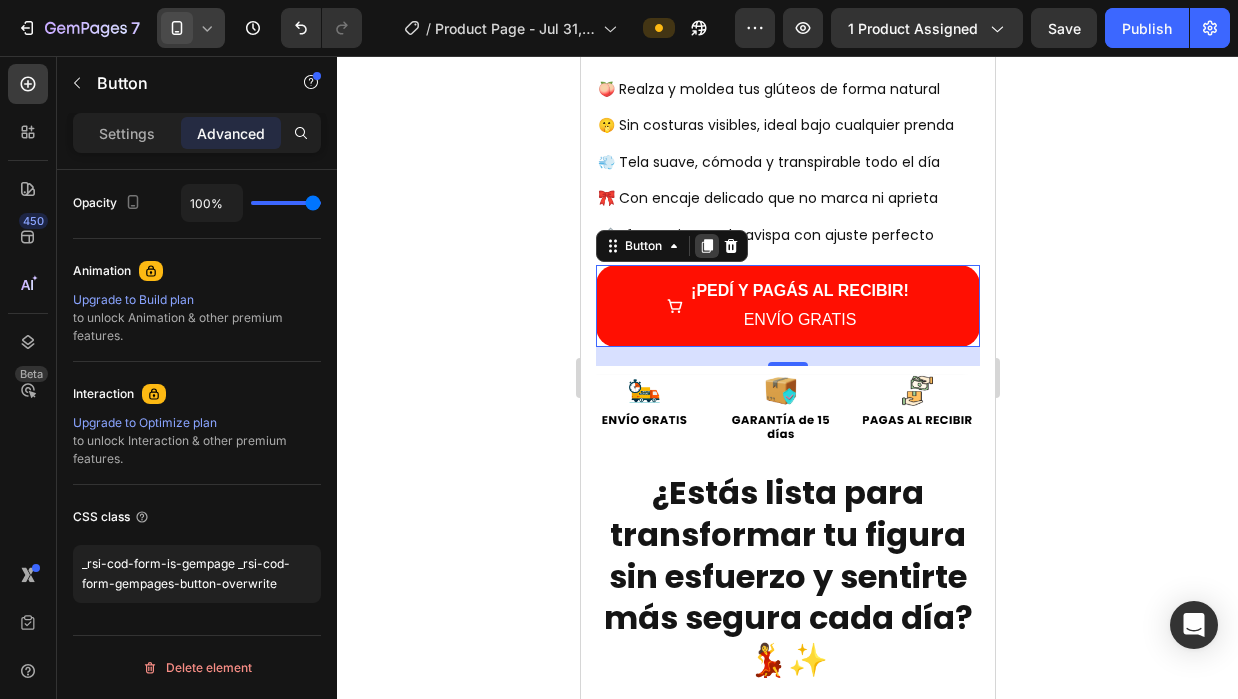click 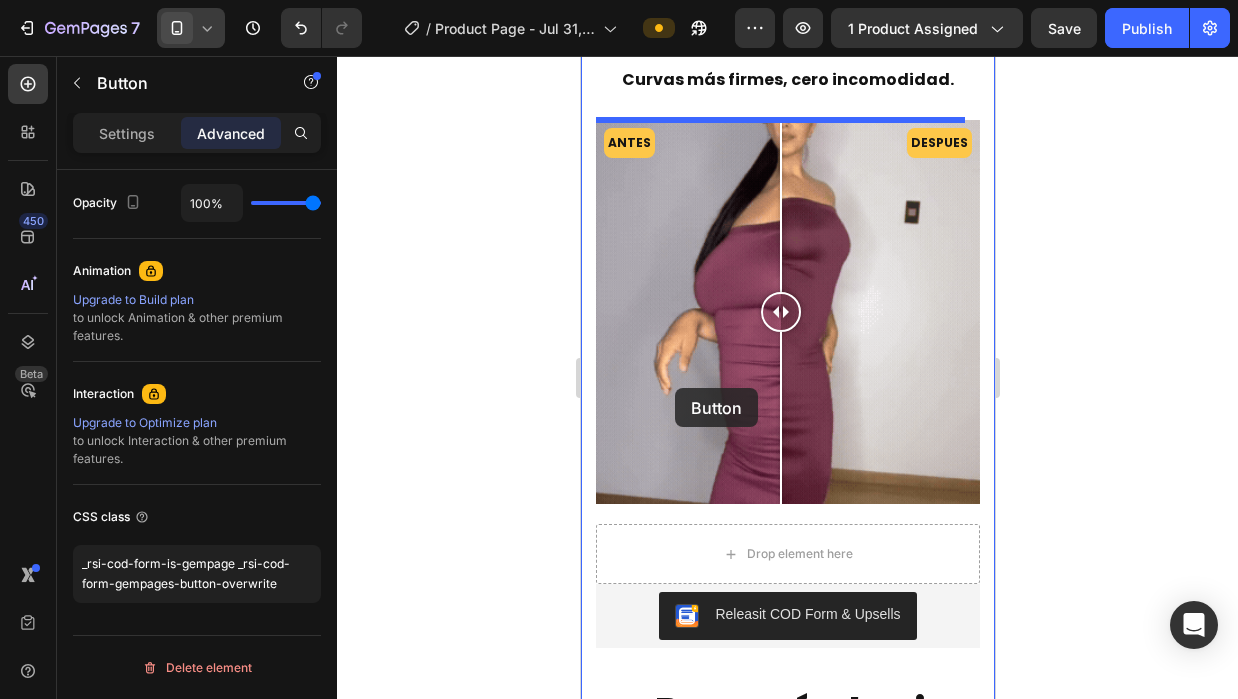 scroll, scrollTop: 2535, scrollLeft: 0, axis: vertical 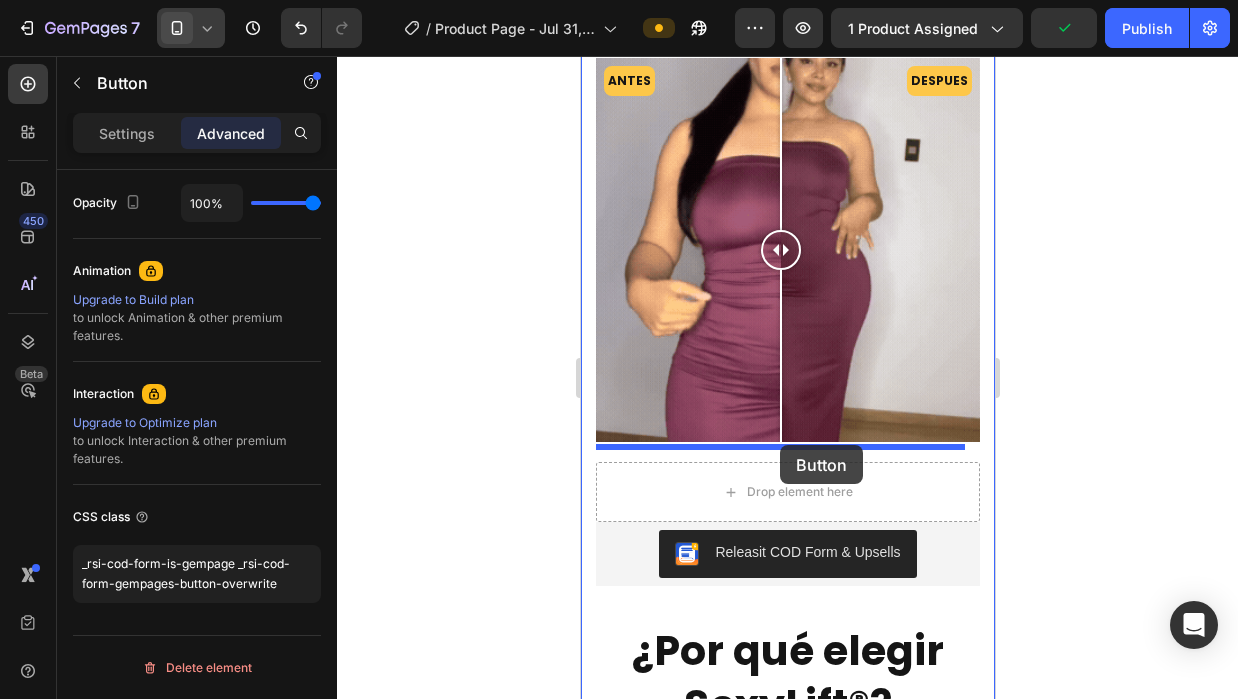 drag, startPoint x: 614, startPoint y: 331, endPoint x: 779, endPoint y: 445, distance: 200.55174 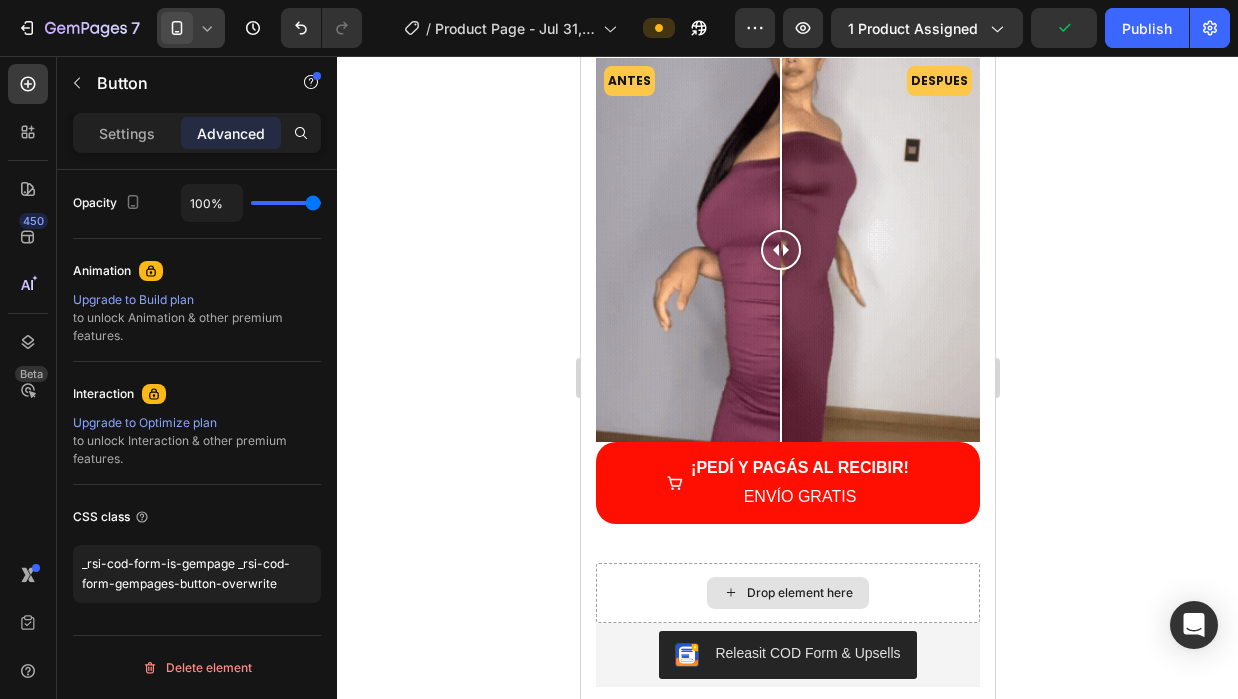 scroll, scrollTop: 0, scrollLeft: 0, axis: both 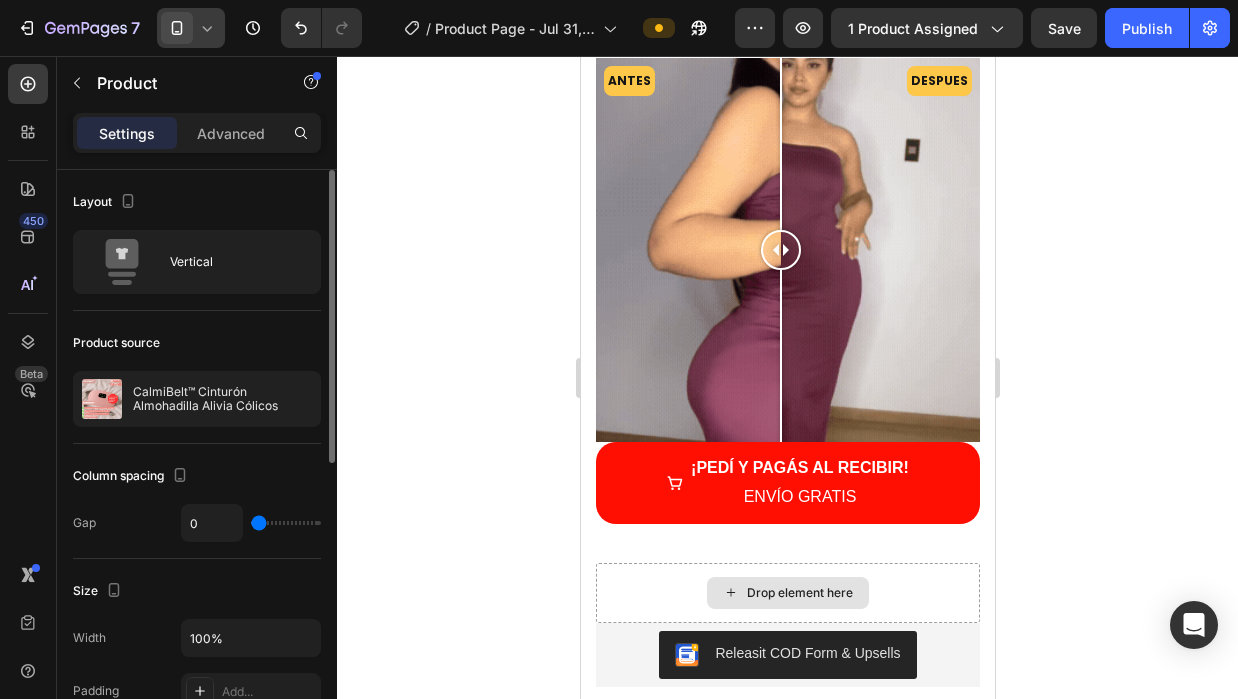 click on "Drop element here" at bounding box center [787, 593] 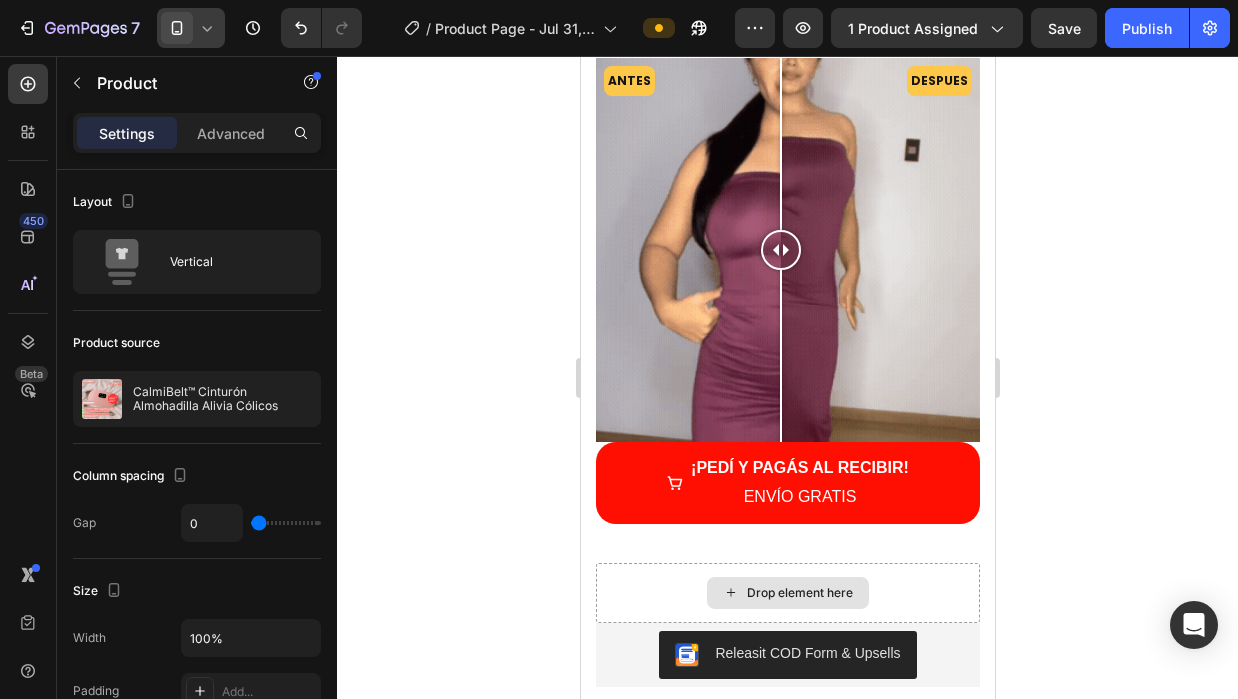 click on "Drop element here" at bounding box center [787, 593] 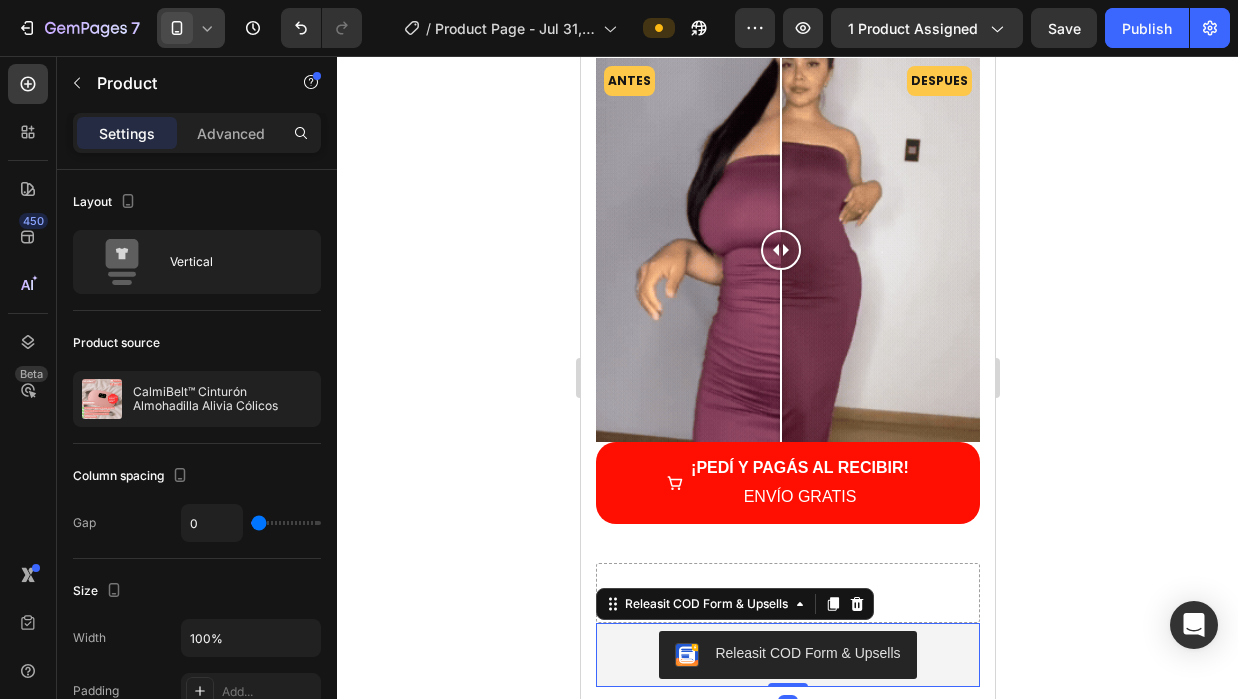click on "Releasit COD Form & Upsells" at bounding box center (787, 655) 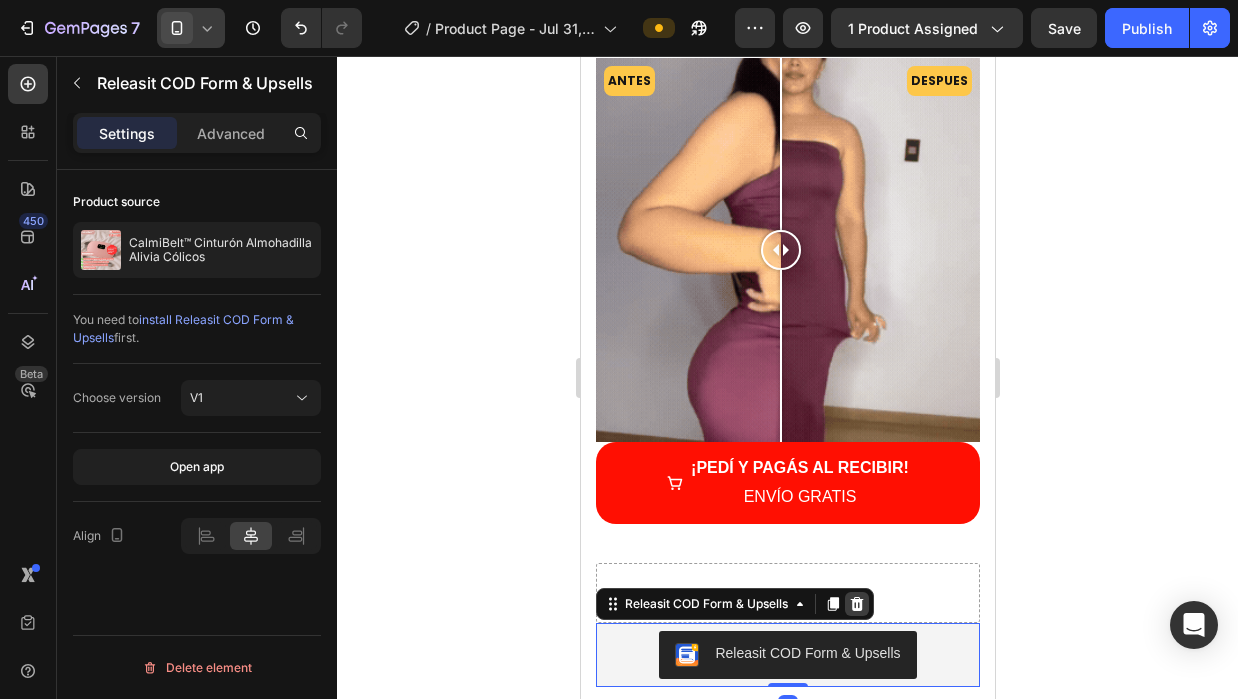 click 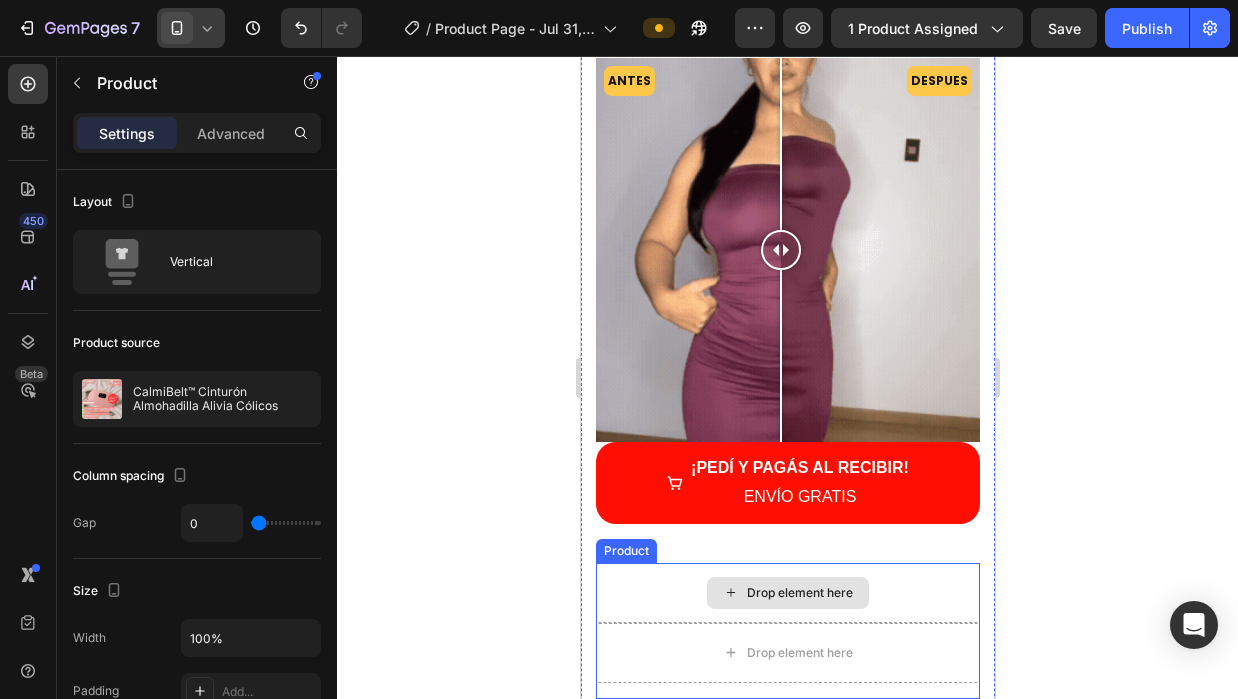 click on "Drop element here" at bounding box center [787, 593] 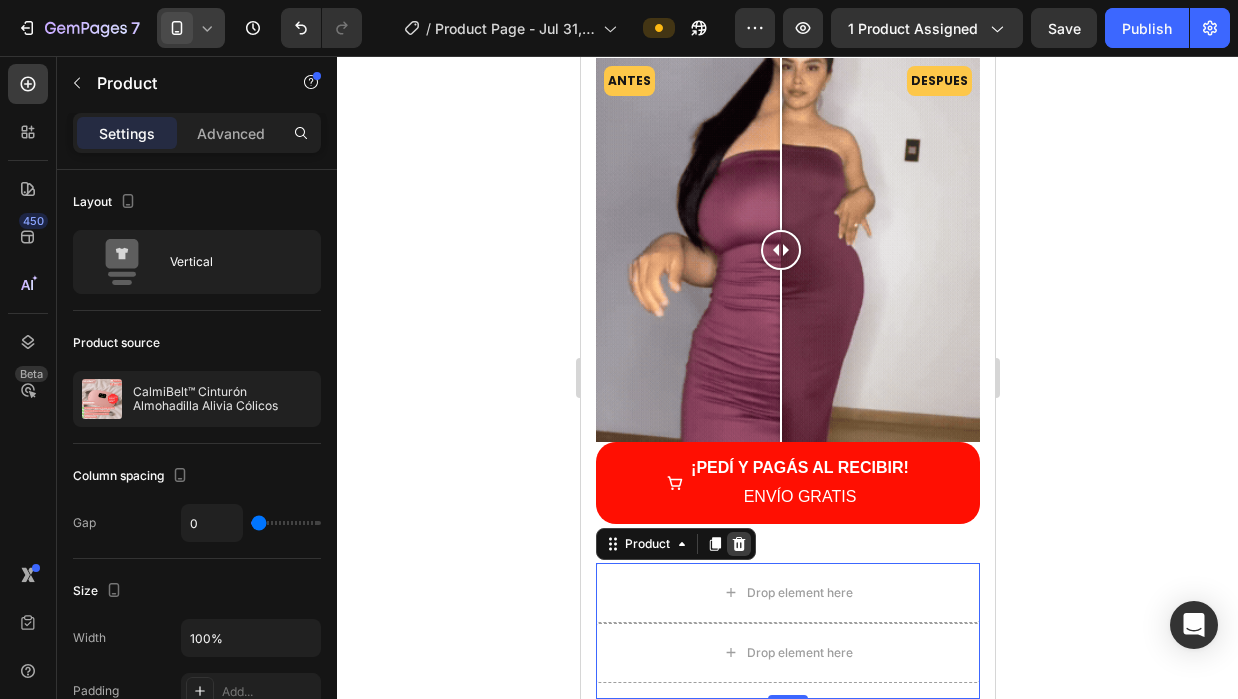 click 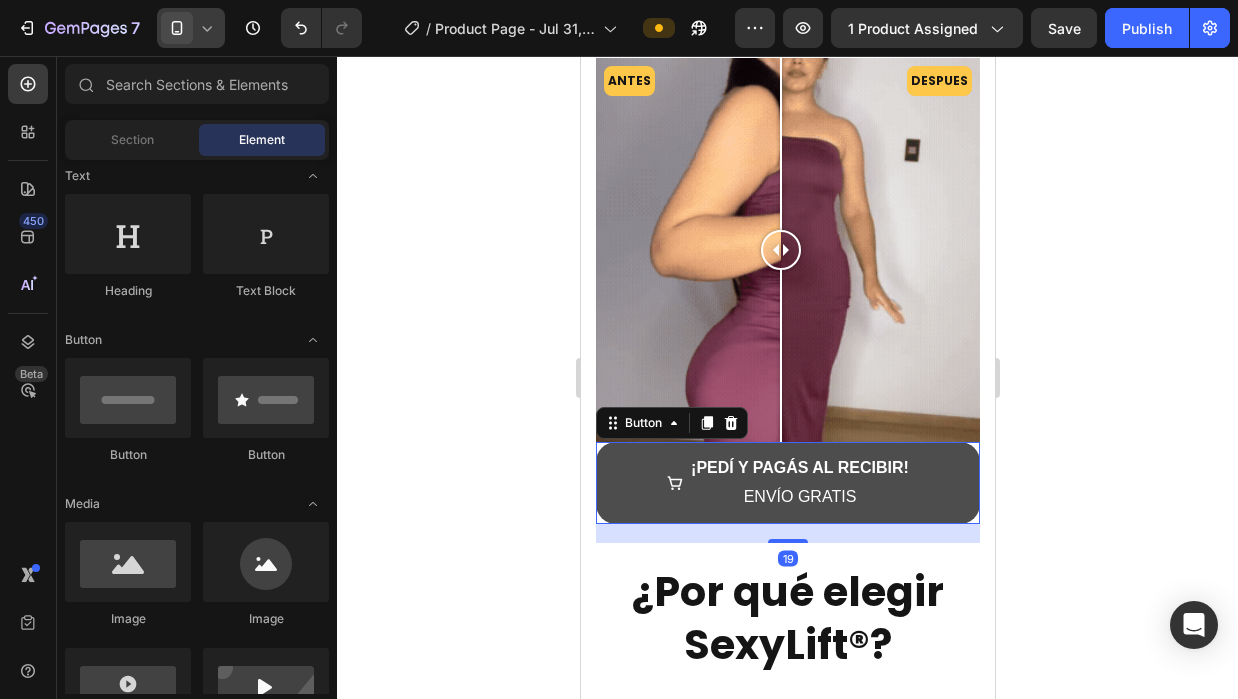click on "¡PEDÍ Y PAGÁS AL RECIBIR! ENVÍO GRATIS" at bounding box center (787, 483) 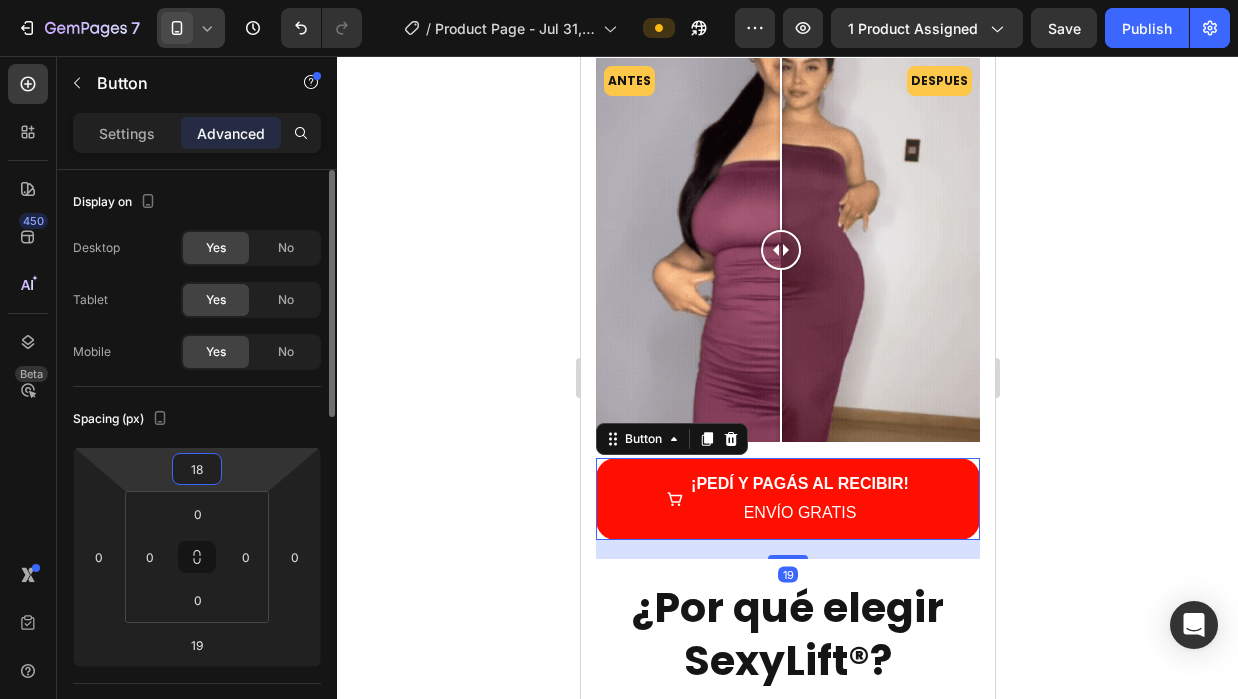 click on "7   /  Product Page - Jul 31, 14:43:12 Preview 1 product assigned  Save   Publish  450 Beta Sections(30) Elements(84) Section Element Hero Section Product Detail Brands Trusted Badges Guarantee Product Breakdown How to use Testimonials Compare Bundle FAQs Social Proof Brand Story Product List Collection Blog List Contact Sticky Add to Cart Custom Footer Browse Library 450 Layout
Row
Row
Row
Row Text
Heading
Text Block Button
Button
Button Media
Image
Image" at bounding box center [619, 0] 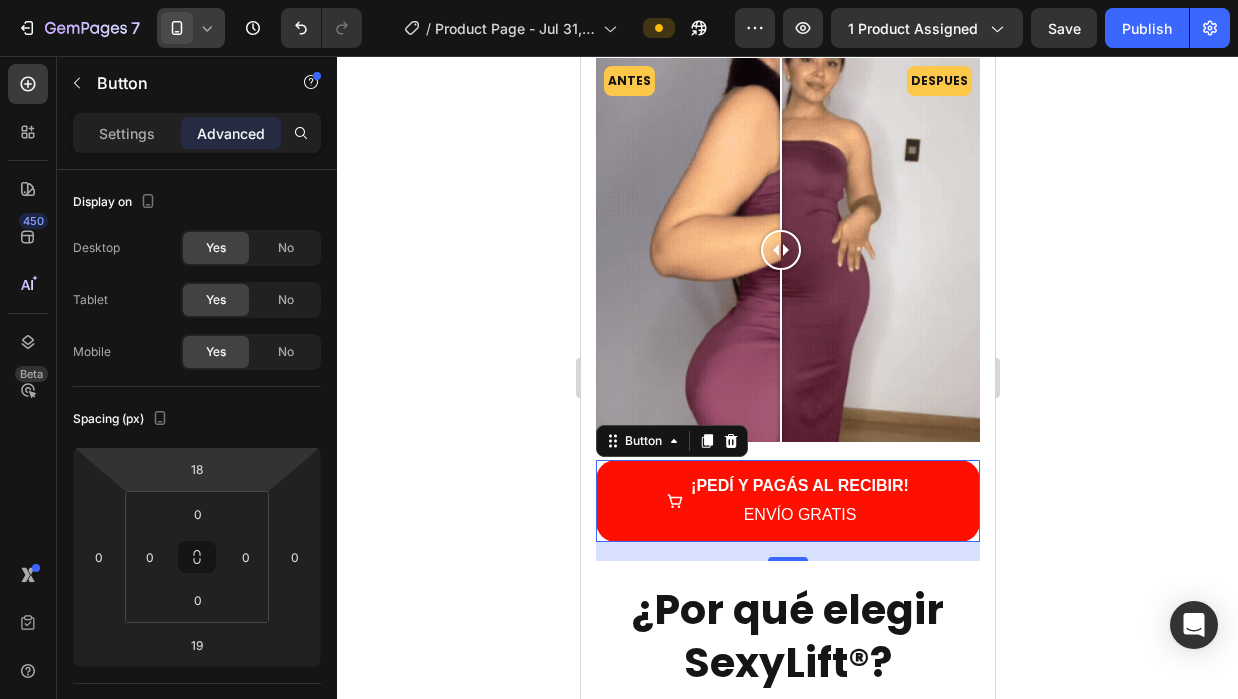 type on "16" 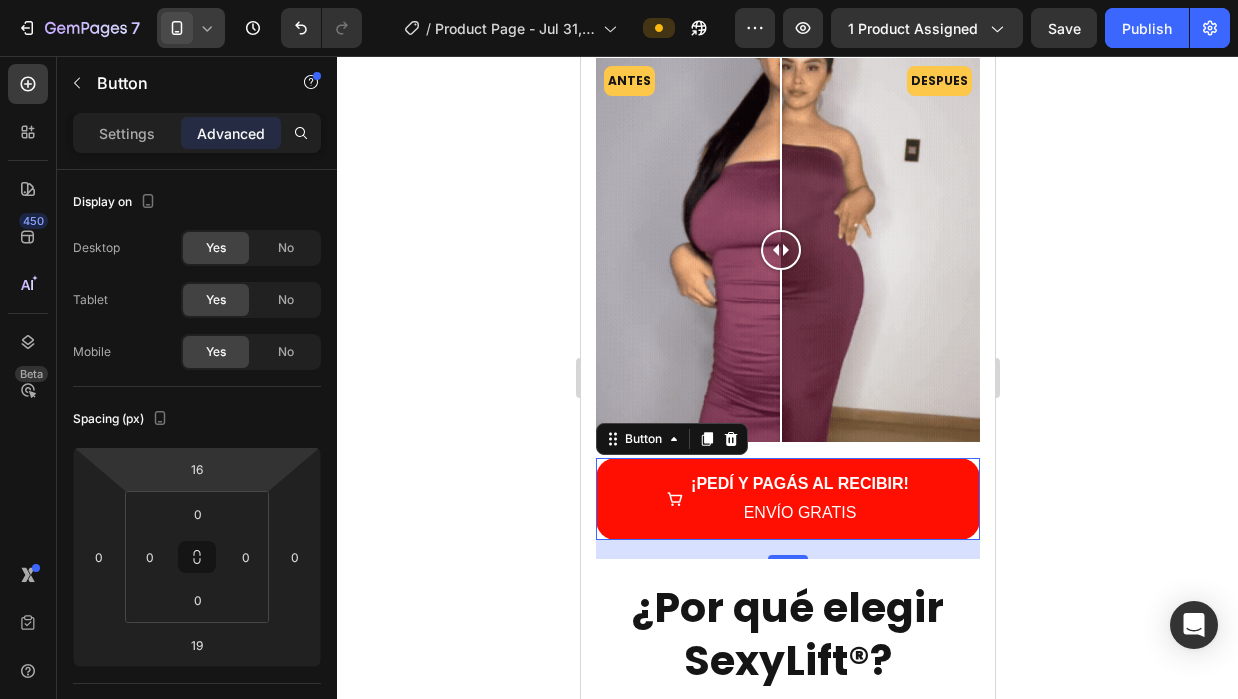 click on "7   /  Product Page - Jul 31, 14:43:12 Preview 1 product assigned  Save   Publish  450 Beta Sections(30) Elements(84) Section Element Hero Section Product Detail Brands Trusted Badges Guarantee Product Breakdown How to use Testimonials Compare Bundle FAQs Social Proof Brand Story Product List Collection Blog List Contact Sticky Add to Cart Custom Footer Browse Library 450 Layout
Row
Row
Row
Row Text
Heading
Text Block Button
Button
Button Media
Image
Image" at bounding box center (619, 0) 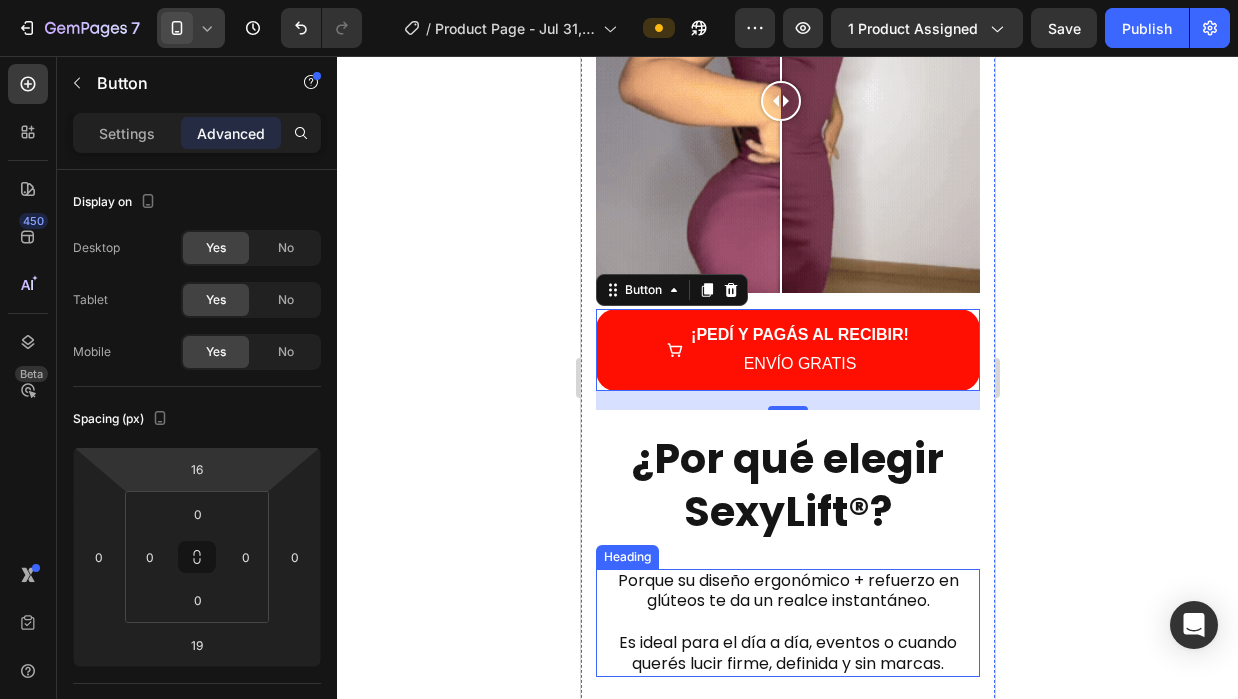 scroll, scrollTop: 2835, scrollLeft: 0, axis: vertical 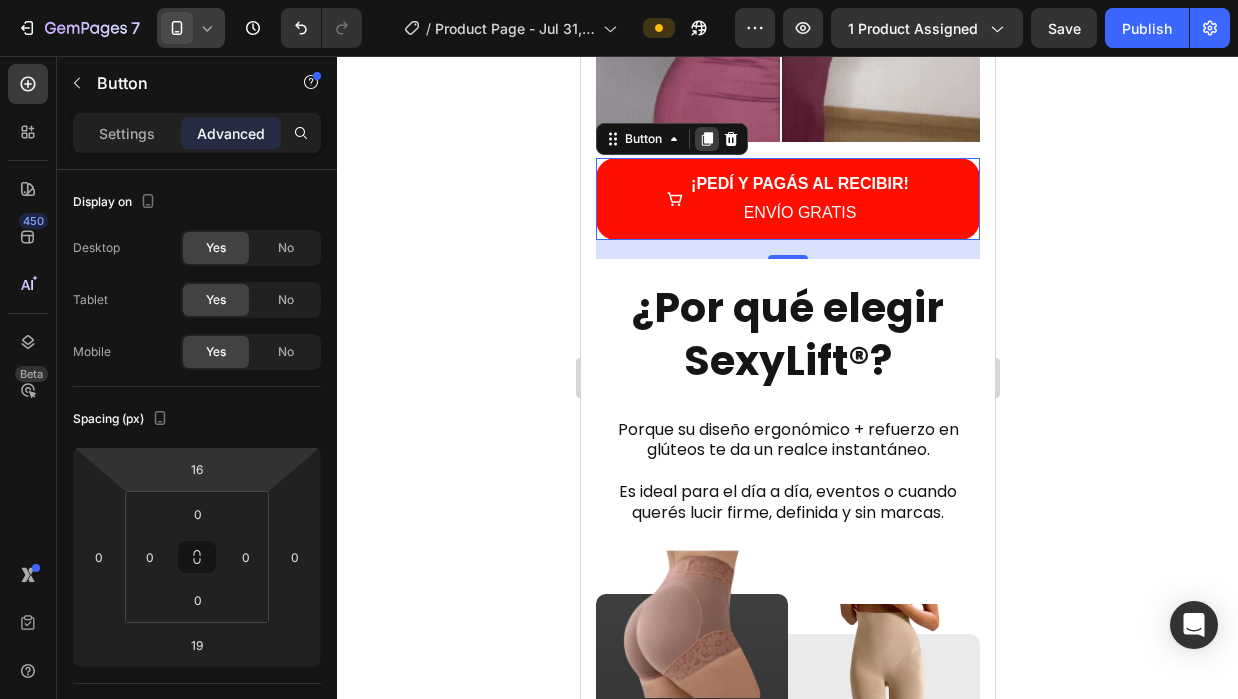 click 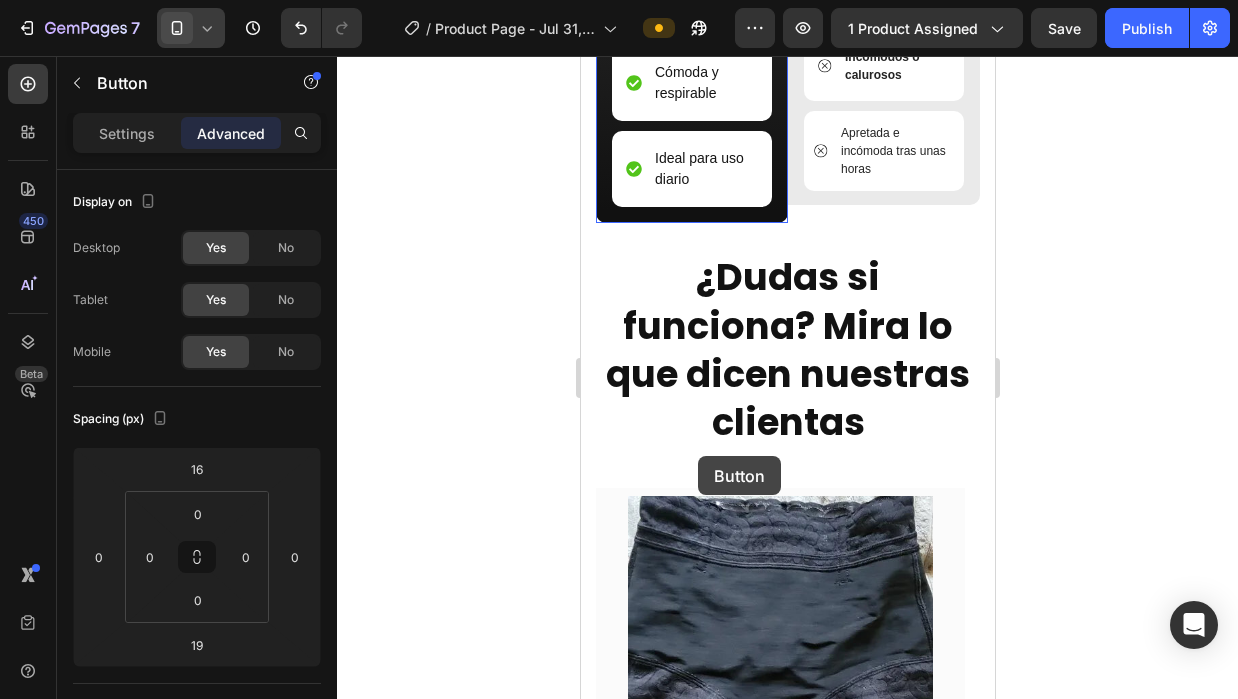 scroll, scrollTop: 4035, scrollLeft: 0, axis: vertical 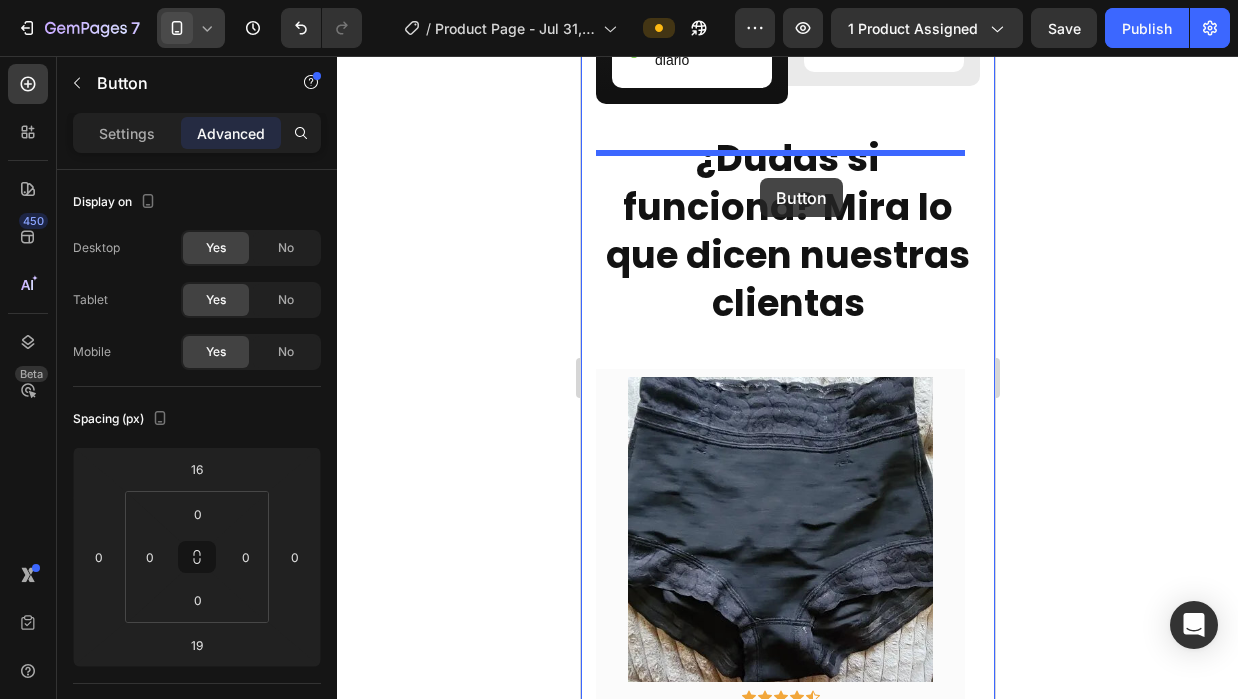drag, startPoint x: 620, startPoint y: 242, endPoint x: 759, endPoint y: 178, distance: 153.02614 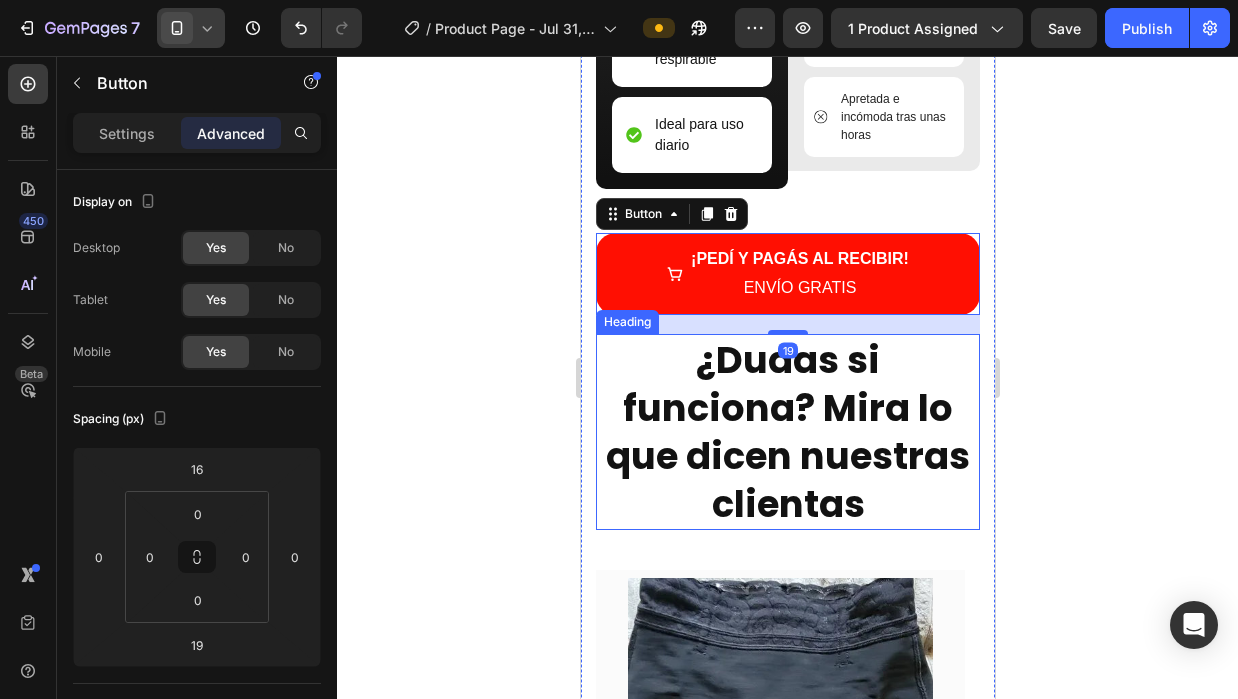 scroll, scrollTop: 3935, scrollLeft: 0, axis: vertical 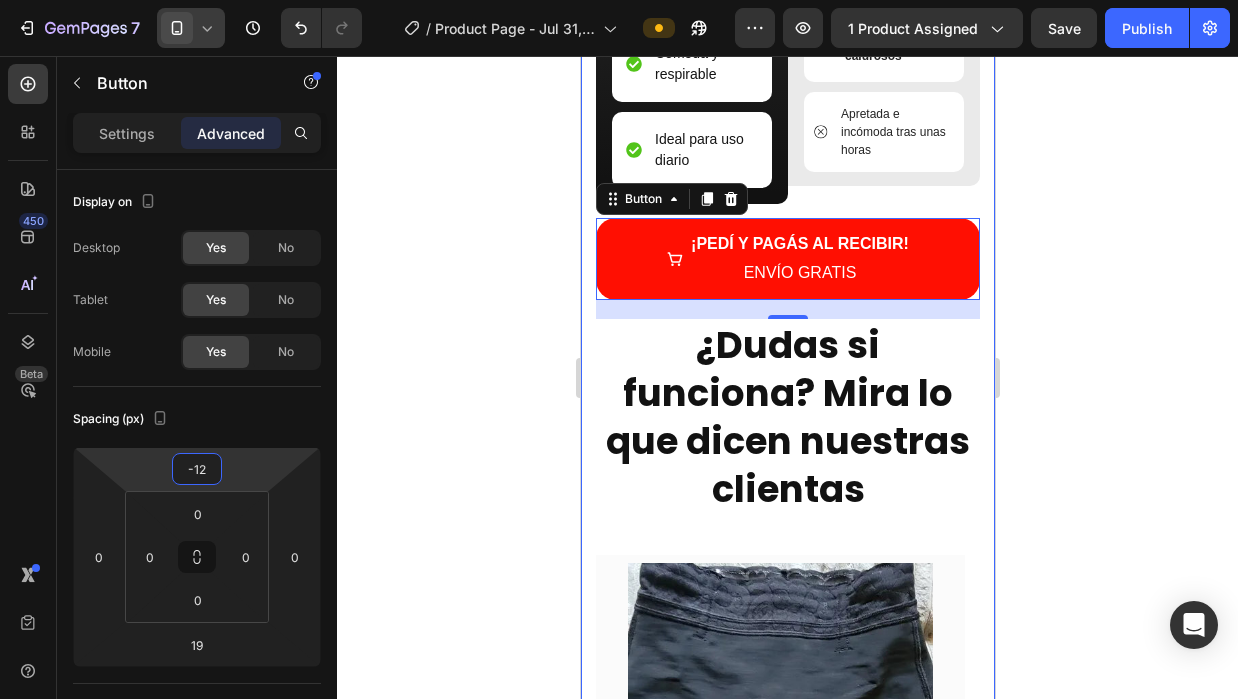 type on "-10" 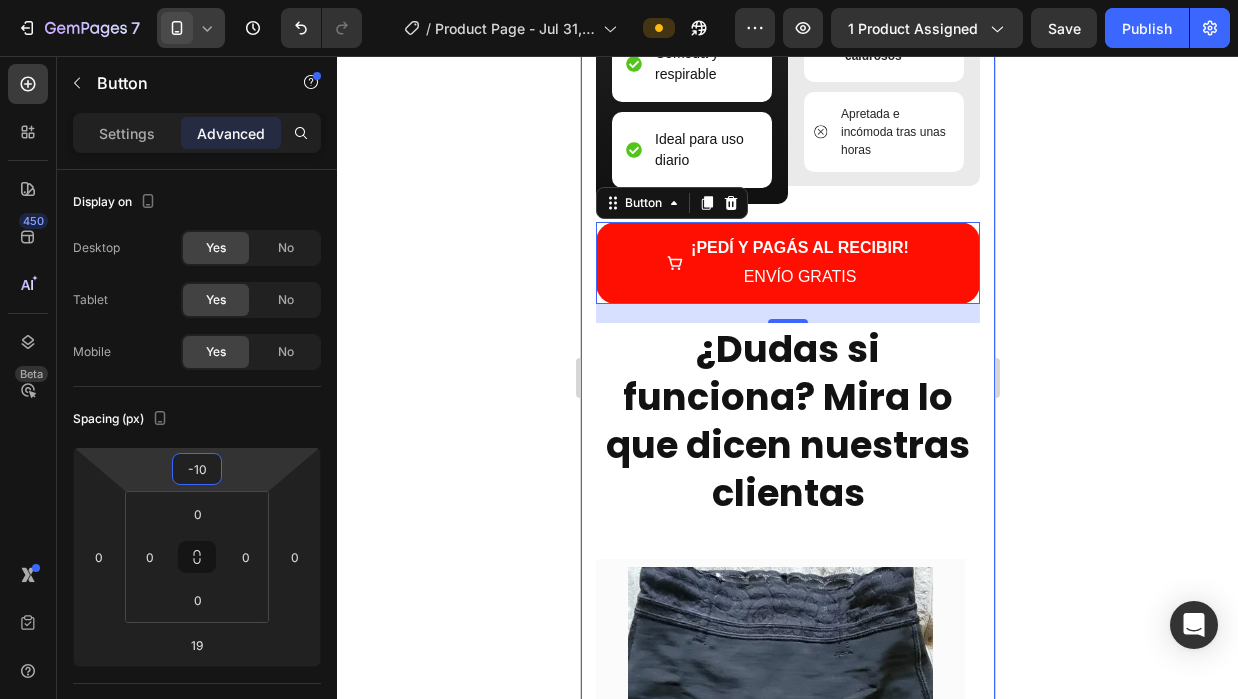 drag, startPoint x: 244, startPoint y: 468, endPoint x: 245, endPoint y: 481, distance: 13.038404 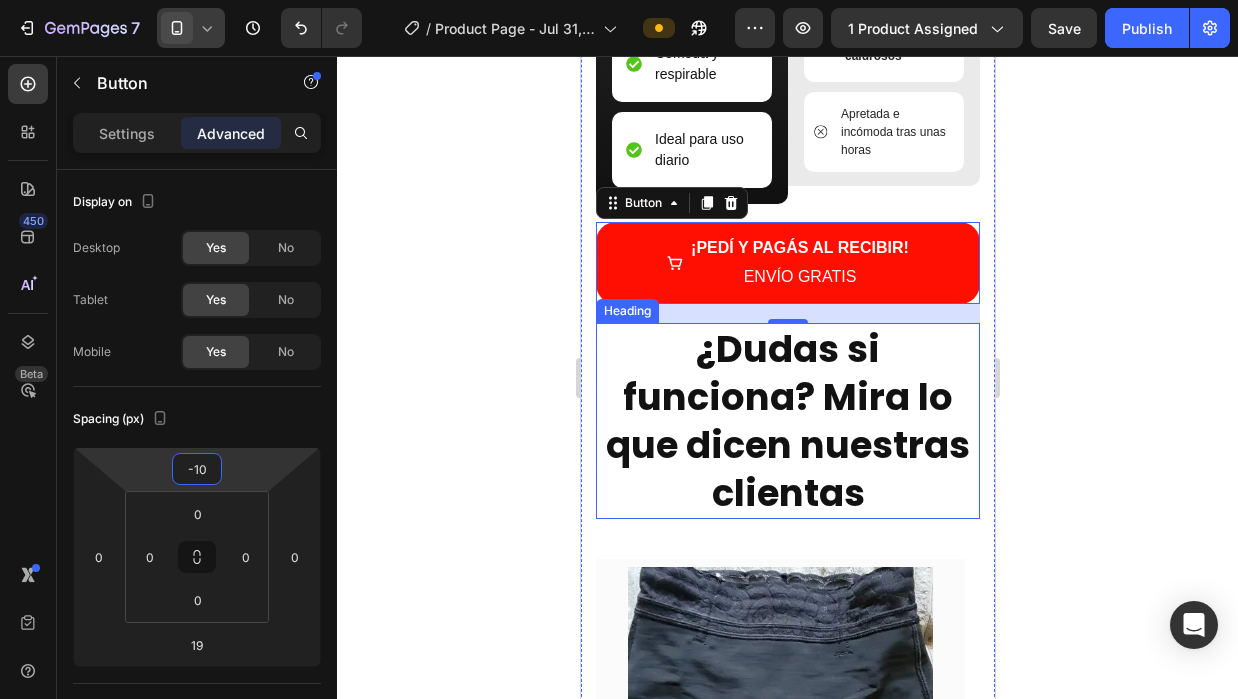 click on "¿Dudas si funciona? Mira lo que dicen nuestras clientas" at bounding box center (787, 421) 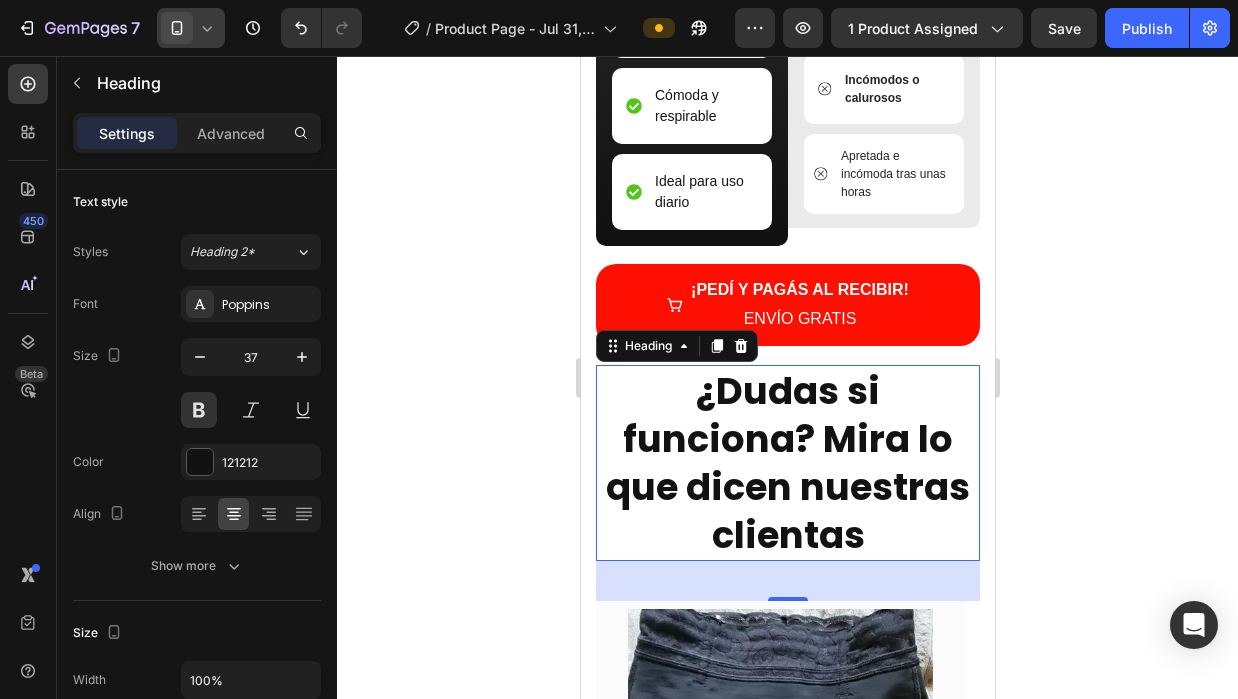 scroll, scrollTop: 3835, scrollLeft: 0, axis: vertical 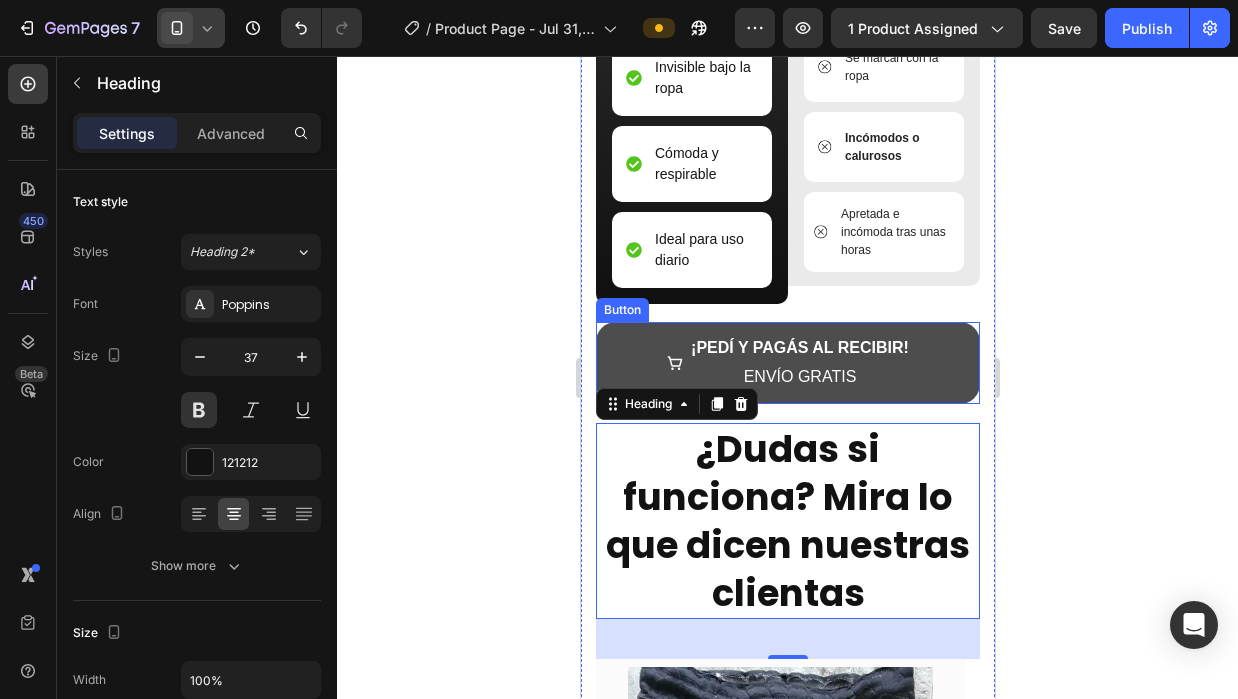 click on "¡PEDÍ Y PAGÁS AL RECIBIR! ENVÍO GRATIS" at bounding box center (787, 363) 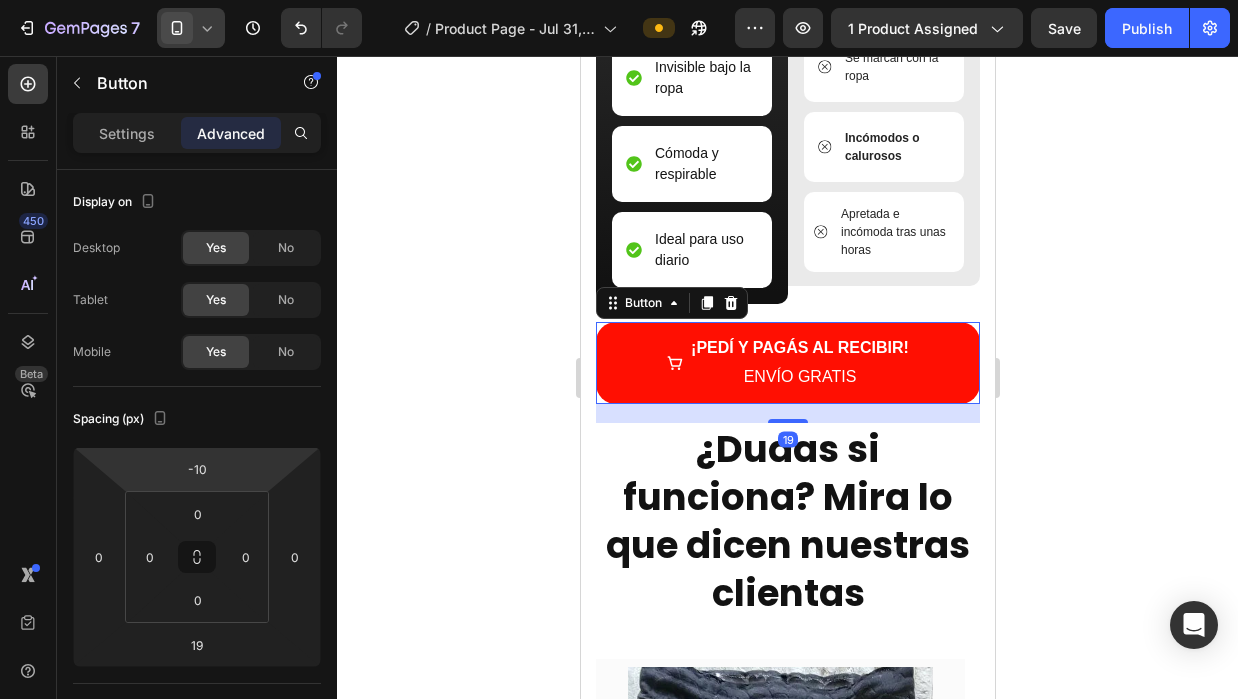 type on "-14" 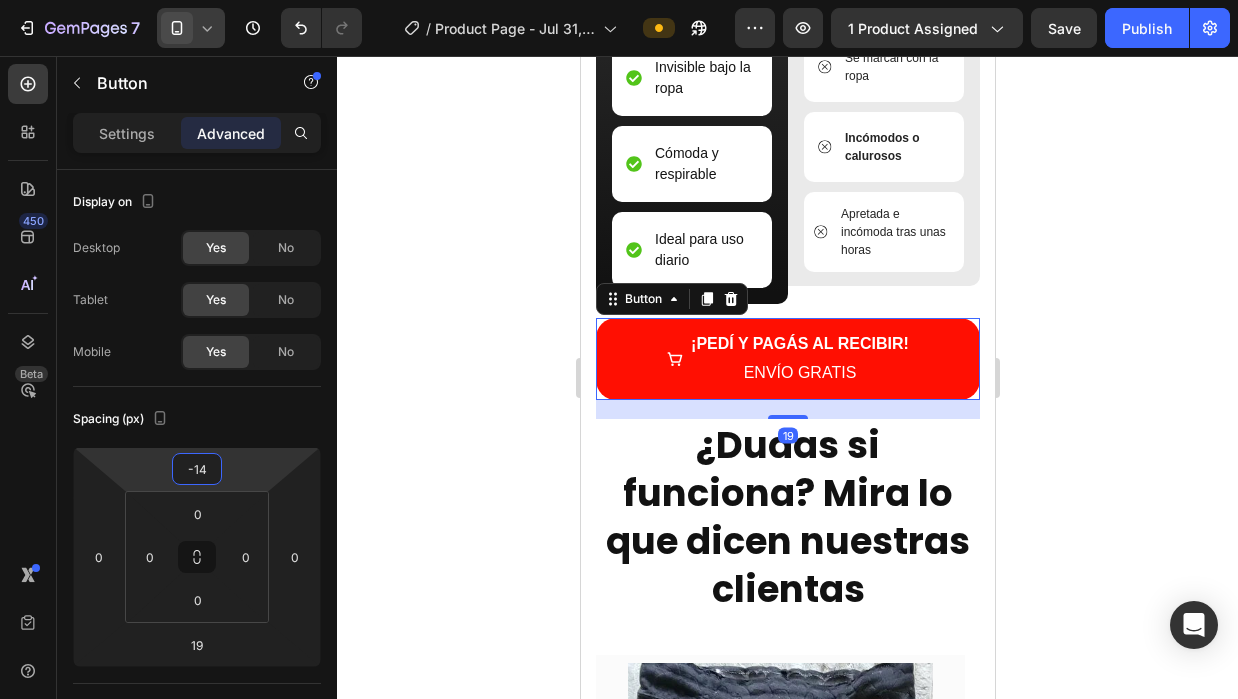 click on "7   /  Product Page - Jul 31, 14:43:12 Preview 1 product assigned  Save   Publish  450 Beta Sections(30) Elements(84) Section Element Hero Section Product Detail Brands Trusted Badges Guarantee Product Breakdown How to use Testimonials Compare Bundle FAQs Social Proof Brand Story Product List Collection Blog List Contact Sticky Add to Cart Custom Footer Browse Library 450 Layout
Row
Row
Row
Row Text
Heading
Text Block Button
Button
Button Media
Image
Image" at bounding box center (619, 0) 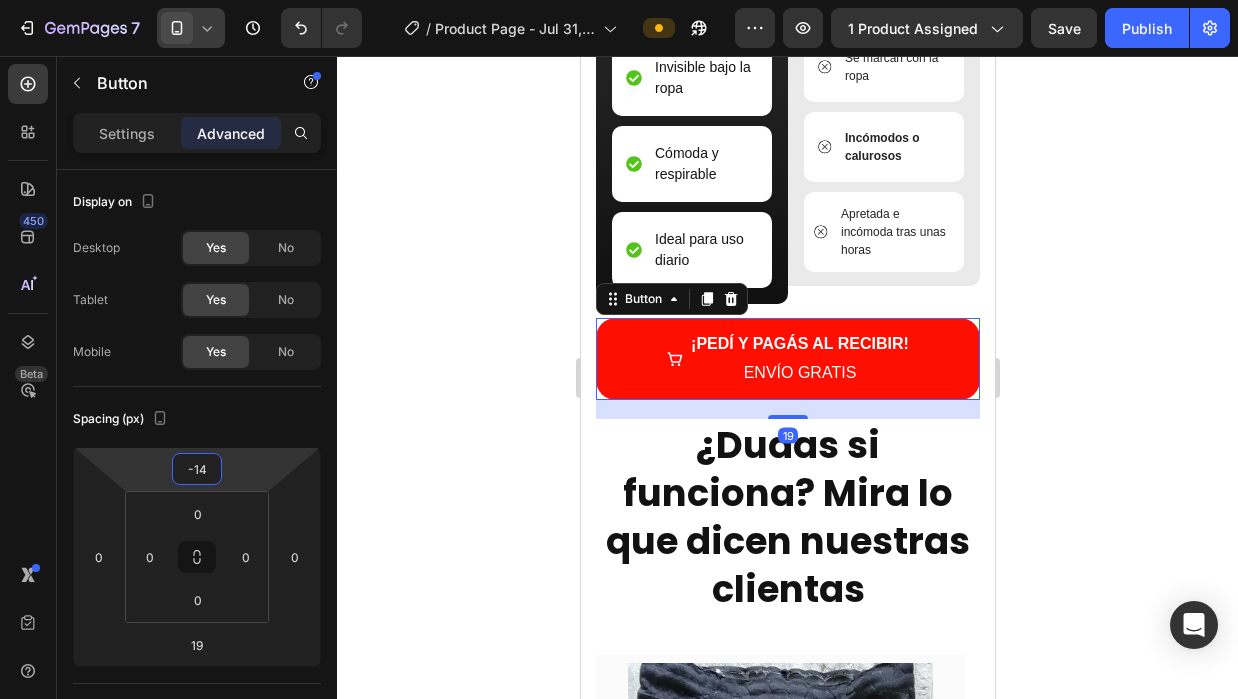 click on "¿Dudas si funciona? Mira lo que dicen nuestras clientas" at bounding box center (787, 517) 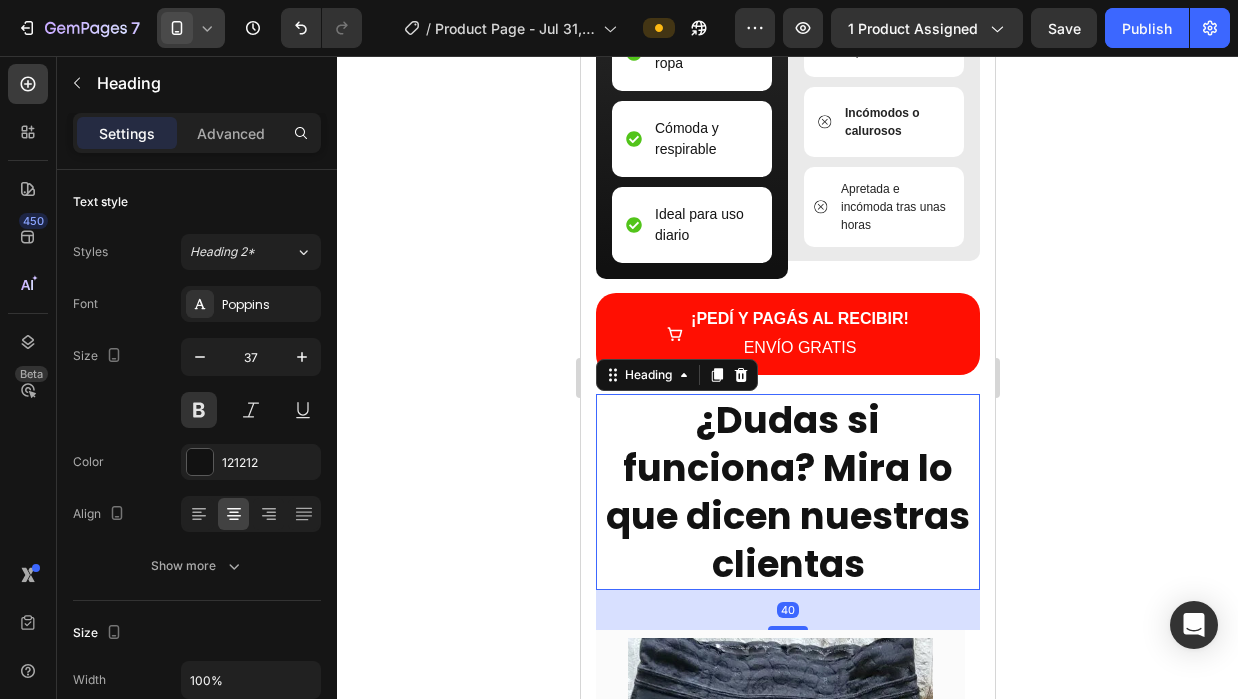 scroll, scrollTop: 3935, scrollLeft: 0, axis: vertical 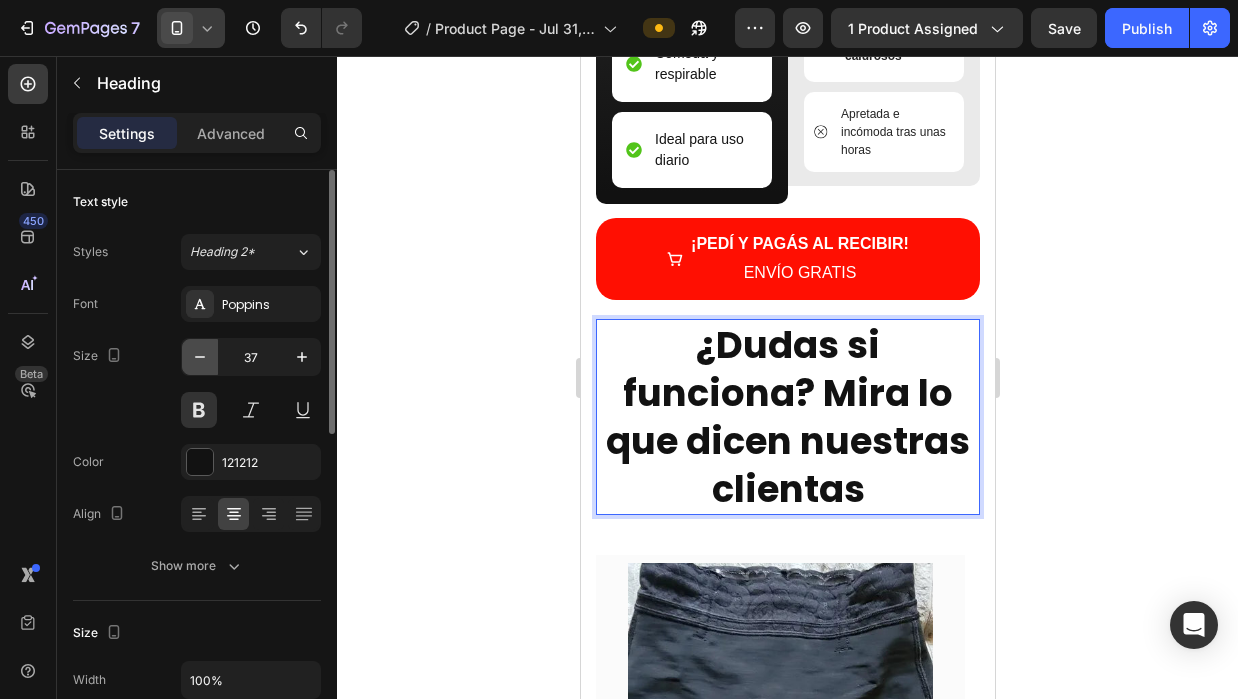 click at bounding box center [200, 357] 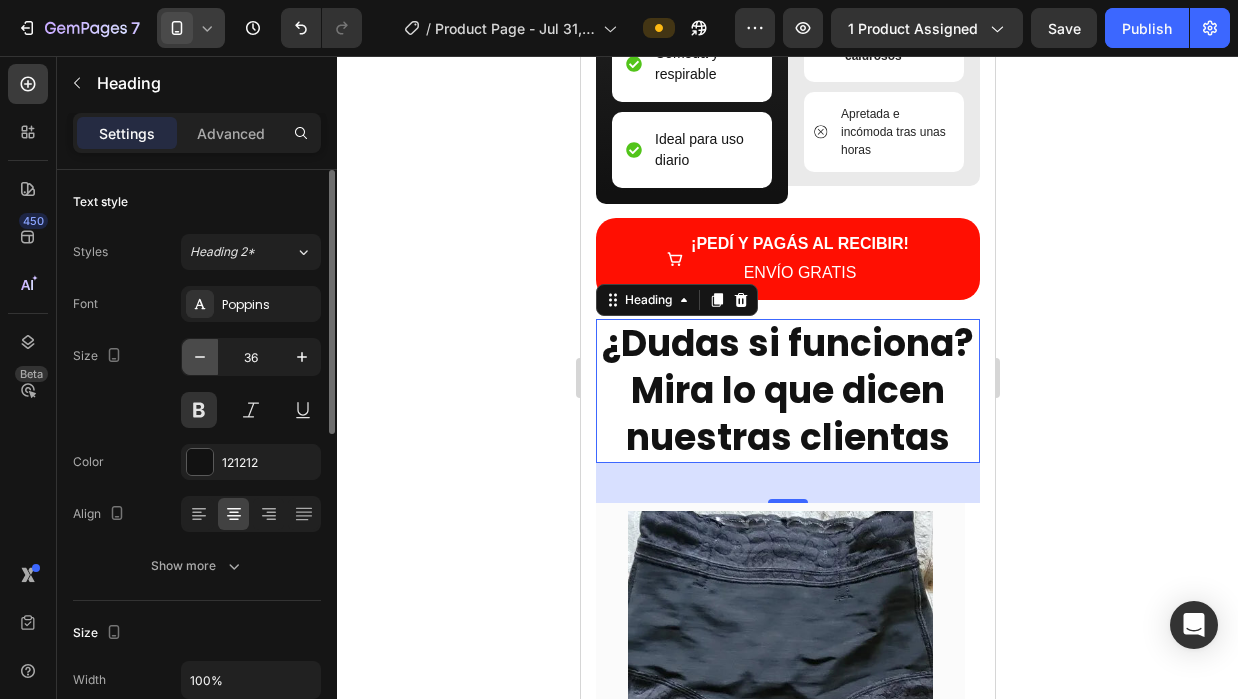 click at bounding box center [200, 357] 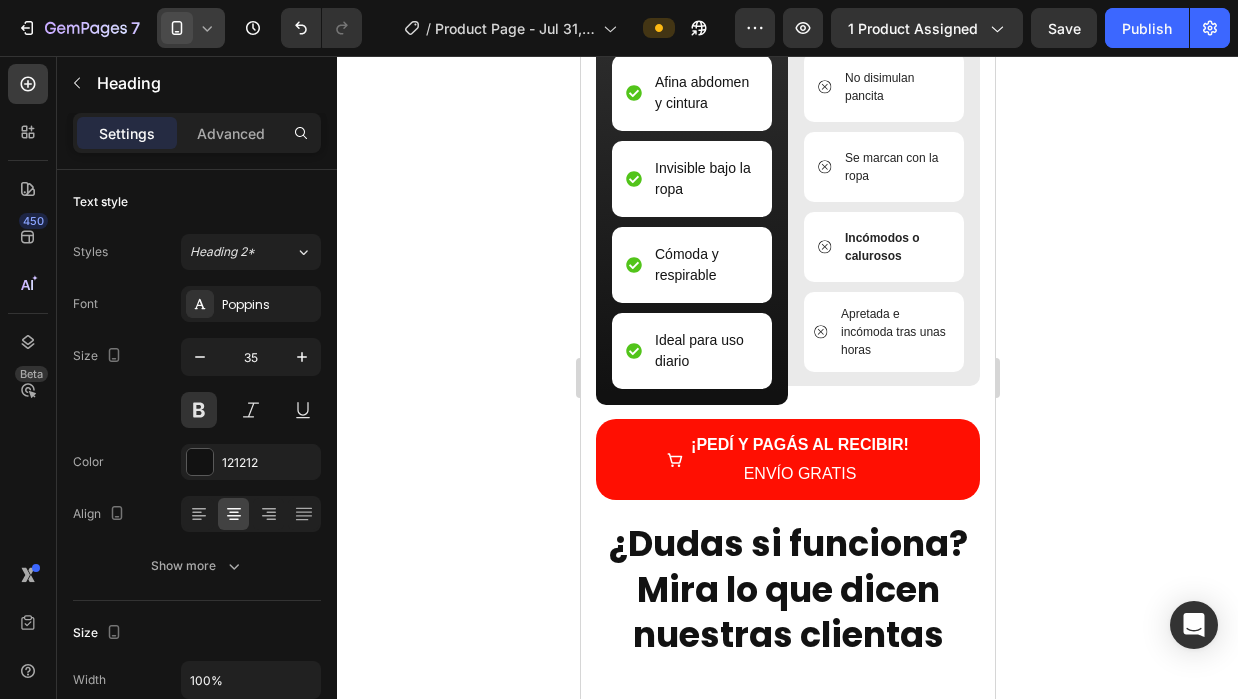 scroll, scrollTop: 3610, scrollLeft: 0, axis: vertical 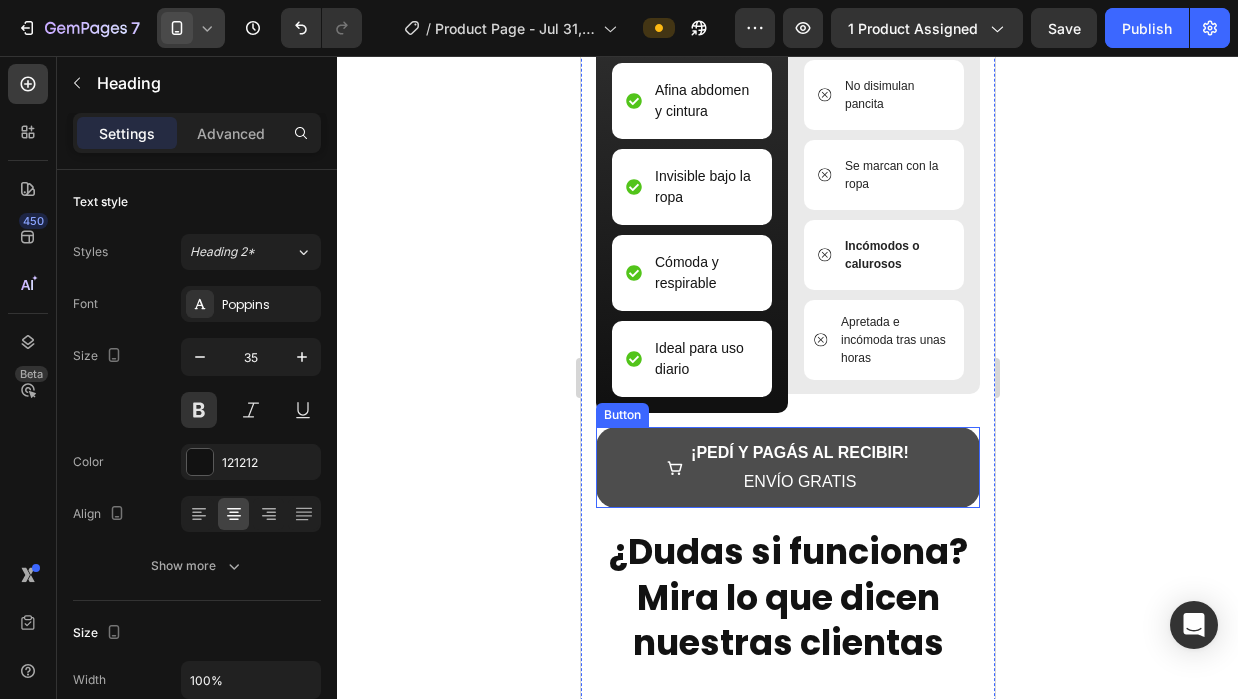 click on "¡PEDÍ Y PAGÁS AL RECIBIR! ENVÍO GRATIS" at bounding box center [787, 468] 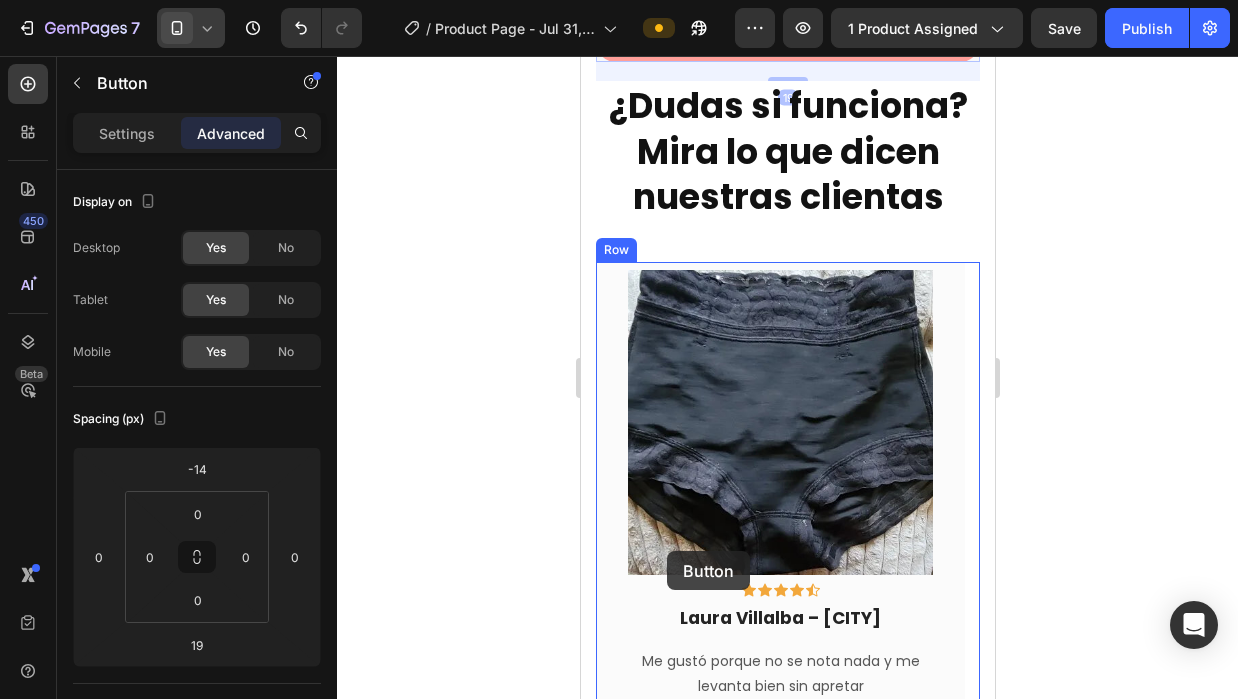 scroll, scrollTop: 4410, scrollLeft: 0, axis: vertical 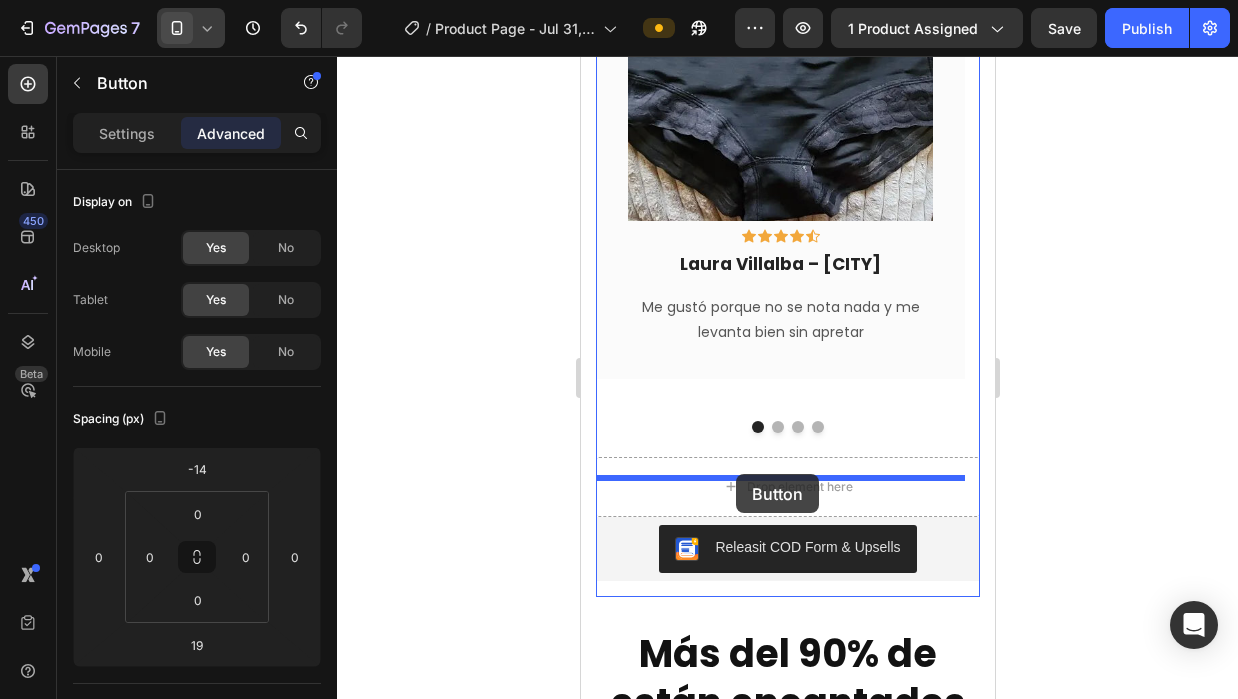 drag, startPoint x: 624, startPoint y: 428, endPoint x: 735, endPoint y: 474, distance: 120.15407 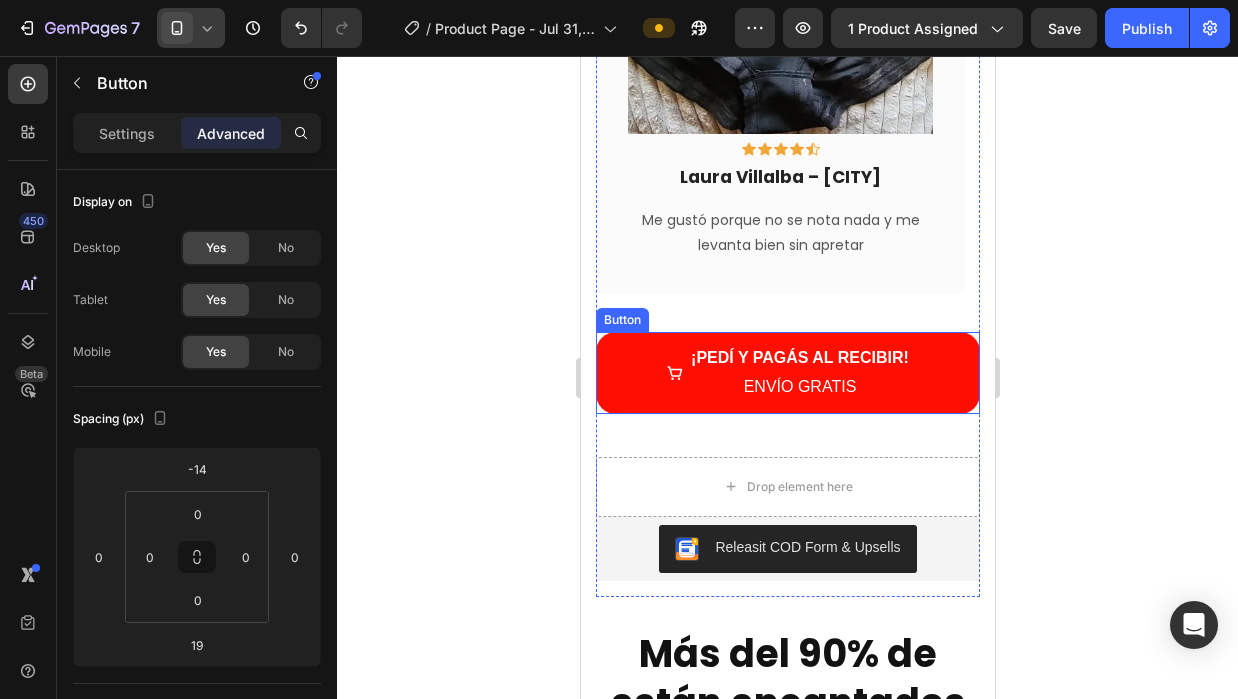scroll, scrollTop: 4323, scrollLeft: 0, axis: vertical 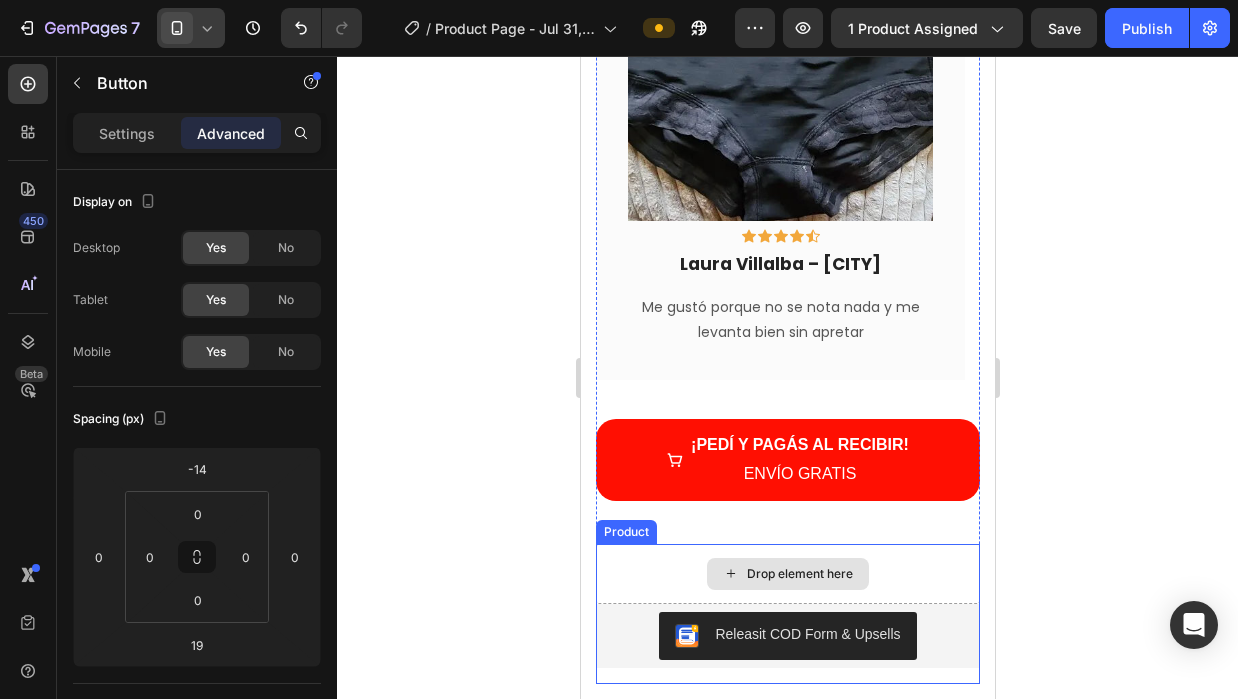 click on "Drop element here" at bounding box center [787, 574] 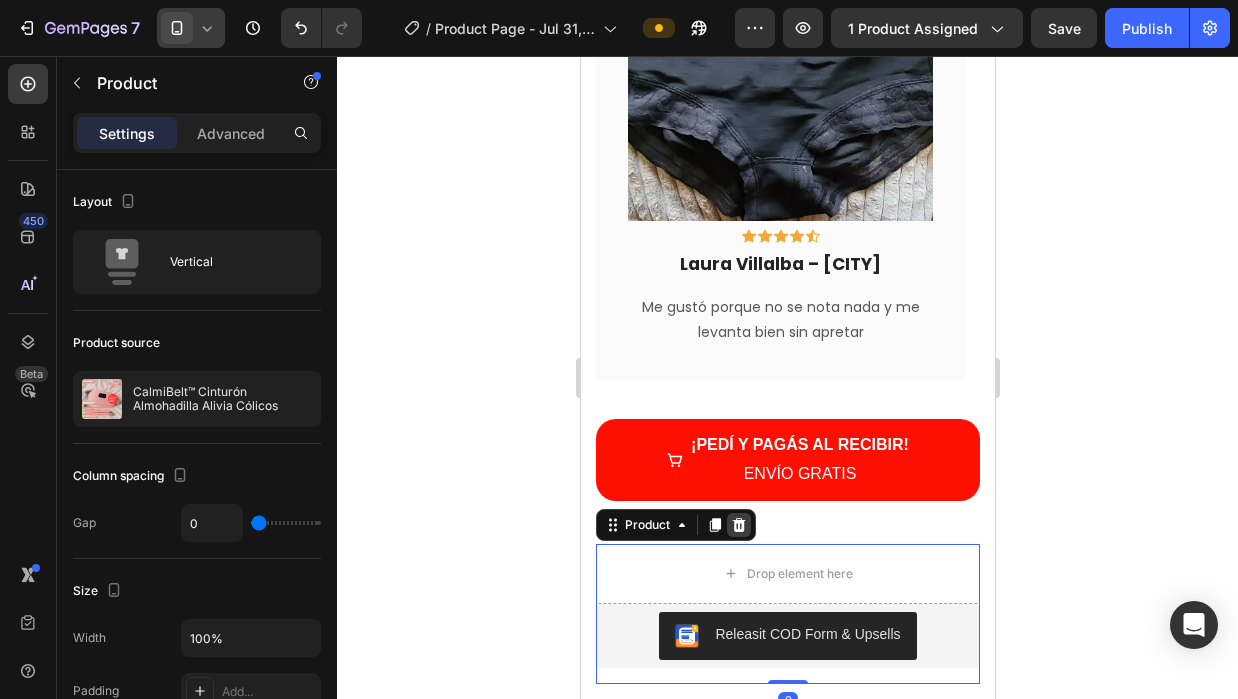 click 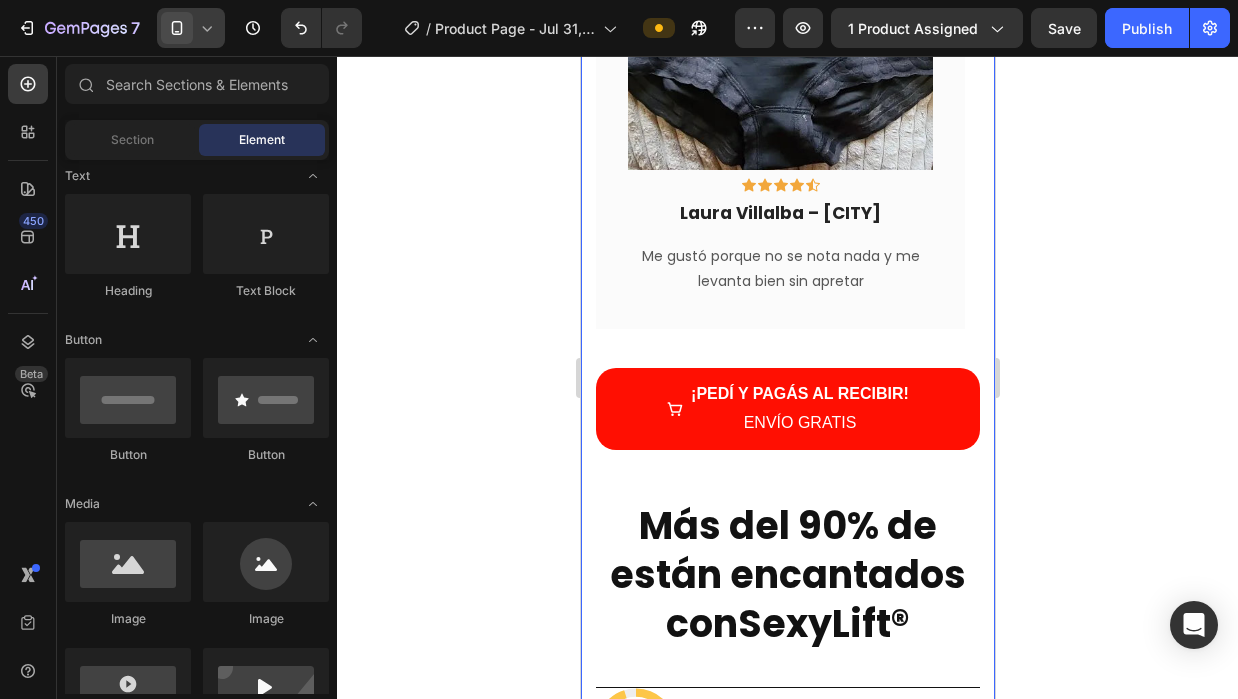 scroll, scrollTop: 4423, scrollLeft: 0, axis: vertical 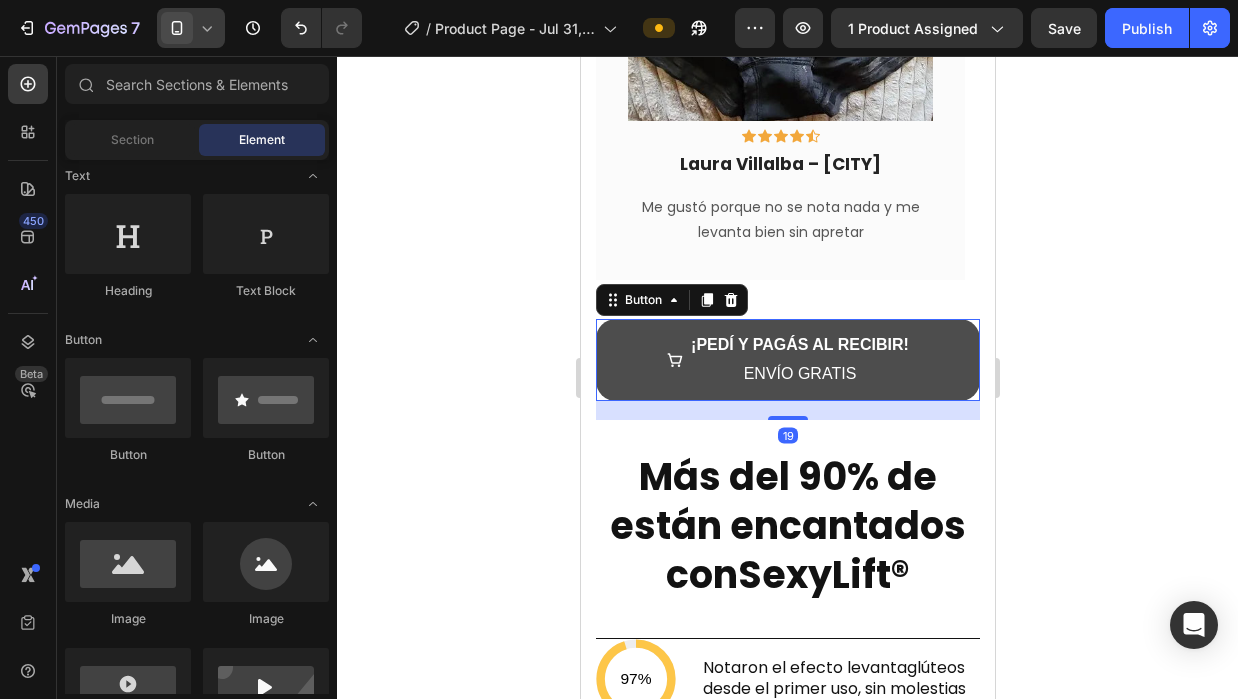 click on "¡PEDÍ Y PAGÁS AL RECIBIR! ENVÍO GRATIS" at bounding box center (787, 360) 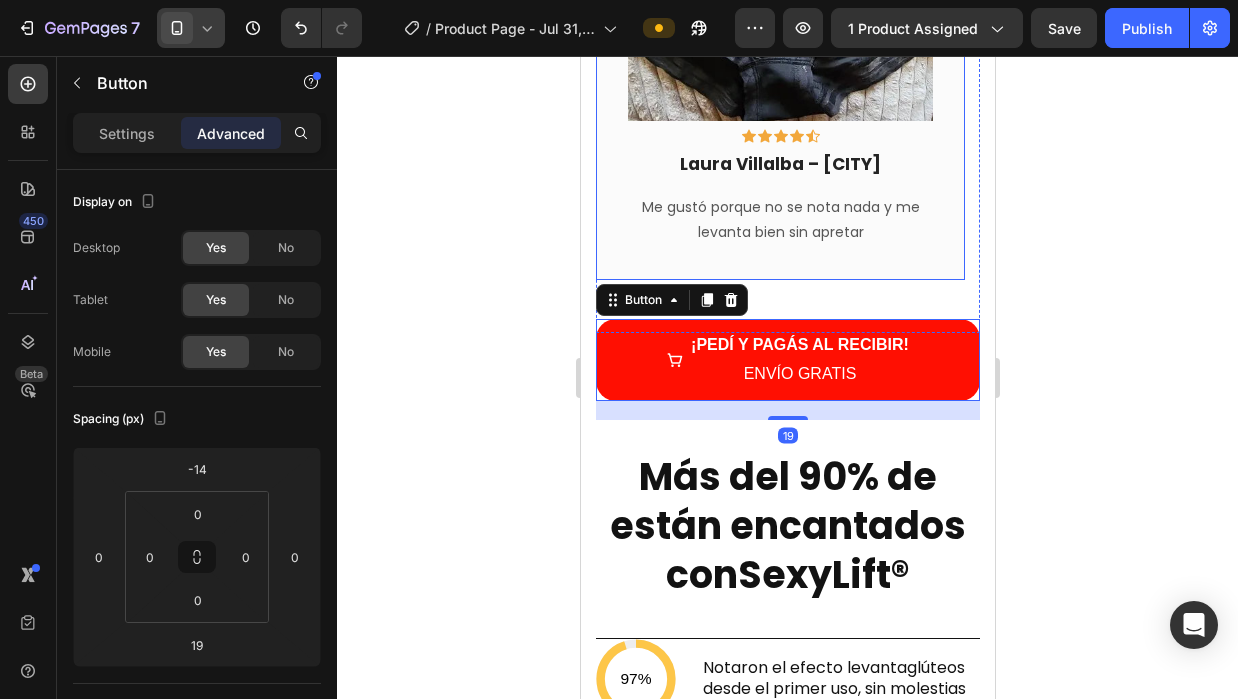click on "Image
Icon
Icon
Icon
Icon
Icon Row Laura Villalba – Asunción Text block Me gustó porque no se nota nada y me levanta bien sin apretar Text block Row" at bounding box center [779, 44] 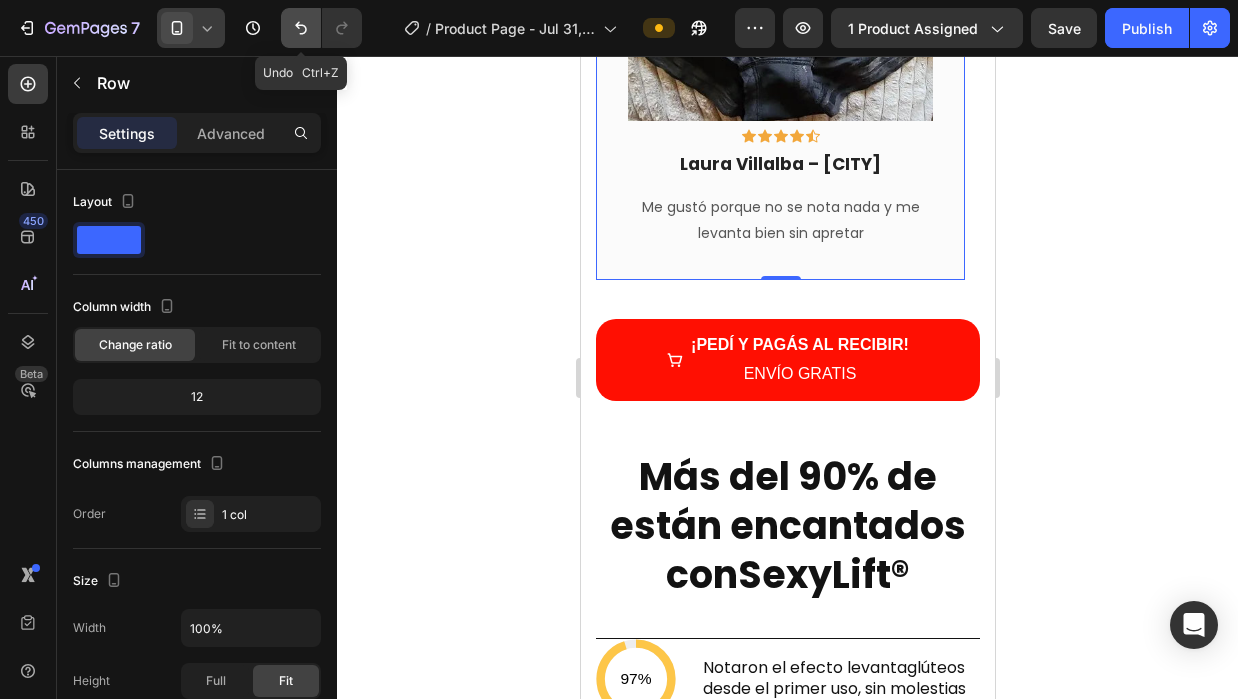 click 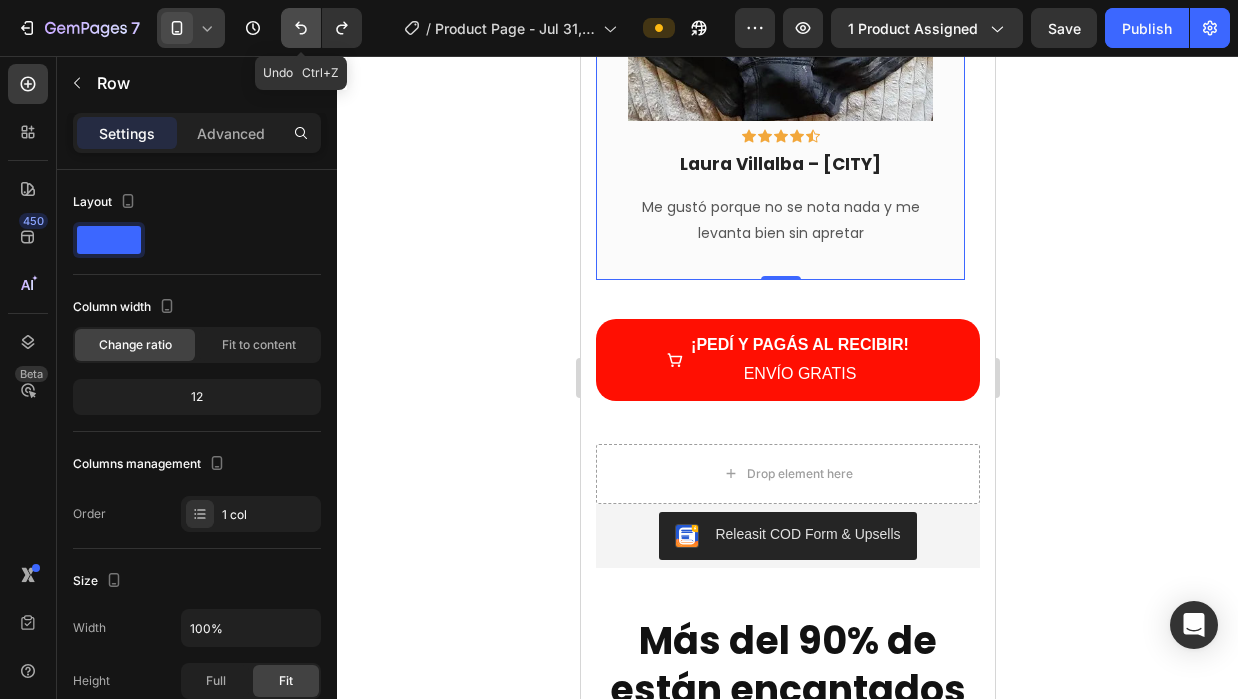 click 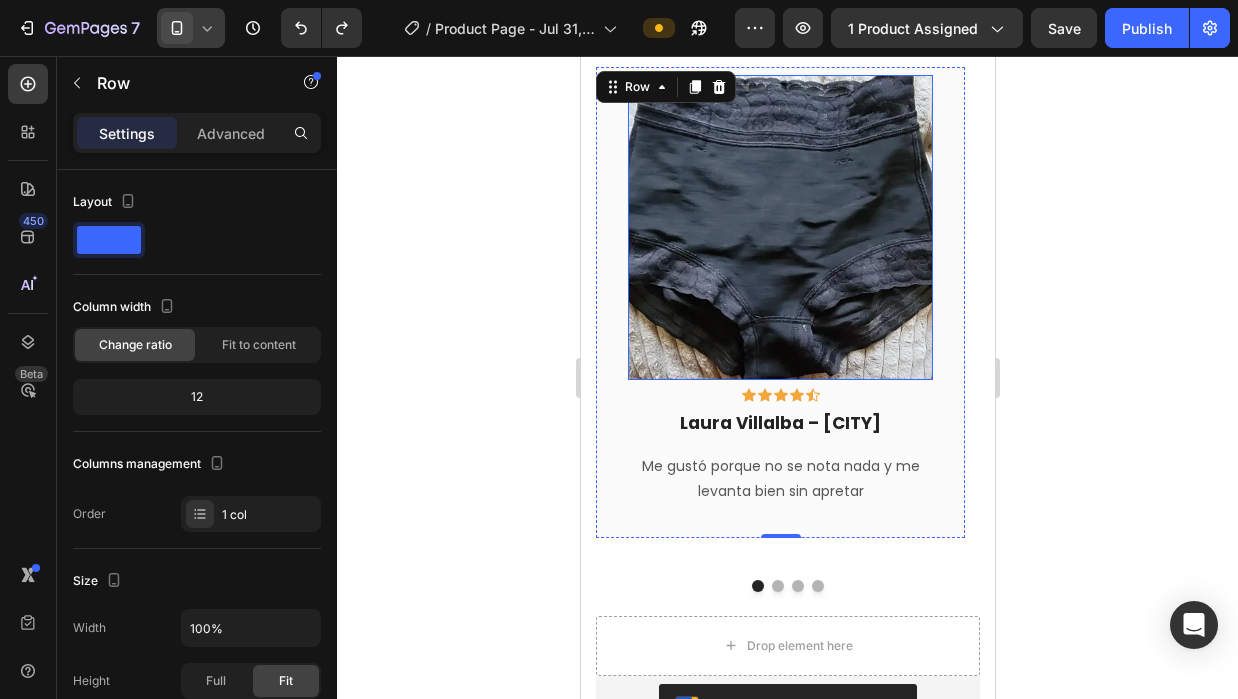 scroll, scrollTop: 4610, scrollLeft: 0, axis: vertical 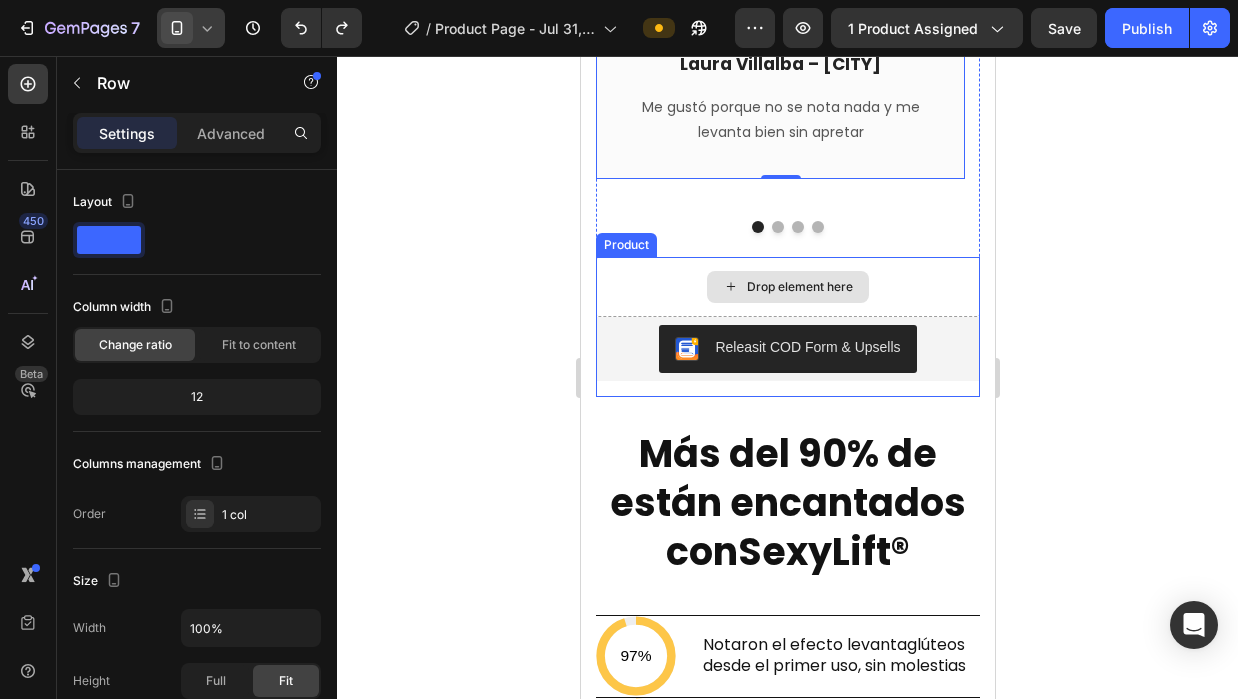click on "Drop element here" at bounding box center (787, 287) 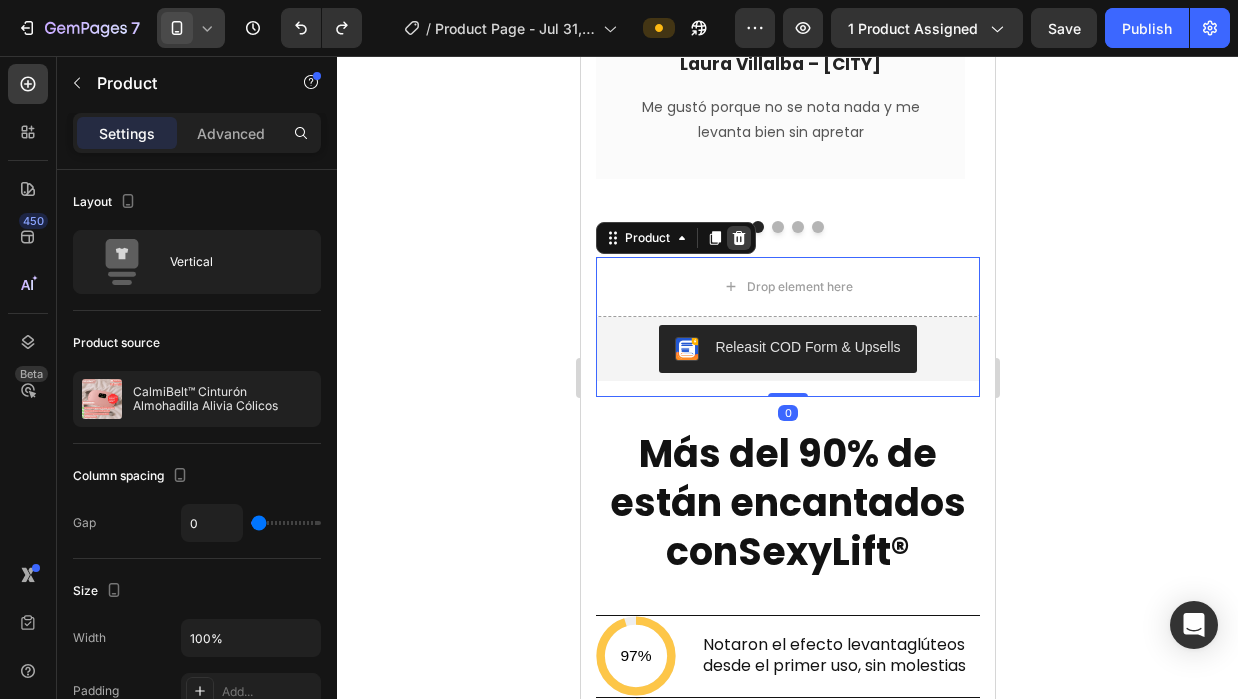 click 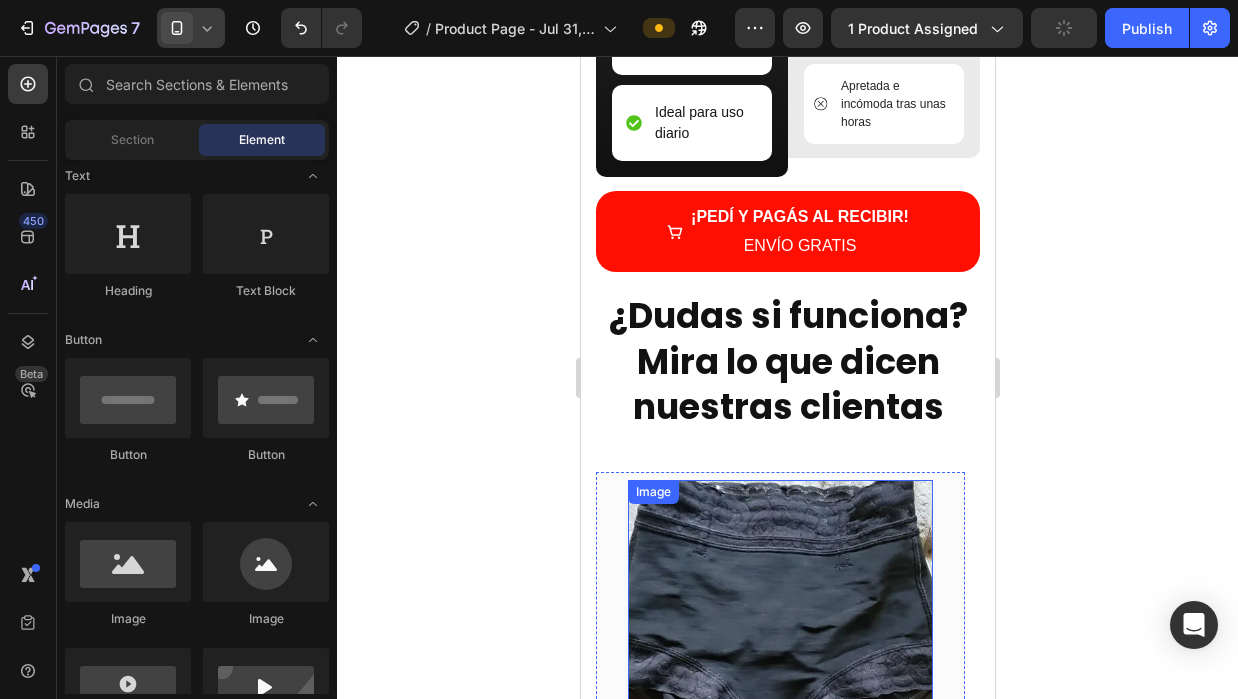 scroll, scrollTop: 3810, scrollLeft: 0, axis: vertical 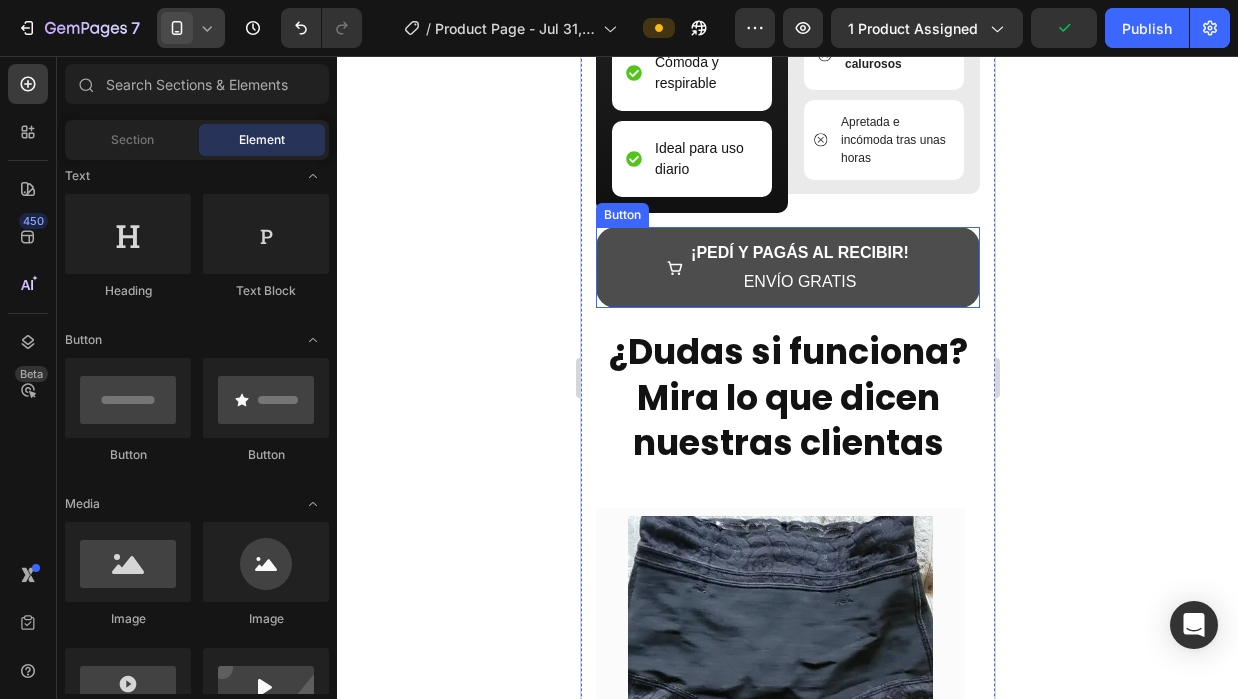 click on "¡PEDÍ Y PAGÁS AL RECIBIR! ENVÍO GRATIS" at bounding box center [787, 268] 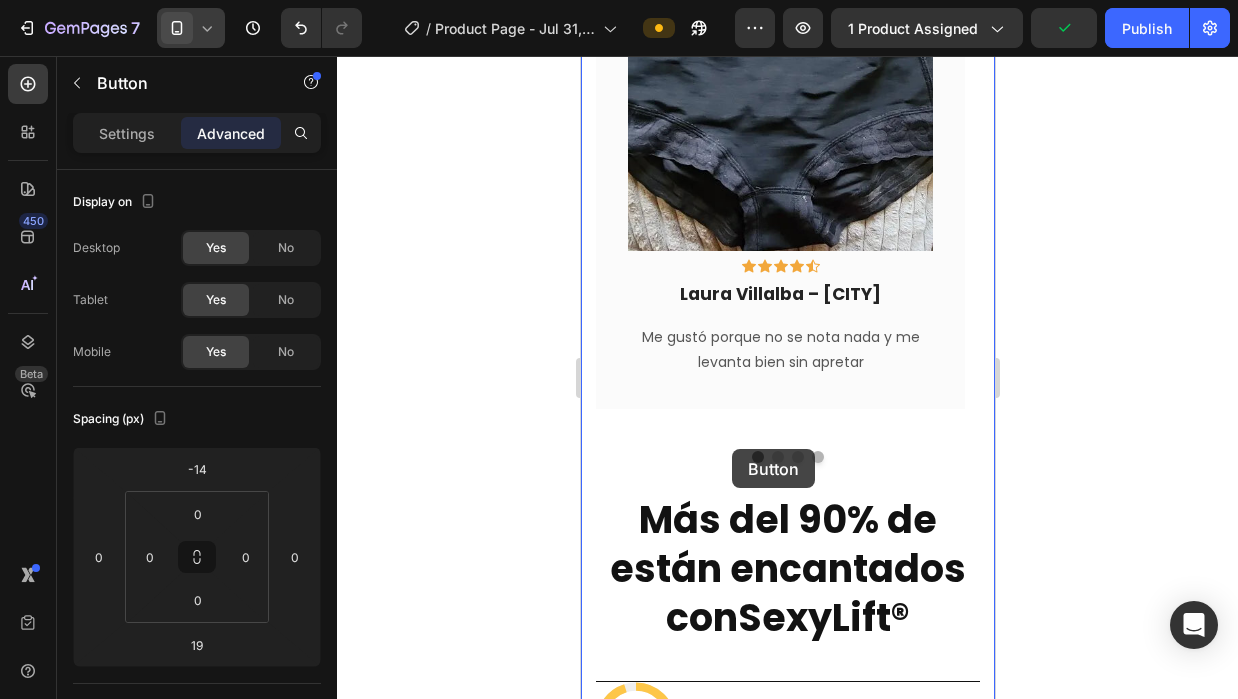 scroll, scrollTop: 4410, scrollLeft: 0, axis: vertical 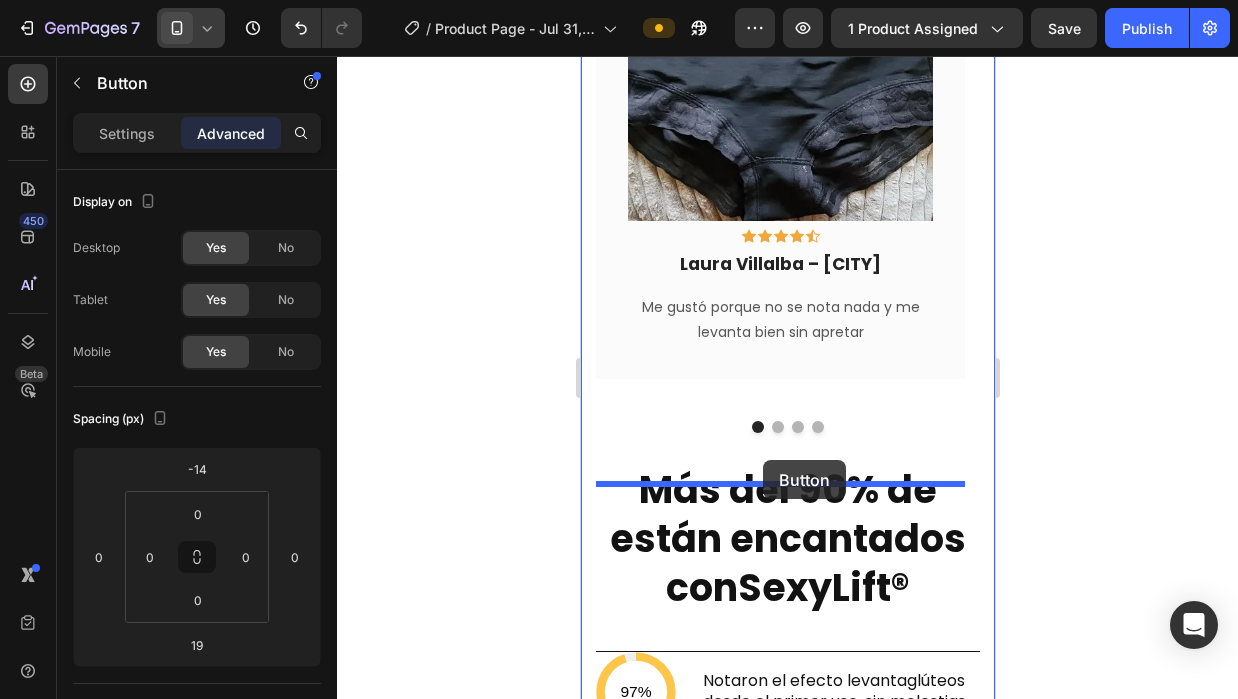 drag, startPoint x: 617, startPoint y: 231, endPoint x: 762, endPoint y: 460, distance: 271.0461 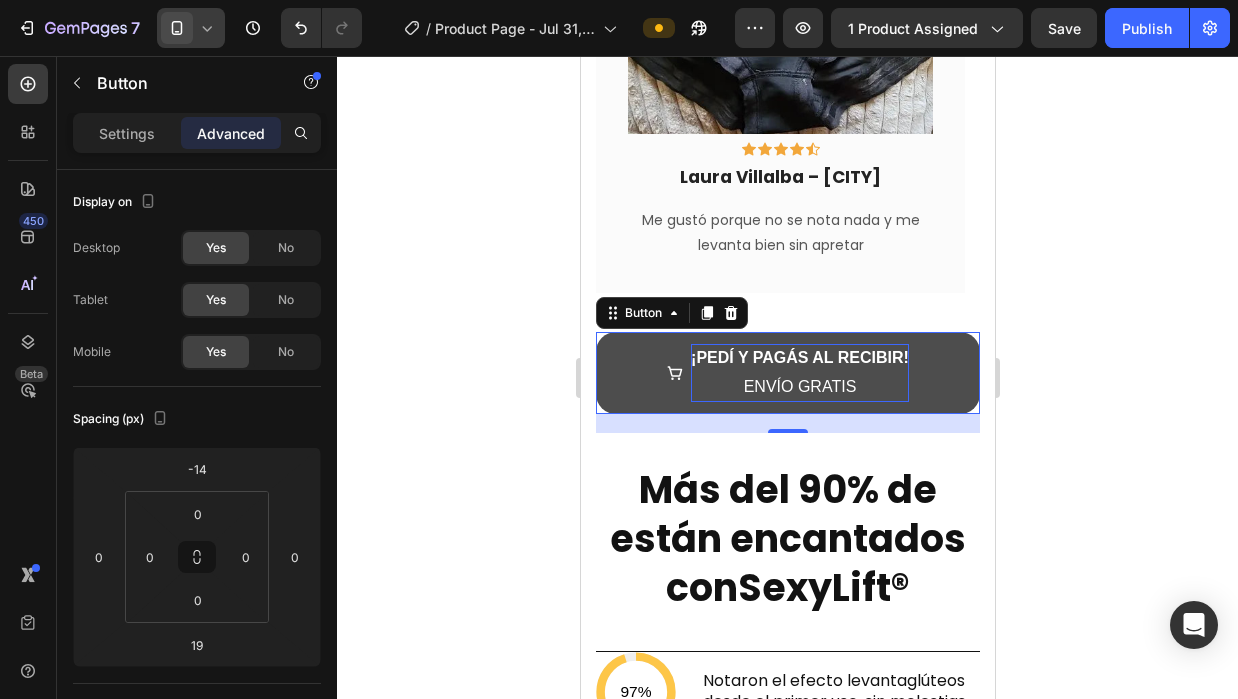 scroll, scrollTop: 4323, scrollLeft: 0, axis: vertical 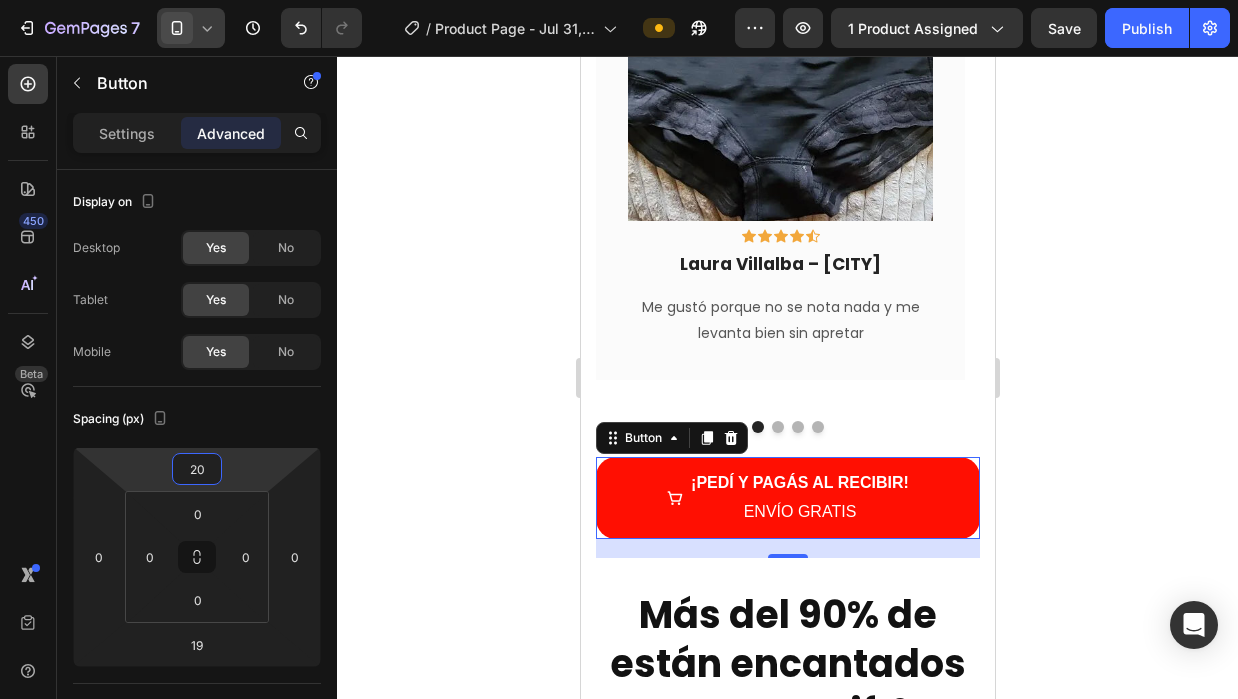 type on "18" 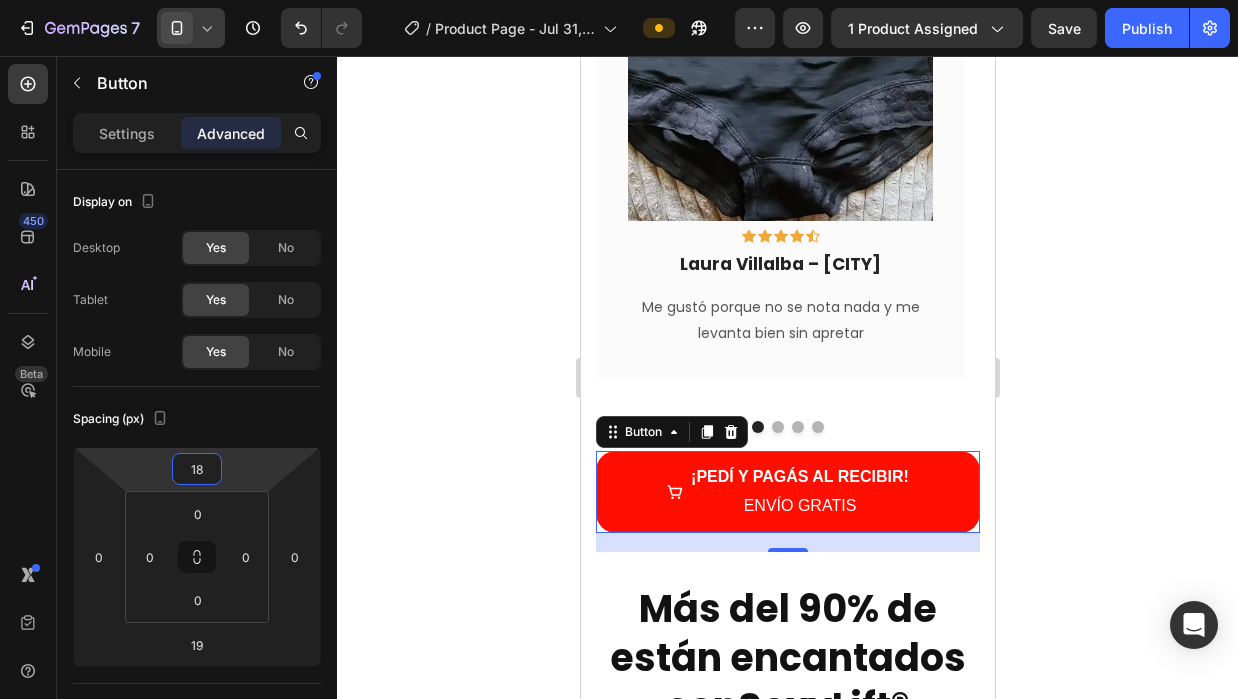 drag, startPoint x: 252, startPoint y: 479, endPoint x: 251, endPoint y: 465, distance: 14.035668 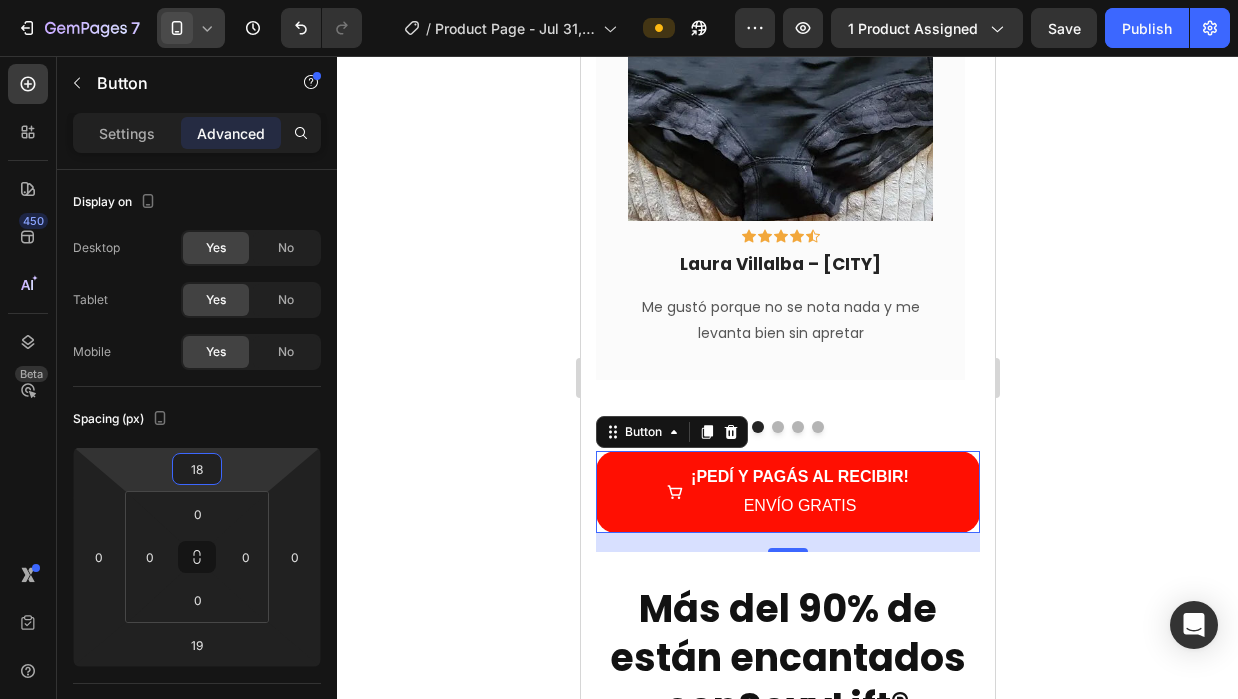 click at bounding box center [787, 427] 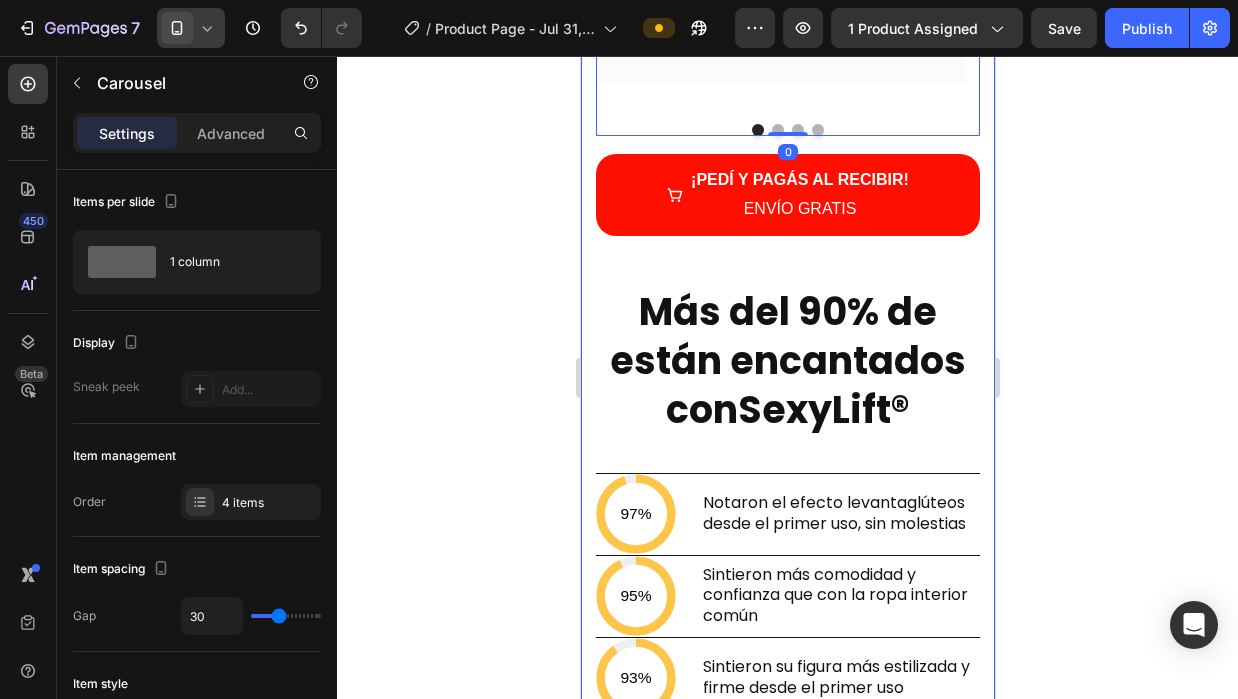 scroll, scrollTop: 4623, scrollLeft: 0, axis: vertical 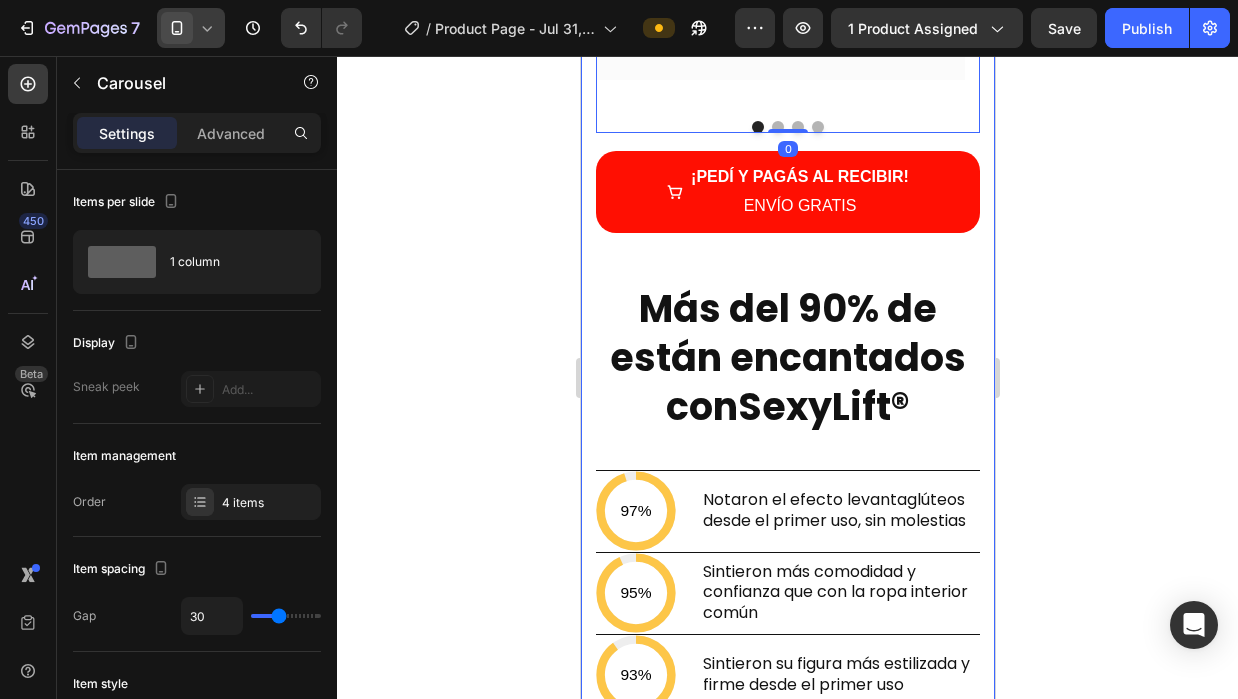 click on "SexyLift®" at bounding box center [823, 406] 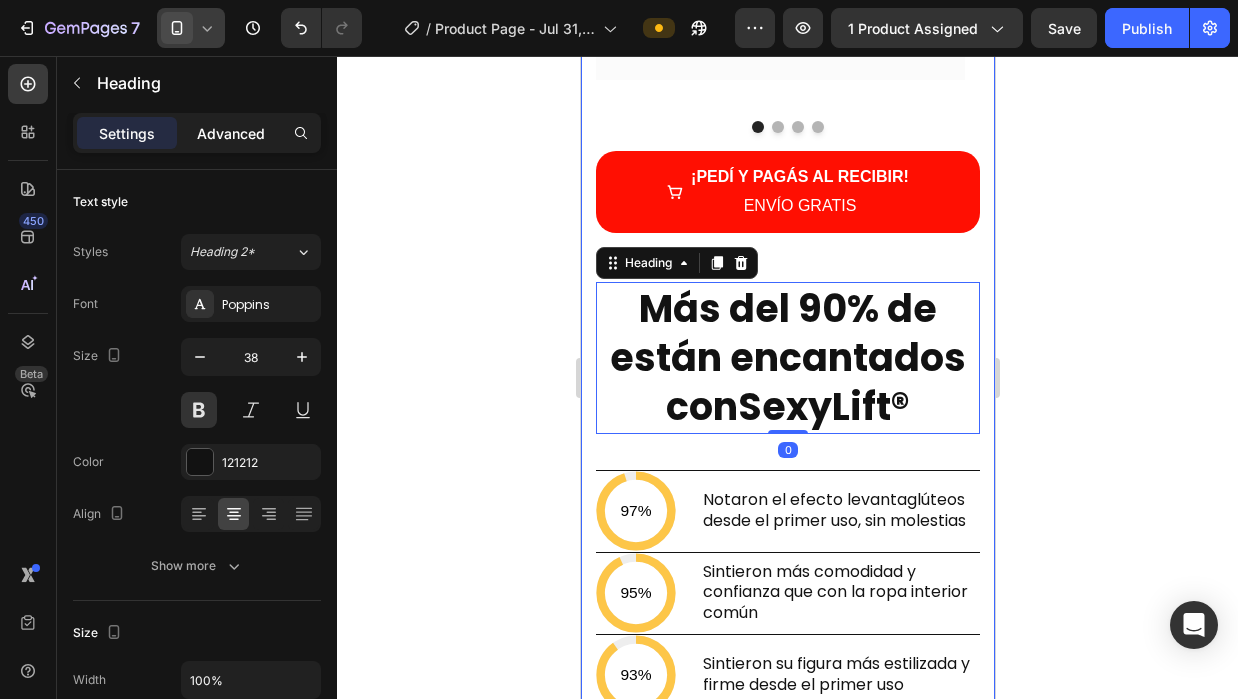 click on "Advanced" at bounding box center [231, 133] 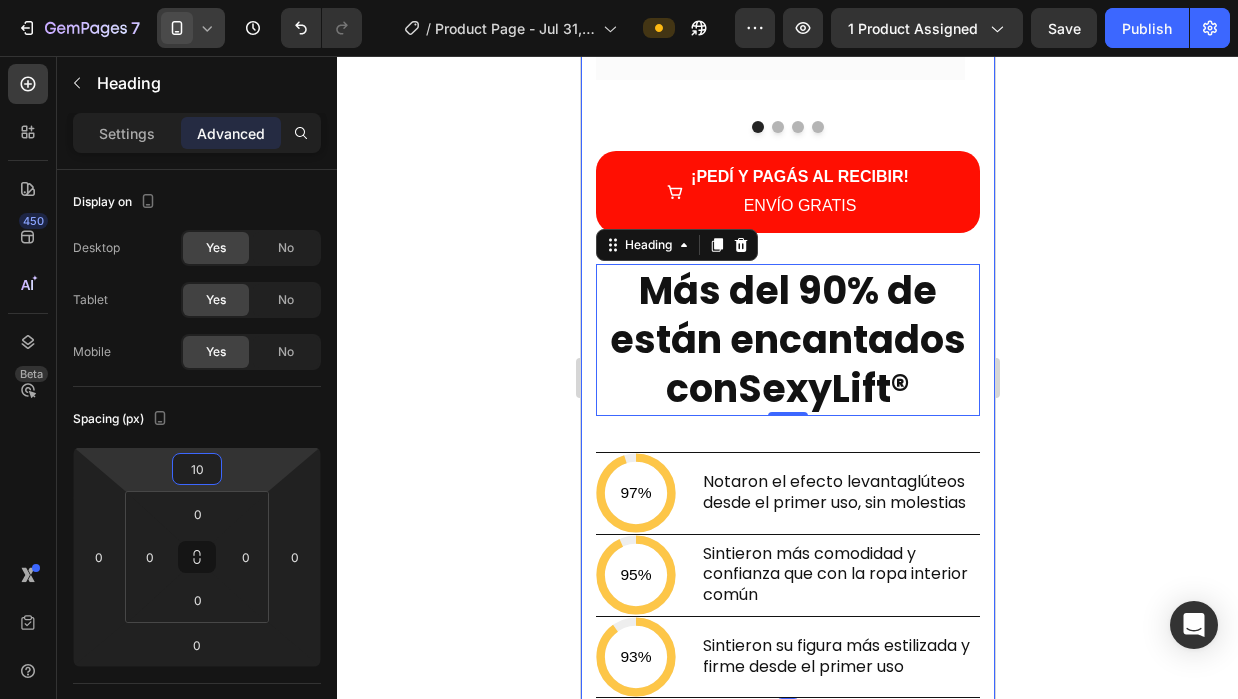 type on "8" 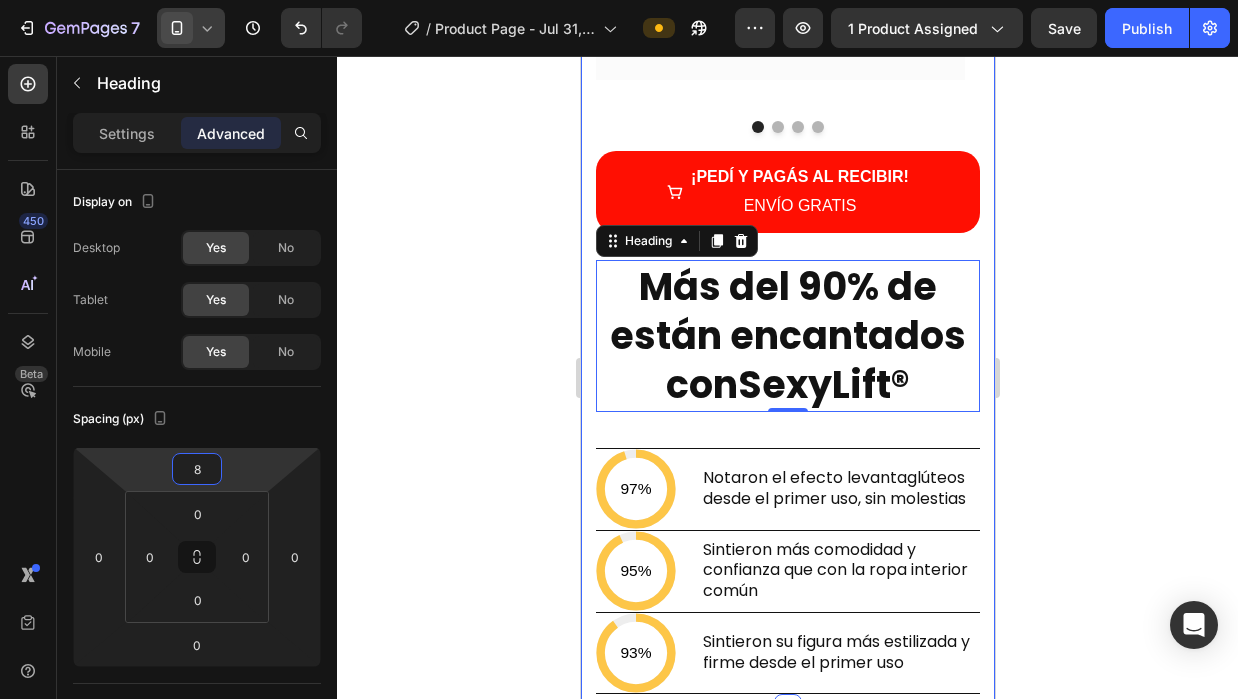 drag, startPoint x: 254, startPoint y: 473, endPoint x: 257, endPoint y: 484, distance: 11.401754 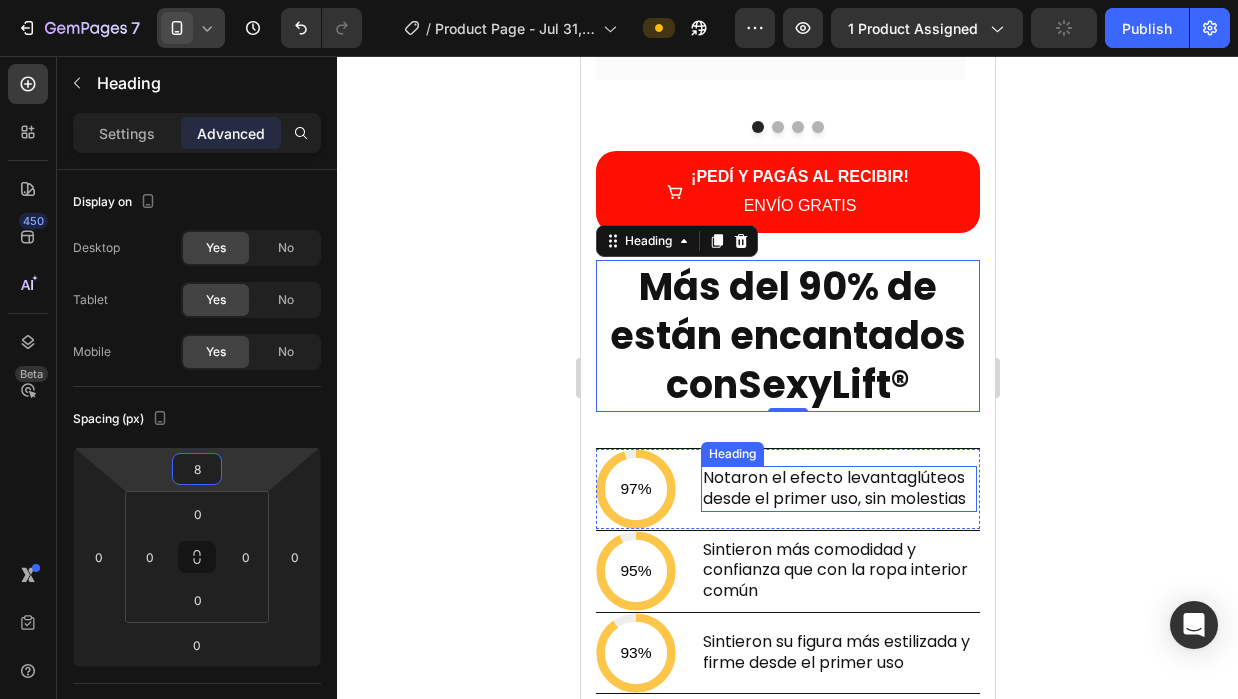 click on "Notaron el efecto levantaglúteos desde el primer uso, sin molestias" at bounding box center (838, 489) 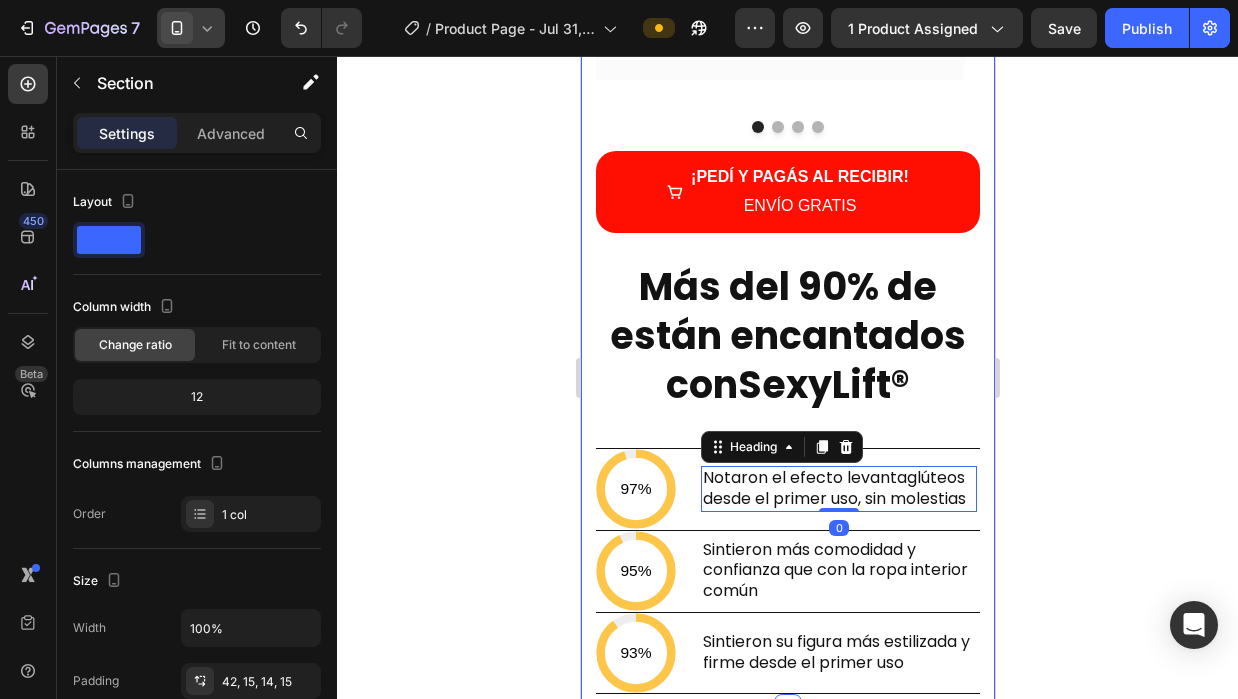 click on "Image Image LimiBaby® Text Block Levanta y moldea al instante Item List Afina abdomen y cintura Item List Invisible bajo la ropa Item List Cómoda y respirable Item List Ideal para uso diario Item List Row Image Shorts normales Text Block
No levantan ni moldean Item List
No disimulan pancita Item List
Se marcan con la ropa Item List
Incómodos o calurosos Item List
Apretada e incómoda tras unas horas Item List Row Row Row ¿Dudas si funciona? Mira lo que dicen nuestras clientas Heading Image
Icon
Icon
Icon
Icon
Icon Row Laura Villalba – Asunción Text block Me gustó porque no se nota nada y me levanta bien sin apretar Text block Row Image
Icon
Icon
Icon
Icon
Icon Row Antonia Rivas – Encarnación Text block Text block Row Image
Icon" at bounding box center (787, -242) 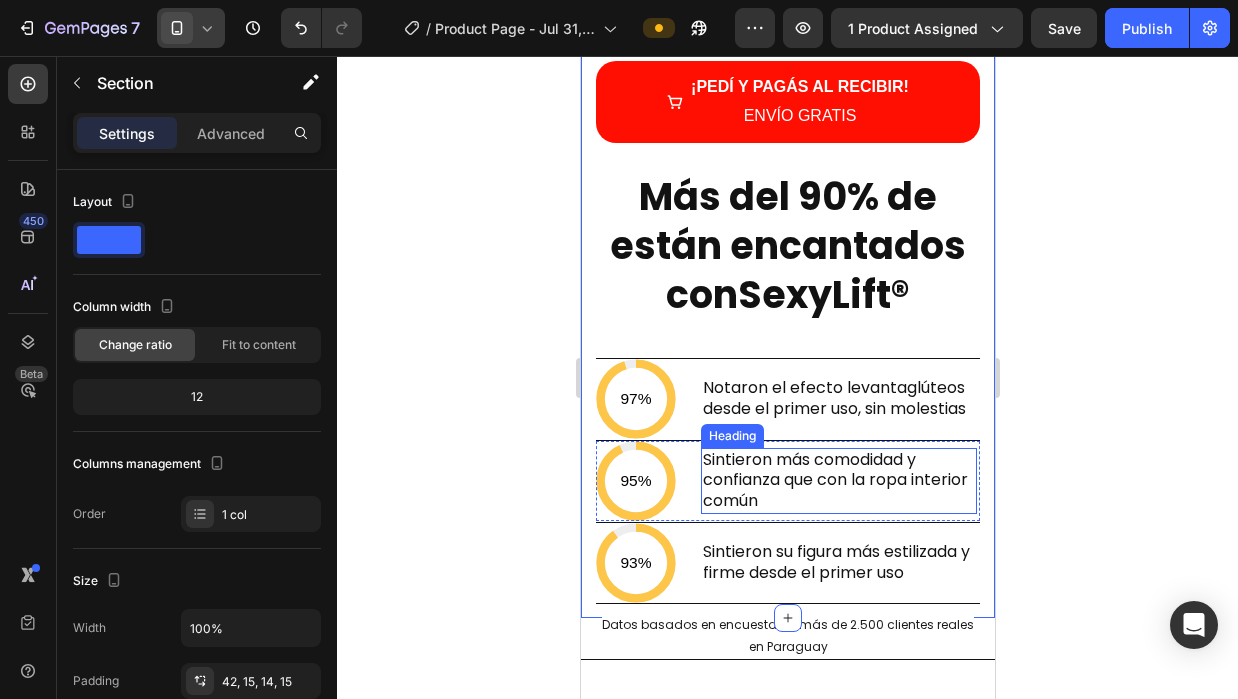 scroll, scrollTop: 4723, scrollLeft: 0, axis: vertical 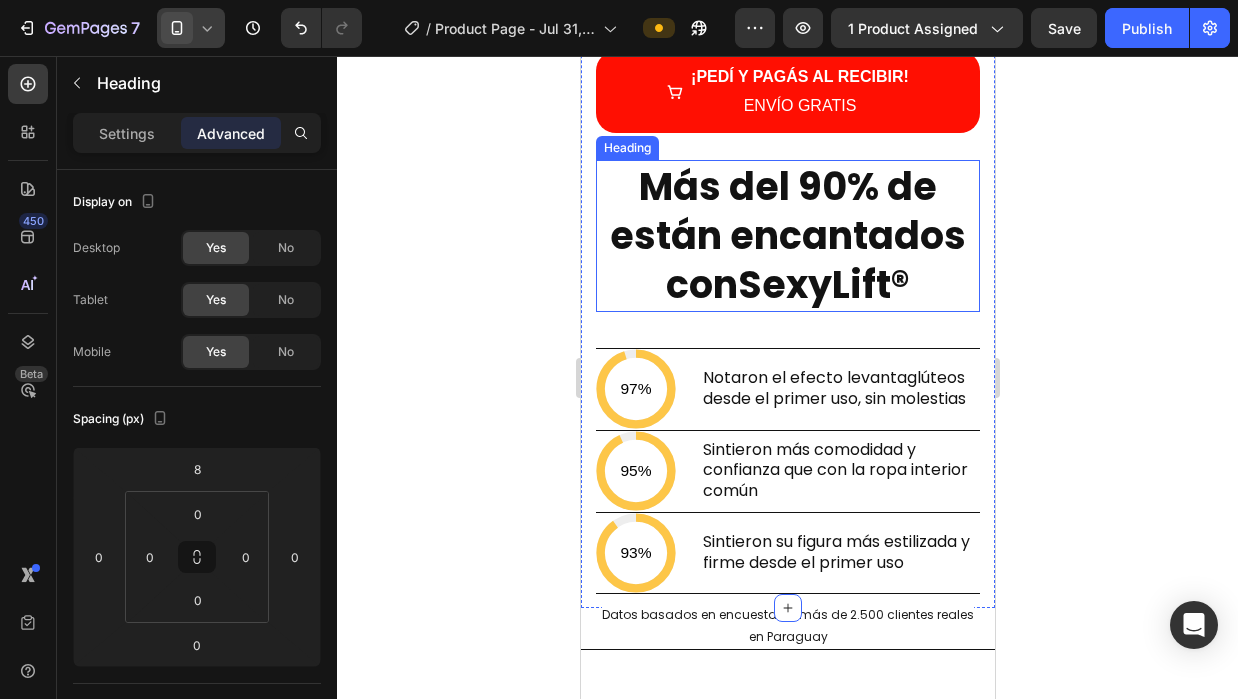 click on "SexyLift®" at bounding box center (823, 284) 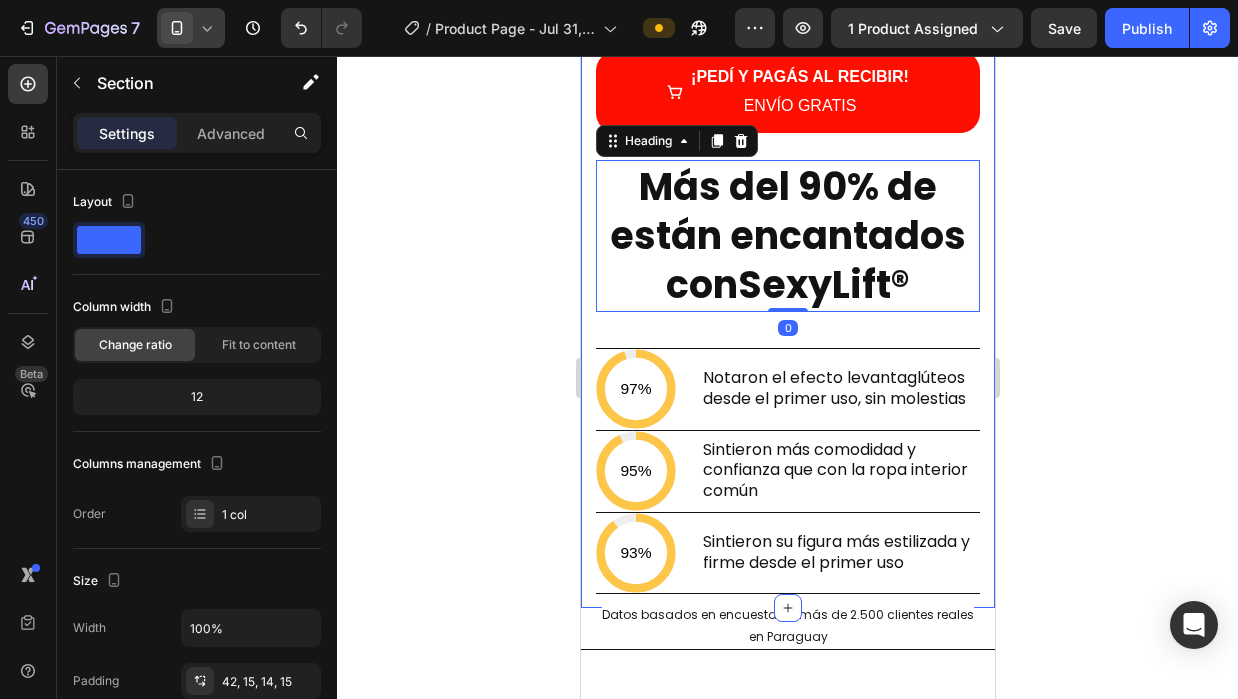 click on "Image Image LimiBaby® Text Block Levanta y moldea al instante Item List Afina abdomen y cintura Item List Invisible bajo la ropa Item List Cómoda y respirable Item List Ideal para uso diario Item List Row Image Shorts normales Text Block
No levantan ni moldean Item List
No disimulan pancita Item List
Se marcan con la ropa Item List
Incómodos o calurosos Item List
Apretada e incómoda tras unas horas Item List Row Row Row ¿Dudas si funciona? Mira lo que dicen nuestras clientas Heading Image
Icon
Icon
Icon
Icon
Icon Row Laura Villalba – Asunción Text block Me gustó porque no se nota nada y me levanta bien sin apretar Text block Row Image
Icon
Icon
Icon
Icon
Icon Row Antonia Rivas – Encarnación Text block Text block Row Image
Icon" at bounding box center (787, -342) 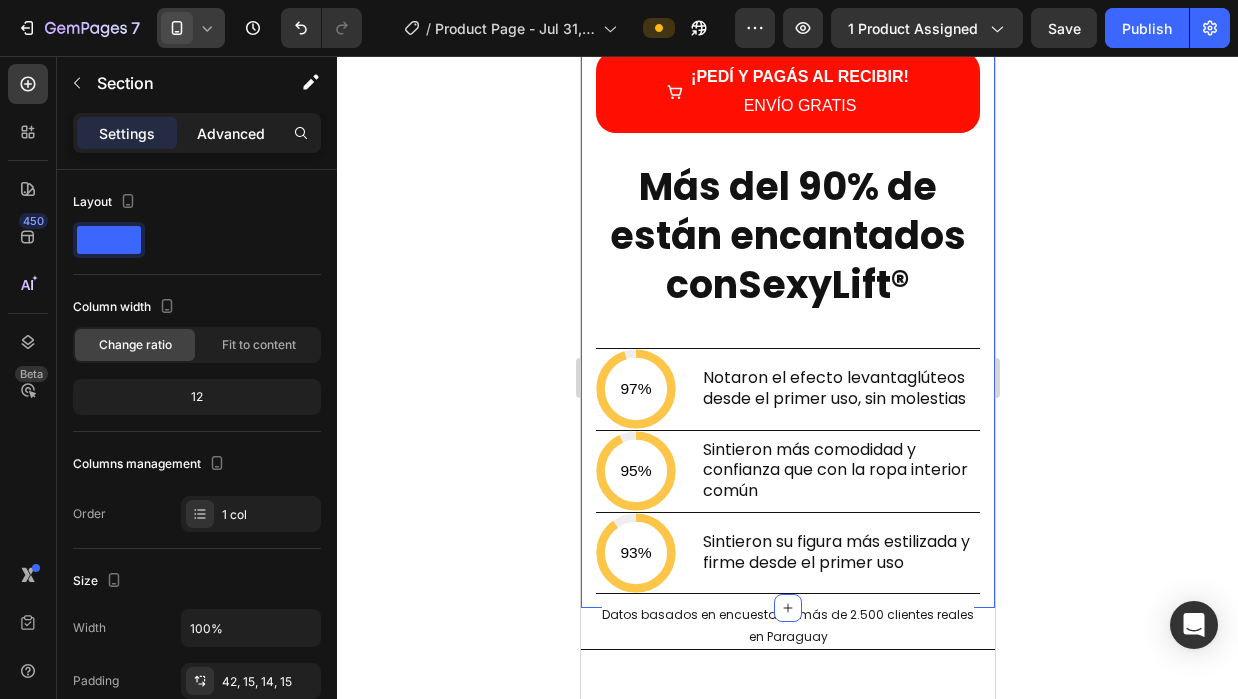 click on "Advanced" at bounding box center [231, 133] 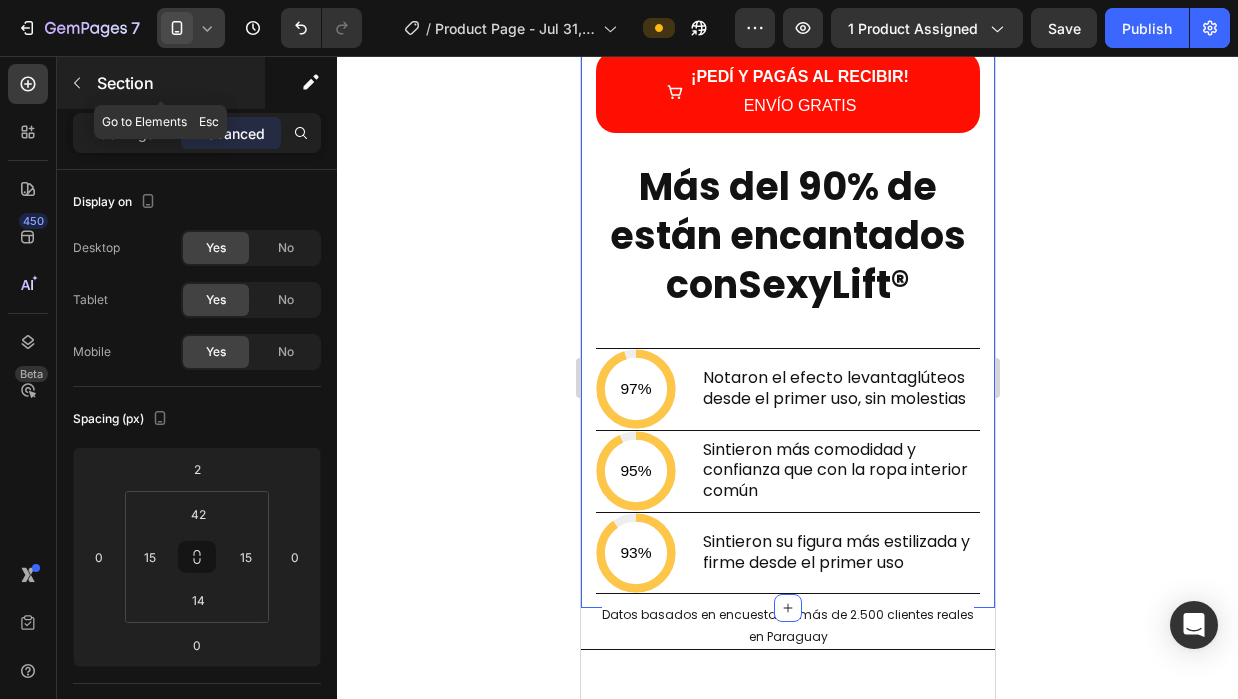 click at bounding box center (77, 83) 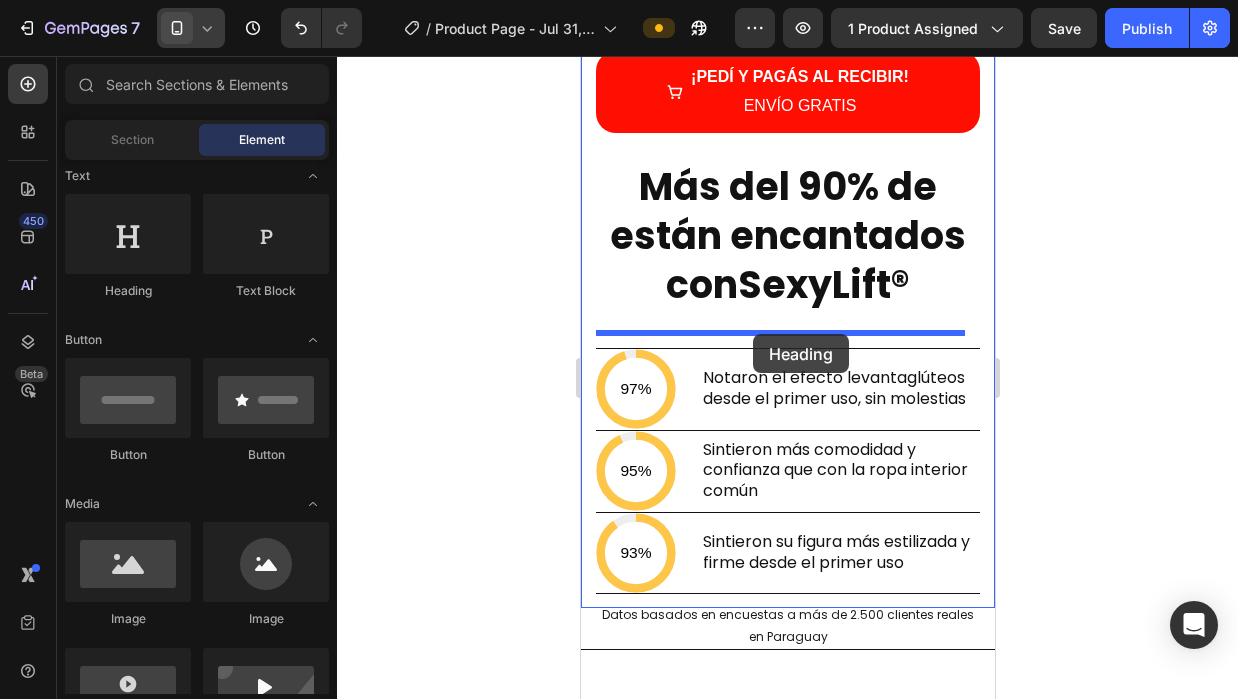 drag, startPoint x: 733, startPoint y: 301, endPoint x: 753, endPoint y: 334, distance: 38.587563 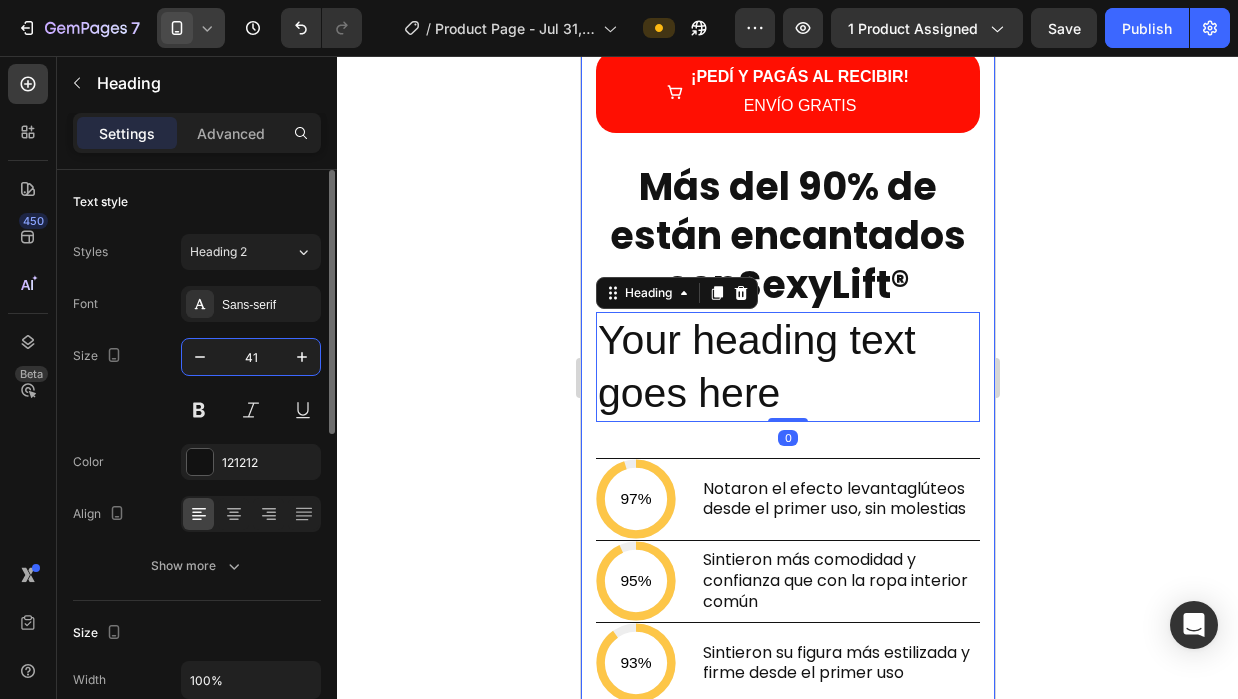 click on "41" at bounding box center [251, 357] 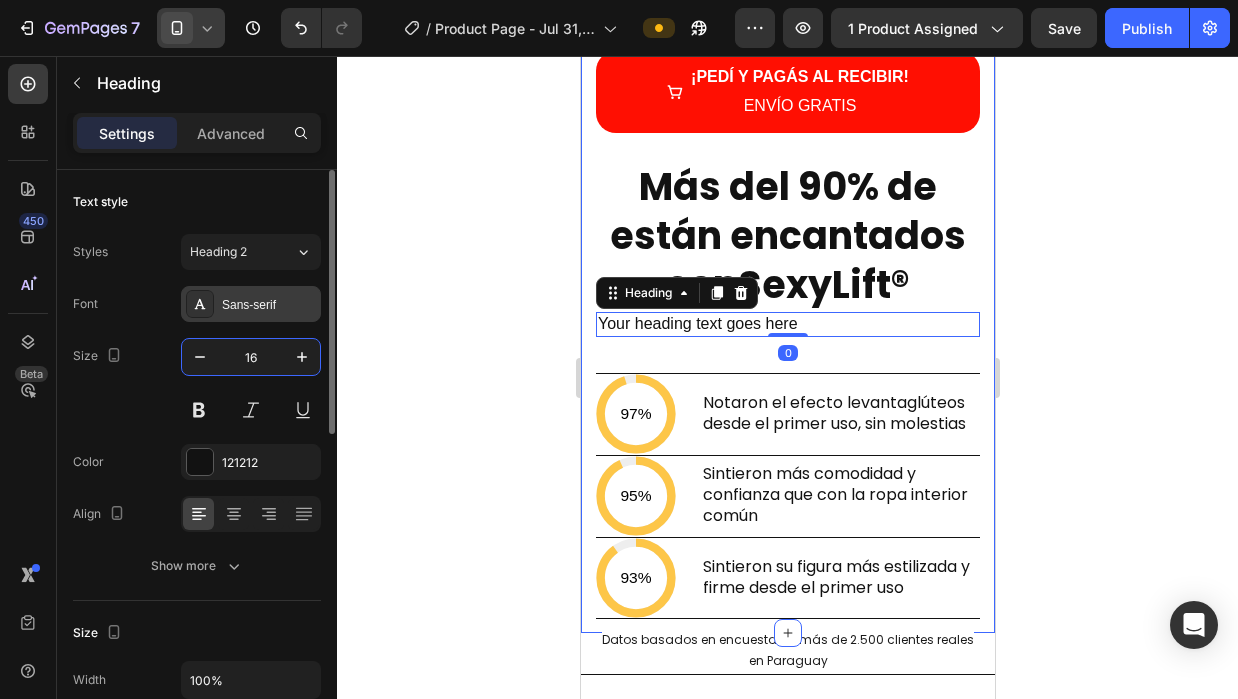 type on "16" 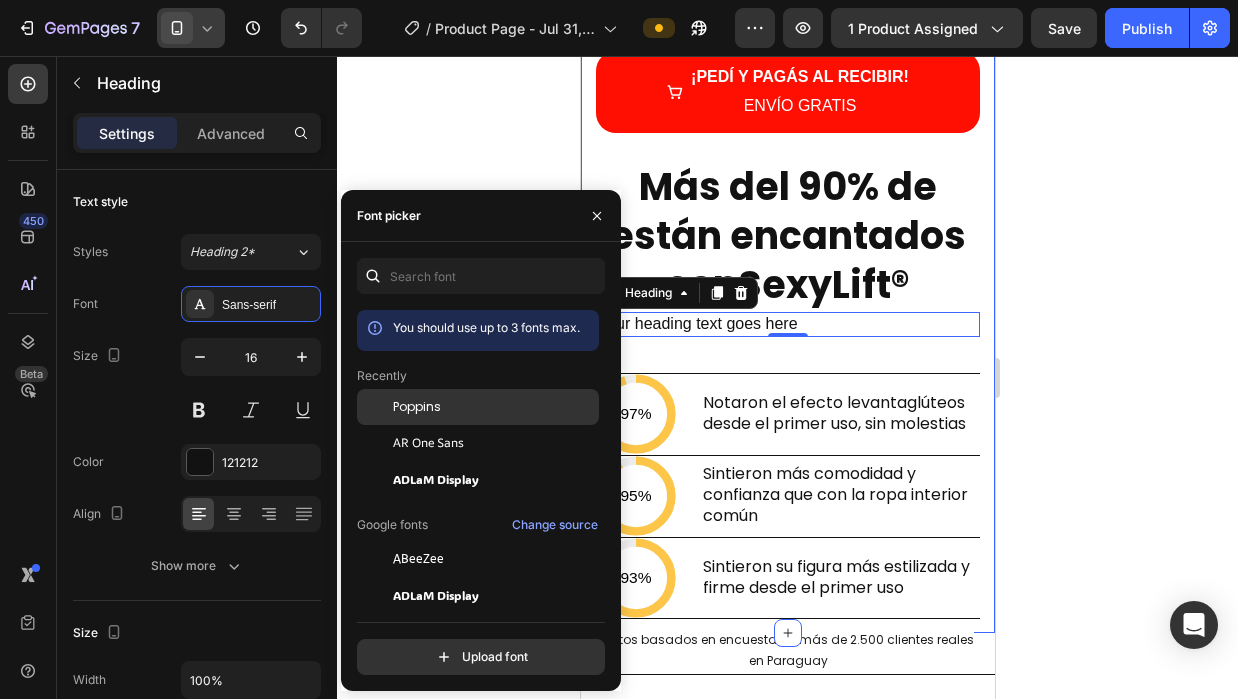 click on "Poppins" at bounding box center (417, 407) 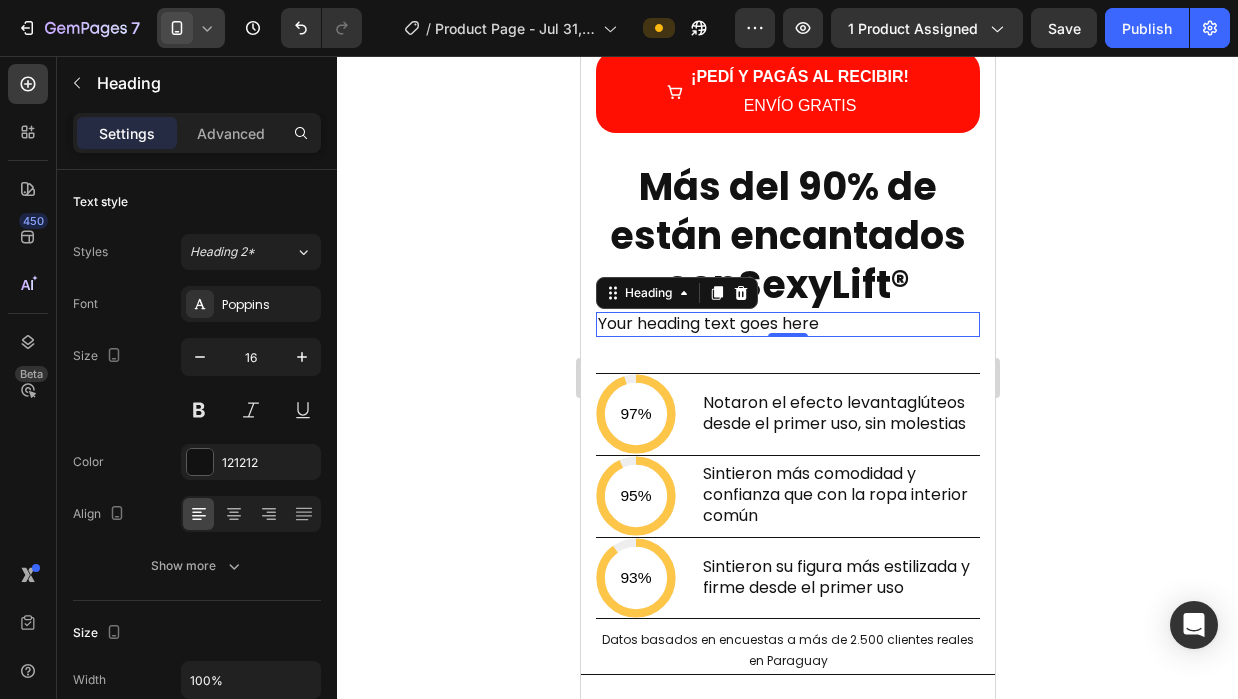 click on "Your heading text goes here" at bounding box center (787, 324) 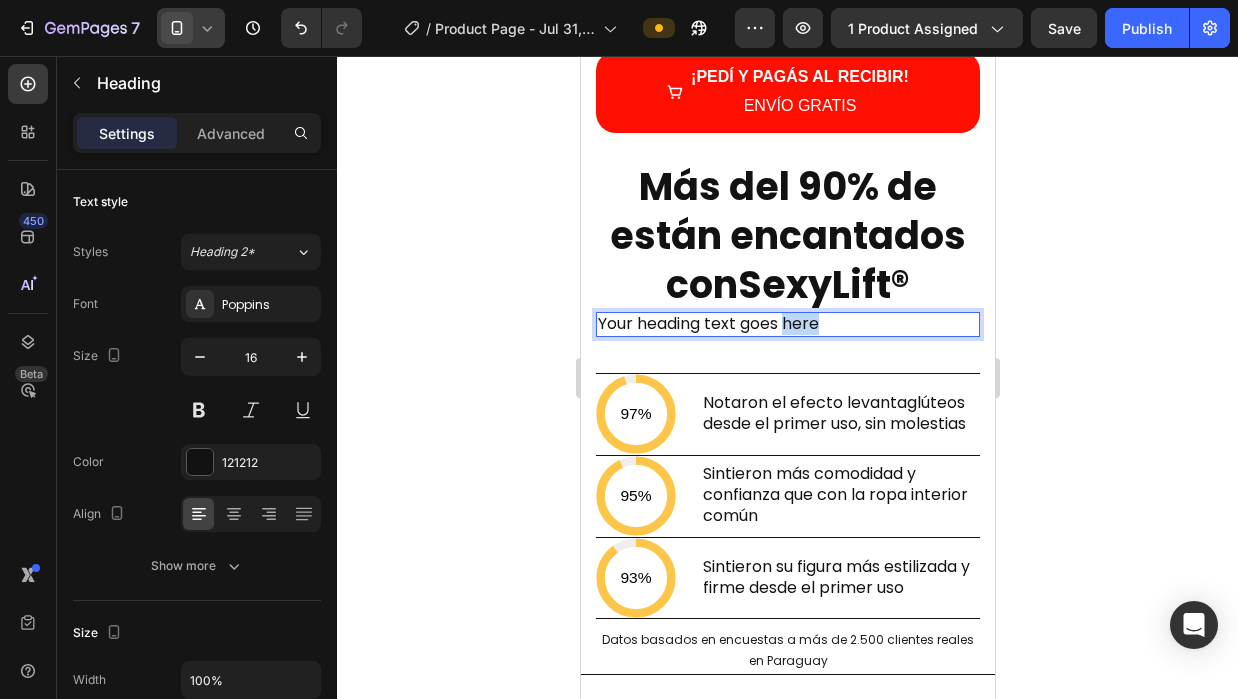 click on "Your heading text goes here" at bounding box center (787, 324) 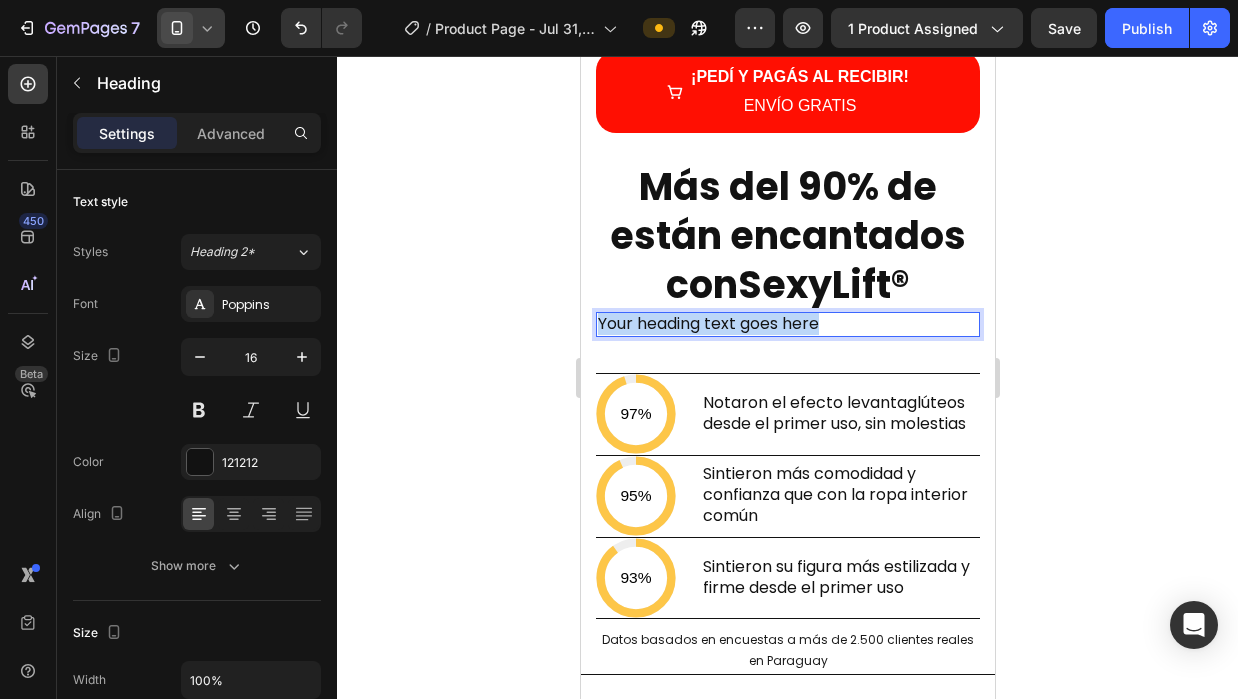 click on "Your heading text goes here" at bounding box center (787, 324) 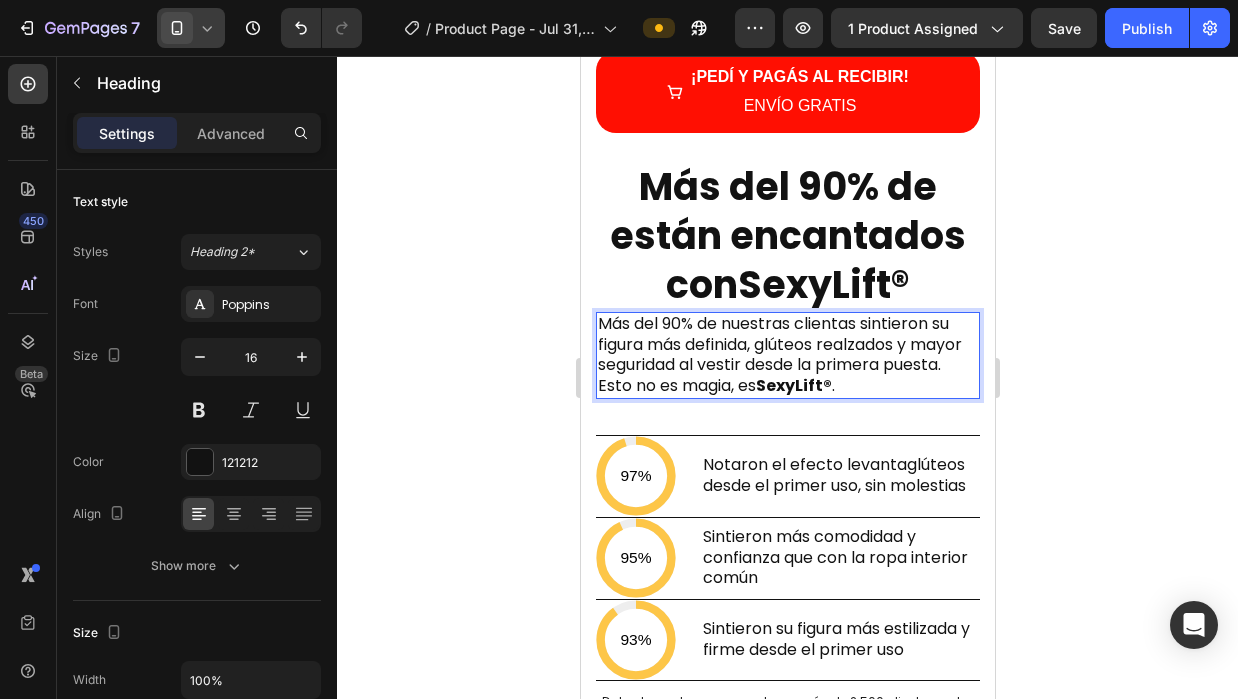 click on "Más del 90% de nuestras clientas sintieron su figura más definida, glúteos realzados y mayor seguridad al vestir desde la primera puesta." at bounding box center (787, 345) 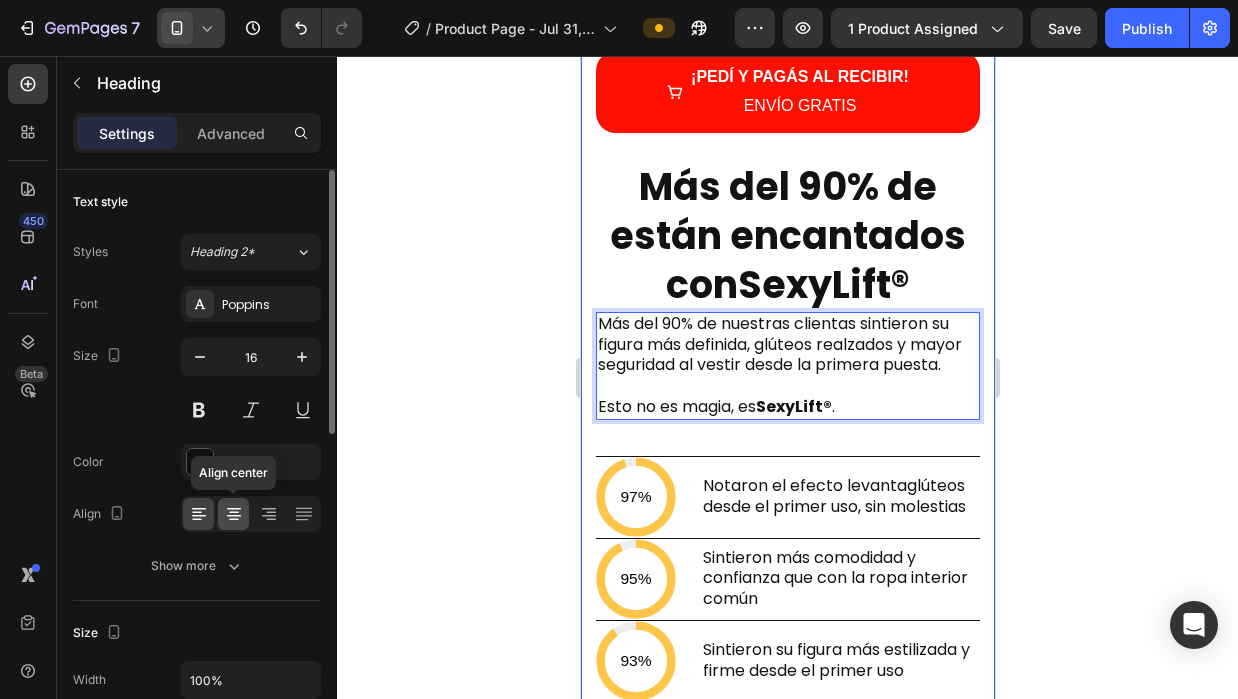 click 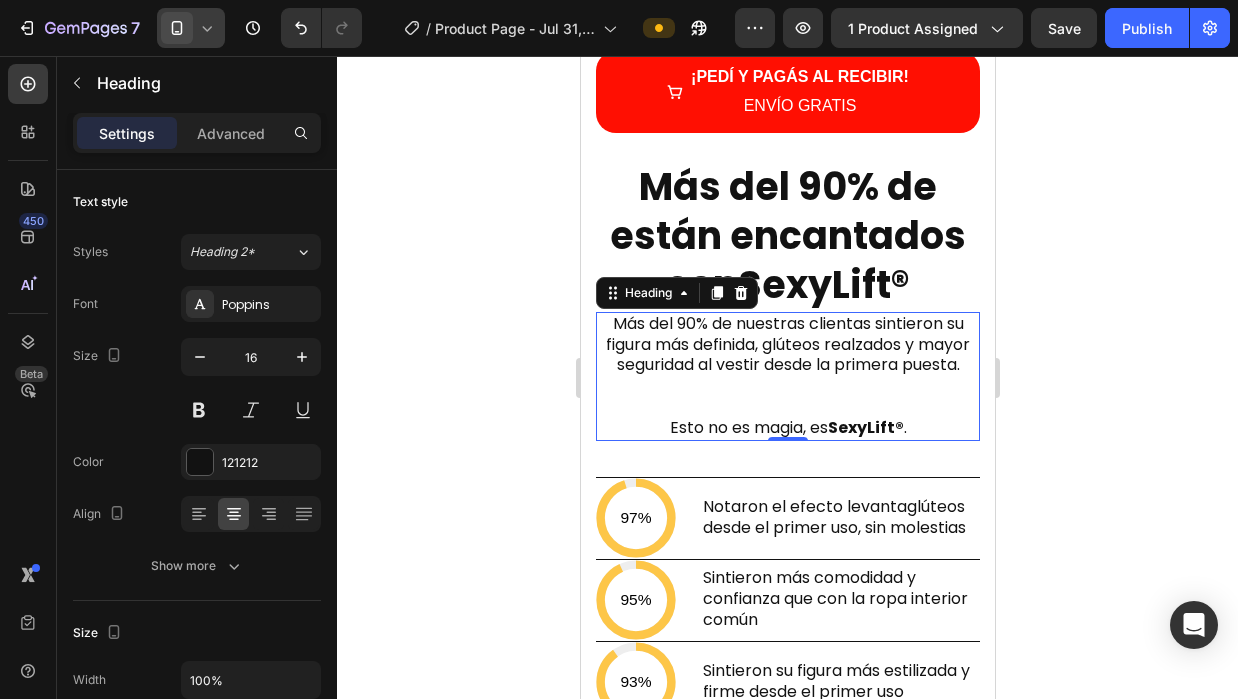click on "Más del 90% de nuestras clientas sintieron su figura más definida, glúteos realzados y mayor seguridad al vestir desde la primera puesta." at bounding box center [787, 366] 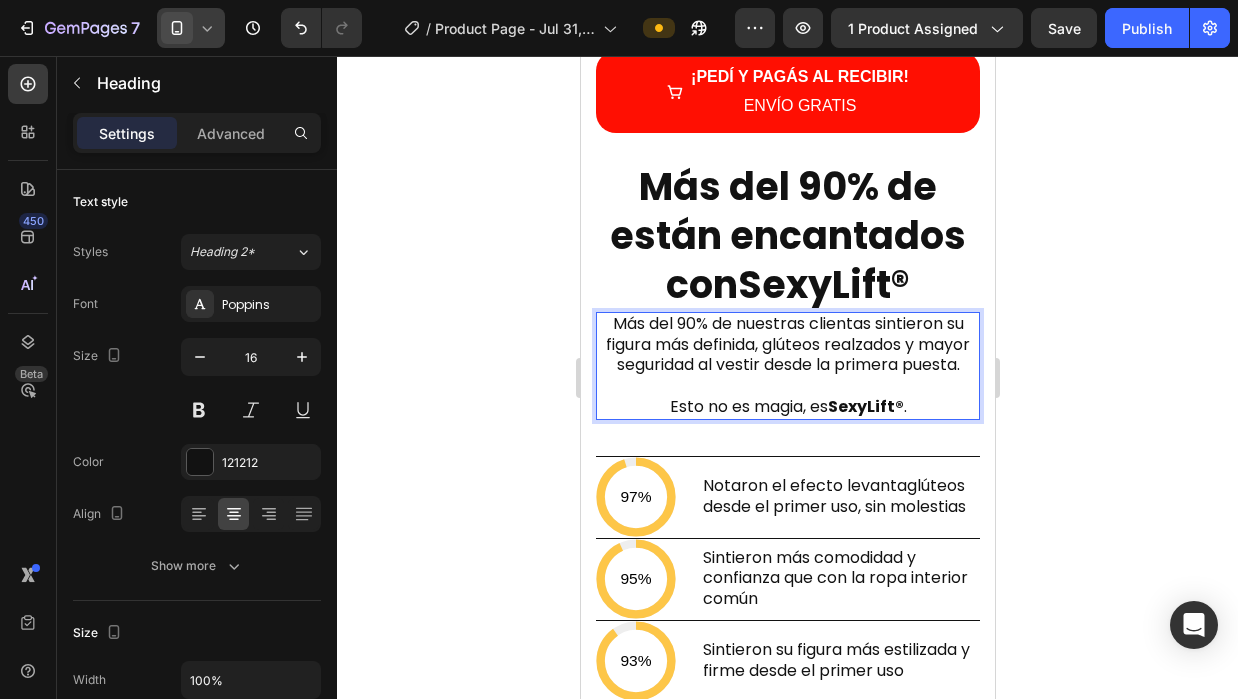 click on "Esto no es magia, es  SexyLift® ." at bounding box center (787, 407) 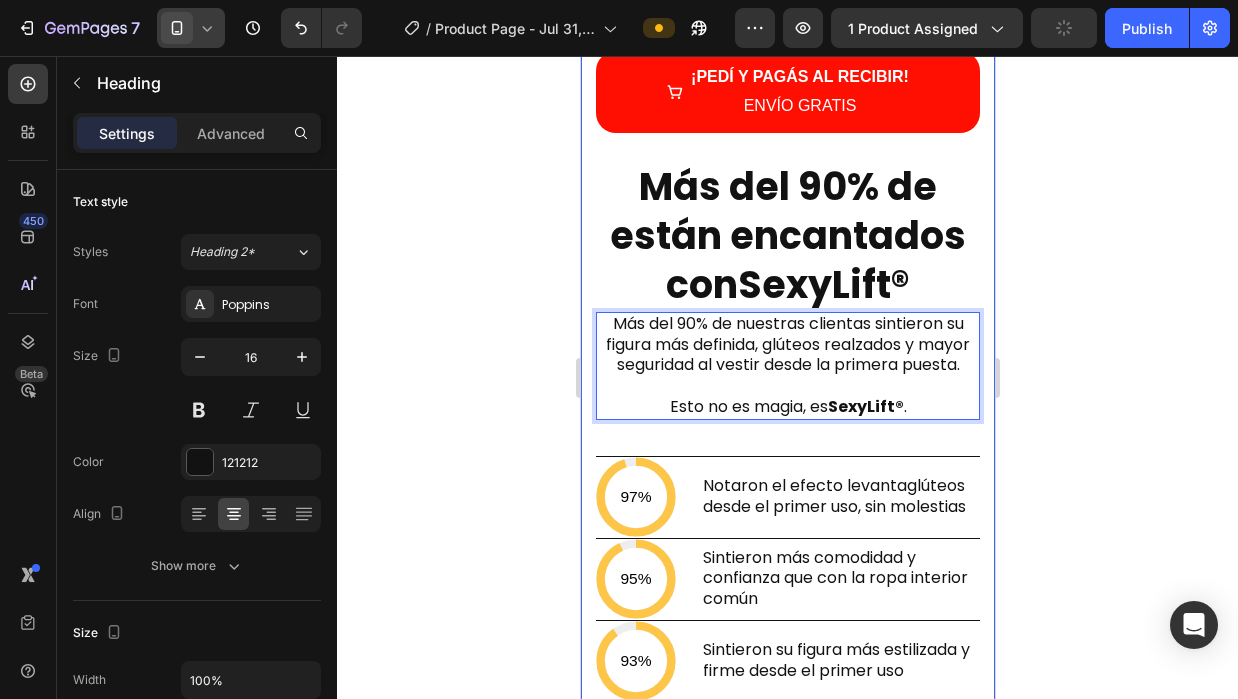 click on "Image Image LimiBaby® Text Block Levanta y moldea al instante Item List Afina abdomen y cintura Item List Invisible bajo la ropa Item List Cómoda y respirable Item List Ideal para uso diario Item List Row Image Shorts normales Text Block
No levantan ni moldean Item List
No disimulan pancita Item List
Se marcan con la ropa Item List
Incómodos o calurosos Item List
Apretada e incómoda tras unas horas Item List Row Row Row ¿Dudas si funciona? Mira lo que dicen nuestras clientas Heading Image
Icon
Icon
Icon
Icon
Icon Row Laura Villalba – Asunción Text block Me gustó porque no se nota nada y me levanta bien sin apretar Text block Row Image
Icon
Icon
Icon
Icon
Icon Row Antonia Rivas – Encarnación Text block Text block Row Image
Icon" at bounding box center (787, -288) 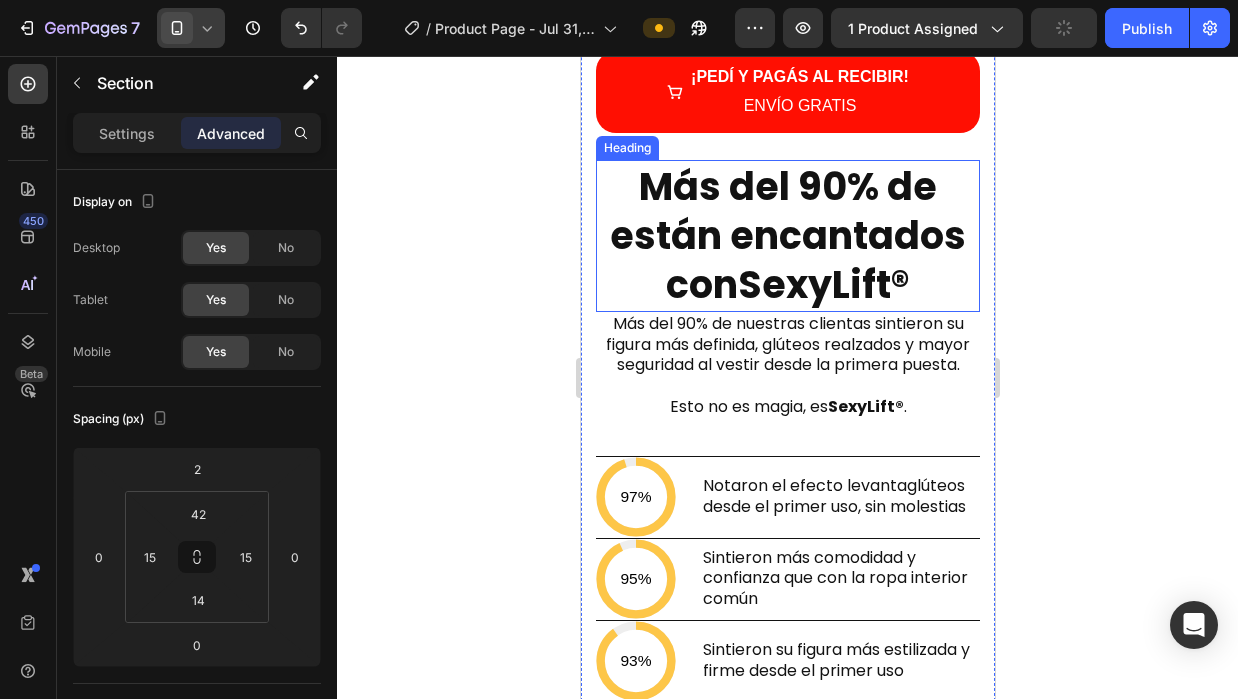 click on "Más del 90% de  están encantados con  SexyLift®" at bounding box center [787, 236] 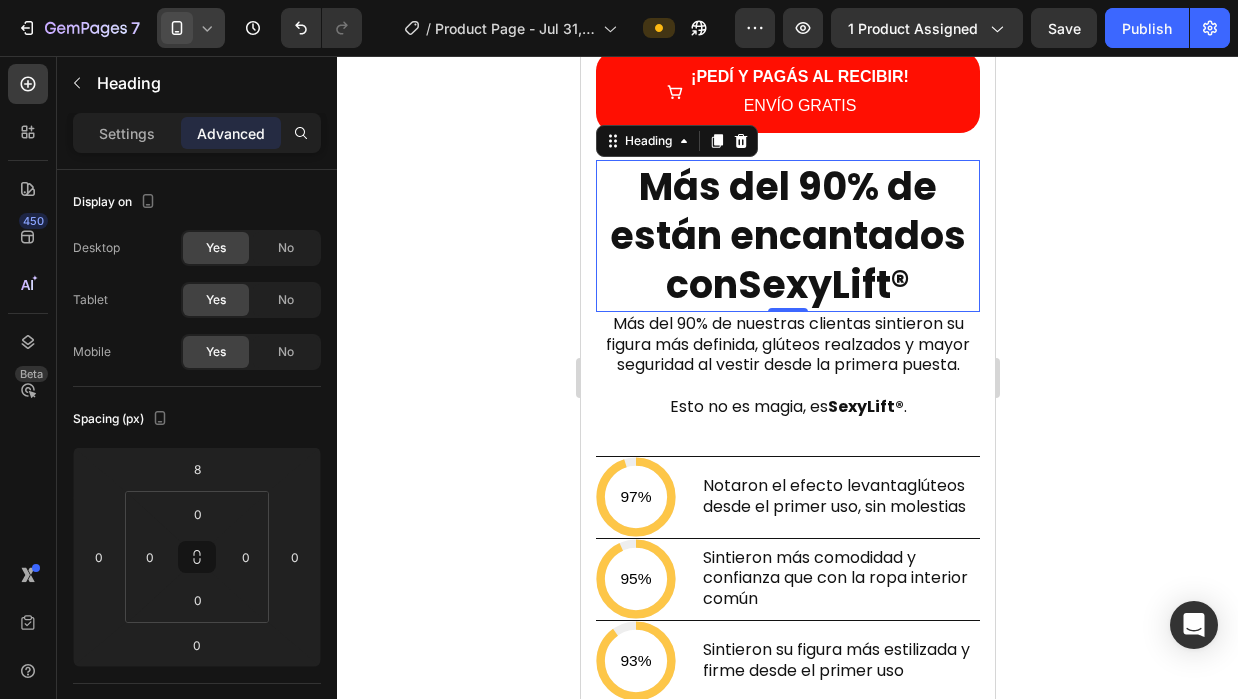 click on "Más del 90% de  están encantados con  SexyLift®" at bounding box center (787, 236) 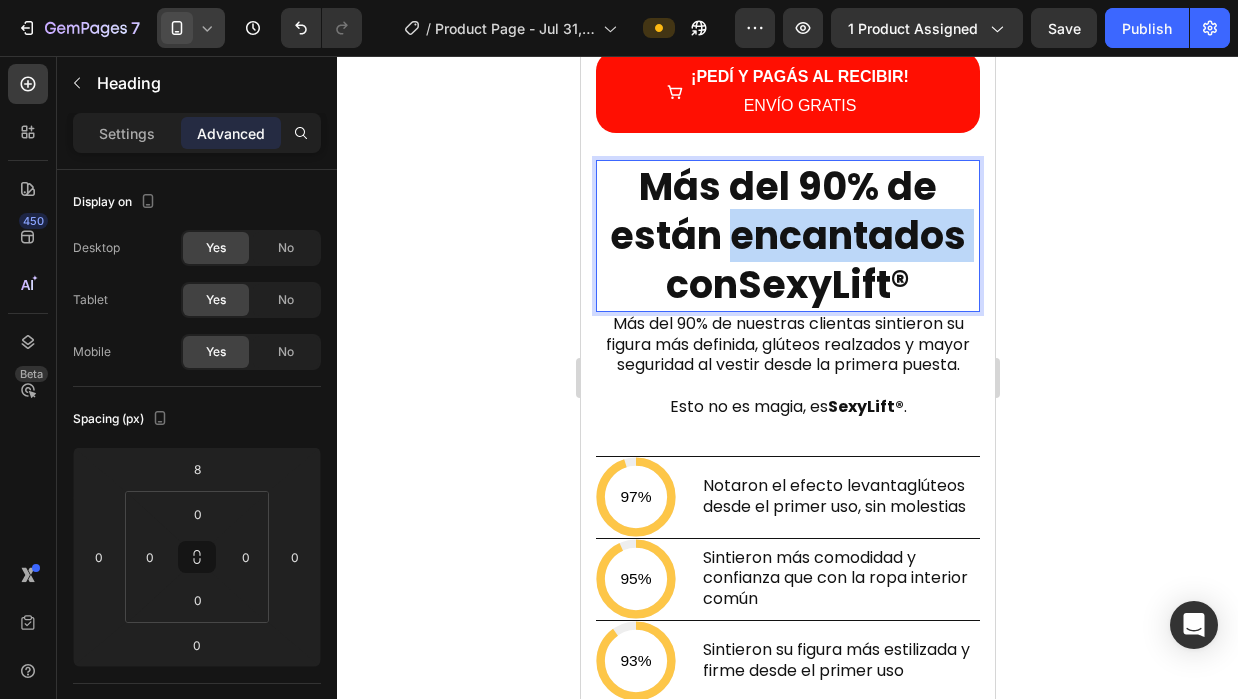click on "Más del 90% de  están encantados con  SexyLift®" at bounding box center [787, 236] 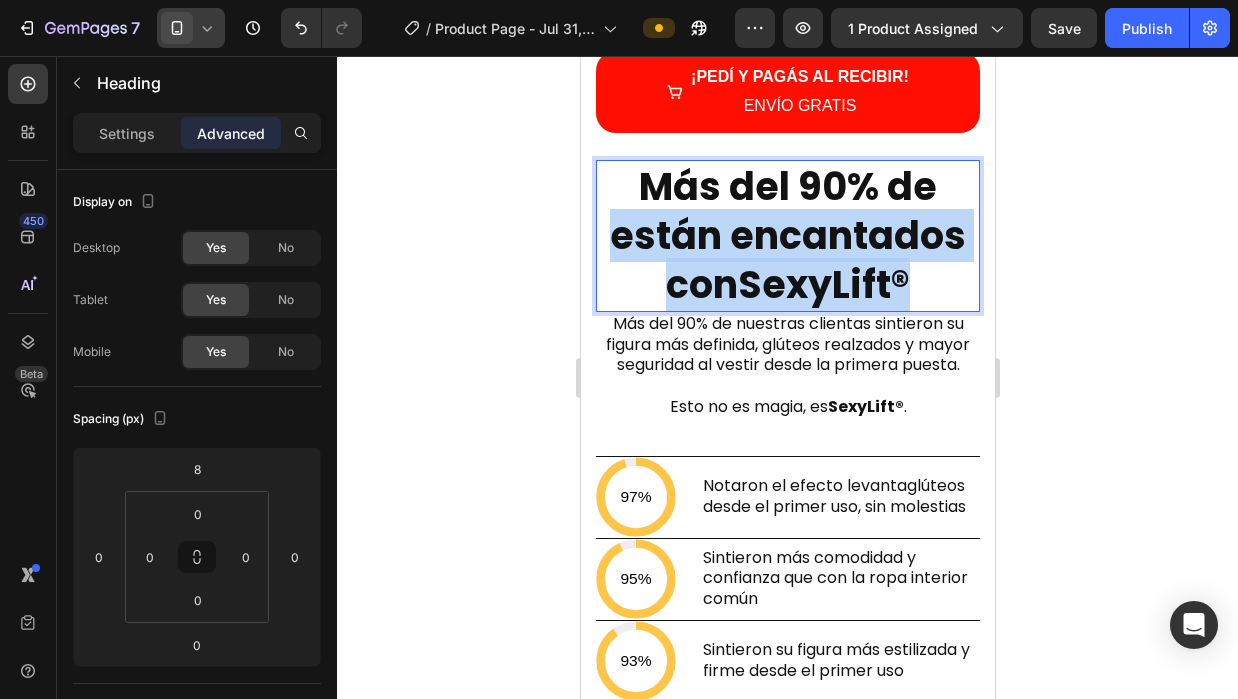 click on "Más del 90% de  están encantados con  SexyLift®" at bounding box center [787, 236] 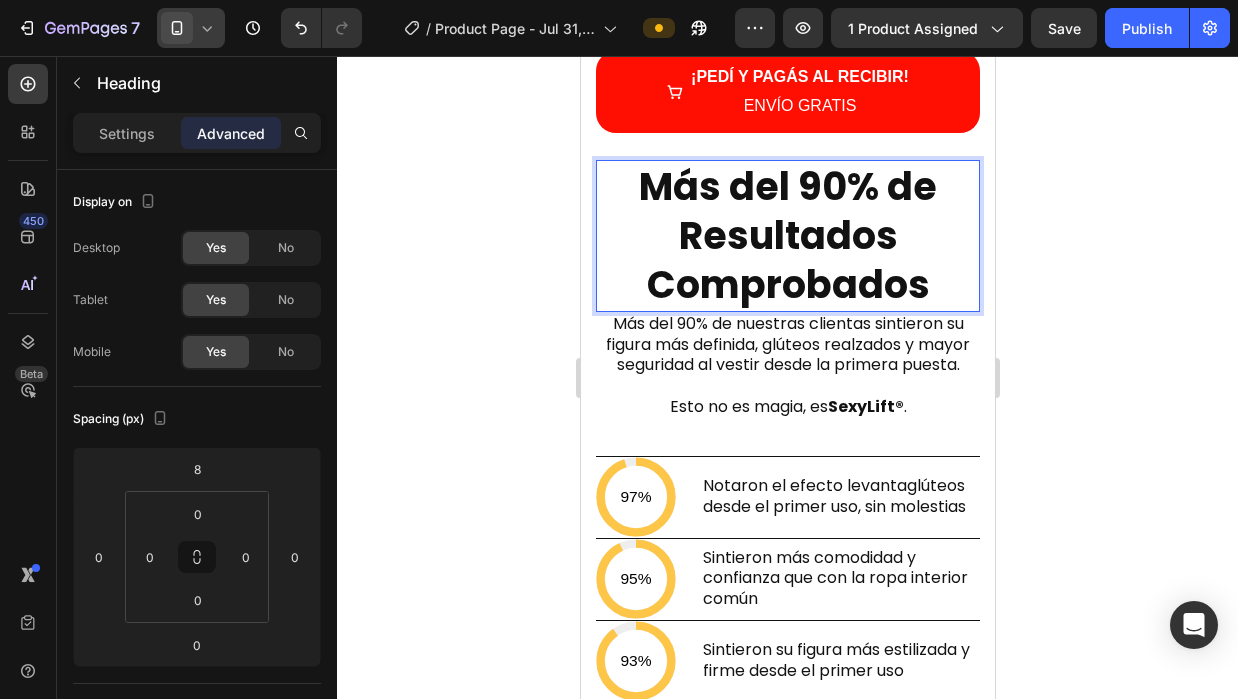 drag, startPoint x: 927, startPoint y: 211, endPoint x: 642, endPoint y: 226, distance: 285.39447 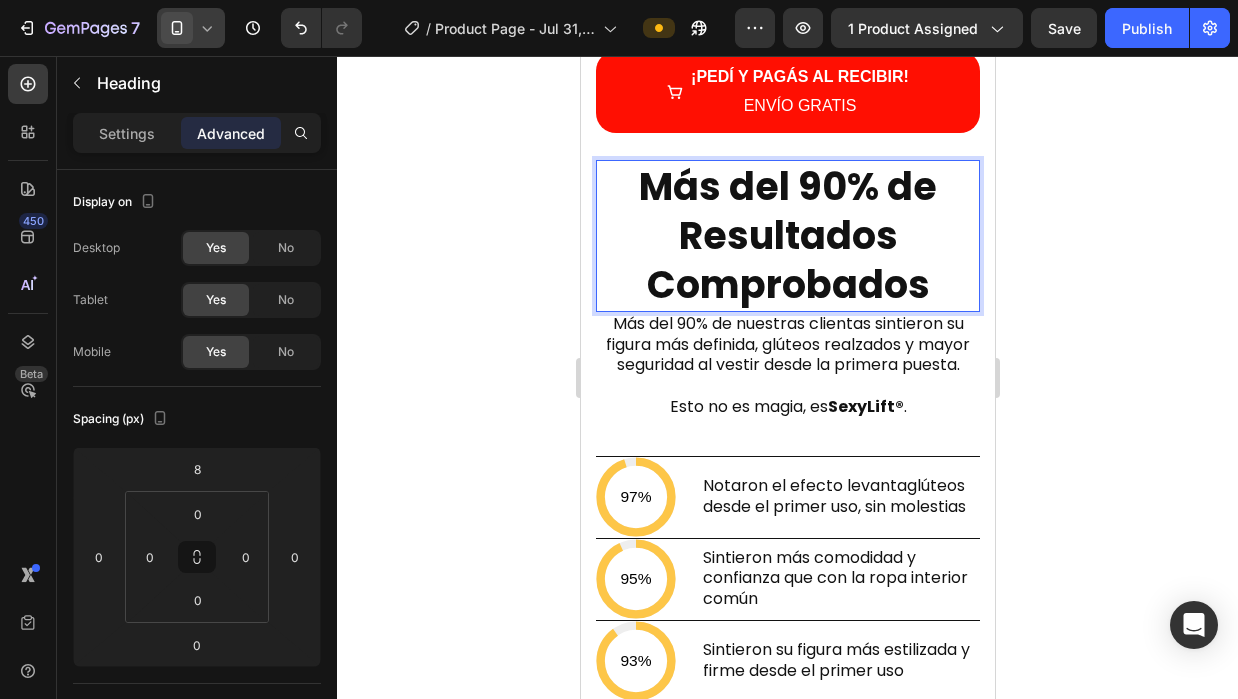 click on "Más del 90% de  Resultados Comprobados" at bounding box center [787, 236] 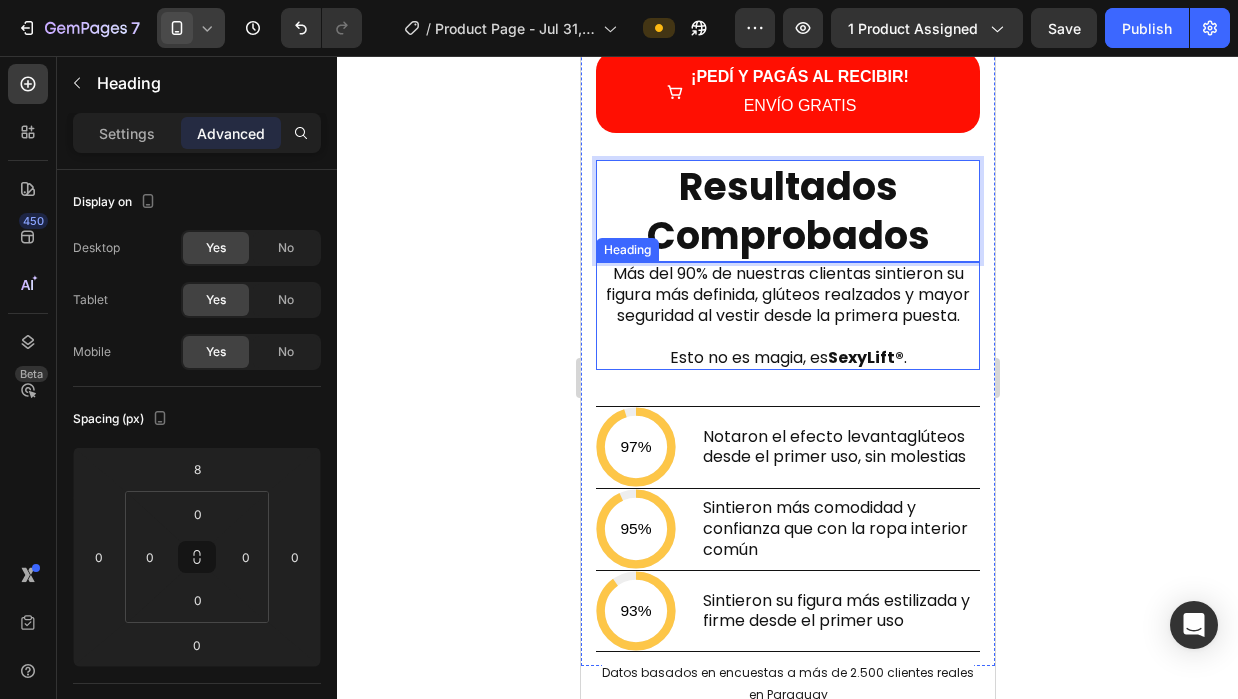 click on "Más del 90% de nuestras clientas sintieron su figura más definida, glúteos realzados y mayor seguridad al vestir desde la primera puesta.   Esto no es magia, es  SexyLift® ." at bounding box center [787, 316] 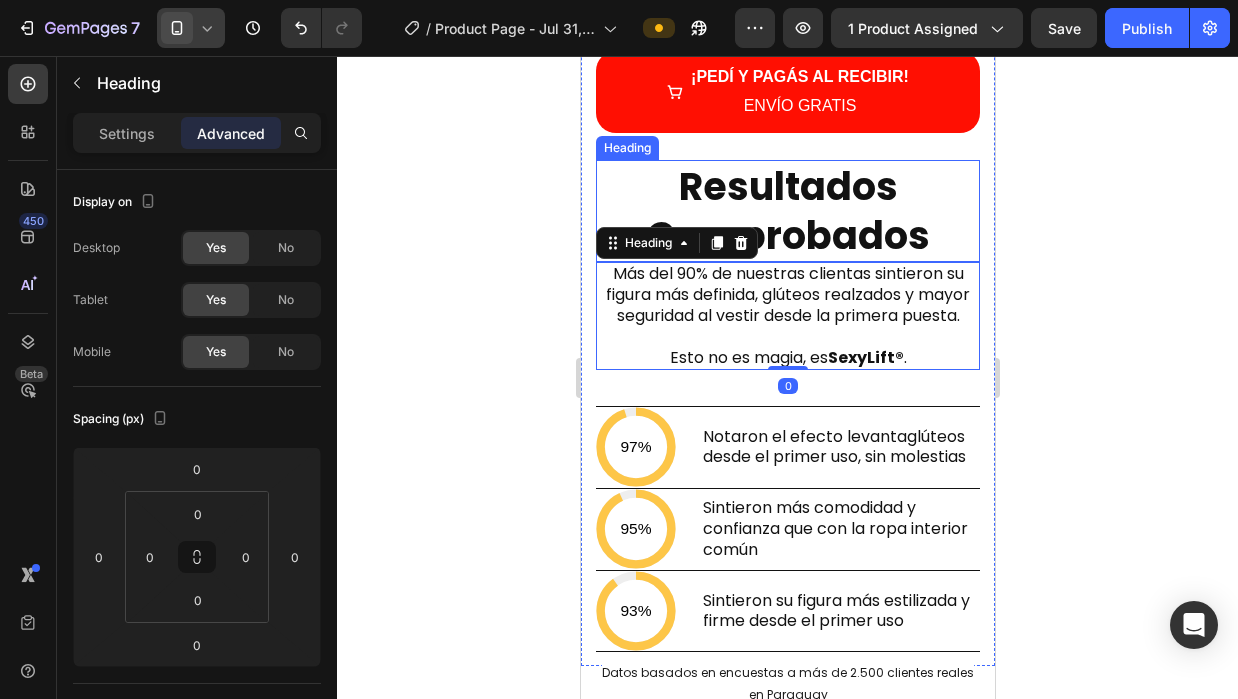 click on "Resultados Comprobados" at bounding box center [787, 211] 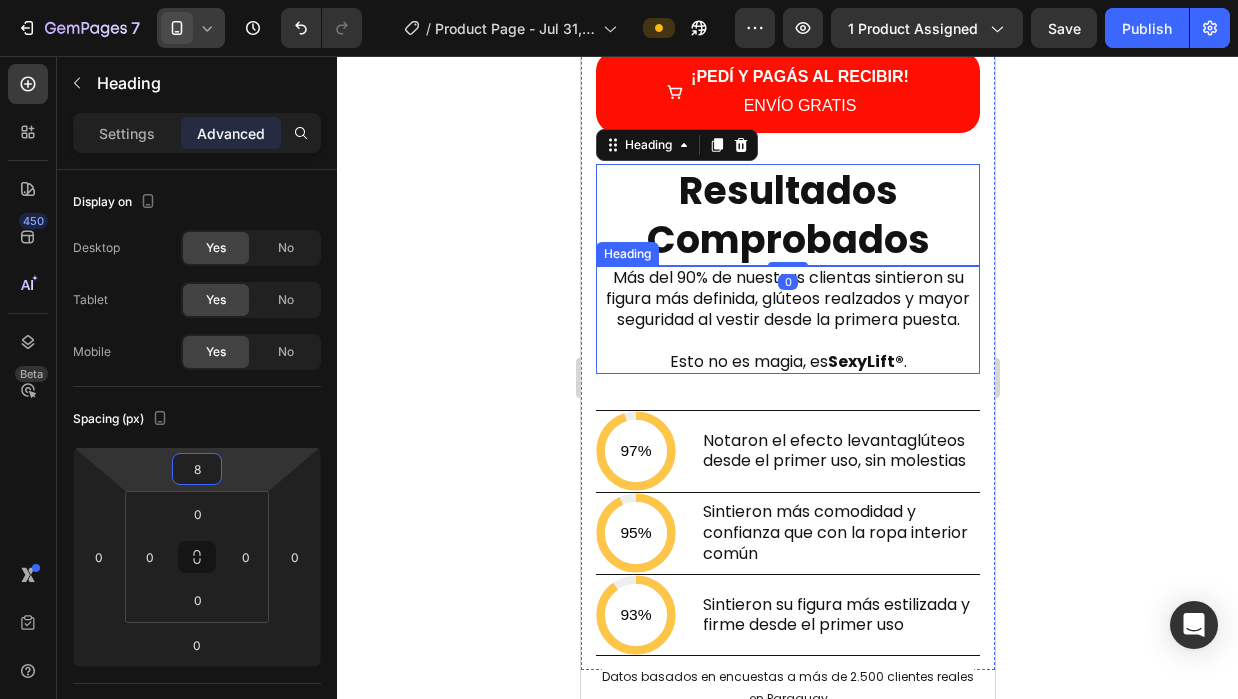 type on "6" 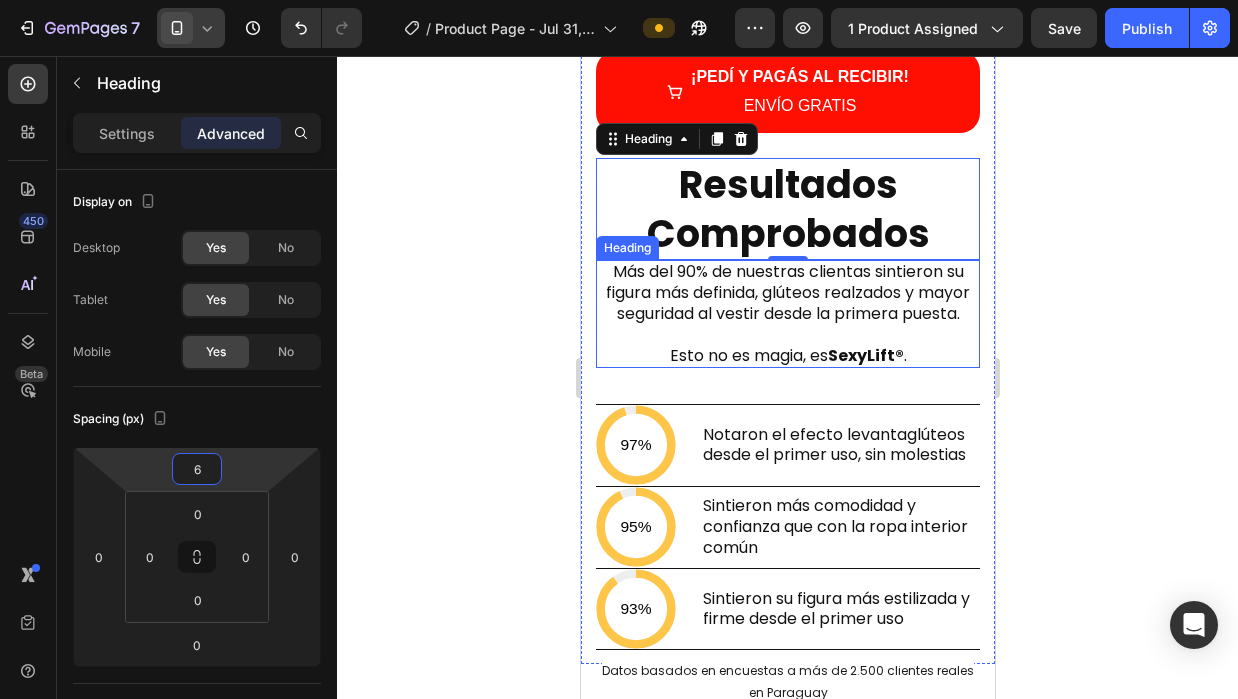 click on "7   /  Product Page - Jul 31, 14:43:12 Preview 1 product assigned  Save   Publish  450 Beta Sections(30) Elements(84) Section Element Hero Section Product Detail Brands Trusted Badges Guarantee Product Breakdown How to use Testimonials Compare Bundle FAQs Social Proof Brand Story Product List Collection Blog List Contact Sticky Add to Cart Custom Footer Browse Library 450 Layout
Row
Row
Row
Row Text
Heading
Text Block Button
Button
Button Media
Image
Image" at bounding box center (619, 0) 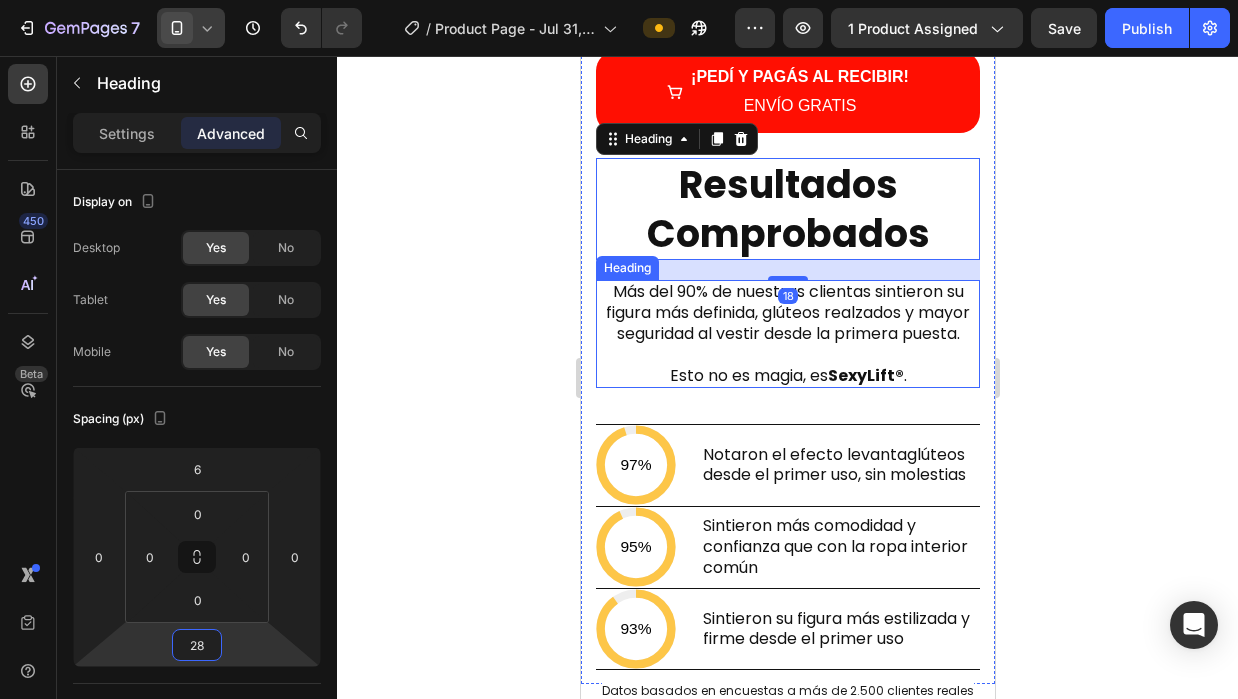 type on "30" 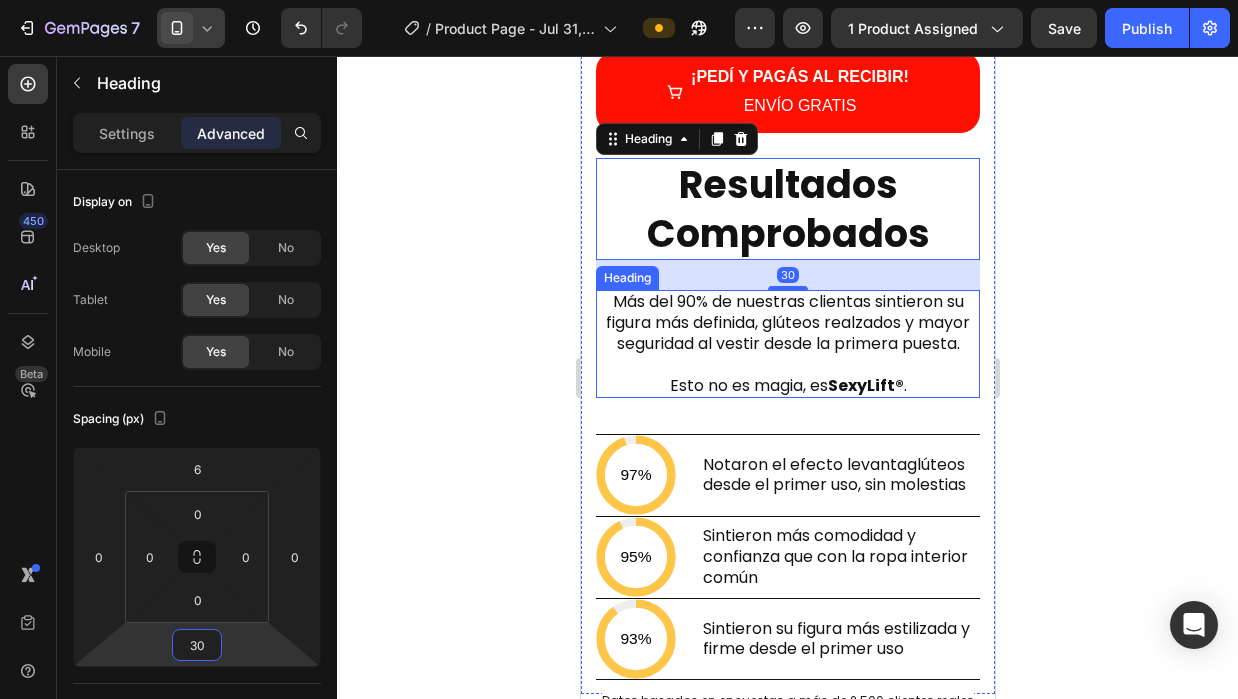 drag, startPoint x: 267, startPoint y: 654, endPoint x: 268, endPoint y: 642, distance: 12.0415945 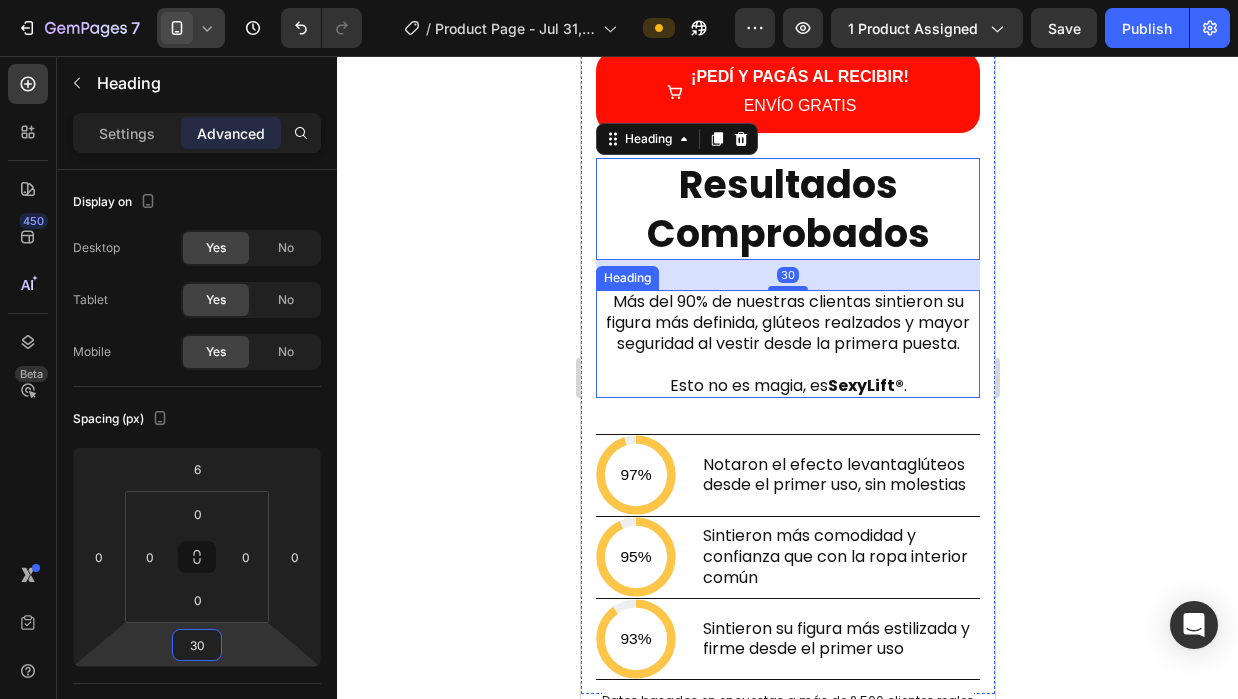 click on "7   /  Product Page - Jul 31, 14:43:12 Preview 1 product assigned  Save   Publish  450 Beta Sections(30) Elements(84) Section Element Hero Section Product Detail Brands Trusted Badges Guarantee Product Breakdown How to use Testimonials Compare Bundle FAQs Social Proof Brand Story Product List Collection Blog List Contact Sticky Add to Cart Custom Footer Browse Library 450 Layout
Row
Row
Row
Row Text
Heading
Text Block Button
Button
Button Media
Image
Image" at bounding box center [619, 0] 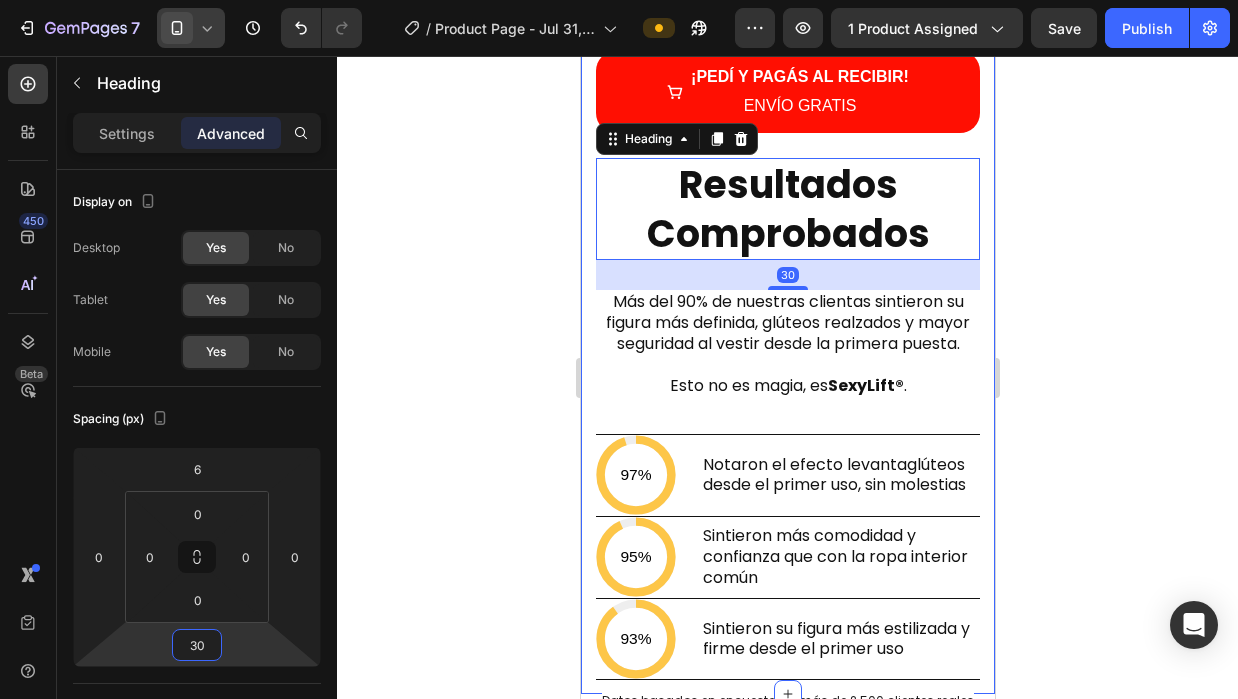 click on "Image Image LimiBaby® Text Block Levanta y moldea al instante Item List Afina abdomen y cintura Item List Invisible bajo la ropa Item List Cómoda y respirable Item List Ideal para uso diario Item List Row Image Shorts normales Text Block
No levantan ni moldean Item List
No disimulan pancita Item List
Se marcan con la ropa Item List
Incómodos o calurosos Item List
Apretada e incómoda tras unas horas Item List Row Row Row ¿Dudas si funciona? Mira lo que dicen nuestras clientas Heading Image
Icon
Icon
Icon
Icon
Icon Row Laura Villalba – Asunción Text block Me gustó porque no se nota nada y me levanta bien sin apretar Text block Row Image
Icon
Icon
Icon
Icon
Icon Row Antonia Rivas – Encarnación Text block Text block Row Image
Icon" at bounding box center (787, -298) 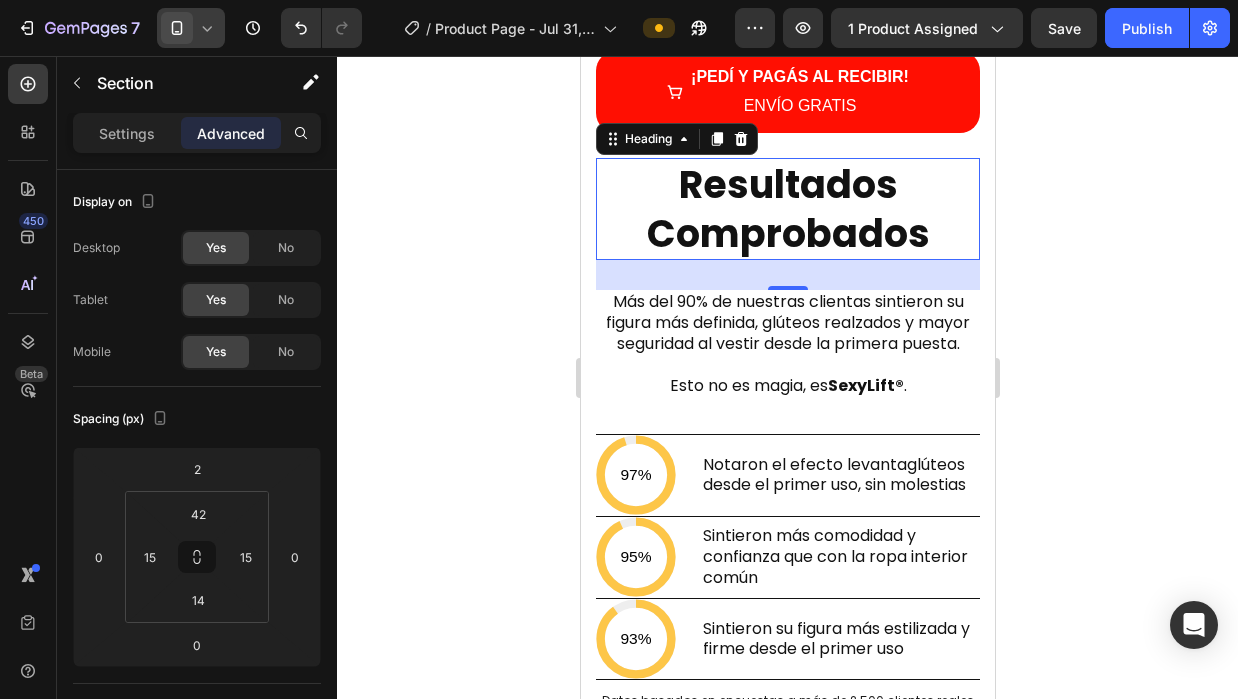 click on "Resultados Comprobados" at bounding box center (787, 209) 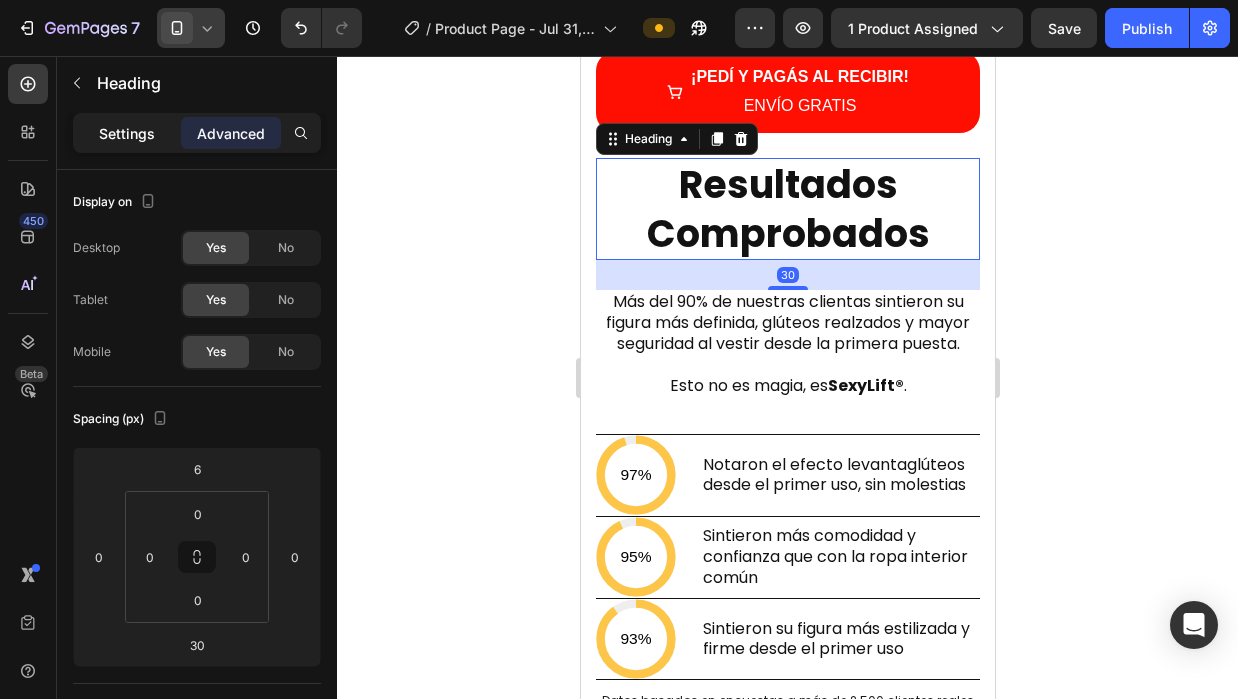 click on "Settings" 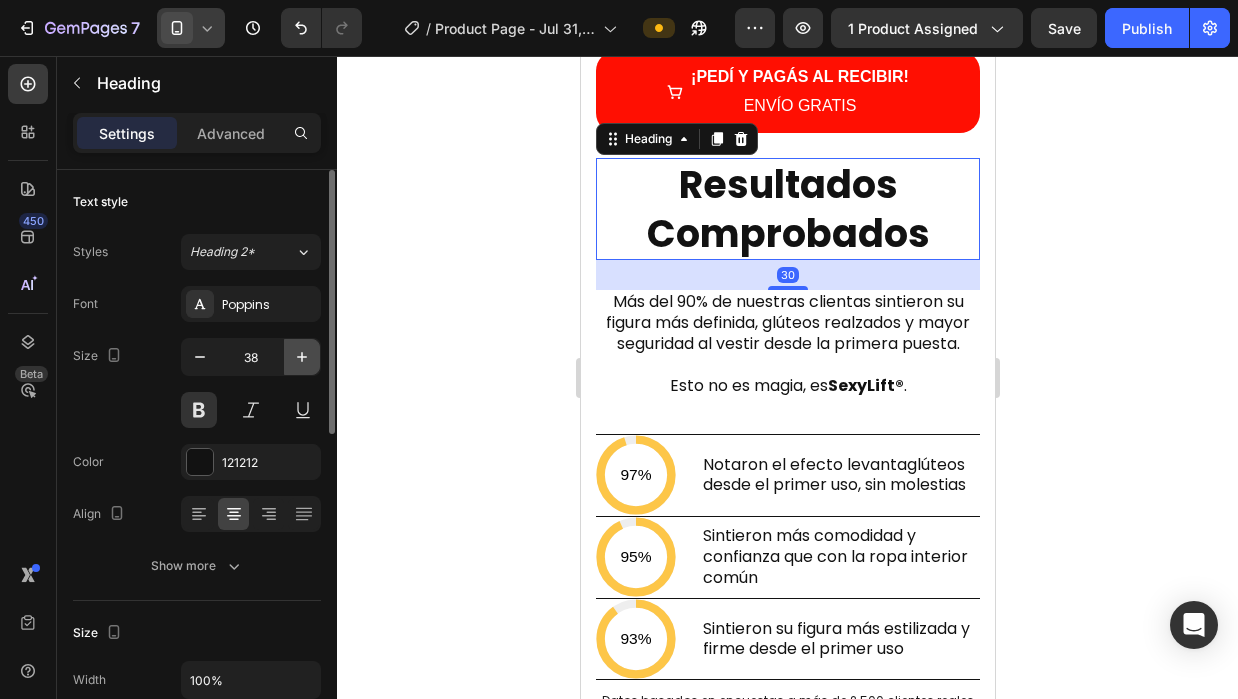 click 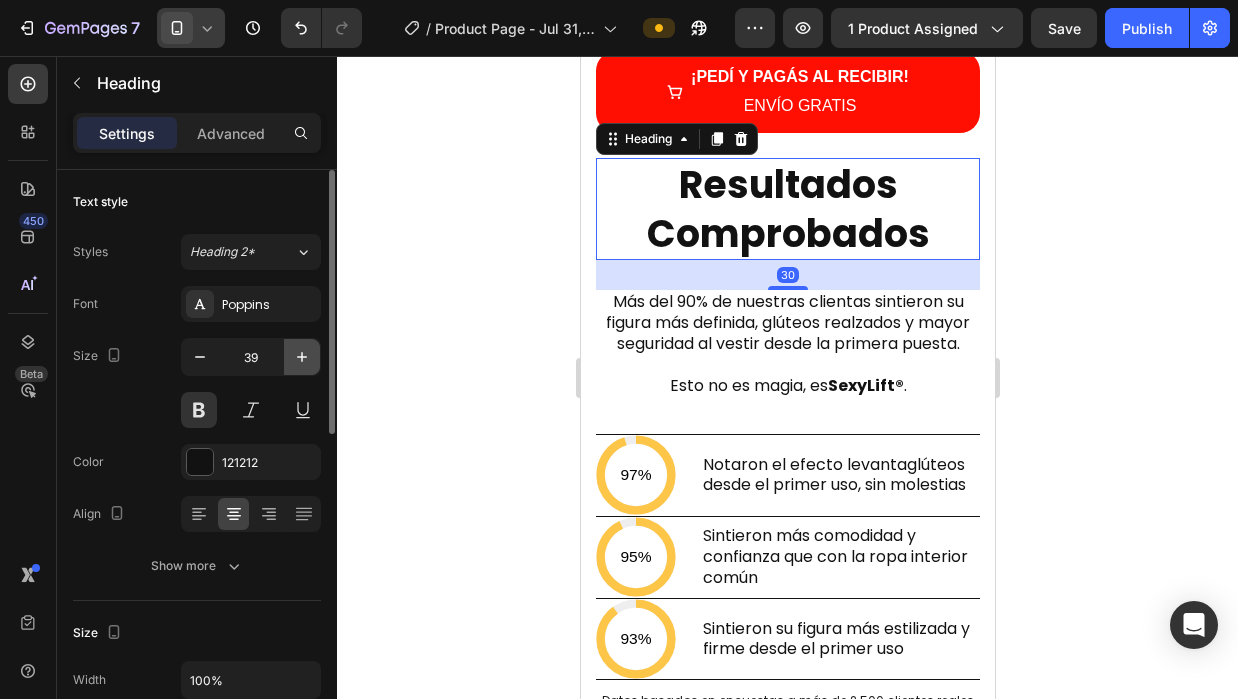 click 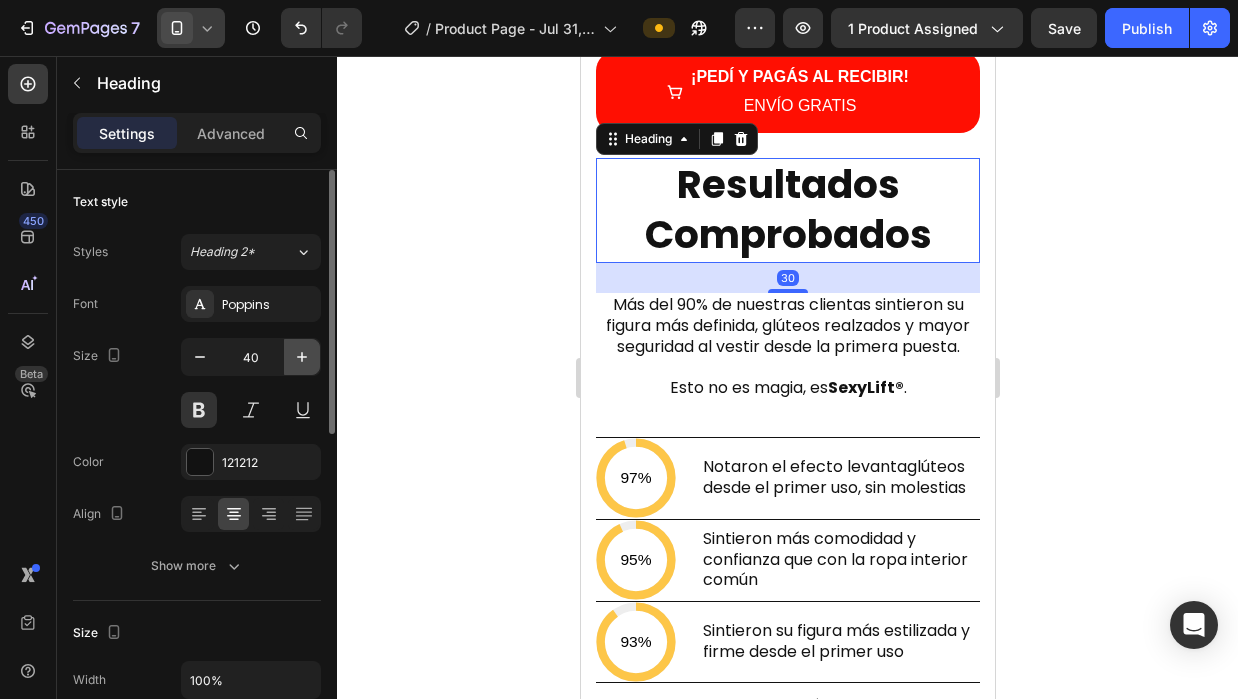 click 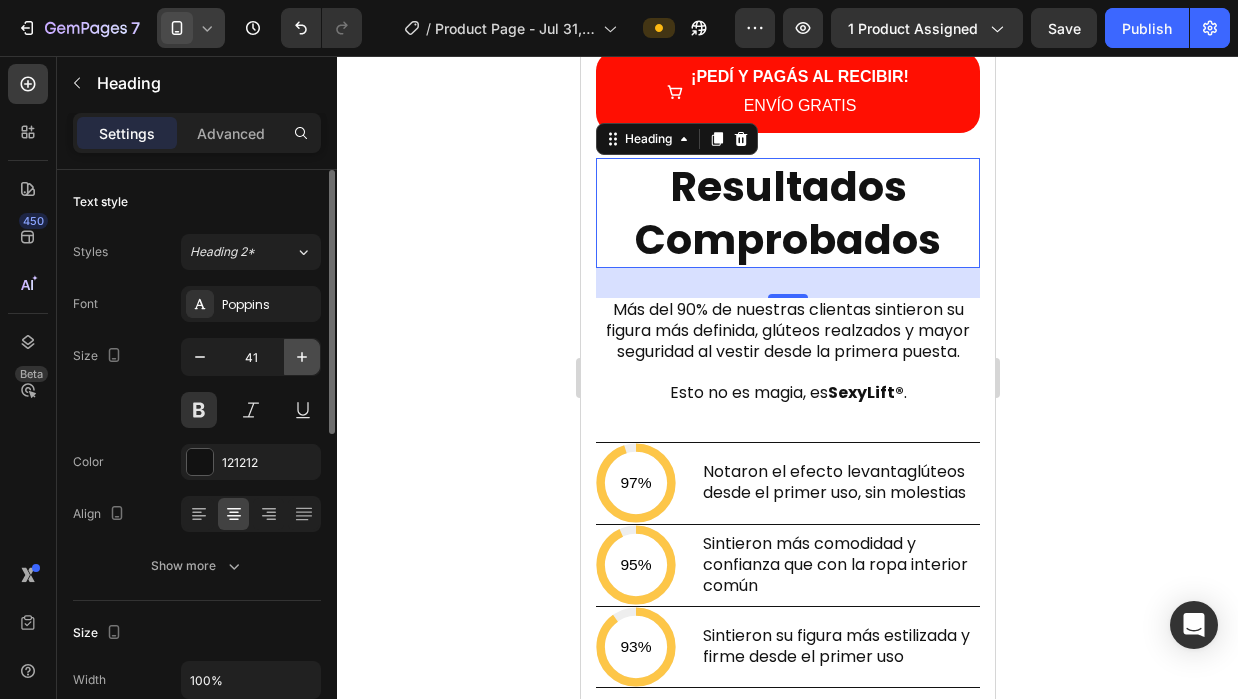 click 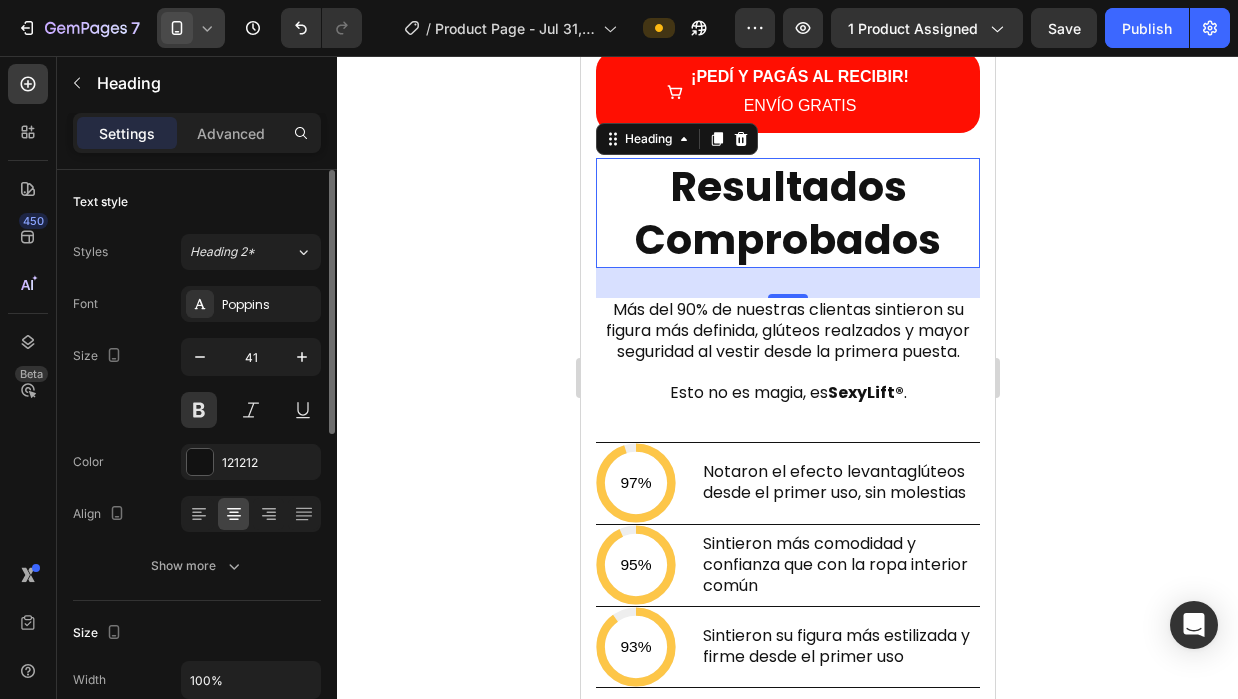 type on "42" 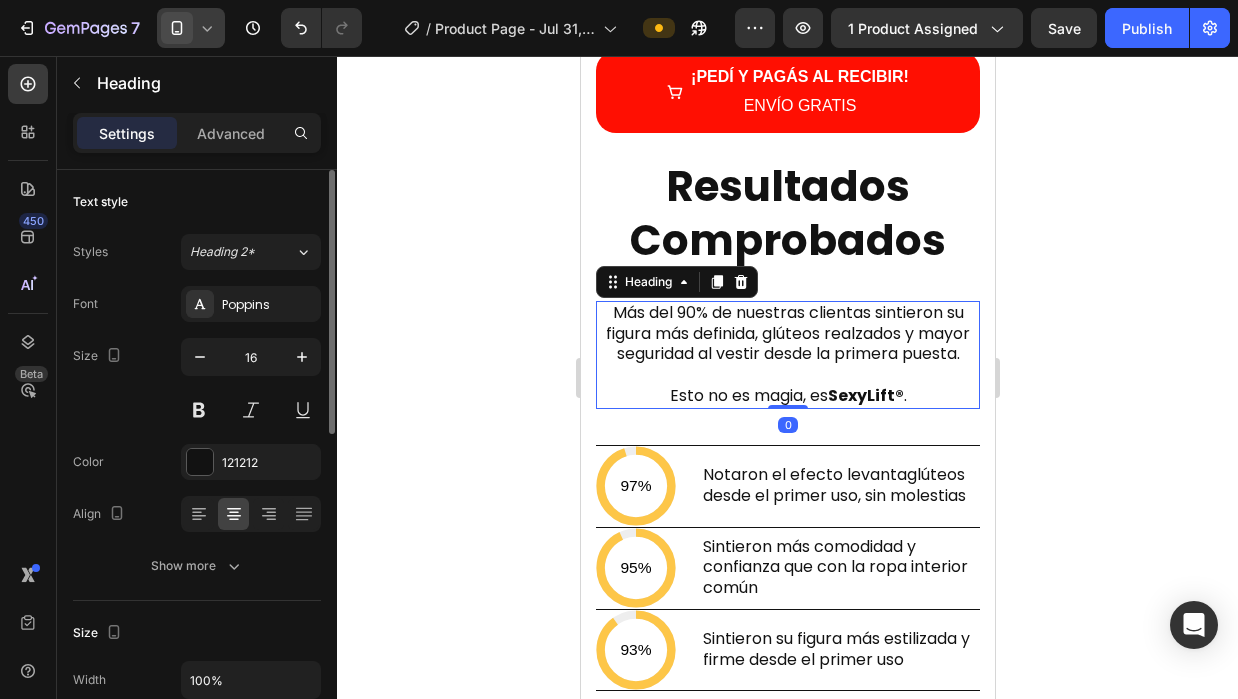 click on "Más del 90% de nuestras clientas sintieron su figura más definida, glúteos realzados y mayor seguridad al vestir desde la primera puesta.   Esto no es magia, es  SexyLift® ." at bounding box center [787, 355] 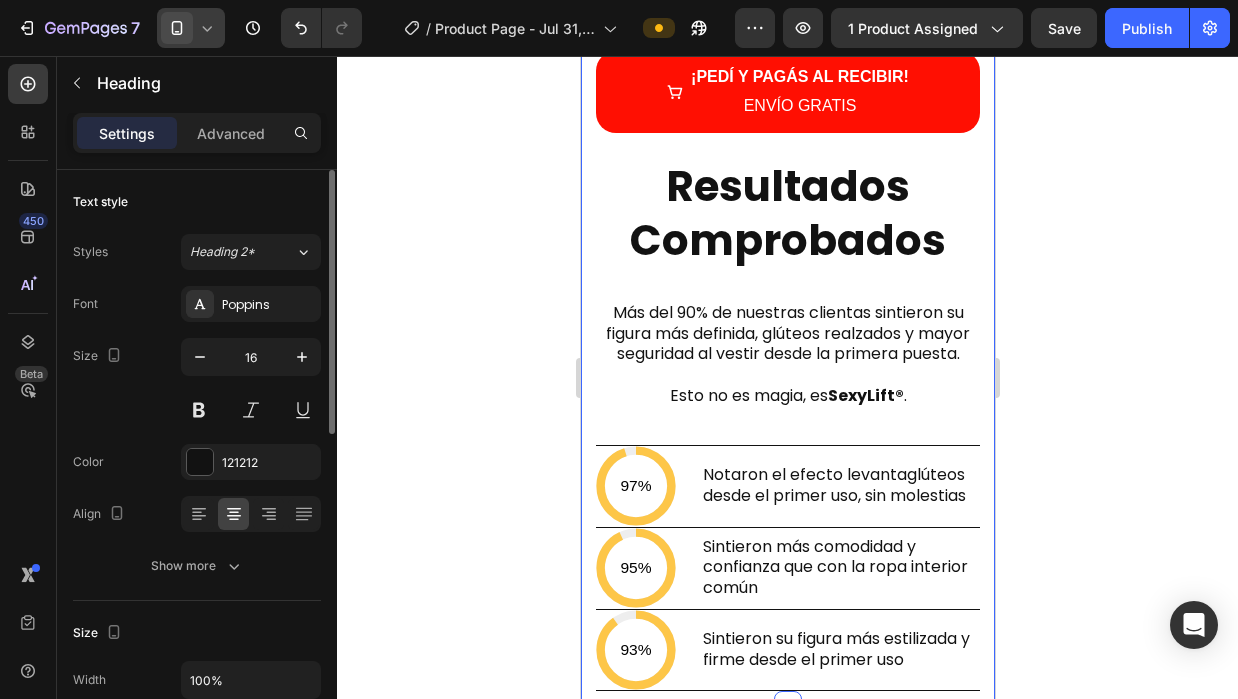 click on "Image Image LimiBaby® Text Block Levanta y moldea al instante Item List Afina abdomen y cintura Item List Invisible bajo la ropa Item List Cómoda y respirable Item List Ideal para uso diario Item List Row Image Shorts normales Text Block
No levantan ni moldean Item List
No disimulan pancita Item List
Se marcan con la ropa Item List
Incómodos o calurosos Item List
Apretada e incómoda tras unas horas Item List Row Row Row ¿Dudas si funciona? Mira lo que dicen nuestras clientas Heading Image
Icon
Icon
Icon
Icon
Icon Row Laura Villalba – Asunción Text block Me gustó porque no se nota nada y me levanta bien sin apretar Text block Row Image
Icon
Icon
Icon
Icon
Icon Row Antonia Rivas – Encarnación Text block Text block Row Image
Icon" at bounding box center (787, -293) 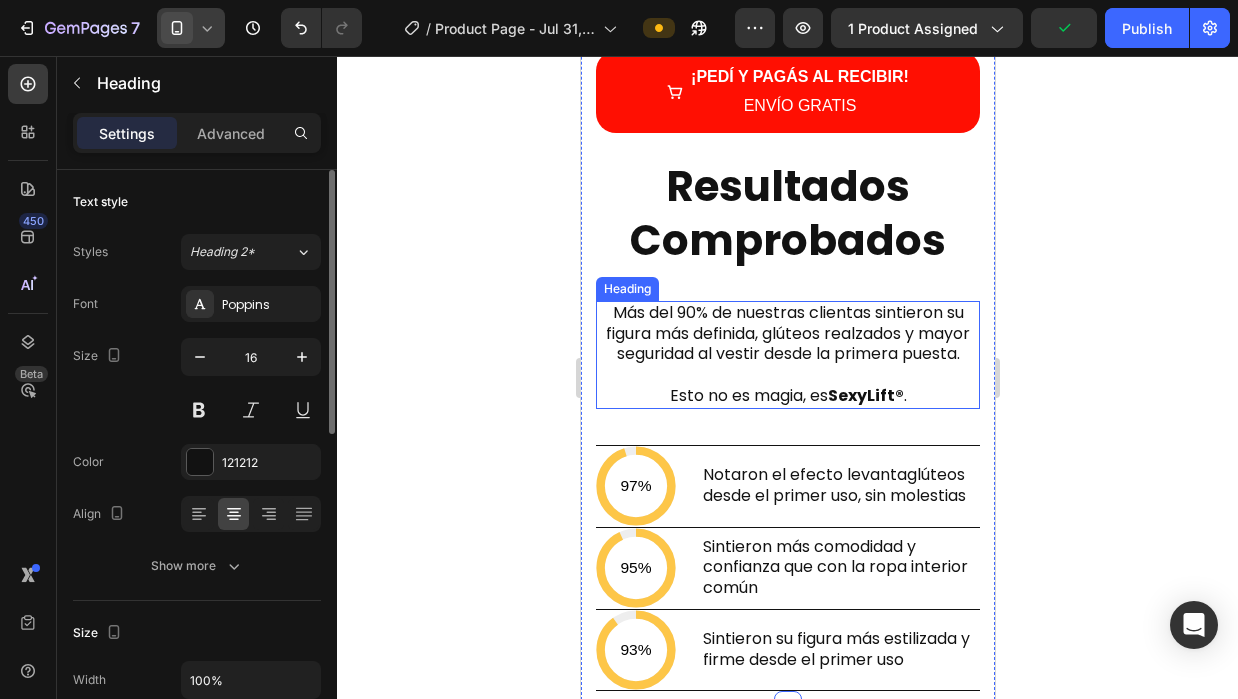 click on "Más del 90% de nuestras clientas sintieron su figura más definida, glúteos realzados y mayor seguridad al vestir desde la primera puesta.   Esto no es magia, es  SexyLift® ." at bounding box center [787, 355] 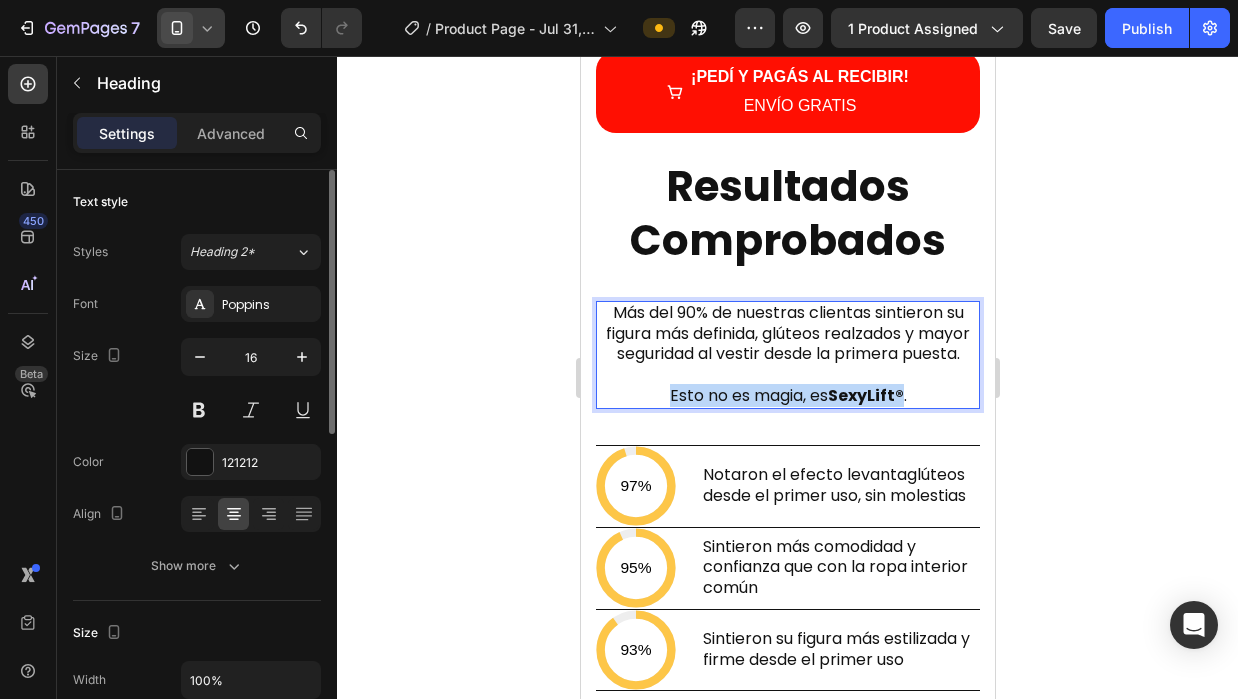 drag, startPoint x: 657, startPoint y: 434, endPoint x: 893, endPoint y: 429, distance: 236.05296 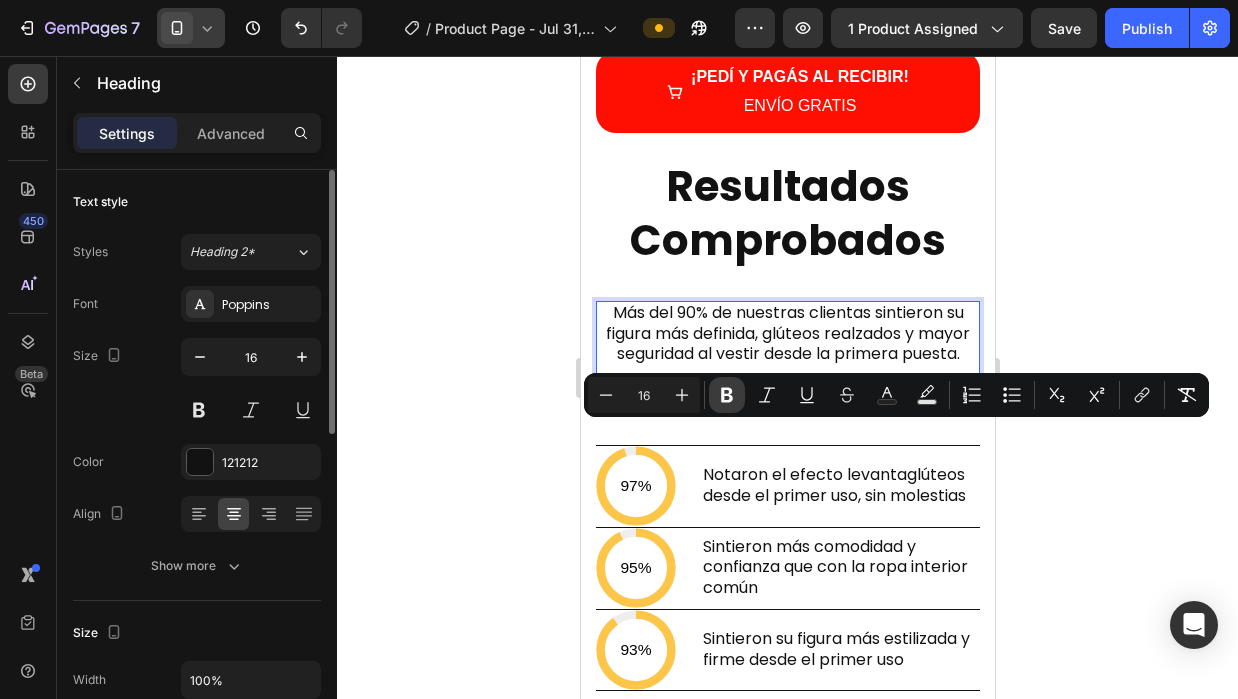 click on "Bold" at bounding box center (727, 395) 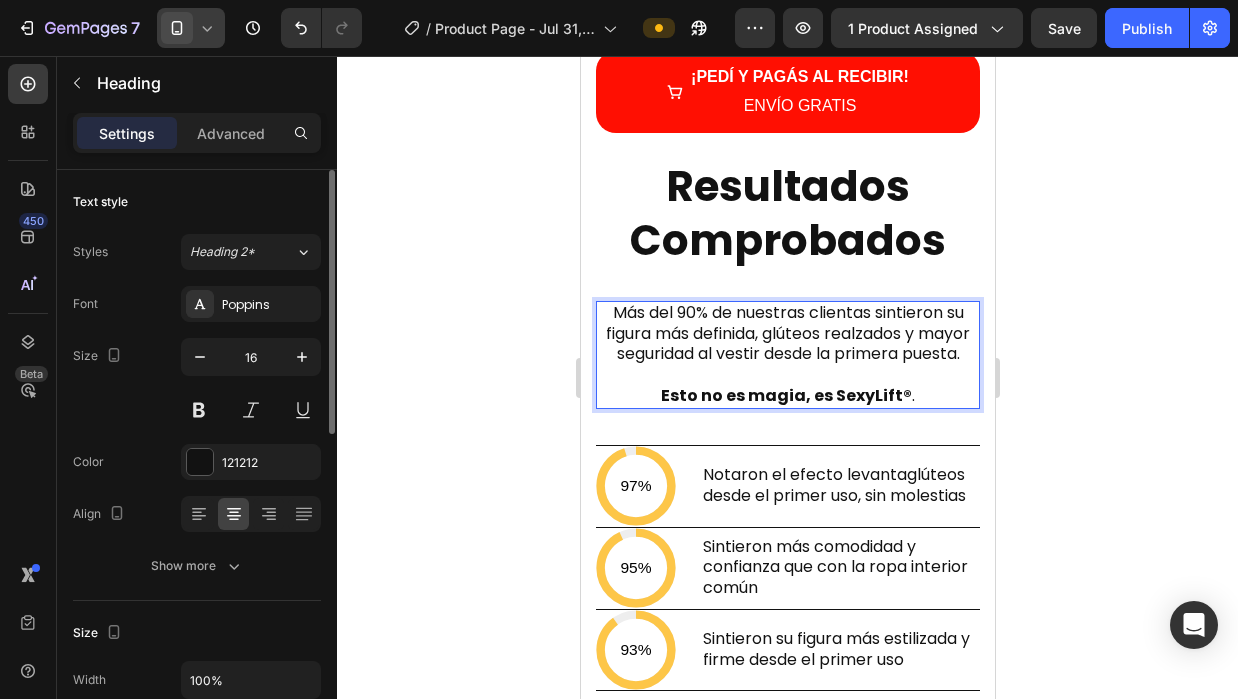 click on "Más del 90% de nuestras clientas sintieron su figura más definida, glúteos realzados y mayor seguridad al vestir desde la primera puesta.   Esto no es magia, es SexyLift® ." at bounding box center [787, 355] 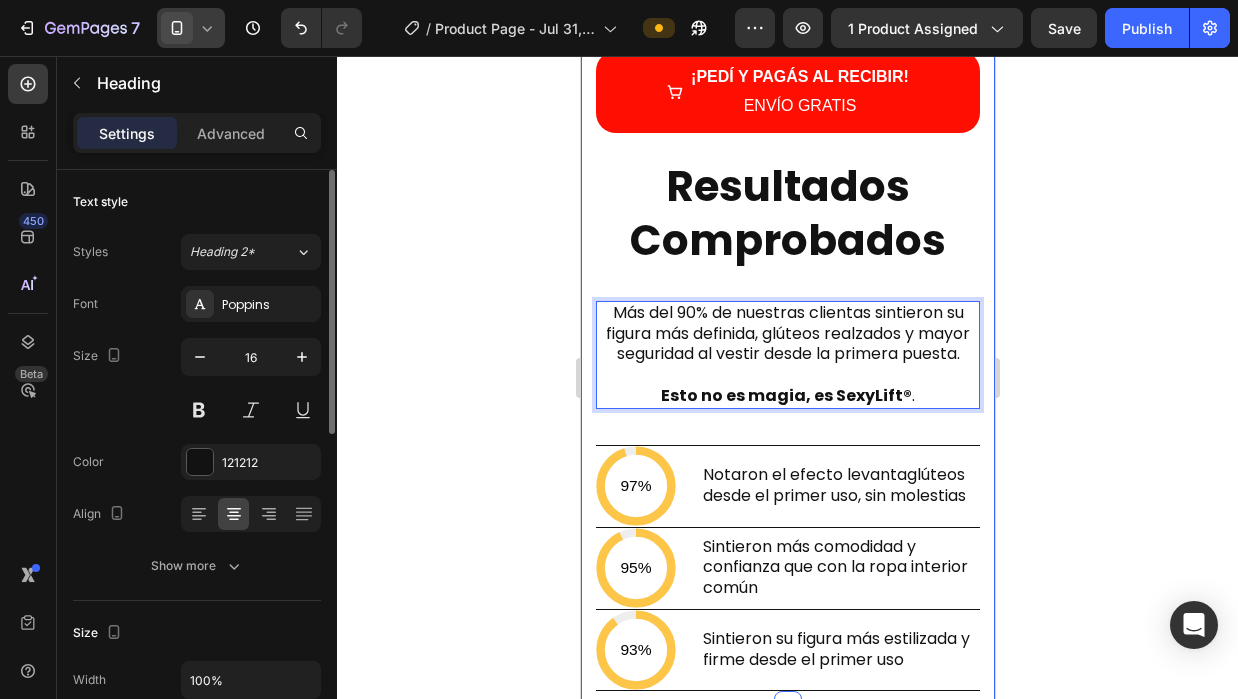 click on "Image Image LimiBaby® Text Block Levanta y moldea al instante Item List Afina abdomen y cintura Item List Invisible bajo la ropa Item List Cómoda y respirable Item List Ideal para uso diario Item List Row Image Shorts normales Text Block
No levantan ni moldean Item List
No disimulan pancita Item List
Se marcan con la ropa Item List
Incómodos o calurosos Item List
Apretada e incómoda tras unas horas Item List Row Row Row ¿Dudas si funciona? Mira lo que dicen nuestras clientas Heading Image
Icon
Icon
Icon
Icon
Icon Row Laura Villalba – Asunción Text block Me gustó porque no se nota nada y me levanta bien sin apretar Text block Row Image
Icon
Icon
Icon
Icon
Icon Row Antonia Rivas – Encarnación Text block Text block Row Image
Icon" at bounding box center (787, -293) 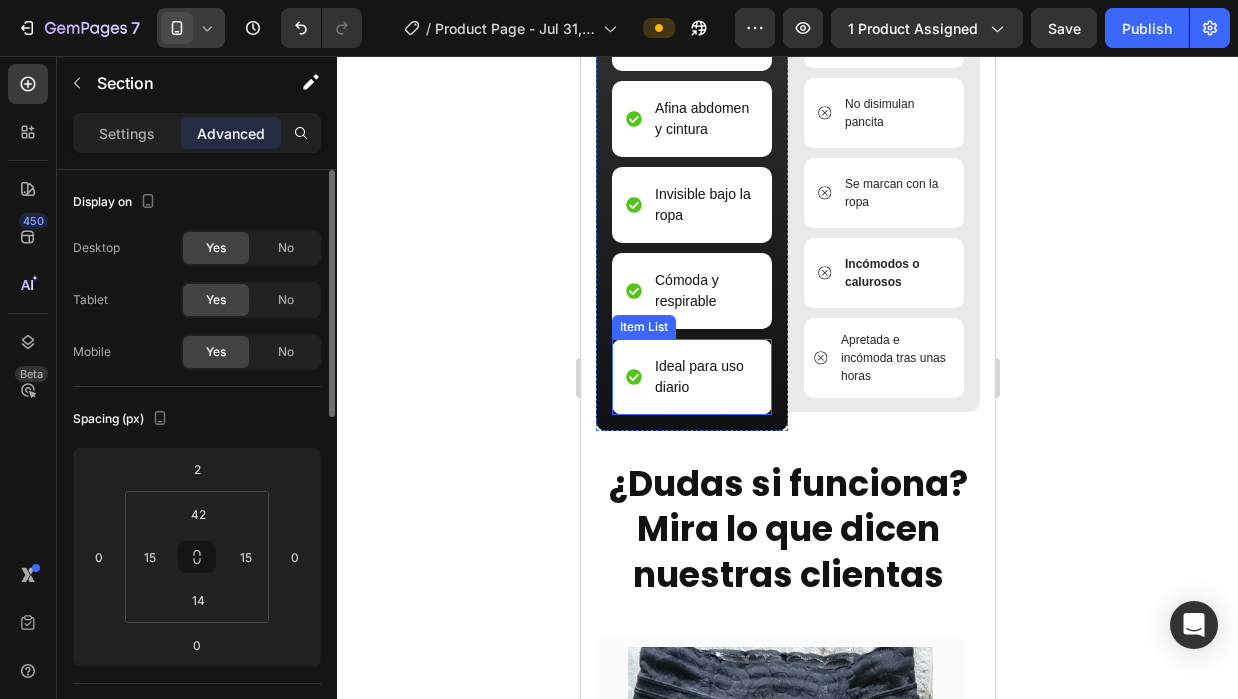 scroll, scrollTop: 2823, scrollLeft: 0, axis: vertical 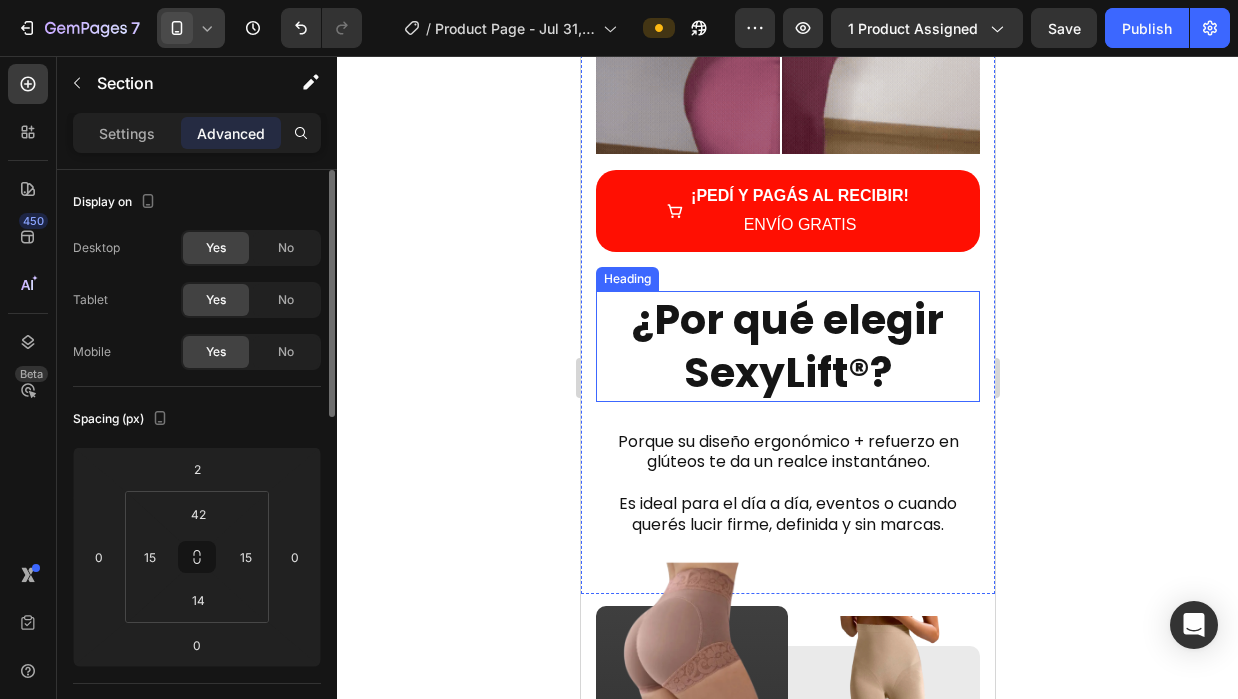 click on "¿Por qué elegir SexyLift®?" at bounding box center [787, 346] 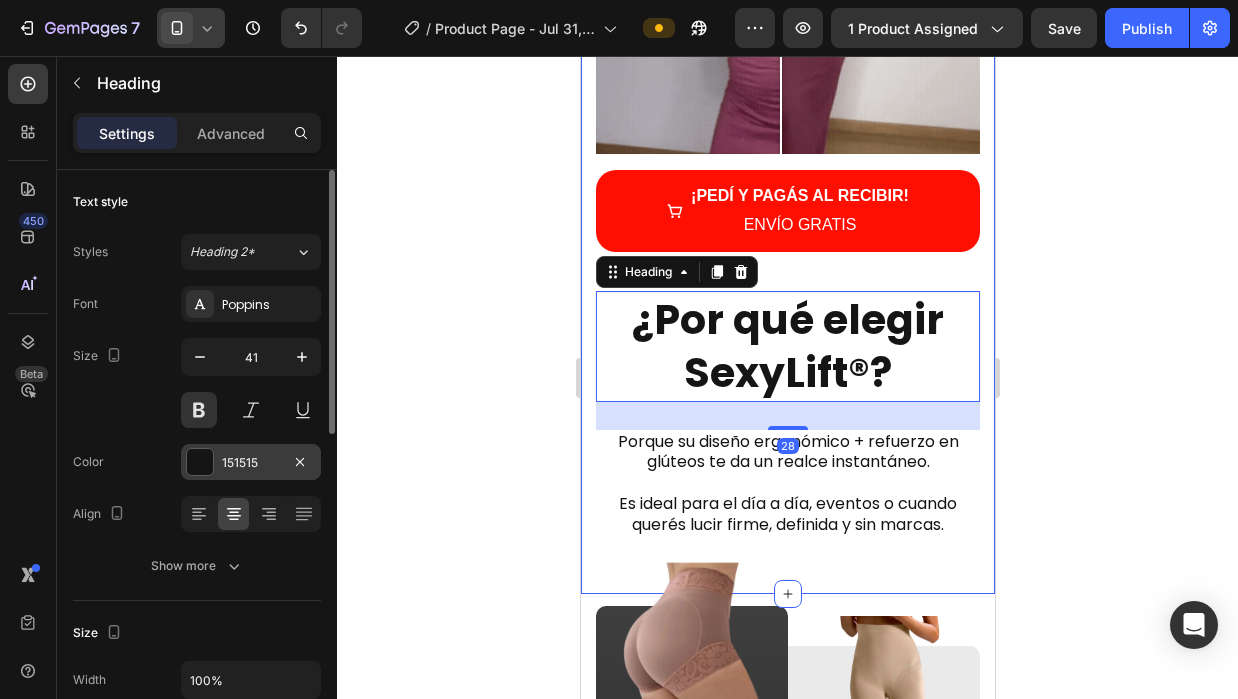click at bounding box center (200, 462) 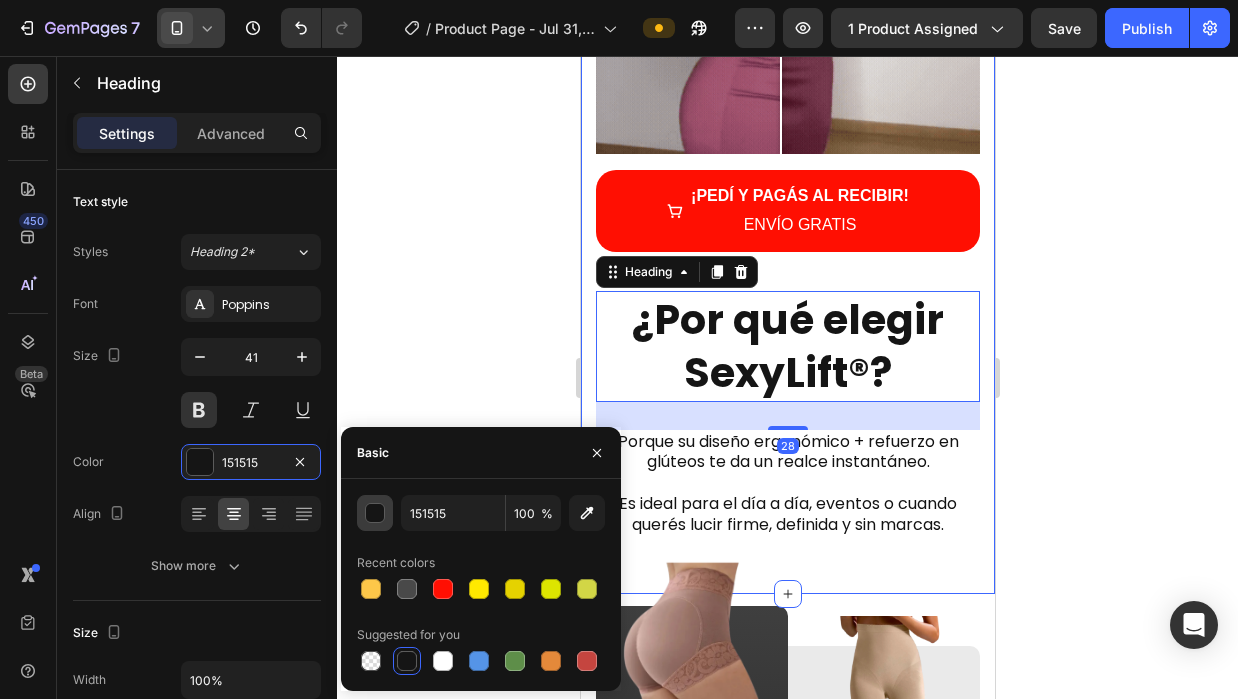 click at bounding box center [376, 514] 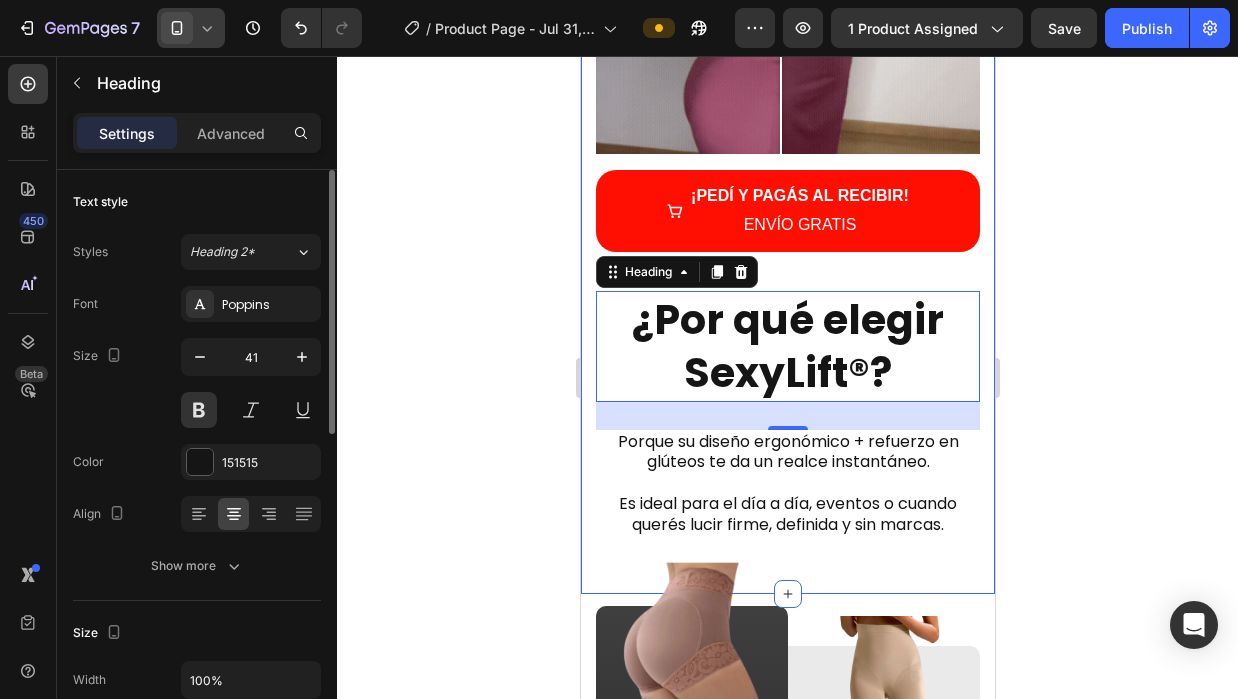 click on "Size 41" at bounding box center [197, 383] 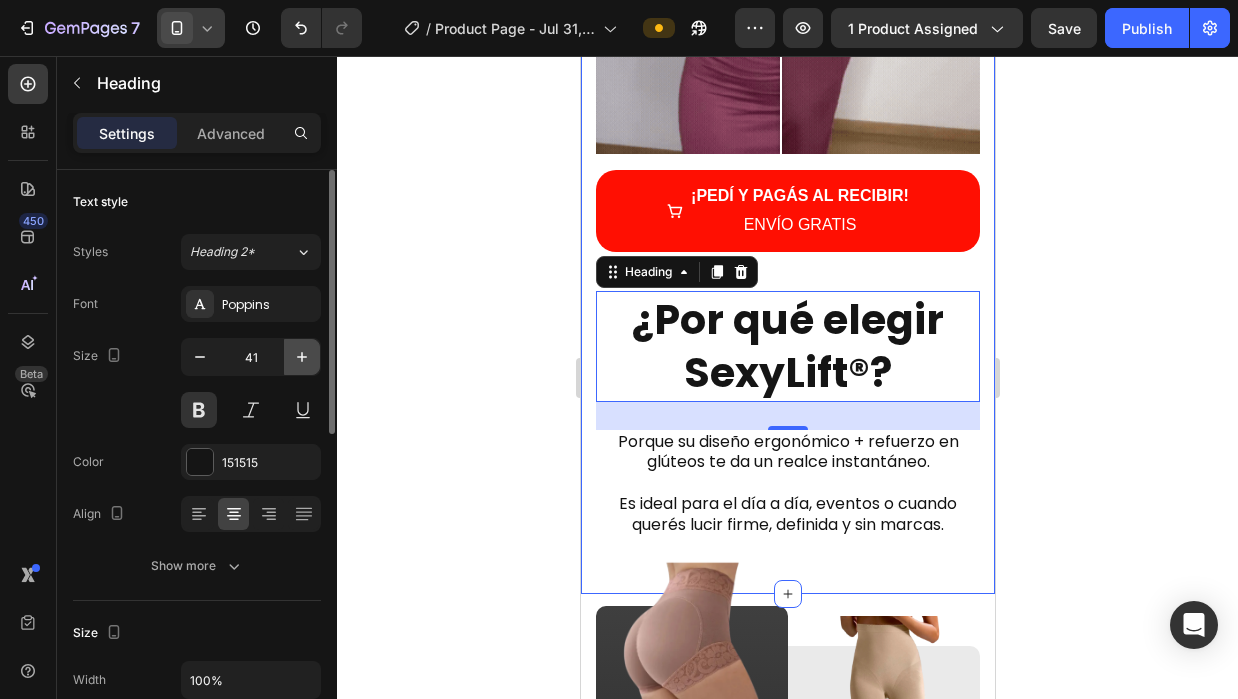 click 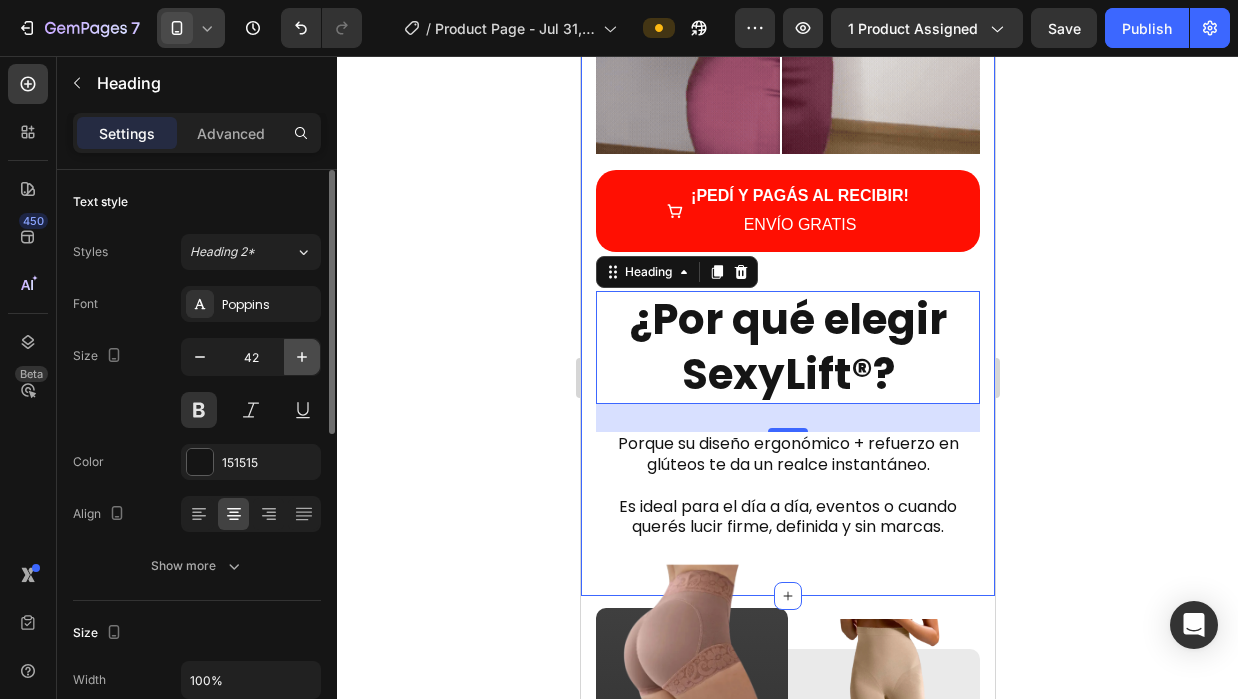 click 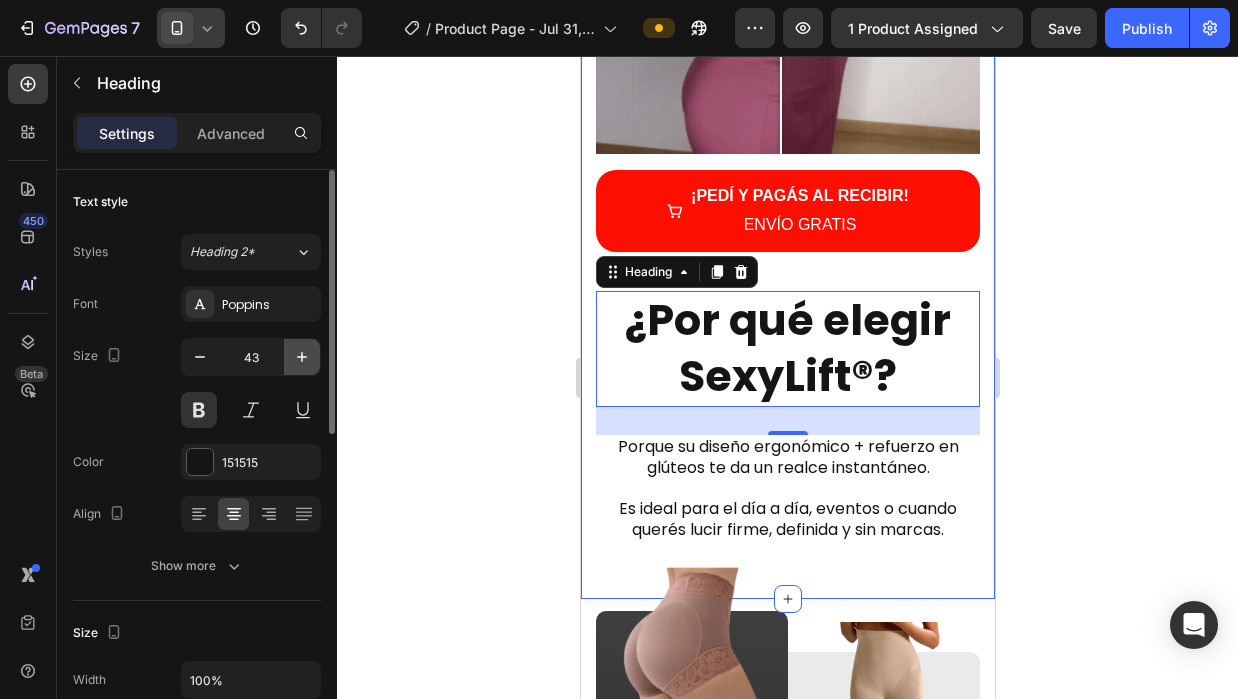 click 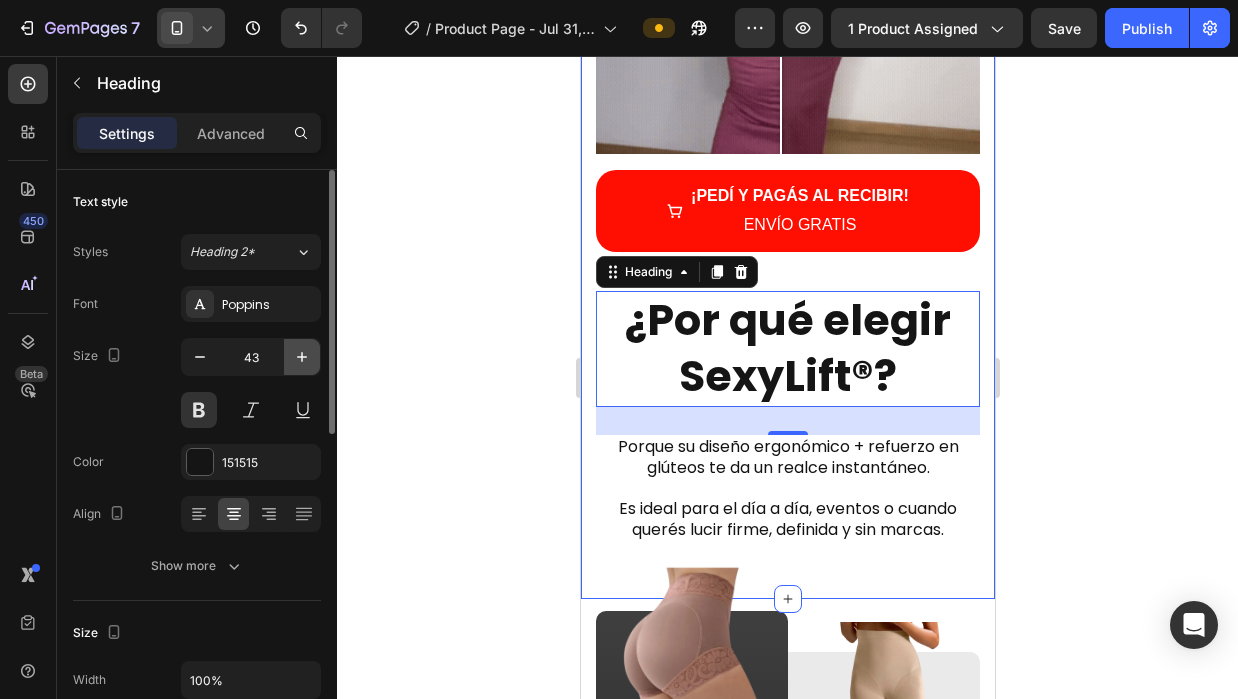 type on "44" 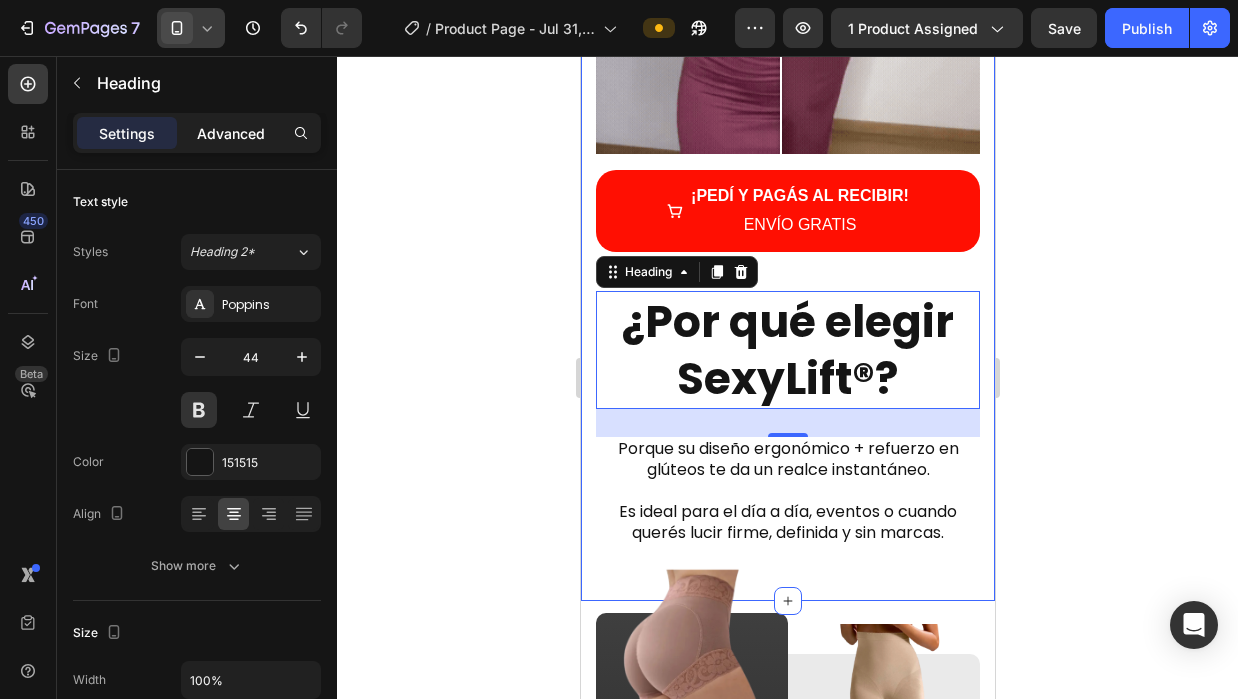click on "Advanced" at bounding box center (231, 133) 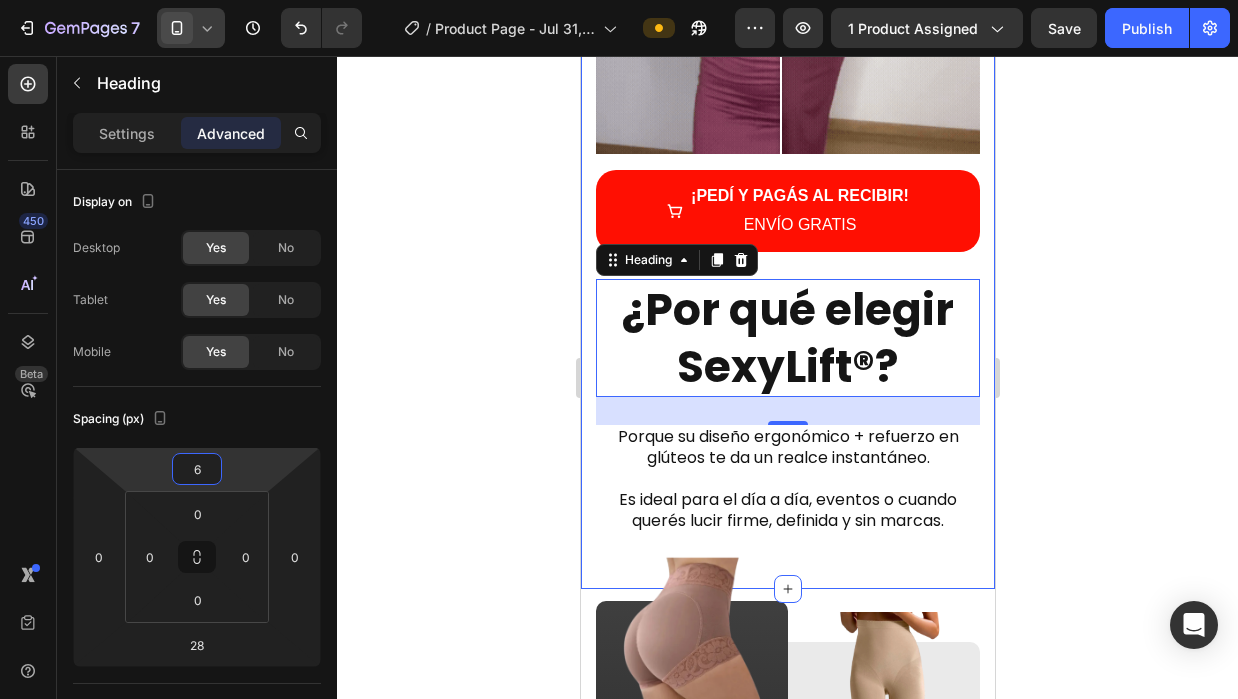 type on "4" 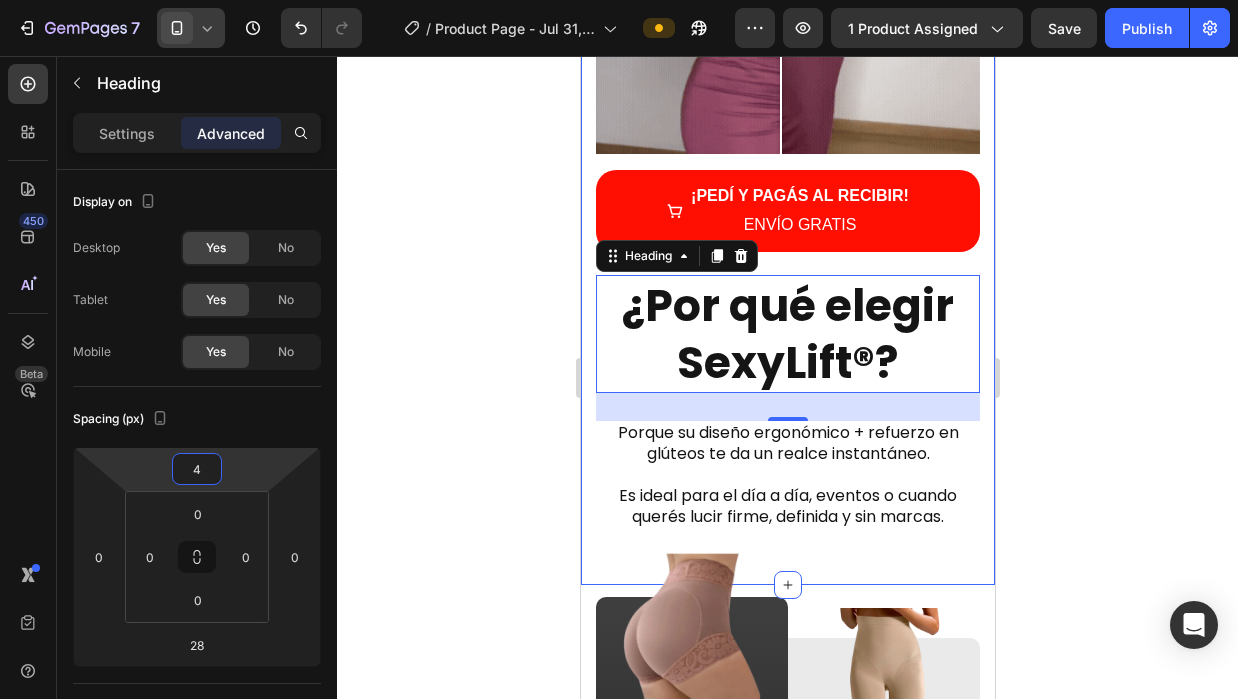 click on "7   /  Product Page - Jul 31, 14:43:12 Preview 1 product assigned  Save   Publish  450 Beta Sections(30) Elements(84) Section Element Hero Section Product Detail Brands Trusted Badges Guarantee Product Breakdown How to use Testimonials Compare Bundle FAQs Social Proof Brand Story Product List Collection Blog List Contact Sticky Add to Cart Custom Footer Browse Library 450 Layout
Row
Row
Row
Row Text
Heading
Text Block Button
Button
Button Media
Image
Image" at bounding box center (619, 0) 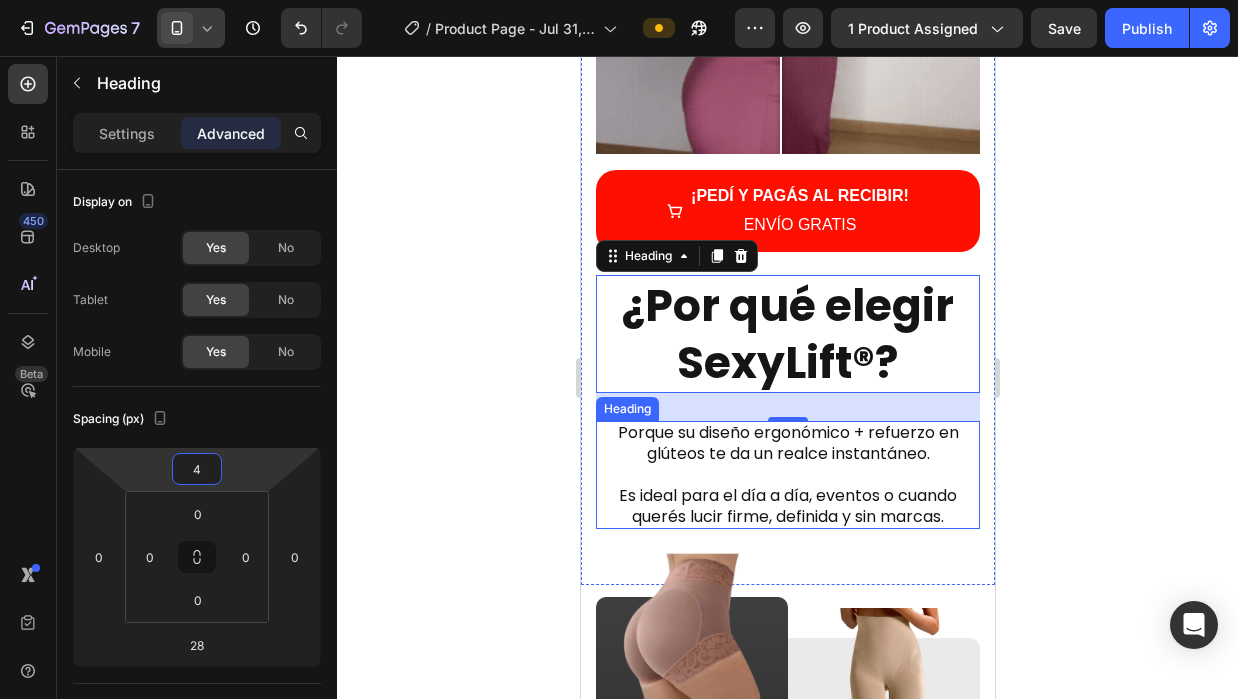 click on "Porque su diseño ergonómico + refuerzo en glúteos te da un realce instantáneo. Es ideal para el día a día, eventos o cuando querés lucir firme, definida y sin marcas." at bounding box center (787, 475) 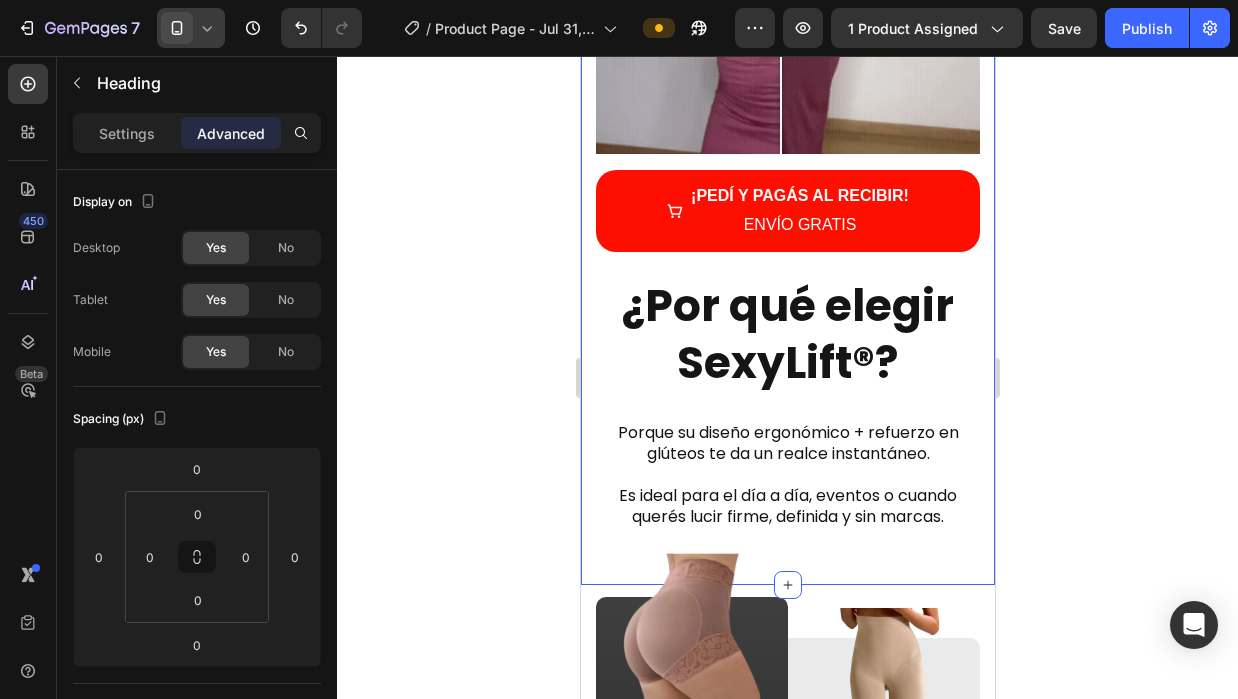 click on "Realza tu figura desde el primer uso Heading SexyLift® te da ese efecto levantado que amás. Súper cómoda, se adapta a tu cuerpo y realza donde más lo necesitás. Curvas más firmes, cero incomodidad. Heading Row ANTES DESPUES Image Comparison
¡PEDÍ Y PAGÁS AL RECIBIR! ENVÍO GRATIS Button ¿Por qué elegir SexyLift®? Heading Porque su diseño ergonómico + refuerzo en glúteos te da un realce instantáneo. Es ideal para el día a día, eventos o cuando querés lucir firme, definida y sin marcas. Heading Section 4   You can create reusable sections Create Theme Section AI Content Write with GemAI What would you like to describe here? Tone and Voice Persuasive Product Show more Generate" at bounding box center [787, 52] 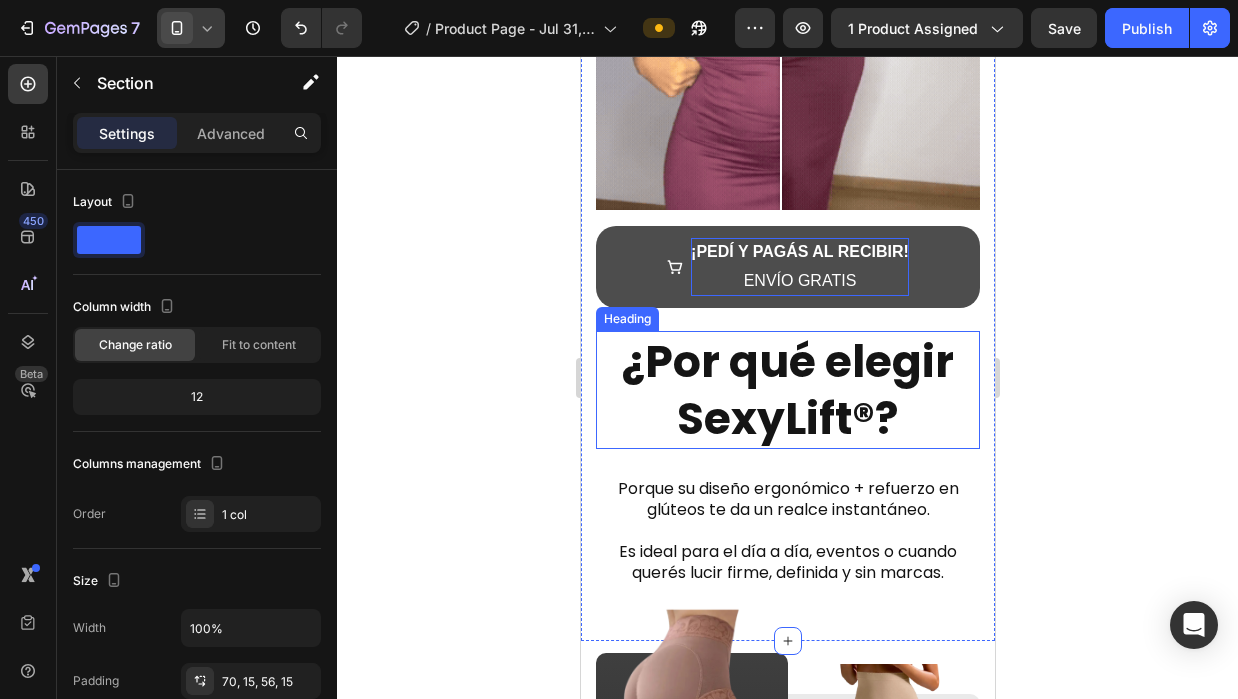 scroll, scrollTop: 2723, scrollLeft: 0, axis: vertical 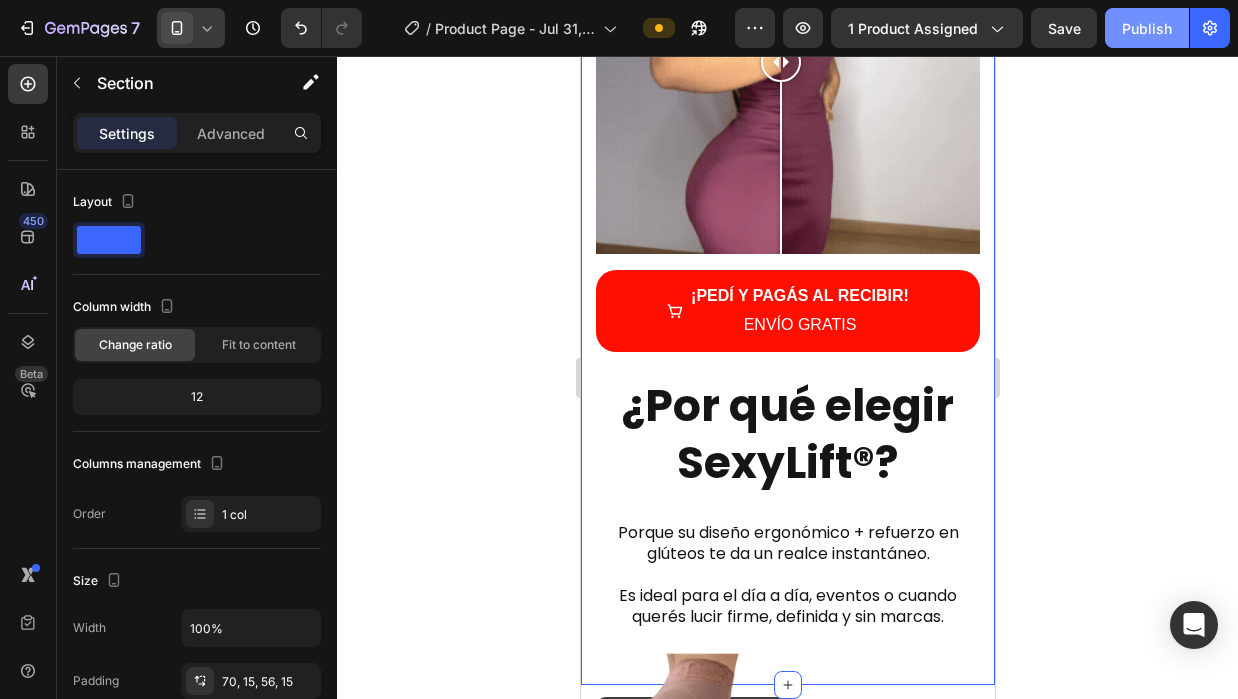 click on "Publish" at bounding box center [1147, 28] 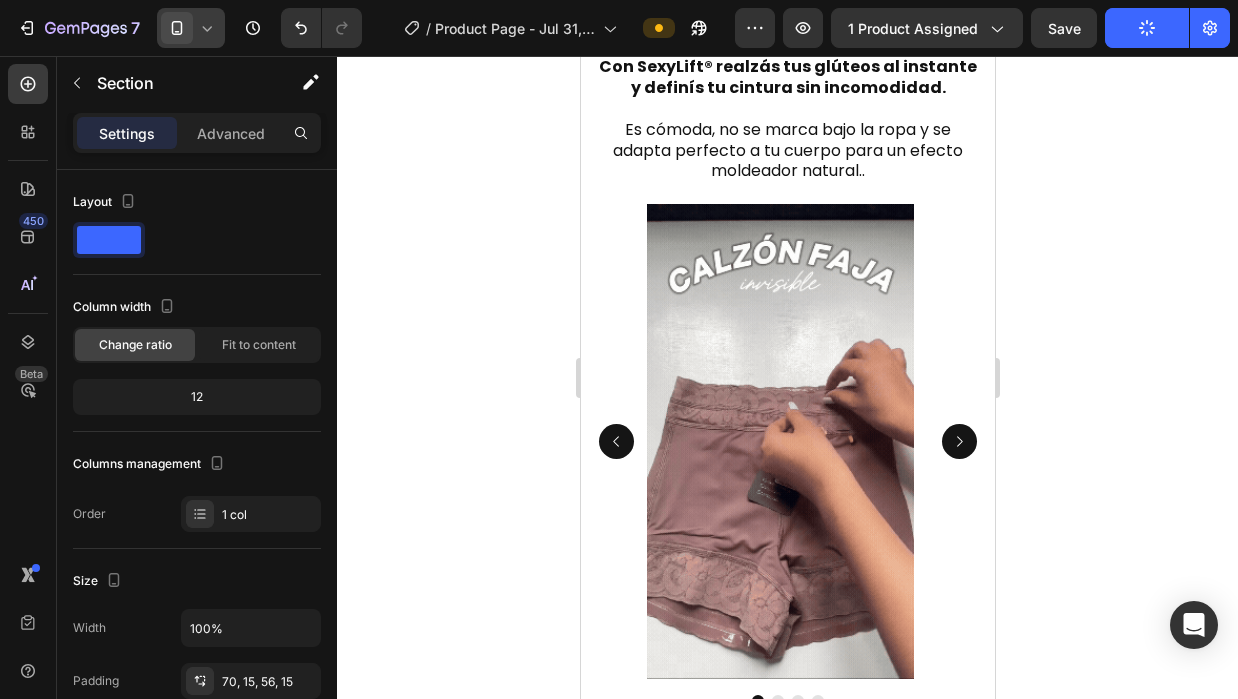 scroll, scrollTop: 1058, scrollLeft: 0, axis: vertical 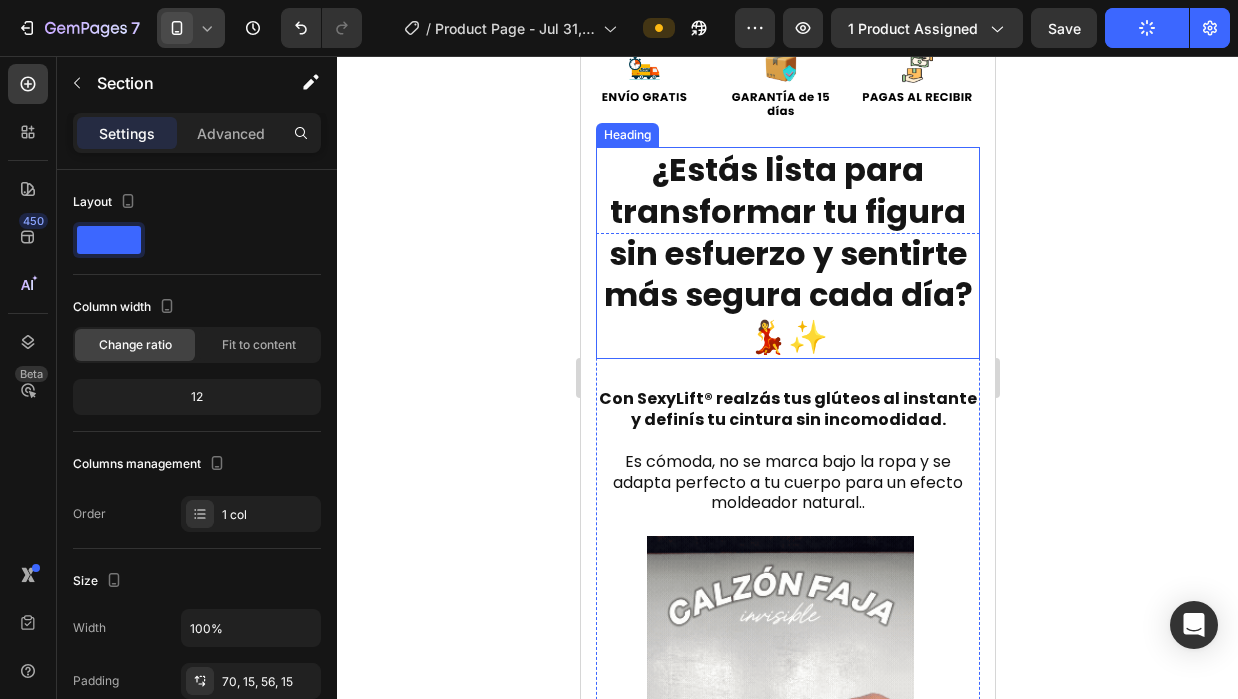 click on "¿Estás lista para transformar tu figura sin esfuerzo y sentirte más segura cada día? 💃✨" at bounding box center (787, 253) 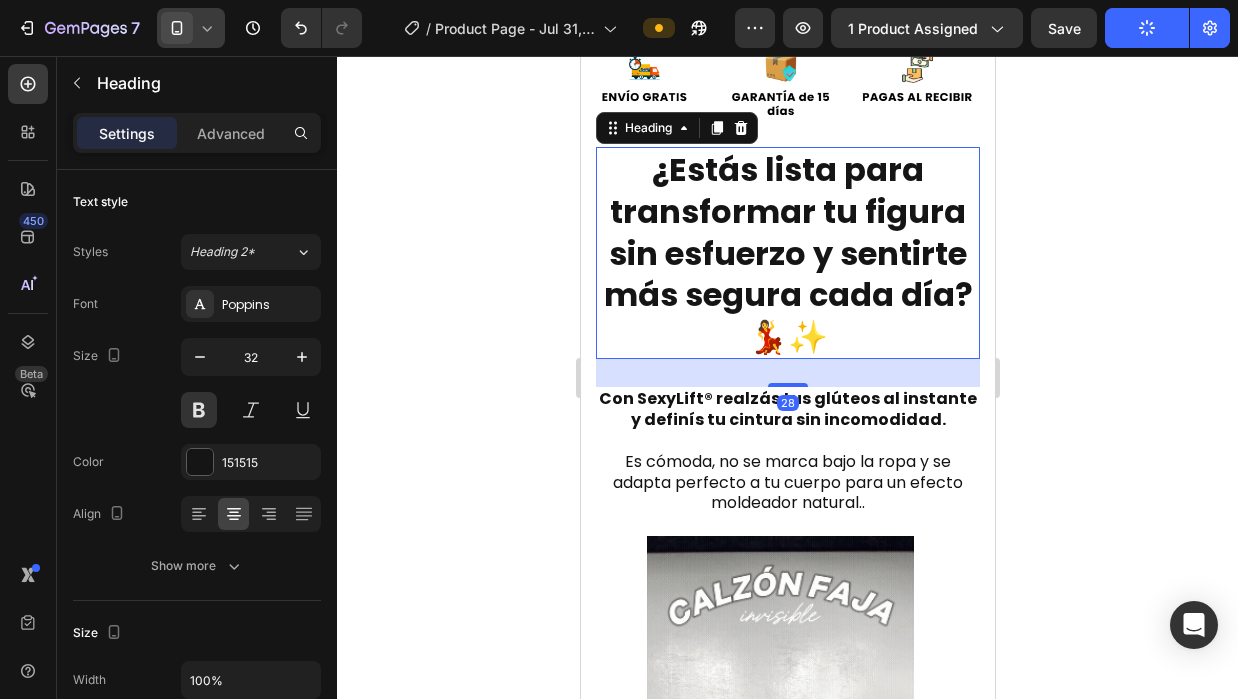 click on "¿Estás lista para transformar tu figura sin esfuerzo y sentirte más segura cada día? 💃✨" at bounding box center [787, 253] 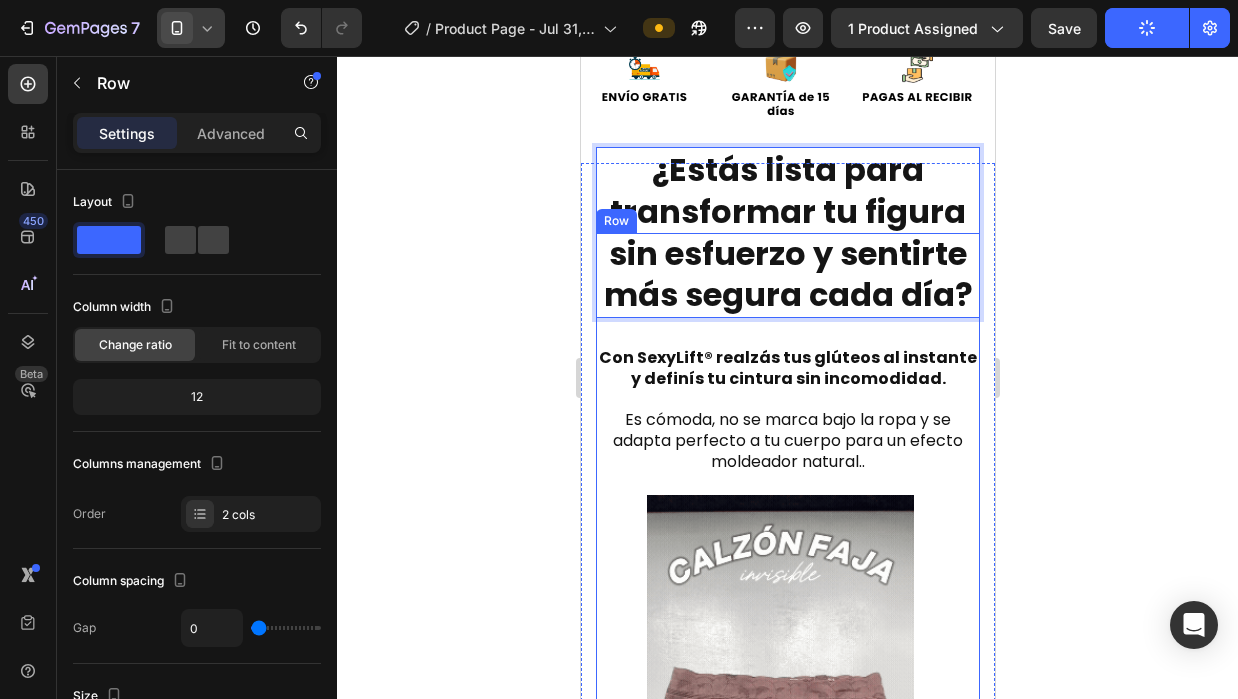 click on "¿Estás lista para transformar tu figura sin esfuerzo y sentirte más segura cada día?  Heading   28" at bounding box center [787, 289] 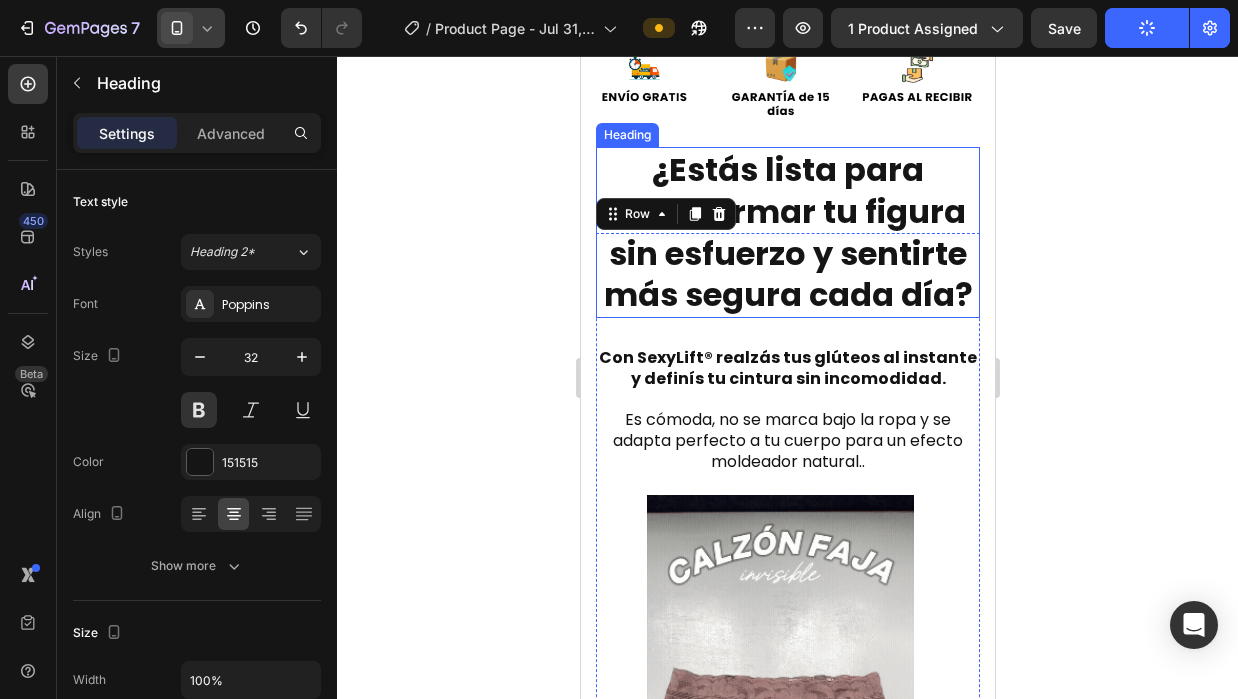 click on "¿Estás lista para transformar tu figura sin esfuerzo y sentirte más segura cada día?" at bounding box center [787, 232] 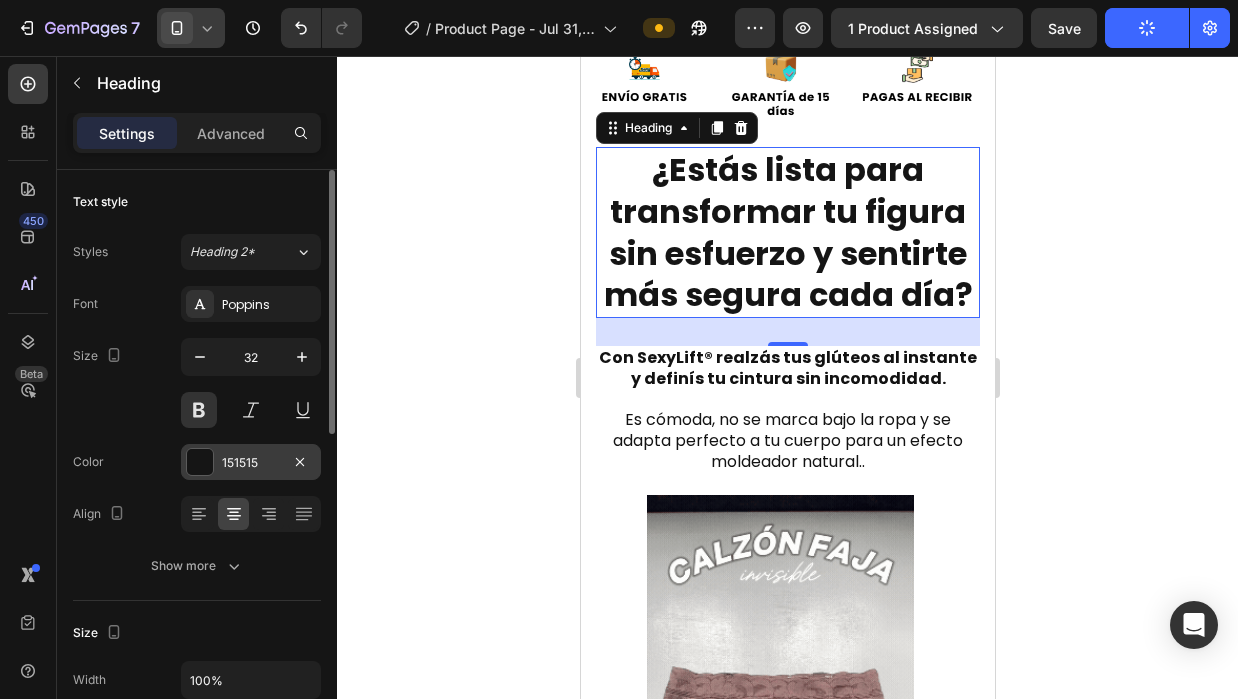click at bounding box center (200, 462) 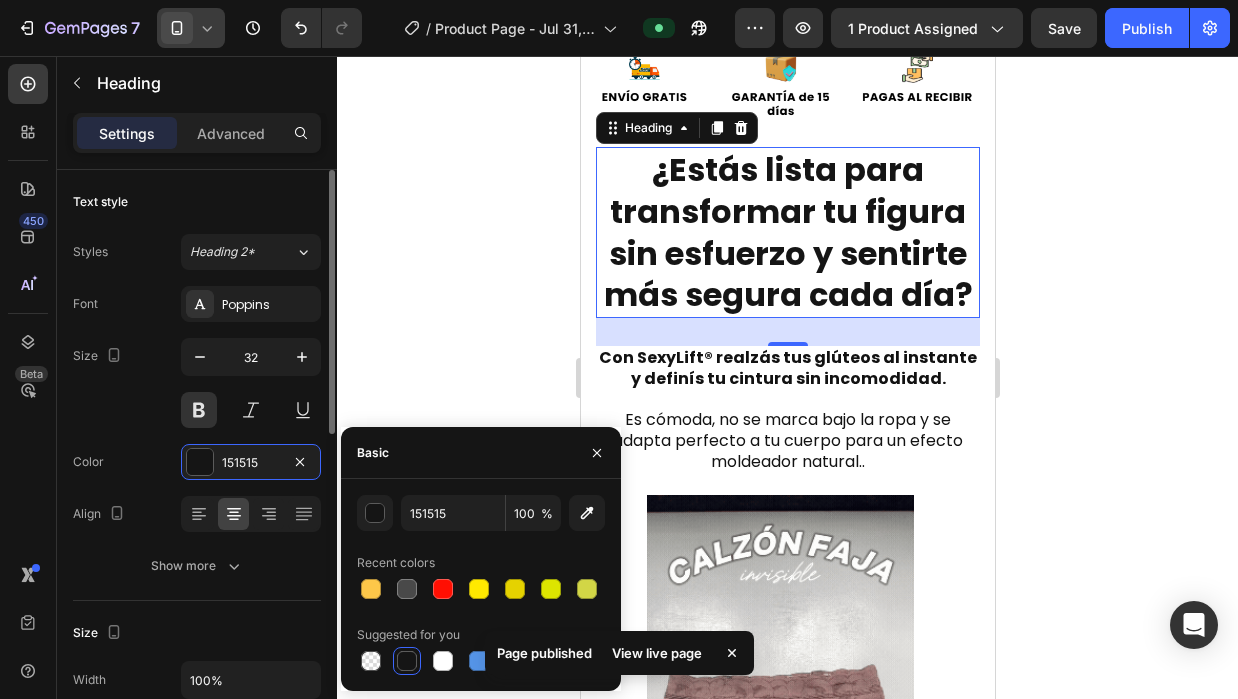 click on "Font Poppins Size 32 Color 151515 Align Show more" at bounding box center [197, 435] 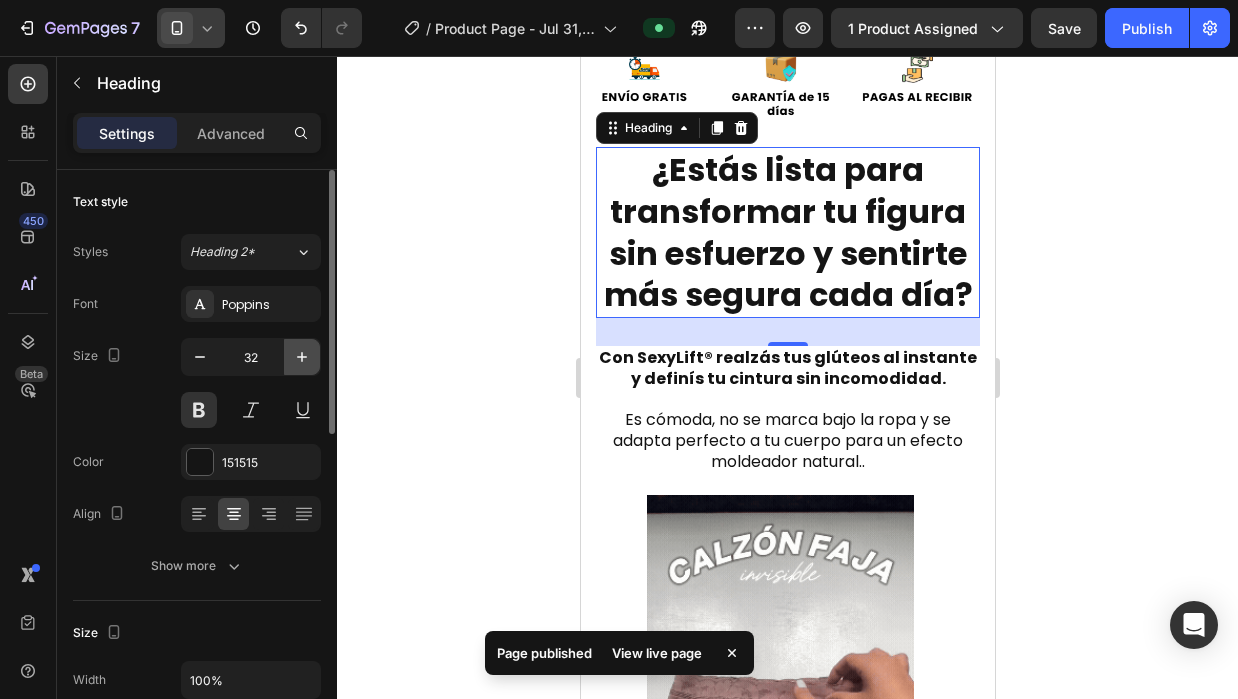 click at bounding box center [302, 357] 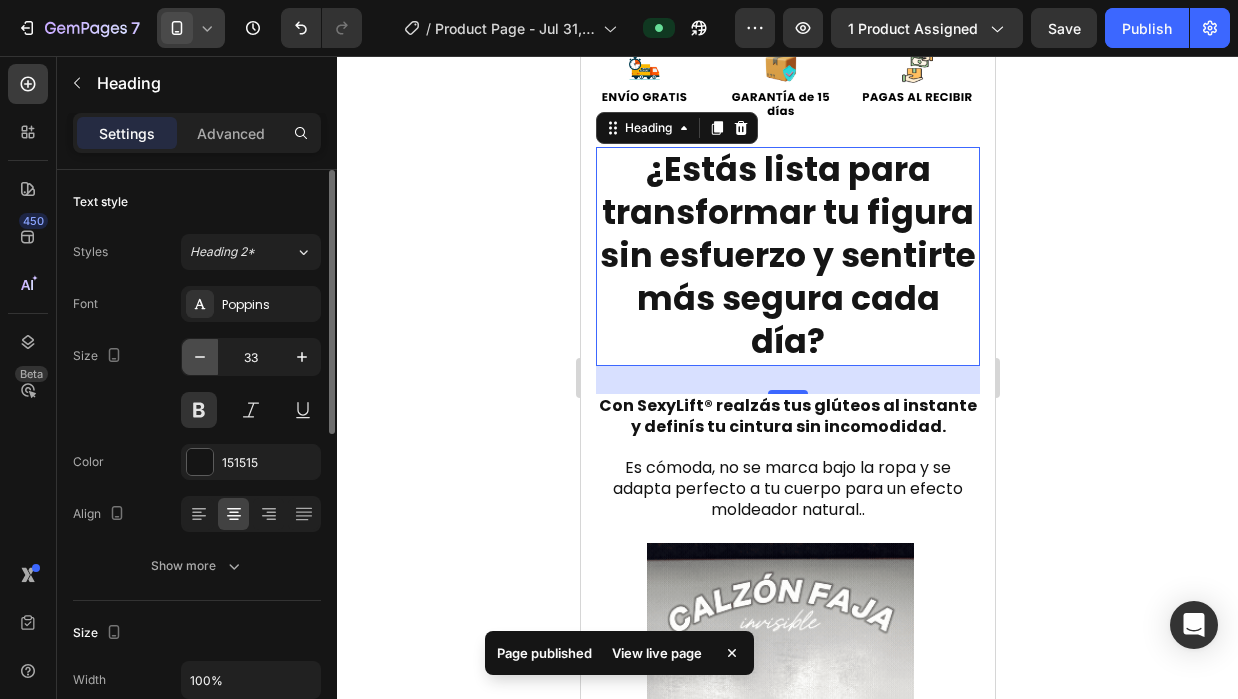 click 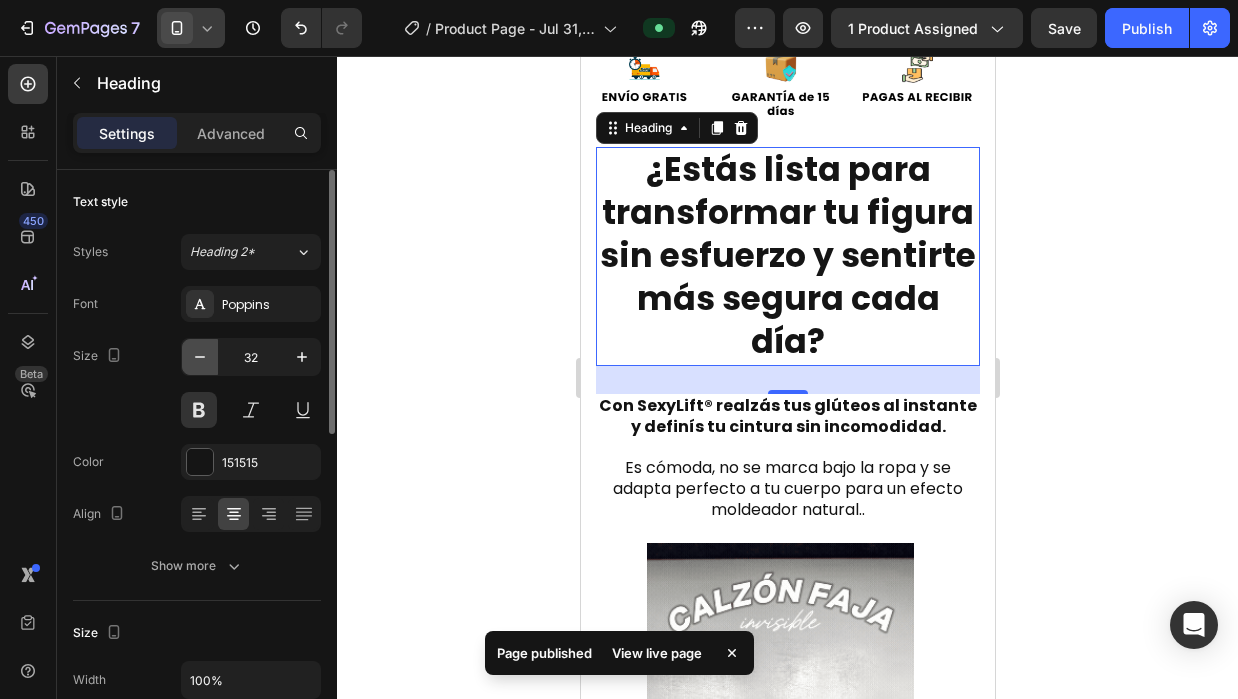 click 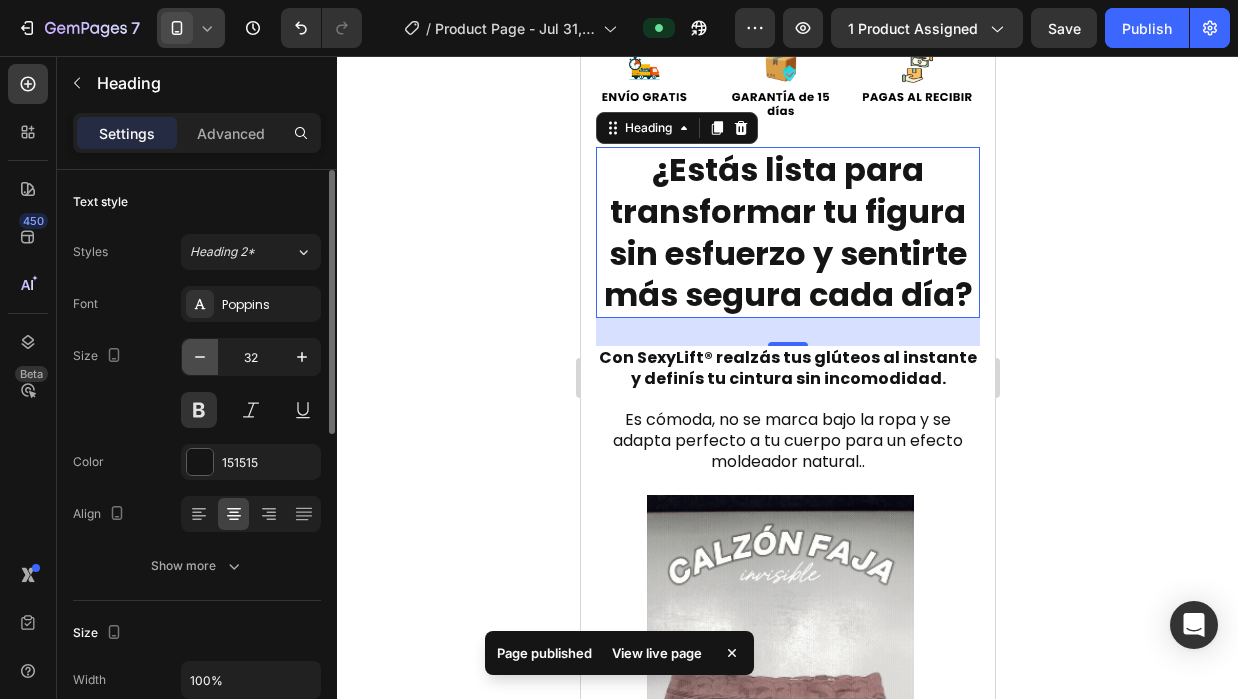type on "31" 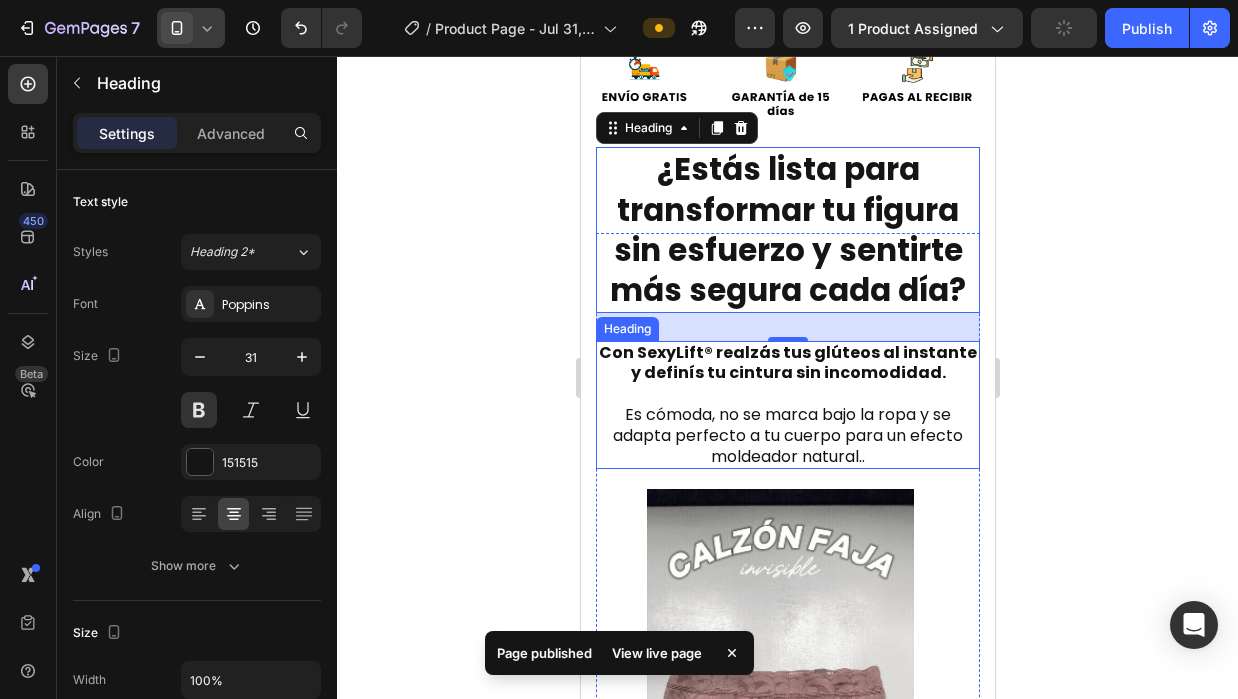 click on "Con SexyLift® realzás tus glúteos al instante y definís tu cintura sin incomodidad." at bounding box center (787, 363) 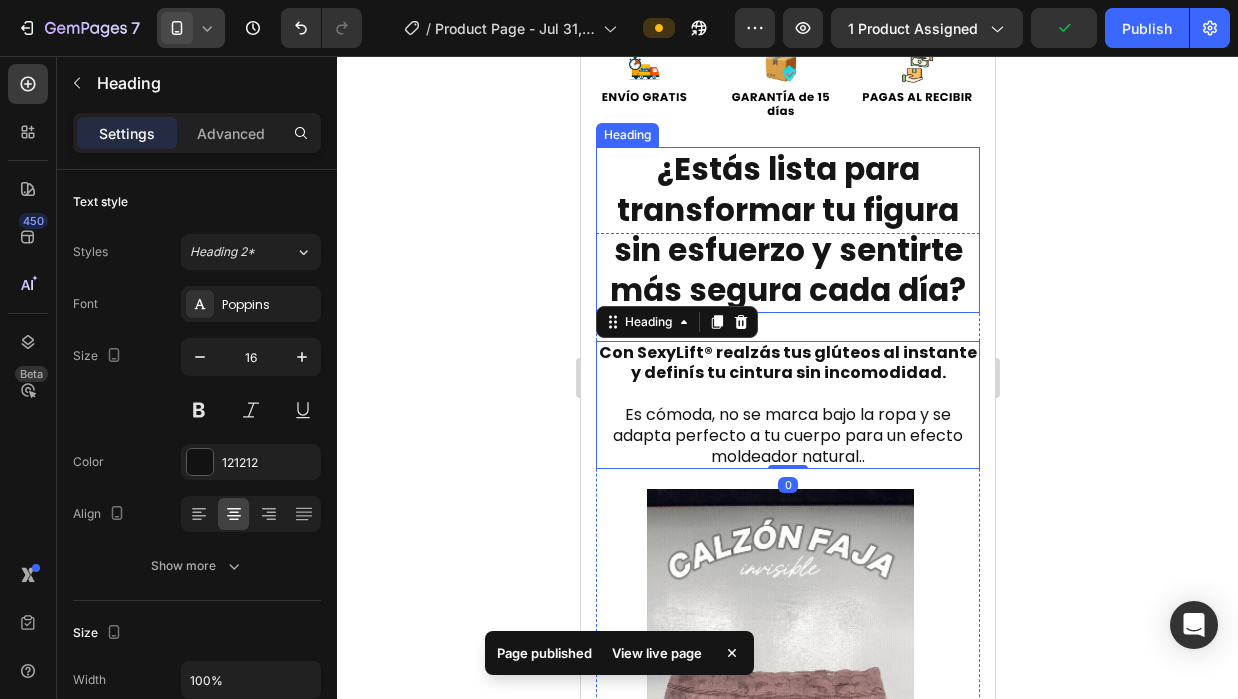 click on "⁠⁠⁠⁠⁠⁠⁠ ¿Estás lista para transformar tu figura sin esfuerzo y sentirte más segura cada día?" at bounding box center [787, 229] 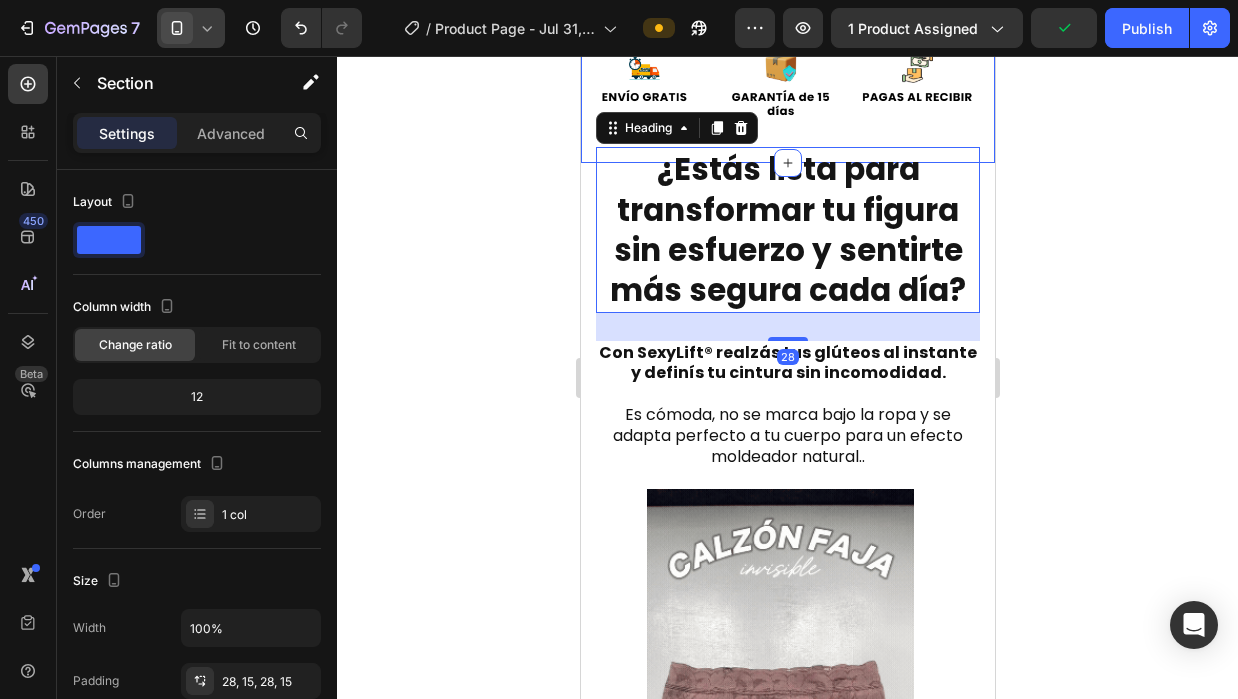 click on "Product Images Icon Icon Icon Icon Icon Icon List +3,600 Clientes satisfechos! Text Block Row SexyLift® – Short faja invisible para una figura perfecta Product Title Gs. 175.000 Product Price Product Price Gs. 250.000 Product Price Product Price 30% off Product Badge Row Row 🍑 Realza y moldea tus glúteos de forma natural 🤫 Sin costuras visibles, ideal bajo cualquier prenda 💨 Tela suave, cómoda y transpirable todo el día 🎀 Con encaje delicado que no marca ni aprieta 📏 Efecto cintura de avispa con ajuste perfecto Heading
¡PEDÍ Y PAGÁS AL RECIBIR! ENVÍO GRATIS Button Image Product Section 1" at bounding box center (787, -399) 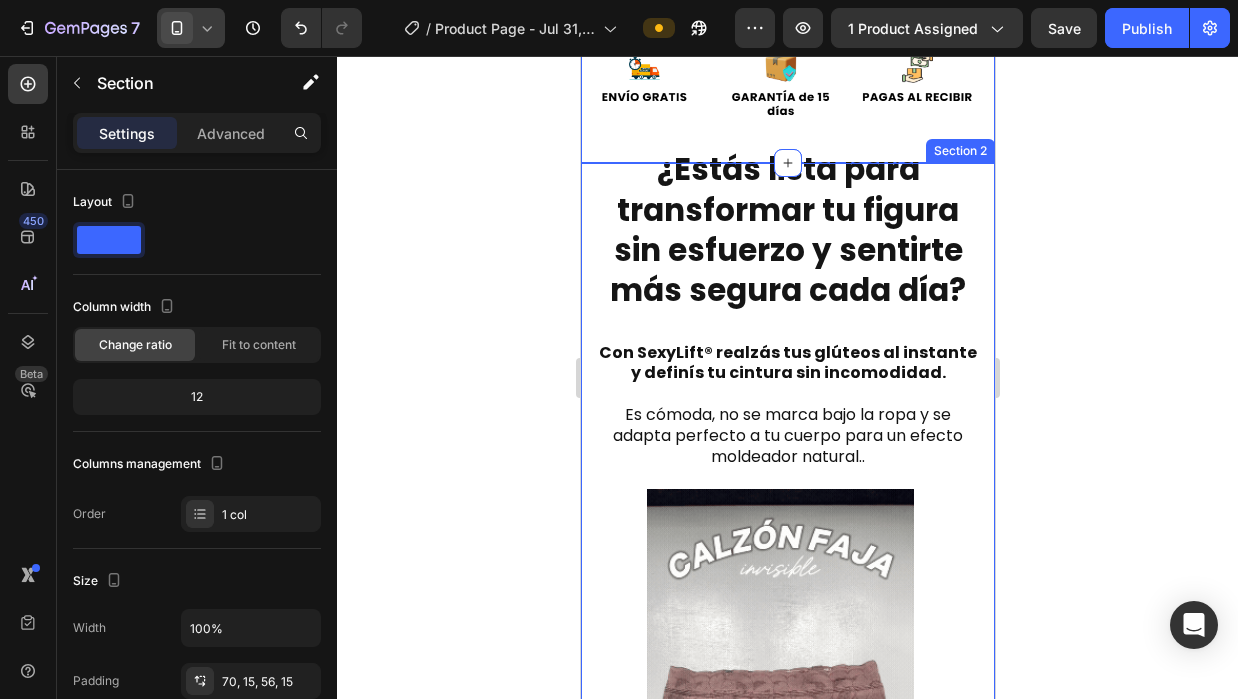 click on "⁠⁠⁠⁠⁠⁠⁠ ¿Estás lista para transformar tu figura sin esfuerzo y sentirte más segura cada día?  Heading Con SexyLift® realzás tus glúteos al instante y definís tu cintura sin incomodidad.   Es cómoda, no se marca bajo la ropa y se adapta perfecto a tu cuerpo para un efecto moldeador natural.. Heading
Image Image Image Image
Carousel Row Section 2" at bounding box center (787, 626) 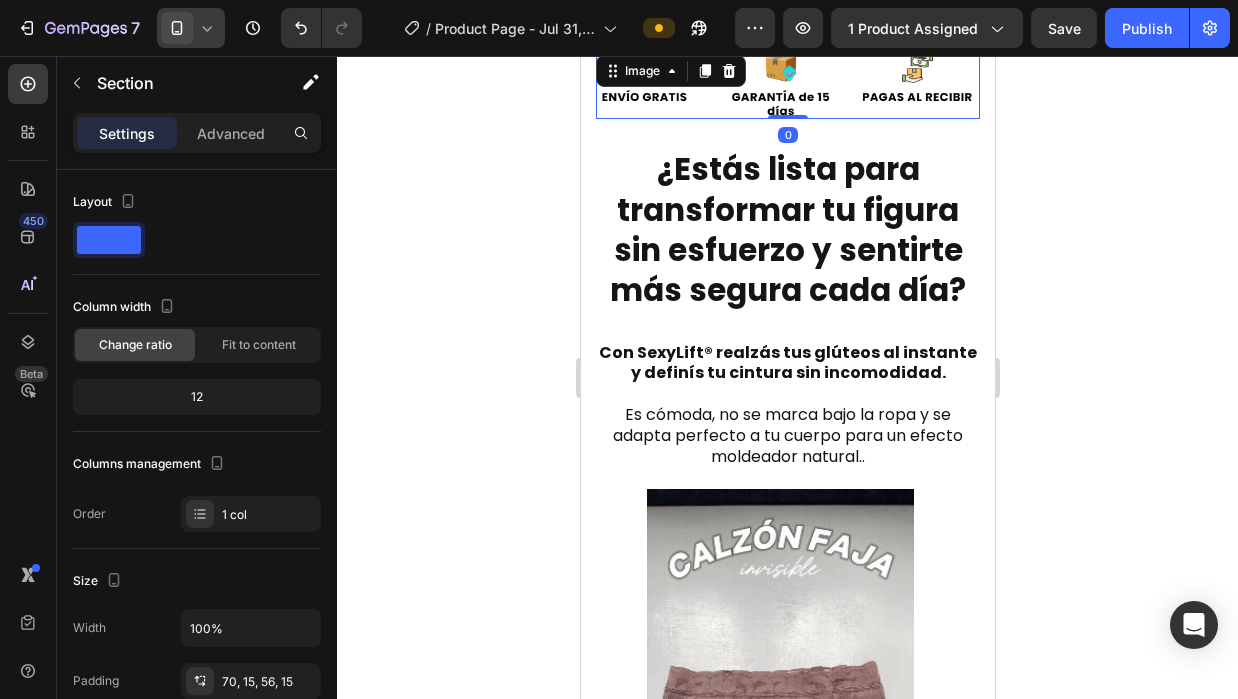 click on "Image   0" at bounding box center (787, 85) 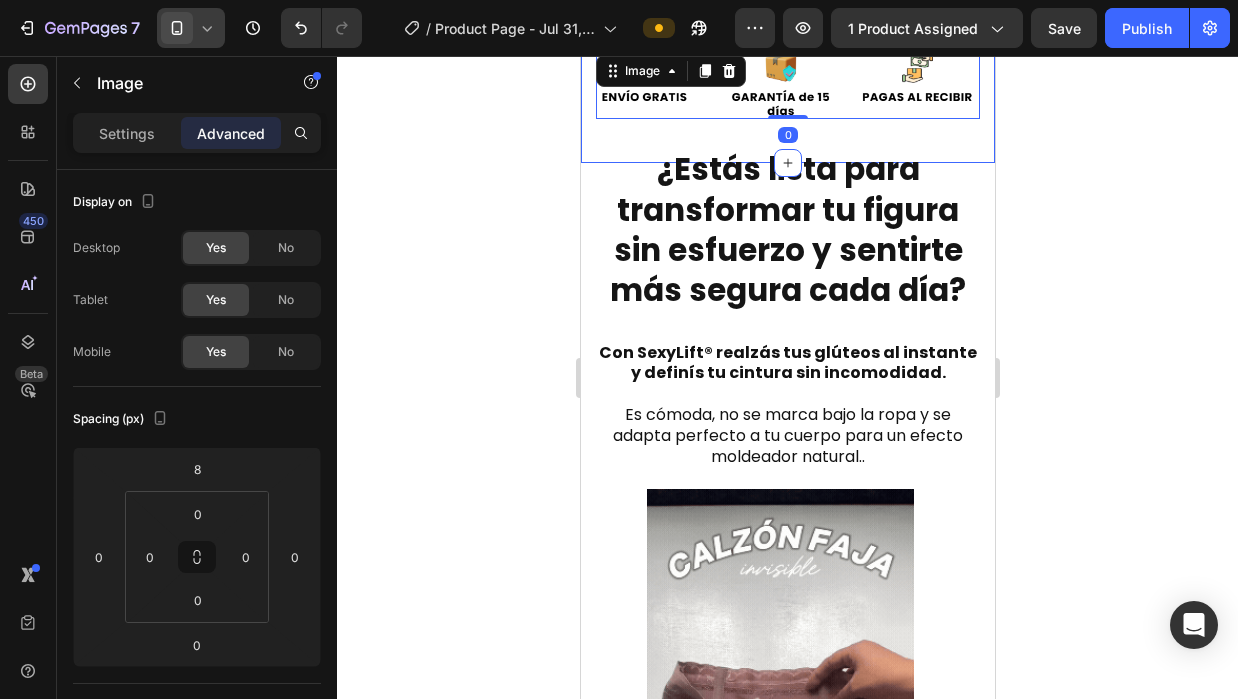 click on "Product Images Icon Icon Icon Icon Icon Icon List +3,600 Clientes satisfechos! Text Block Row SexyLift® – Short faja invisible para una figura perfecta Product Title Gs. 175.000 Product Price Product Price Gs. 250.000 Product Price Product Price 30% off Product Badge Row Row 🍑 Realza y moldea tus glúteos de forma natural 🤫 Sin costuras visibles, ideal bajo cualquier prenda 💨 Tela suave, cómoda y transpirable todo el día 🎀 Con encaje delicado que no marca ni aprieta 📏 Efecto cintura de avispa con ajuste perfecto Heading
¡PEDÍ Y PAGÁS AL RECIBIR! ENVÍO GRATIS Button Image   0 Product" at bounding box center [787, -399] 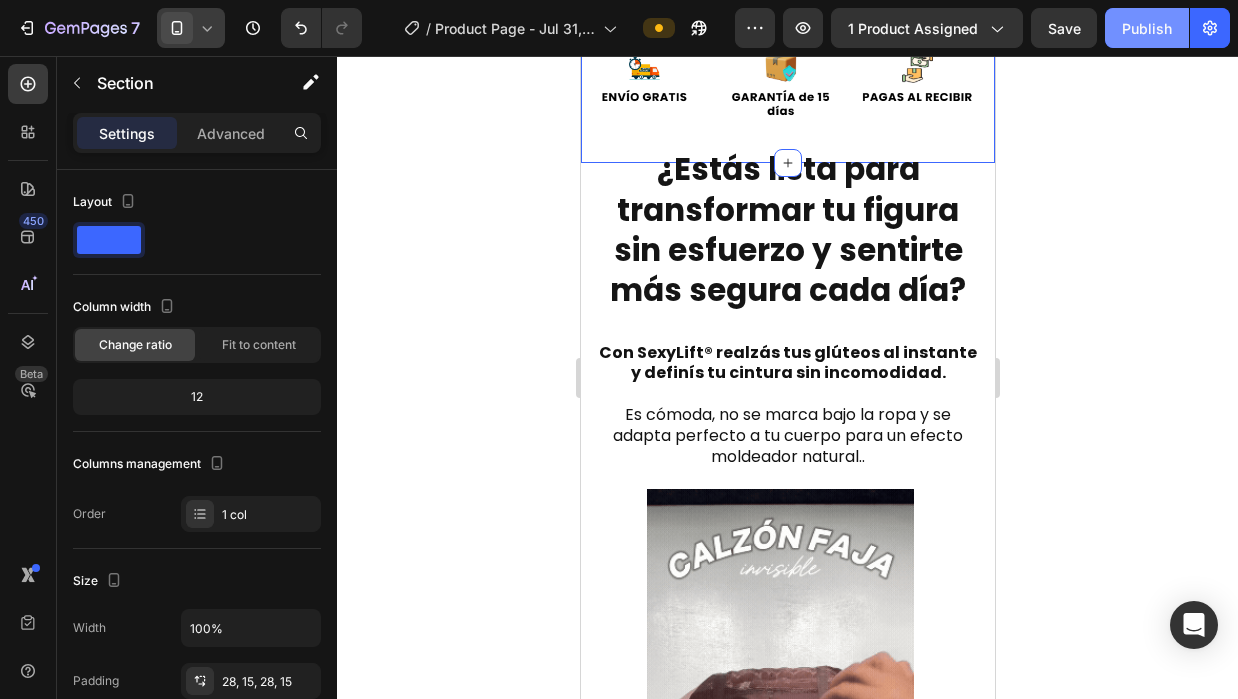 click on "Publish" 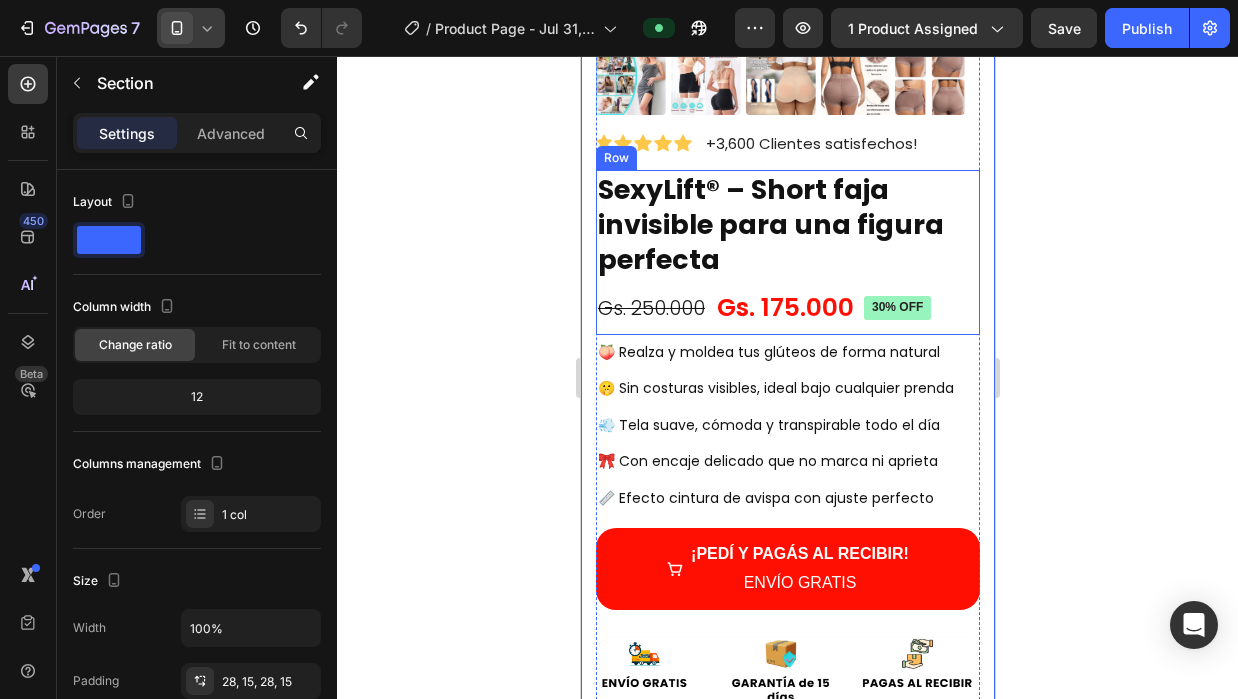 scroll, scrollTop: 458, scrollLeft: 0, axis: vertical 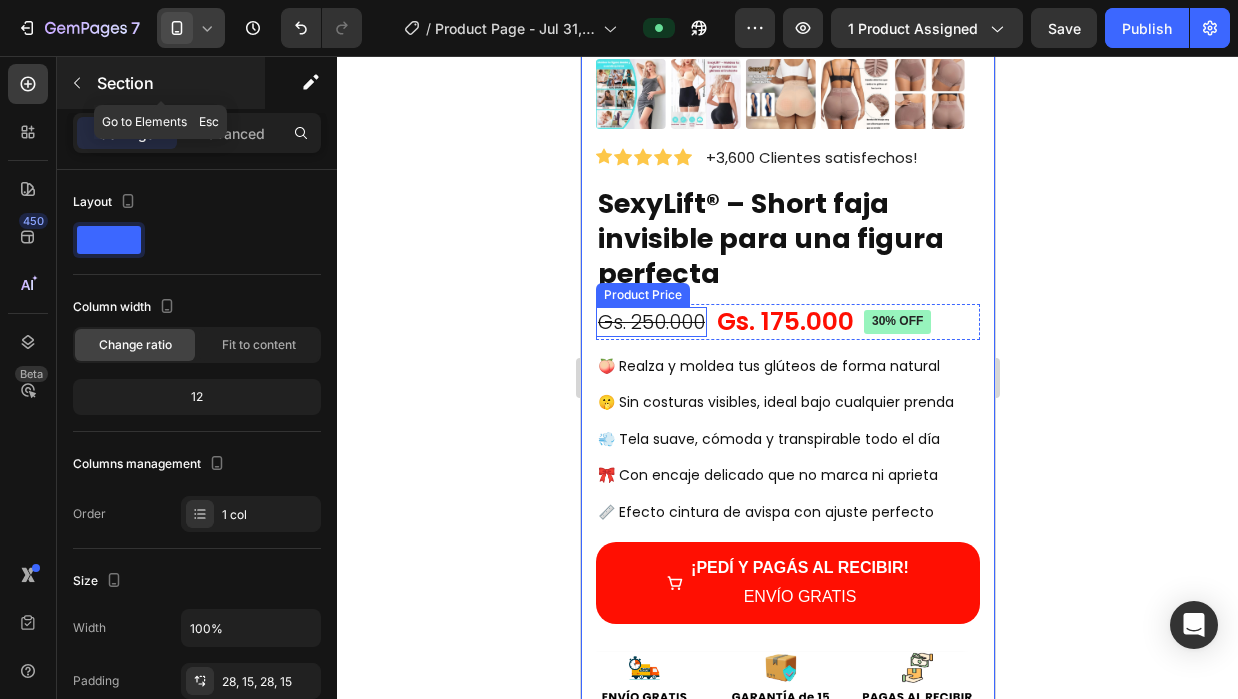 click at bounding box center [77, 83] 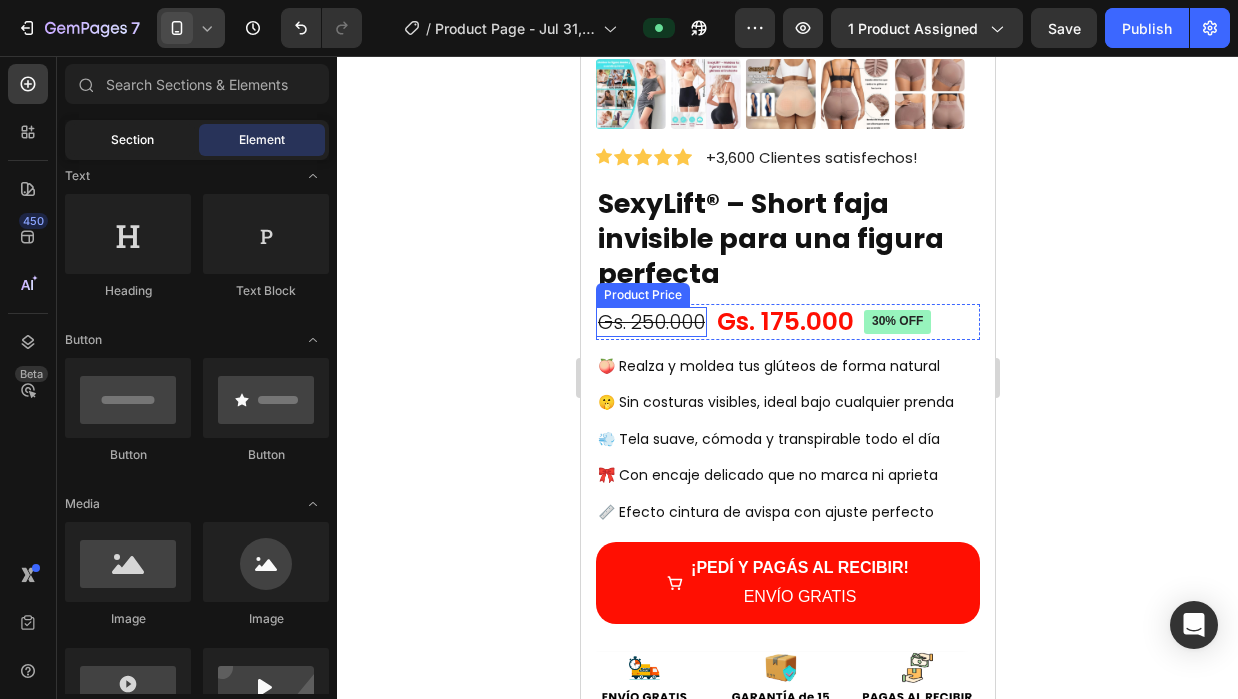 click on "Section" 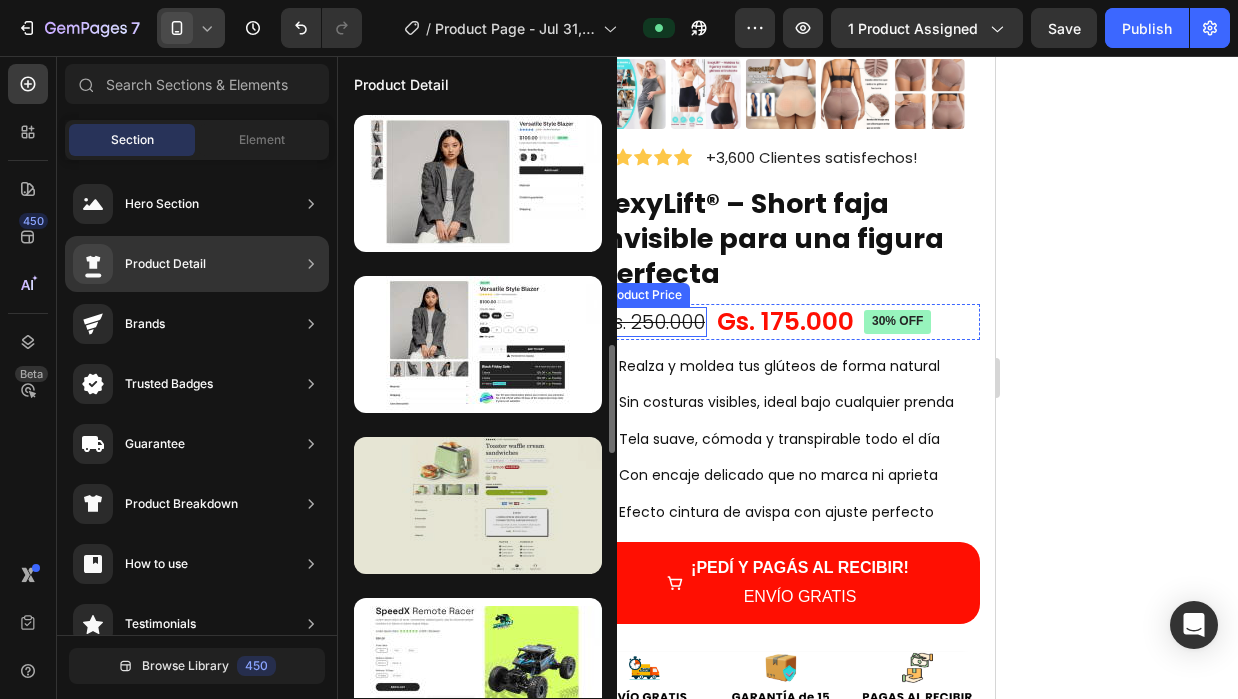scroll, scrollTop: 0, scrollLeft: 0, axis: both 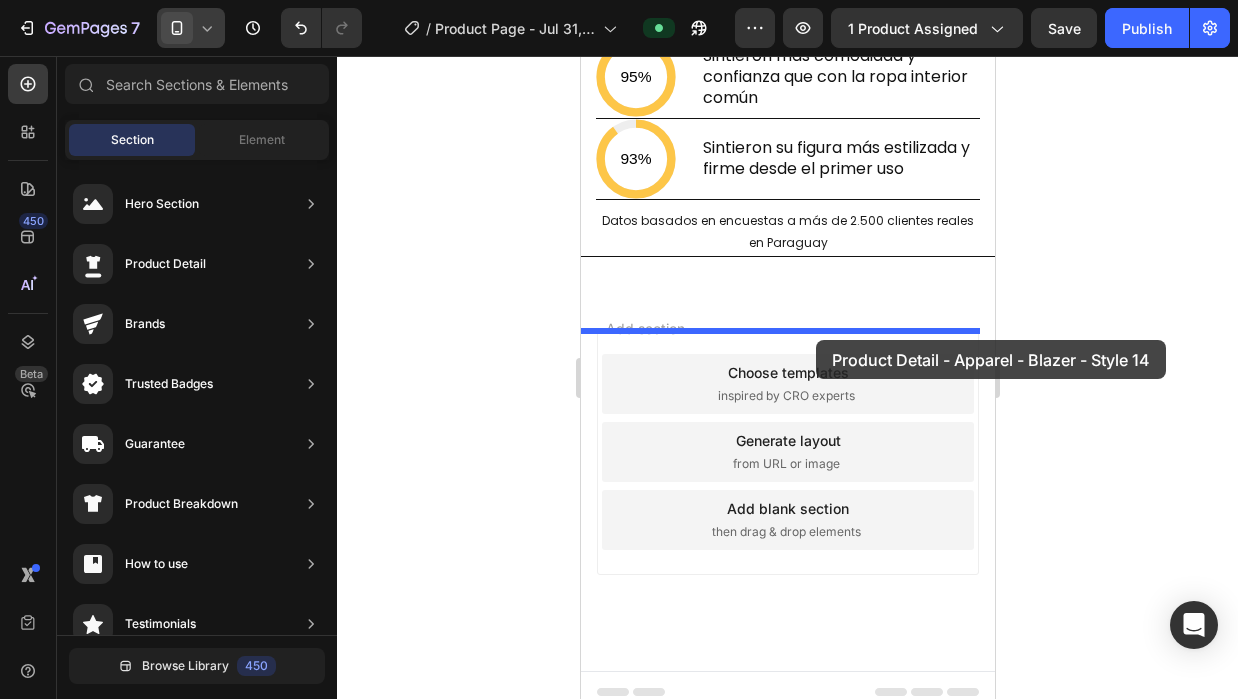drag, startPoint x: 1053, startPoint y: 257, endPoint x: 815, endPoint y: 340, distance: 252.05753 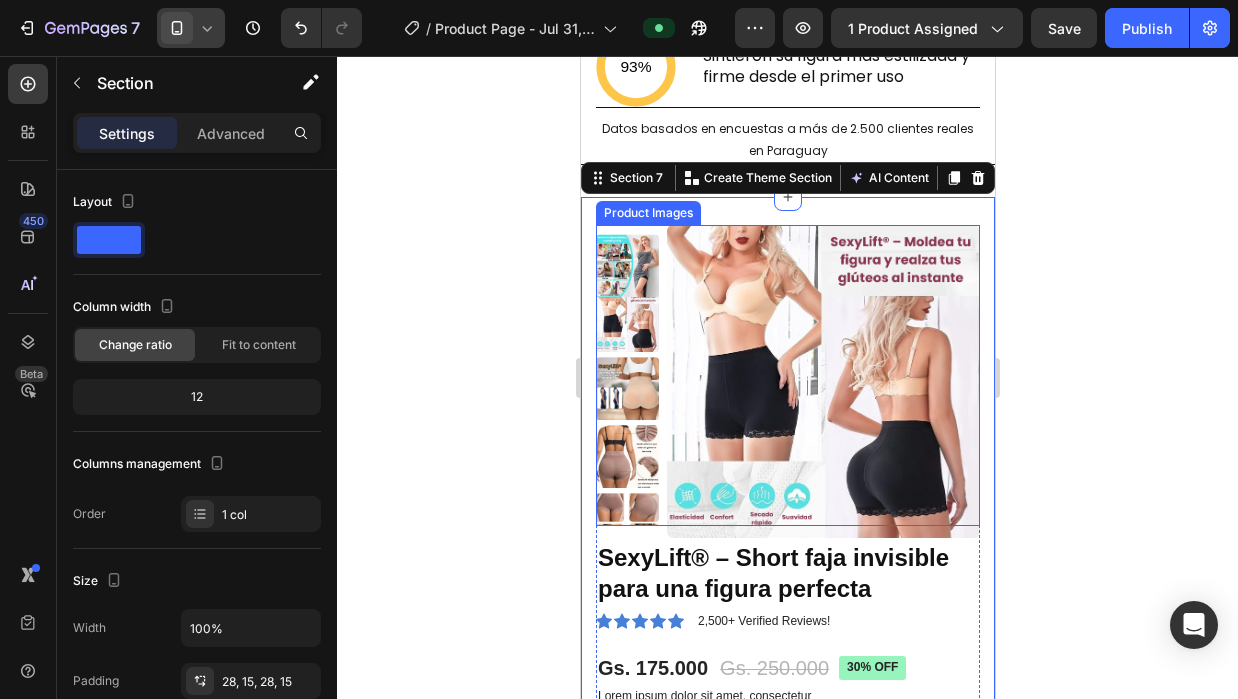 scroll, scrollTop: 5158, scrollLeft: 0, axis: vertical 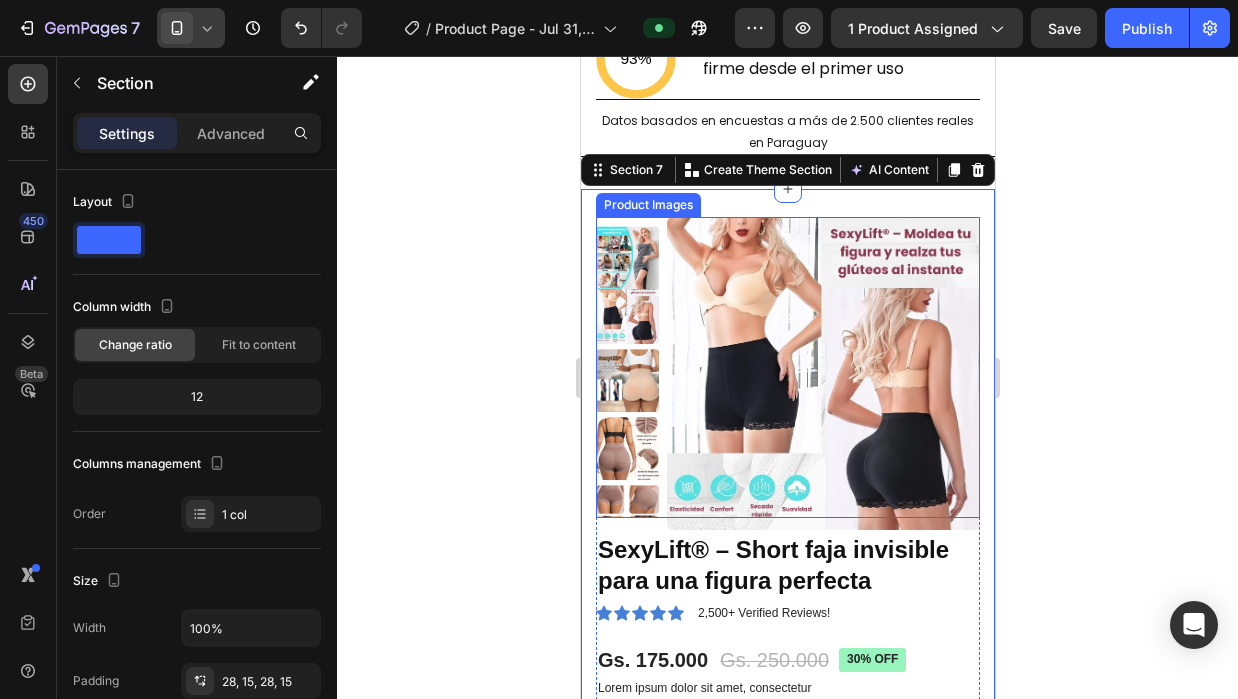click at bounding box center (822, 373) 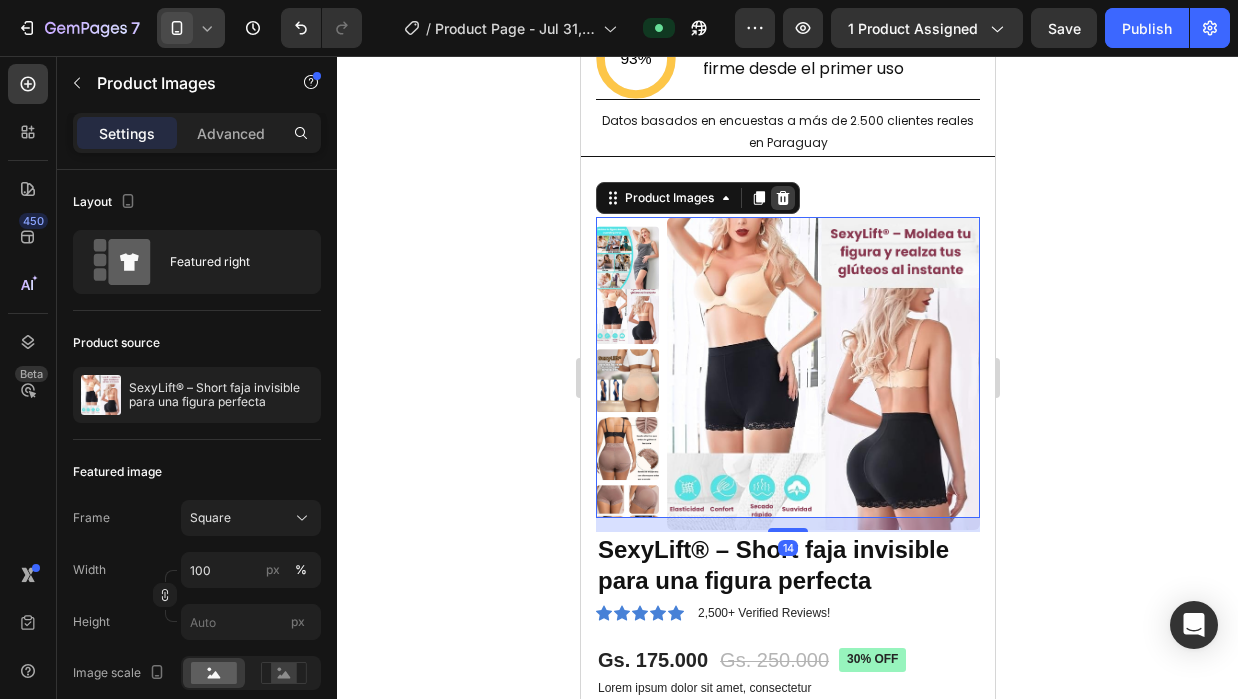 click at bounding box center [782, 198] 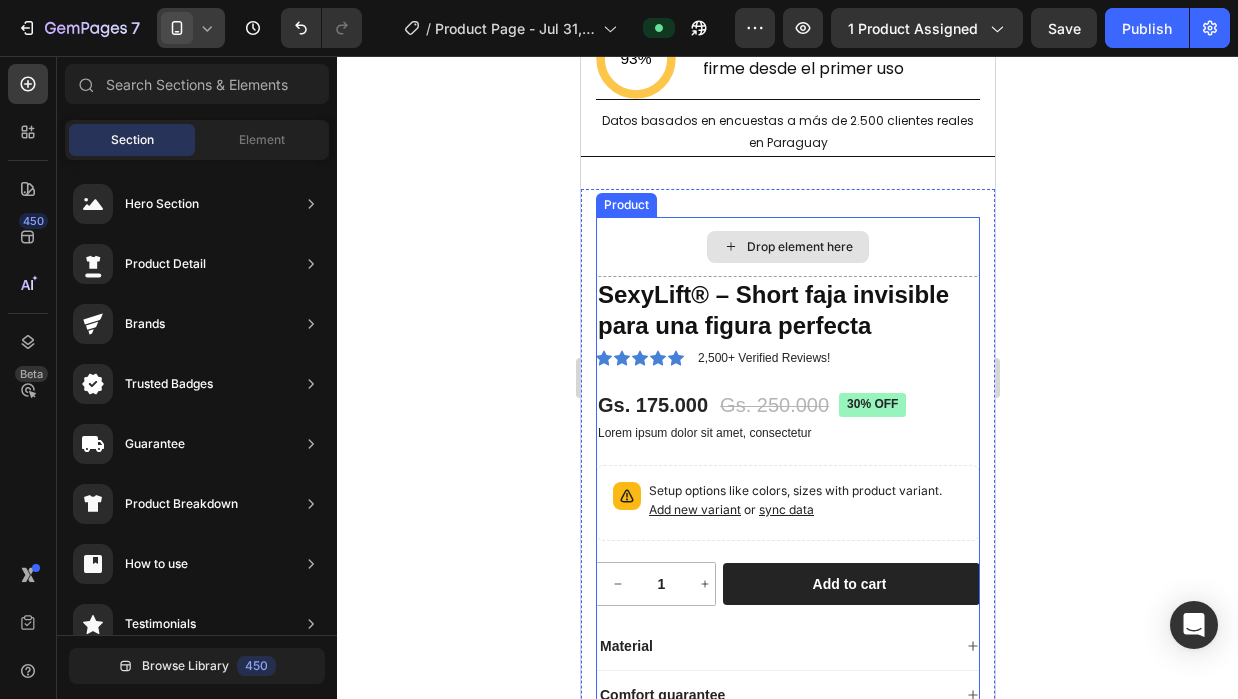 click on "Drop element here" at bounding box center (787, 247) 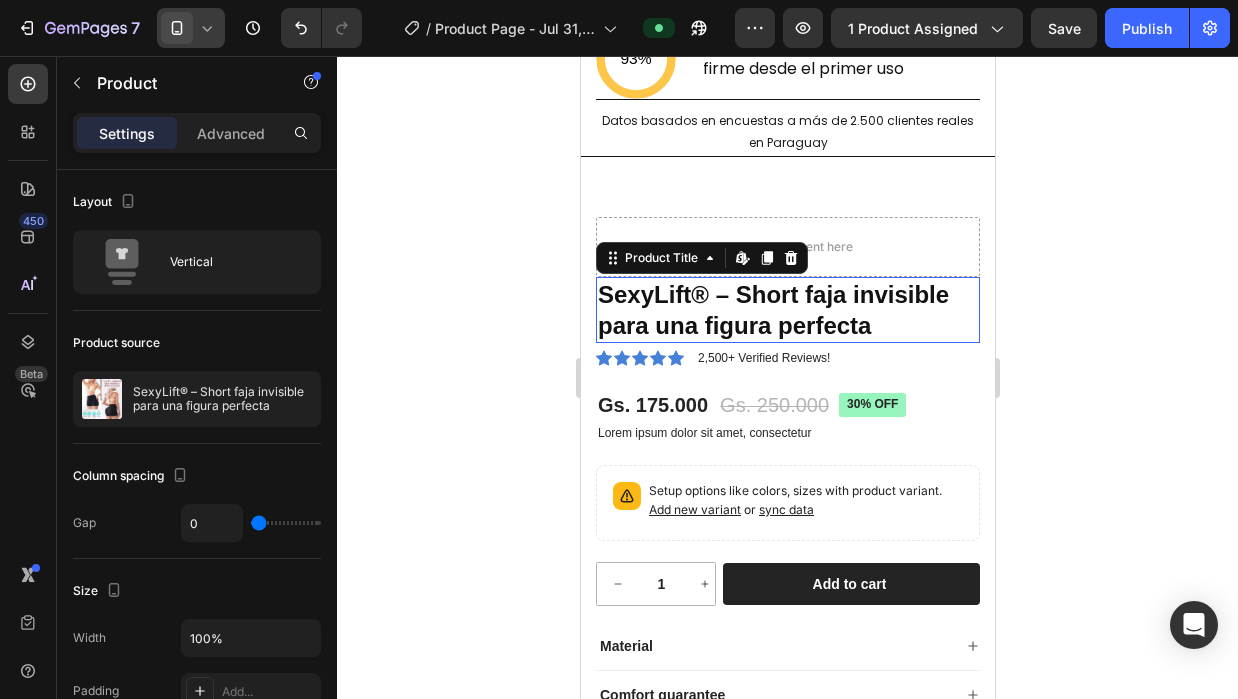 click on "SexyLift® – Short faja invisible para una figura perfecta" at bounding box center (787, 310) 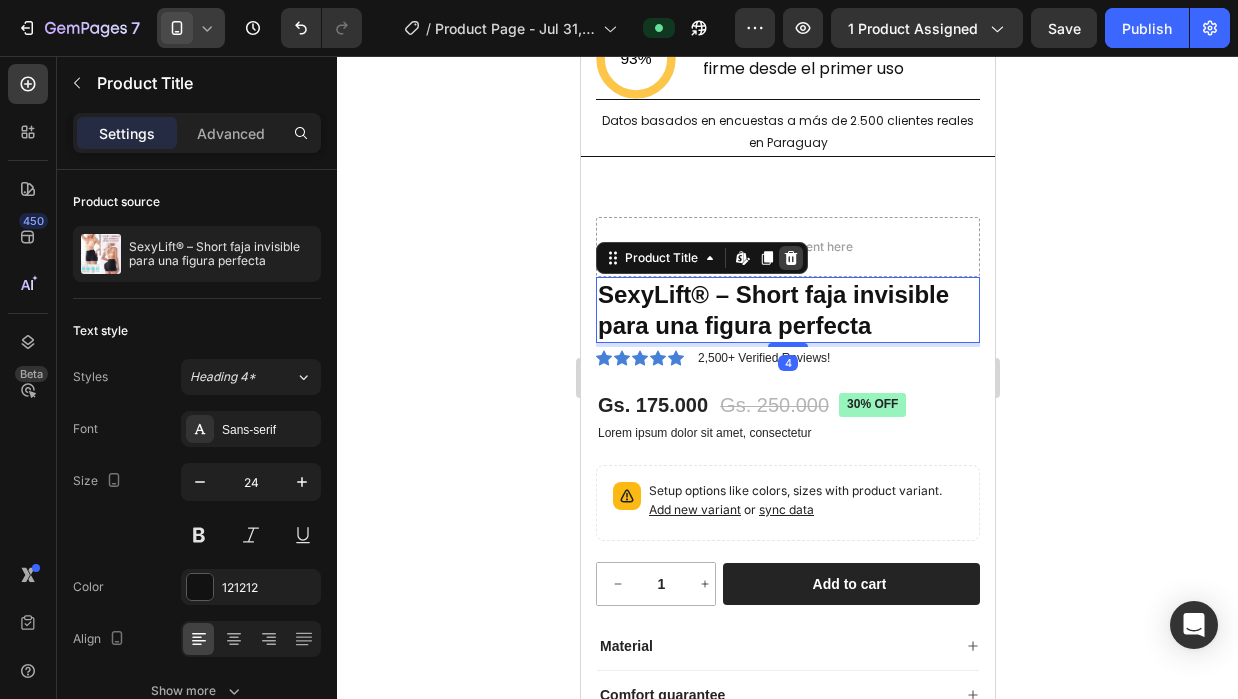 click 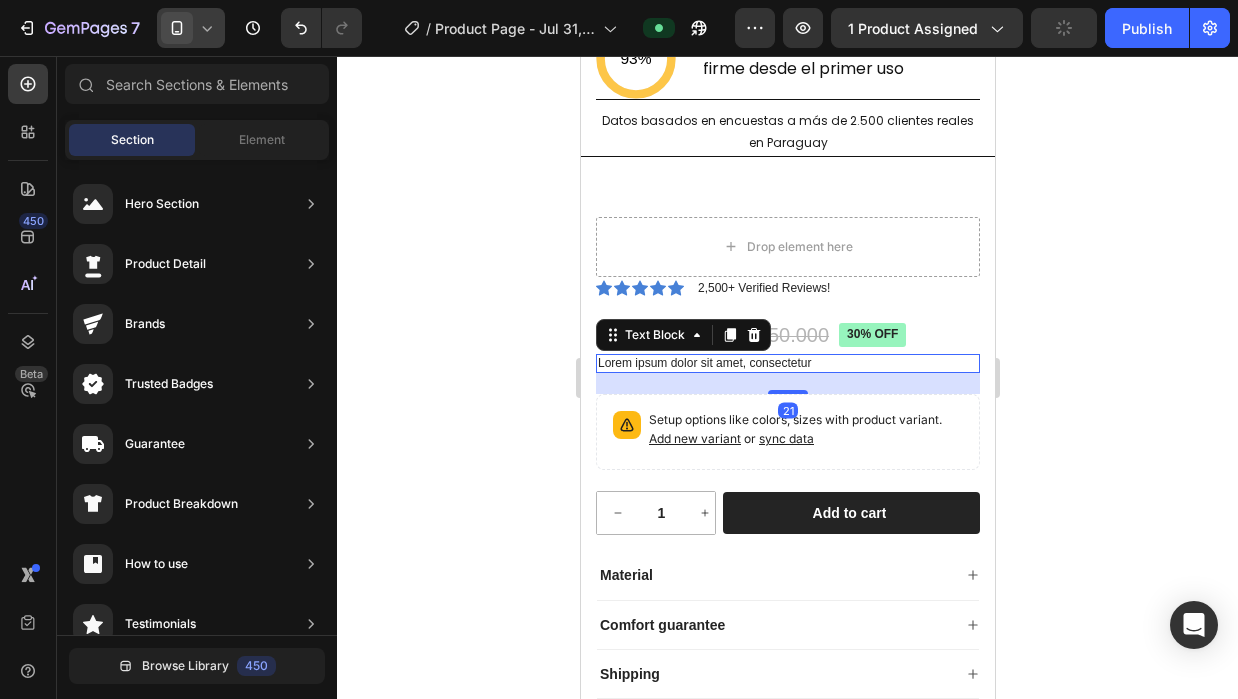 click on "Lorem ipsum dolor sit amet, consectetur" at bounding box center [787, 364] 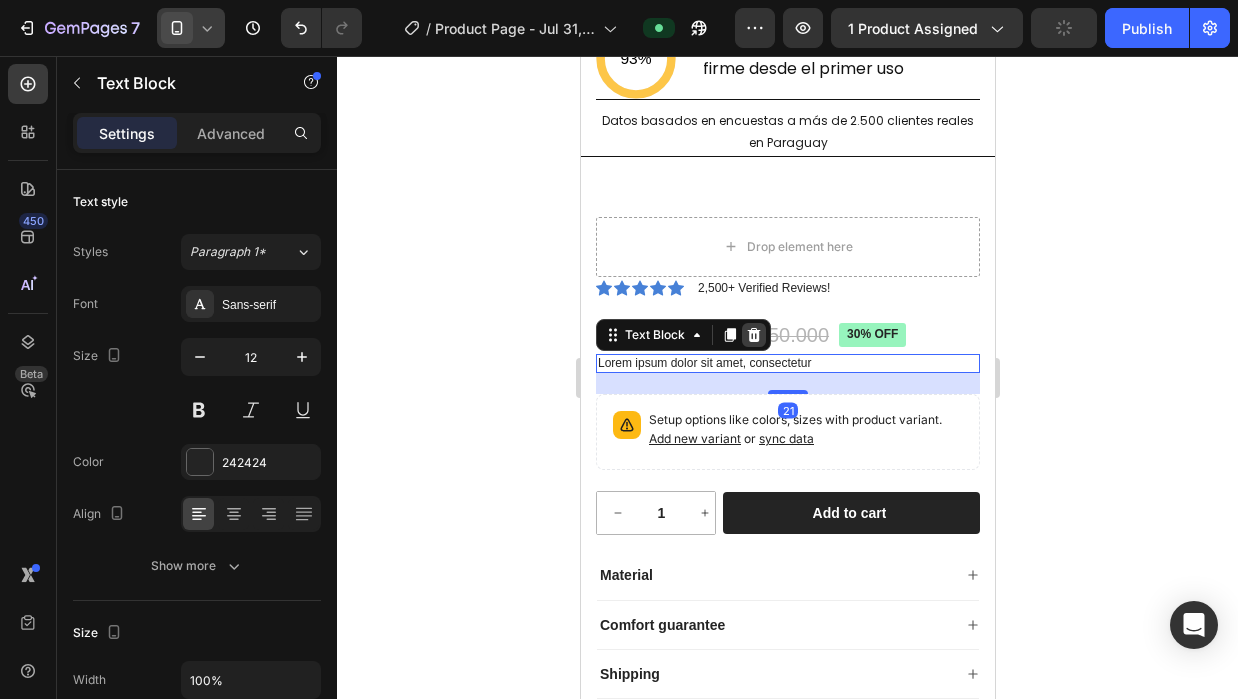 click 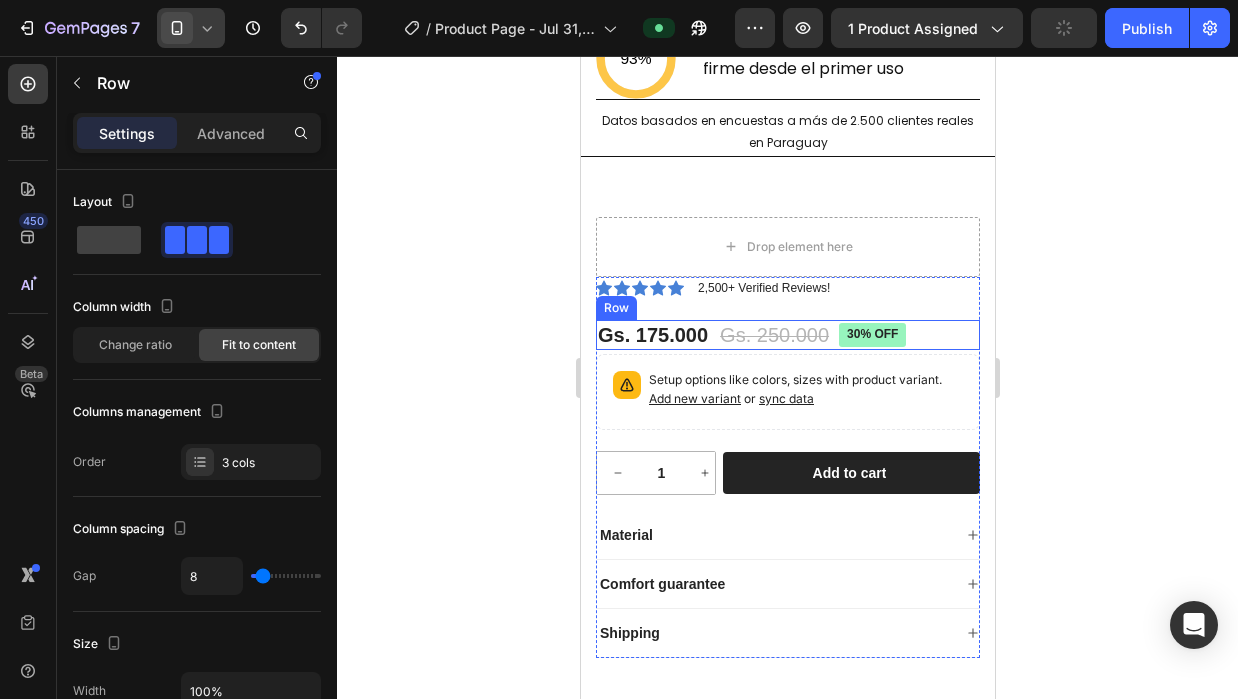 click on "Gs. 175.000 Product Price Product Price Gs. 250.000 Product Price Product Price 30% off Product Badge Row" at bounding box center [787, 335] 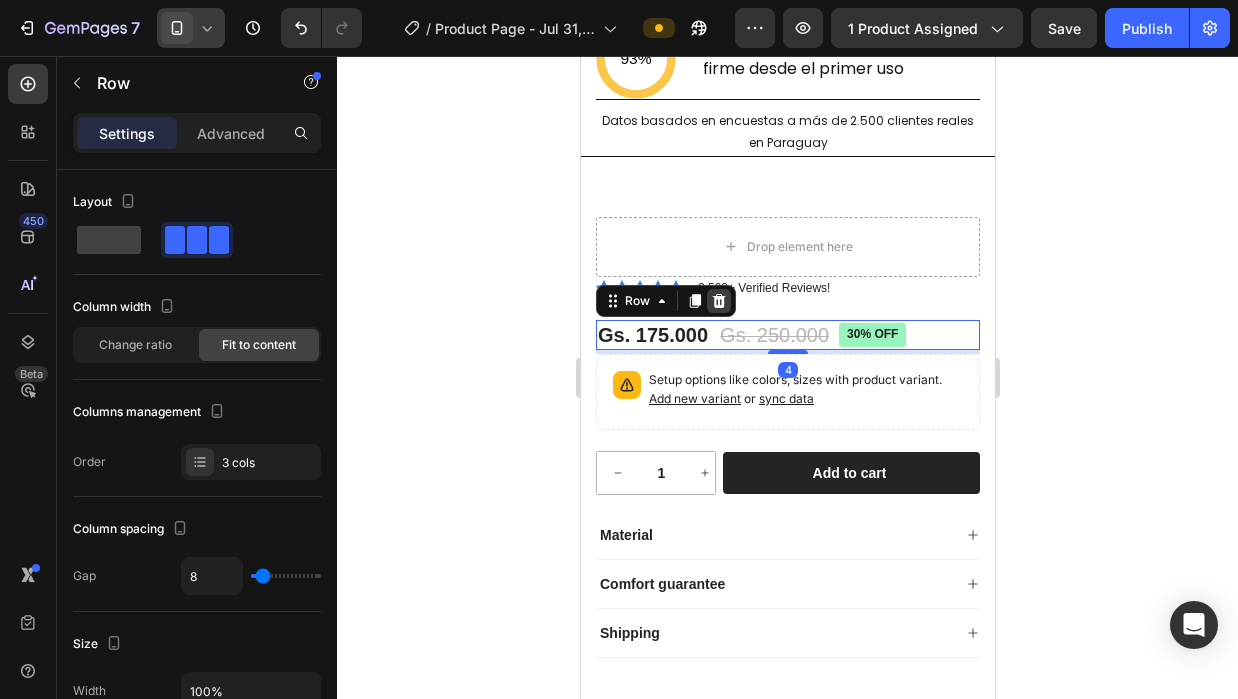 click 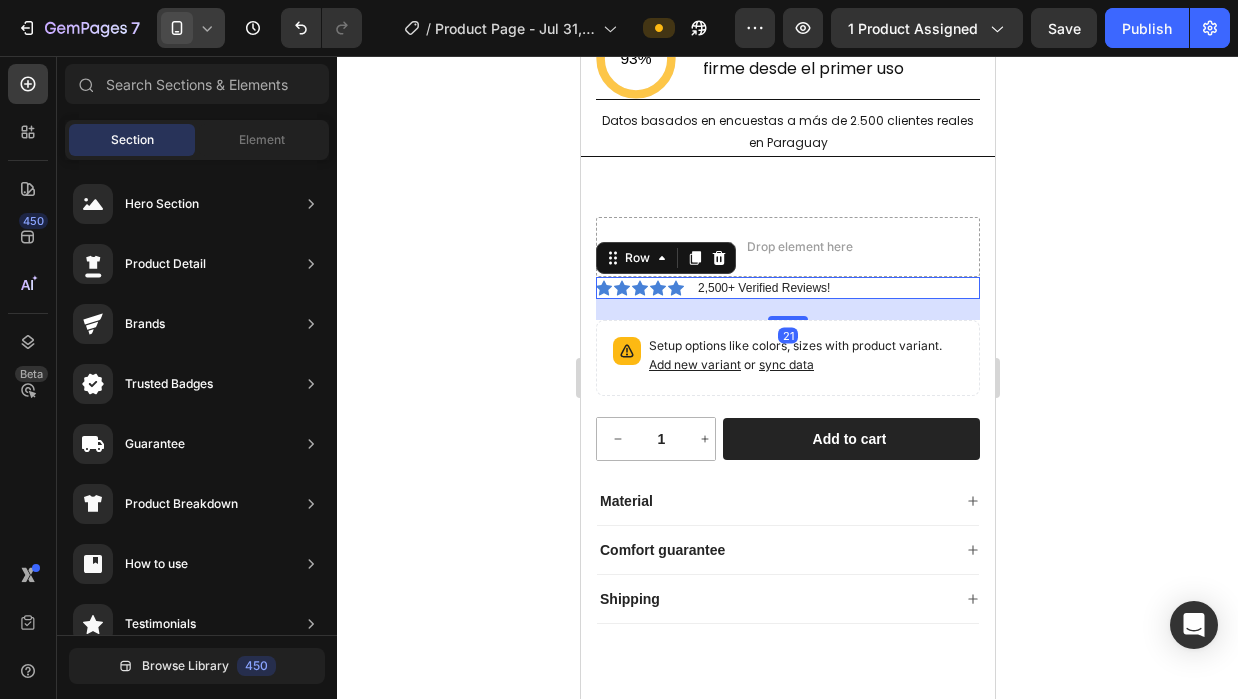 click on "Icon Icon Icon Icon Icon Icon List 2,500+ Verified Reviews! Text Block Row   21" at bounding box center (787, 288) 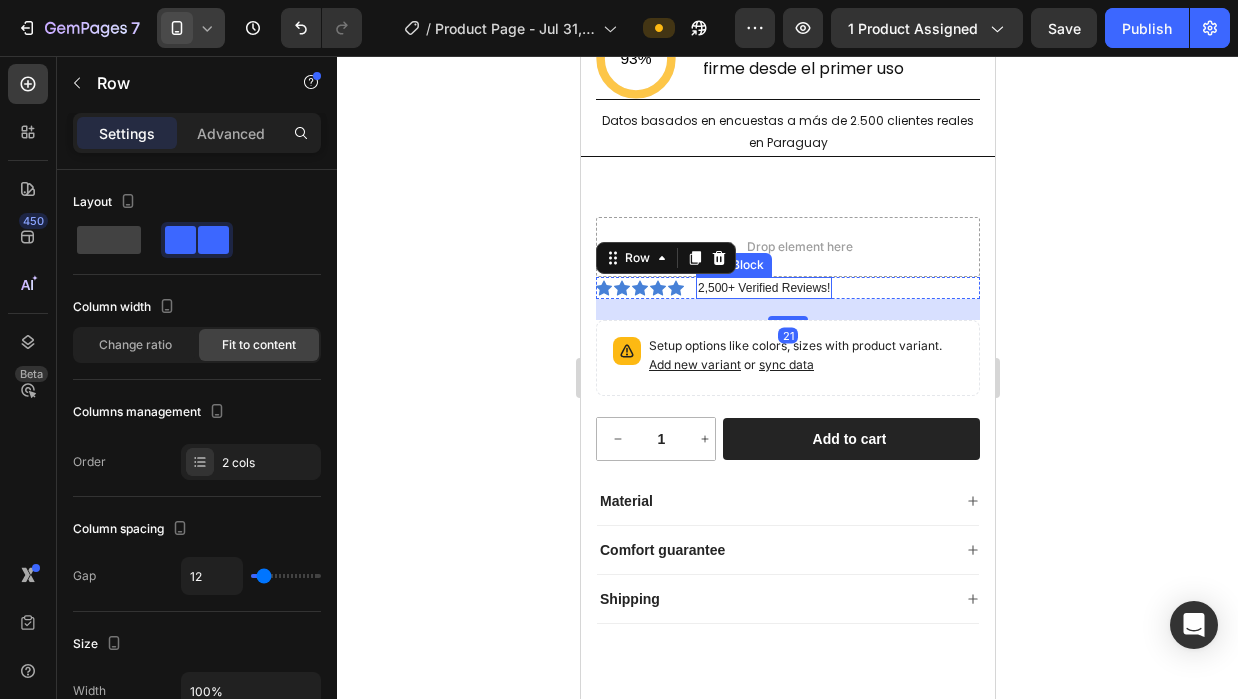 click on "Row" at bounding box center [665, 258] 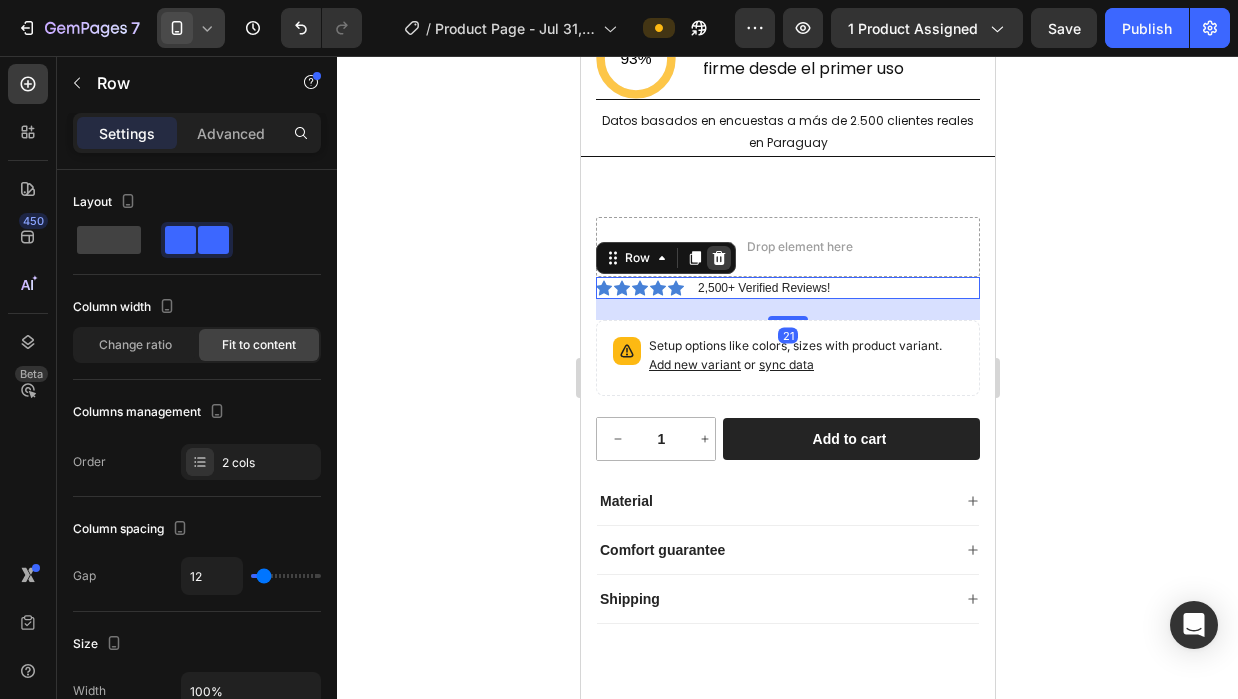 click 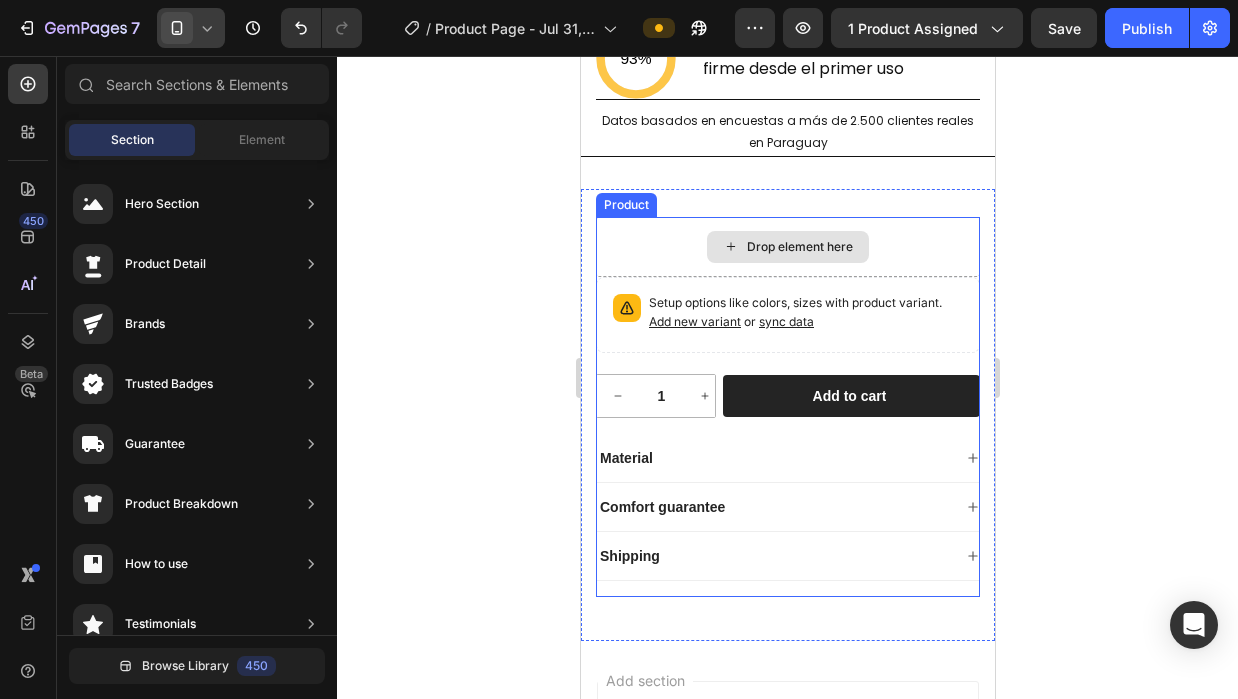 click on "Drop element here" at bounding box center [787, 247] 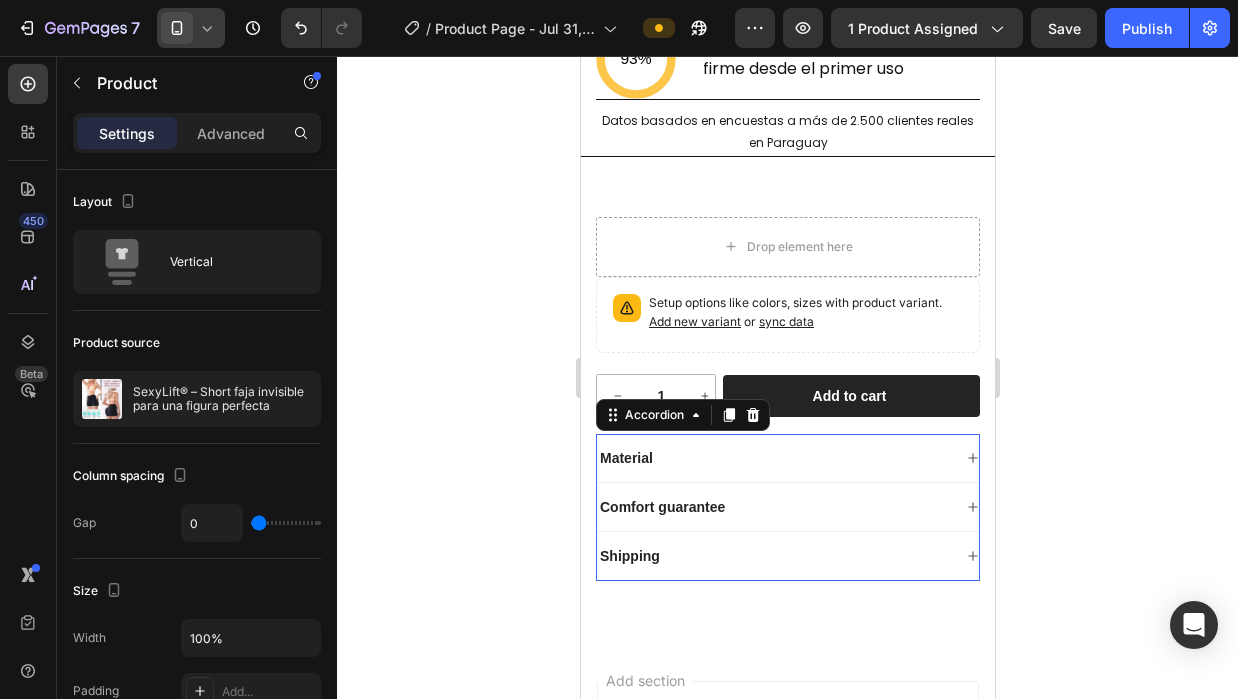 click on "Comfort guarantee" at bounding box center (773, 507) 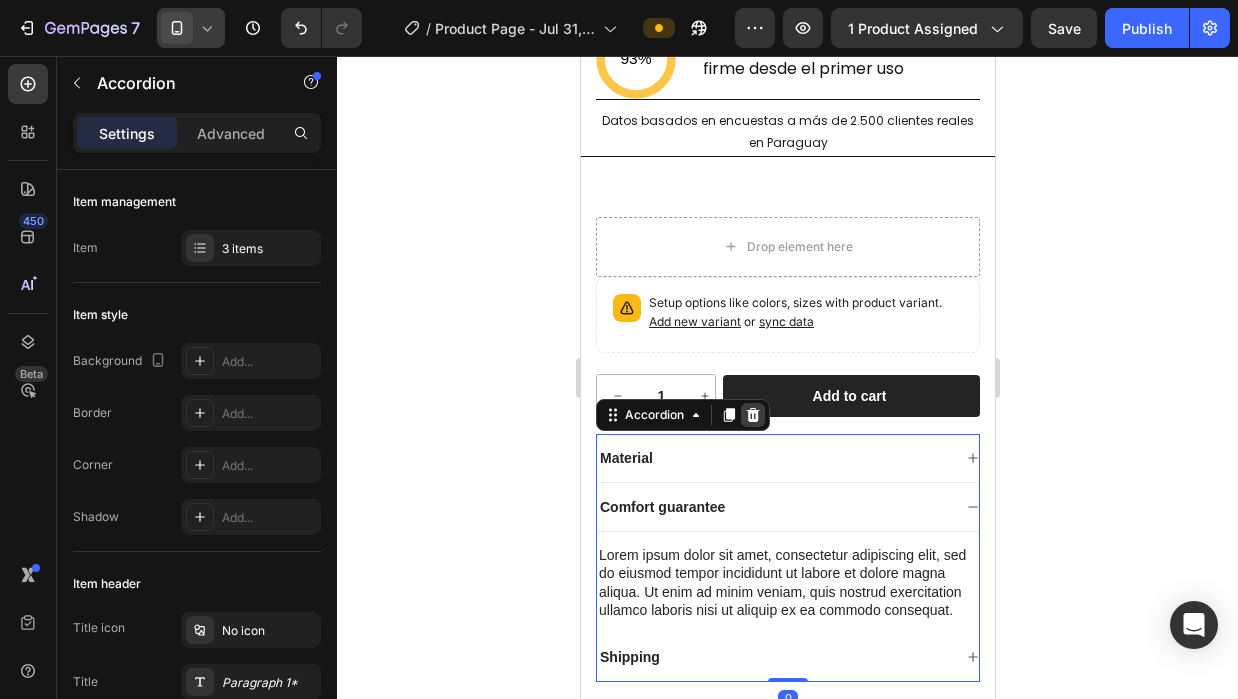 click at bounding box center [752, 415] 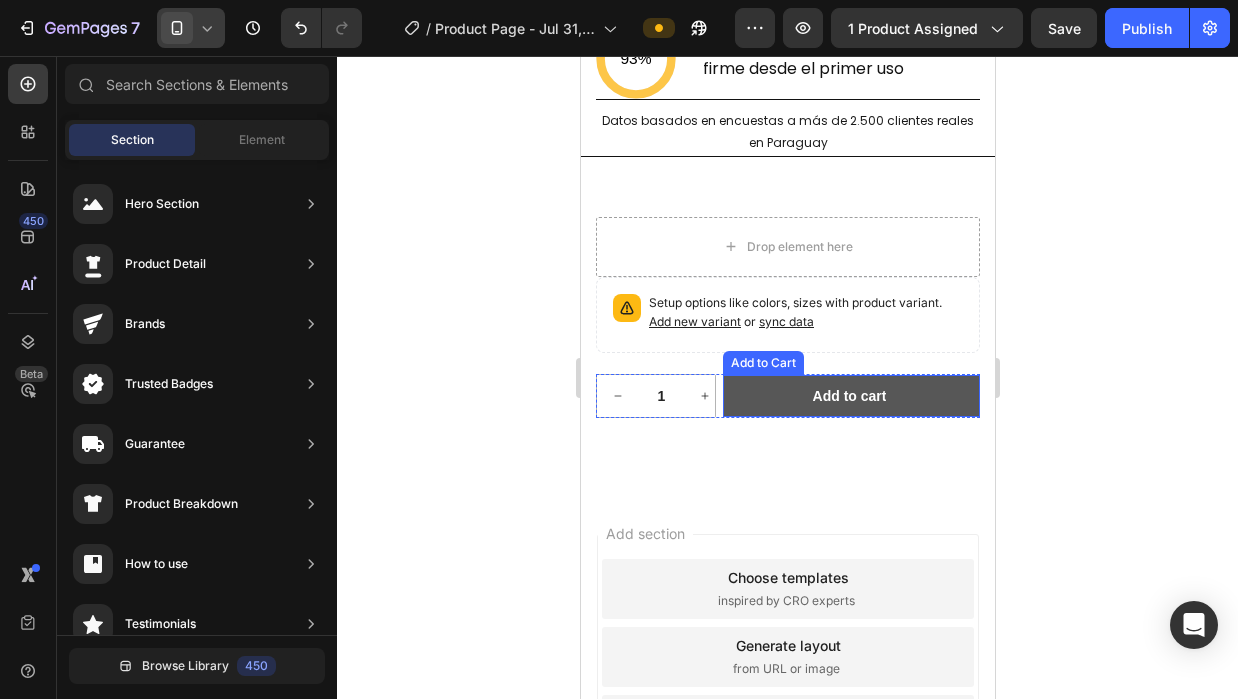 click on "Add to cart" at bounding box center [850, 396] 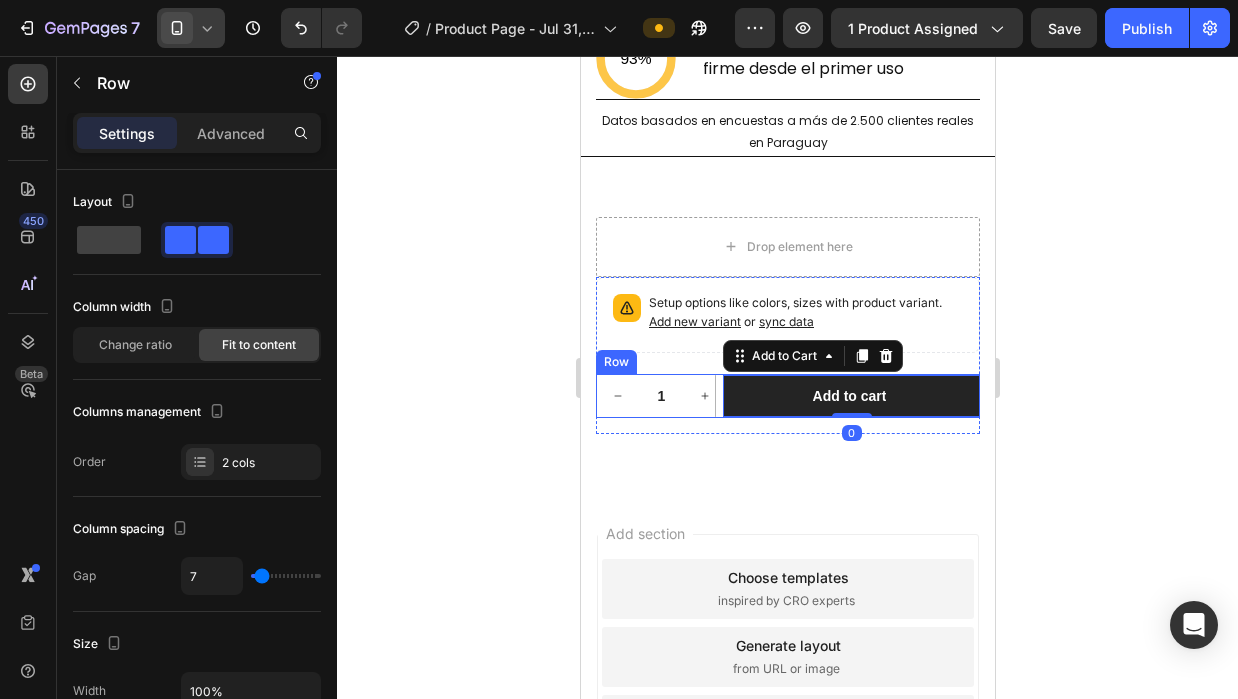 click on "1
Product Quantity Row Add to cart Add to Cart   0 Row" at bounding box center [787, 396] 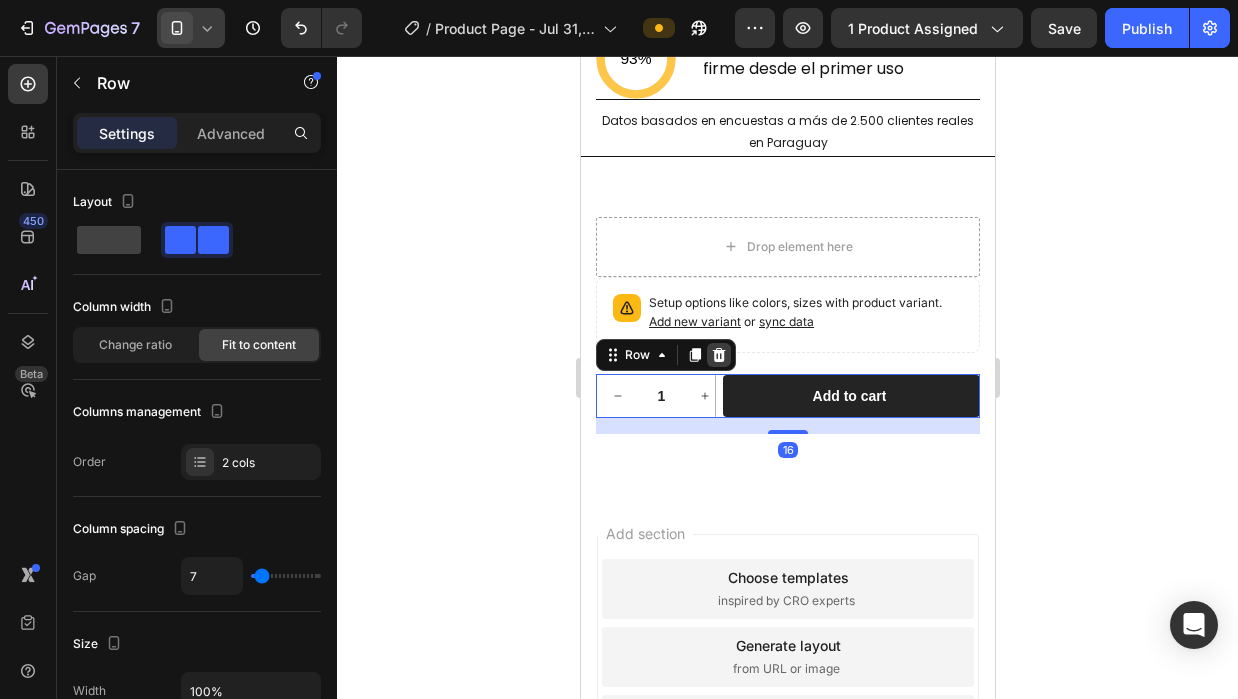 click at bounding box center [718, 355] 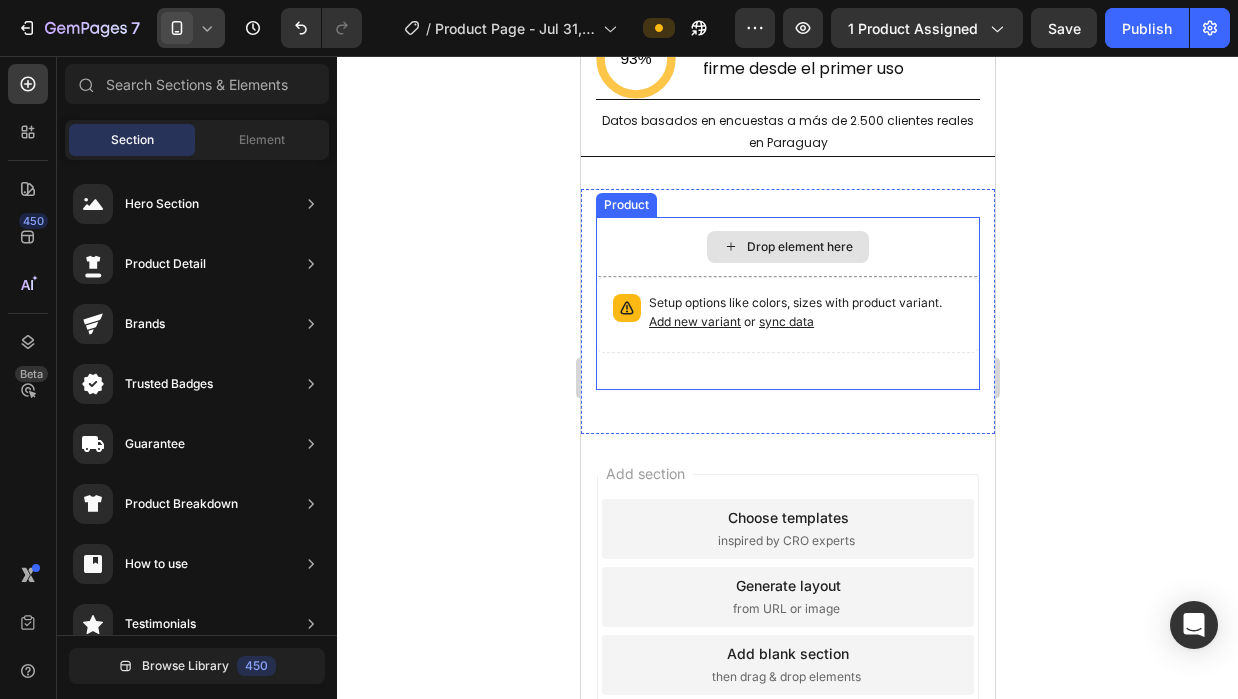 click on "Drop element here" at bounding box center [787, 247] 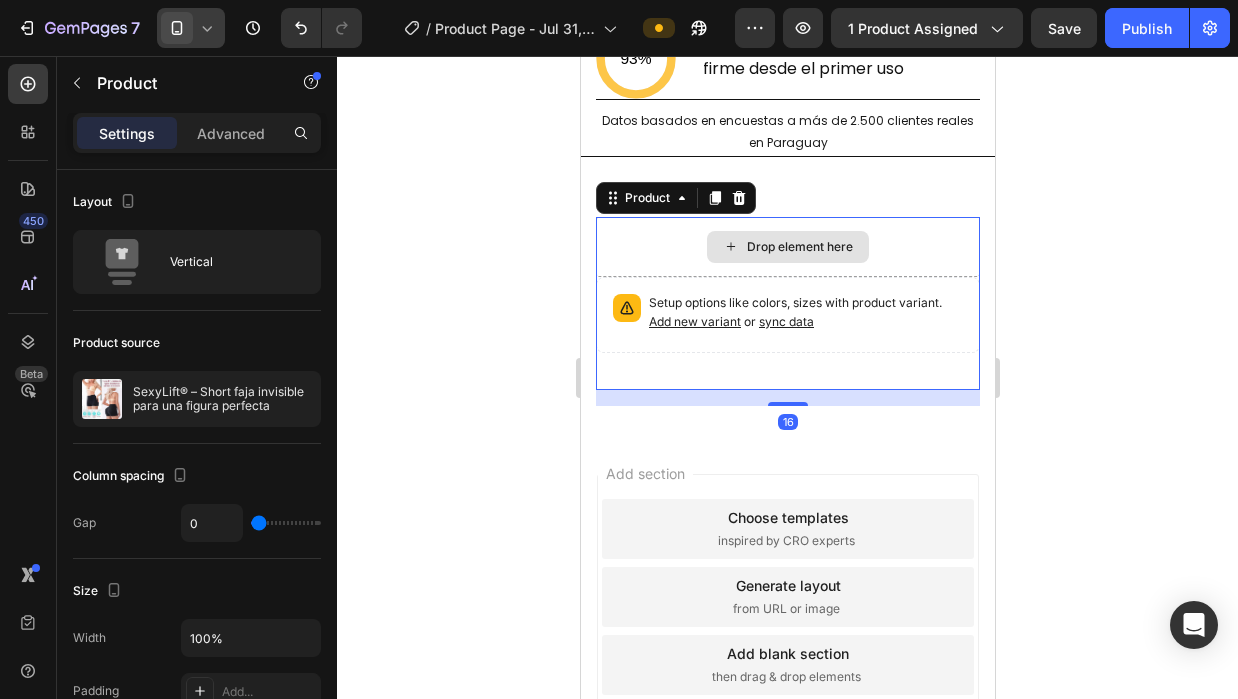 click on "Drop element here" at bounding box center [787, 247] 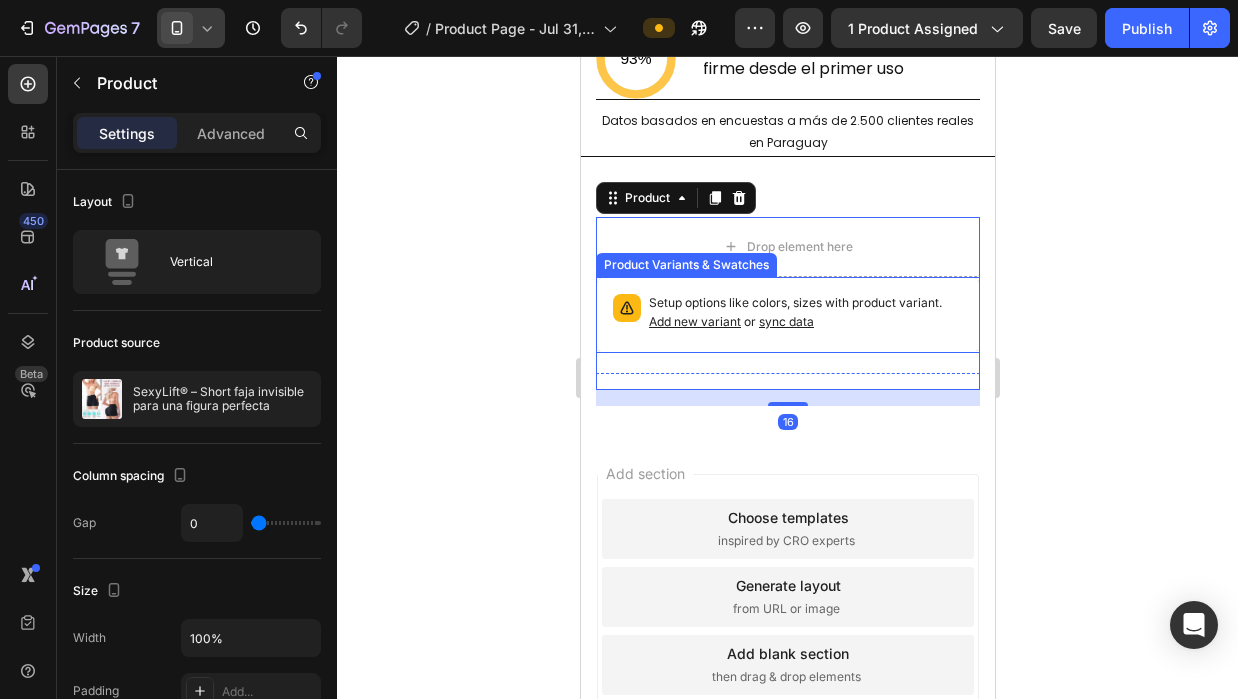 click on "Setup options like colors, sizes with product variant.       Add new variant   or   sync data" at bounding box center (787, 315) 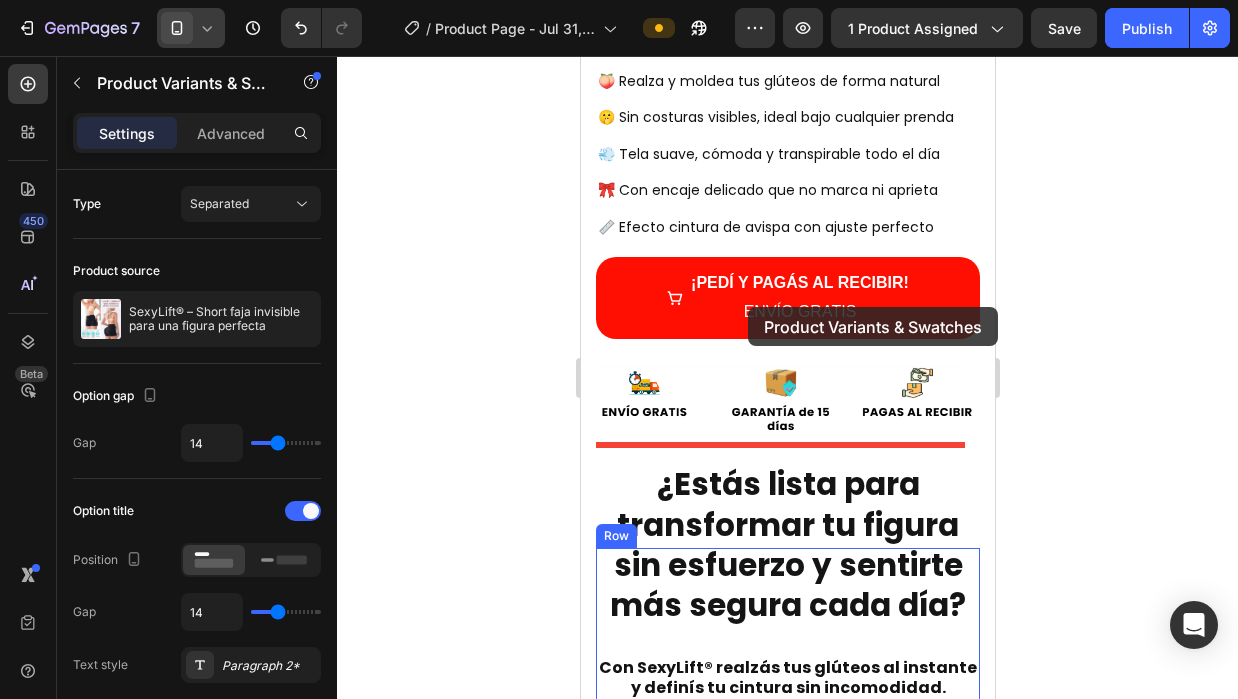 scroll, scrollTop: 468, scrollLeft: 0, axis: vertical 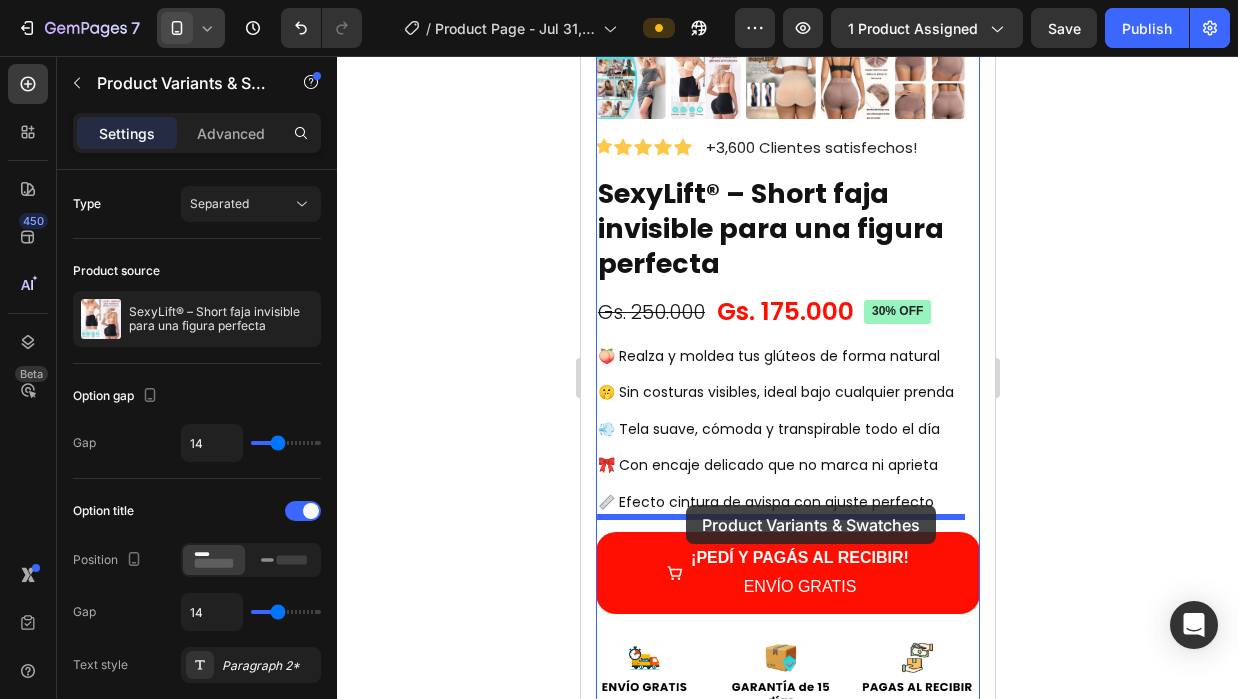 drag, startPoint x: 609, startPoint y: 308, endPoint x: 685, endPoint y: 505, distance: 211.15161 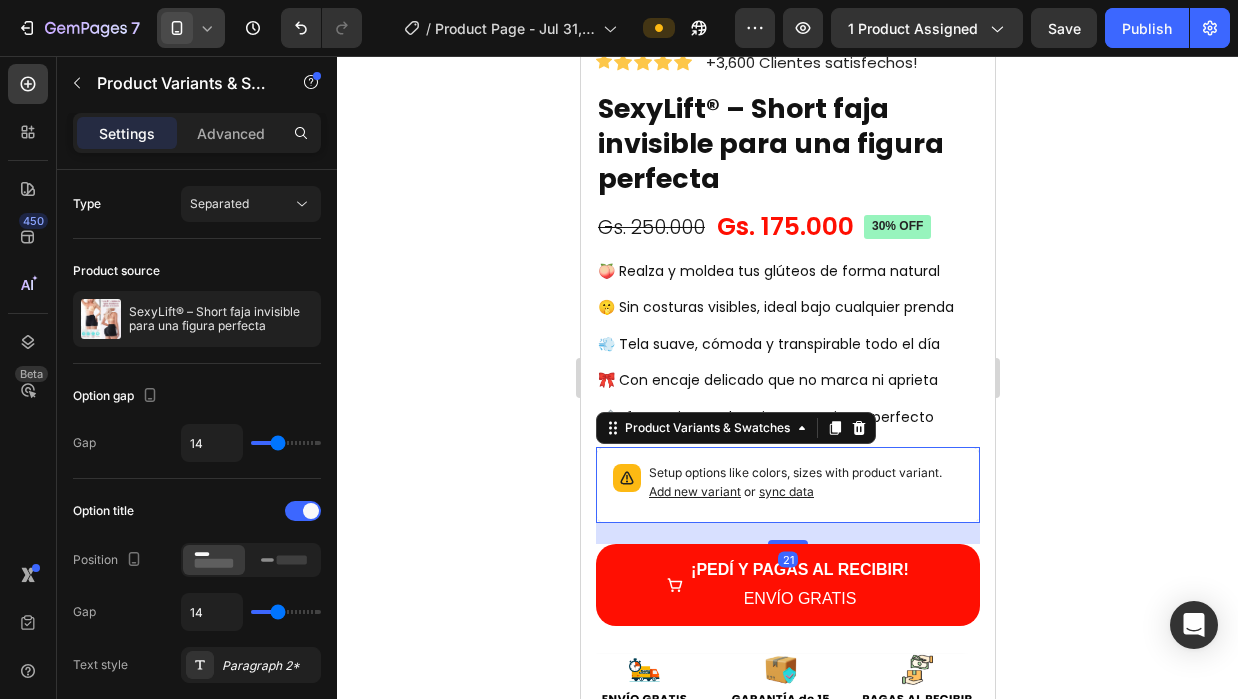 scroll, scrollTop: 568, scrollLeft: 0, axis: vertical 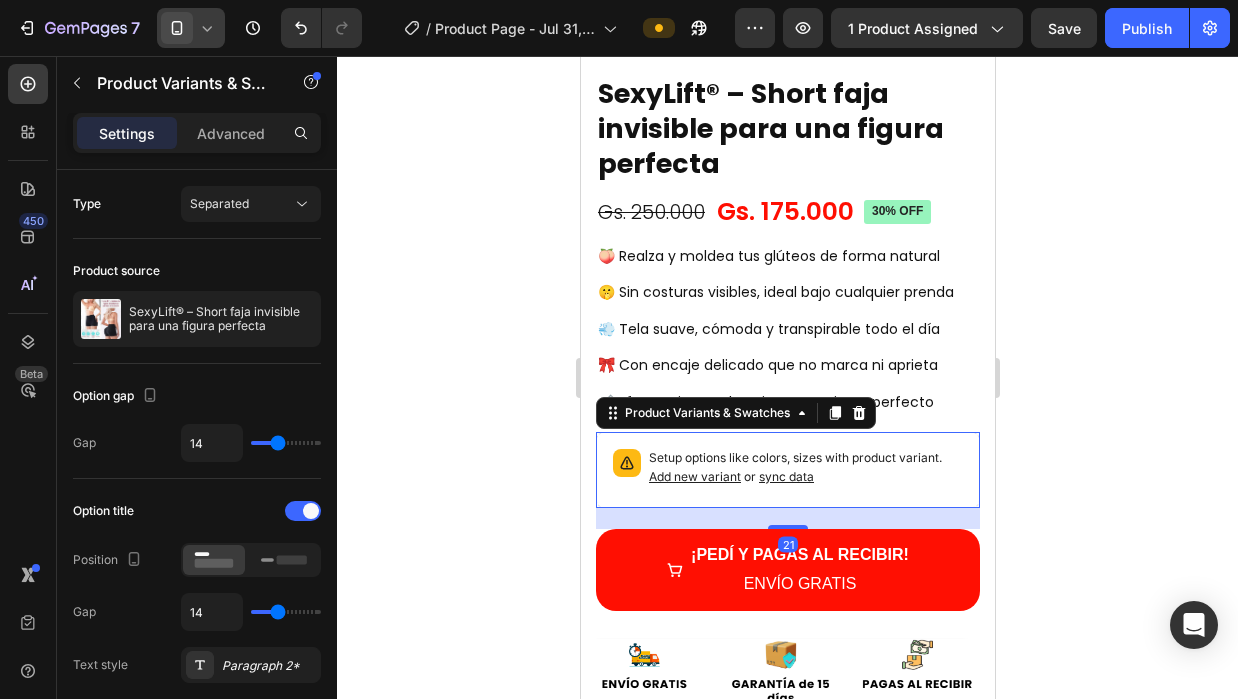 click on "or   sync data" at bounding box center (776, 476) 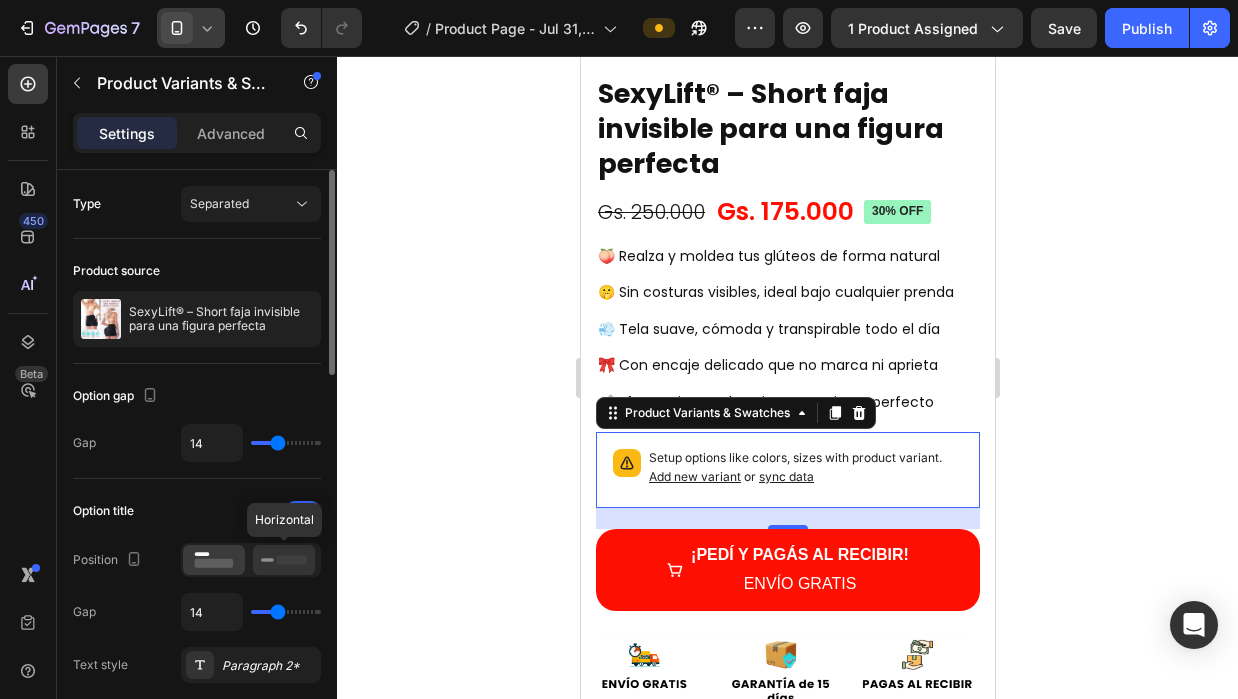 click 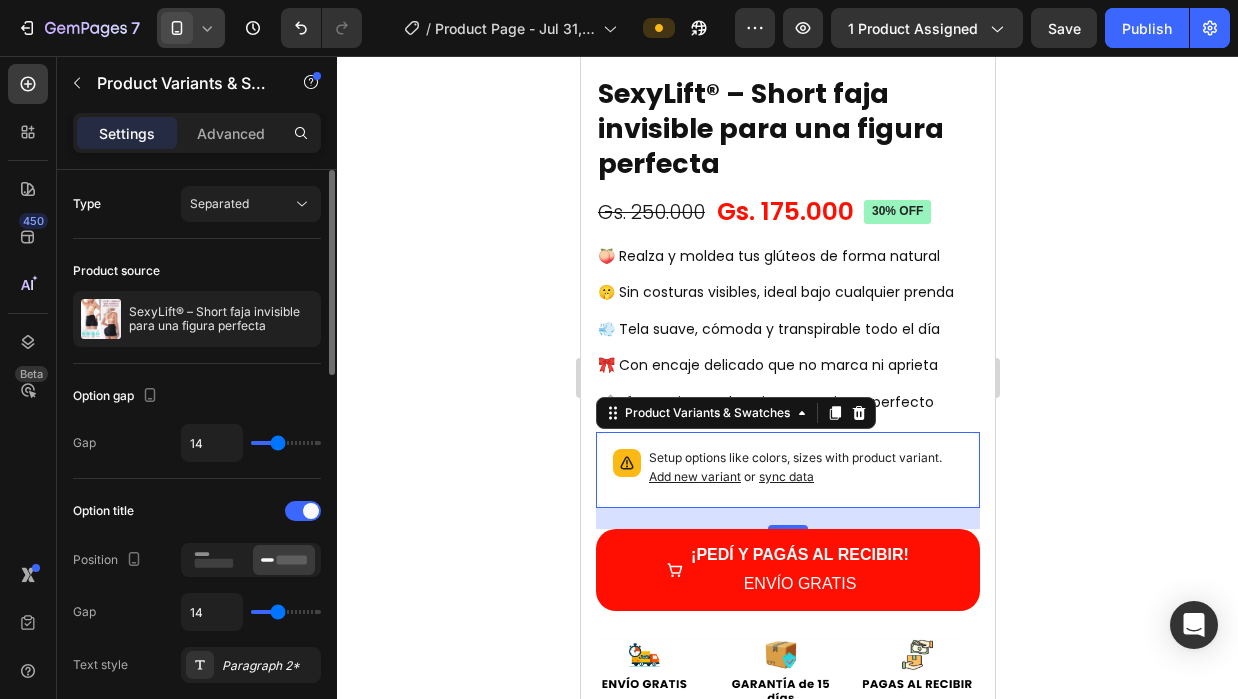 scroll, scrollTop: 100, scrollLeft: 0, axis: vertical 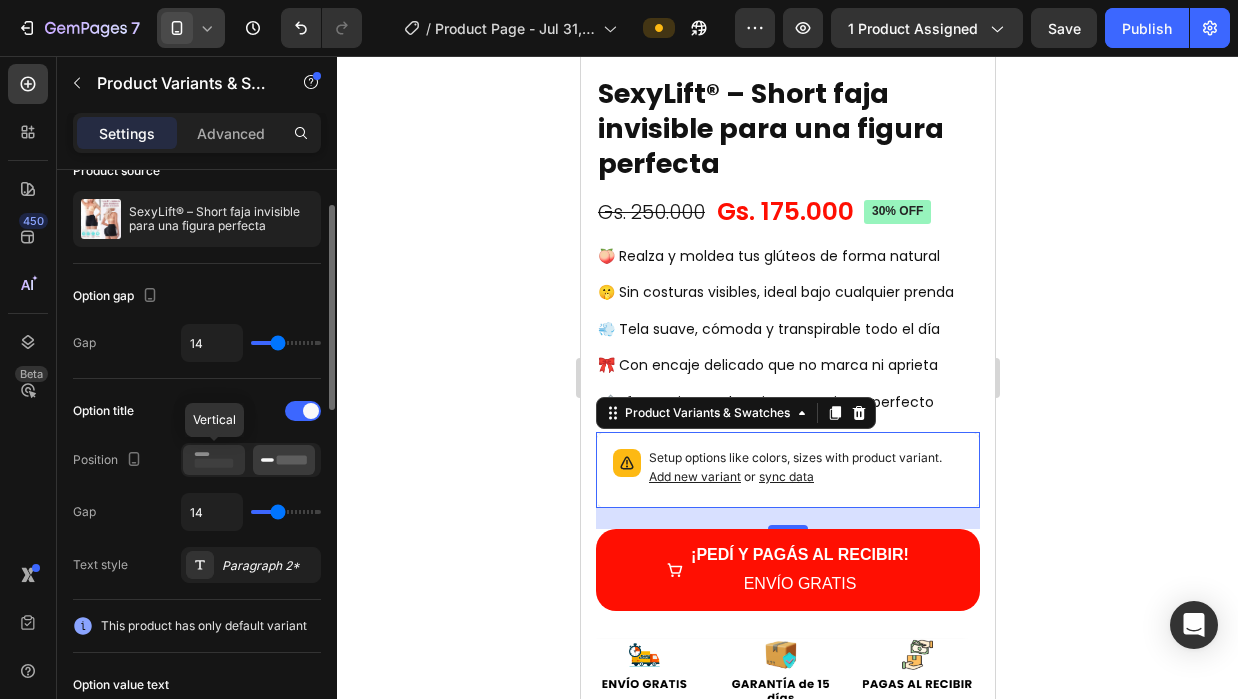 click 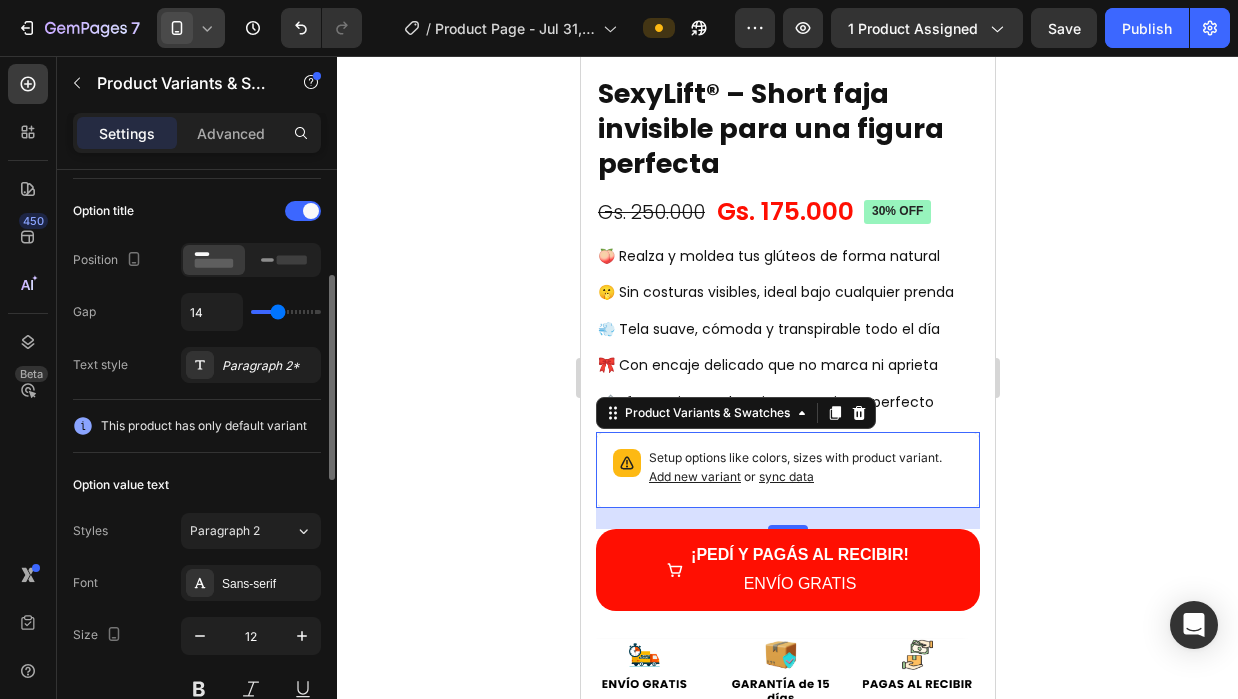 scroll, scrollTop: 100, scrollLeft: 0, axis: vertical 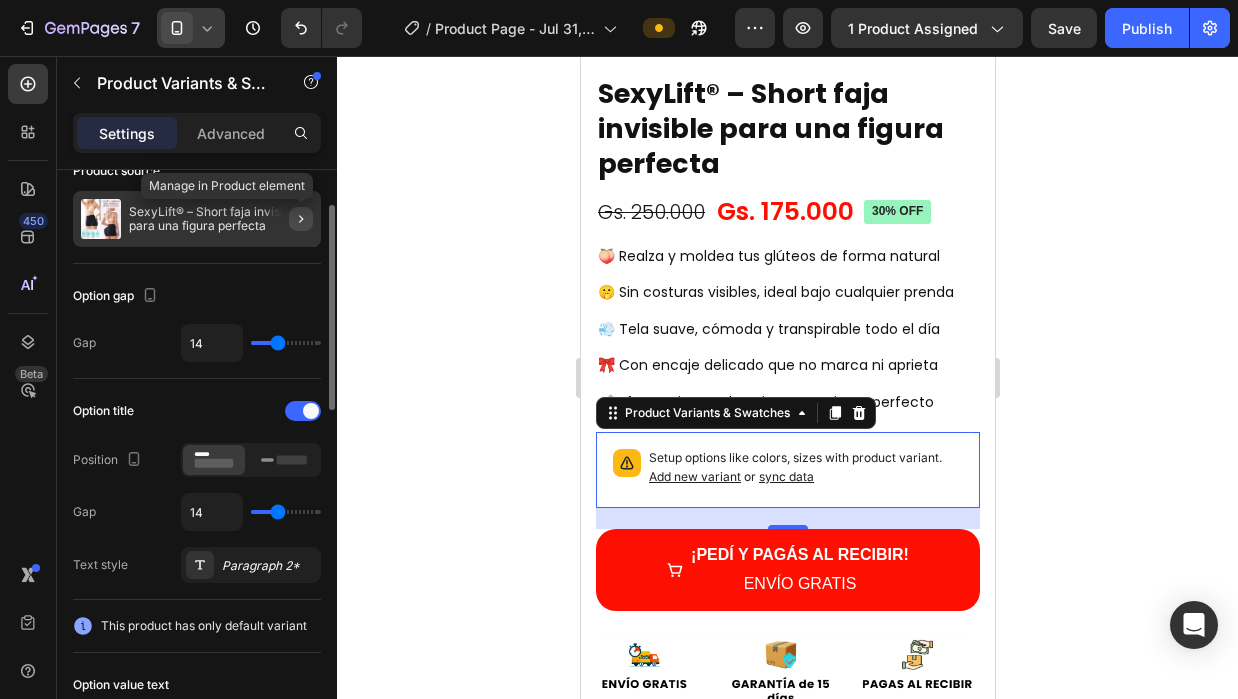 click 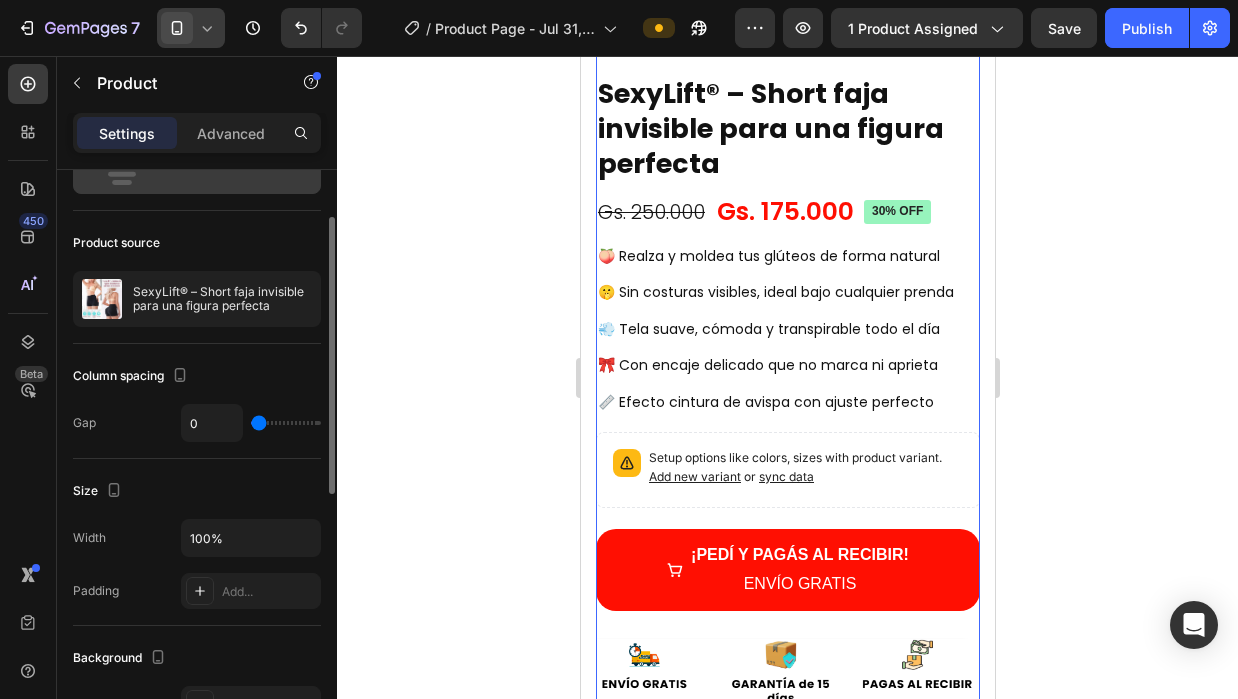 scroll, scrollTop: 0, scrollLeft: 0, axis: both 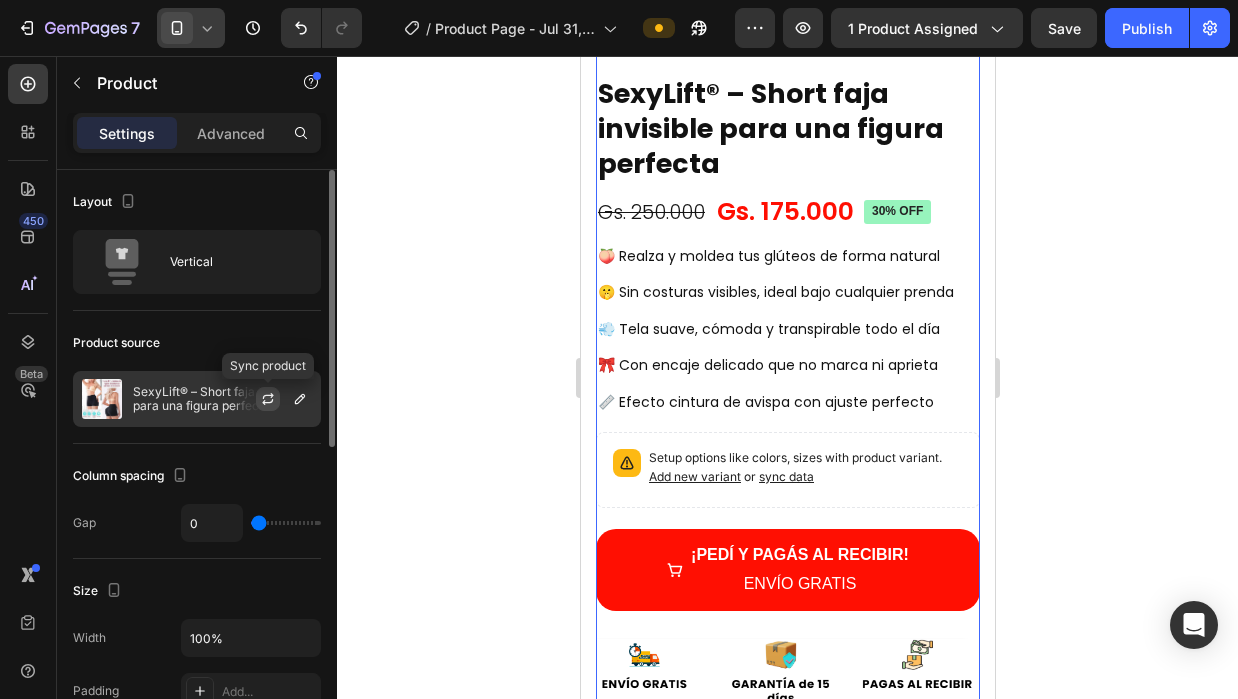 click 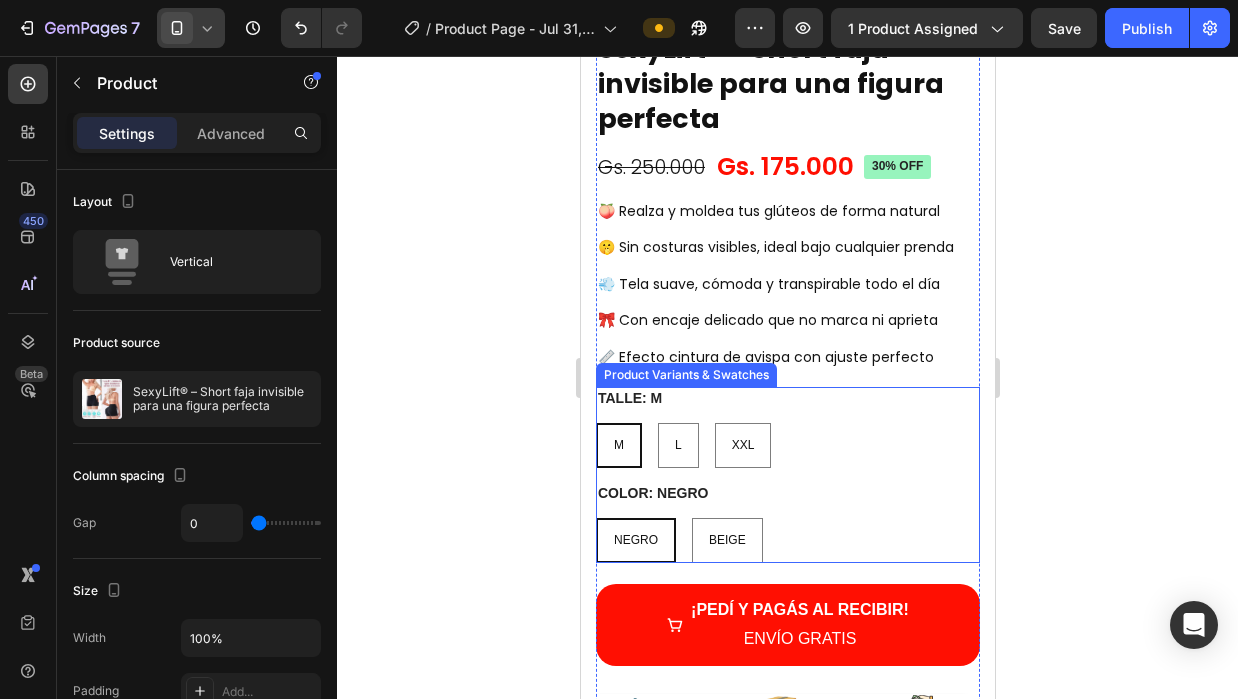 scroll, scrollTop: 768, scrollLeft: 0, axis: vertical 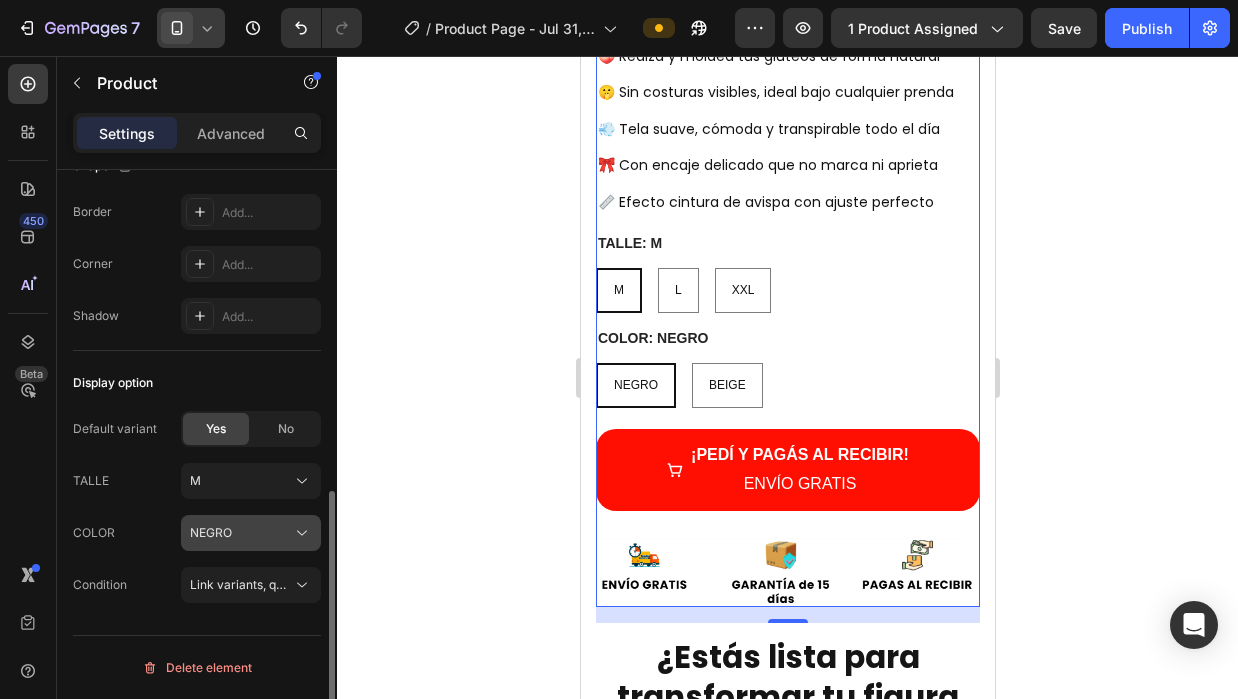 click on "NEGRO" at bounding box center [211, 533] 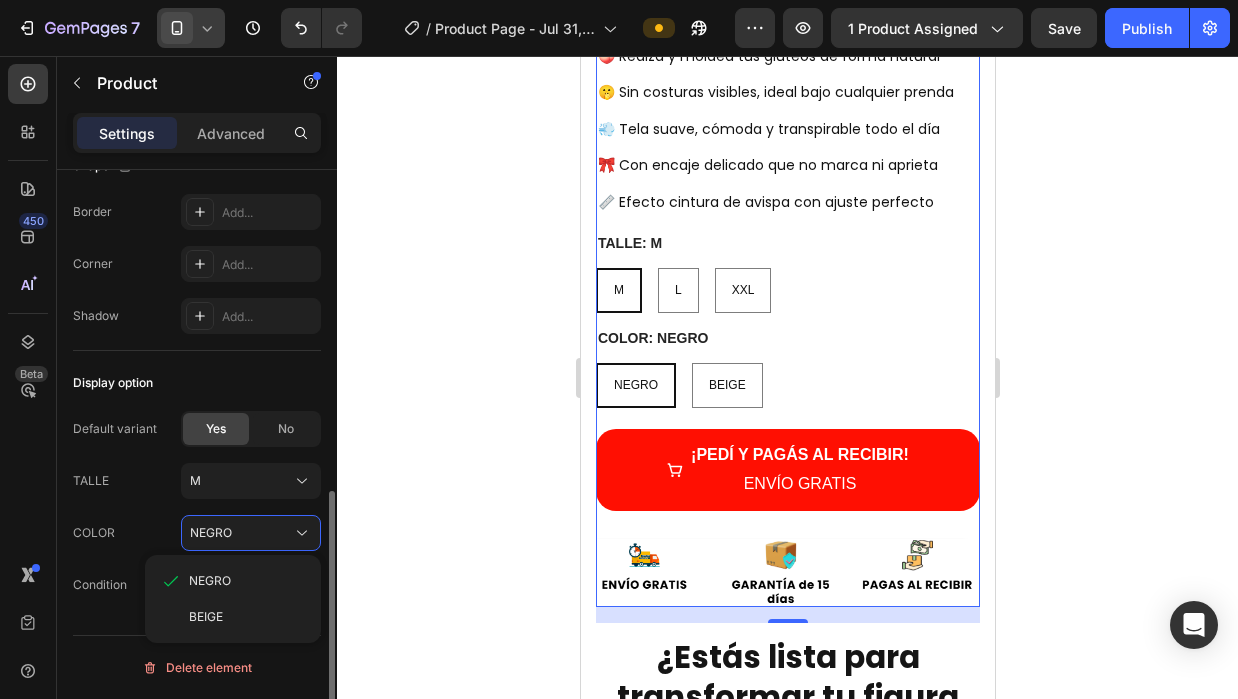 click on "TALLE M COLOR NEGRO NEGRO BEIGE" 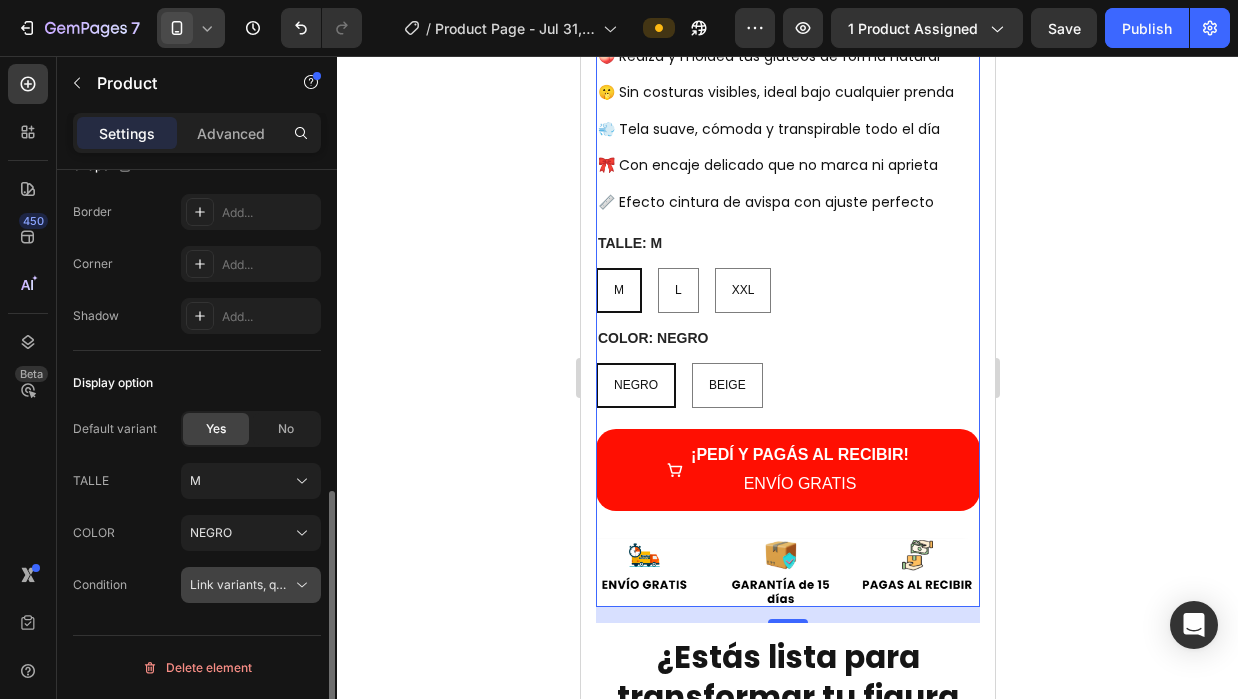 click on "Link variants, quantity <br> between same products" at bounding box center [337, 584] 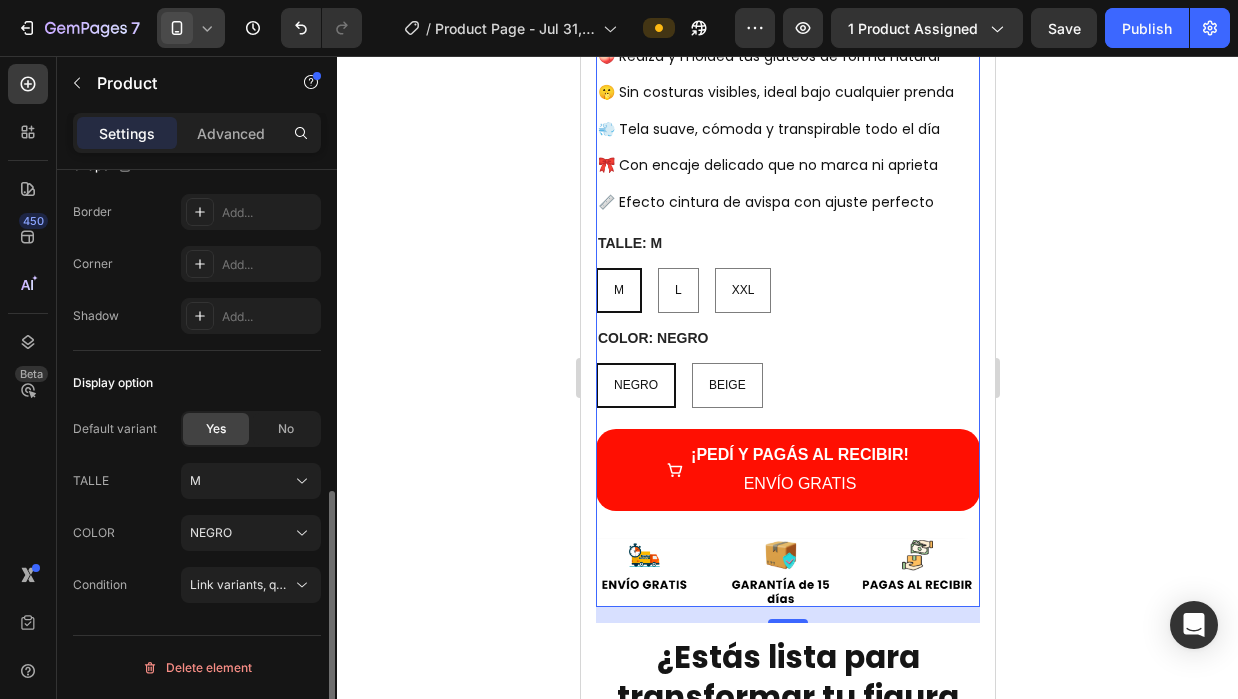 click on "Condition Link variants, quantity <br> between same products" at bounding box center (197, 585) 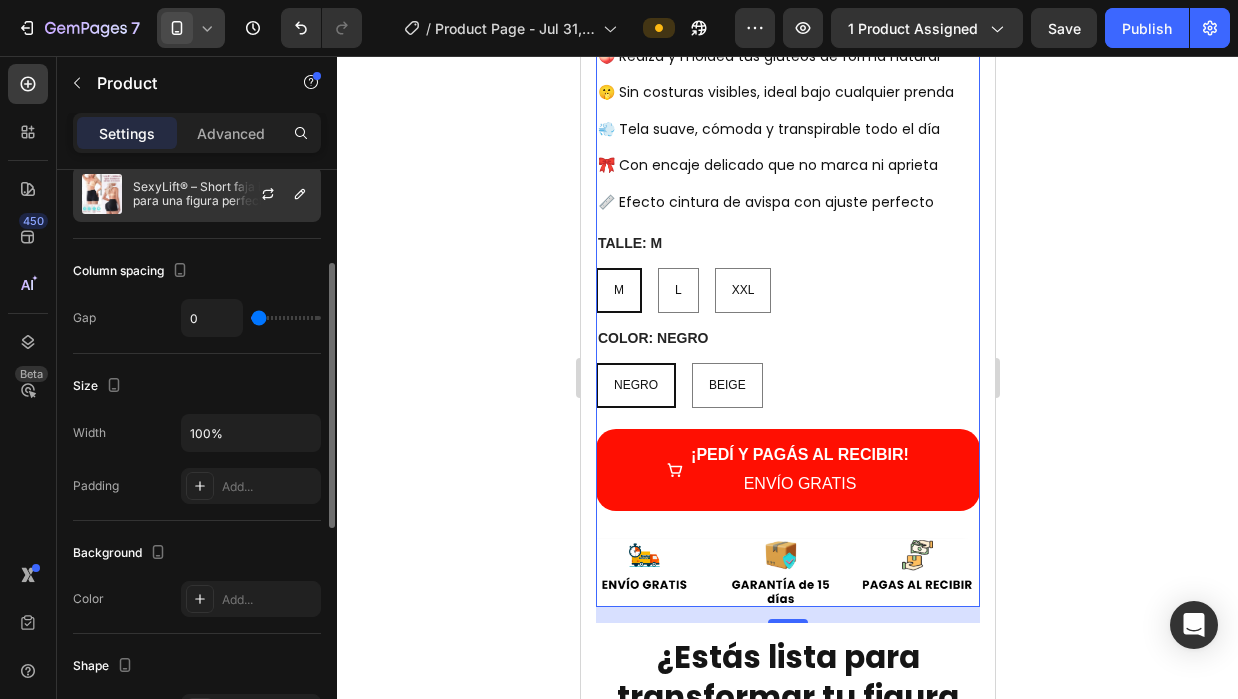 scroll, scrollTop: 0, scrollLeft: 0, axis: both 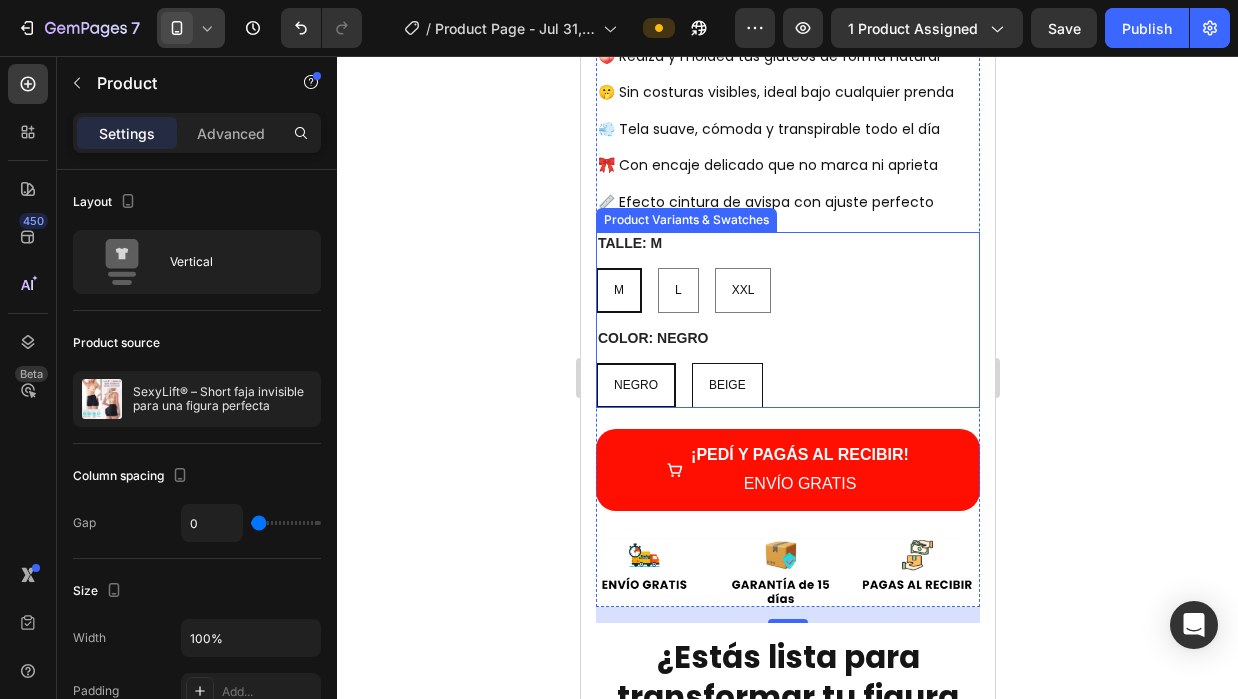 click on "BEIGE" at bounding box center (726, 386) 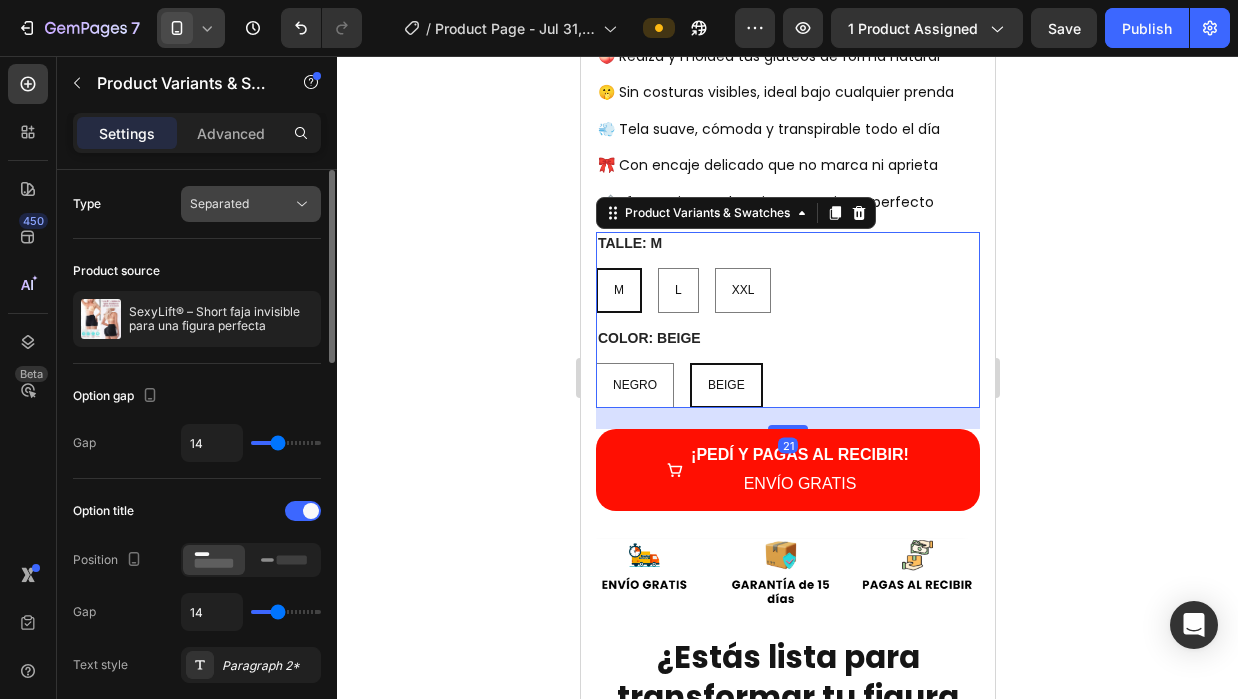click on "Separated" 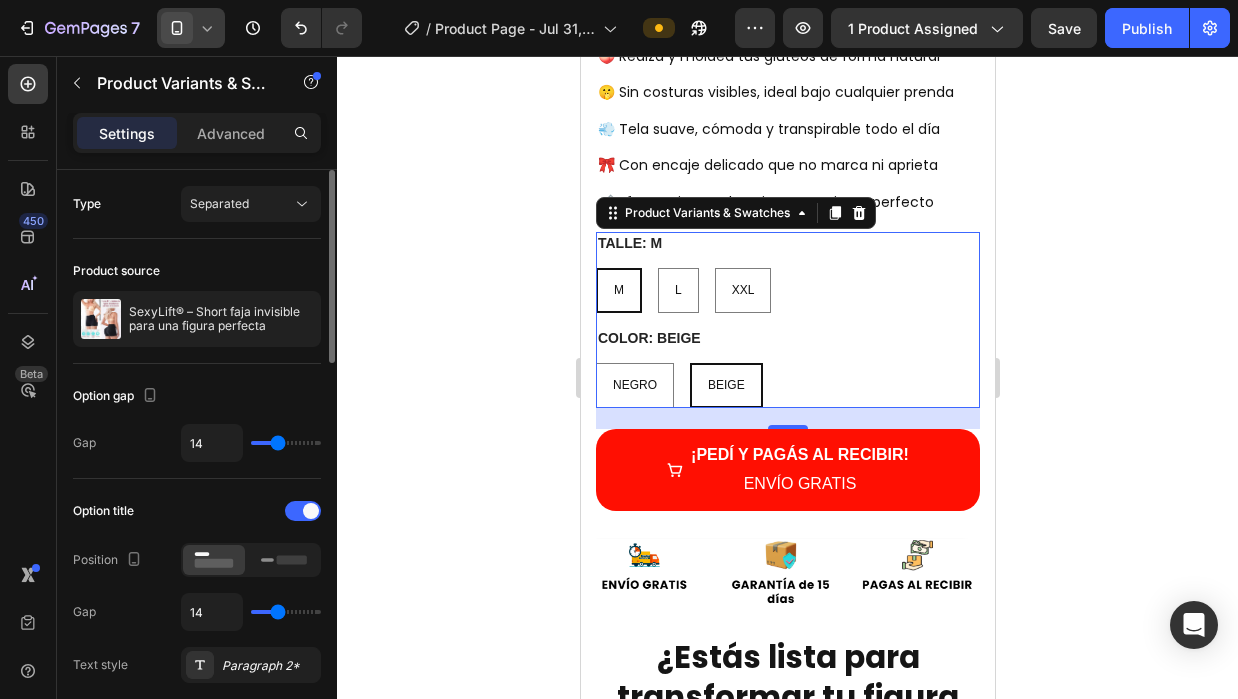 click on "Type Separated" at bounding box center [197, 204] 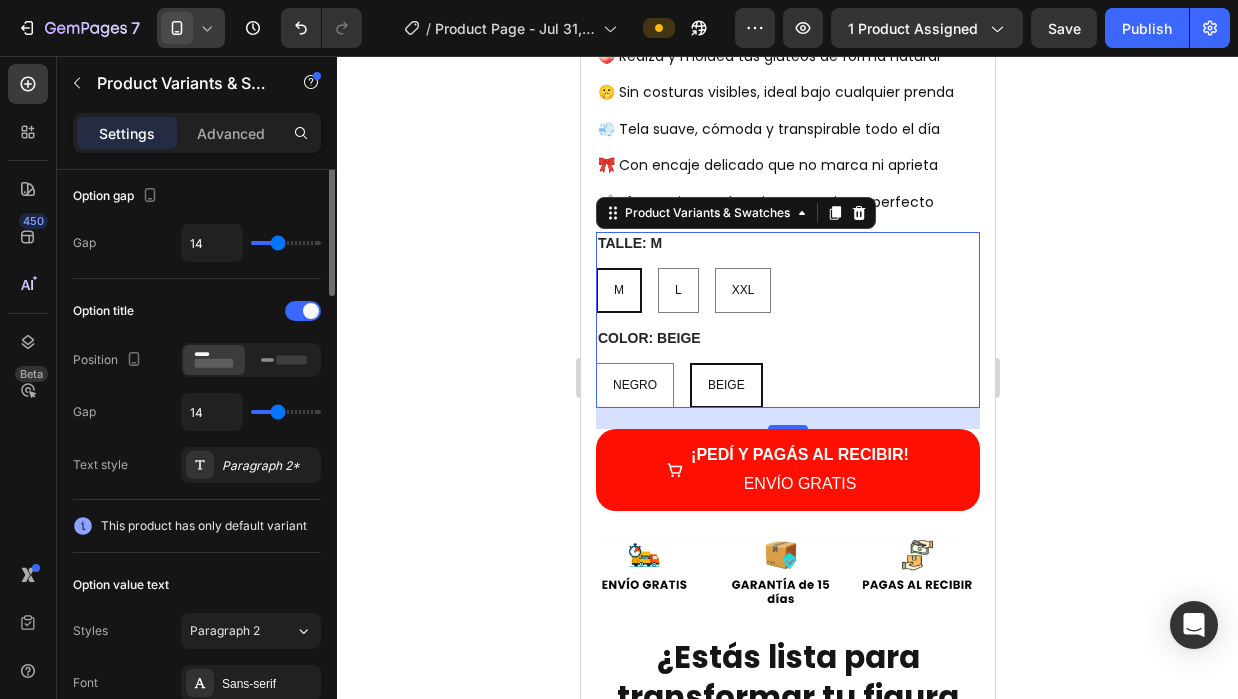 scroll, scrollTop: 0, scrollLeft: 0, axis: both 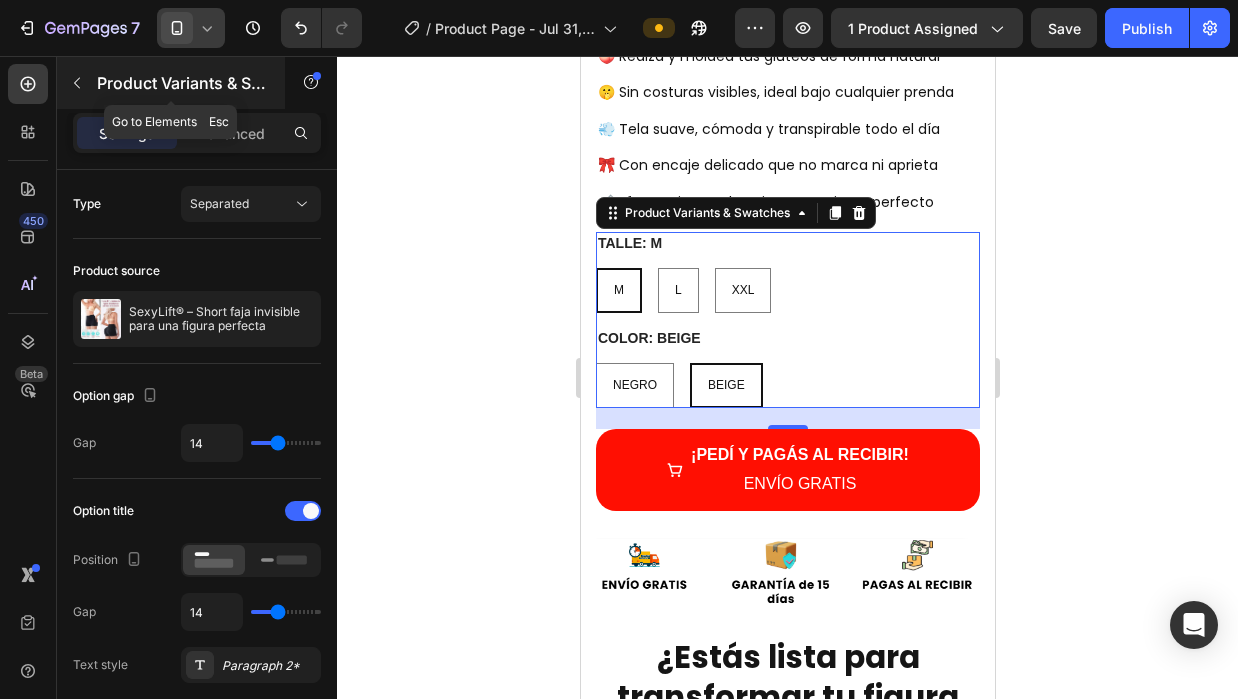 click 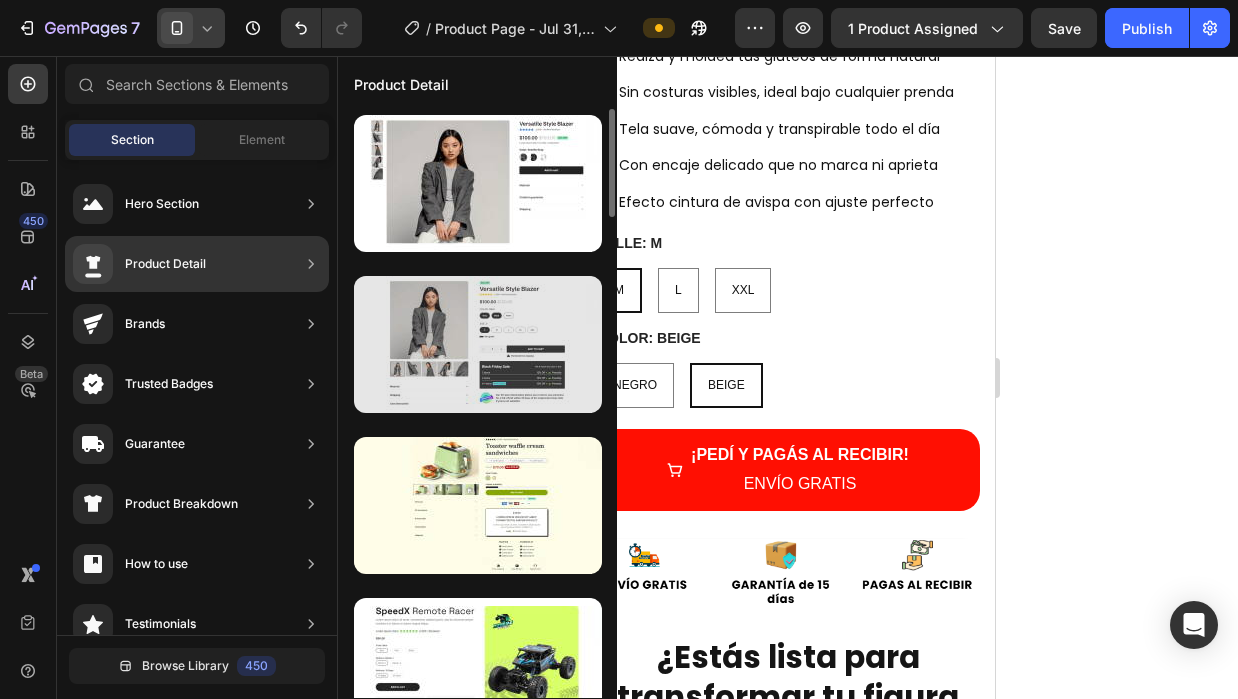 scroll, scrollTop: 100, scrollLeft: 0, axis: vertical 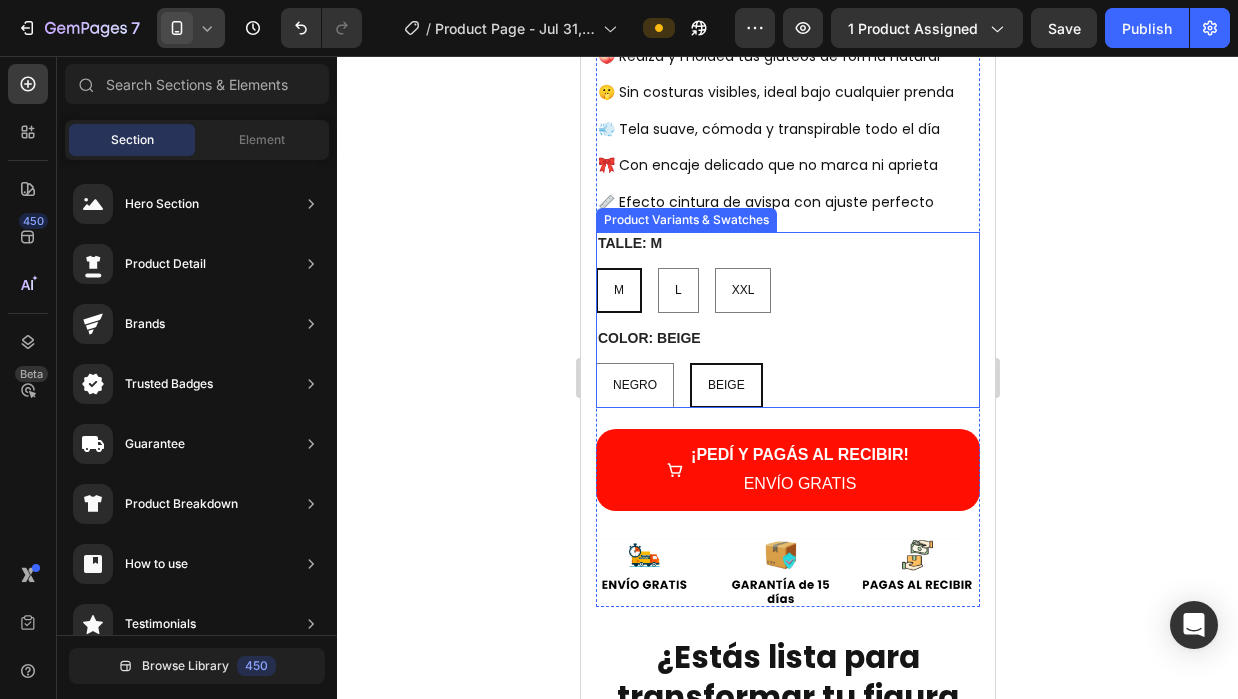 click on "COLOR: BEIGE NEGRO NEGRO     NEGRO BEIGE BEIGE     BEIGE" at bounding box center (787, 367) 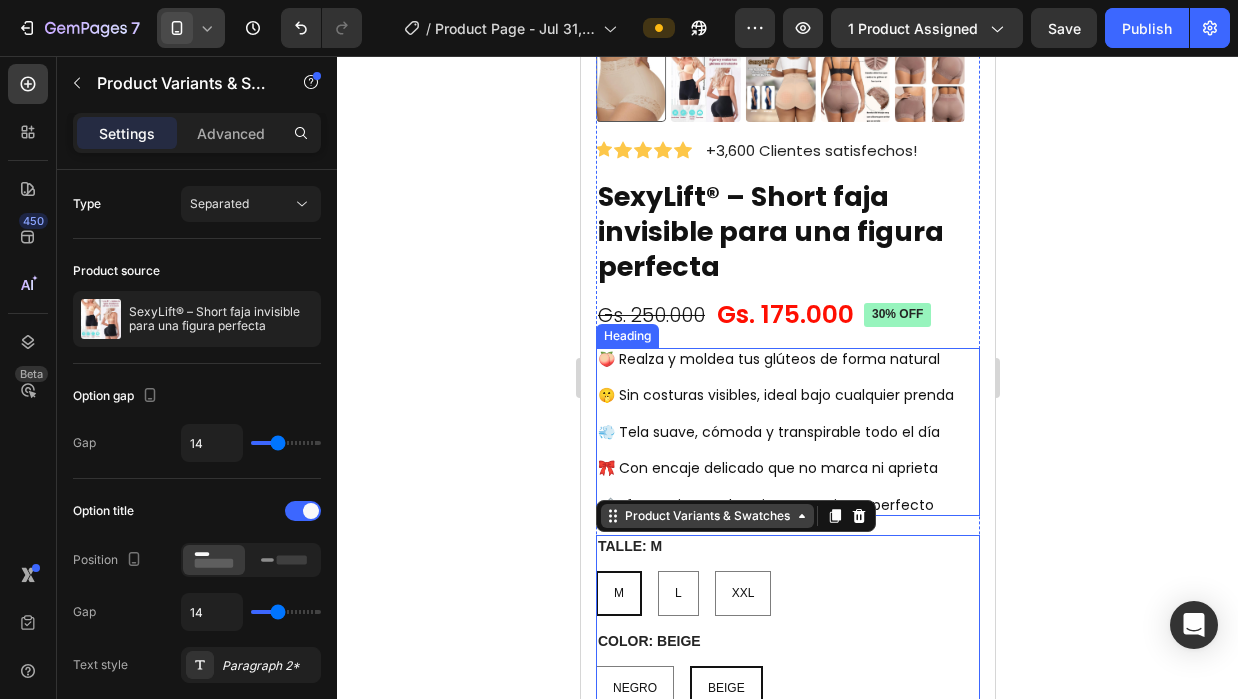 scroll, scrollTop: 468, scrollLeft: 0, axis: vertical 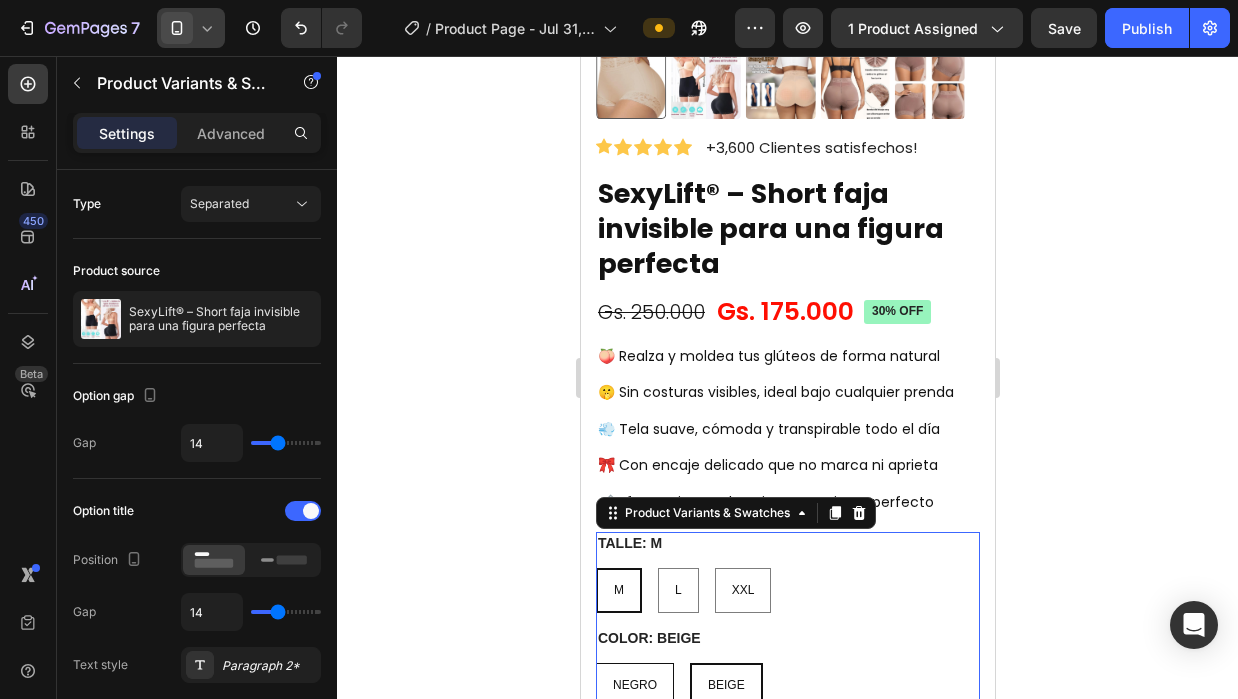 click on "NEGRO" at bounding box center [634, 685] 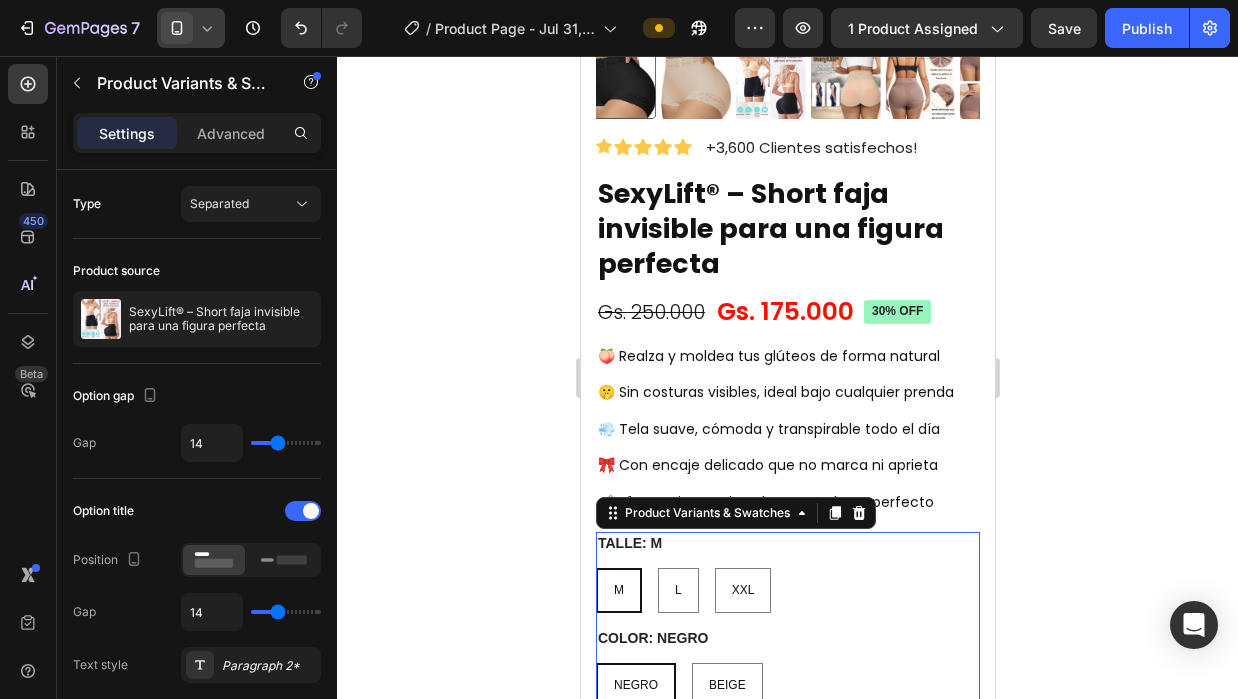 scroll, scrollTop: 0, scrollLeft: 0, axis: both 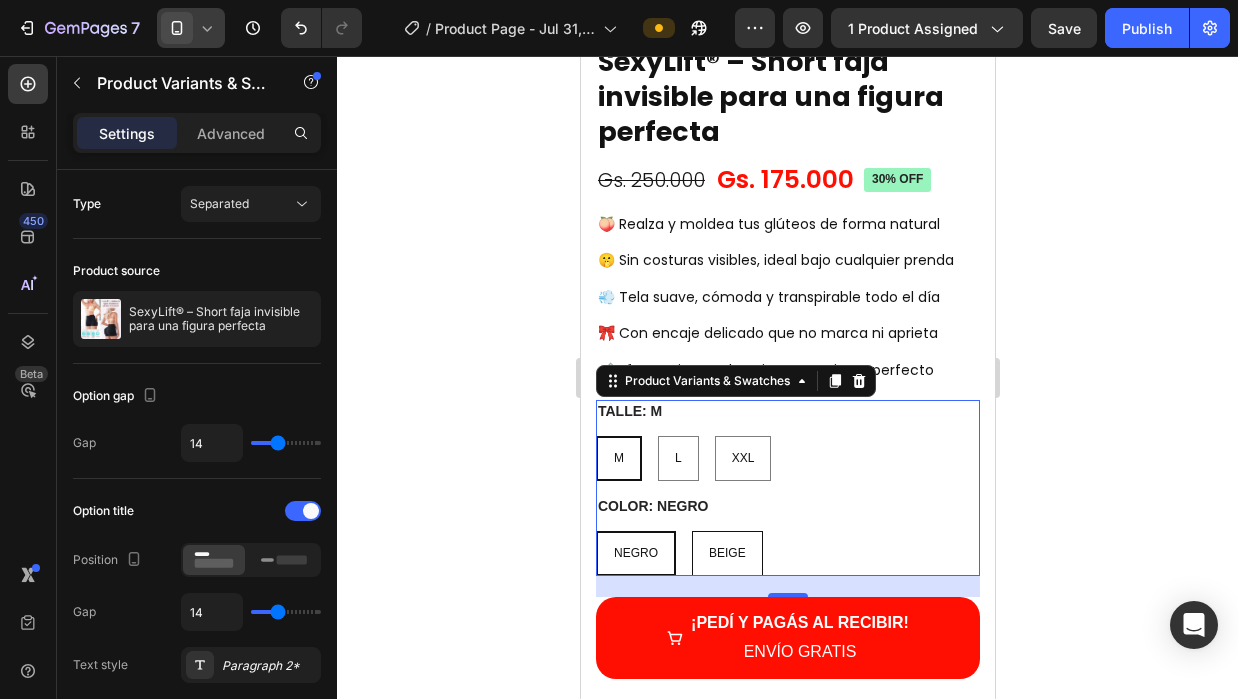 click on "BEIGE" at bounding box center (726, 553) 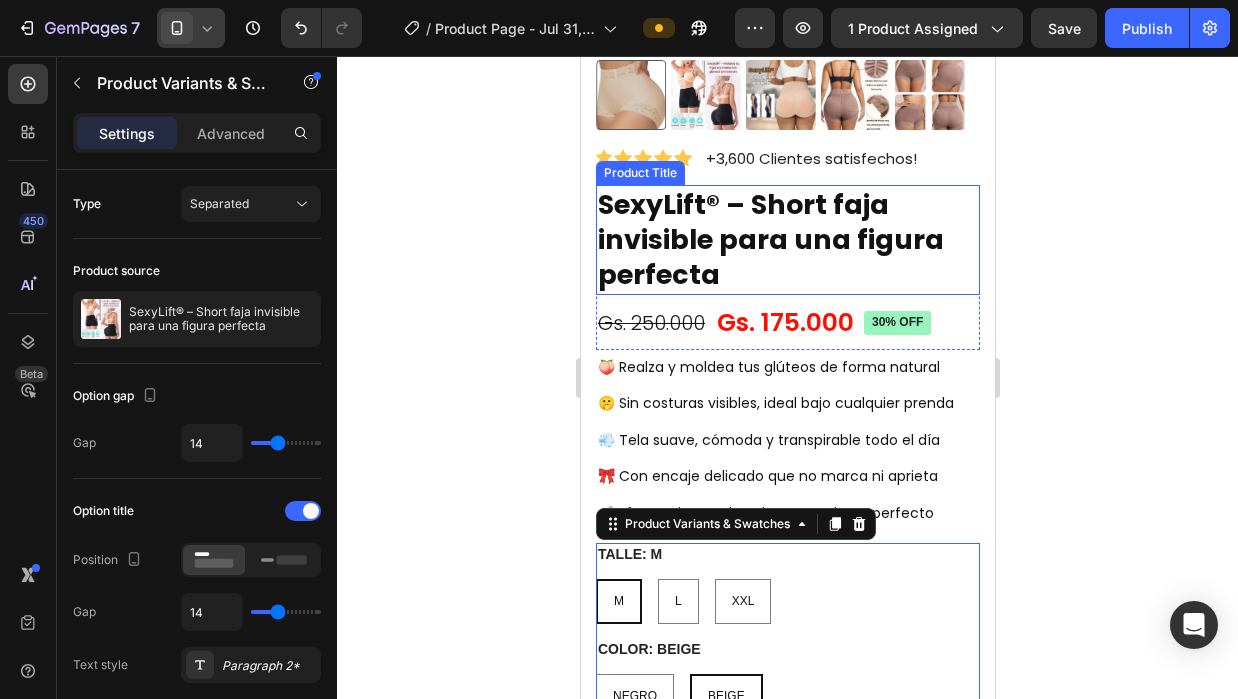scroll, scrollTop: 600, scrollLeft: 0, axis: vertical 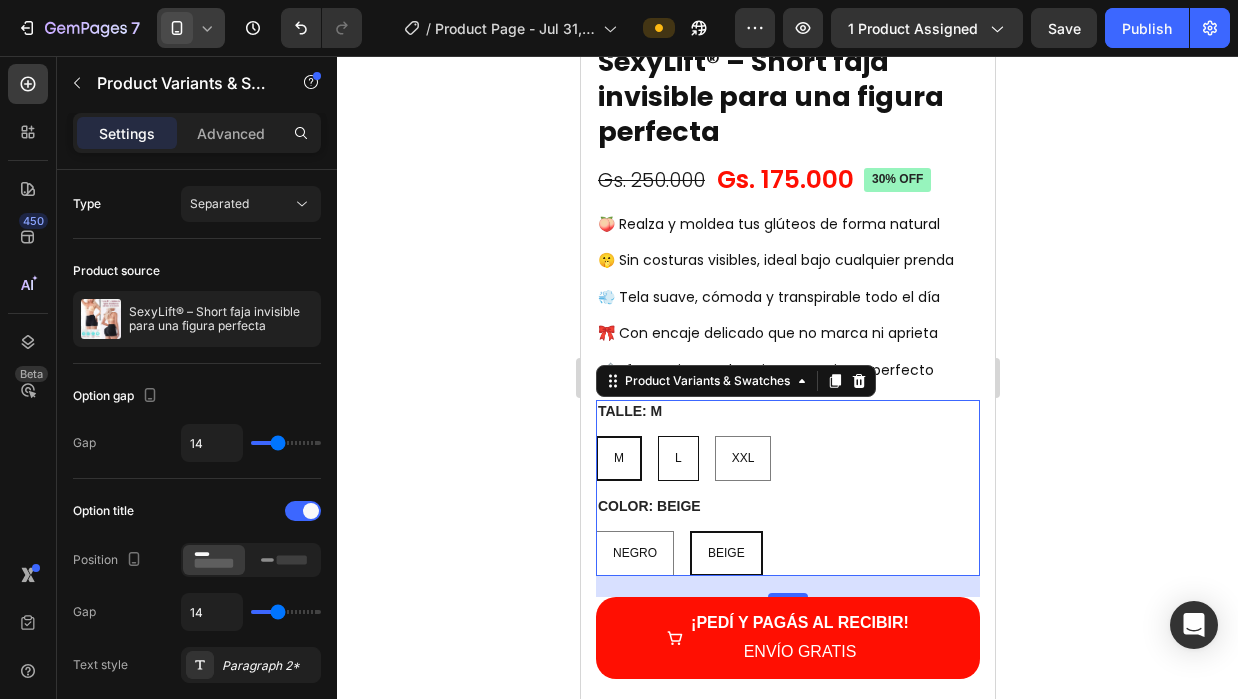 click on "L" at bounding box center [677, 459] 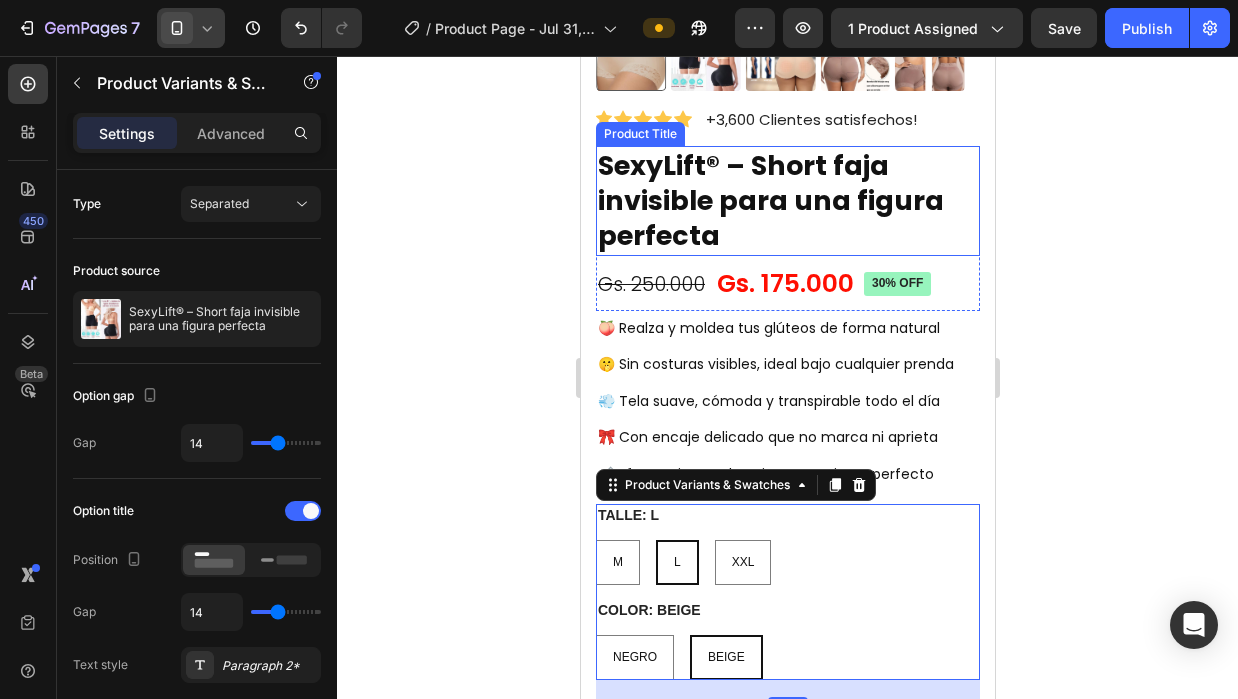 scroll, scrollTop: 500, scrollLeft: 0, axis: vertical 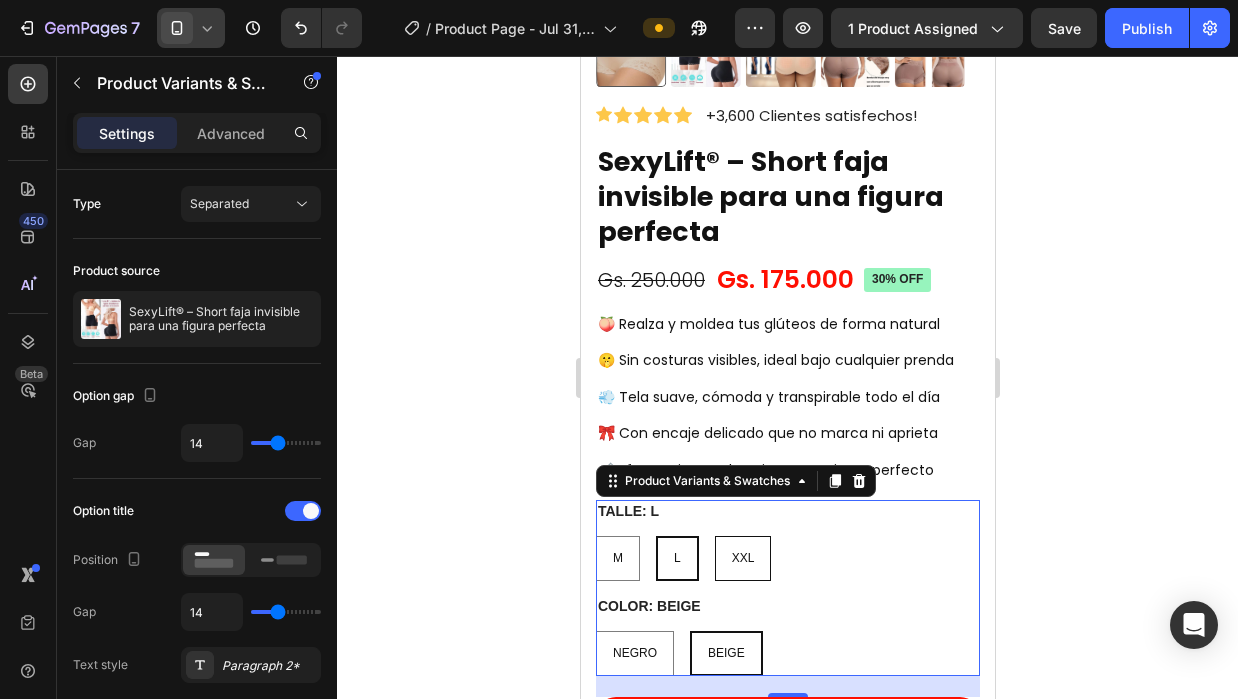 click on "XXL" at bounding box center [742, 559] 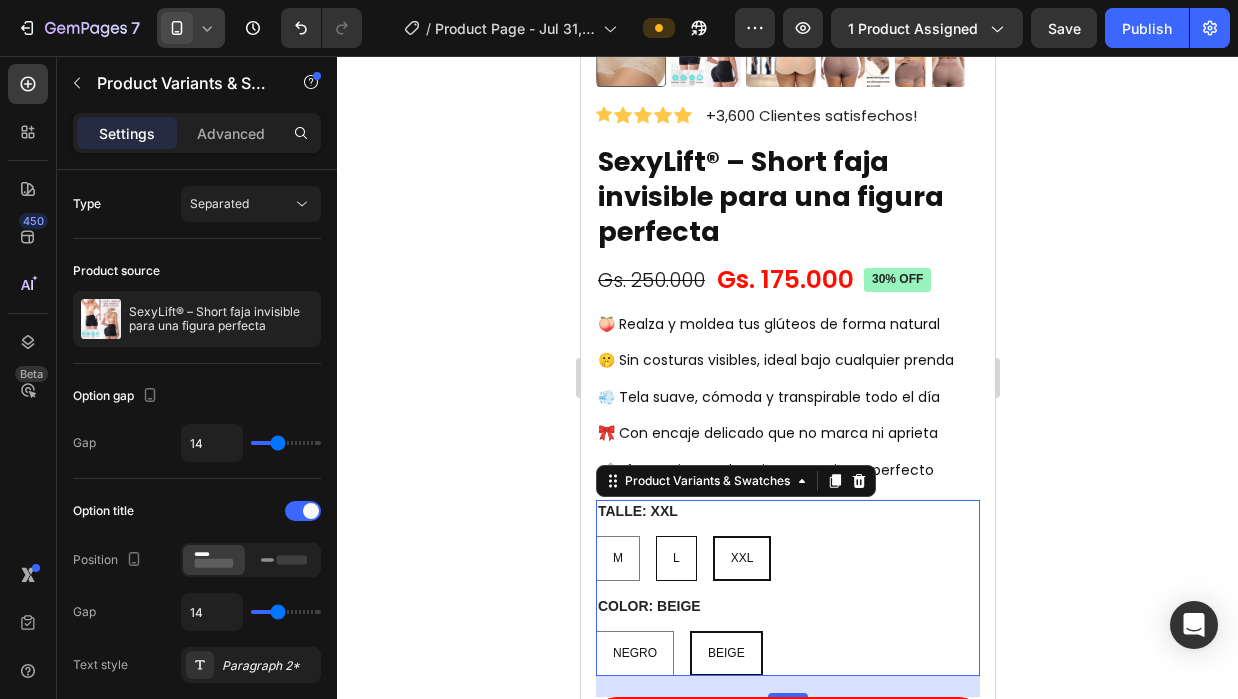 click on "L" at bounding box center [675, 559] 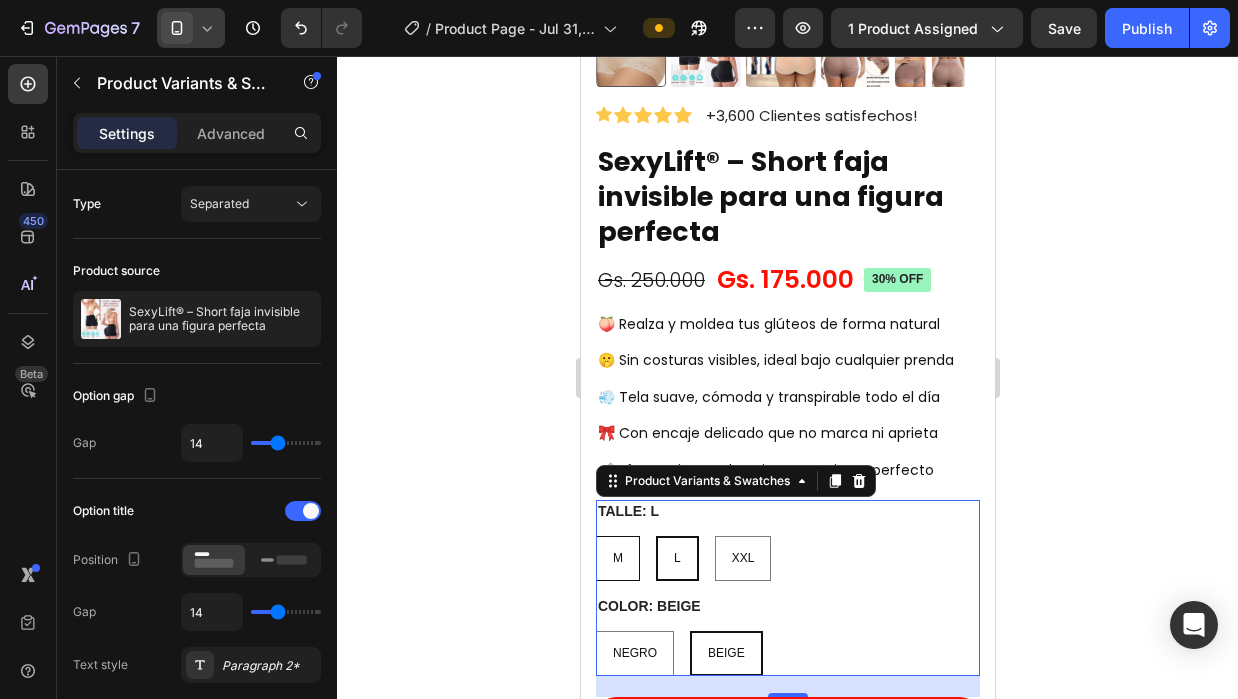 click on "M" at bounding box center (617, 558) 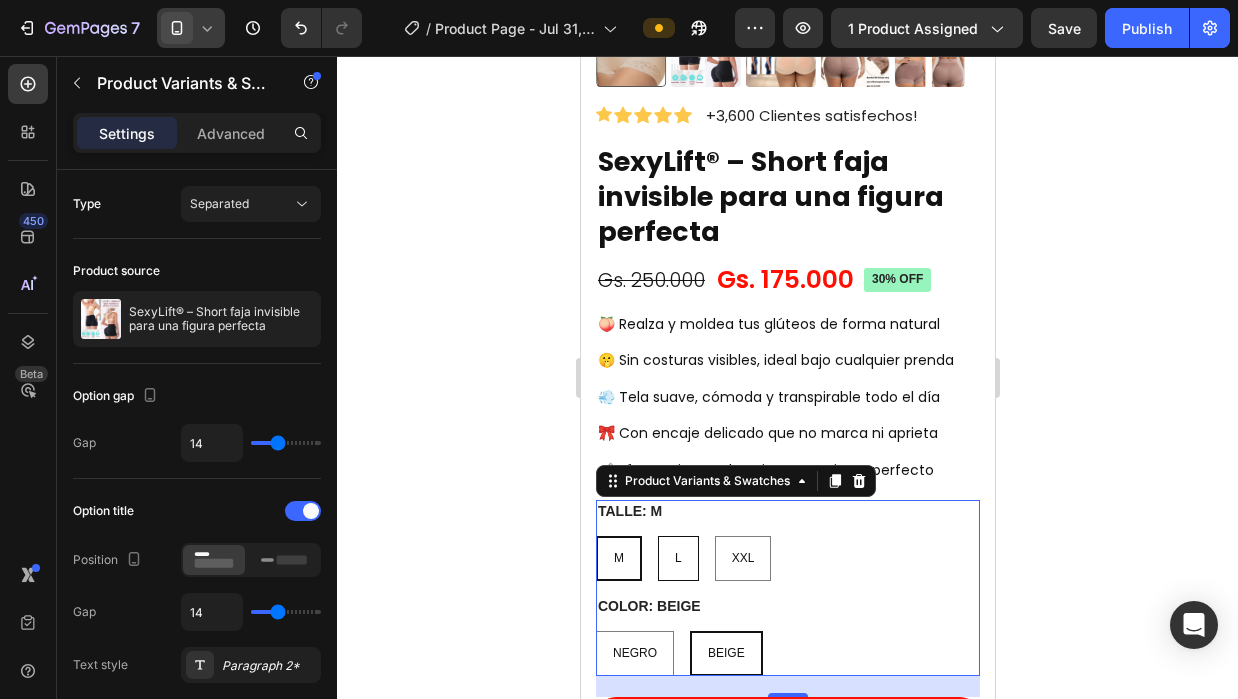 click on "L" at bounding box center [677, 559] 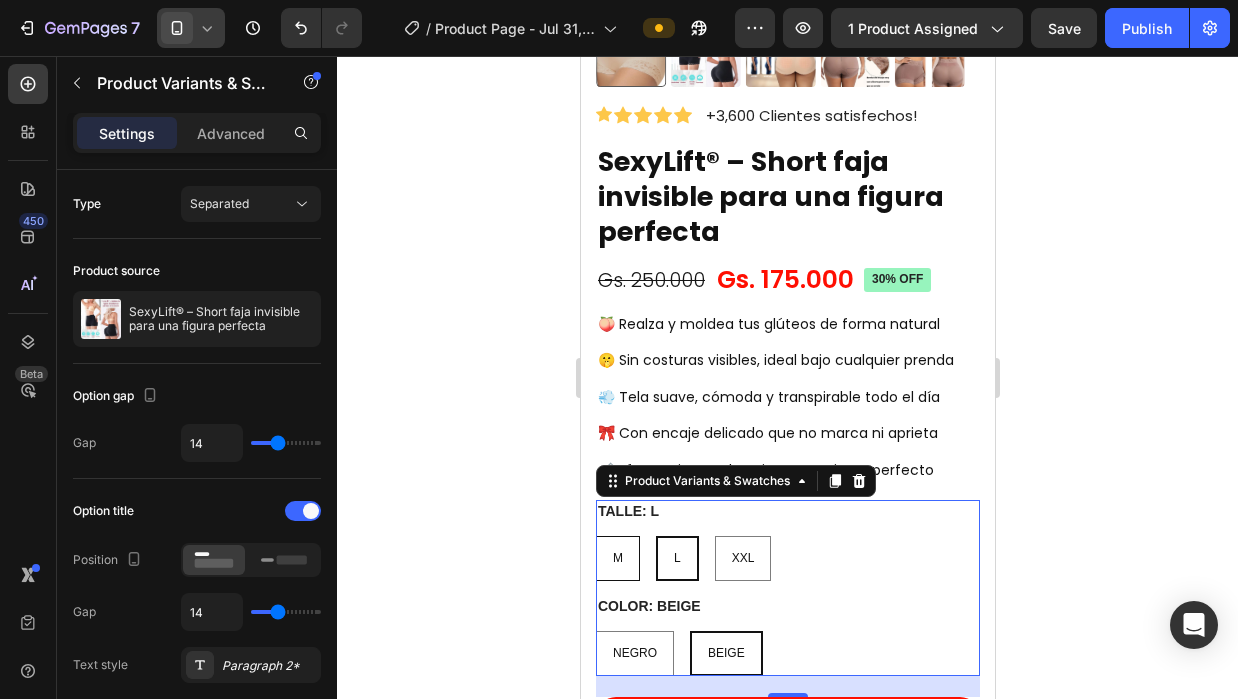 click on "M" at bounding box center [617, 559] 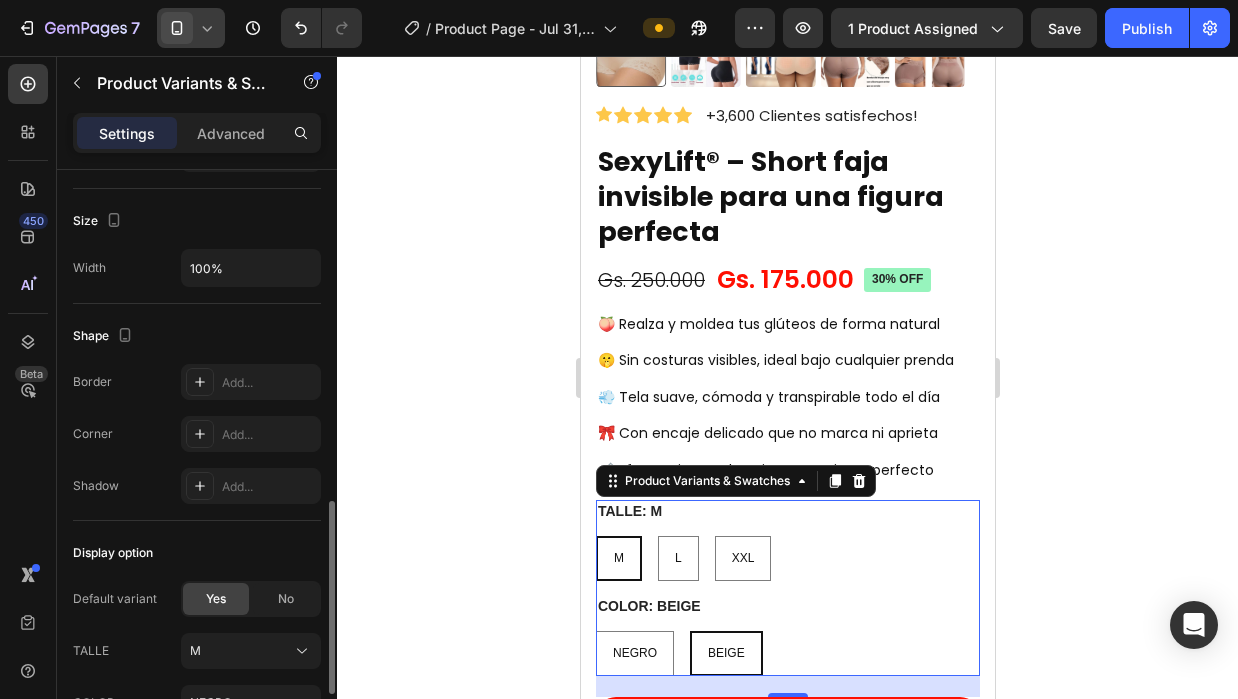 scroll, scrollTop: 1187, scrollLeft: 0, axis: vertical 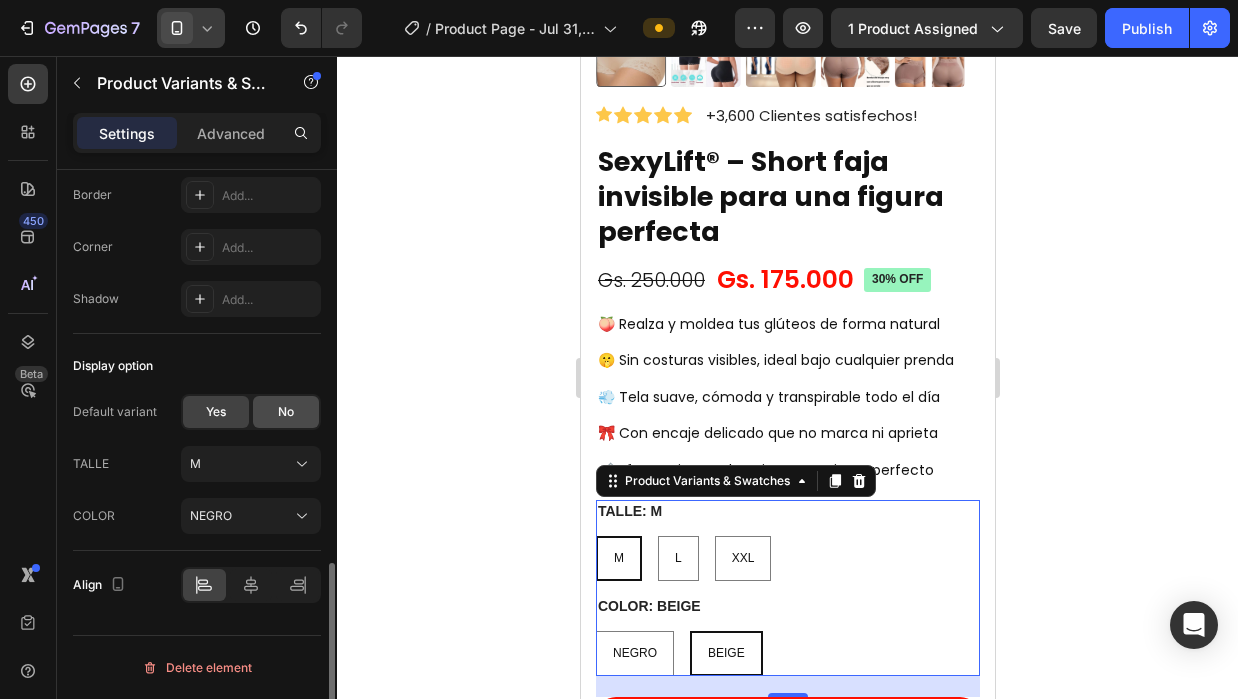 click on "No" 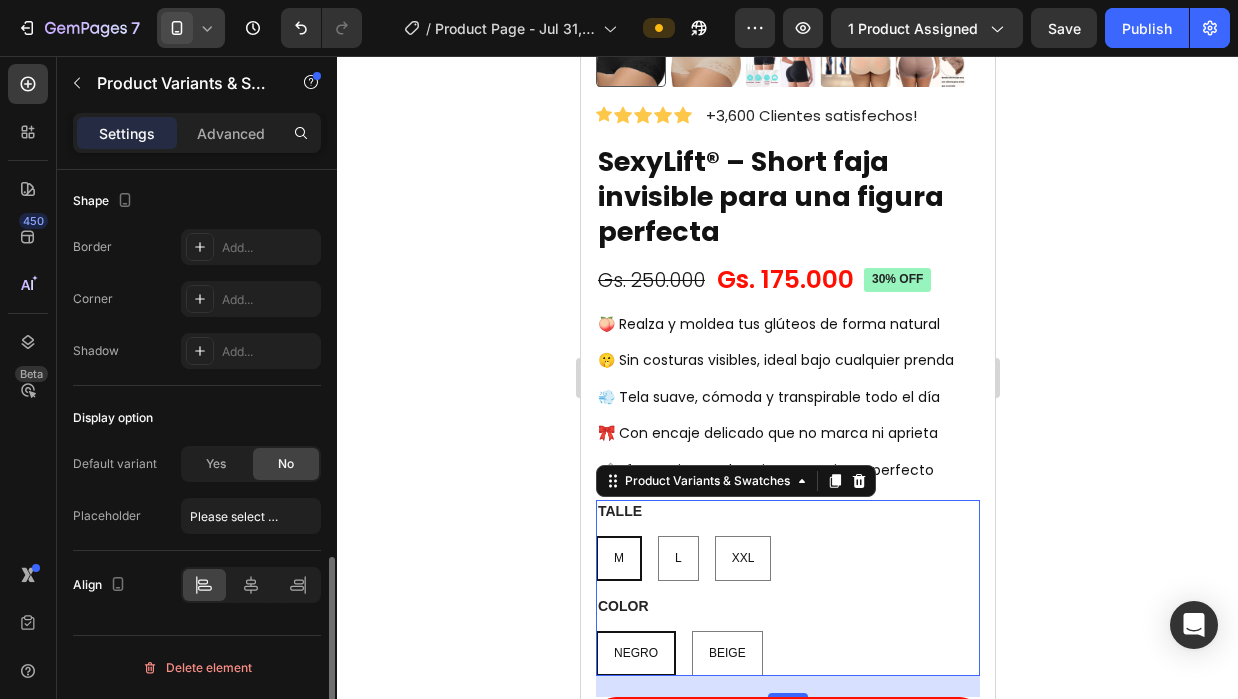 scroll, scrollTop: 1035, scrollLeft: 0, axis: vertical 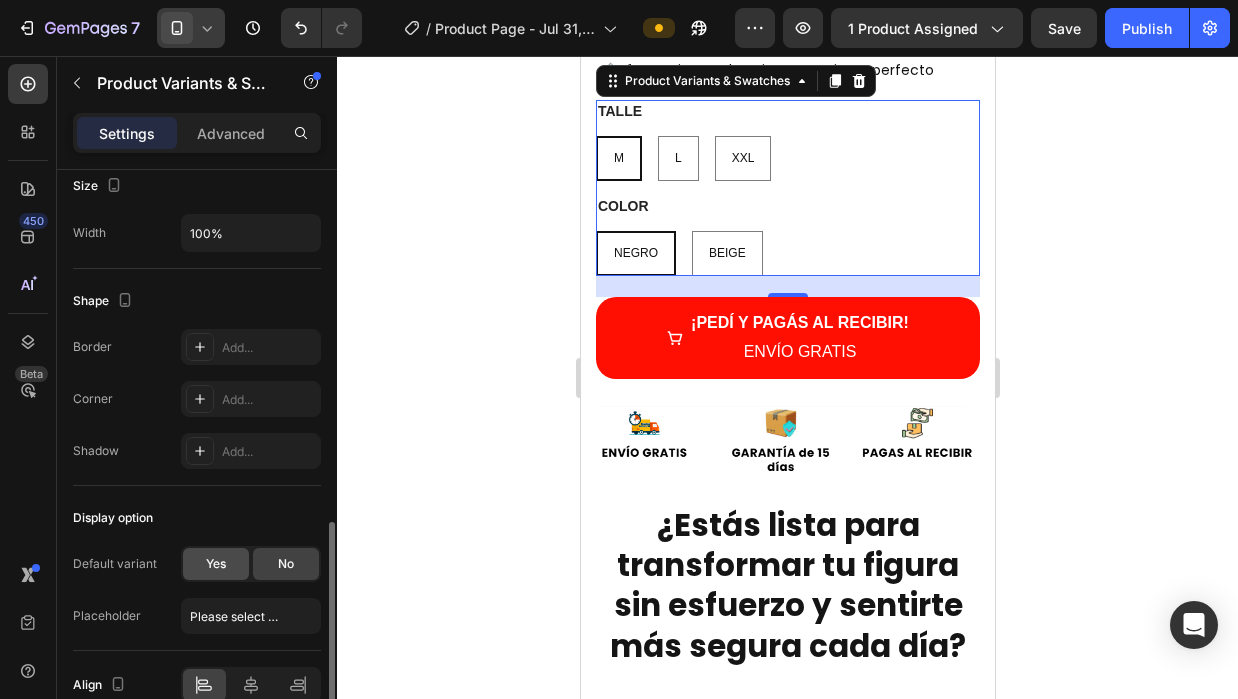 click on "Yes" 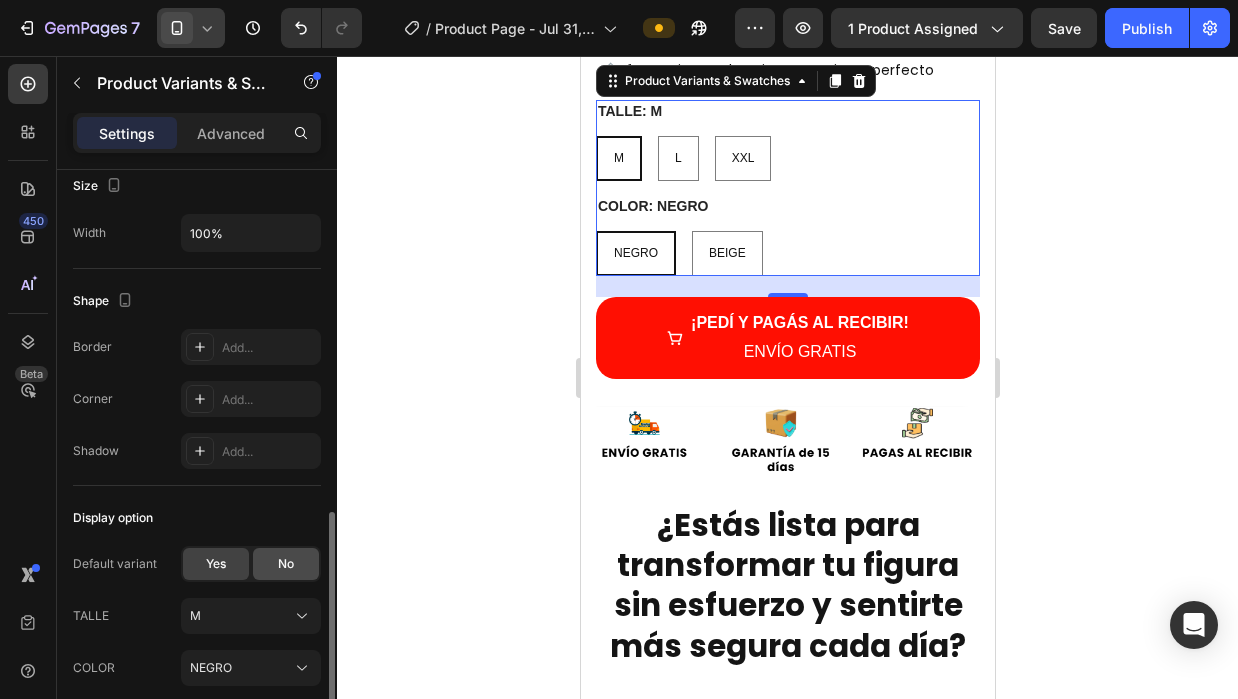 click on "No" 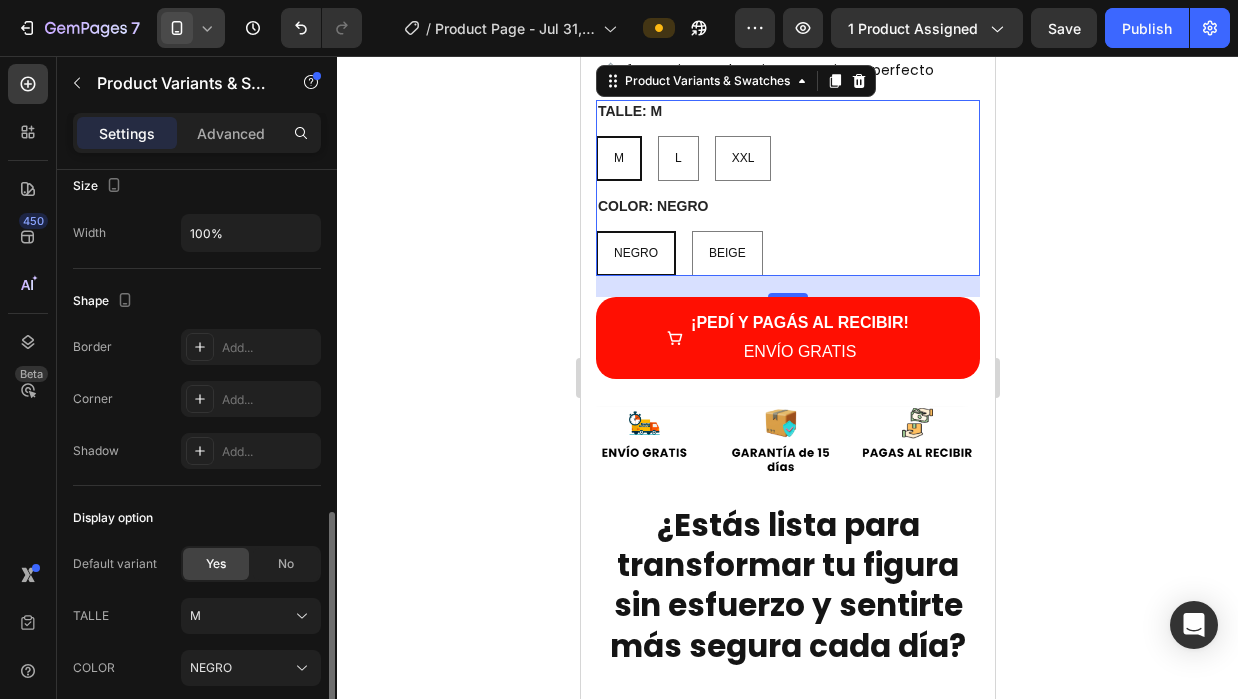 radio on "false" 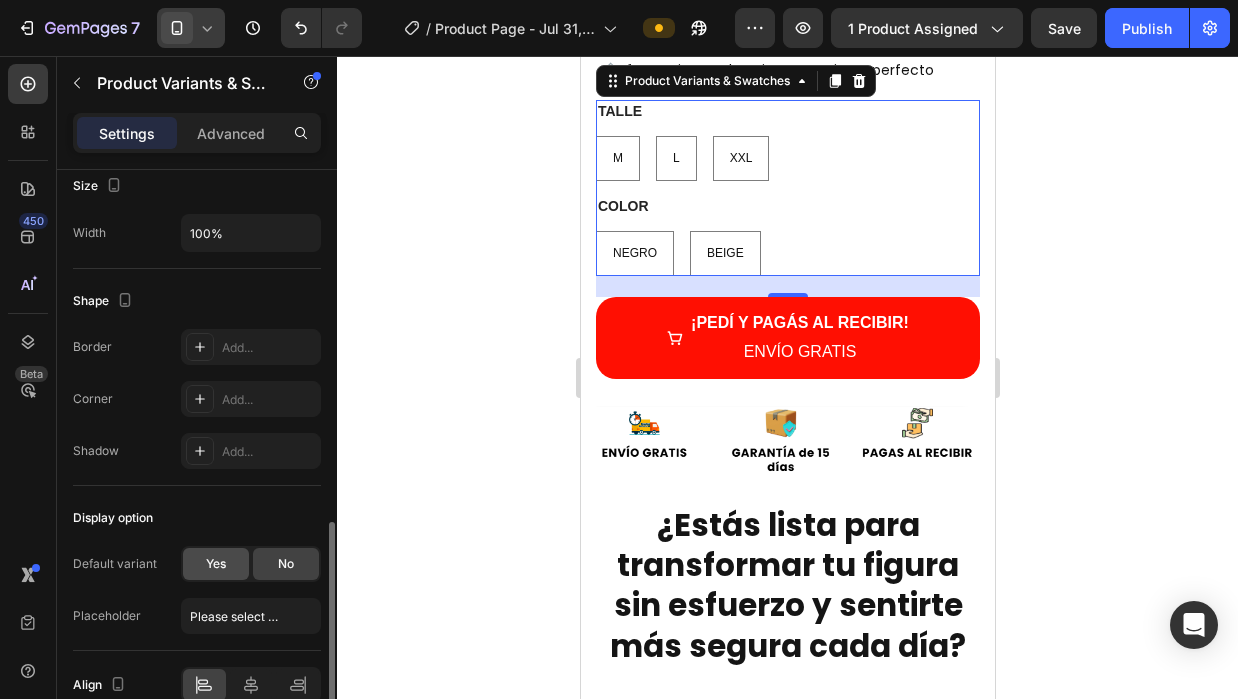 click on "Yes" 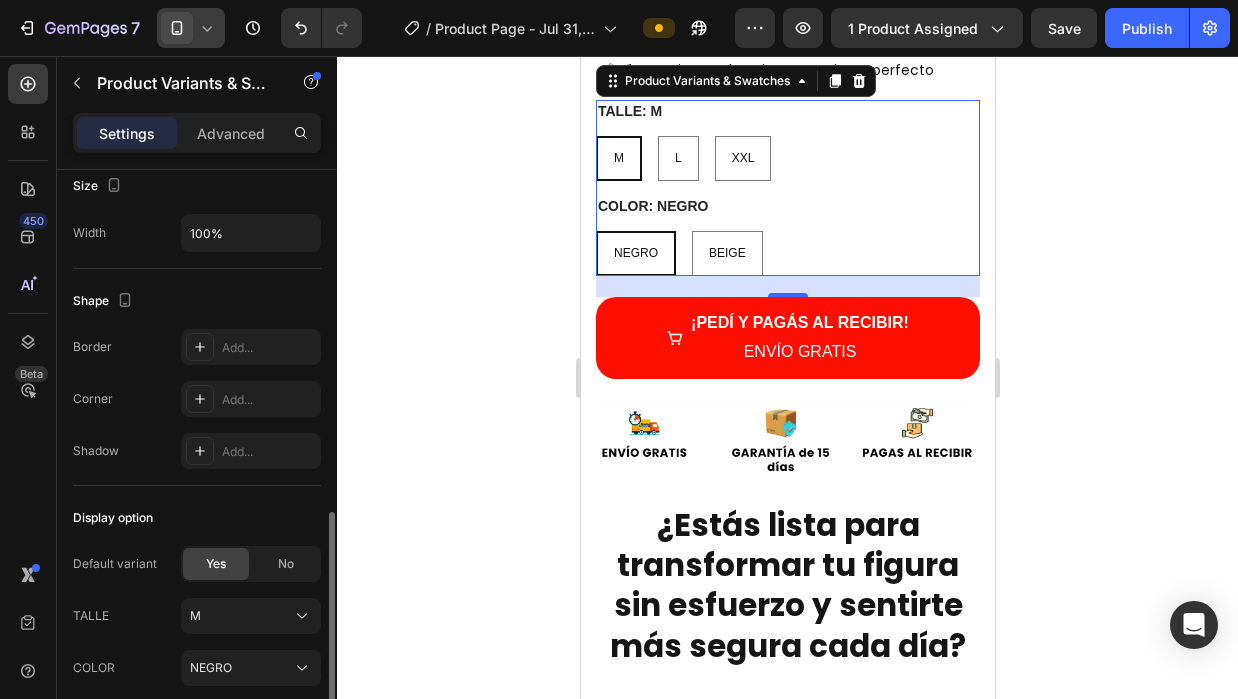scroll, scrollTop: 1135, scrollLeft: 0, axis: vertical 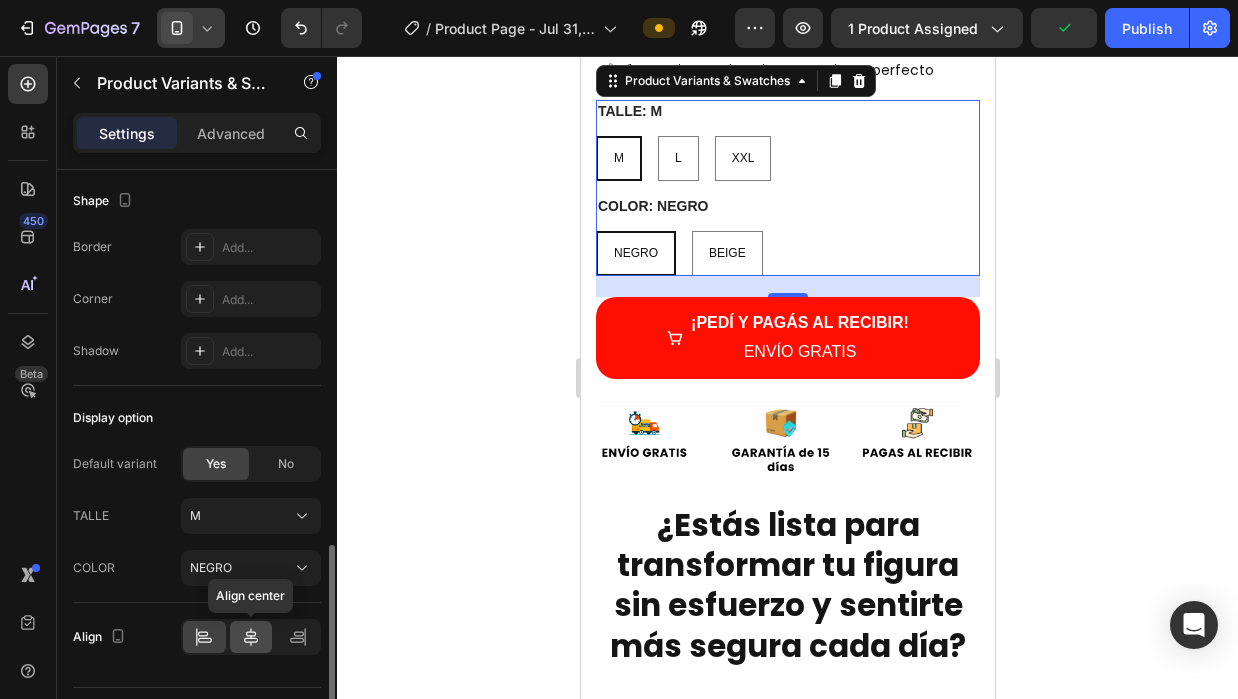 click 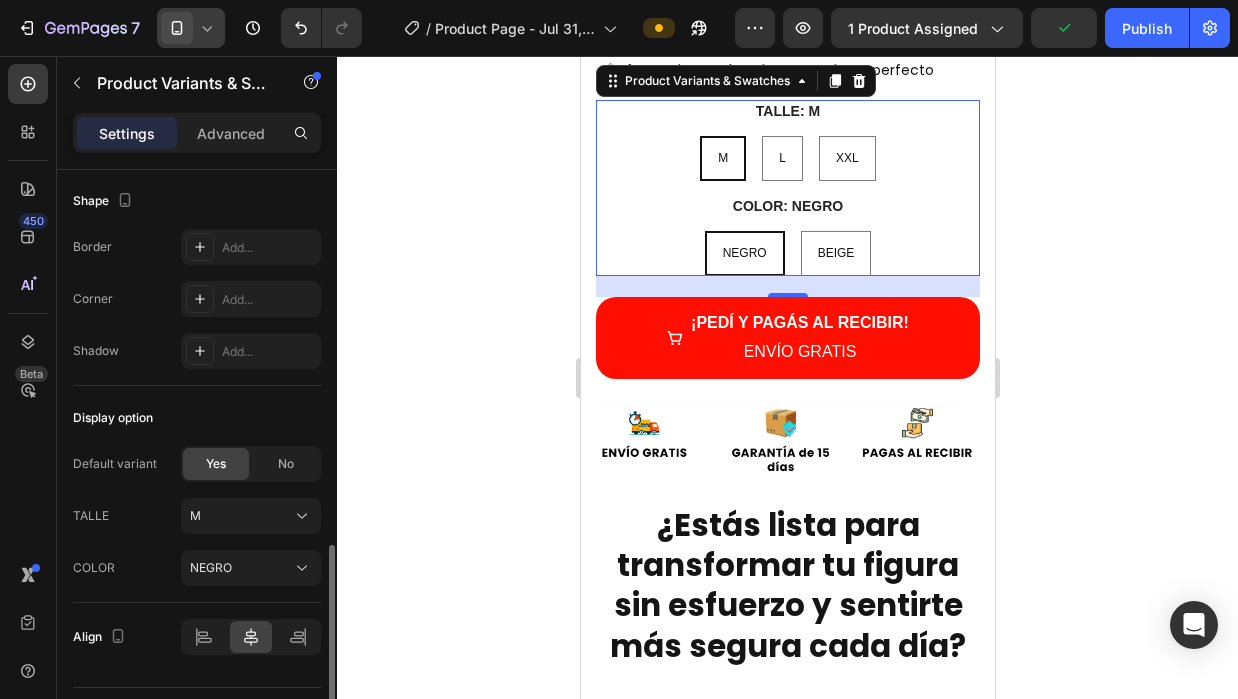 scroll, scrollTop: 1087, scrollLeft: 0, axis: vertical 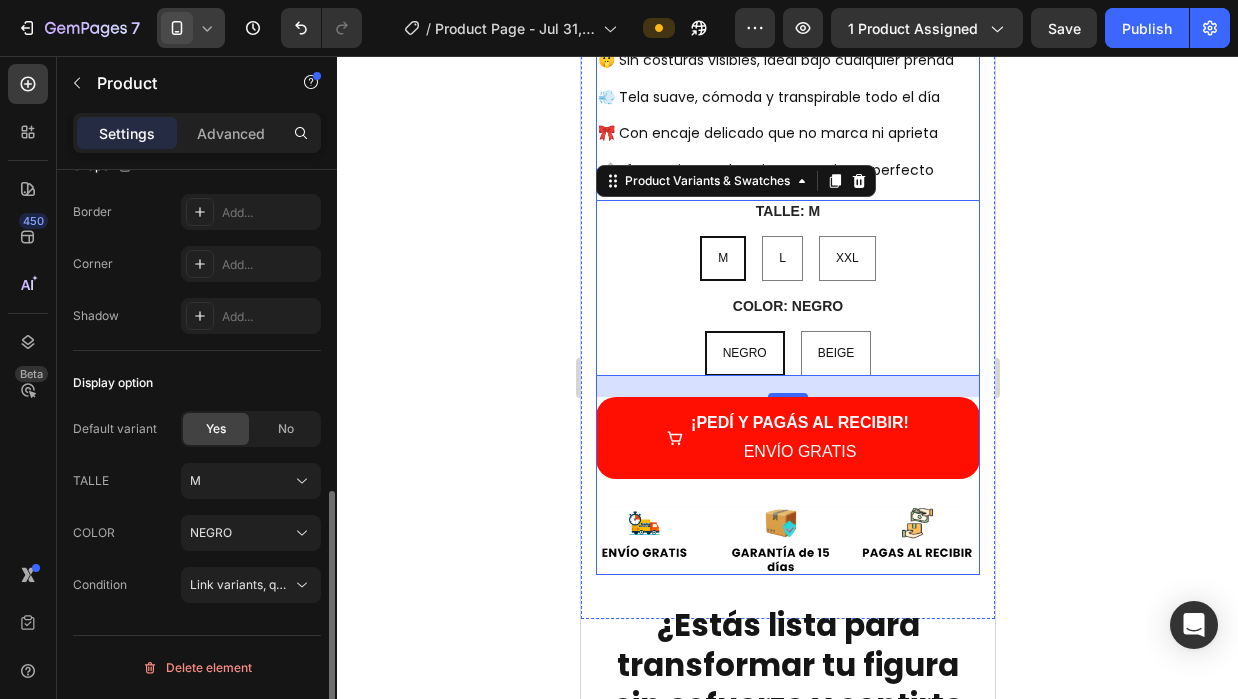 click on "¡PEDÍ Y PAGÁS AL RECIBIR! ENVÍO GRATIS Button" at bounding box center (787, 447) 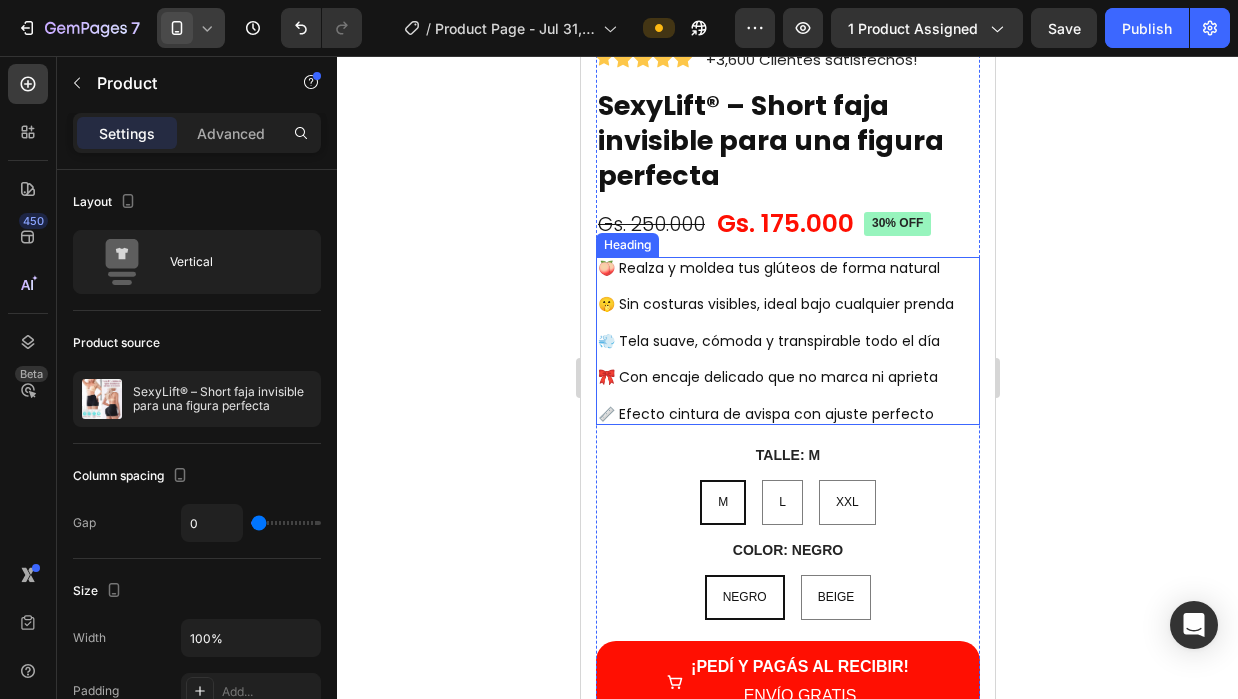 scroll, scrollTop: 600, scrollLeft: 0, axis: vertical 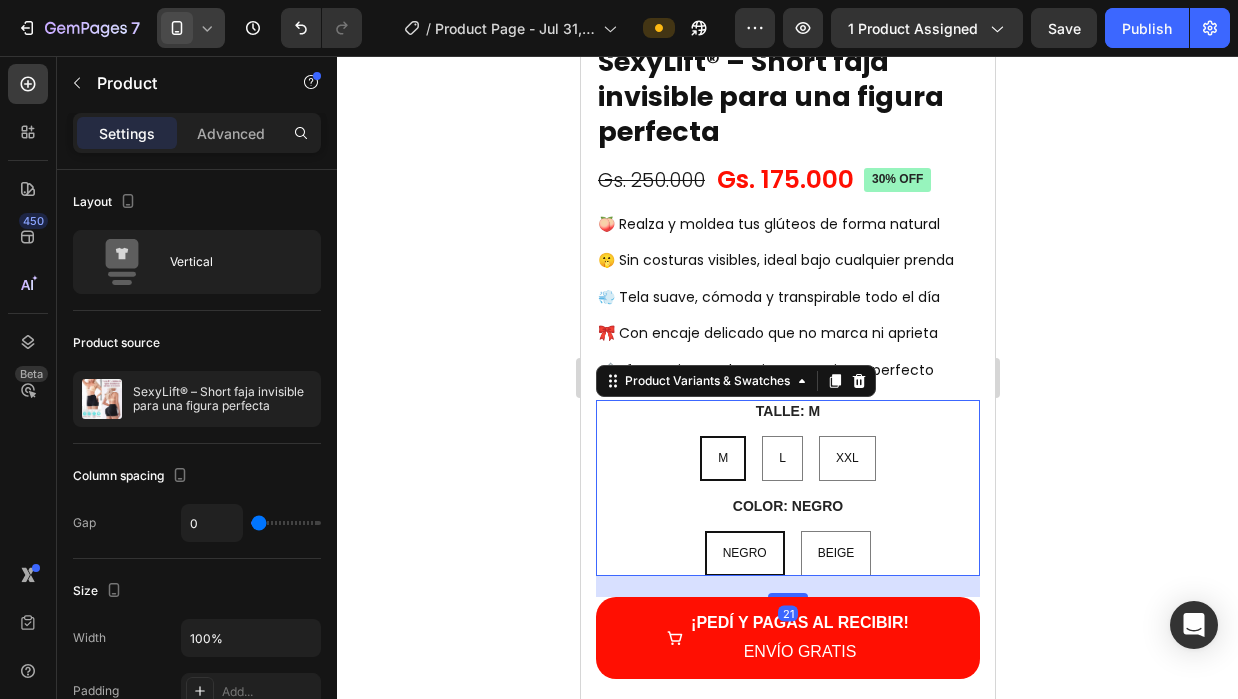 click on "COLOR: NEGRO" at bounding box center [787, 506] 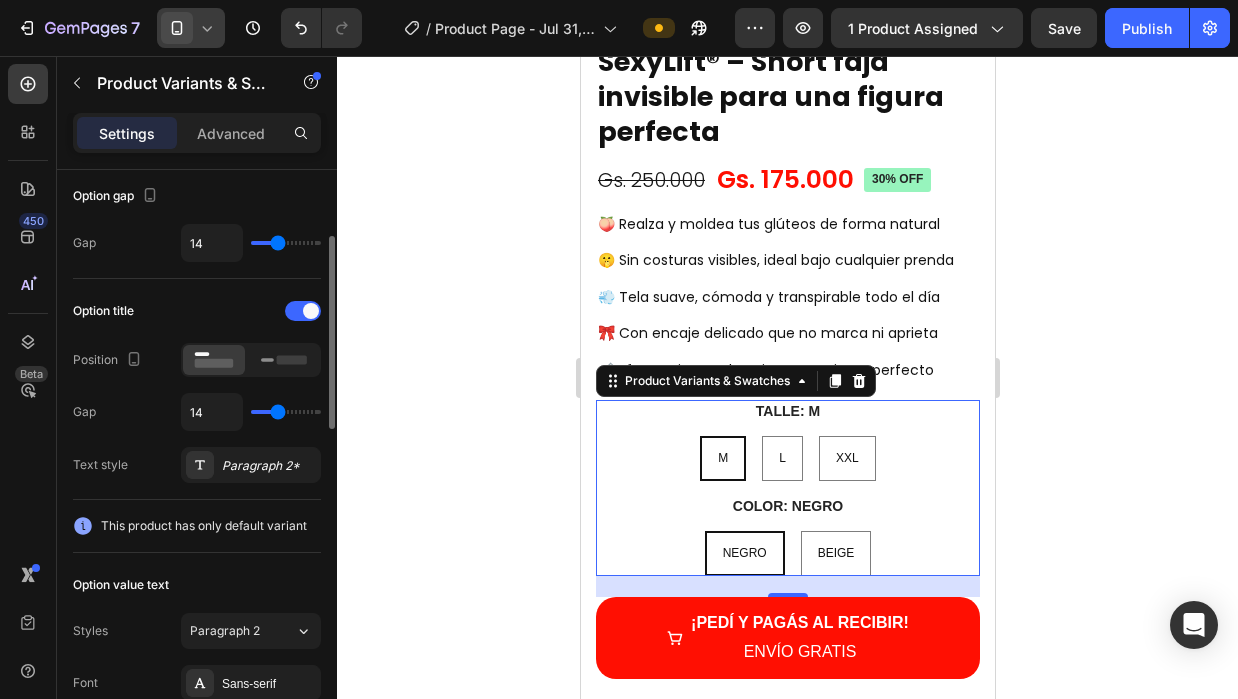 scroll, scrollTop: 0, scrollLeft: 0, axis: both 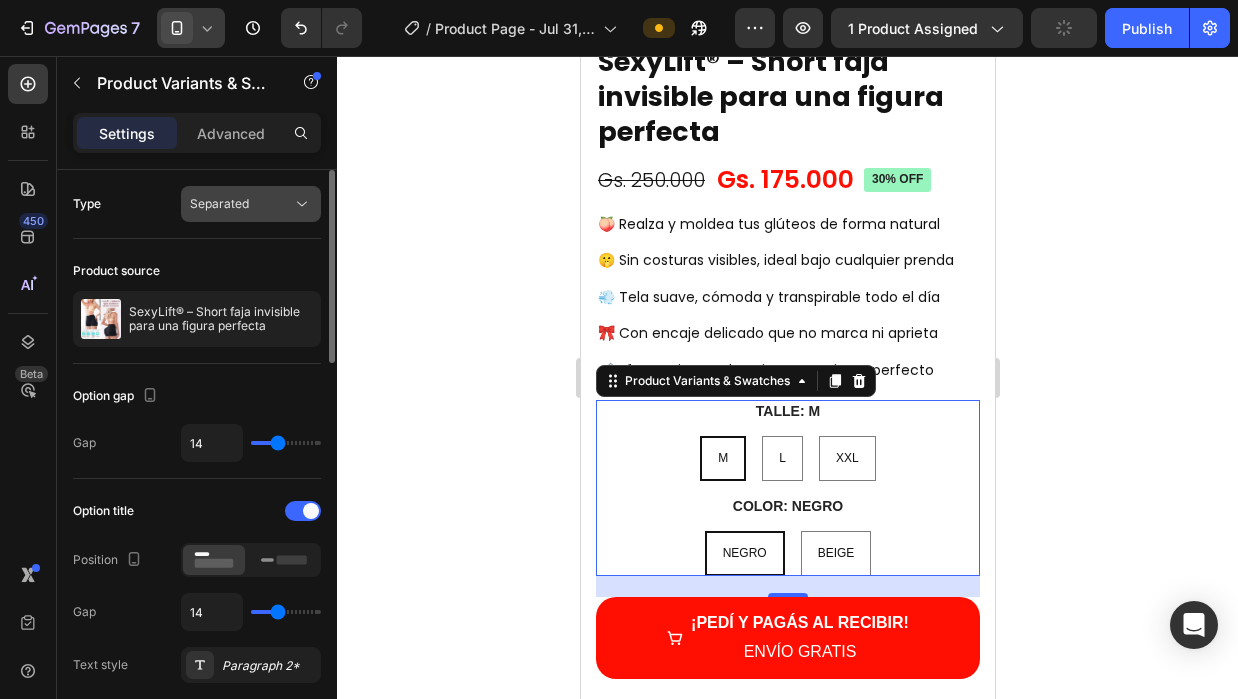 click on "Separated" 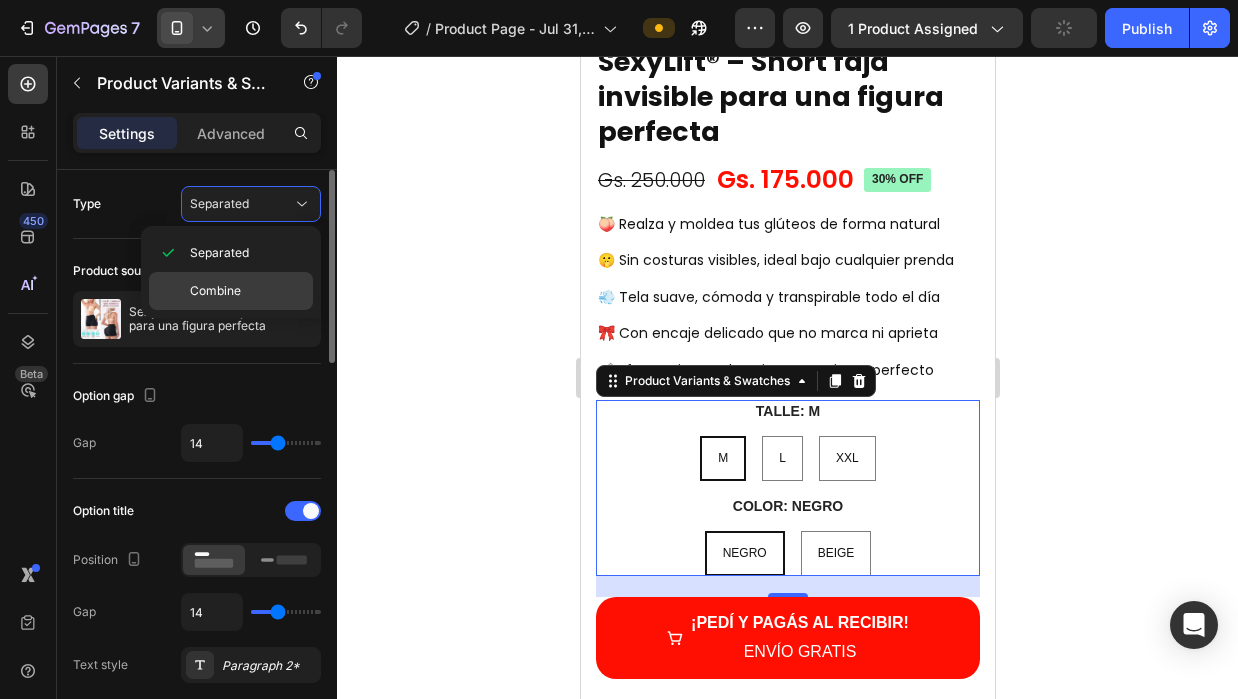 click on "Combine" 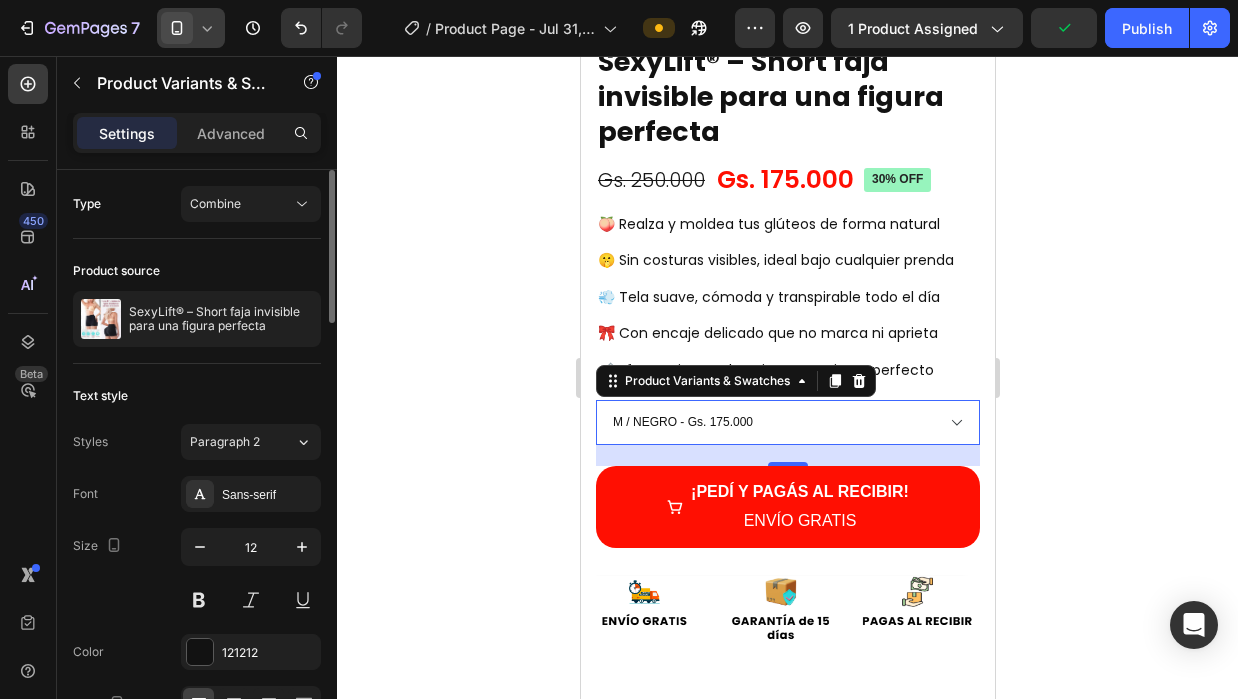 click on "Type Combine" 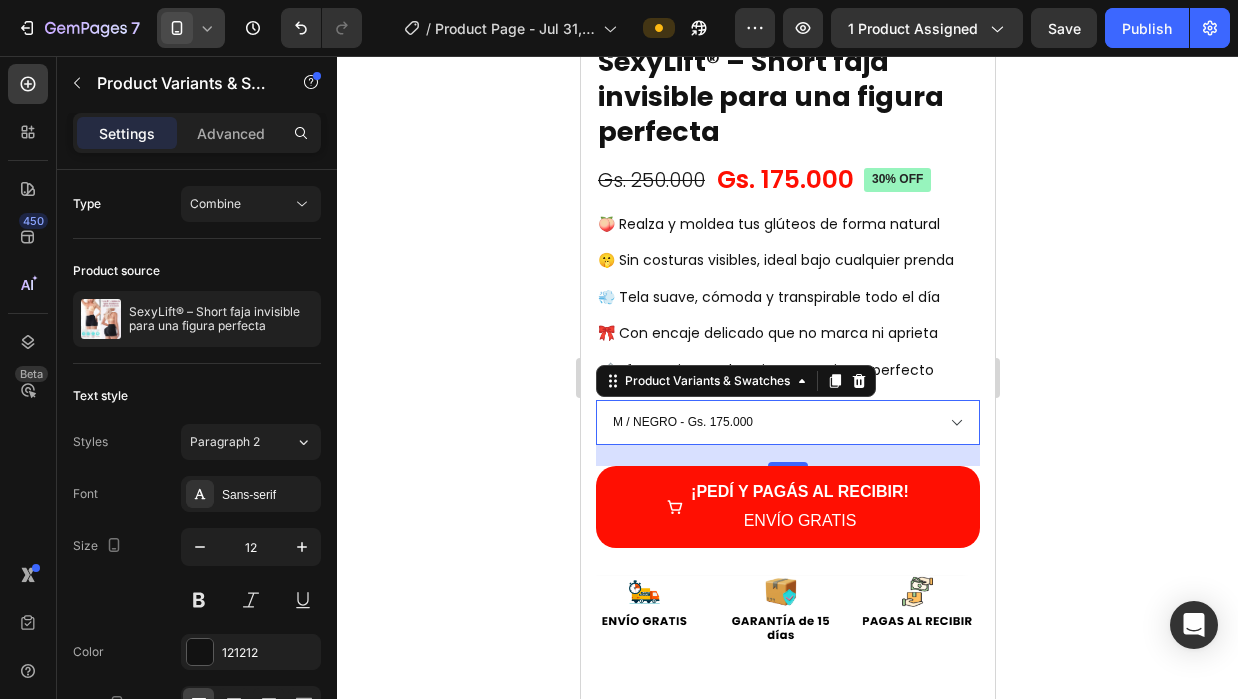 click on "M / NEGRO - Gs. [PRICE] M / BEIGE - Gs. [PRICE] L / NEGRO - Gs. [PRICE] L / BEIGE - Gs. [PRICE] XXL / NEGRO - Gs. [PRICE] XXL / BEIGE - Gs. [PRICE]" at bounding box center (787, 422) 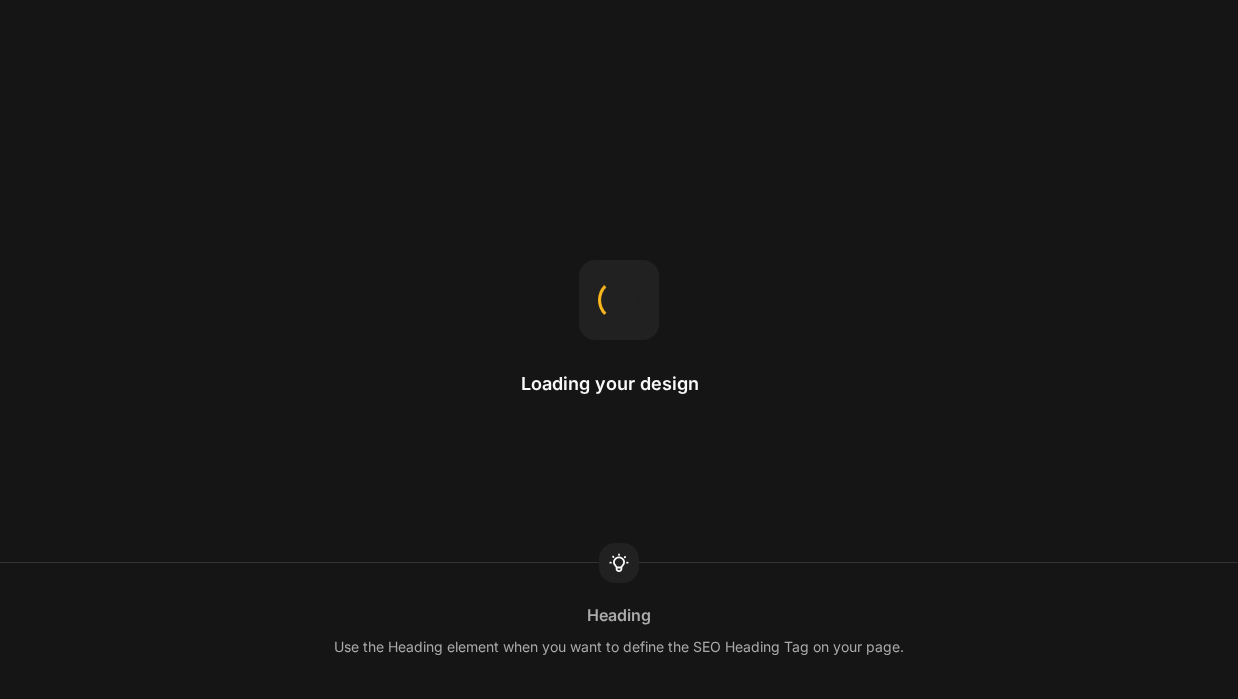 scroll, scrollTop: 0, scrollLeft: 0, axis: both 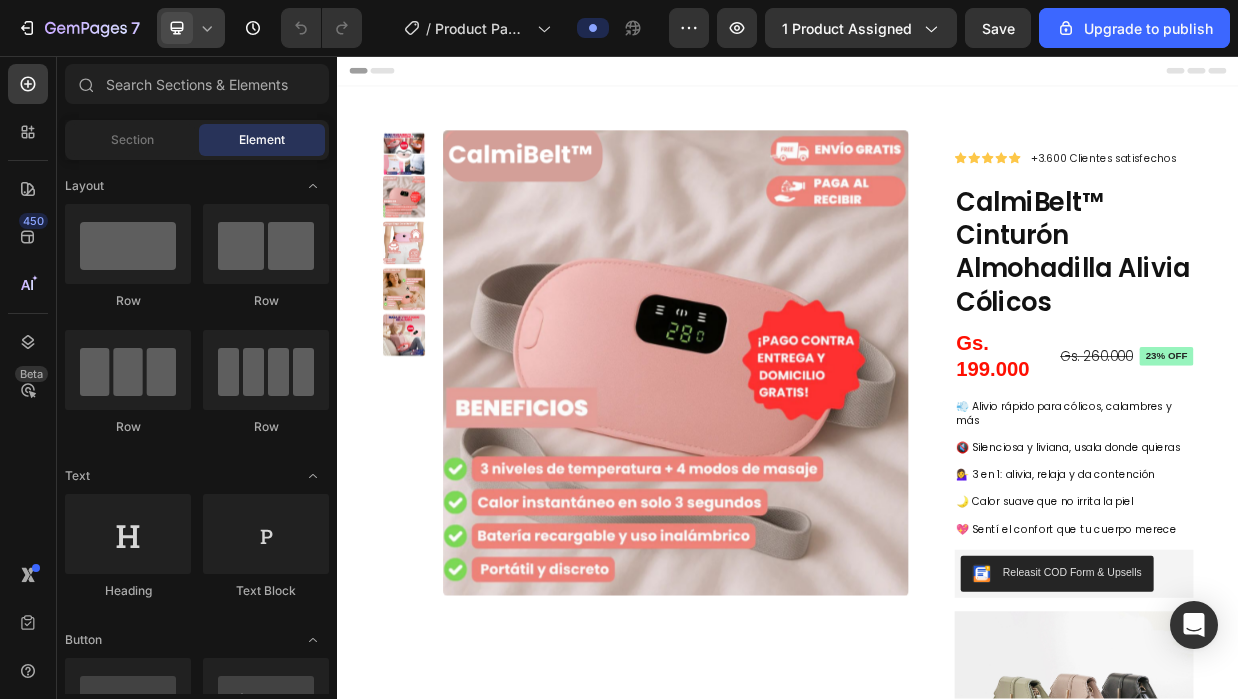 click 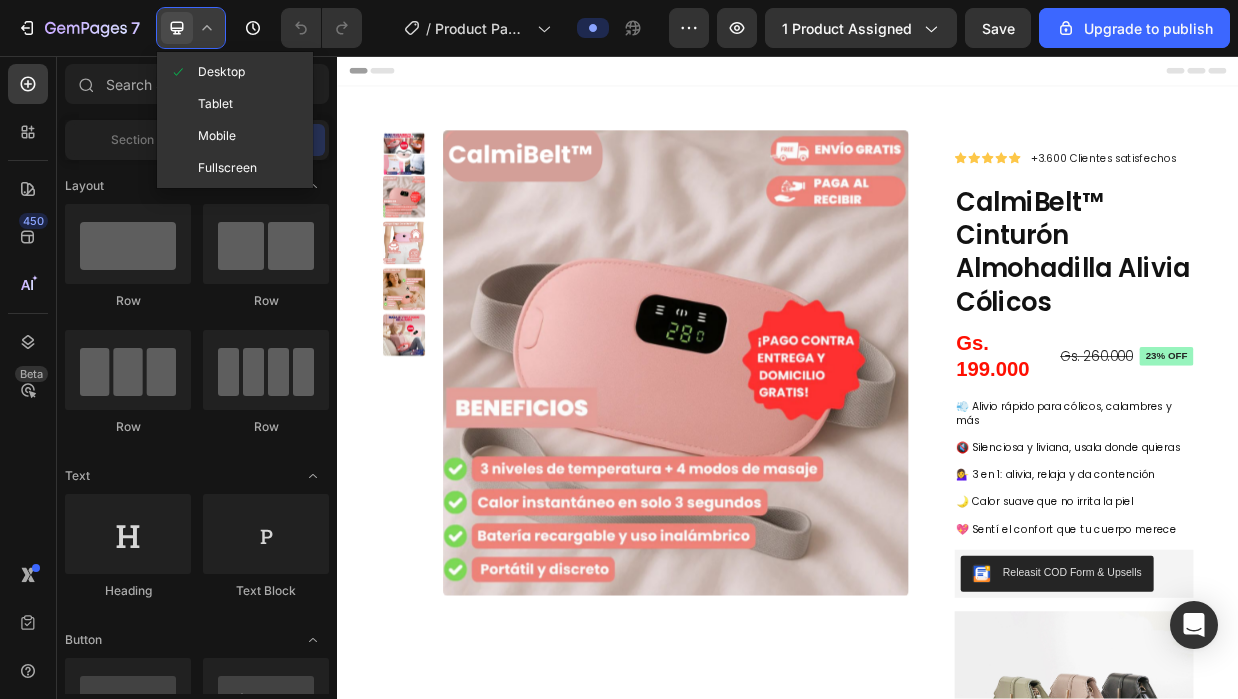 click on "Mobile" 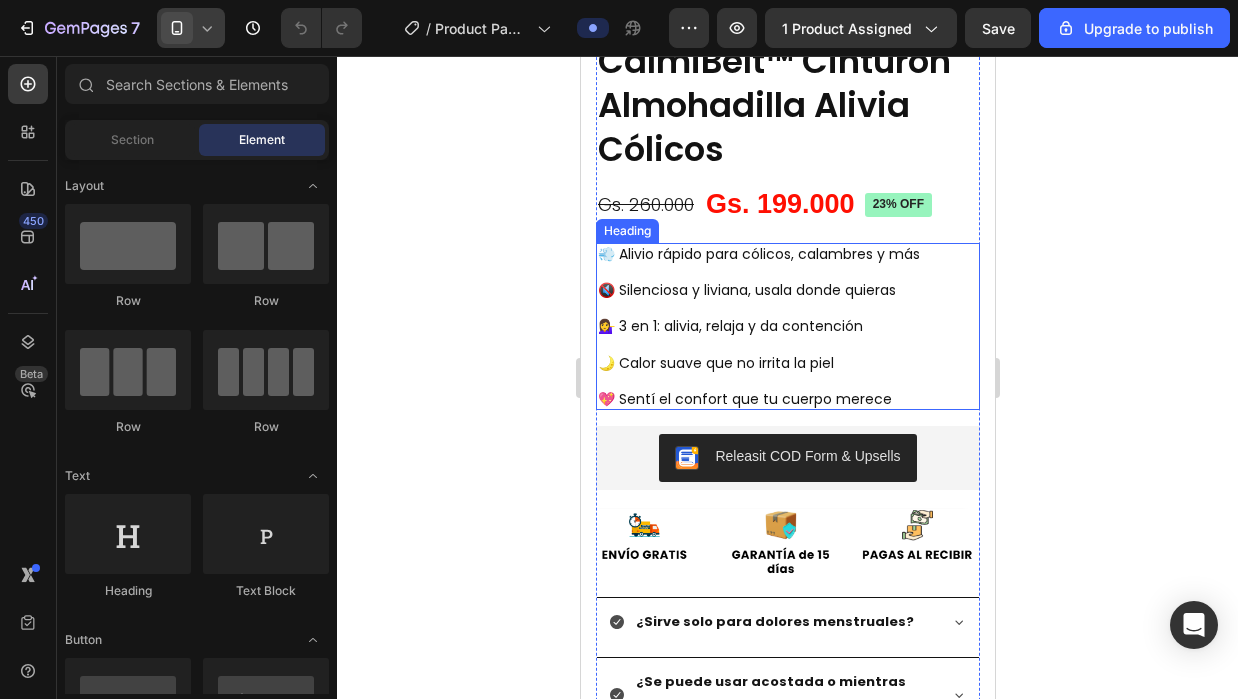 scroll, scrollTop: 600, scrollLeft: 0, axis: vertical 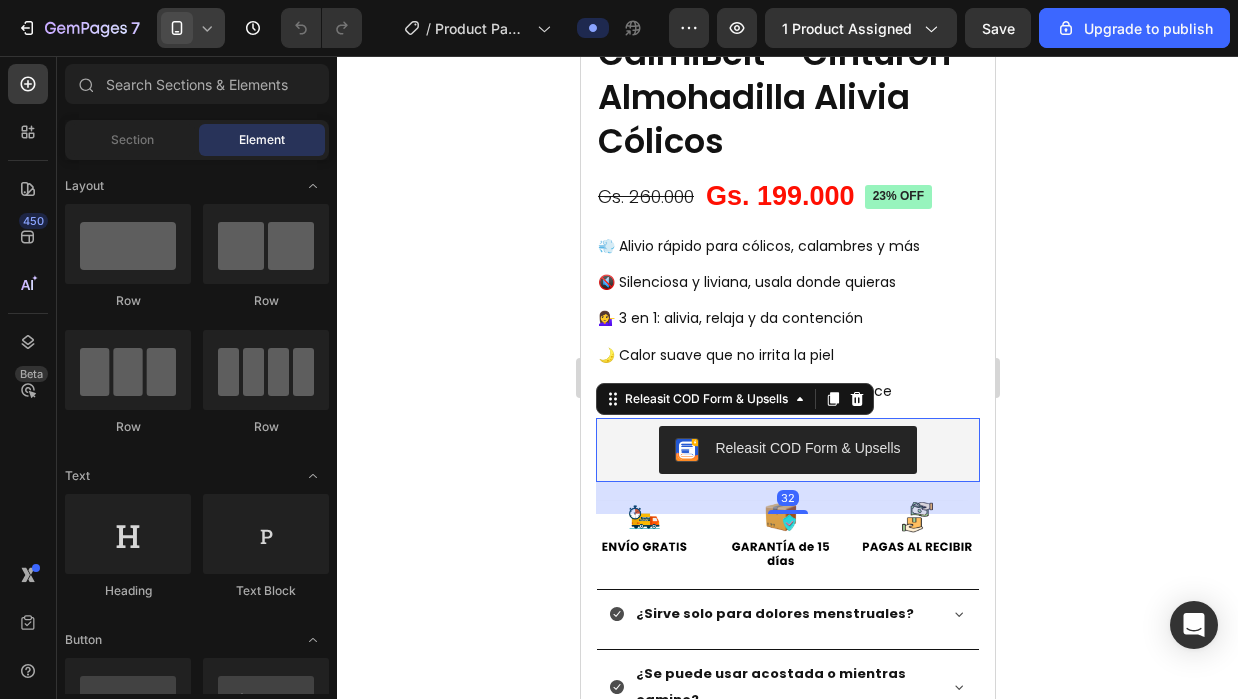 click on "Releasit COD Form & Upsells" at bounding box center [787, 450] 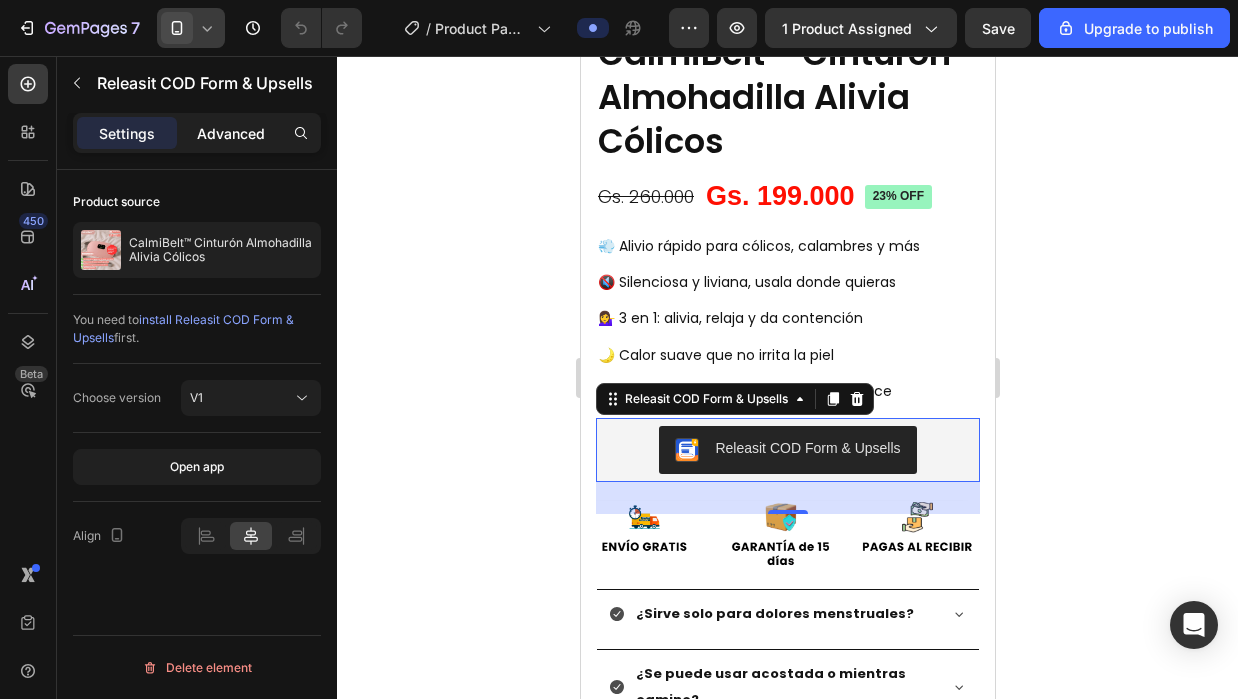 click on "Advanced" at bounding box center [231, 133] 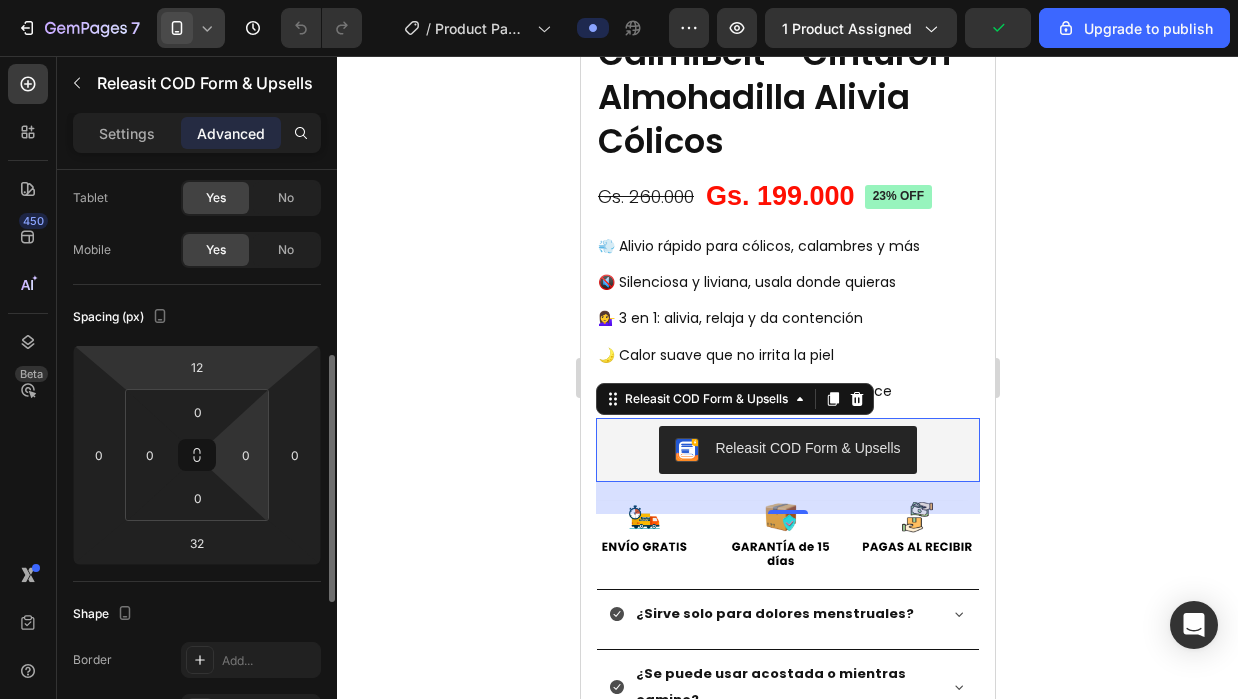 scroll, scrollTop: 0, scrollLeft: 0, axis: both 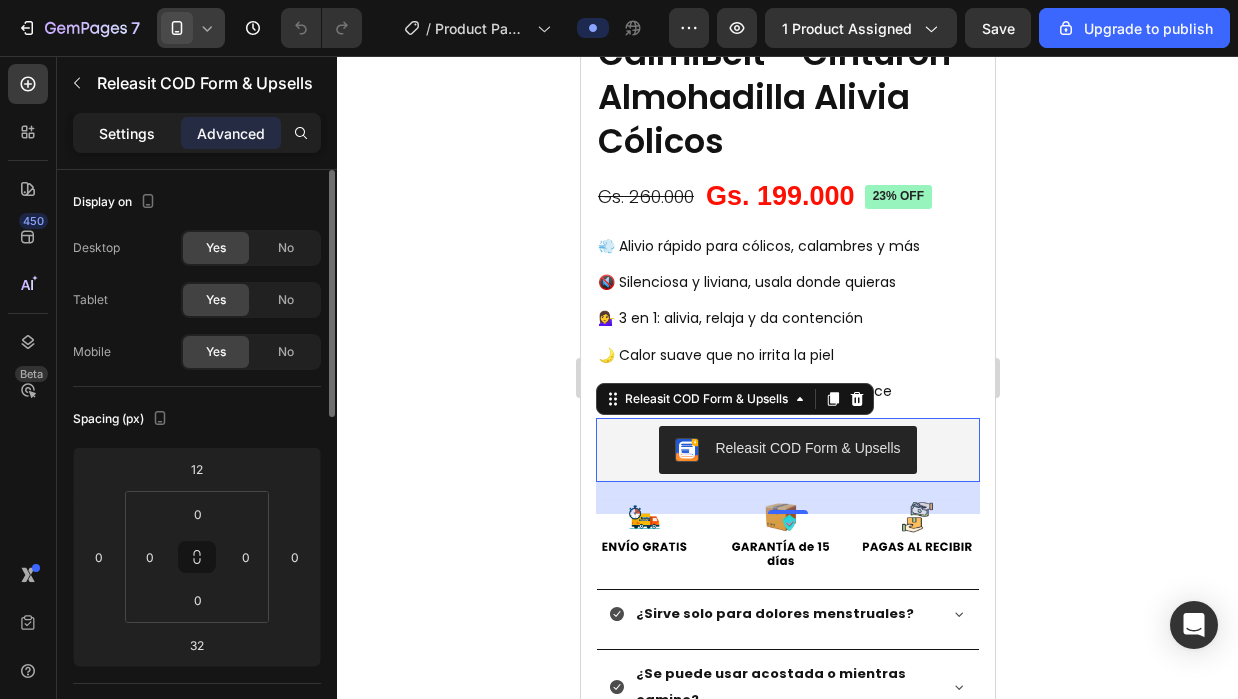 click on "Settings" at bounding box center [127, 133] 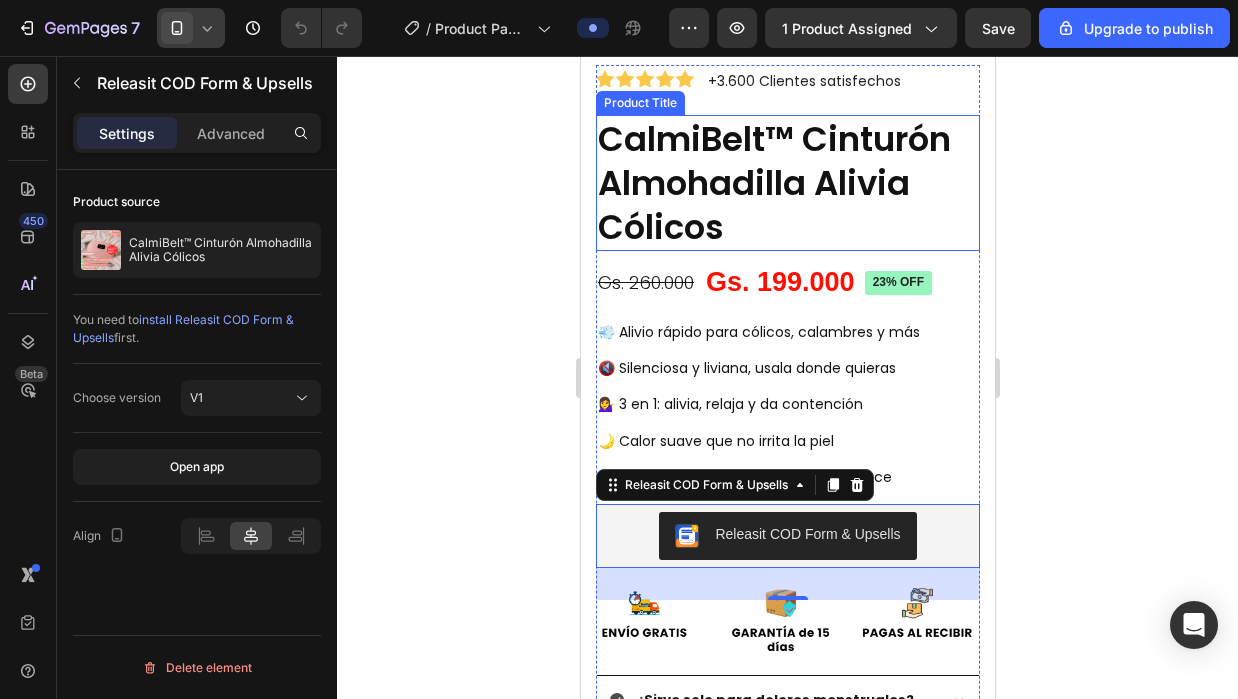scroll, scrollTop: 700, scrollLeft: 0, axis: vertical 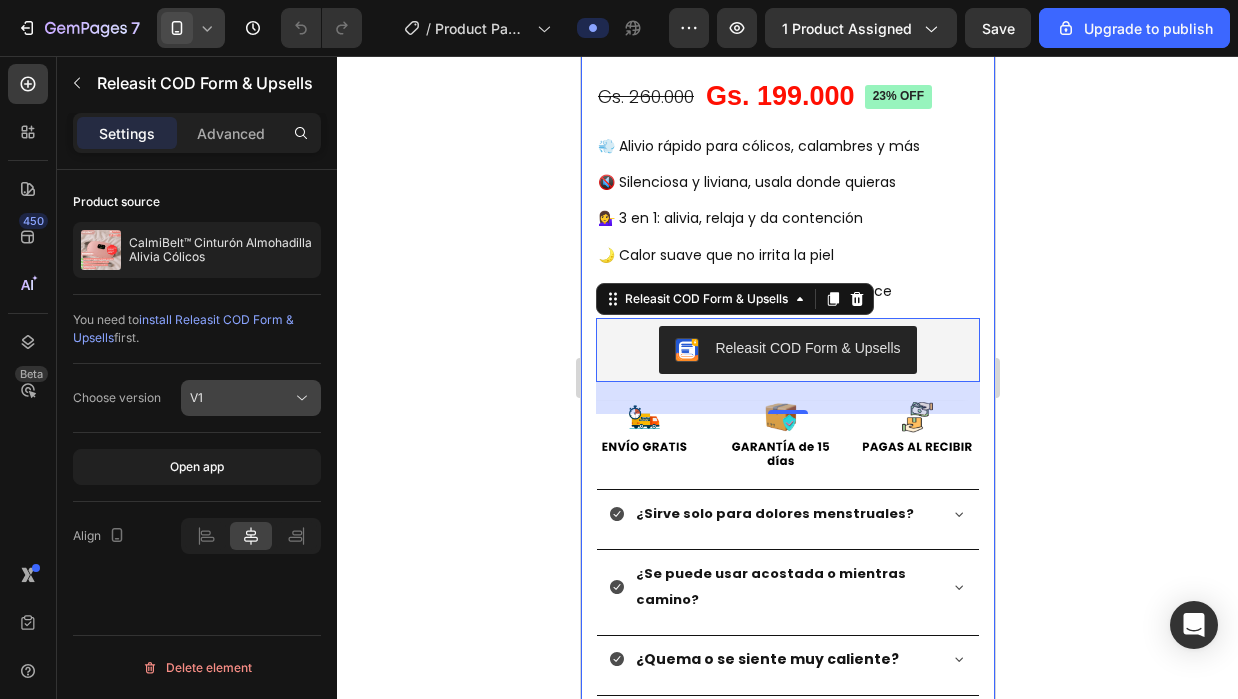 click on "V1" at bounding box center [241, 398] 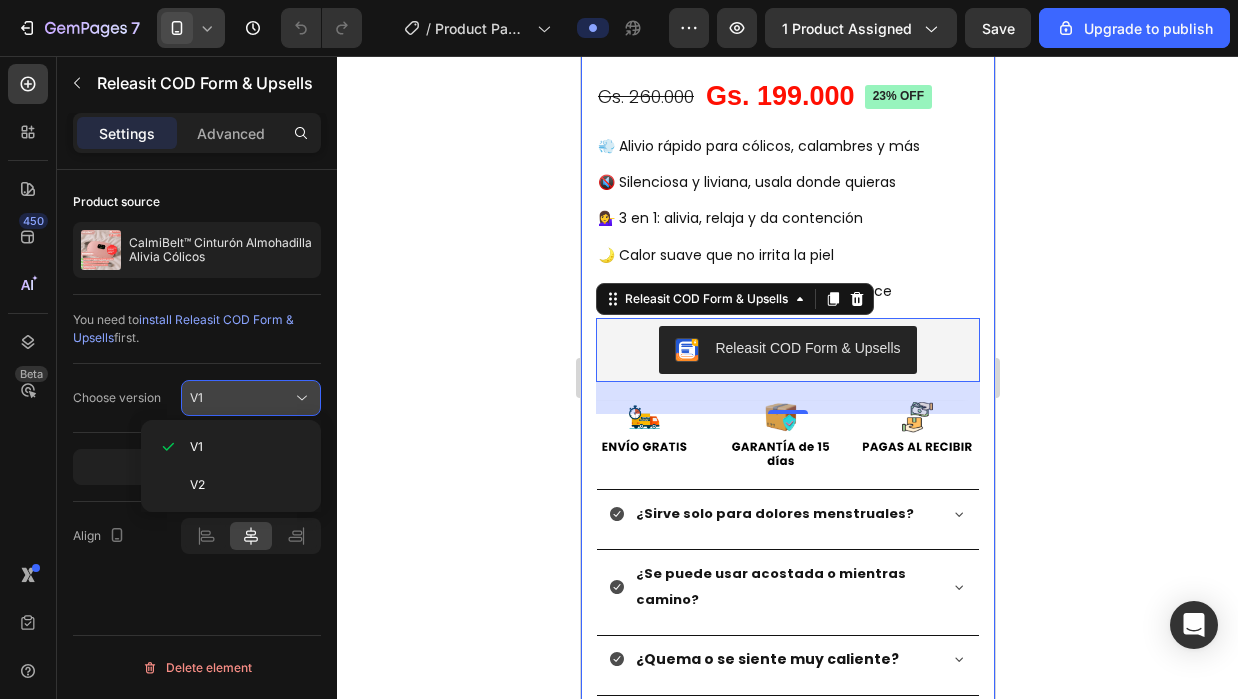 click on "V1" at bounding box center [241, 398] 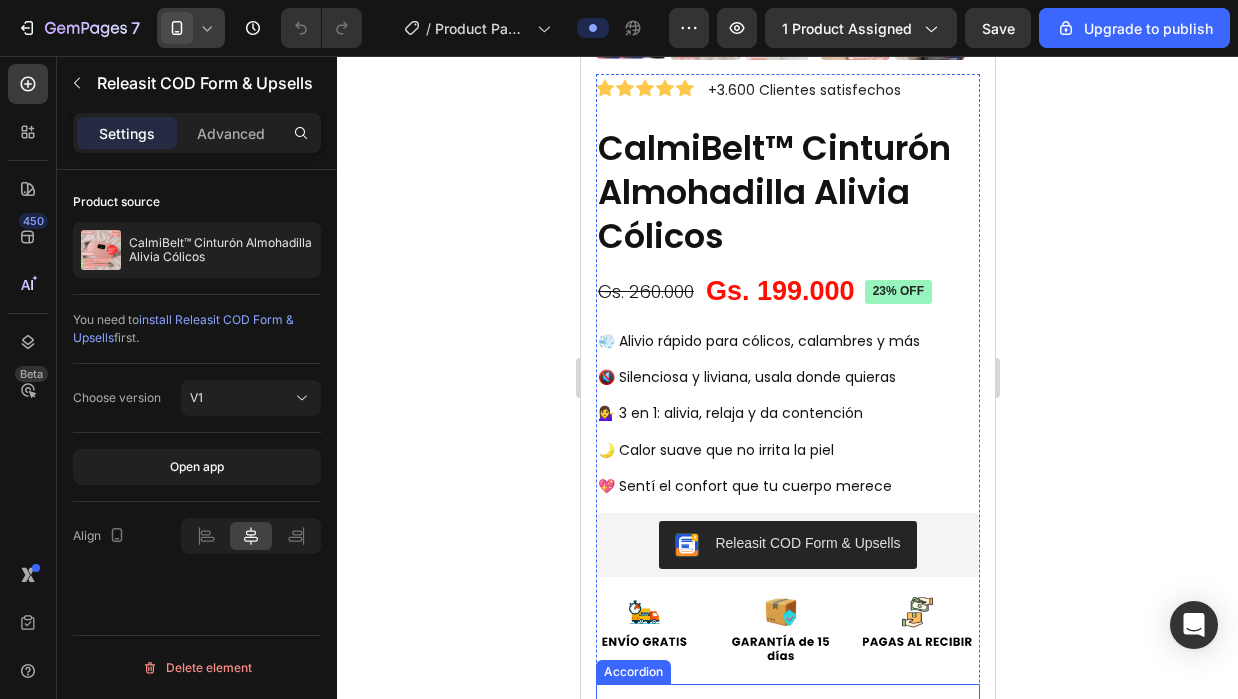 scroll, scrollTop: 480, scrollLeft: 0, axis: vertical 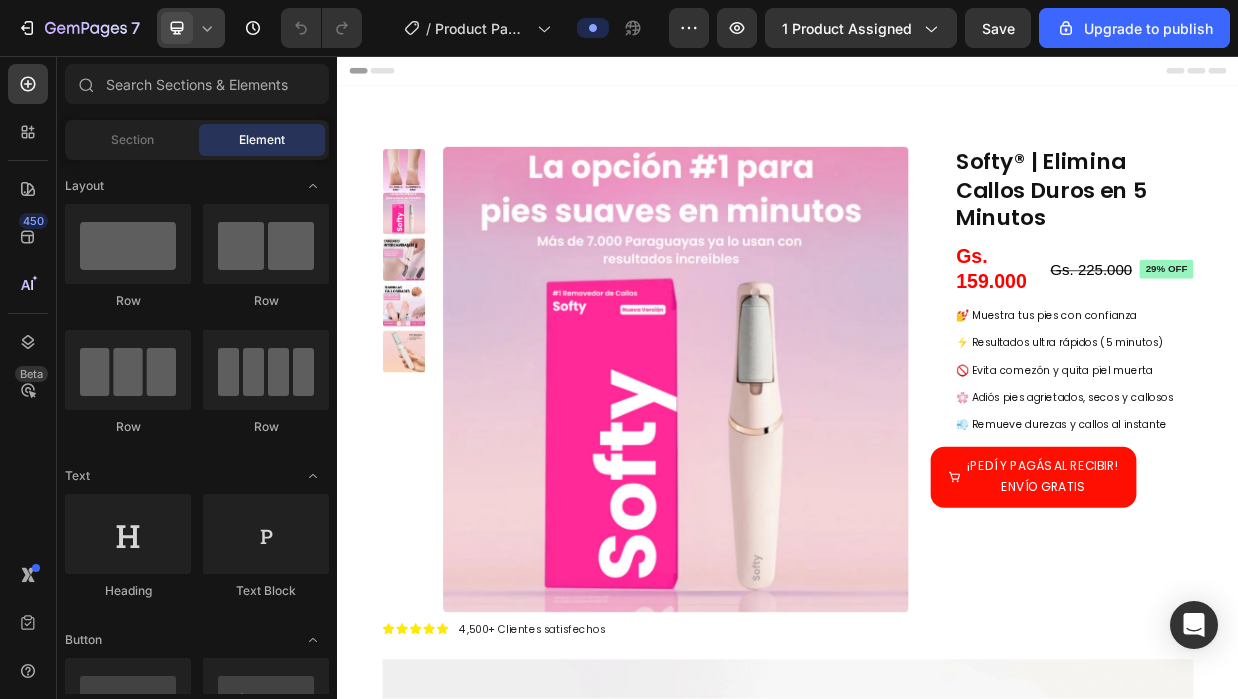 click at bounding box center [177, 28] 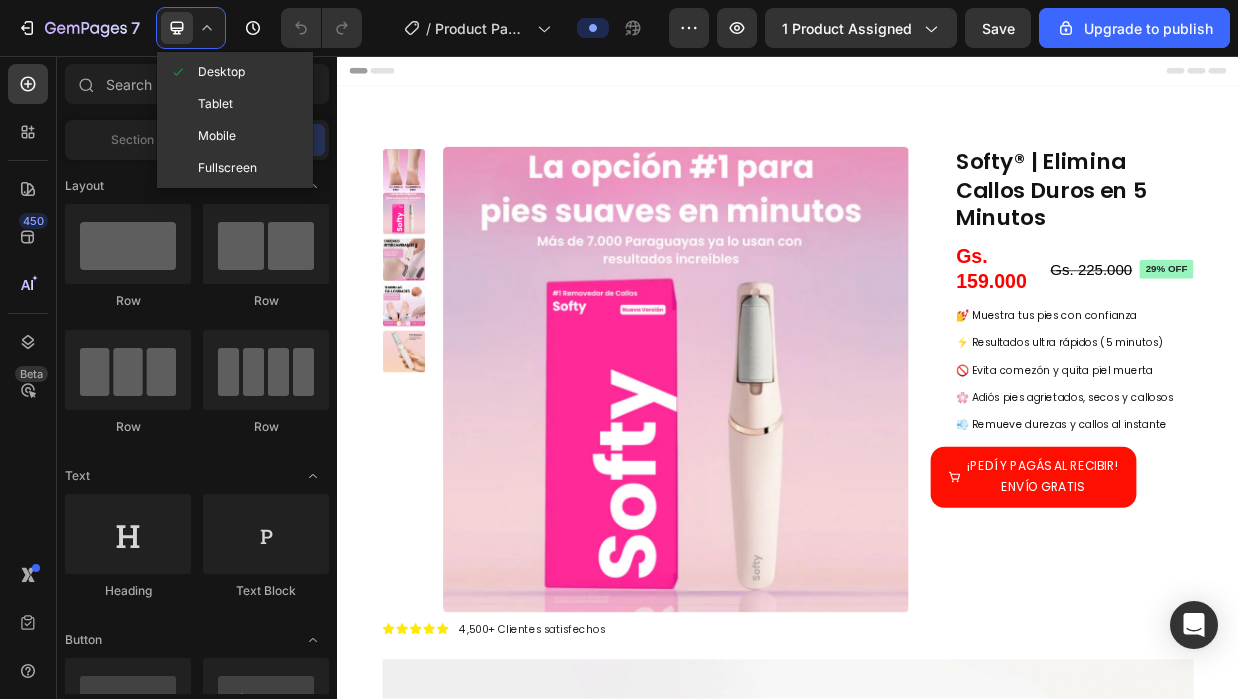 click on "Mobile" 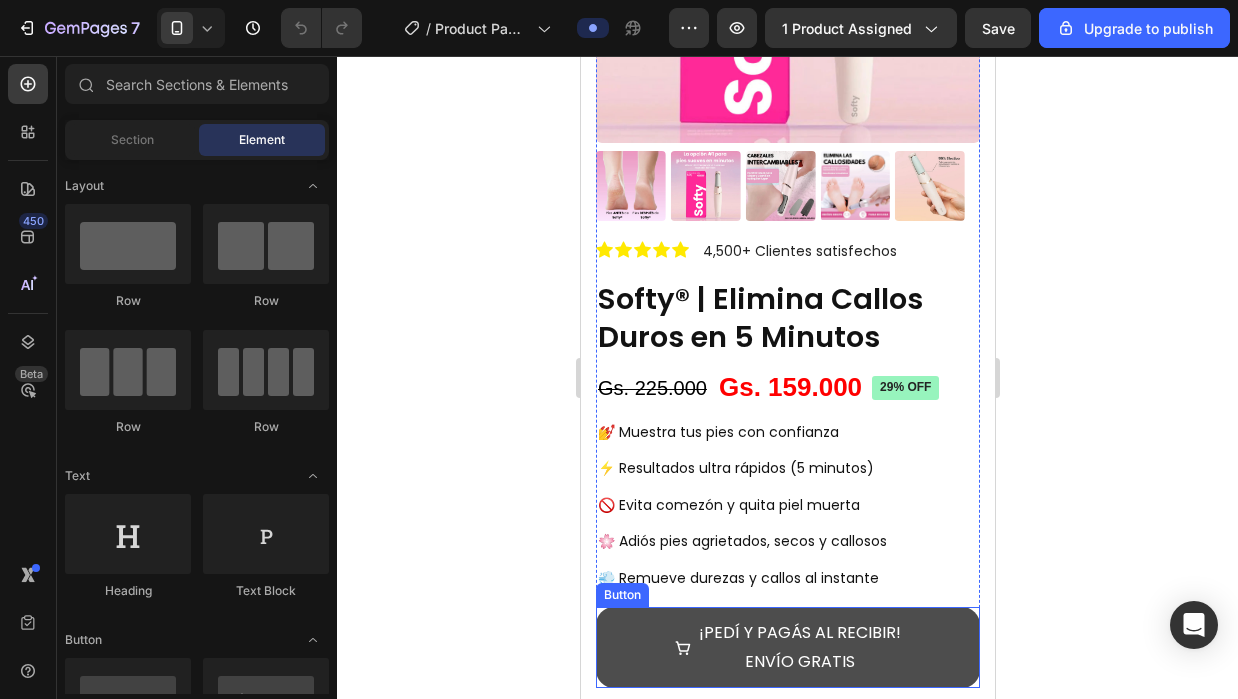 scroll, scrollTop: 400, scrollLeft: 0, axis: vertical 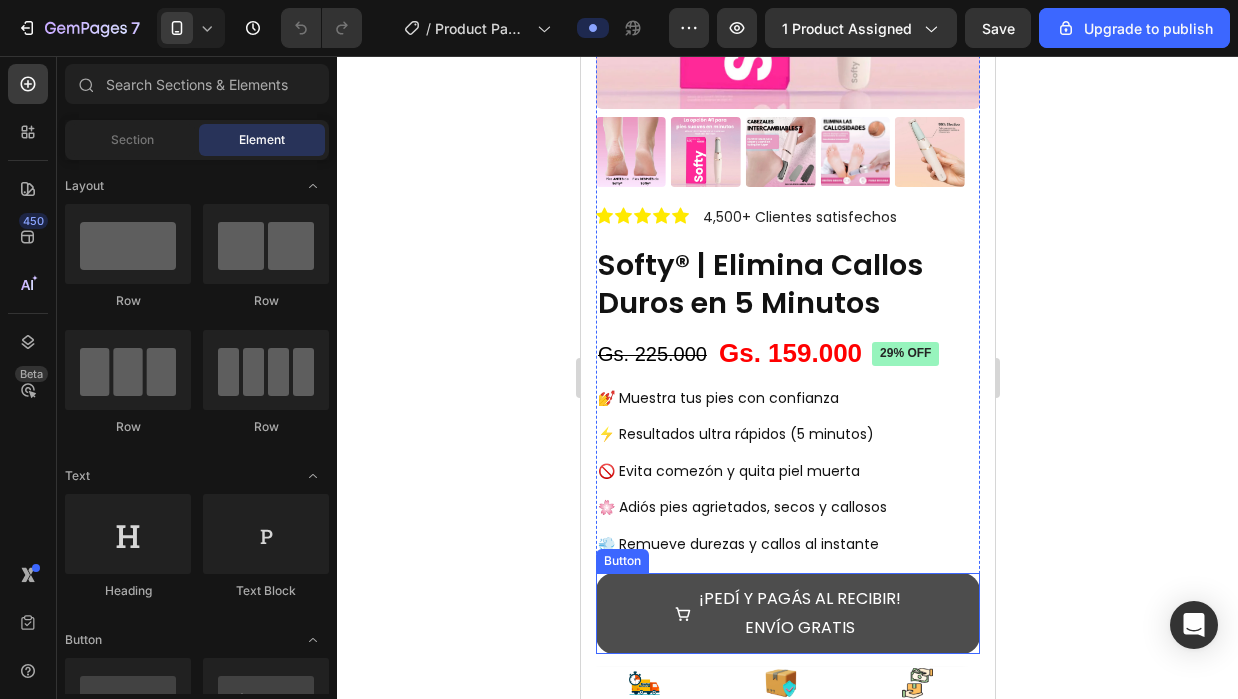 click on "¡PEDÍ Y PAGÁS AL RECIBIR! ENVÍO GRATIS" at bounding box center [787, 614] 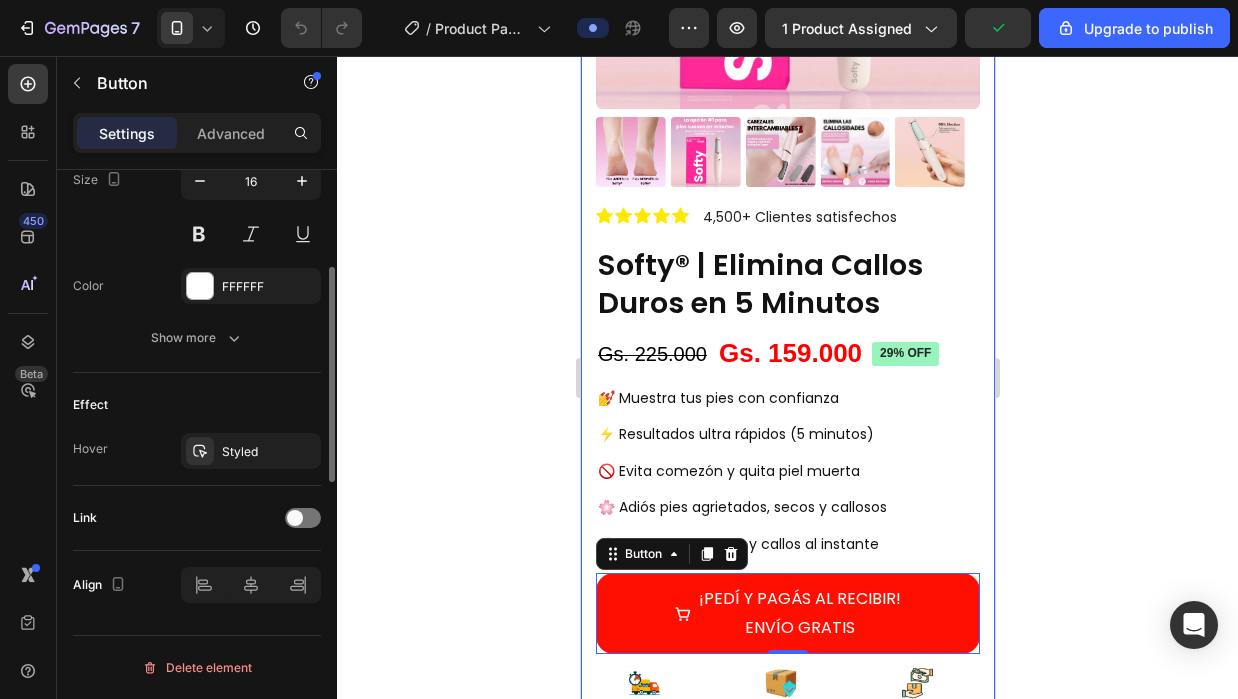 scroll, scrollTop: 806, scrollLeft: 0, axis: vertical 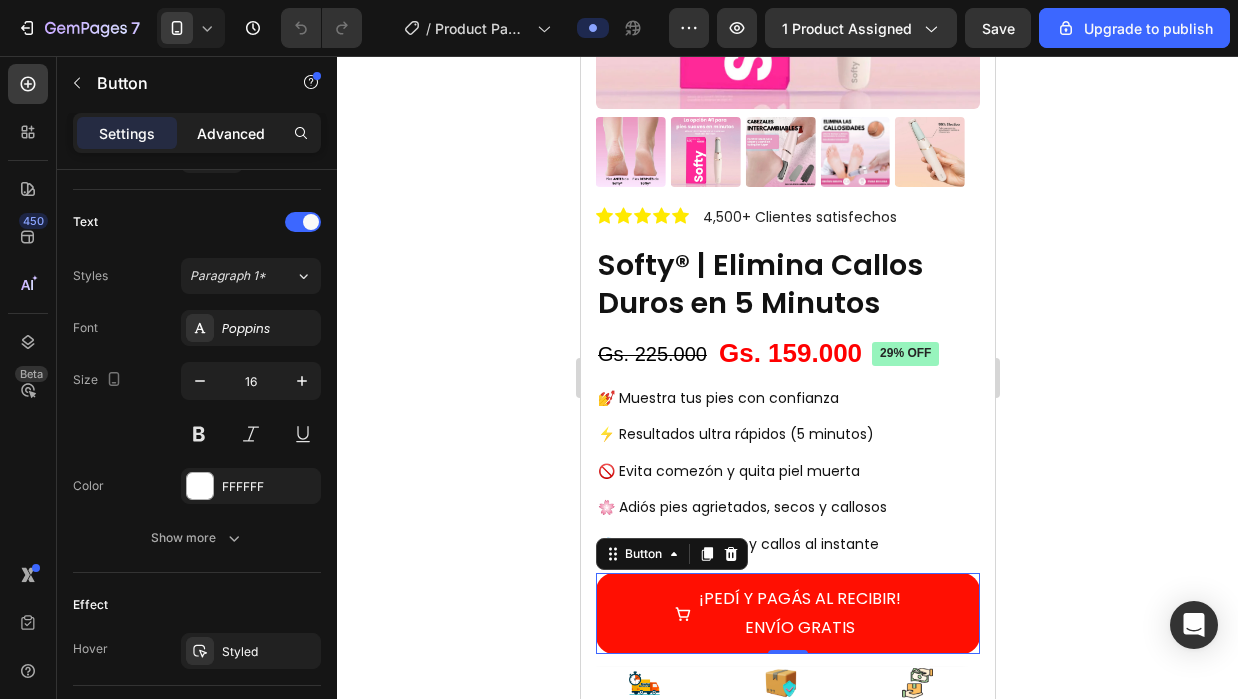 click on "Advanced" at bounding box center (231, 133) 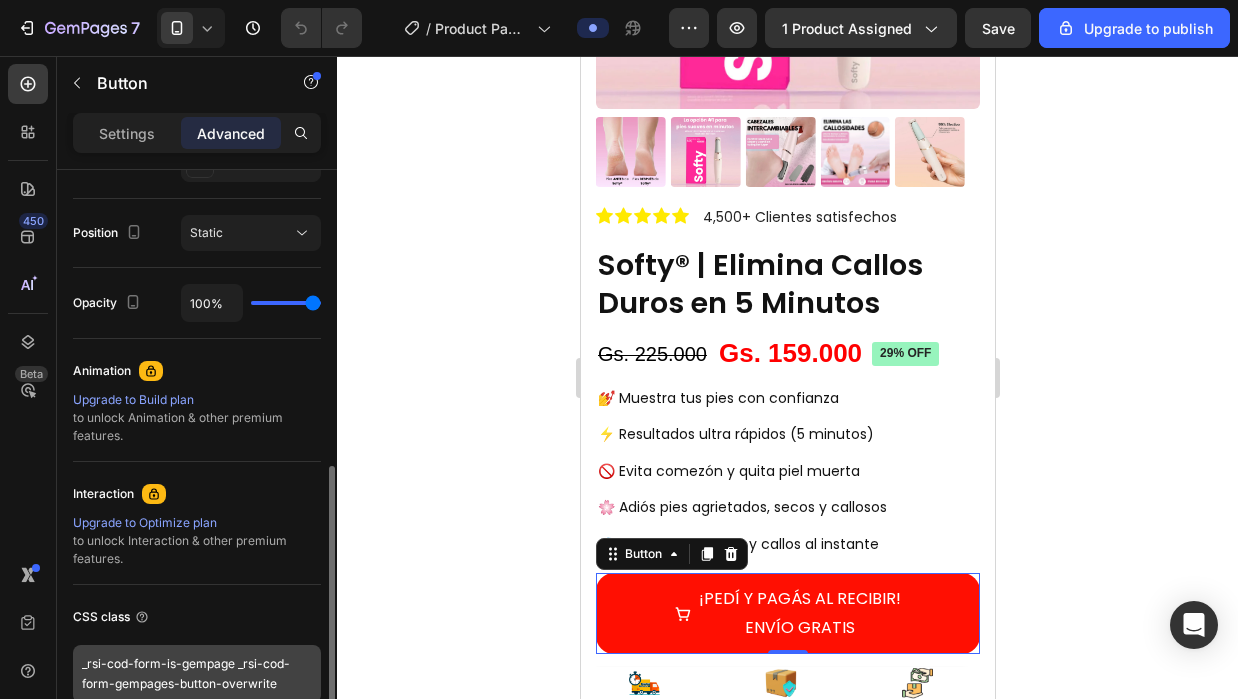 scroll, scrollTop: 802, scrollLeft: 0, axis: vertical 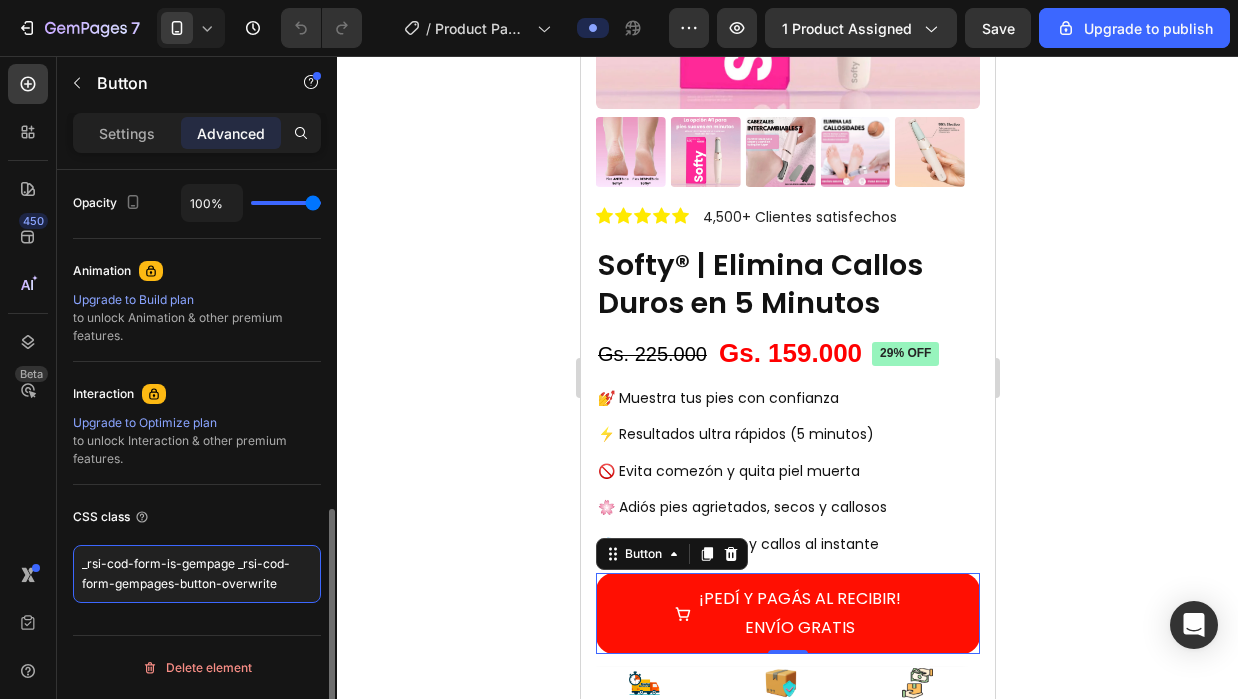drag, startPoint x: 287, startPoint y: 588, endPoint x: 79, endPoint y: 558, distance: 210.15233 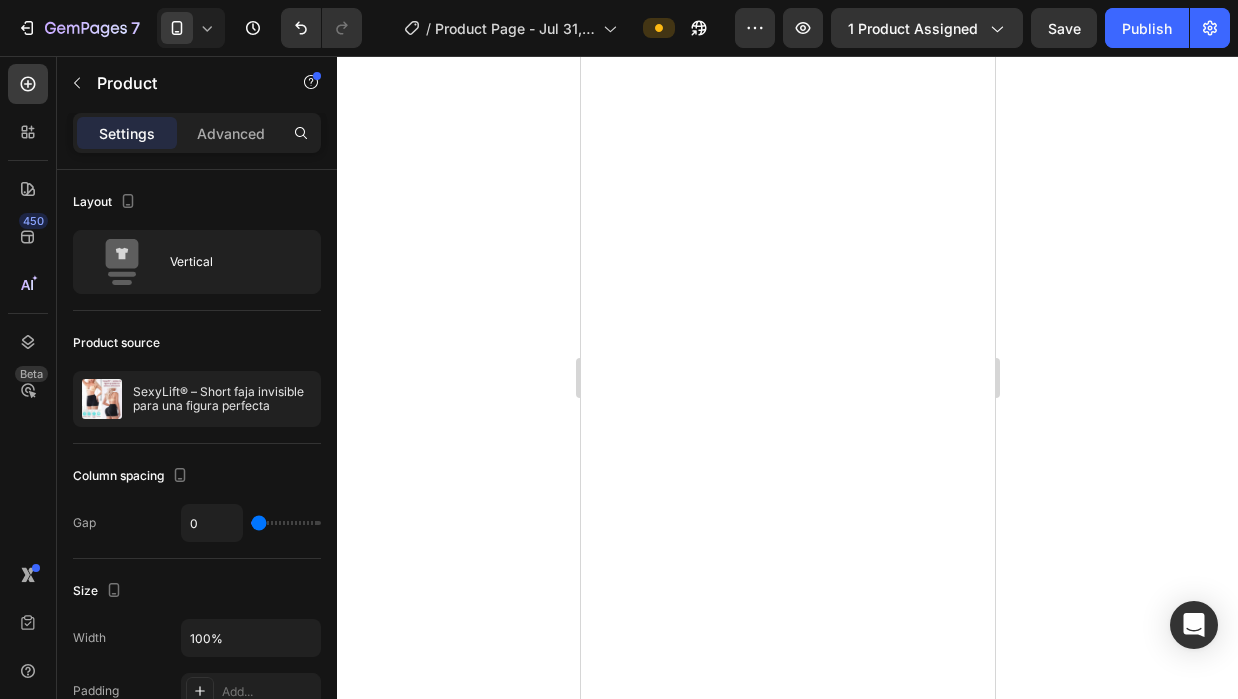 scroll, scrollTop: 0, scrollLeft: 0, axis: both 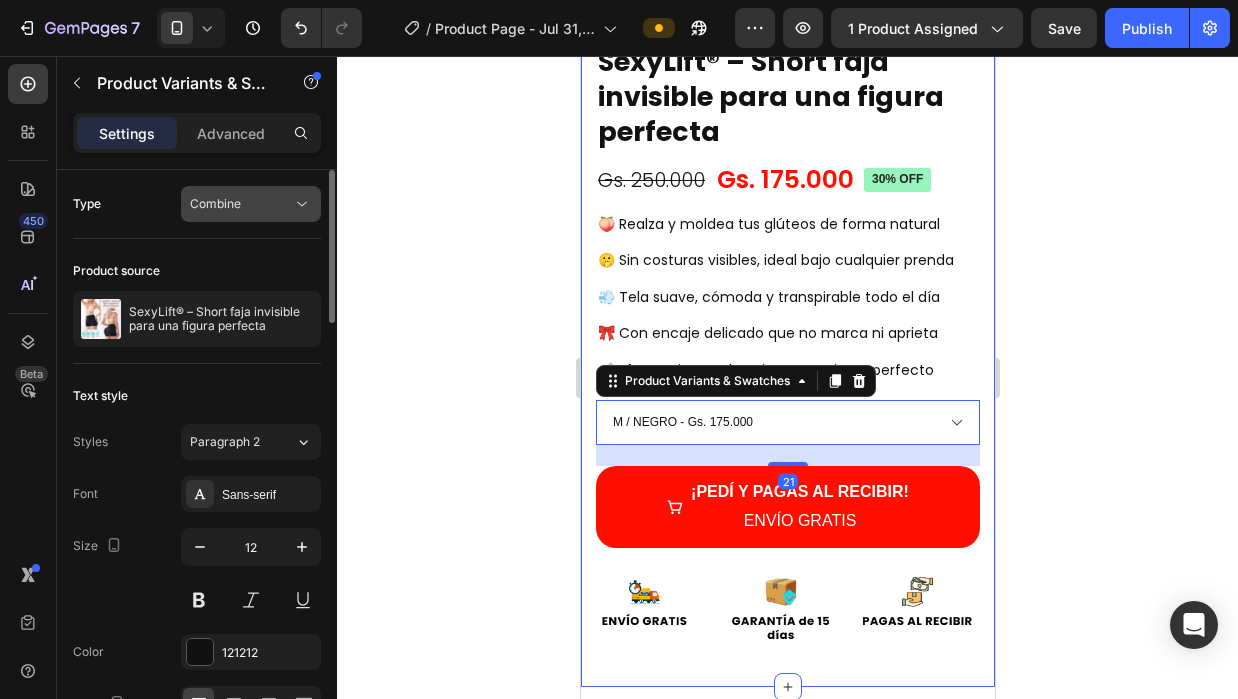 click on "Combine" at bounding box center (215, 203) 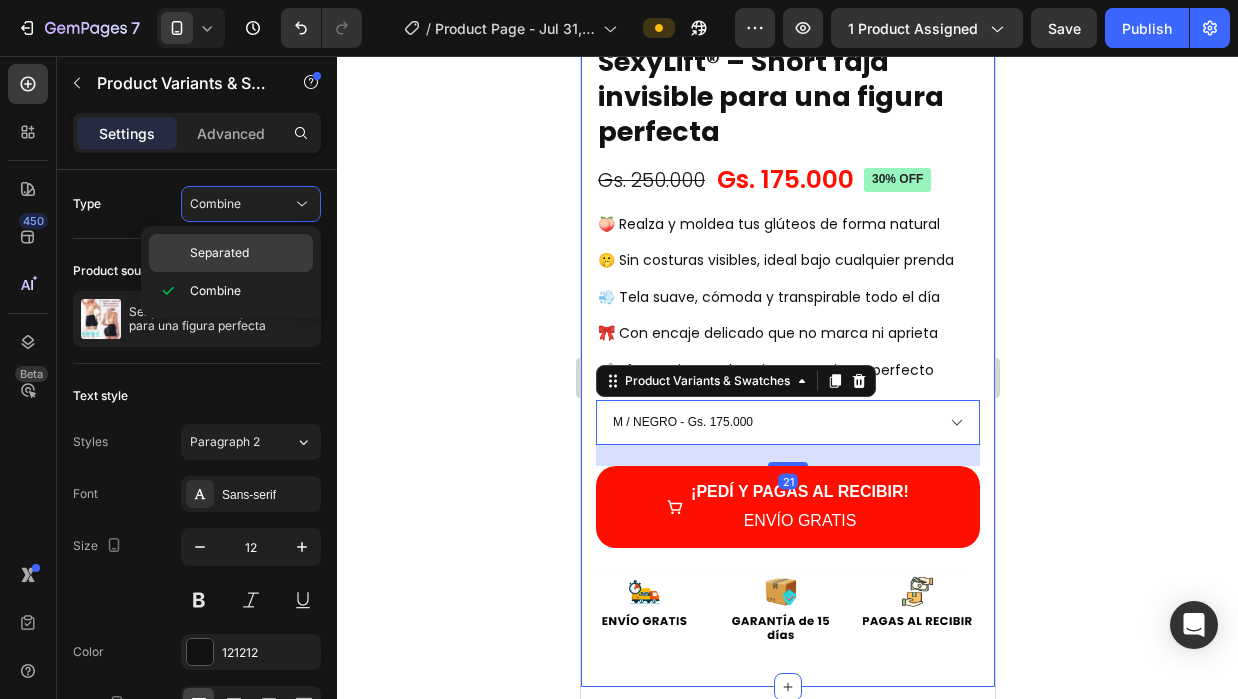 click on "Separated" at bounding box center (219, 253) 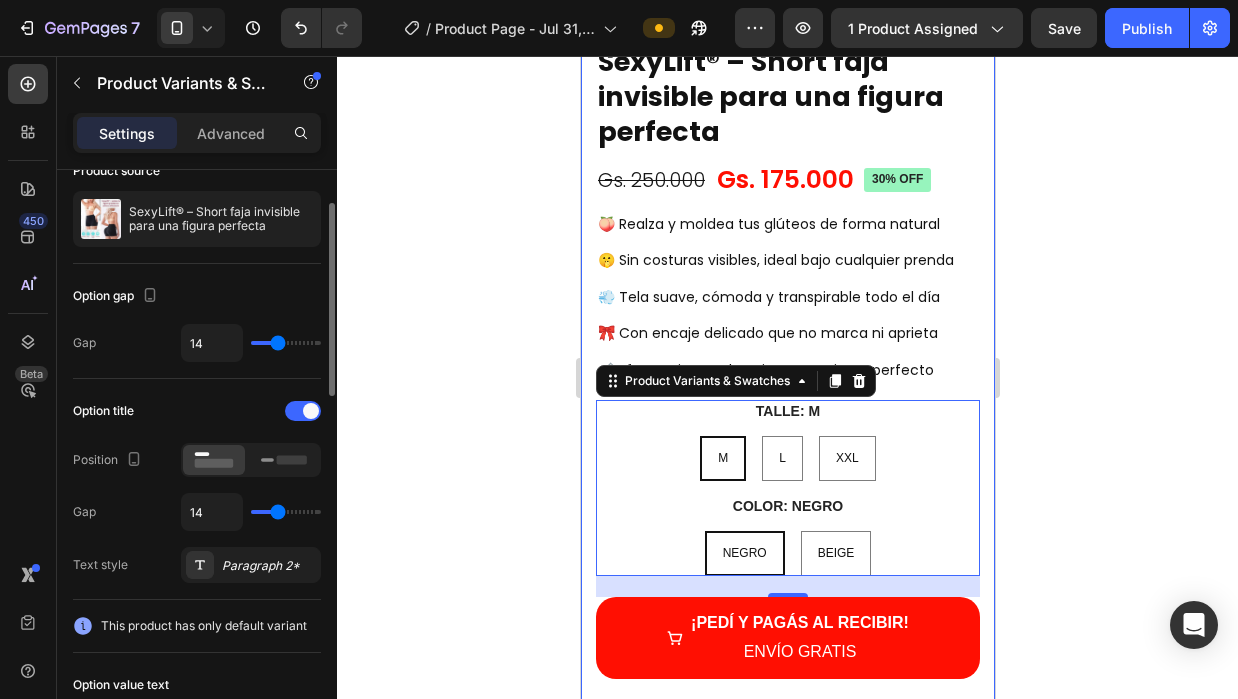 scroll, scrollTop: 200, scrollLeft: 0, axis: vertical 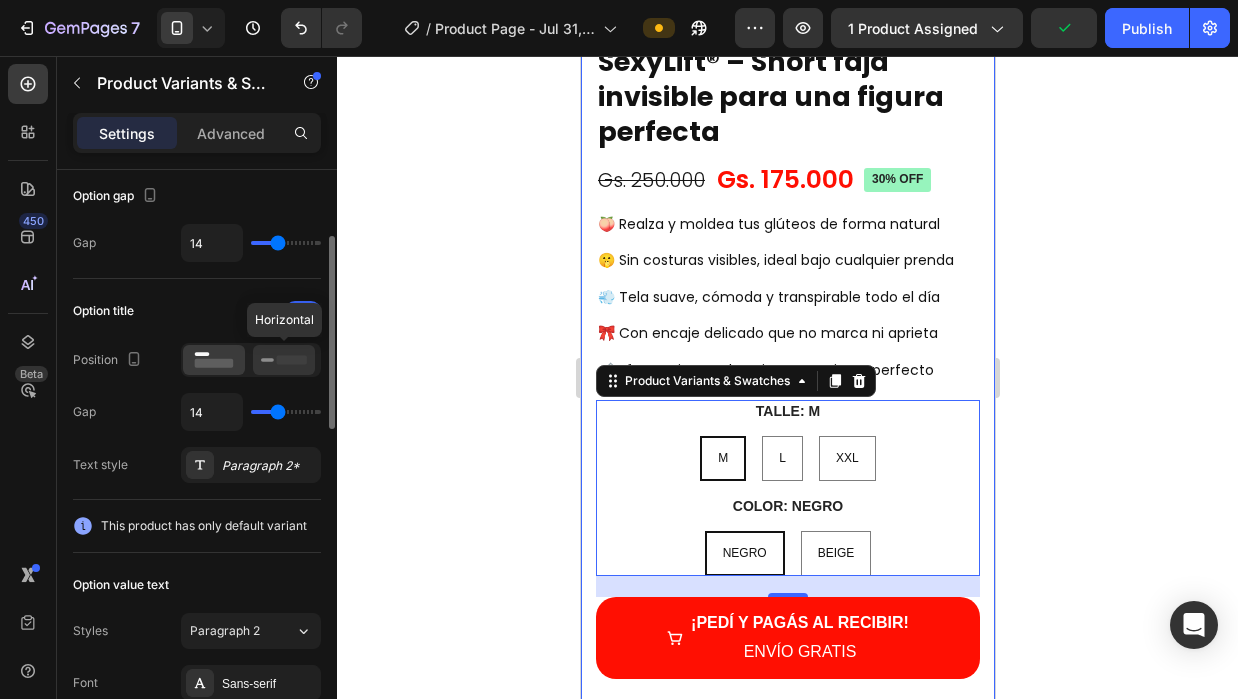 click 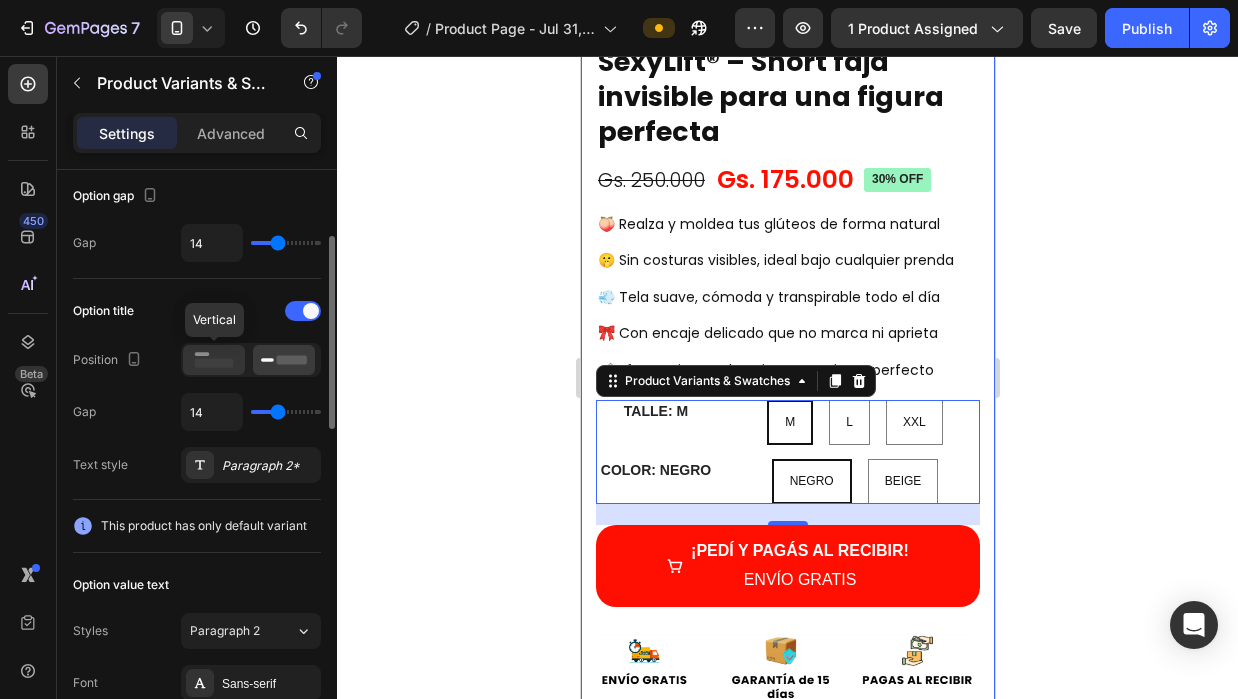 click 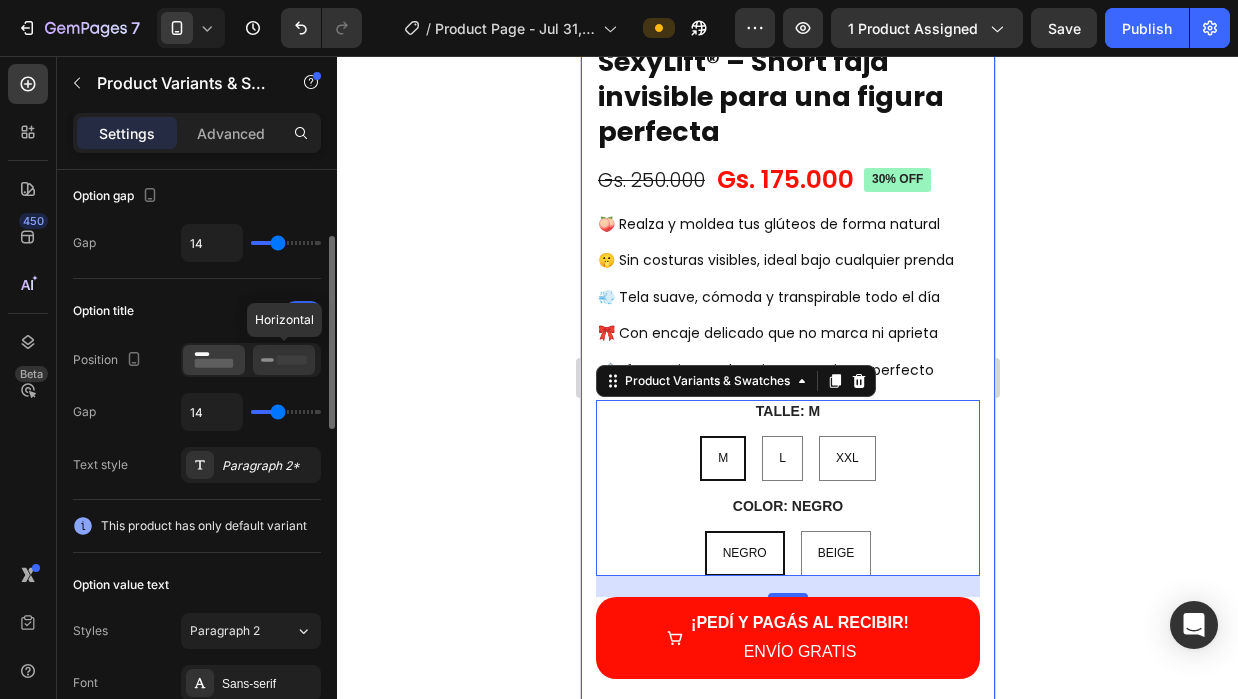 click 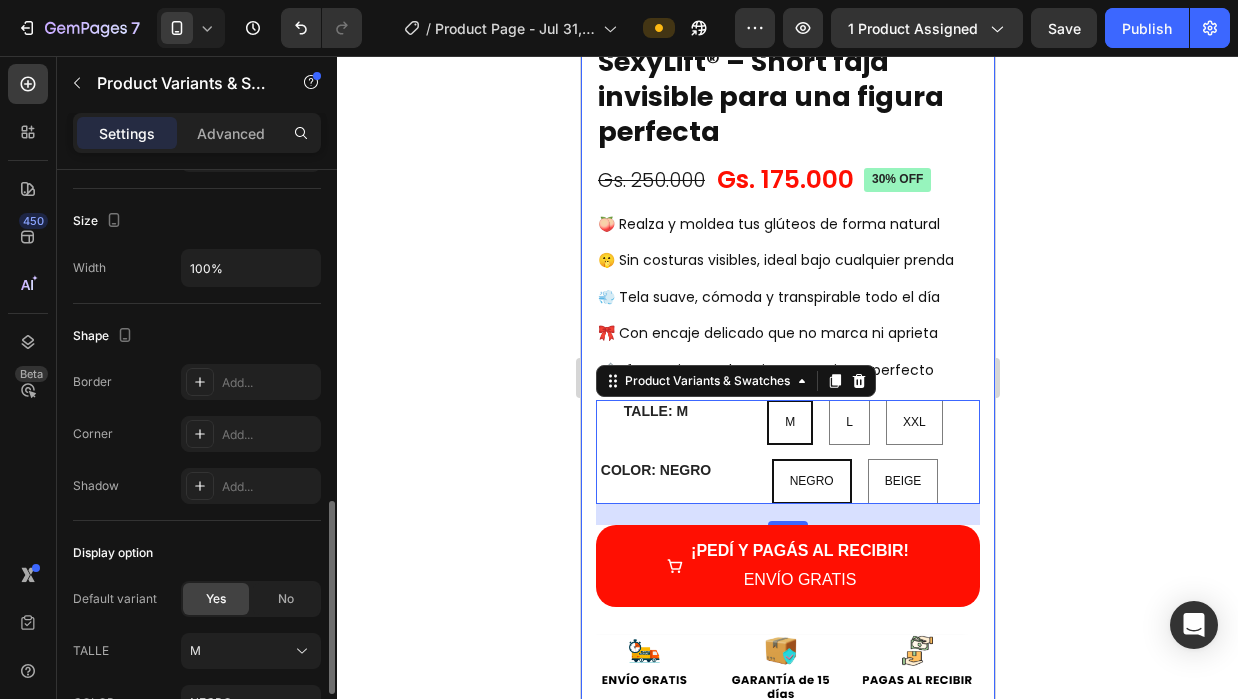 scroll, scrollTop: 1187, scrollLeft: 0, axis: vertical 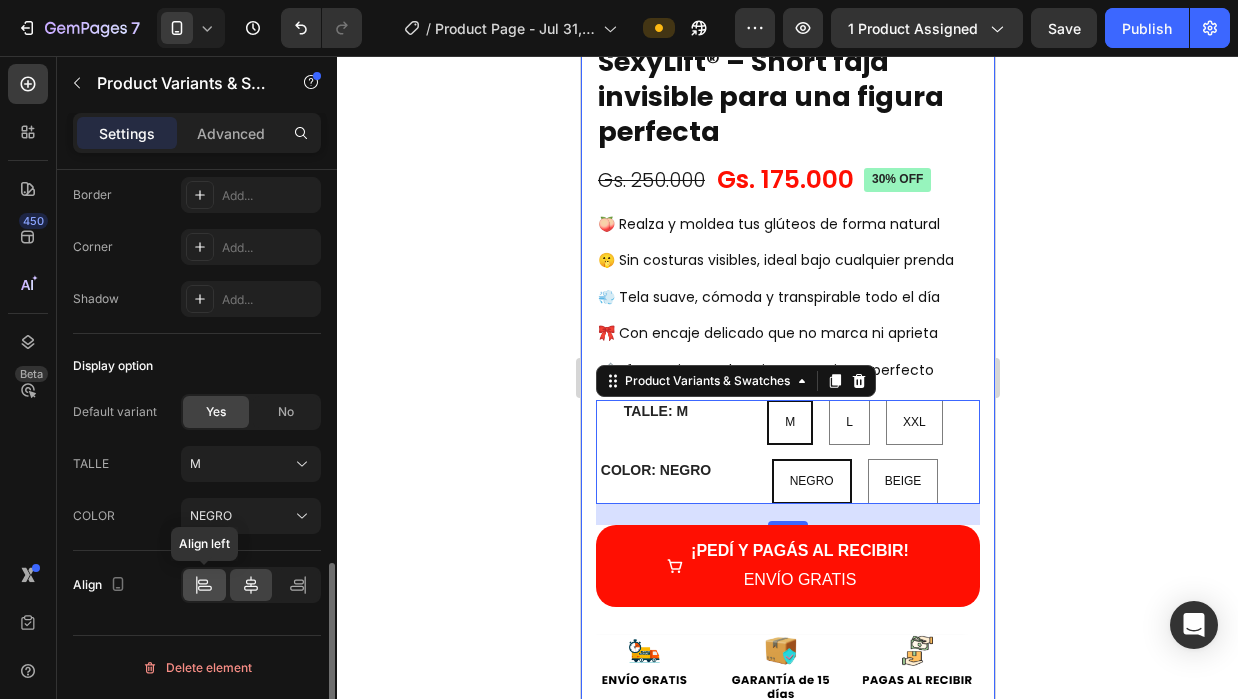 click 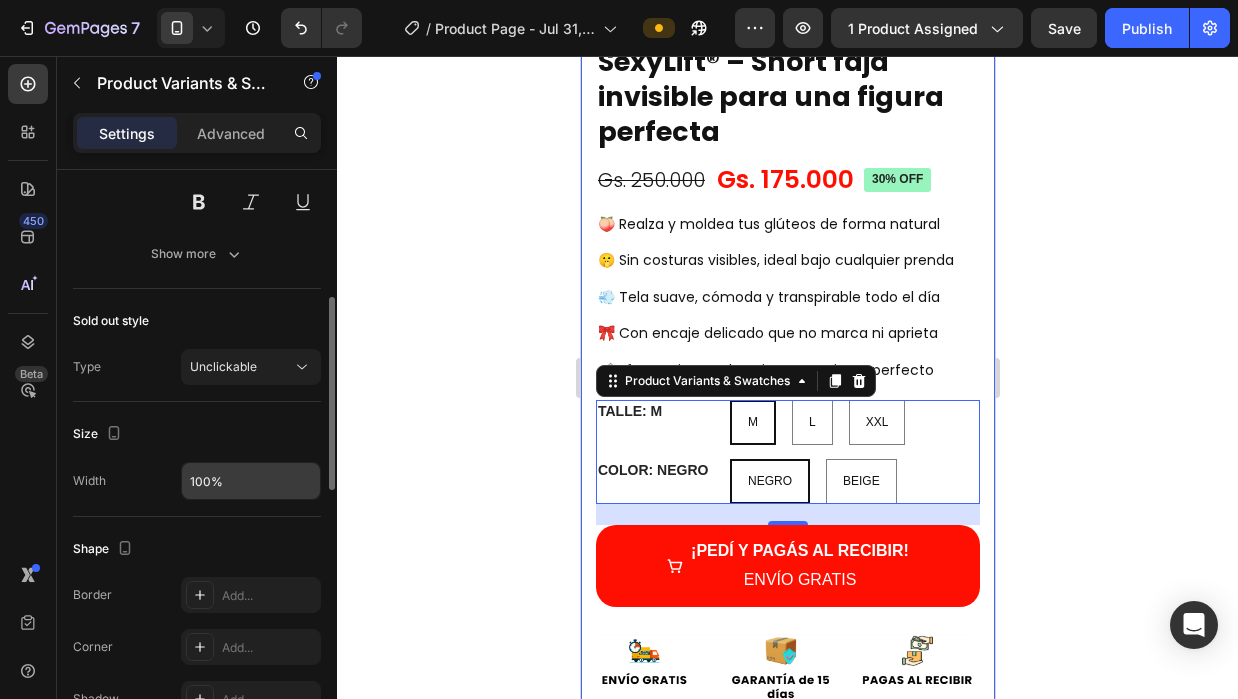 scroll, scrollTop: 487, scrollLeft: 0, axis: vertical 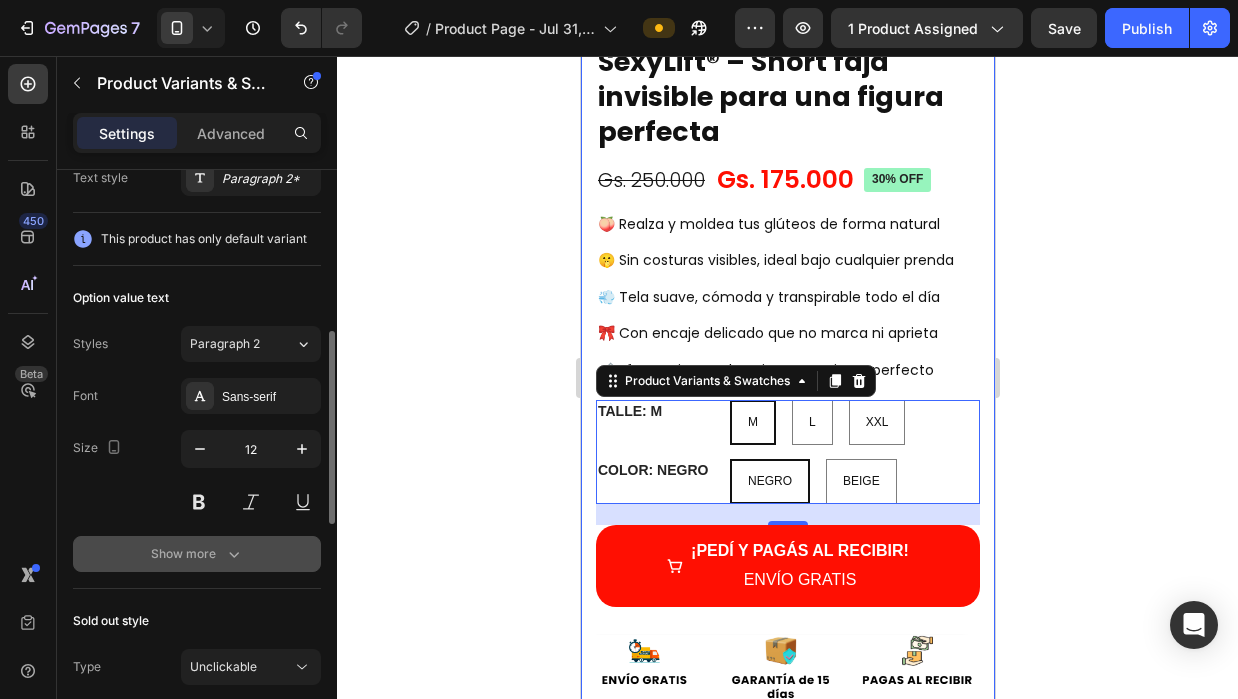 click on "Show more" at bounding box center [197, 554] 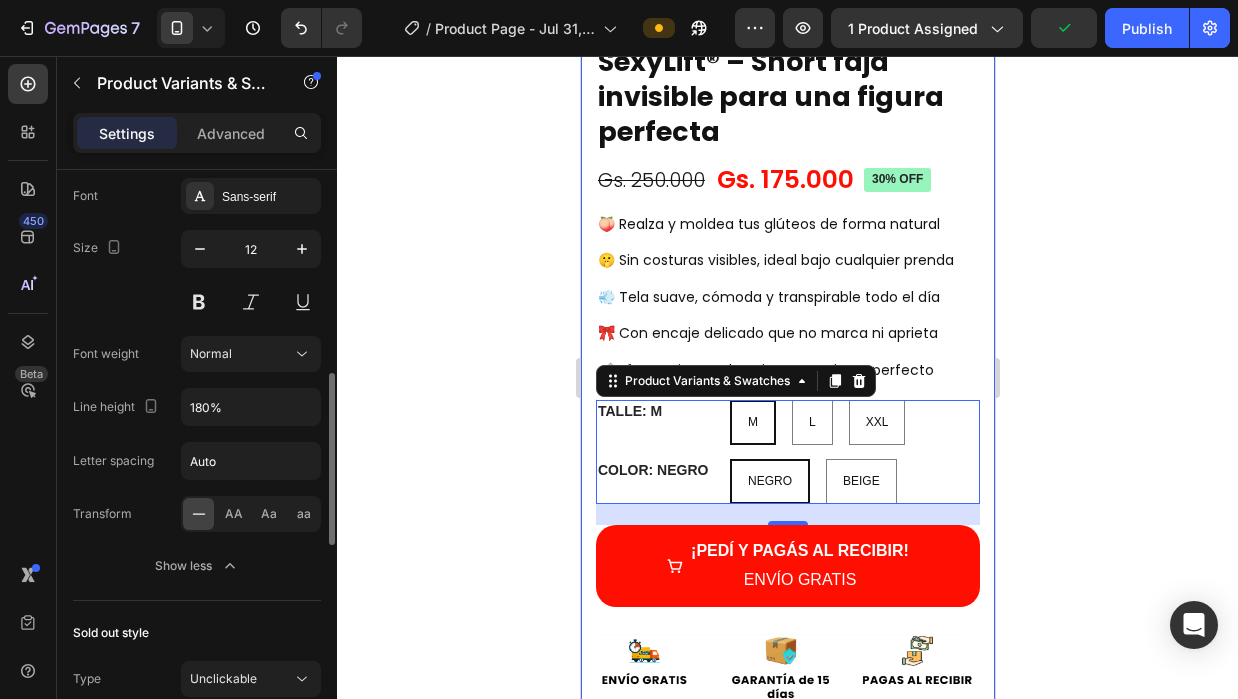 scroll, scrollTop: 587, scrollLeft: 0, axis: vertical 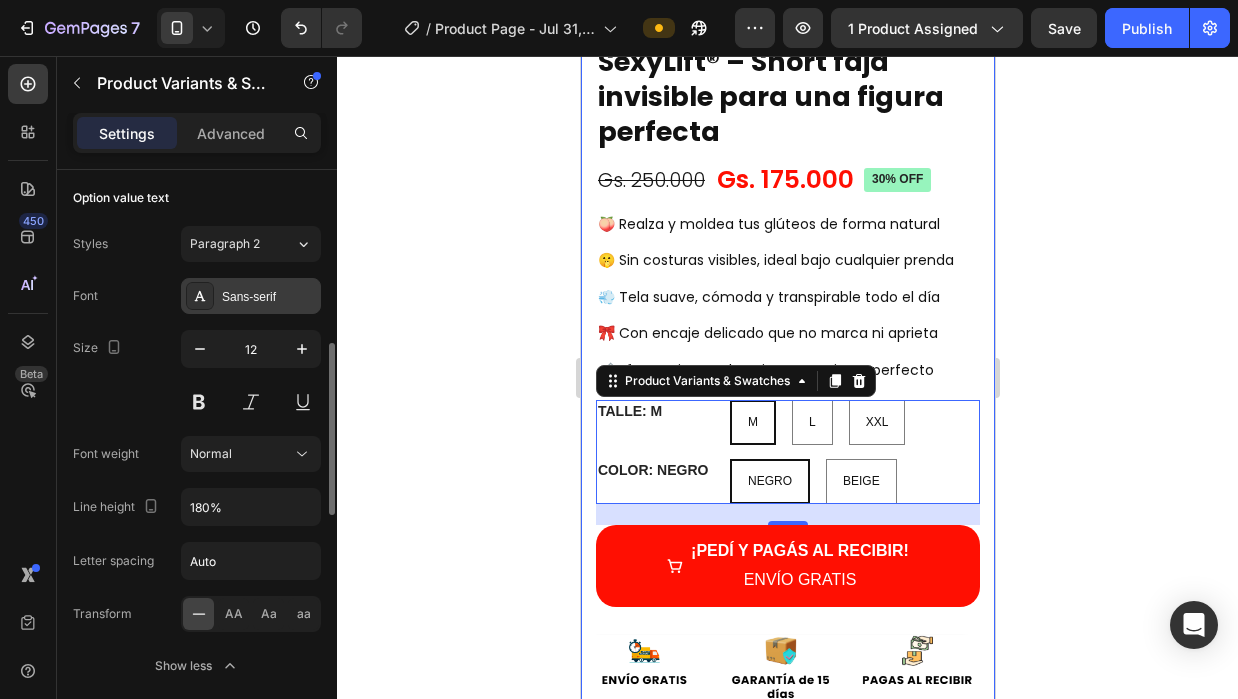 click on "Sans-serif" at bounding box center (269, 297) 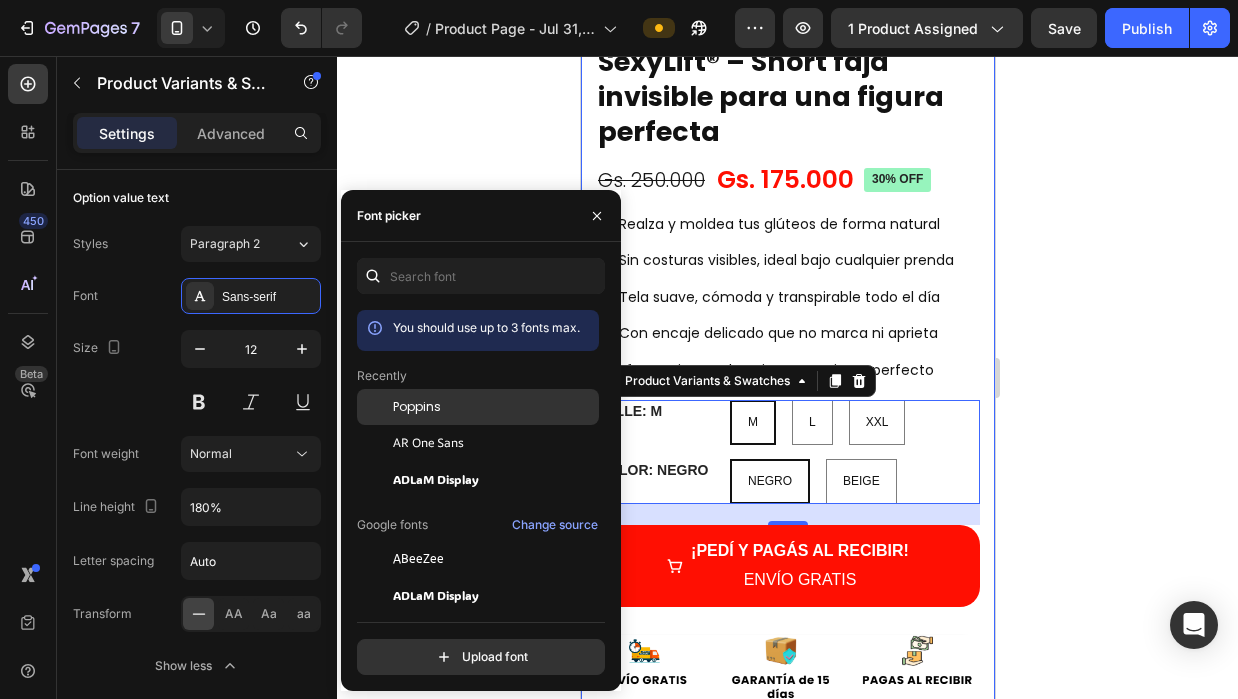 click on "Poppins" at bounding box center (417, 407) 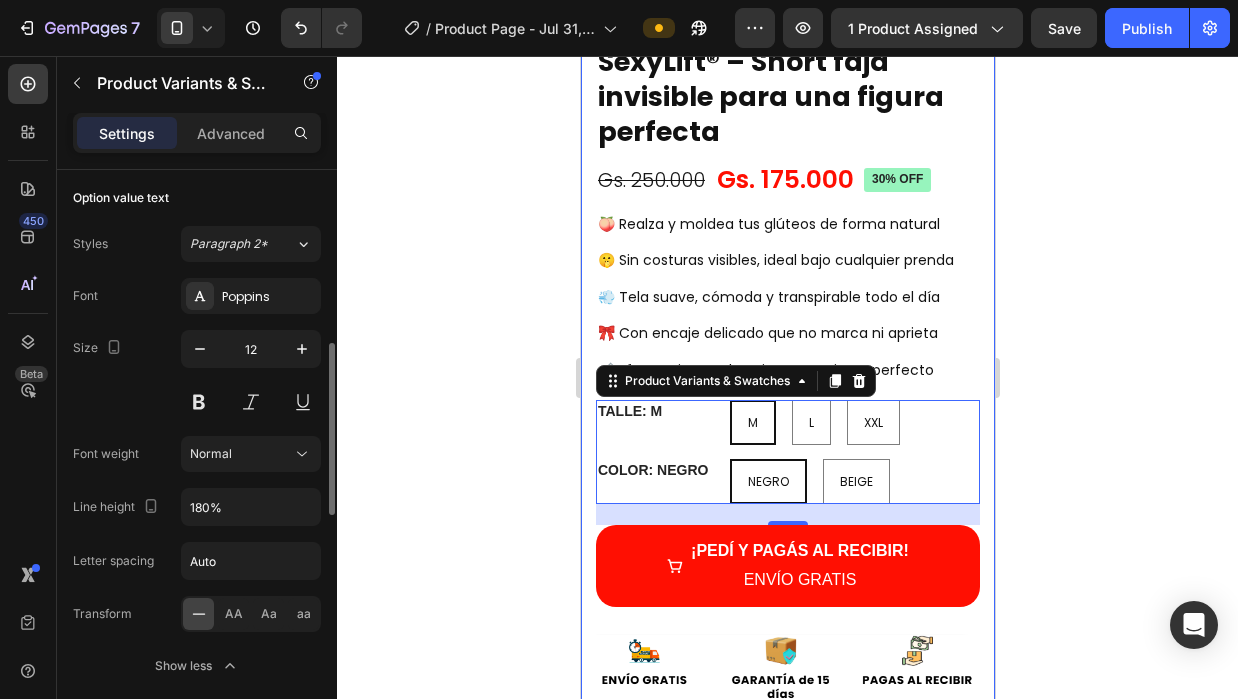 click on "Size 12" at bounding box center (197, 375) 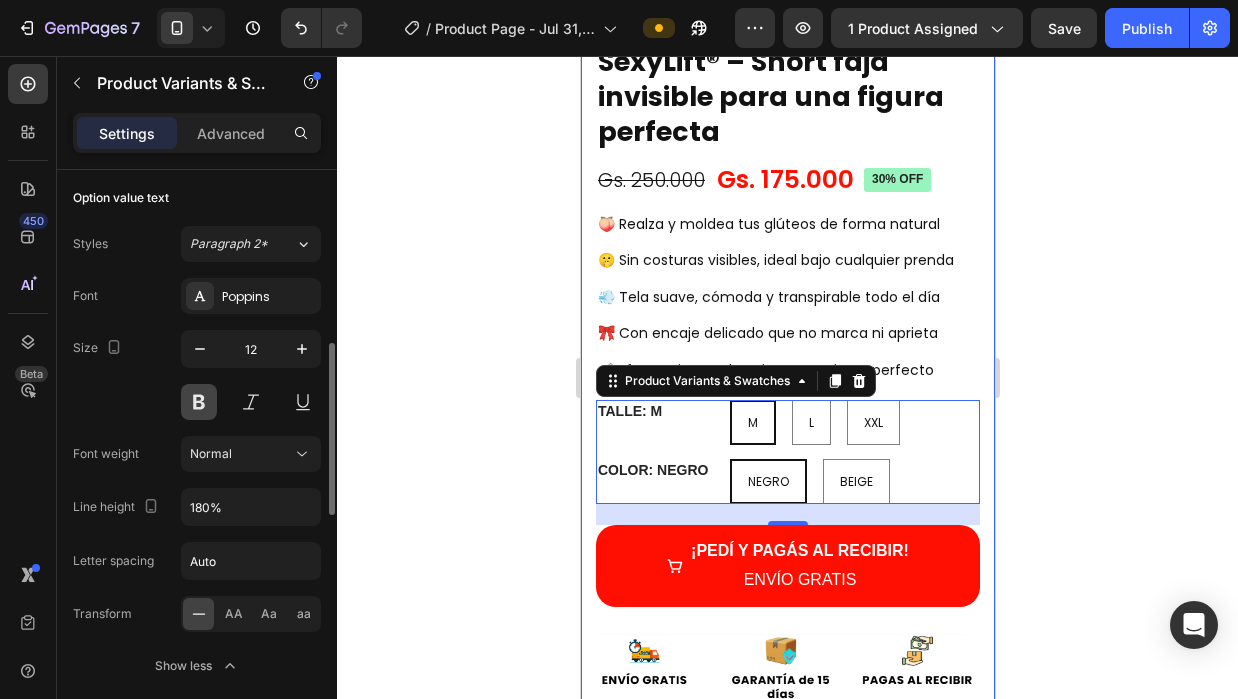 click at bounding box center (199, 402) 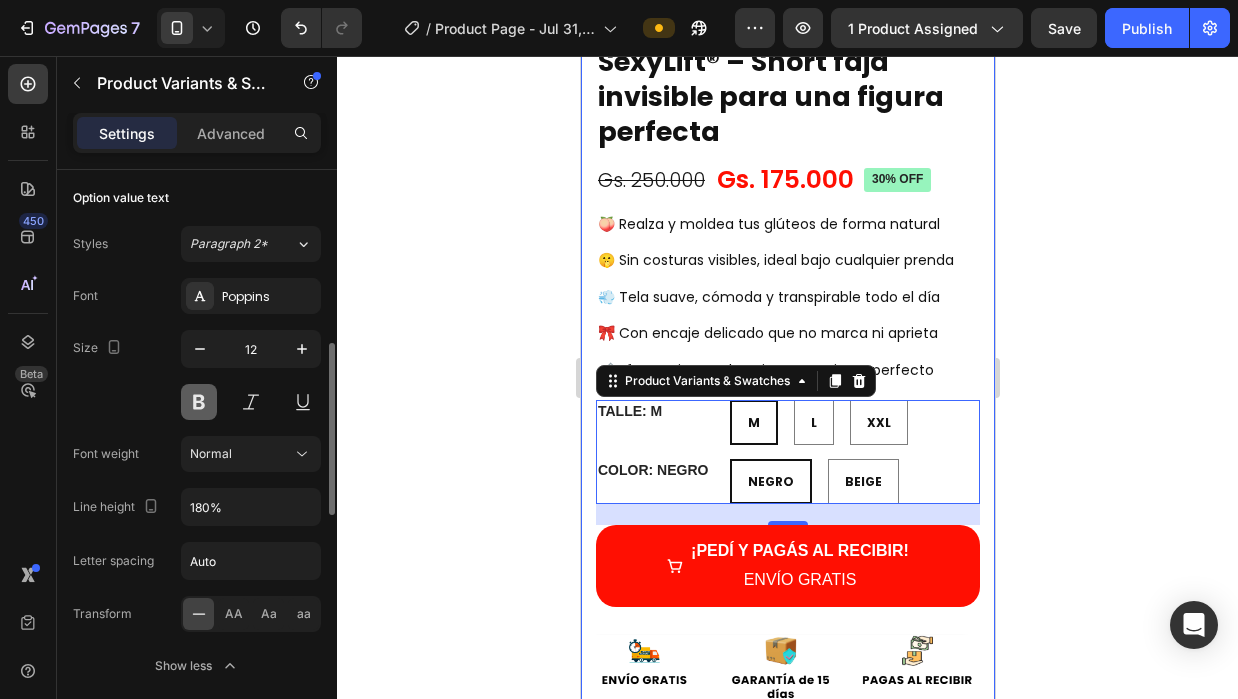 click at bounding box center [199, 402] 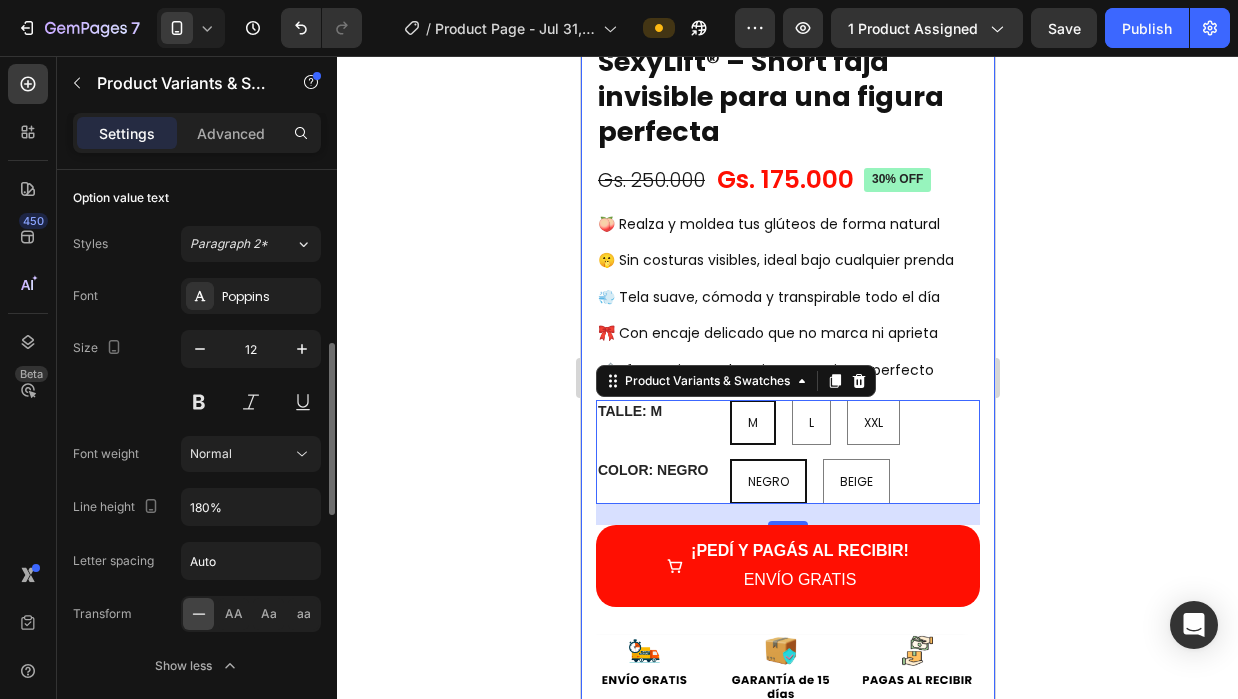 scroll, scrollTop: 787, scrollLeft: 0, axis: vertical 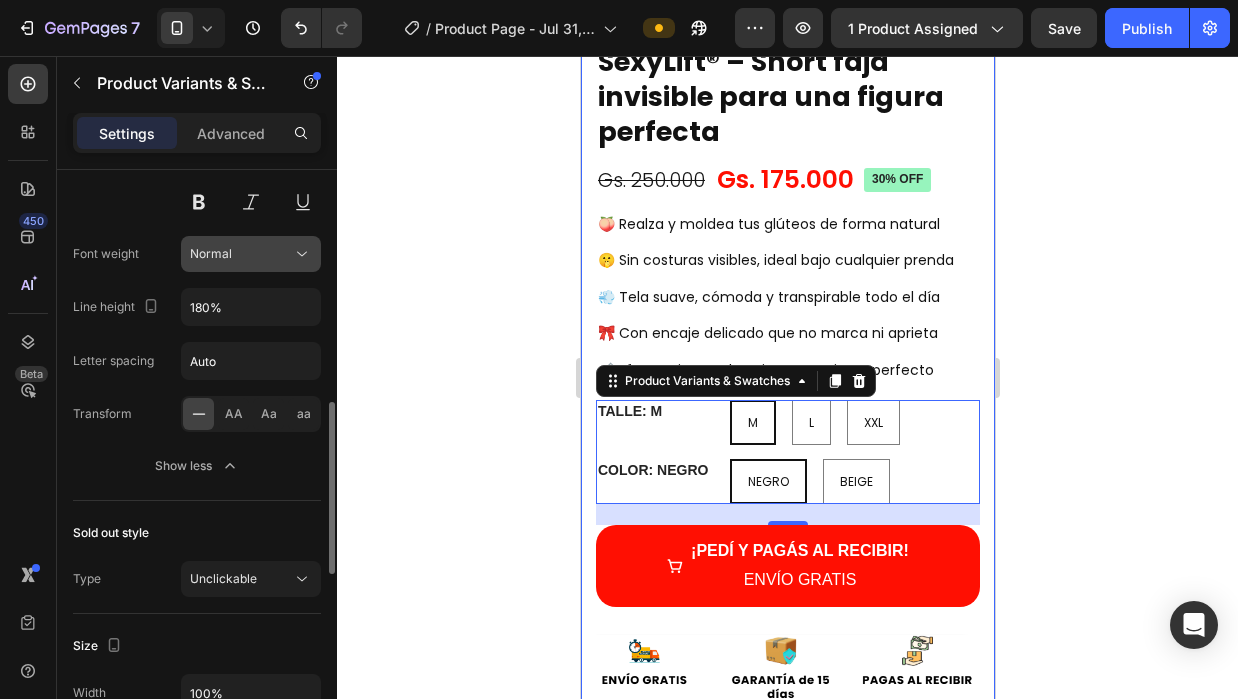 click on "Normal" at bounding box center [241, 254] 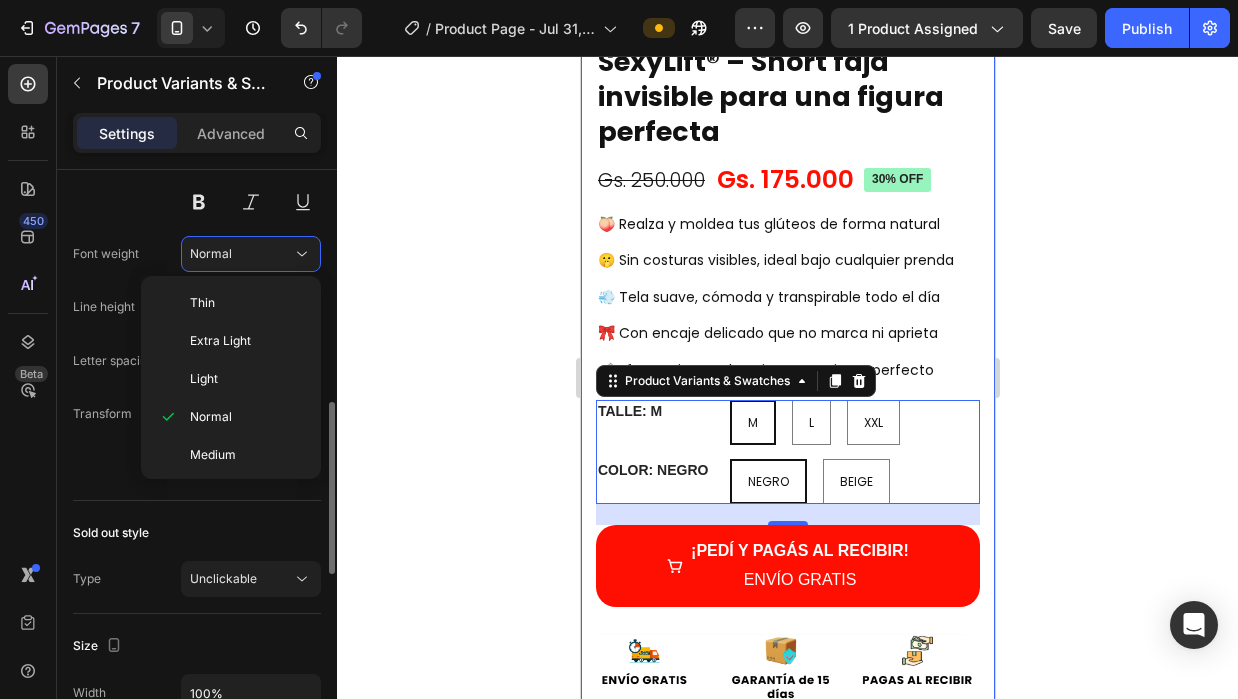 click on "Font Poppins Size 12 Font weight Normal Line height 180% Letter spacing Auto Transform AA Aa aa Show less" at bounding box center [197, 281] 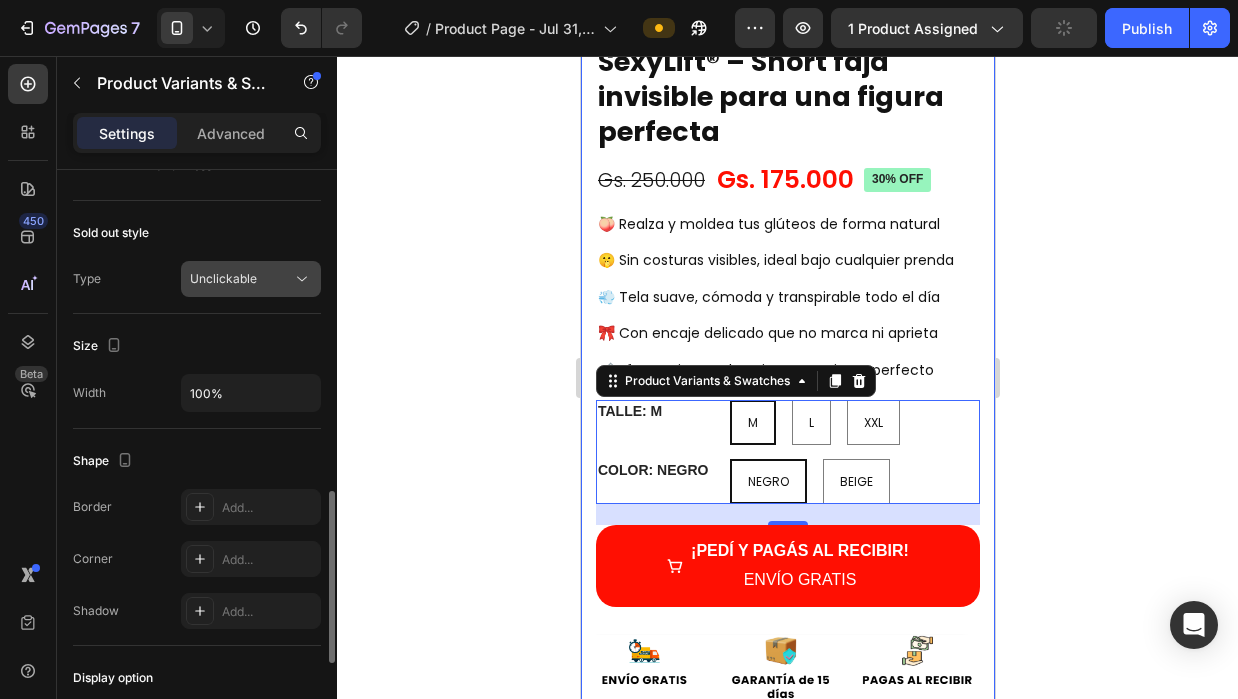 scroll, scrollTop: 1399, scrollLeft: 0, axis: vertical 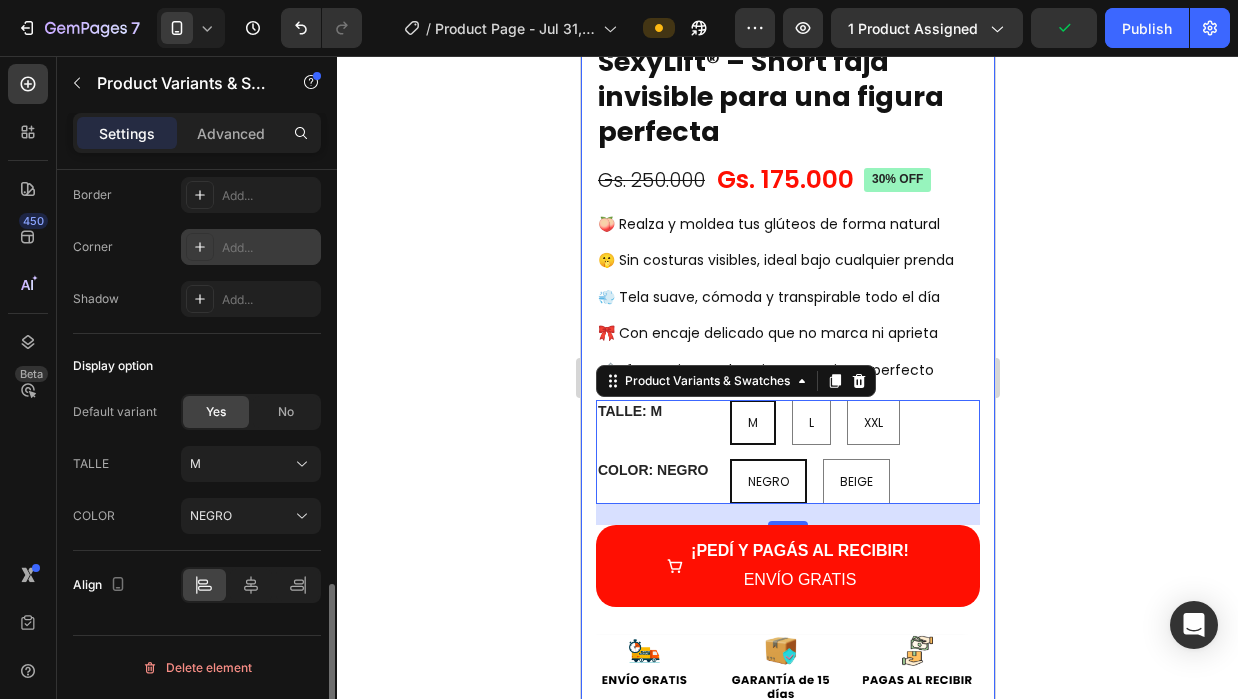 click on "Add..." at bounding box center (251, 247) 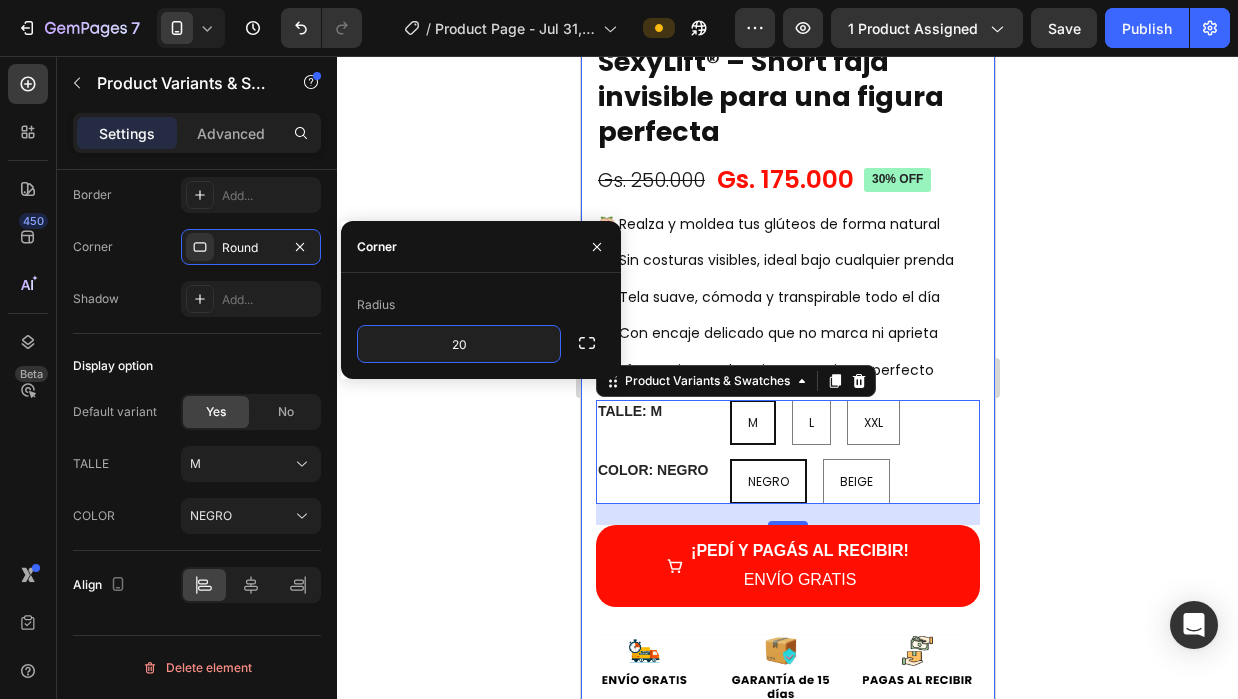 click on "Radius" at bounding box center (481, 305) 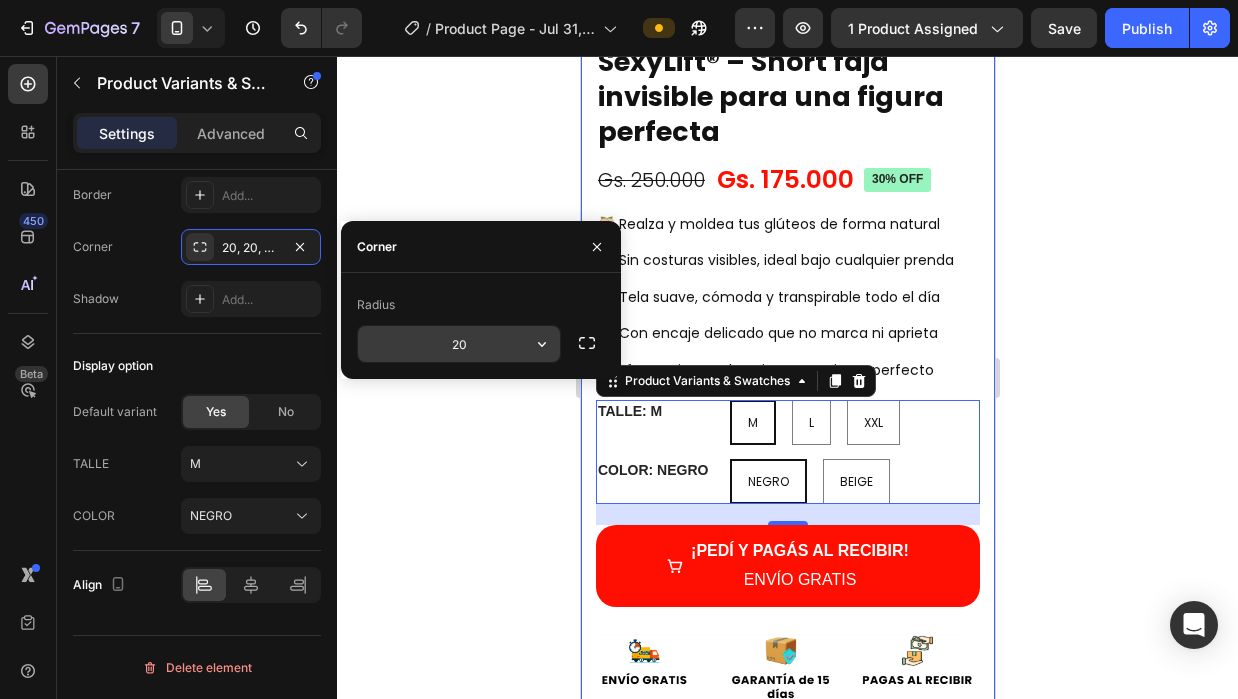 click on "20" at bounding box center (459, 344) 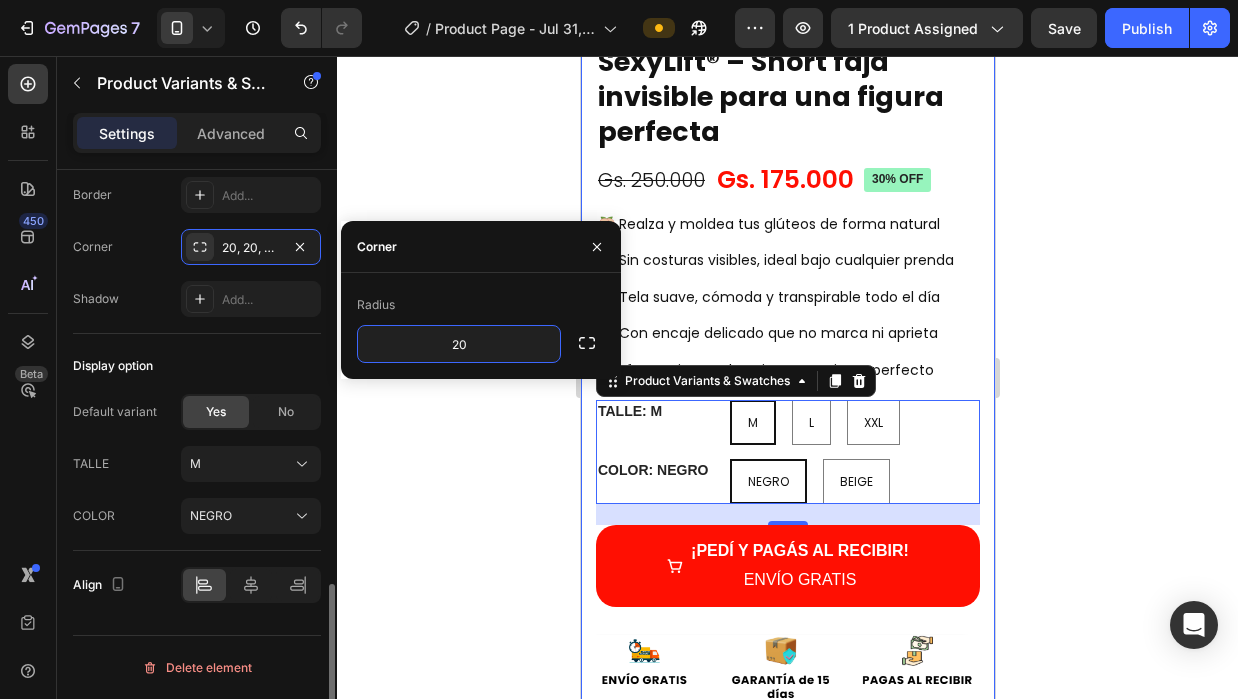 click on "Shadow Add..." at bounding box center [197, 299] 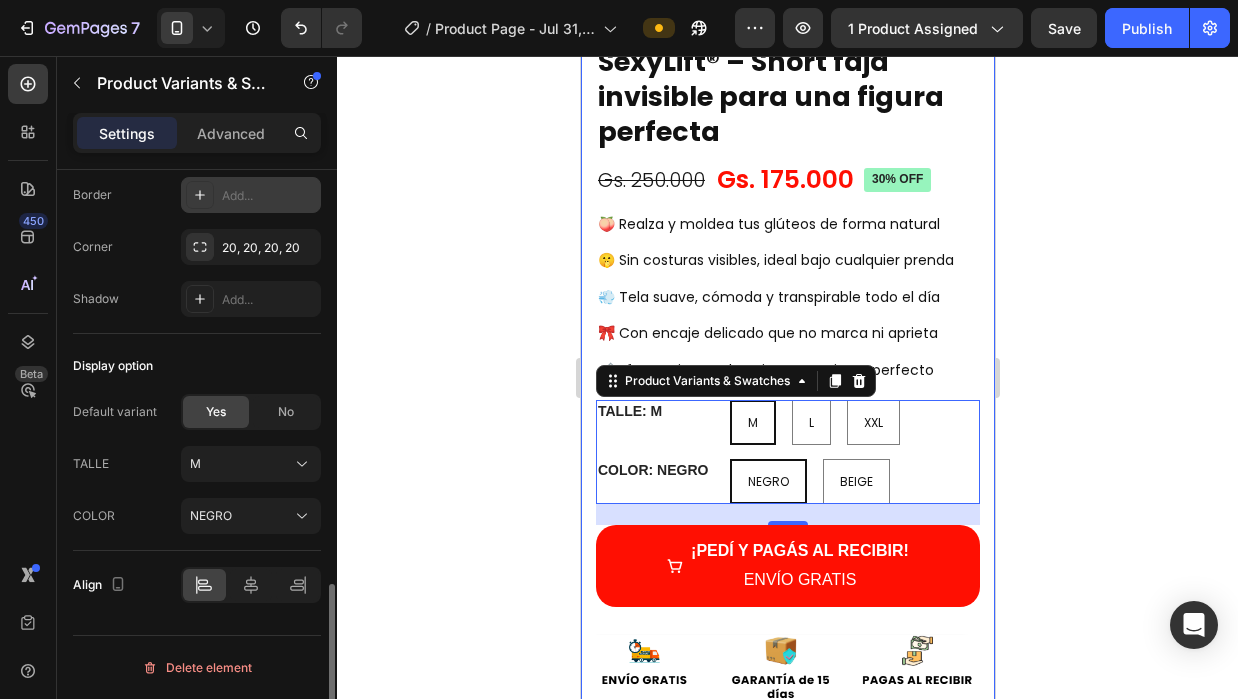 click on "Add..." at bounding box center [269, 196] 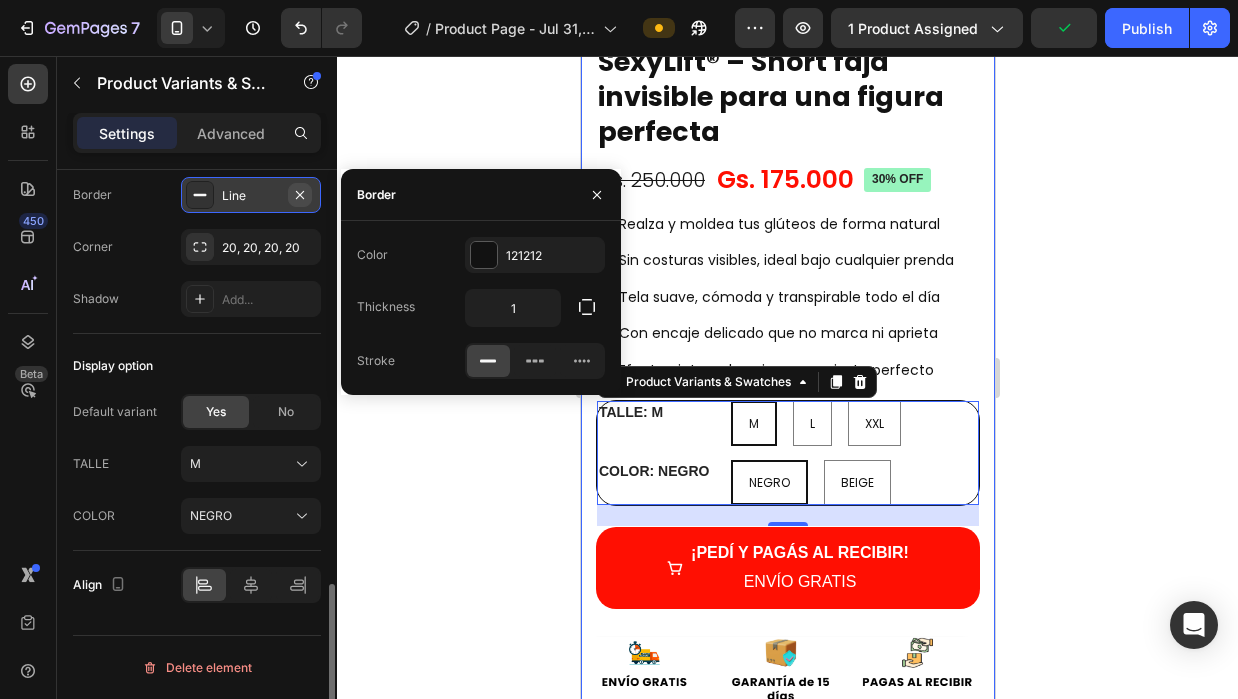 click 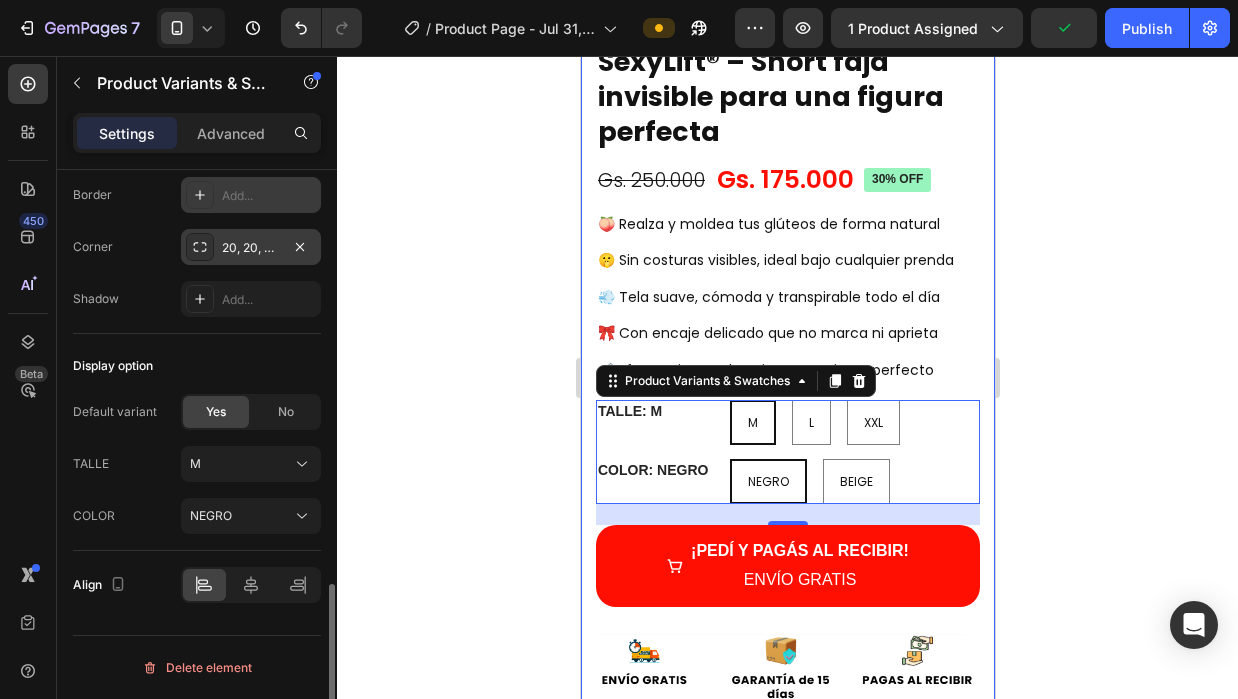 click on "20, 20, 20, 20" at bounding box center (251, 248) 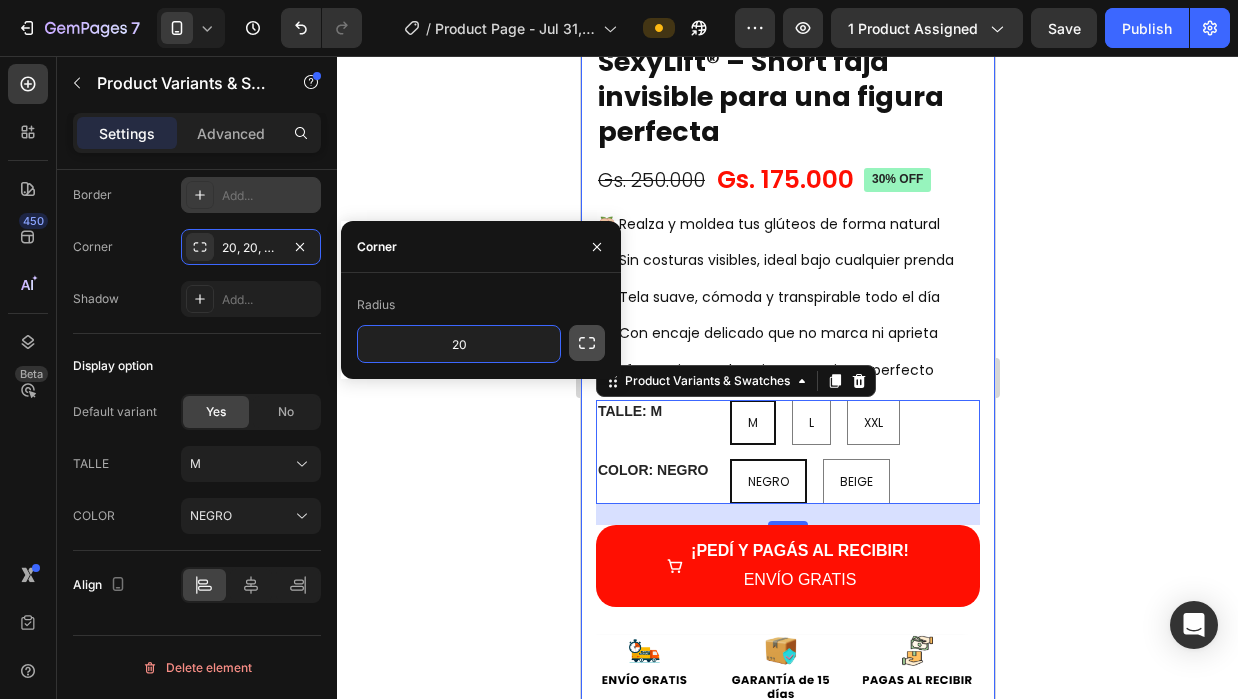 click 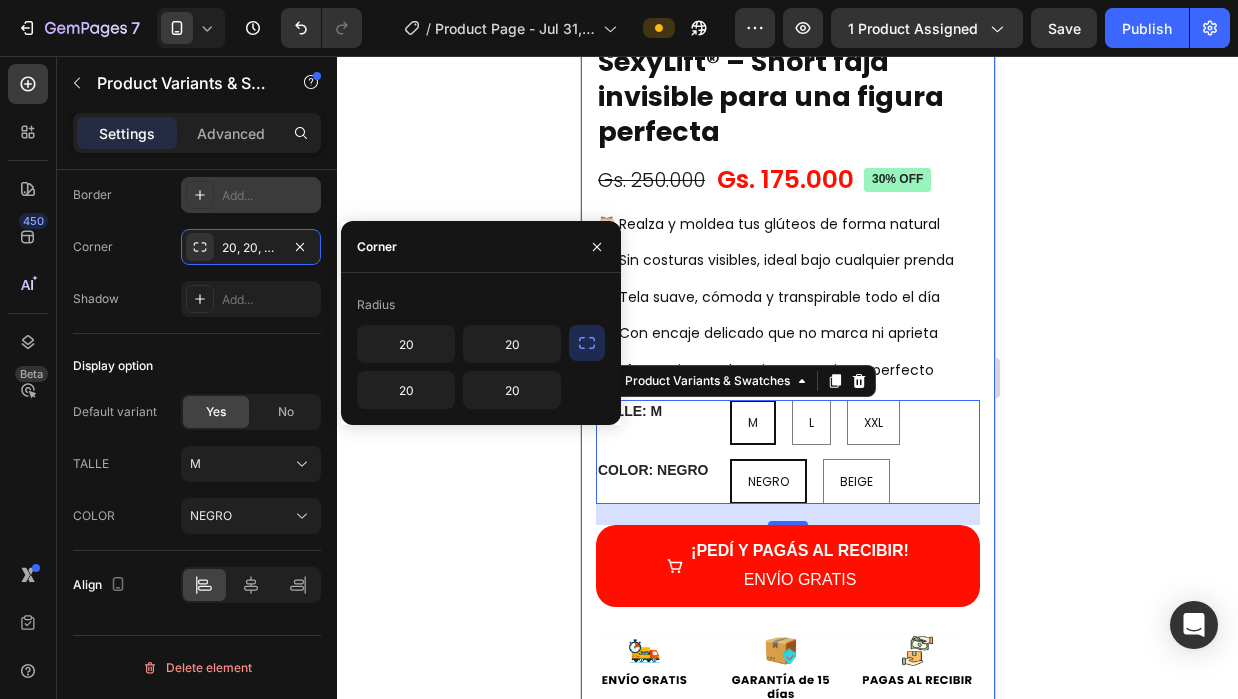 click 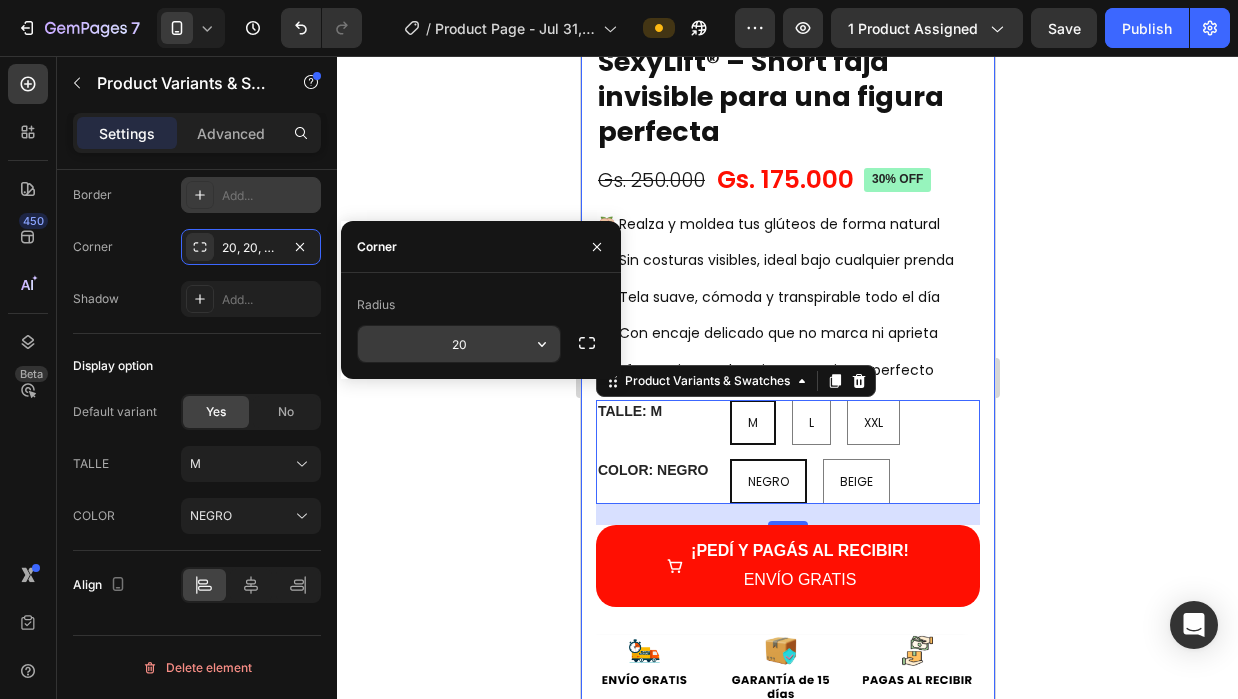 click on "20" at bounding box center [459, 344] 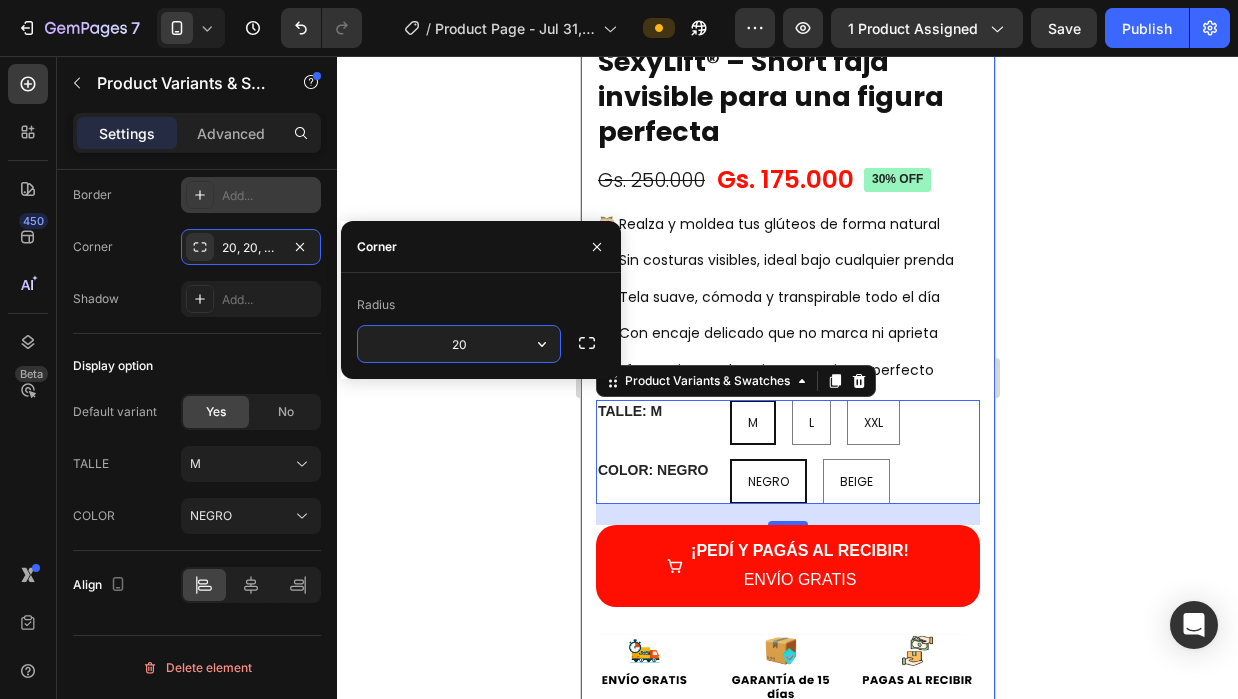 type on "2" 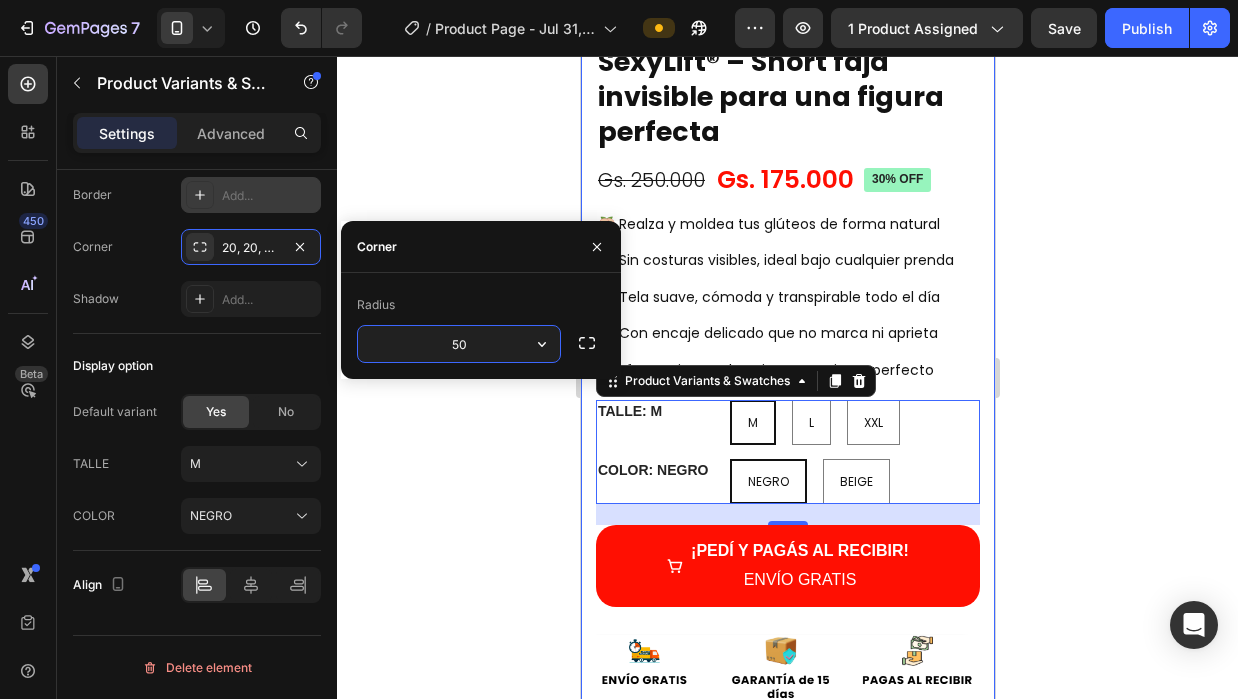 type on "5" 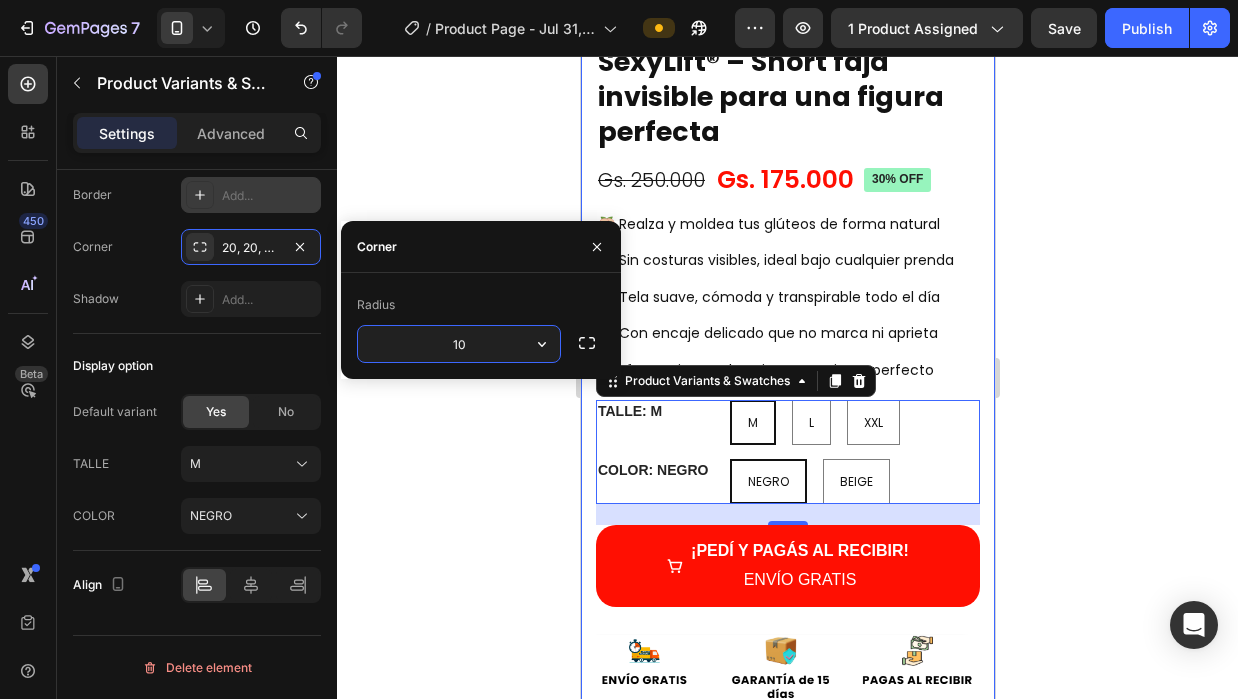 type on "1" 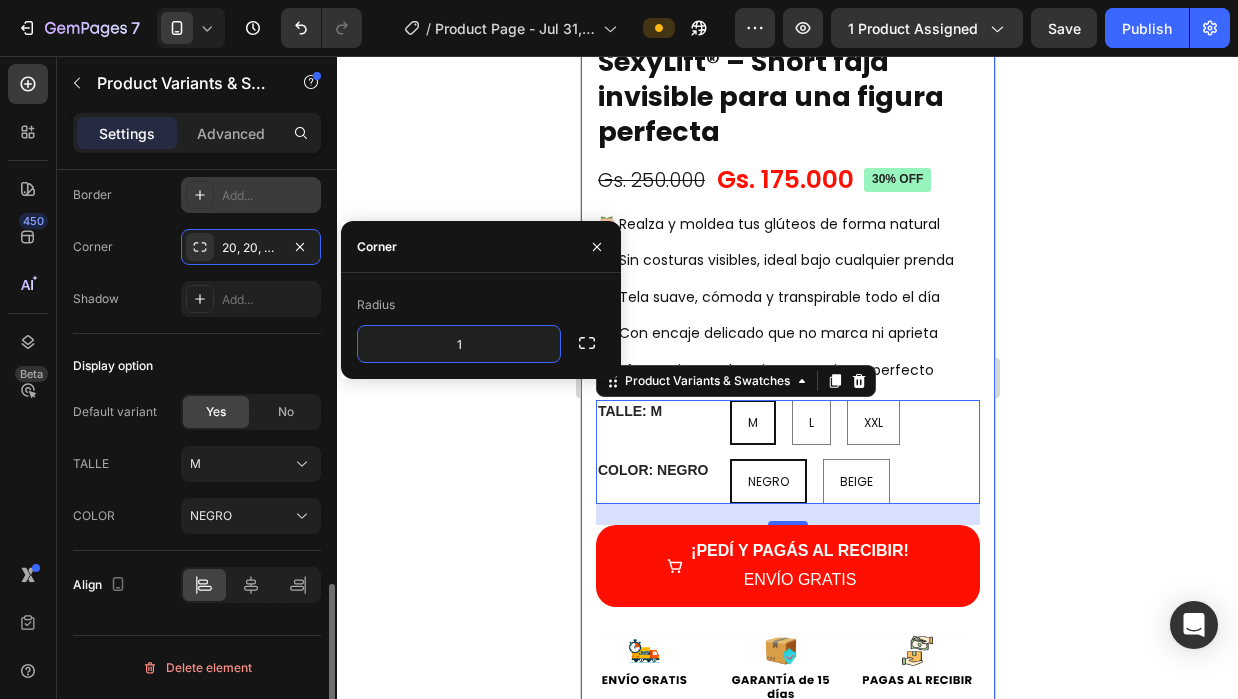 click on "Border Add... Corner 20, 20, 20, 20 Shadow Add..." at bounding box center (197, 247) 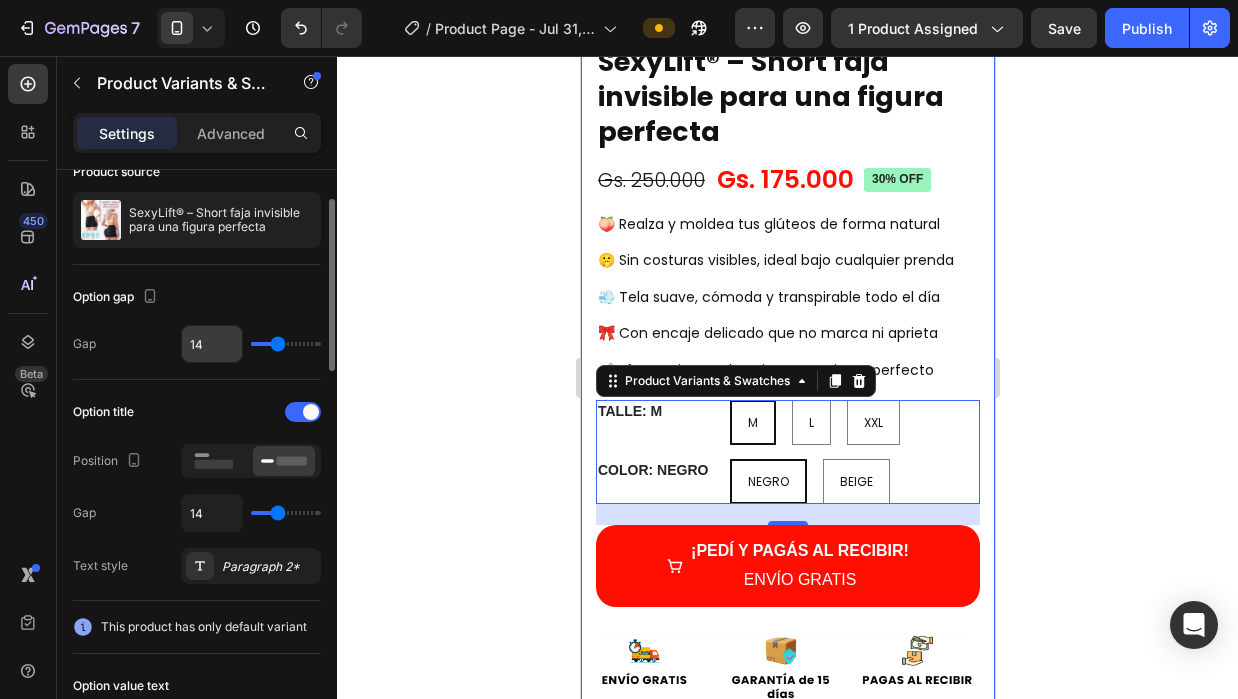 scroll, scrollTop: 0, scrollLeft: 0, axis: both 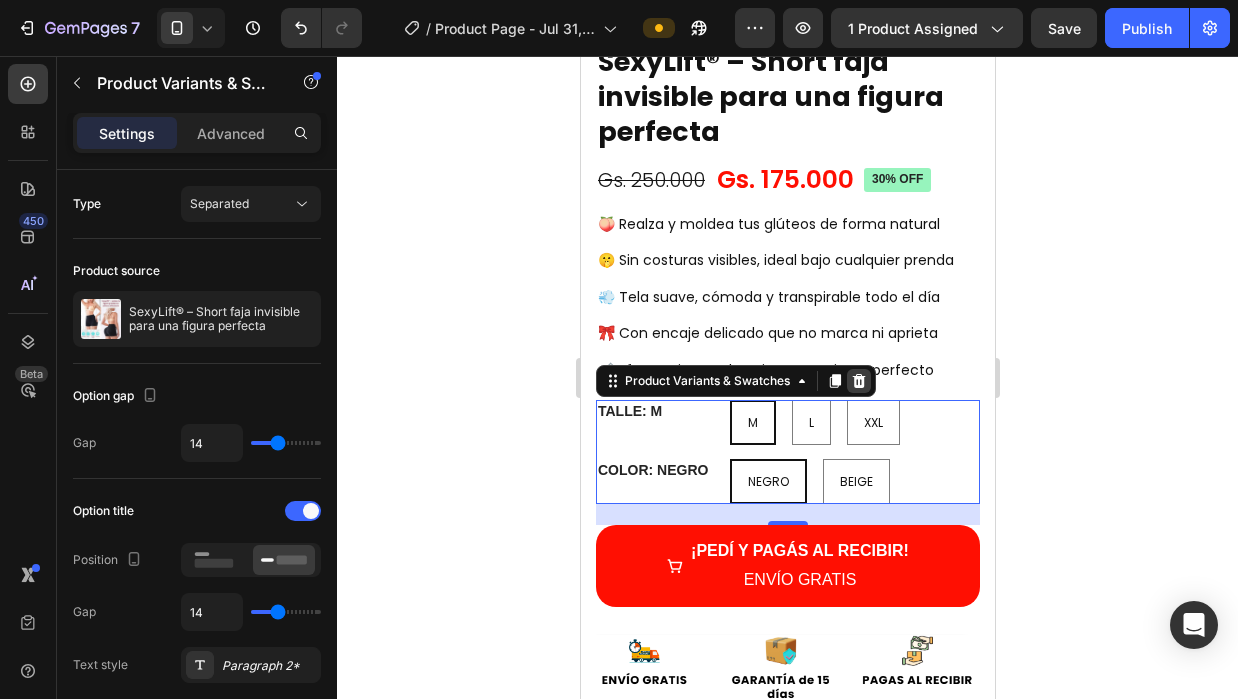 click 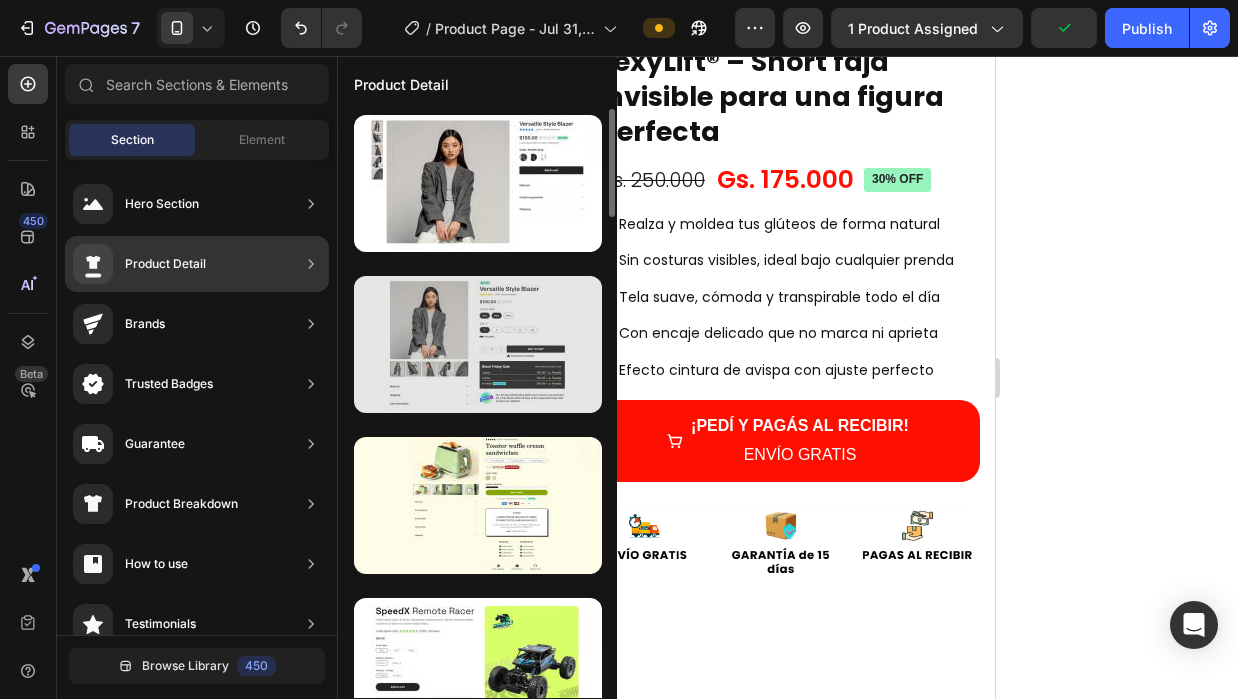 scroll, scrollTop: 100, scrollLeft: 0, axis: vertical 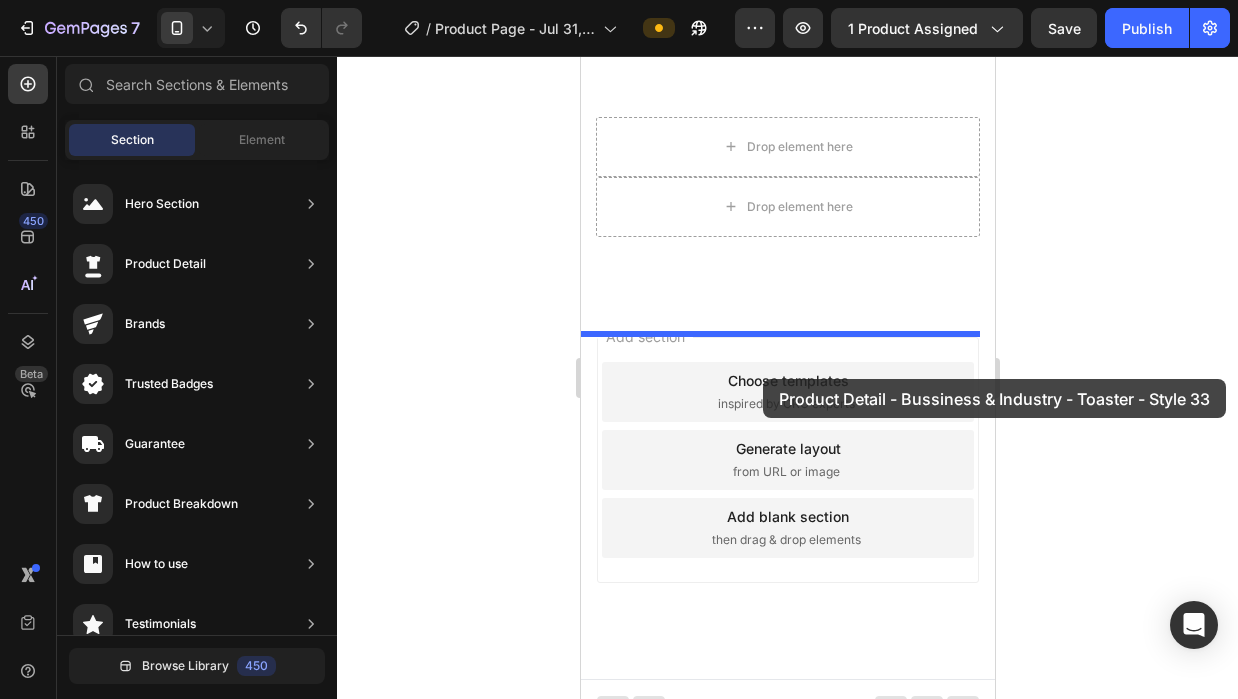 drag, startPoint x: 1022, startPoint y: 447, endPoint x: 762, endPoint y: 379, distance: 268.74524 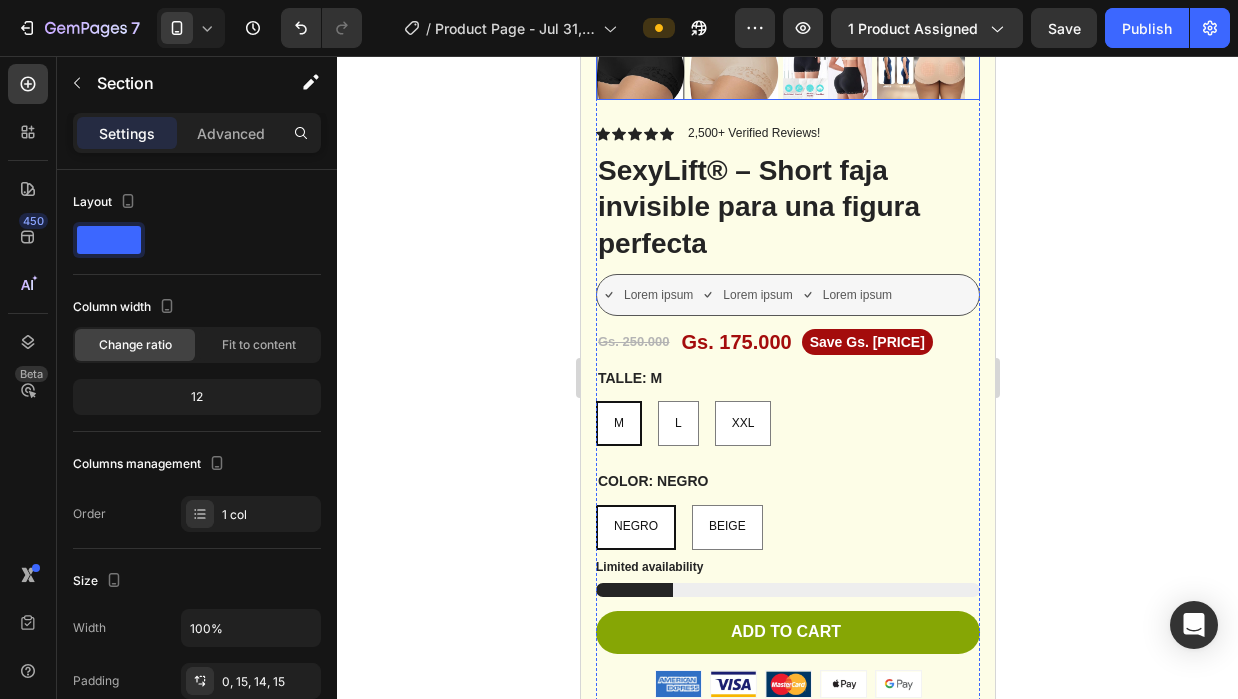 scroll, scrollTop: 6071, scrollLeft: 0, axis: vertical 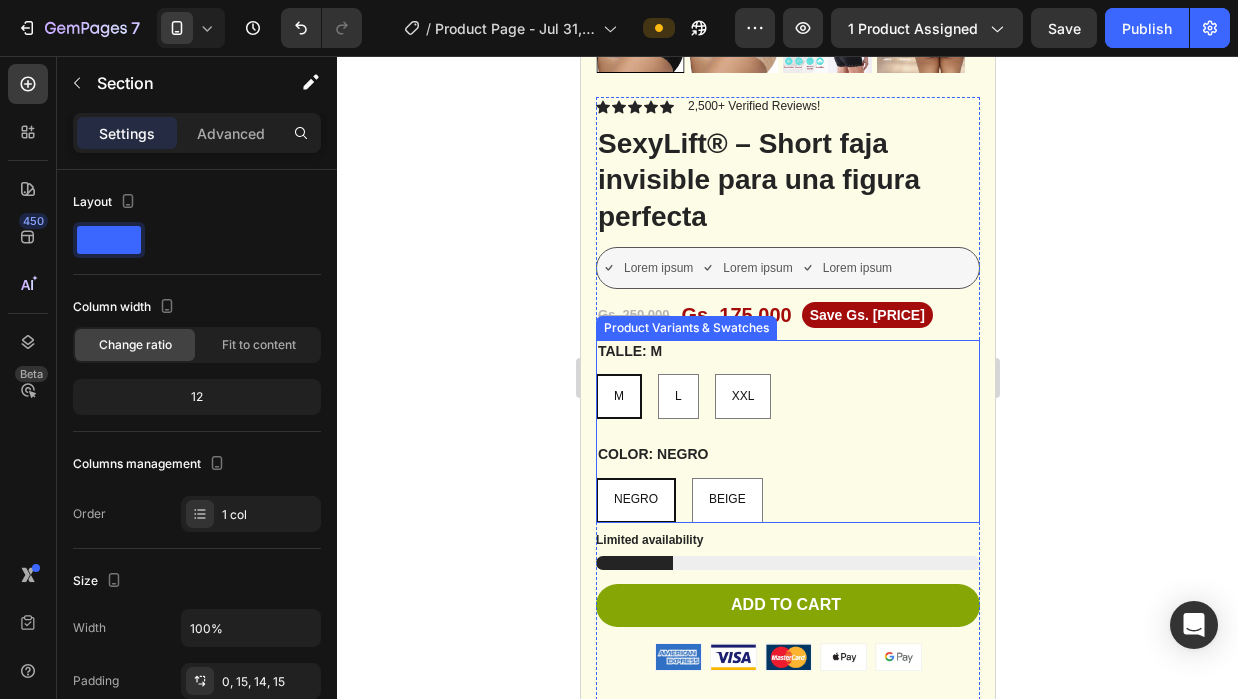 click on "COLOR: NEGRO NEGRO NEGRO     NEGRO BEIGE BEIGE     BEIGE" at bounding box center (787, 482) 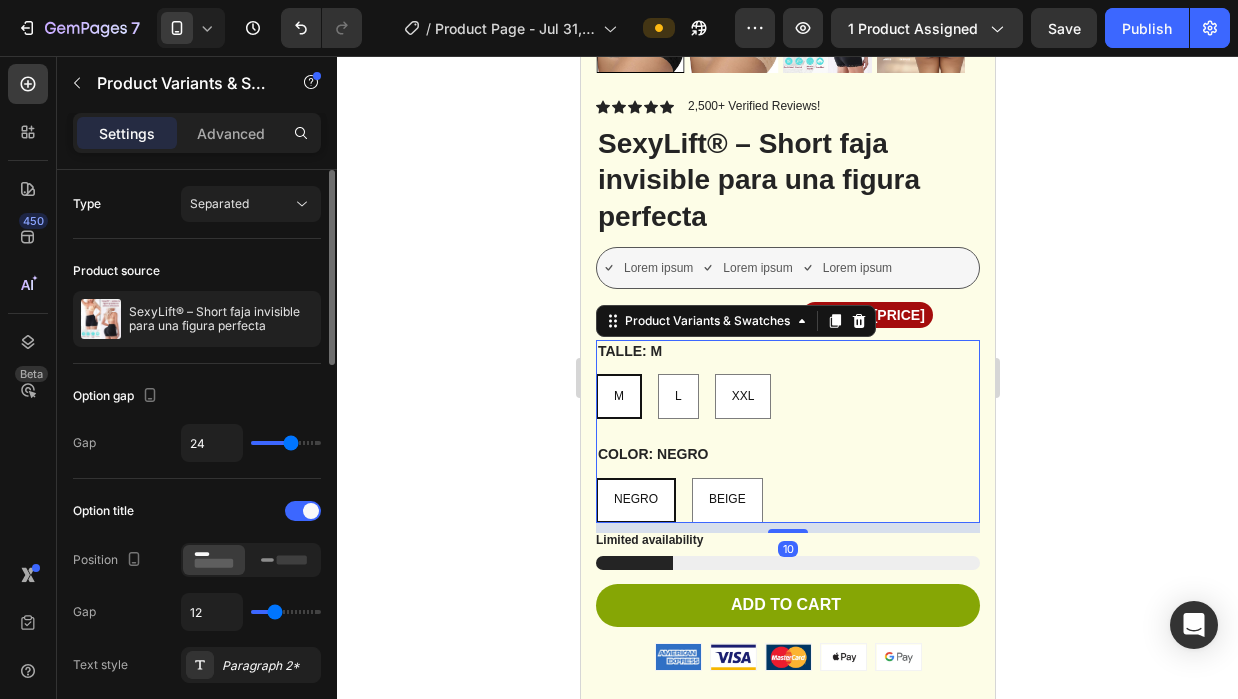 scroll, scrollTop: 200, scrollLeft: 0, axis: vertical 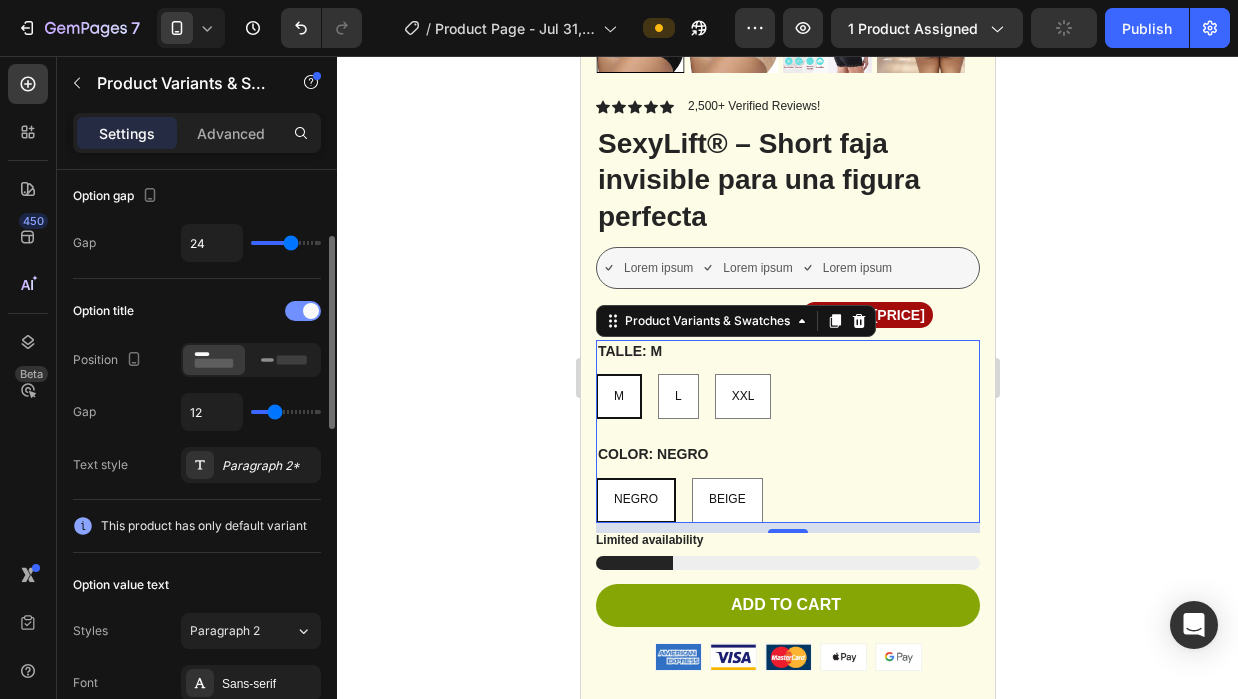 click at bounding box center (303, 311) 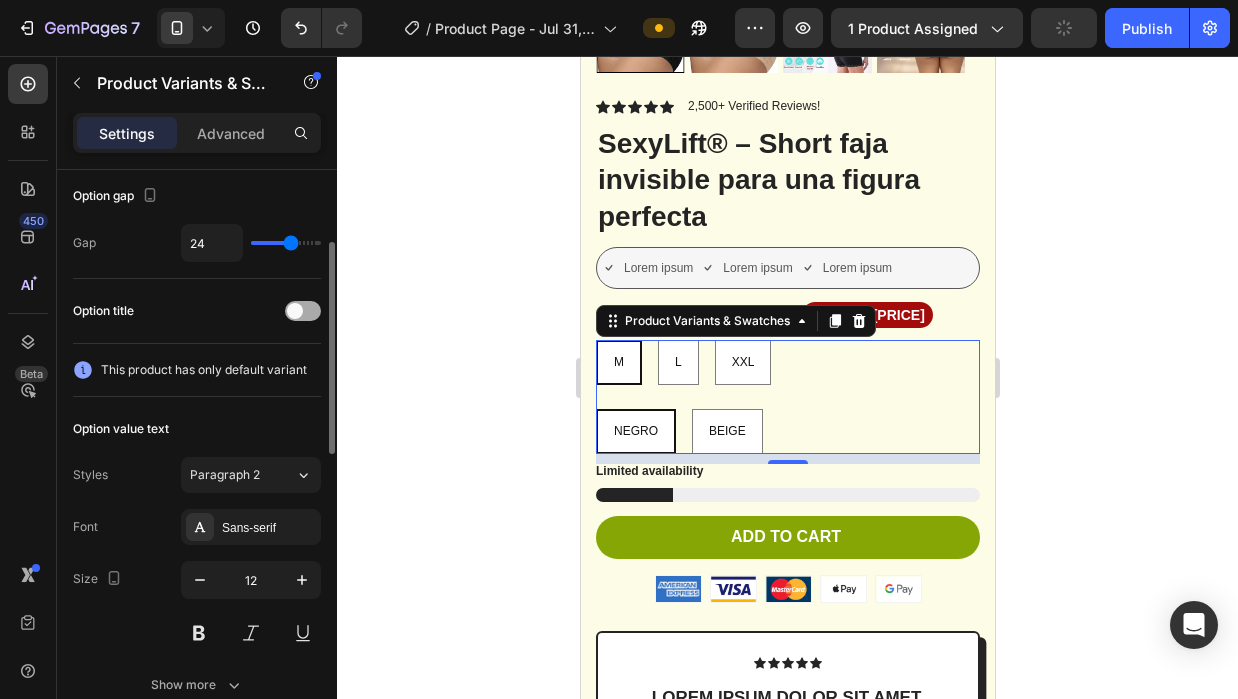click at bounding box center [295, 311] 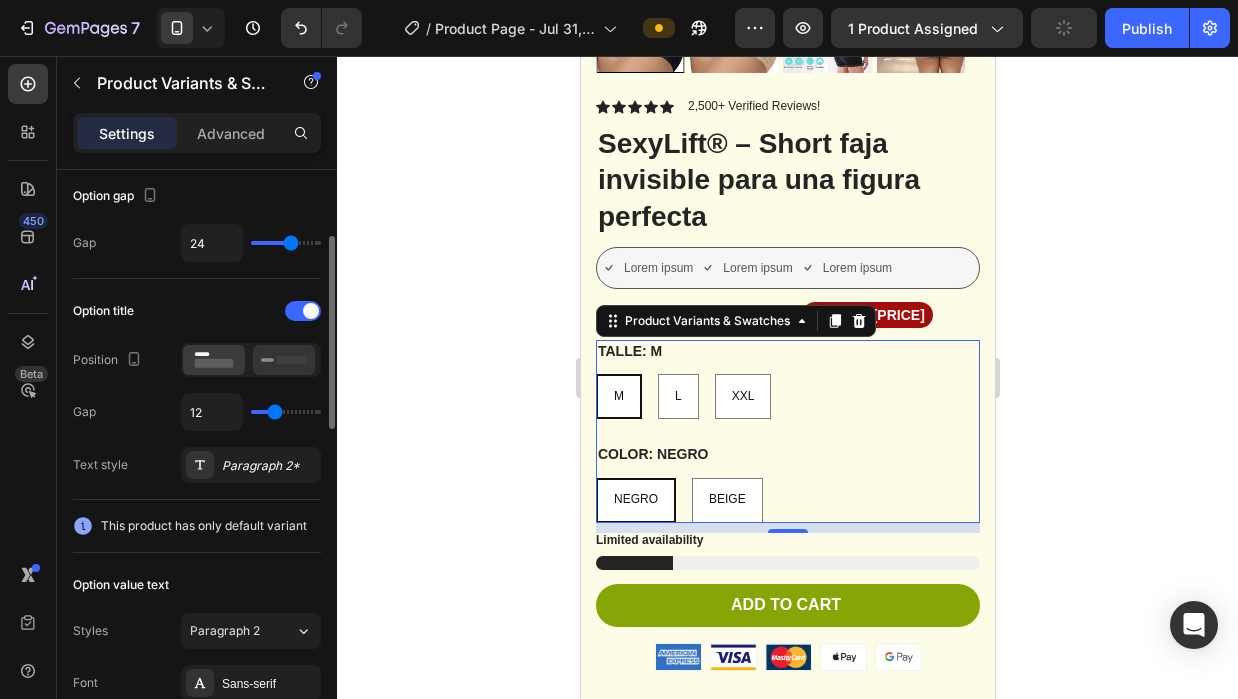 click 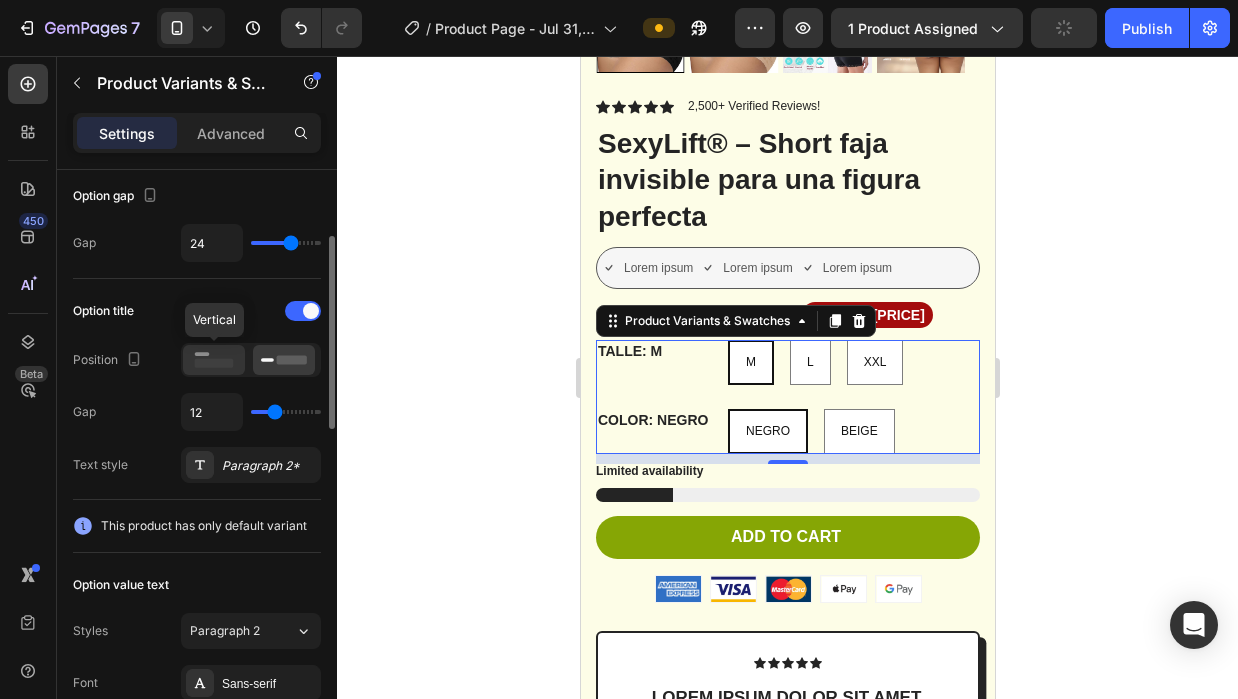 click 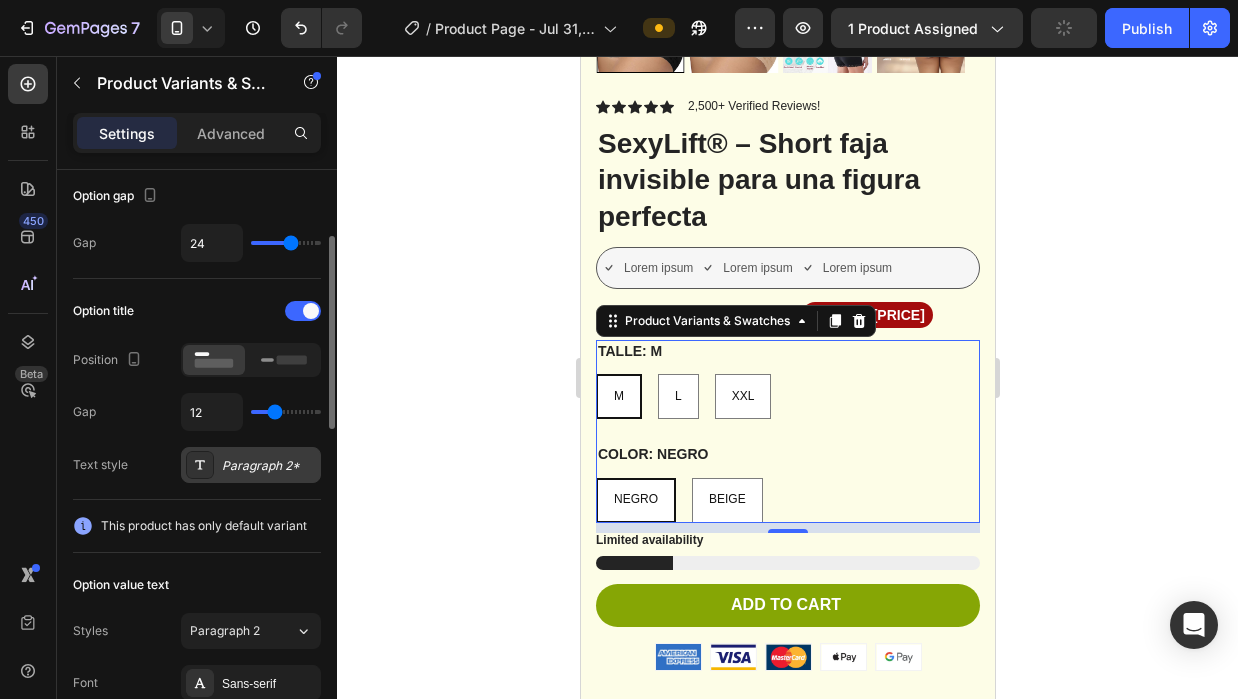 click on "Paragraph 2*" at bounding box center [269, 466] 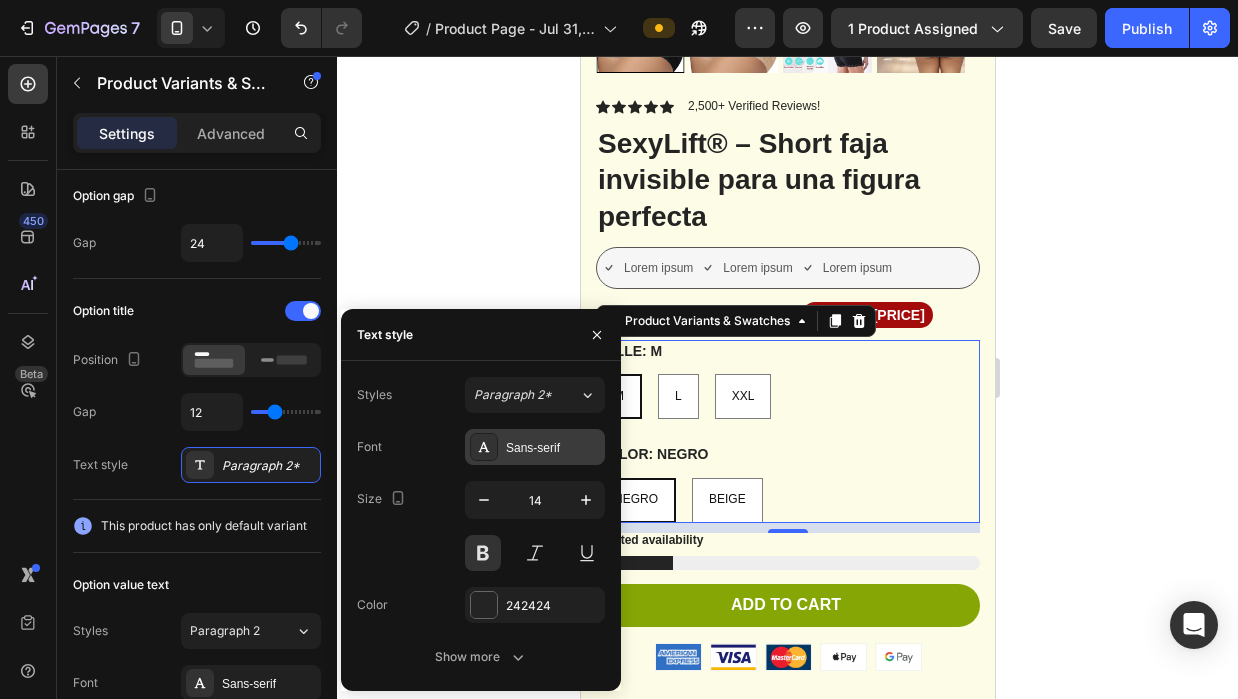 click on "Sans-serif" at bounding box center [535, 447] 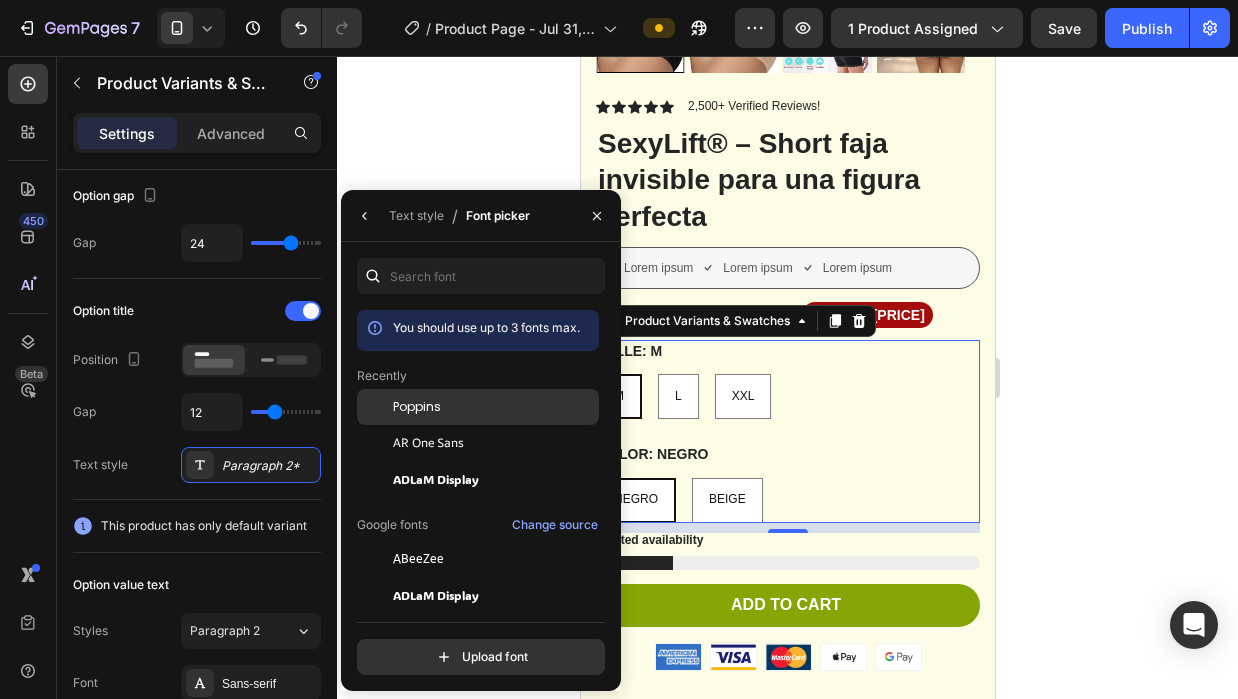 click on "Poppins" at bounding box center (494, 407) 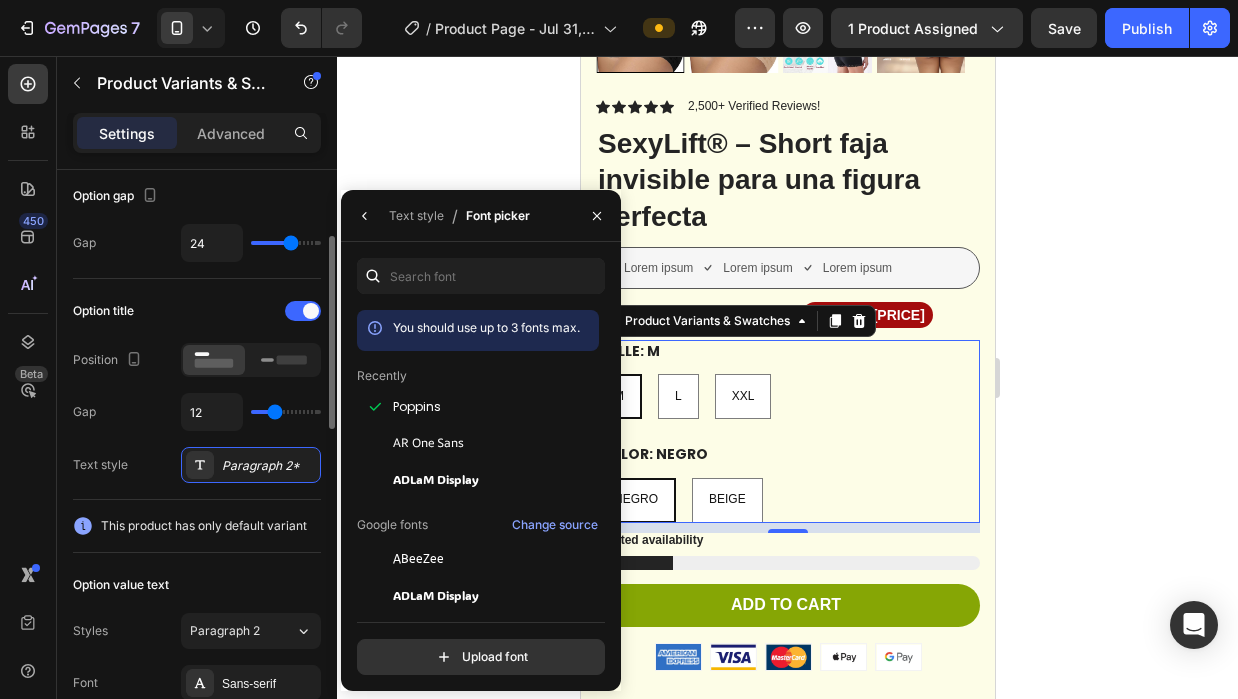 click on "Gap 12" at bounding box center [197, 412] 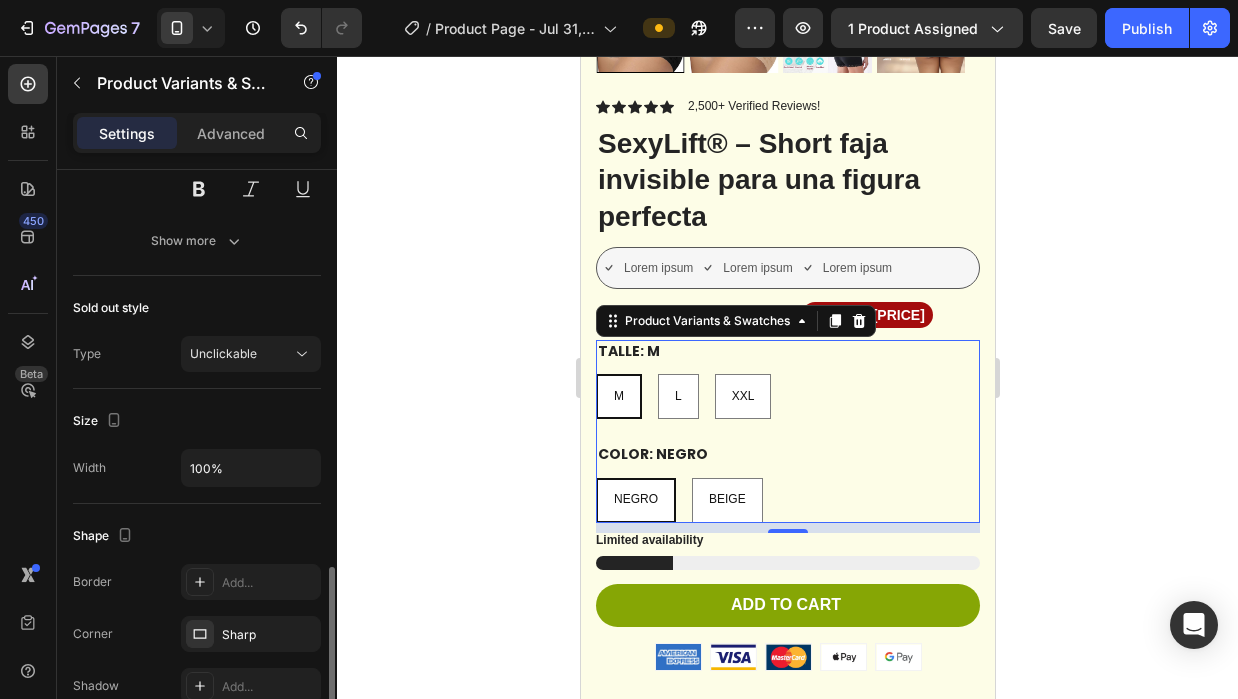 scroll, scrollTop: 1000, scrollLeft: 0, axis: vertical 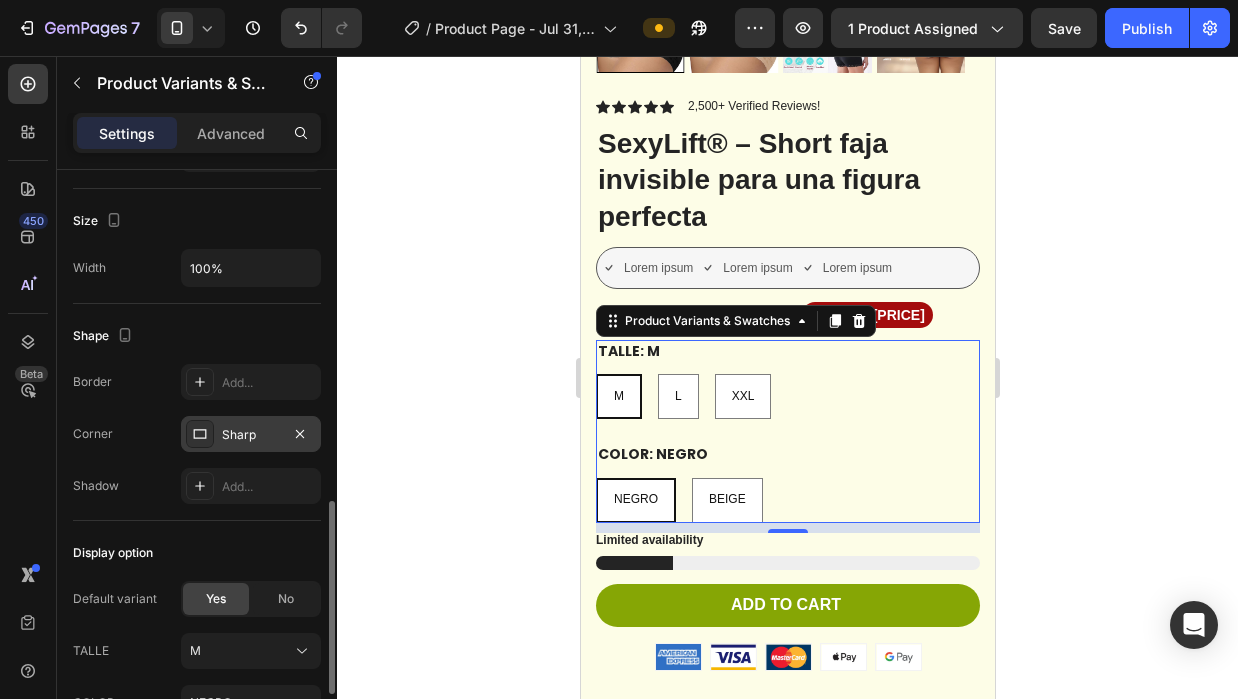 click on "Sharp" at bounding box center (251, 435) 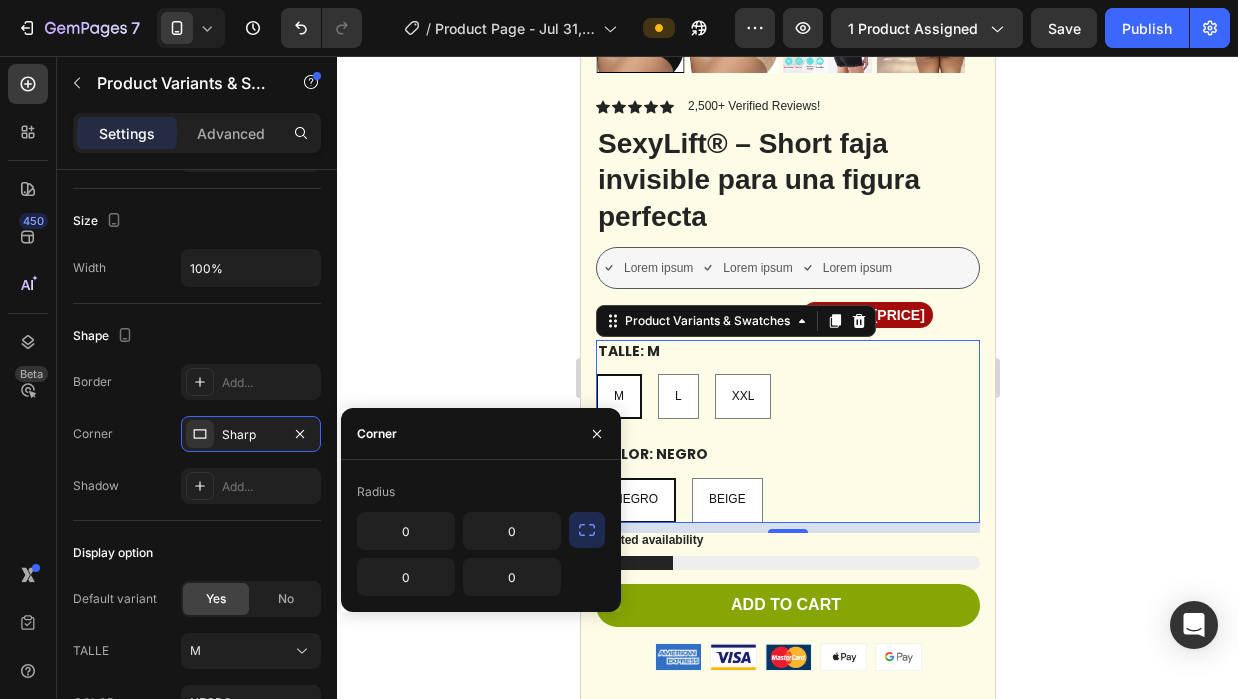 click at bounding box center (587, 530) 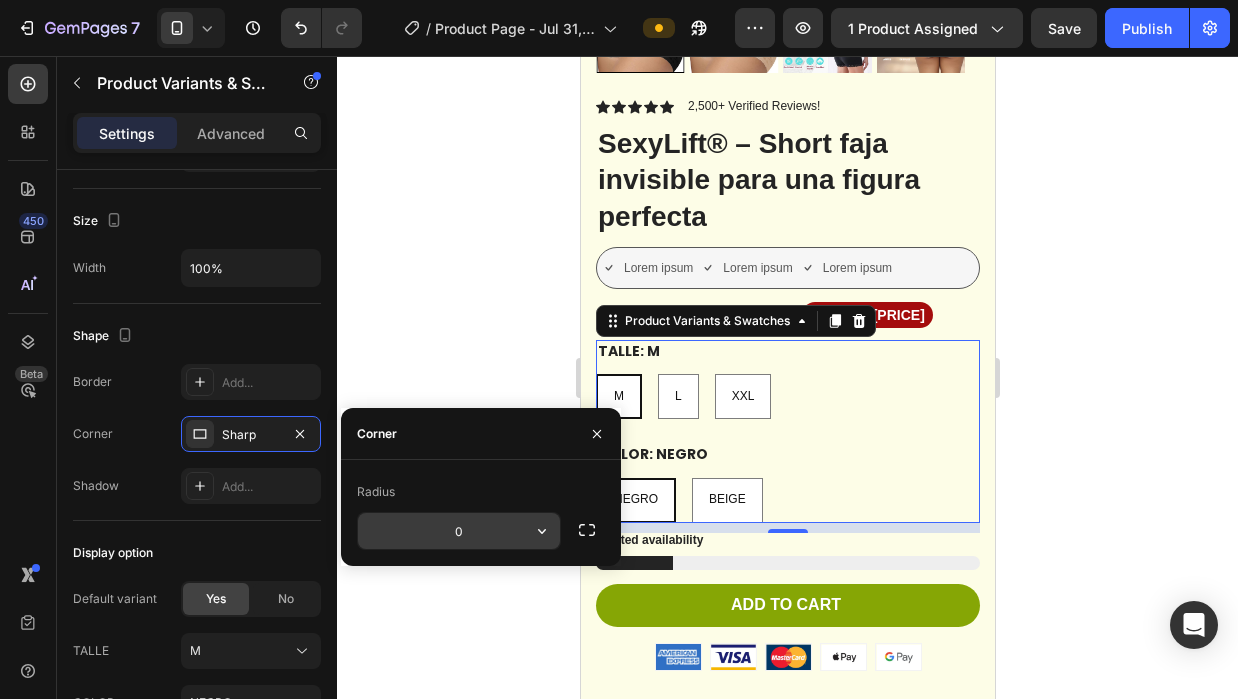 click on "0" at bounding box center (459, 531) 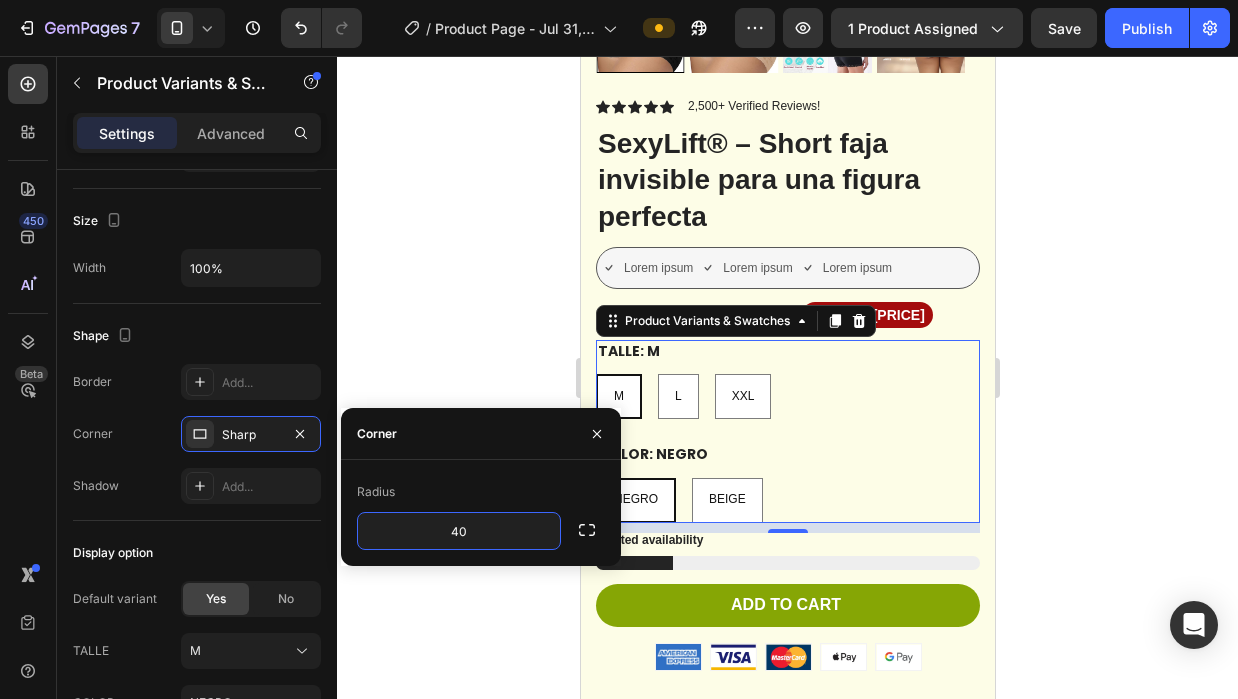 type on "40" 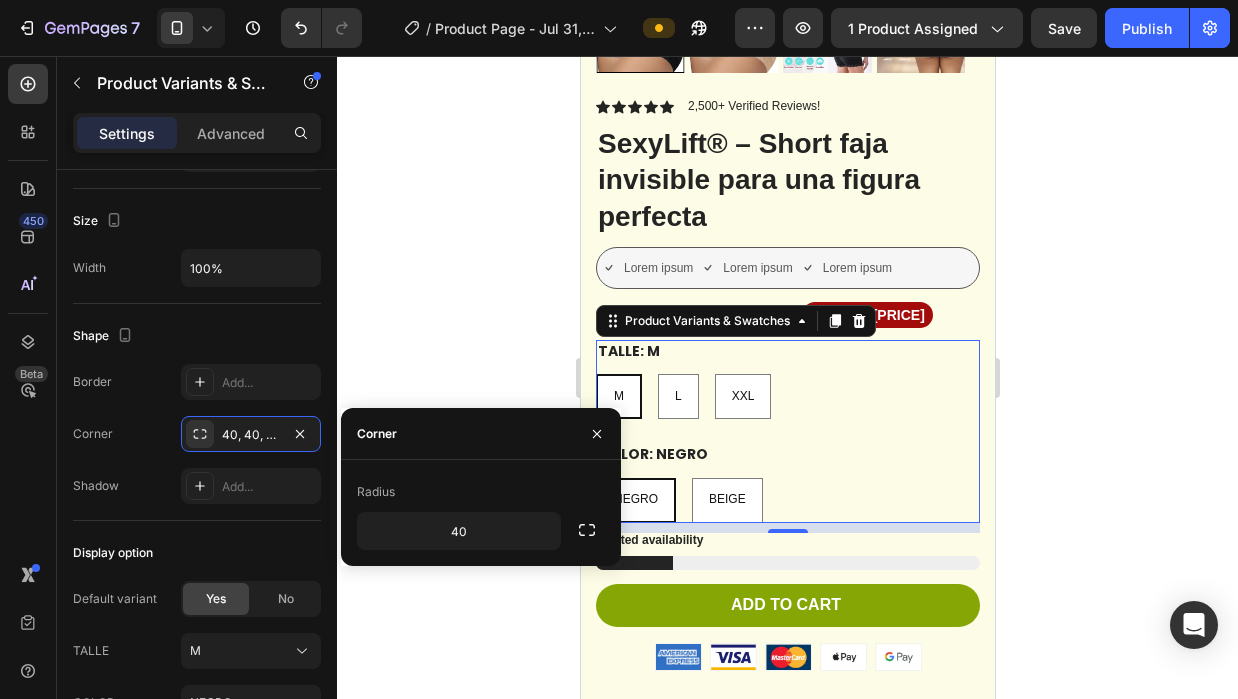 click on "Radius" at bounding box center (481, 492) 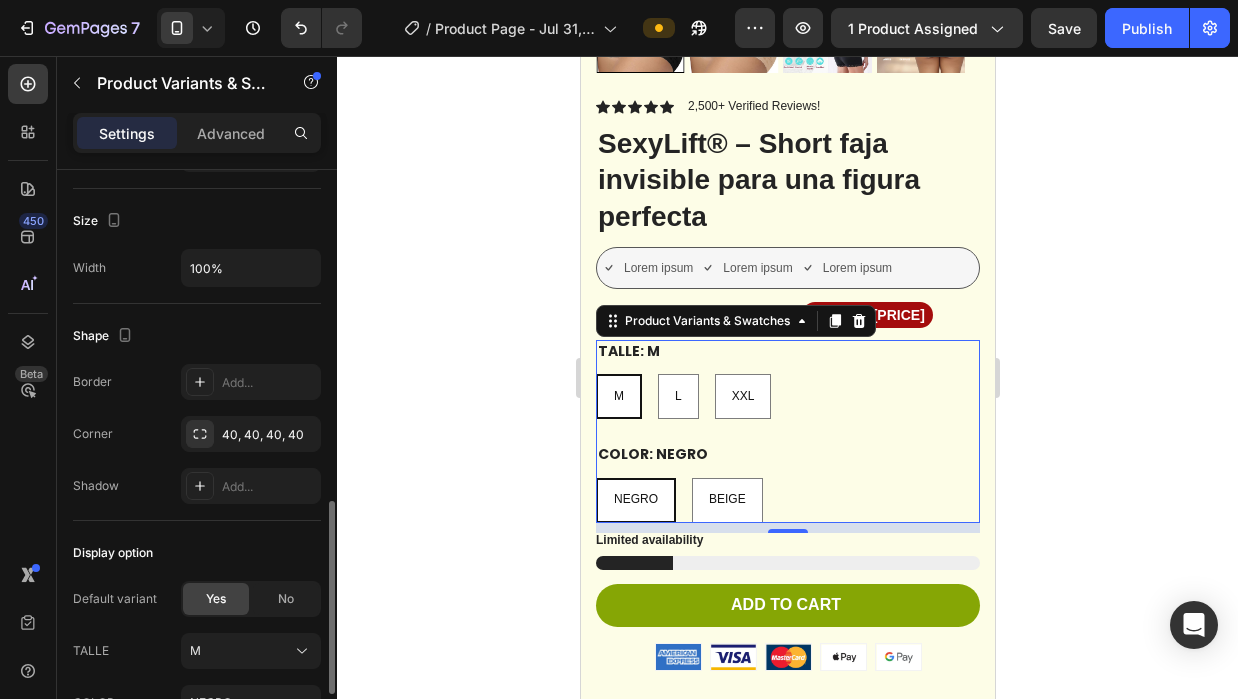 click on "Border Add..." at bounding box center [197, 382] 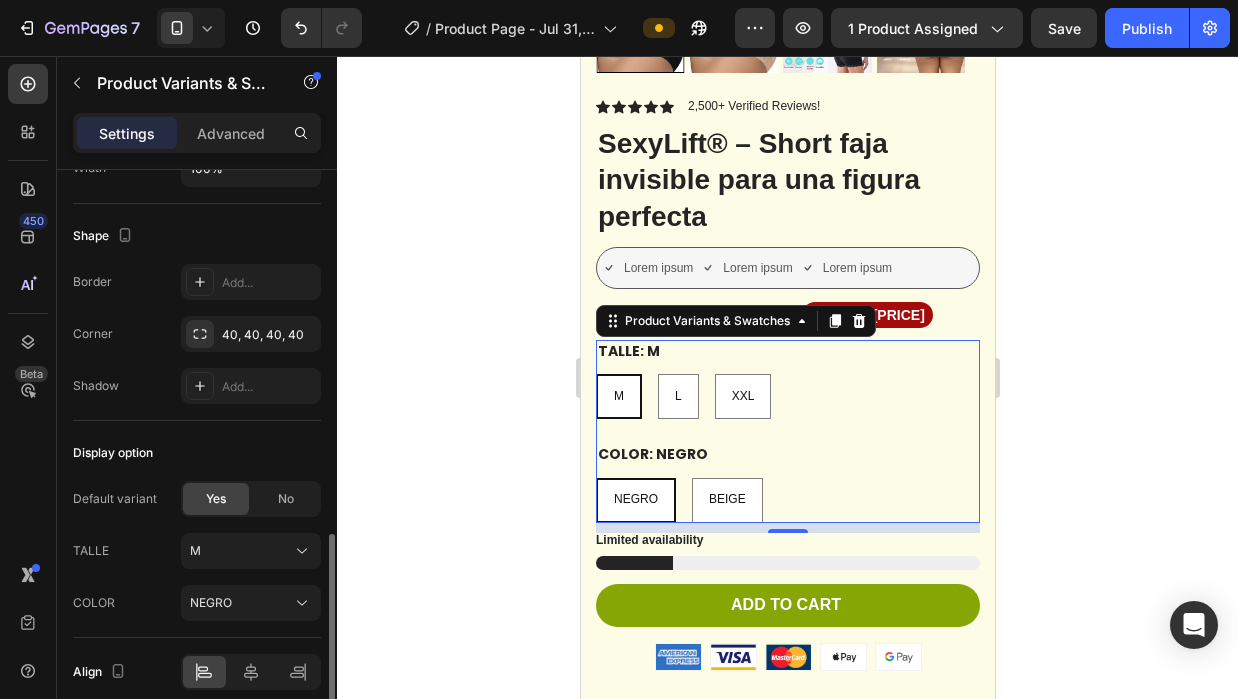 scroll, scrollTop: 1187, scrollLeft: 0, axis: vertical 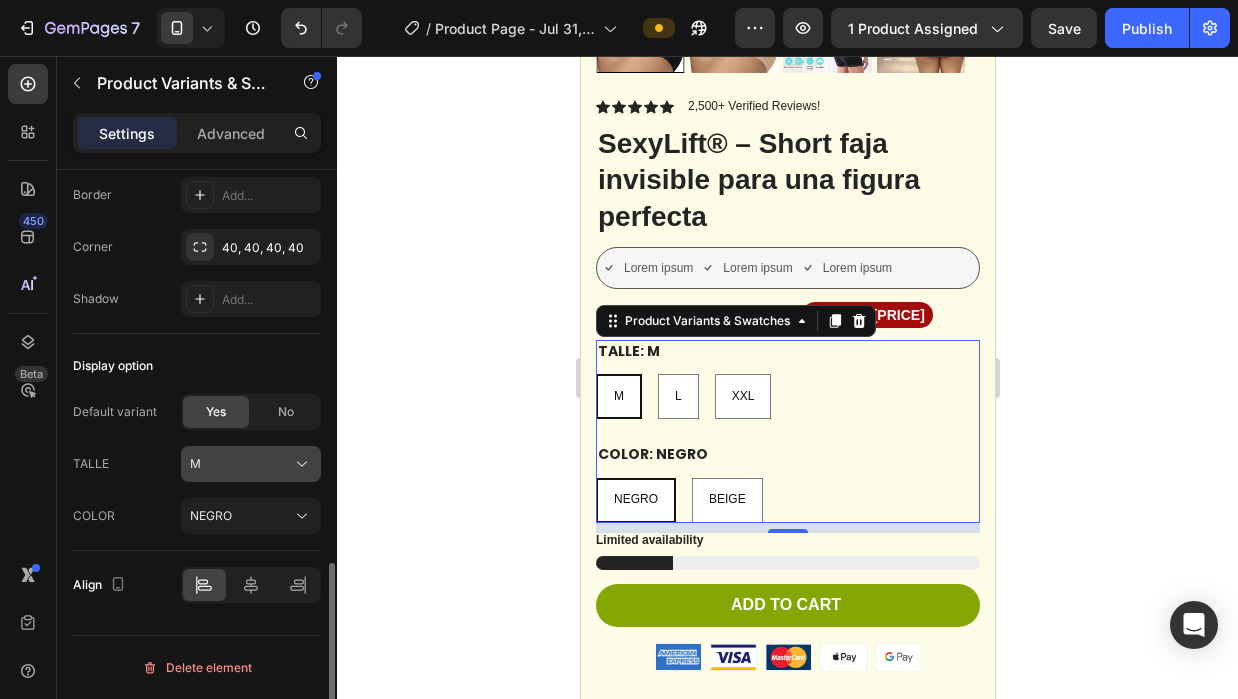 click on "M" at bounding box center [251, 464] 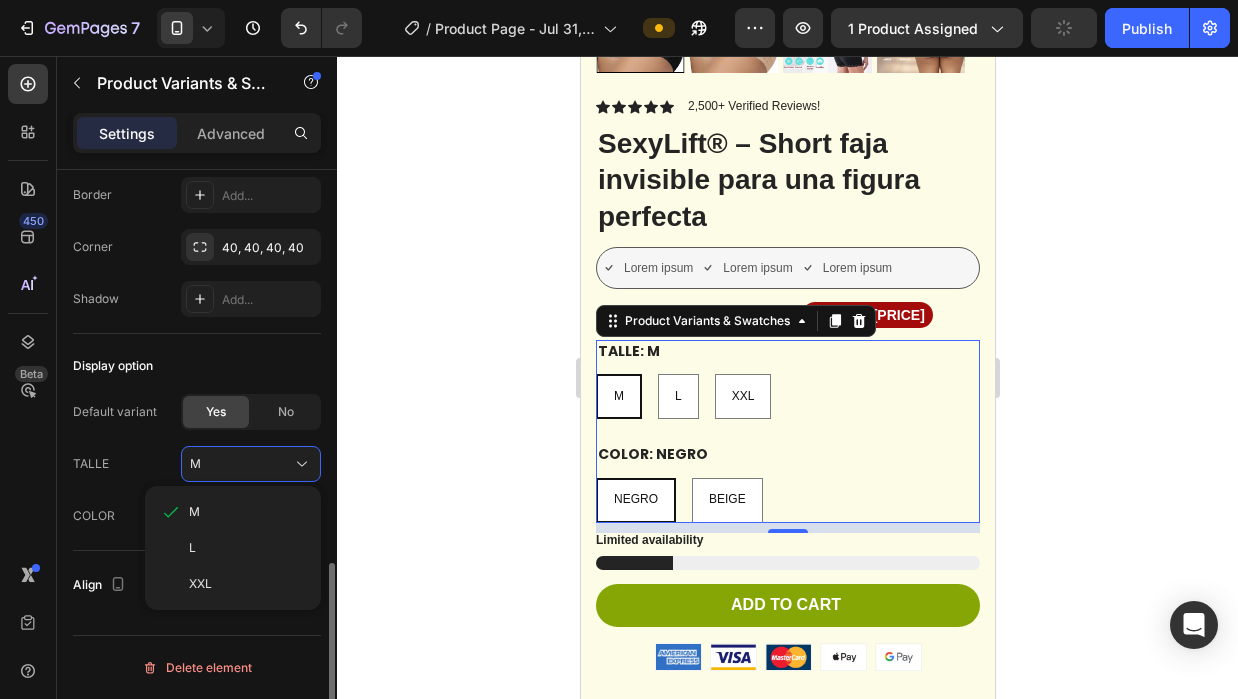 click on "TALLE M M L XXL" 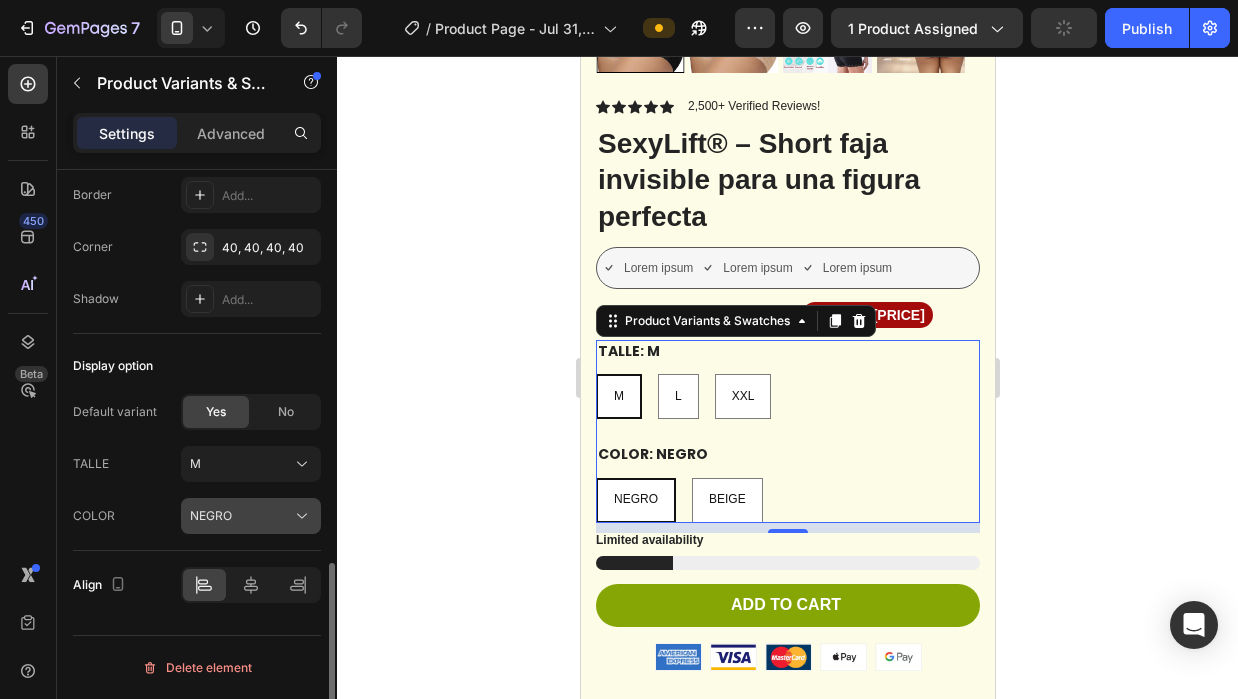 click on "NEGRO" at bounding box center (251, 516) 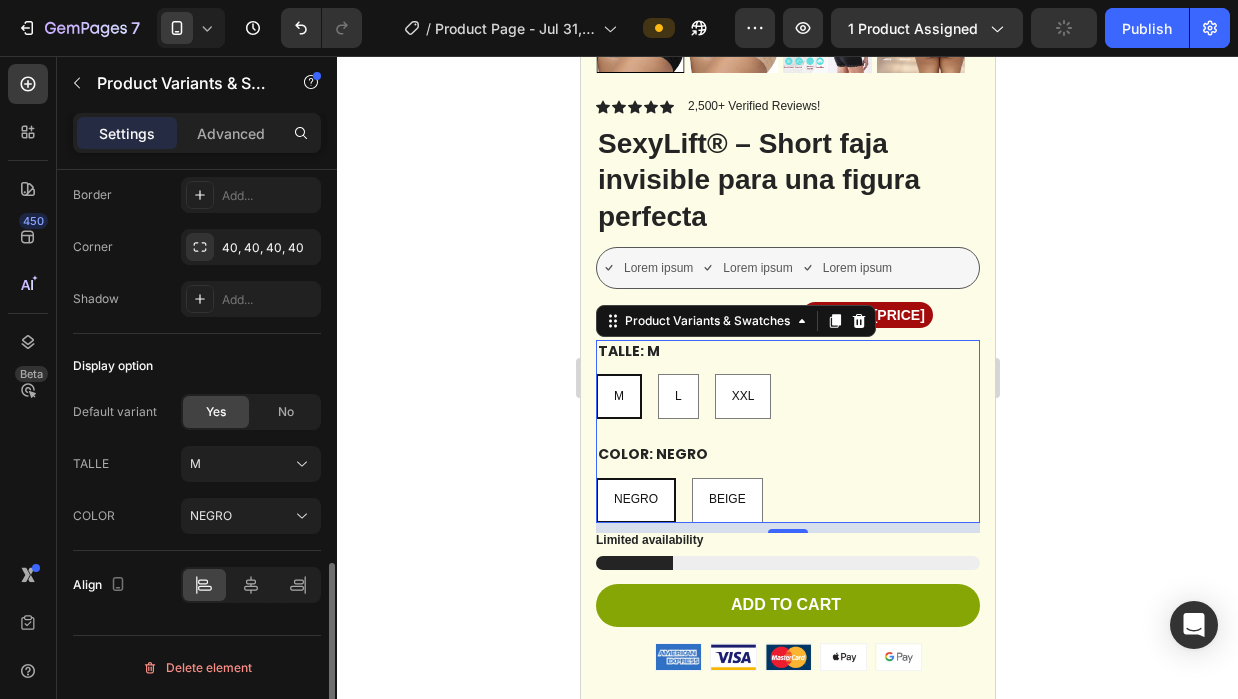 click on "COLOR NEGRO" 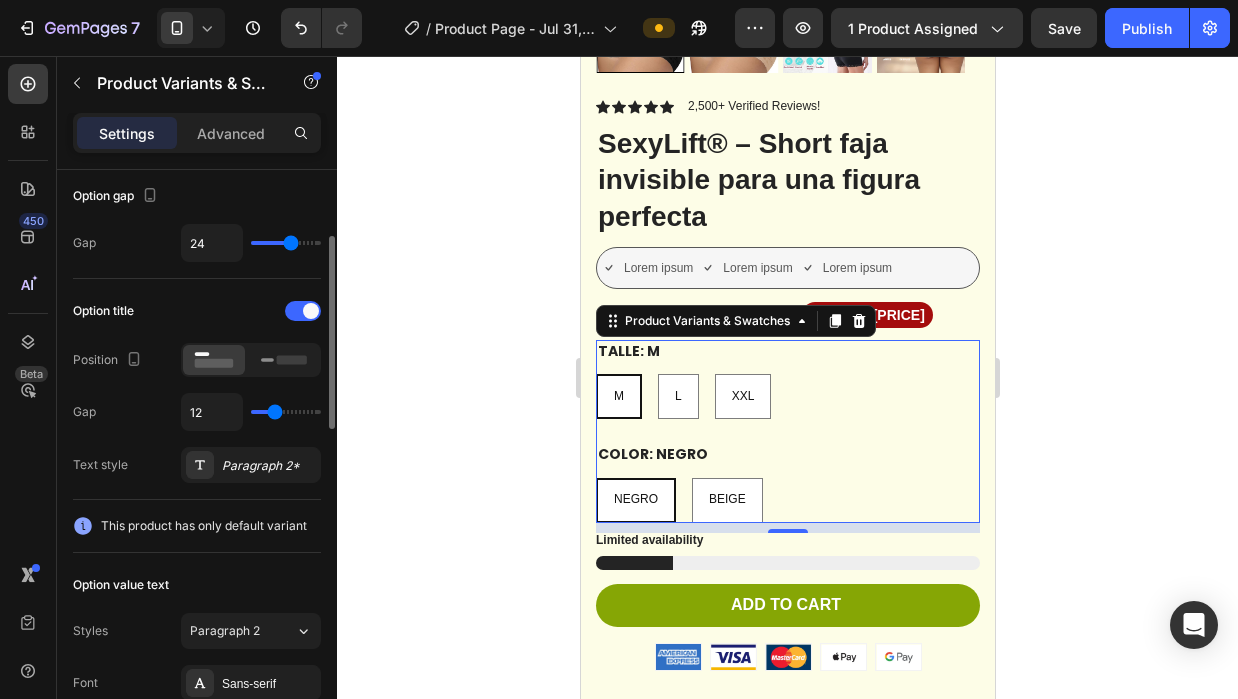 scroll, scrollTop: 400, scrollLeft: 0, axis: vertical 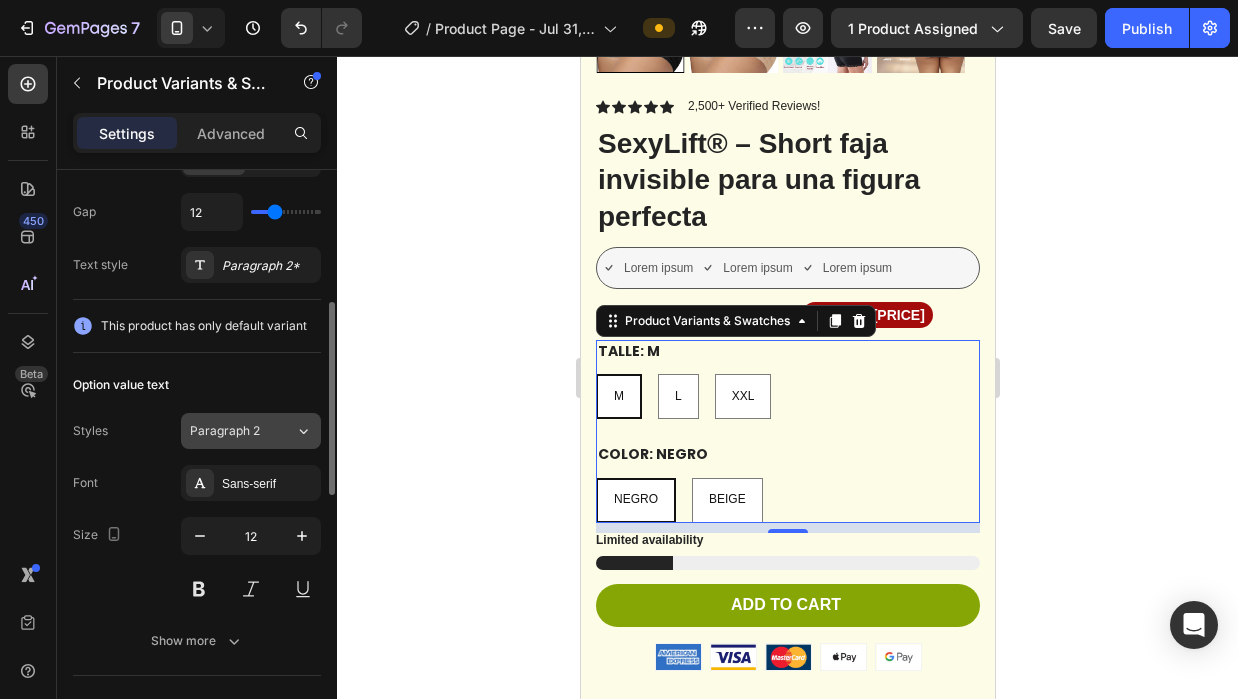 click on "Paragraph 2" 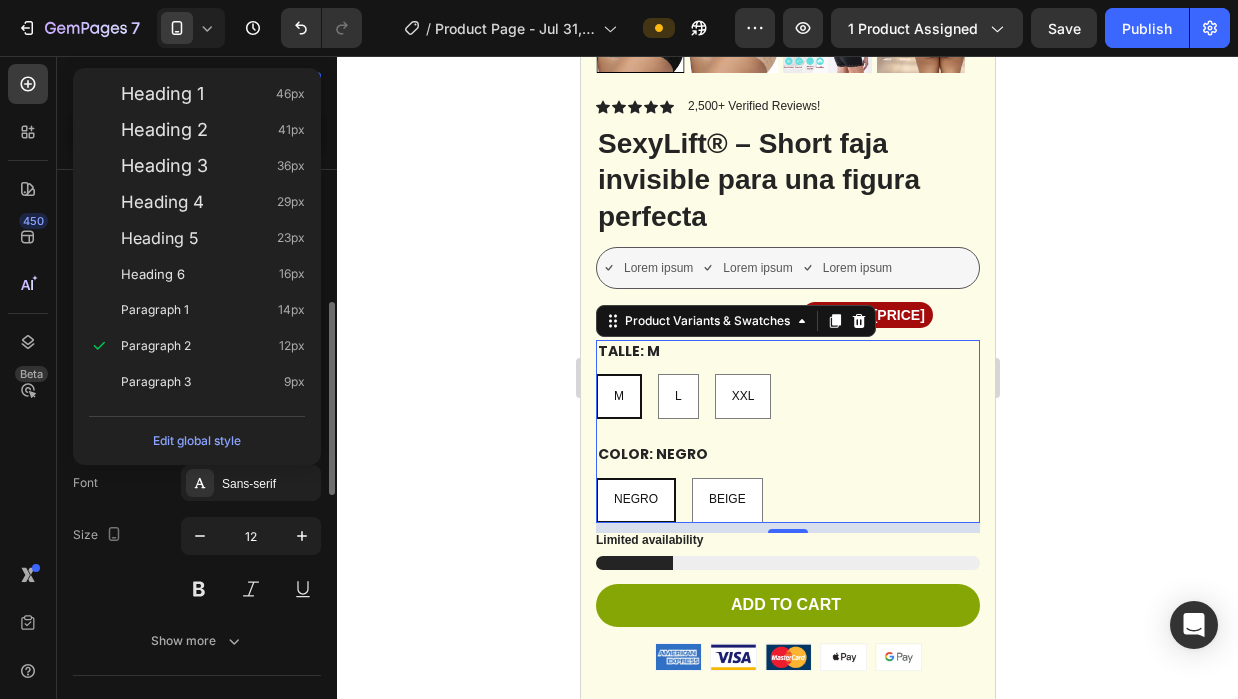 click on "Font Sans-serif" at bounding box center (197, 483) 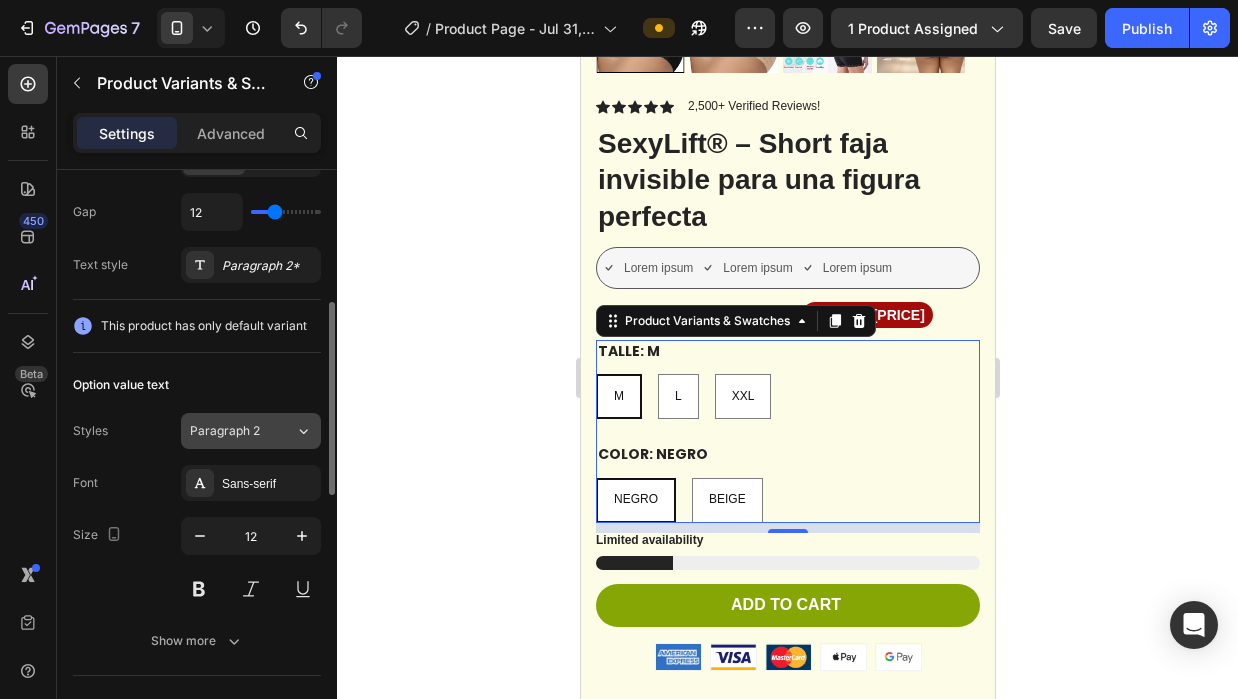 click on "Paragraph 2" 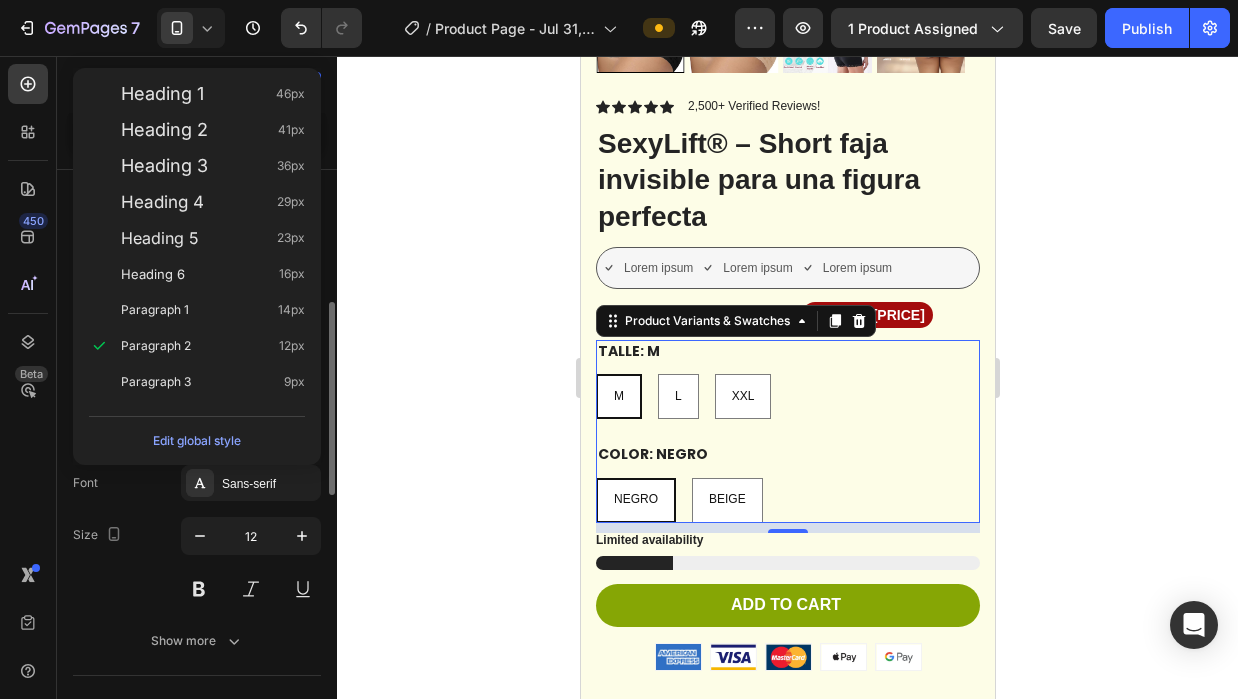 click on "Font Sans-serif" at bounding box center (197, 483) 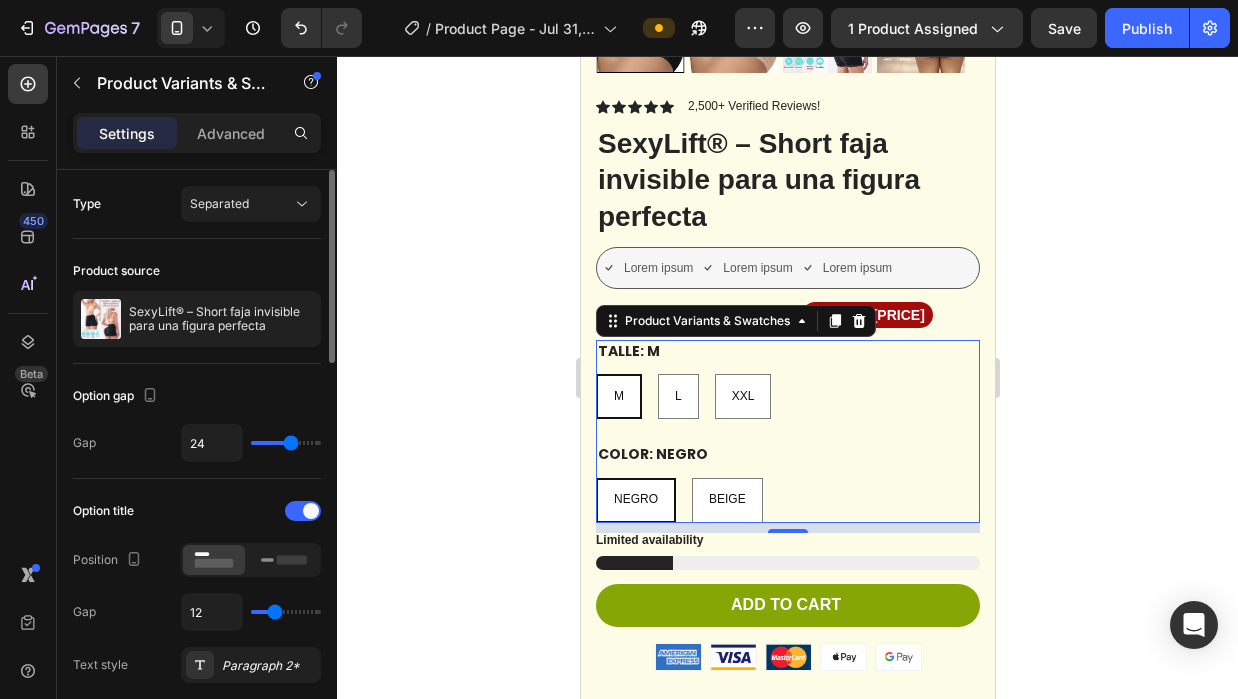 scroll, scrollTop: 0, scrollLeft: 0, axis: both 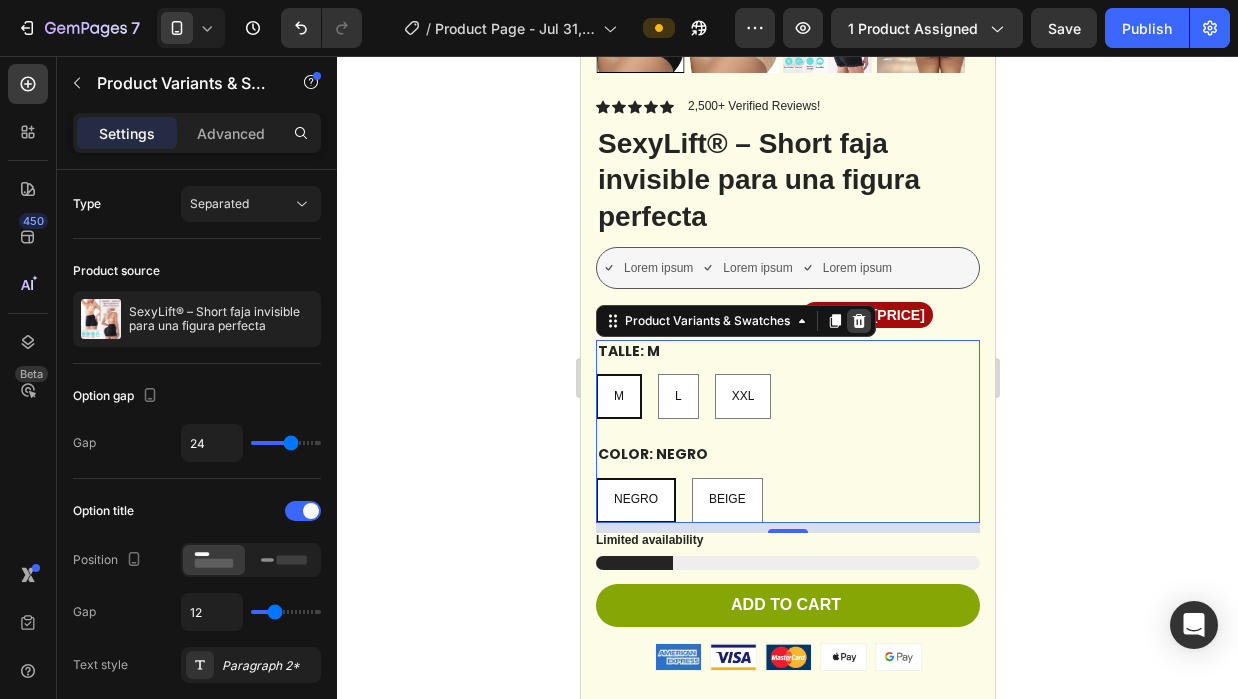 click at bounding box center (858, 321) 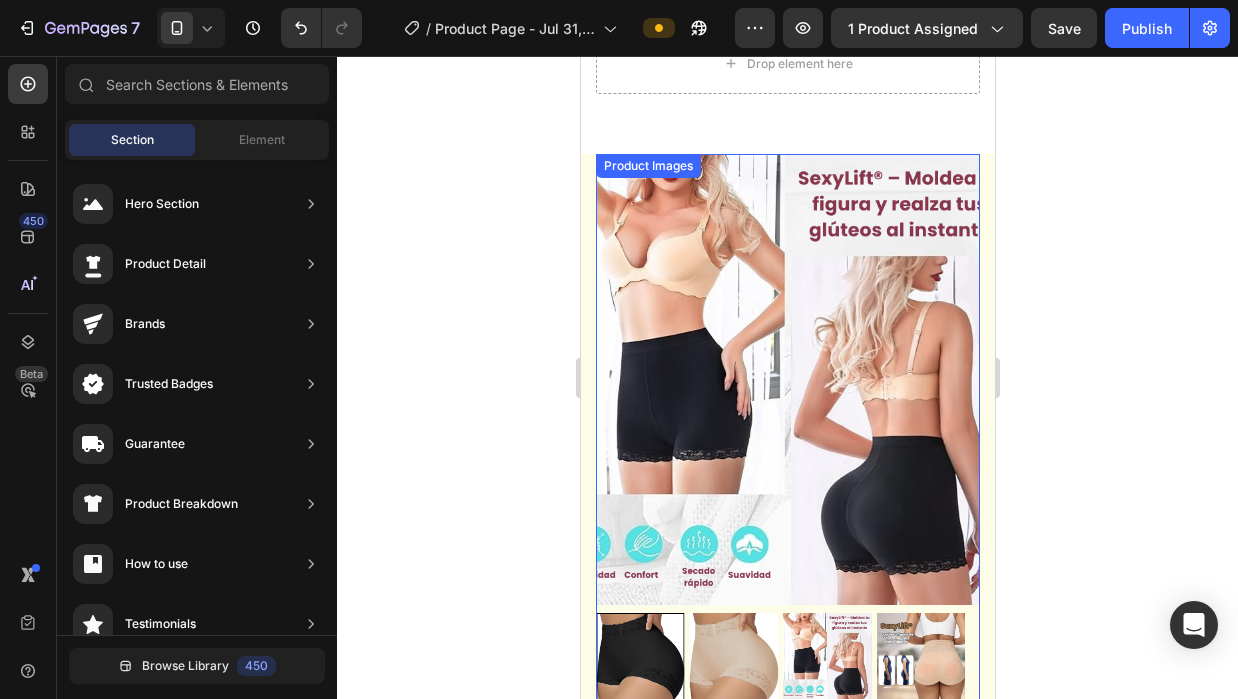 scroll, scrollTop: 5271, scrollLeft: 0, axis: vertical 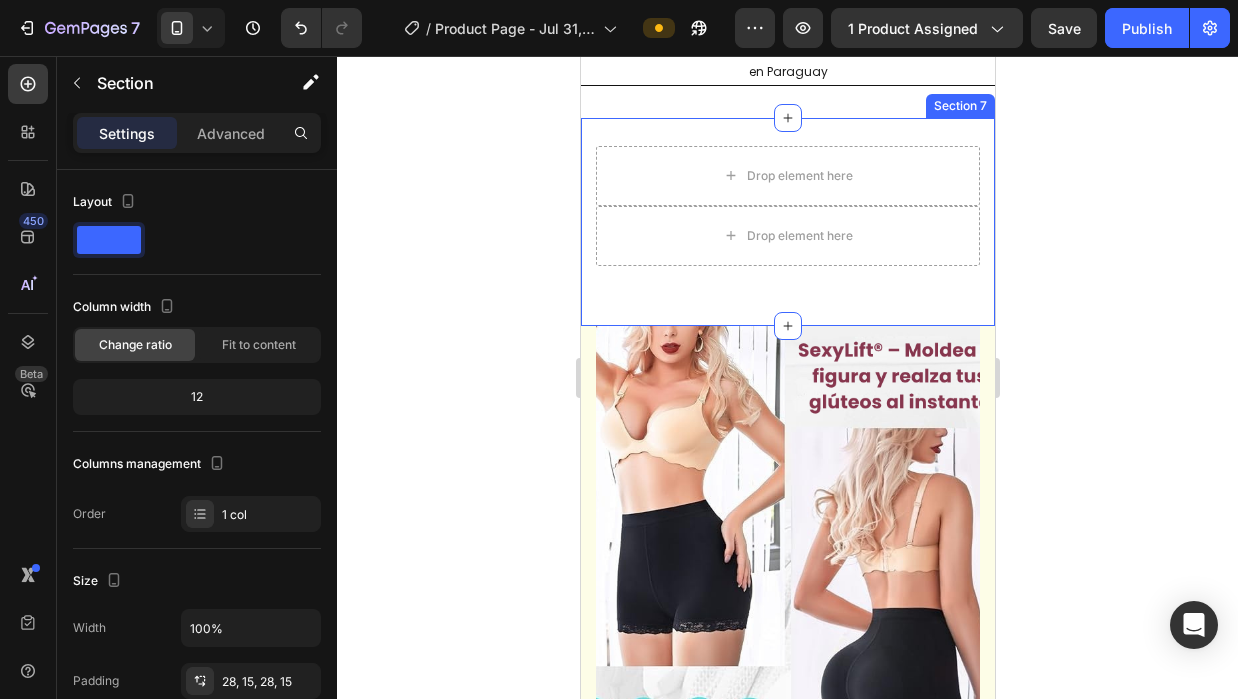 click on "Drop element here
Drop element here Row Product Section 7" at bounding box center (787, 222) 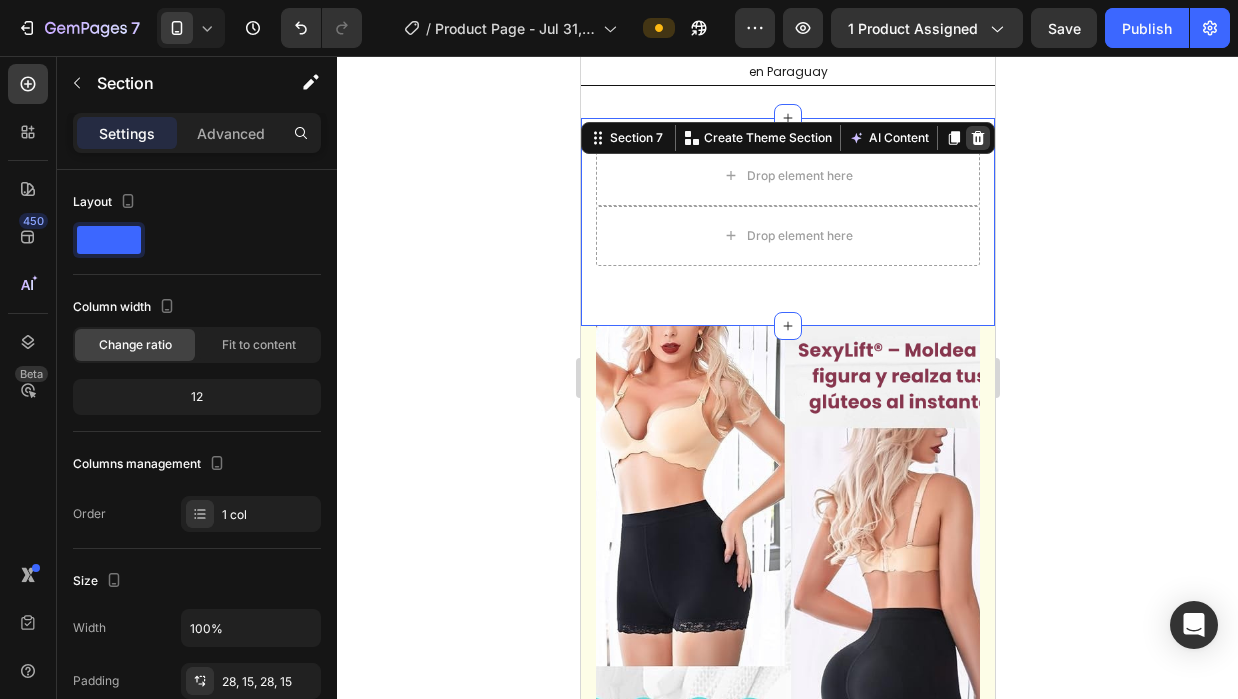 click at bounding box center (977, 138) 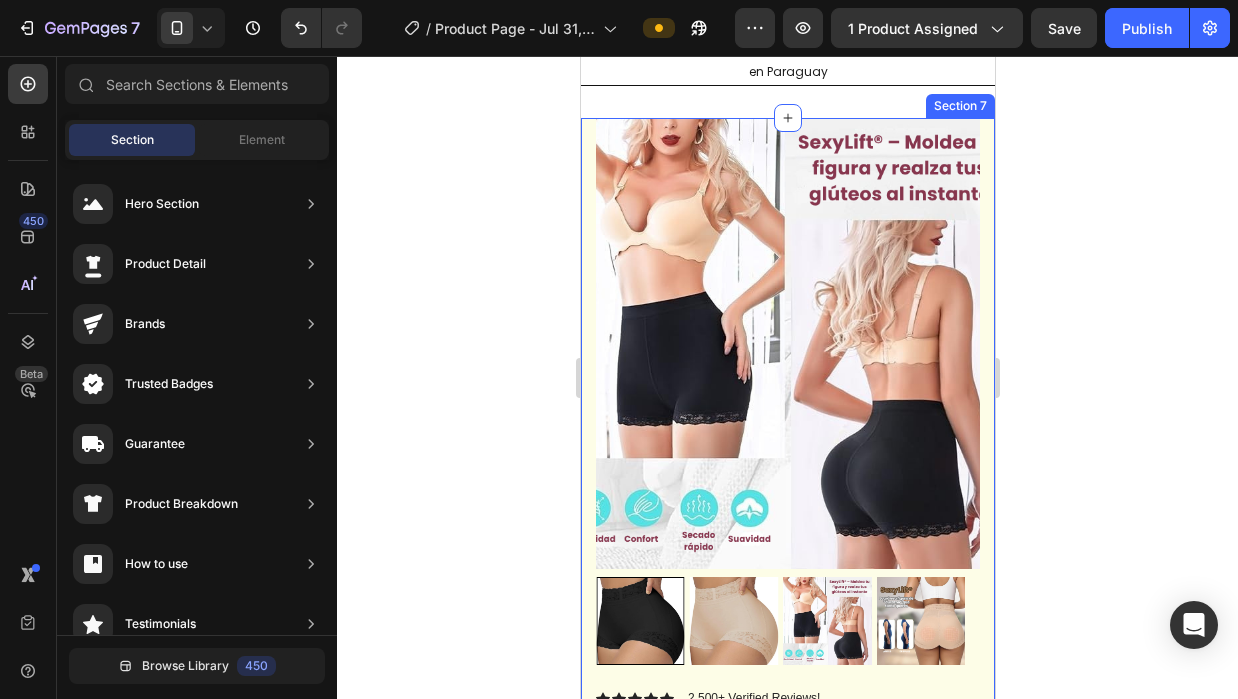 click on "Product Images
Vero eos
At accusamus
Et iusto odio
Consectetur
Adipiscin Accordion Icon Icon Icon Icon Icon Icon List 2,500+ Verified Reviews! Text Block Row SexyLift® – Short faja invisible para una figura perfecta Product Title
Lorem ipsum Item List
Lorem ipsum Item List
Lorem ipsum Item List Row Gs. [PRICE] Product Price Product Price Gs. [PRICE] Product Price Product Price Save Gs. [PRICE] Product Badge Row Limited availability Stock Counter Add to cart Add to Cart or 4 interest-free payments of $15.00 with Text Block Image Row Image Image Image Image Image Row Icon Icon Icon Icon Icon Icon List Lorem ipsum dolor sit amet, consectetur adipiscing elit Text Block Text Block Emily Text Block
Verified Buyer Item List Row Row Row" at bounding box center [787, 892] 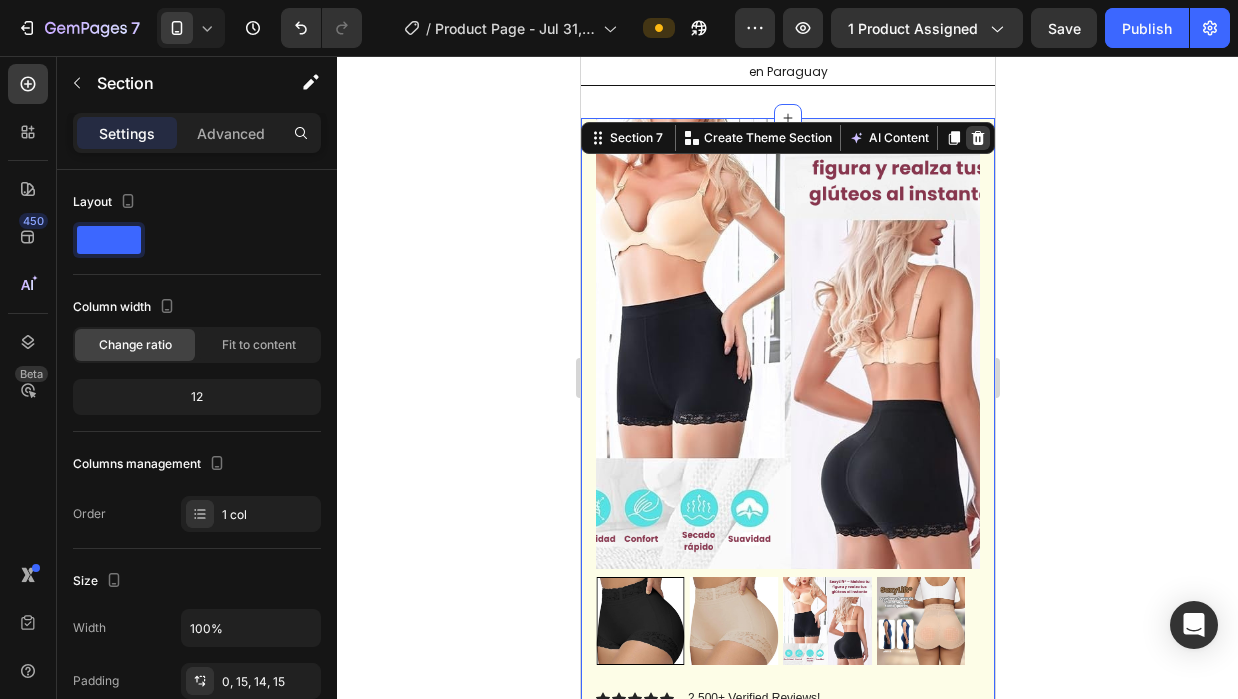 click 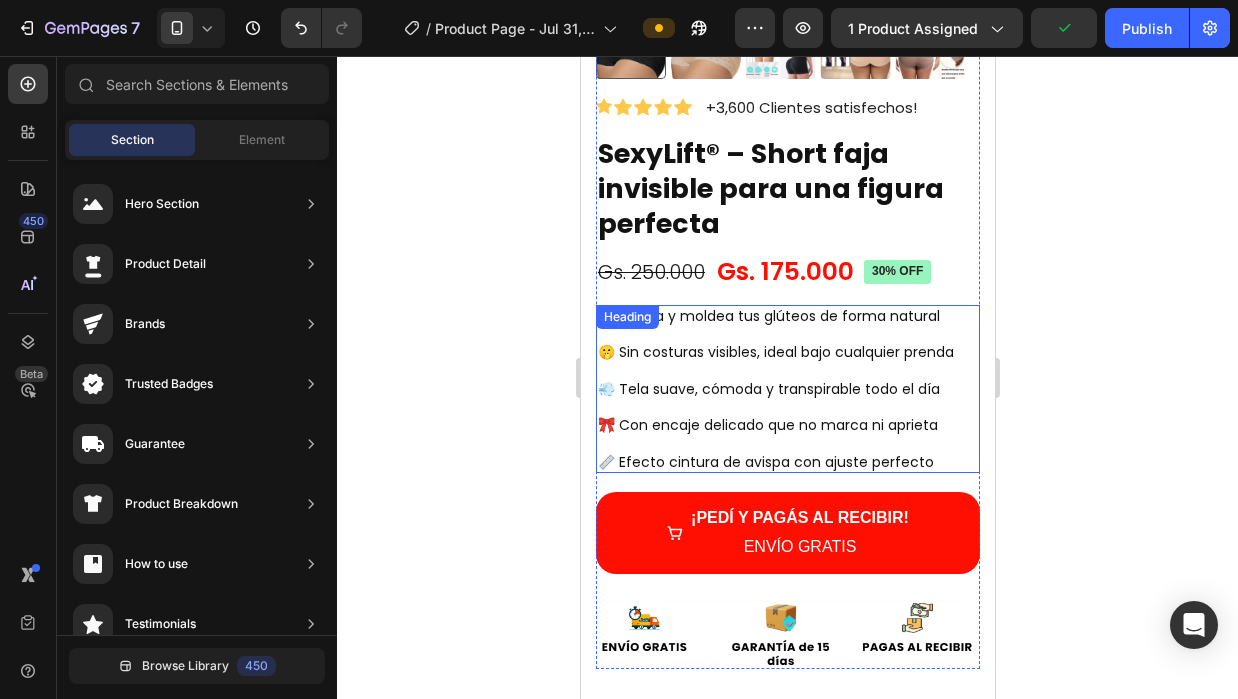 scroll, scrollTop: 500, scrollLeft: 0, axis: vertical 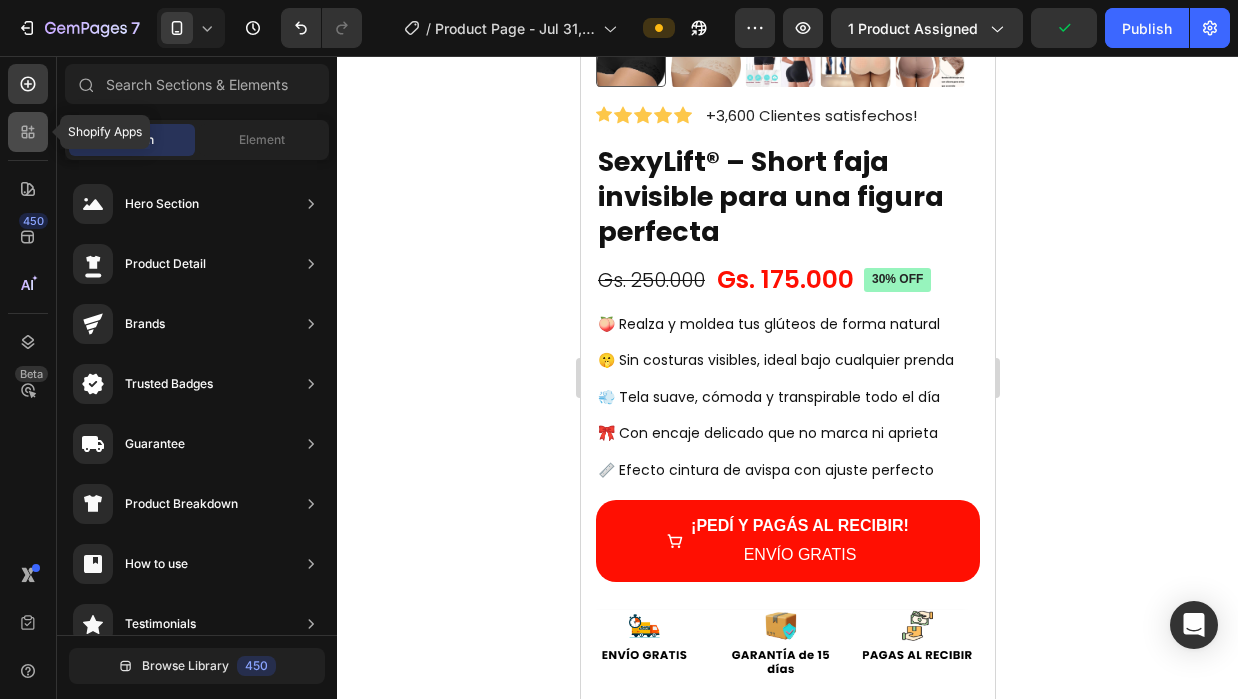 click 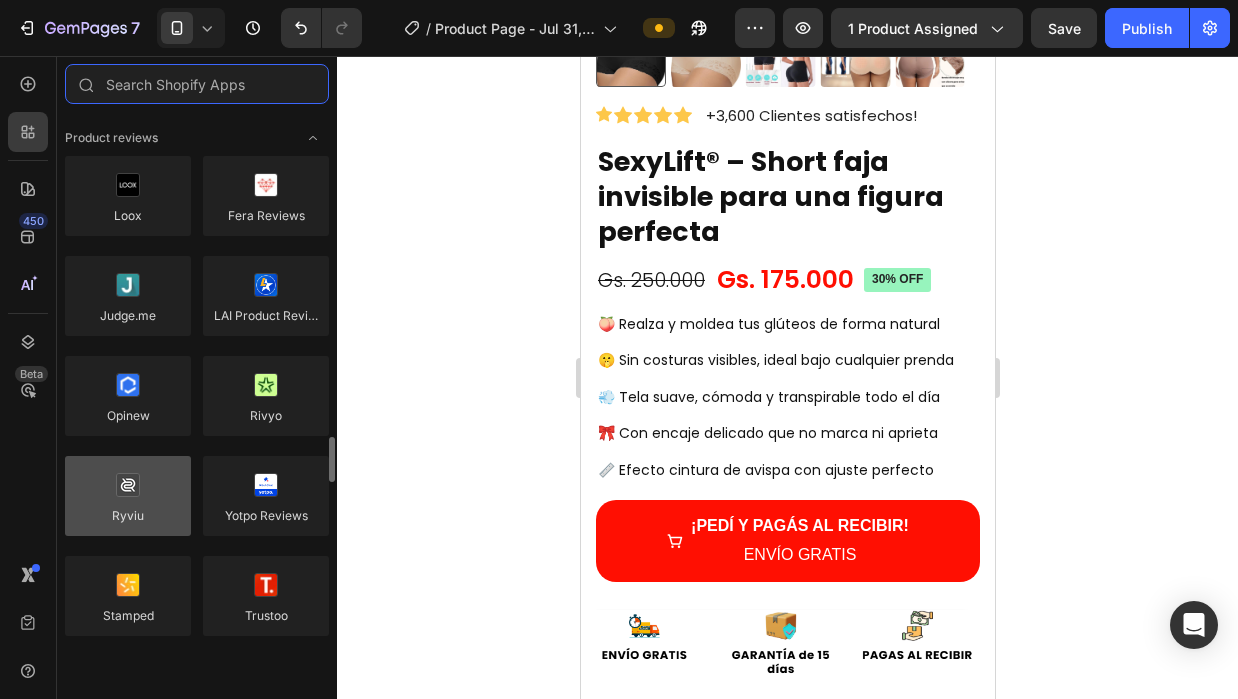 scroll, scrollTop: 0, scrollLeft: 0, axis: both 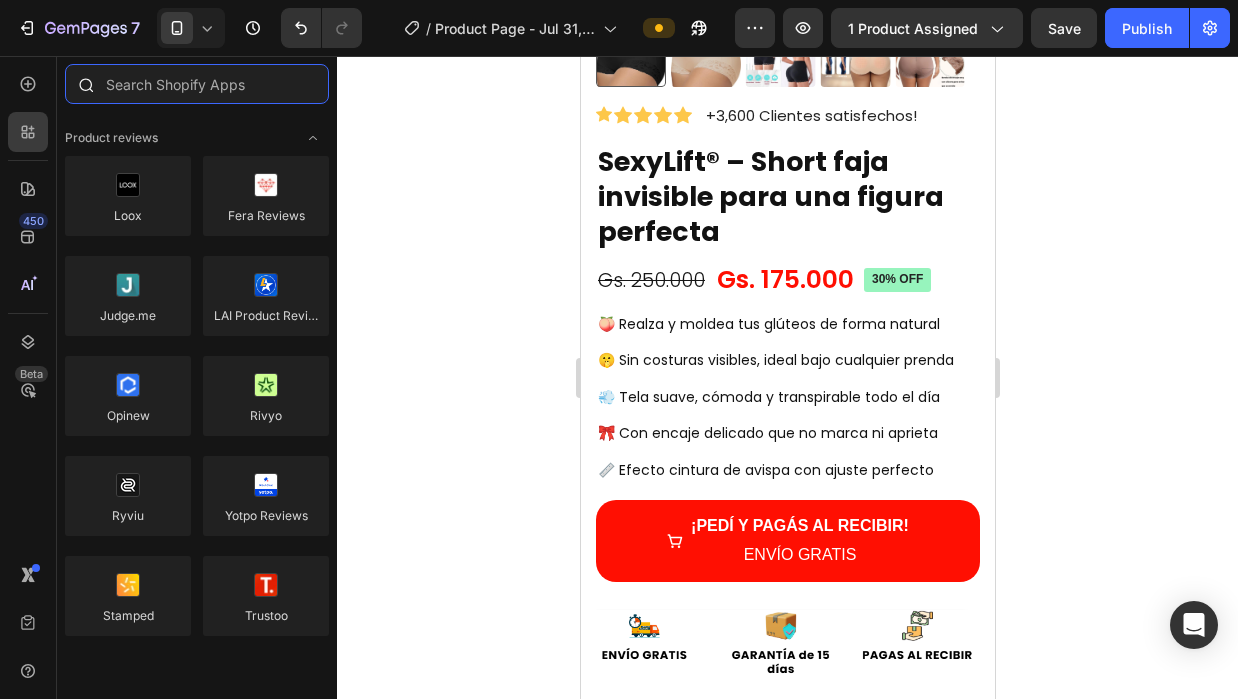 click at bounding box center [197, 84] 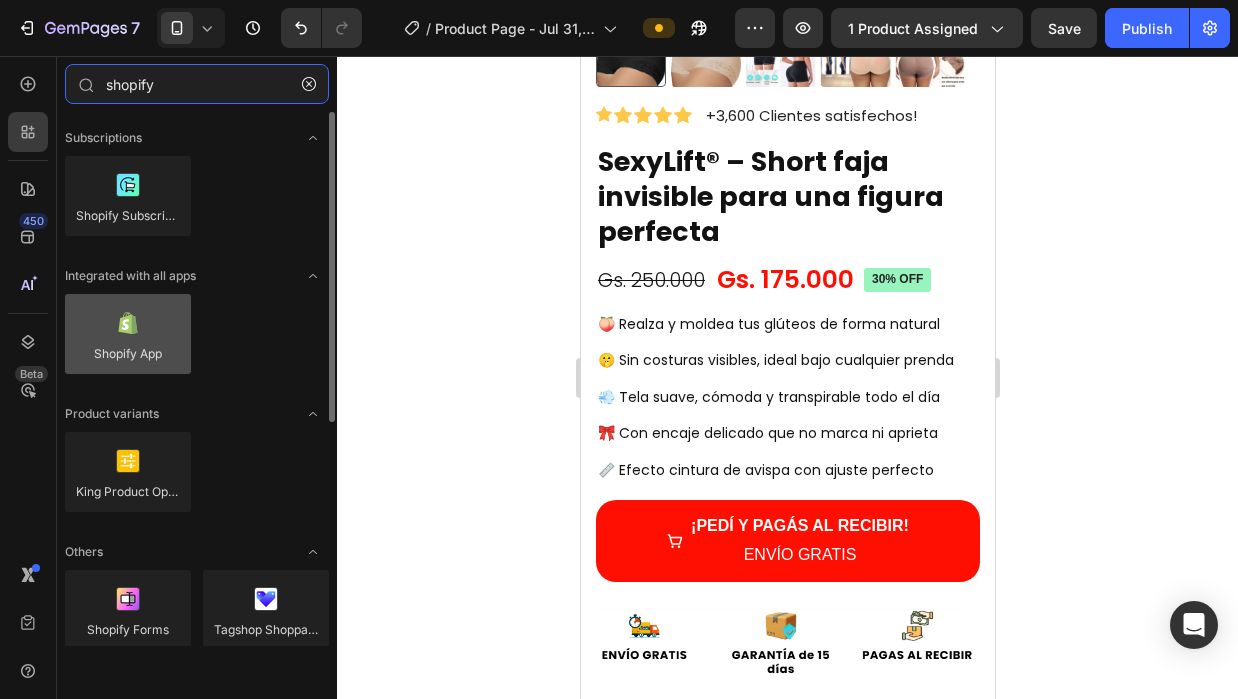 type on "shopify" 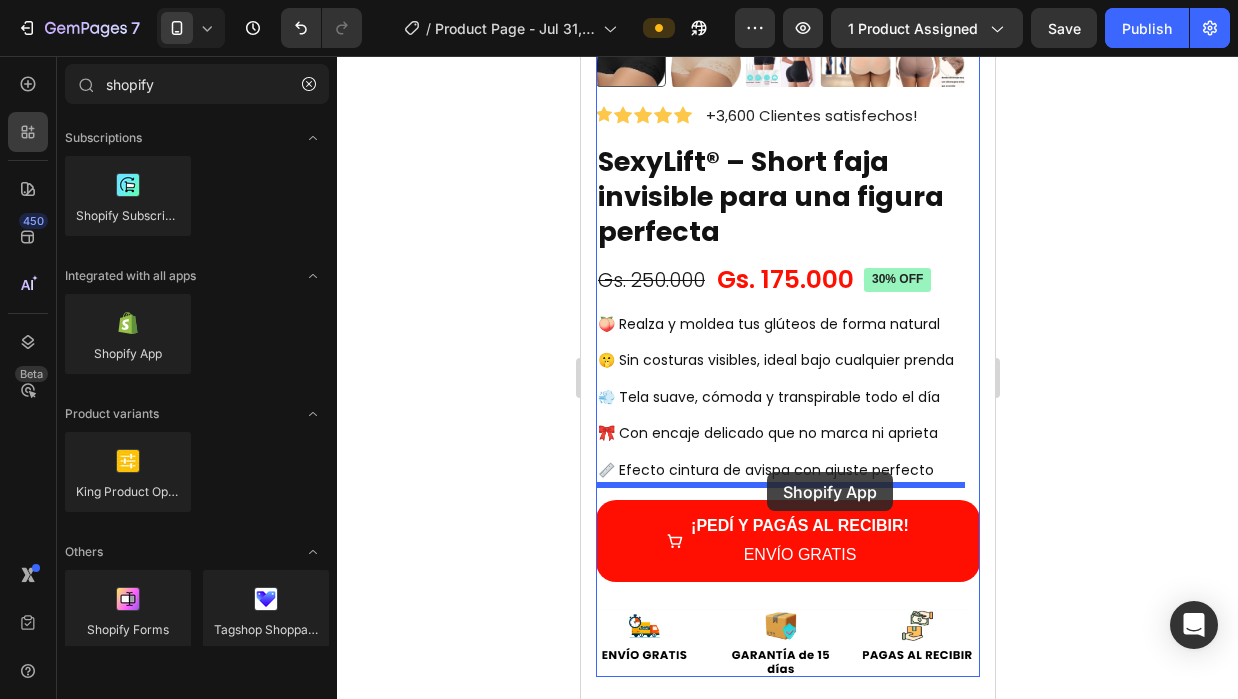 drag, startPoint x: 698, startPoint y: 385, endPoint x: 766, endPoint y: 472, distance: 110.42192 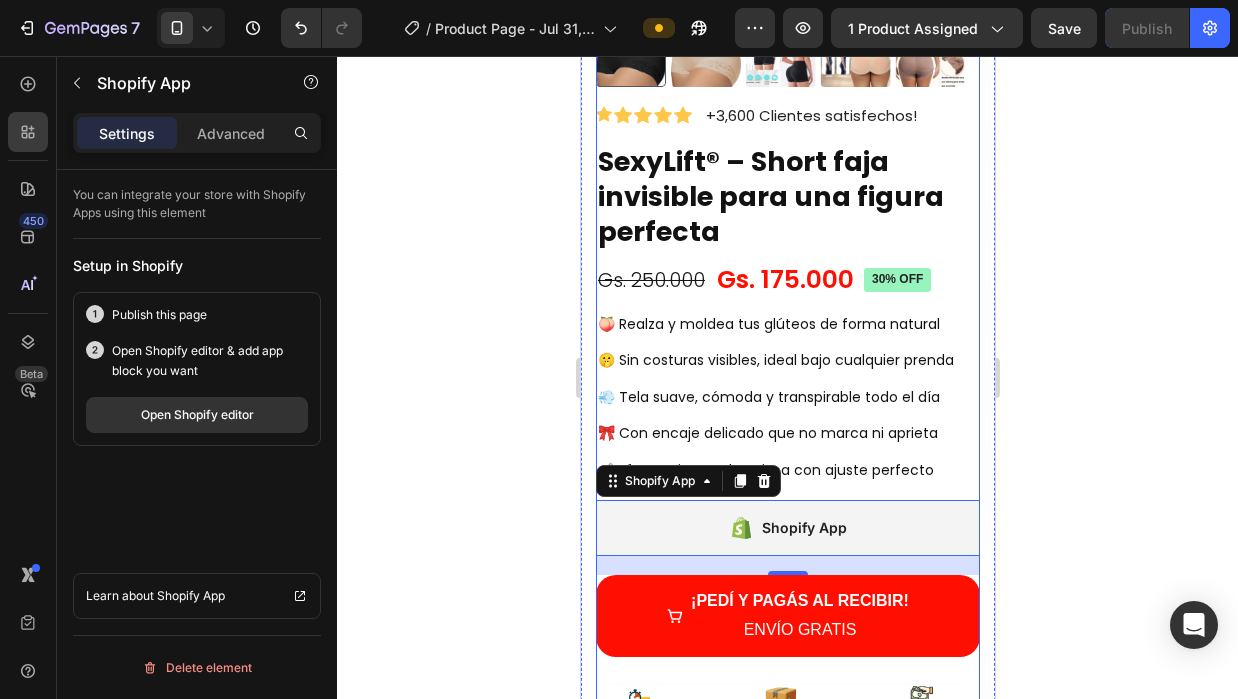 click on "SexyLift® – Short faja invisible para una figura perfecta Product Title Gs. [PRICE] Product Price Product Price Gs. [PRICE] Product Price Product Price 30% off Product Badge Row Row 🍑 Realza y moldea tus glúteos de forma natural 🤫 Sin costuras visibles, ideal bajo cualquier prenda 💨 Tela suave, cómoda y transpirable todo el día 🎀 Con encaje delicado que no marca ni aprieta 📏 Efecto cintura de avispa con ajuste perfecto Heading
Shopify App Shopify App   19
¡PEDÍ Y PAGÁS AL RECIBIR! ENVÍO GRATIS Button Image" at bounding box center [787, 447] 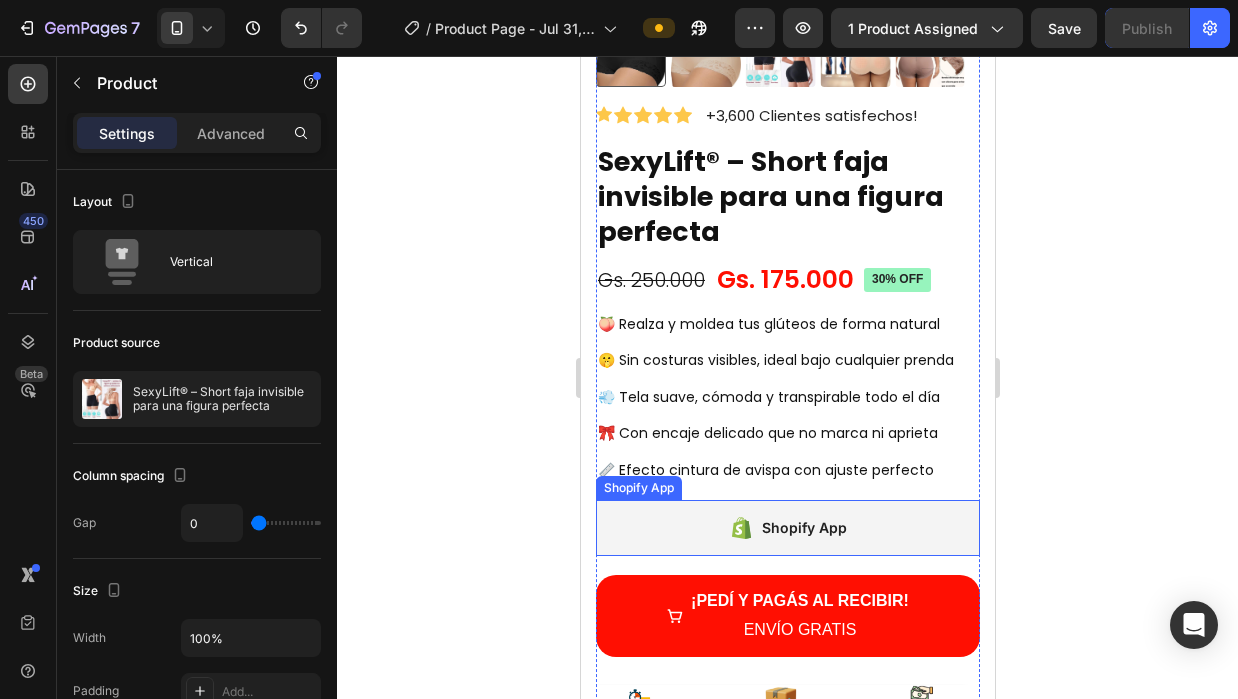click on "Shopify App" at bounding box center [787, 528] 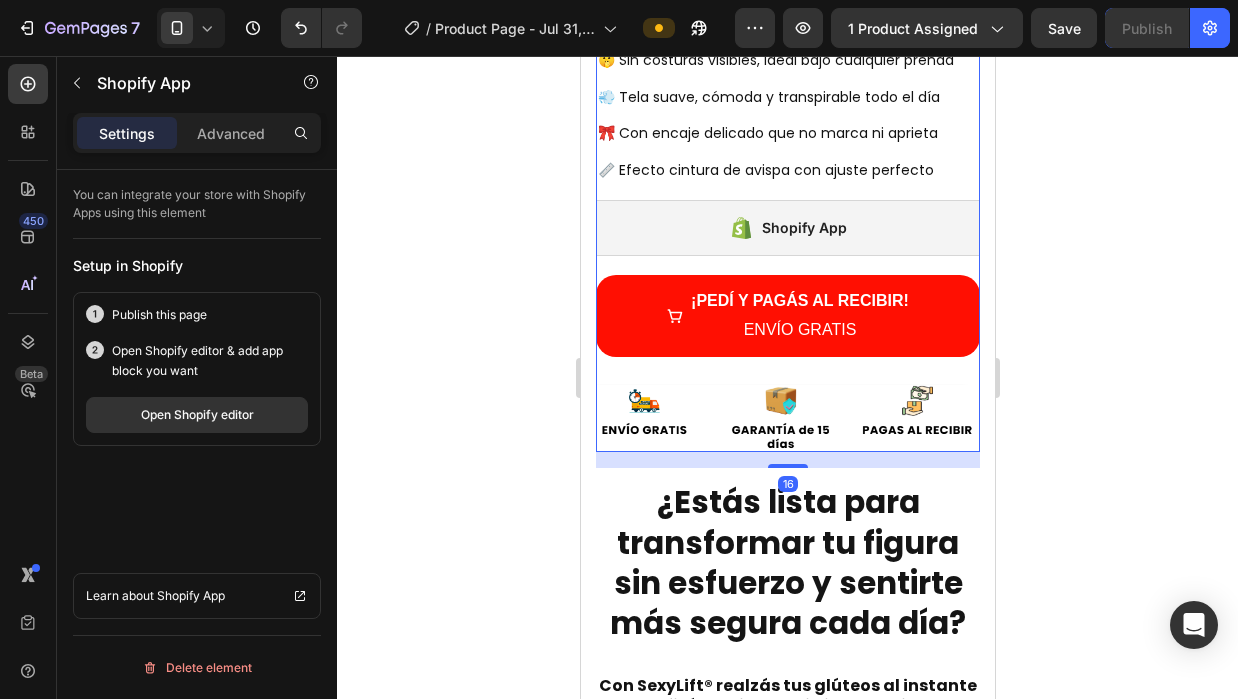 click on "SexyLift® – Short faja invisible para una figura perfecta Product Title Gs. [PRICE] Product Price Product Price Gs. [PRICE] Product Price Product Price 30% off Product Badge Row Row 🍑 Realza y moldea tus glúteos de forma natural 🤫 Sin costuras visibles, ideal bajo cualquier prenda 💨 Tela suave, cómoda y transpirable todo el día 🎀 Con encaje delicado que no marca ni aprieta 📏 Efecto cintura de avispa con ajuste perfecto Heading
Shopify App Shopify App
¡PEDÍ Y PAGÁS AL RECIBIR! ENVÍO GRATIS Button Image" at bounding box center (787, 147) 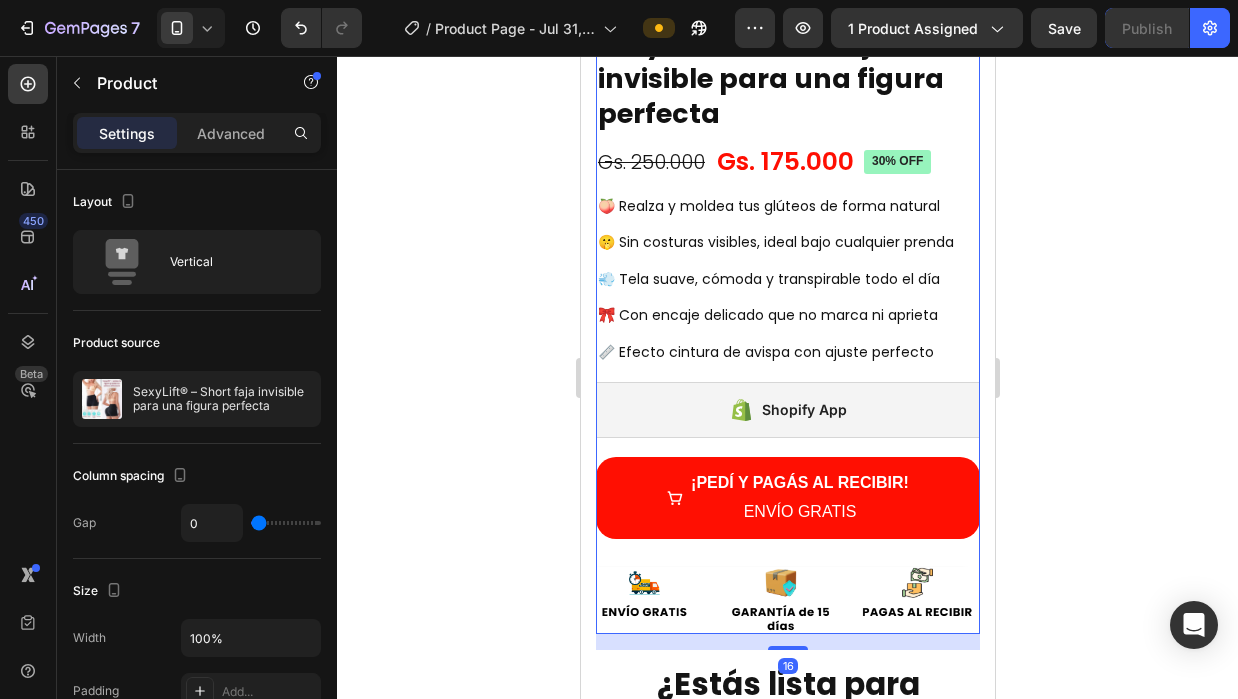 scroll, scrollTop: 600, scrollLeft: 0, axis: vertical 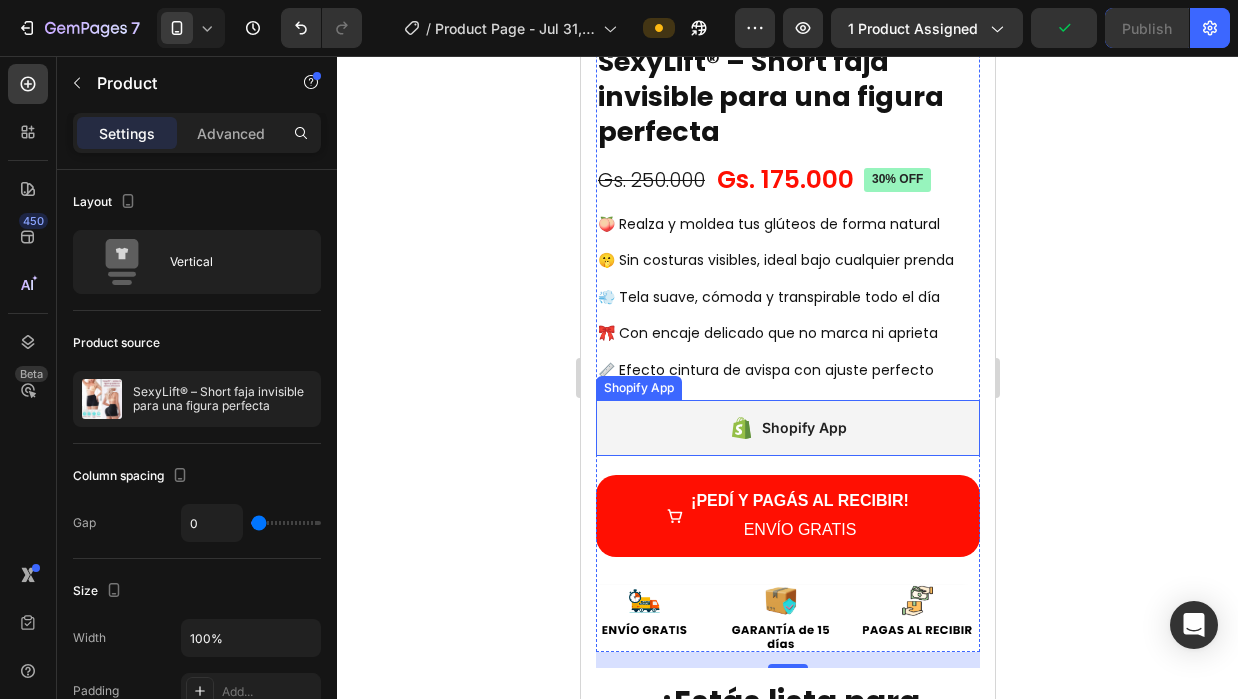 click 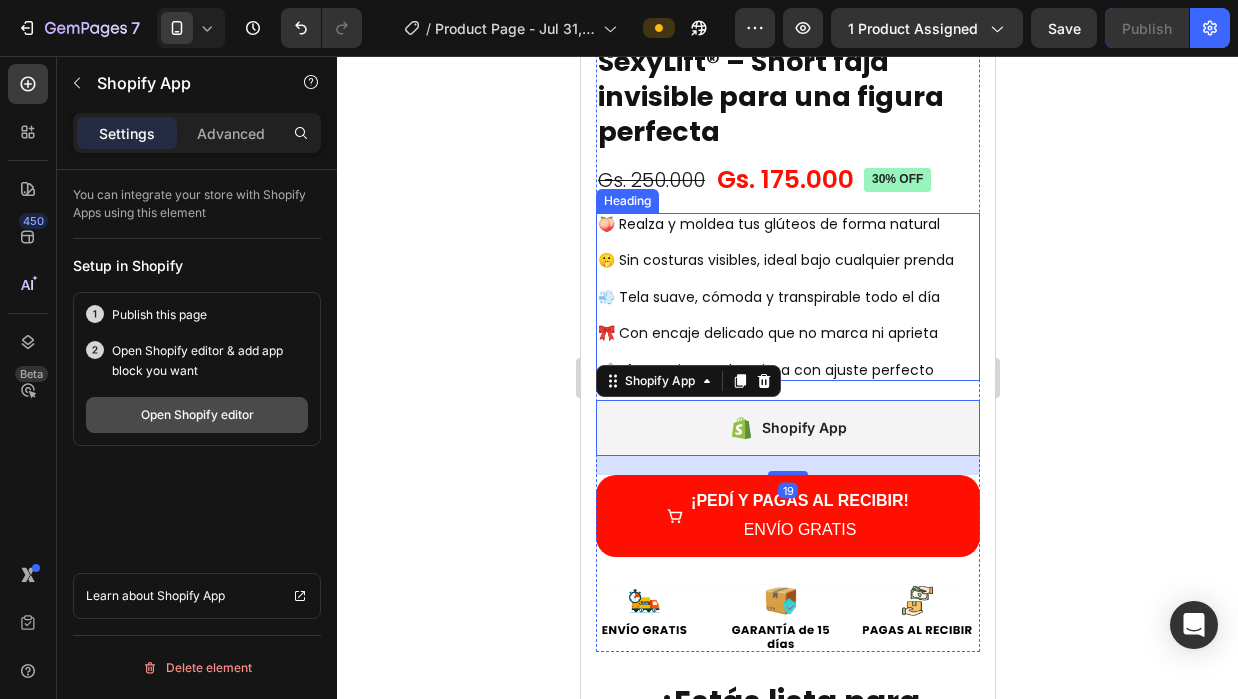 click on "Open Shopify editor" at bounding box center (197, 415) 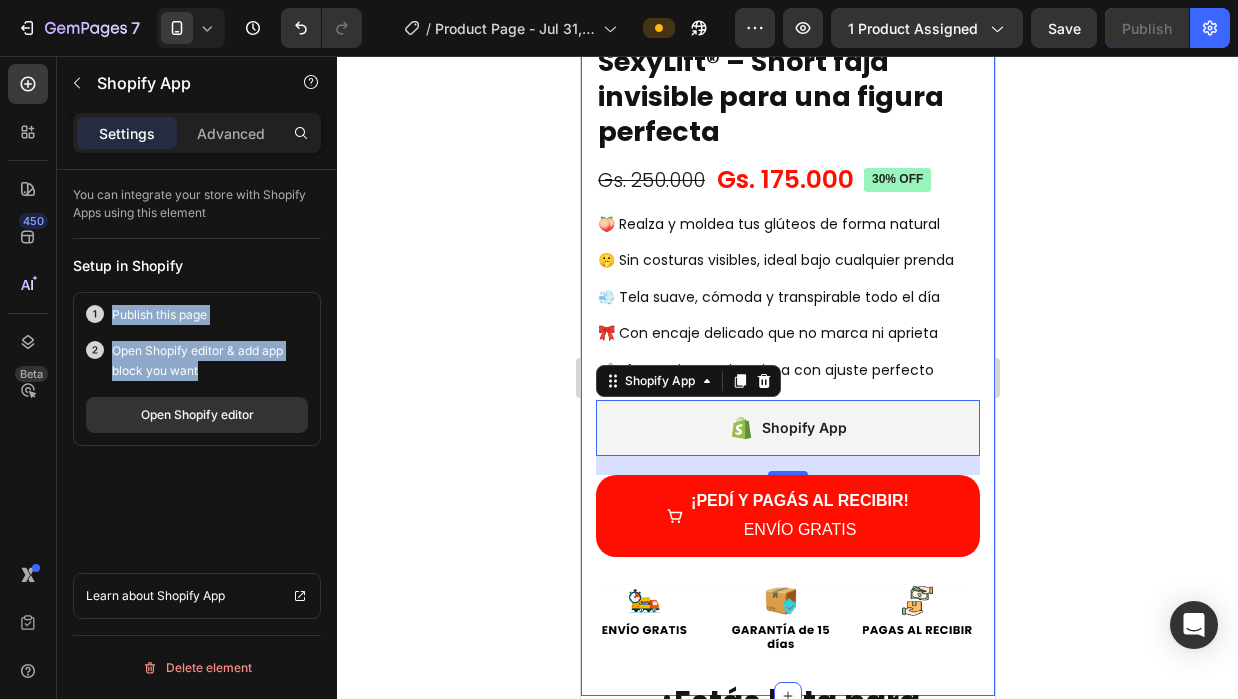 drag, startPoint x: 203, startPoint y: 372, endPoint x: 100, endPoint y: 315, distance: 117.72001 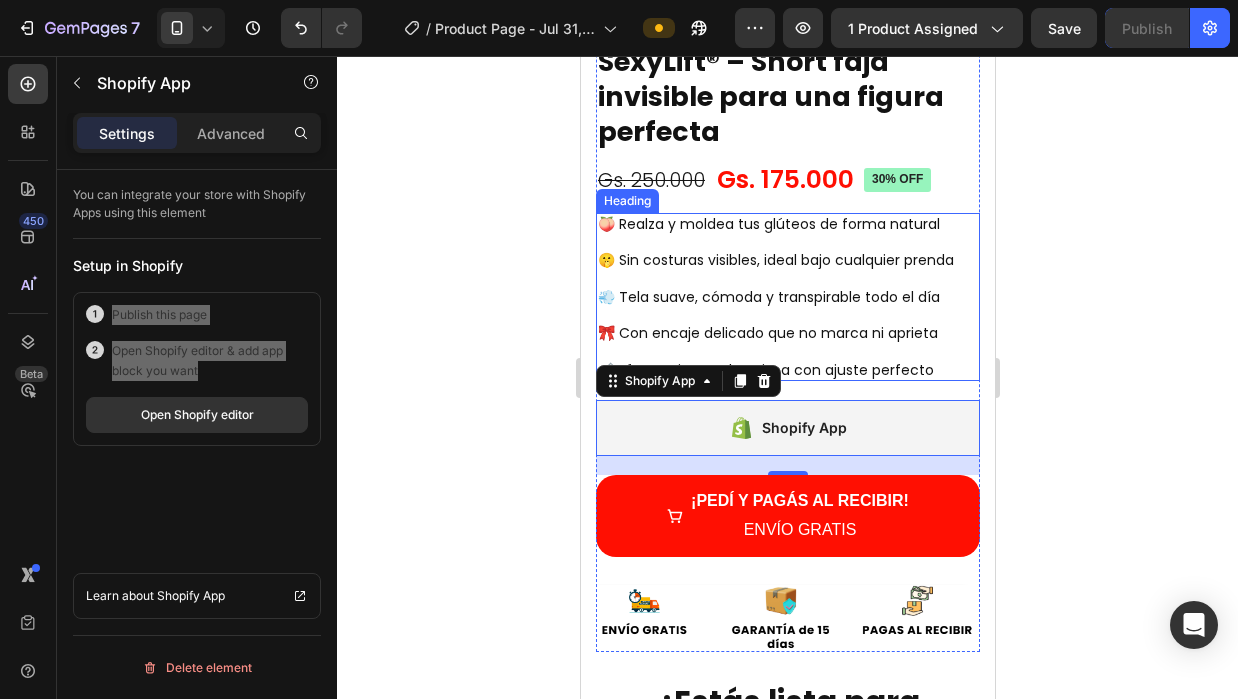 click on "🍑 Realza y moldea tus glúteos de forma natural 🤫 Sin costuras visibles, ideal bajo cualquier prenda 💨 Tela suave, cómoda y transpirable todo el día 🎀 Con encaje delicado que no marca ni aprieta 📏 Efecto cintura de avispa con ajuste perfecto" at bounding box center (787, 297) 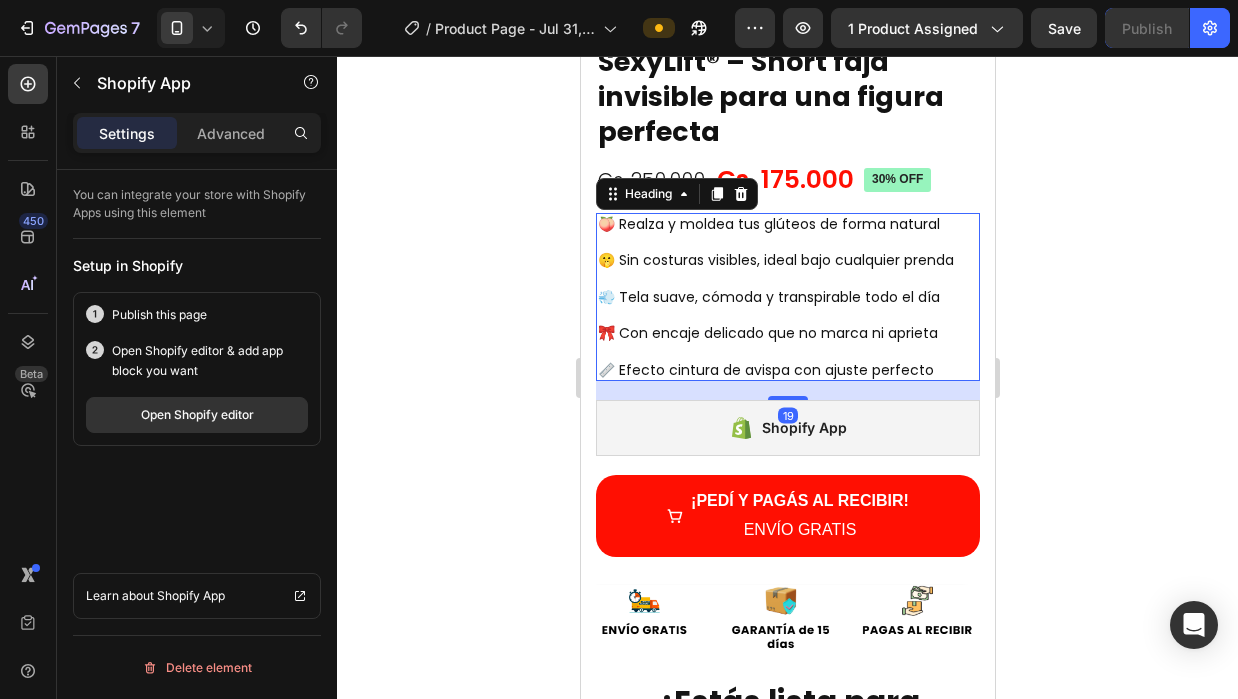 click on "Shopify App" at bounding box center [787, 428] 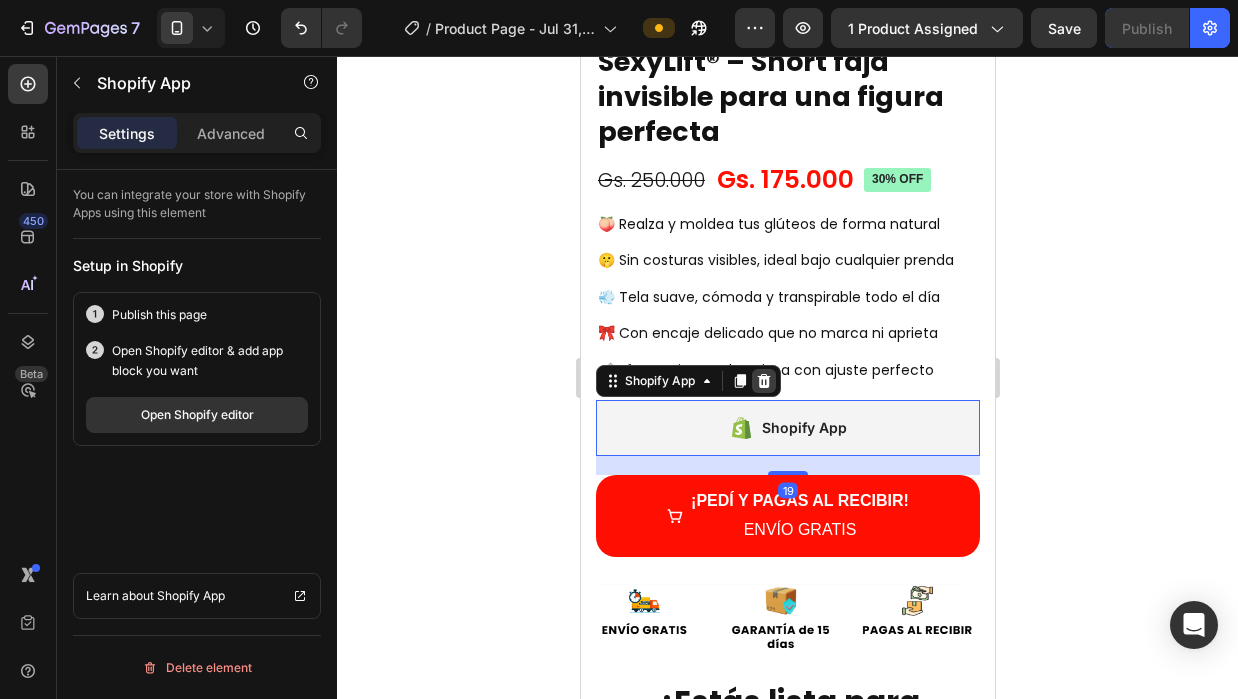 click 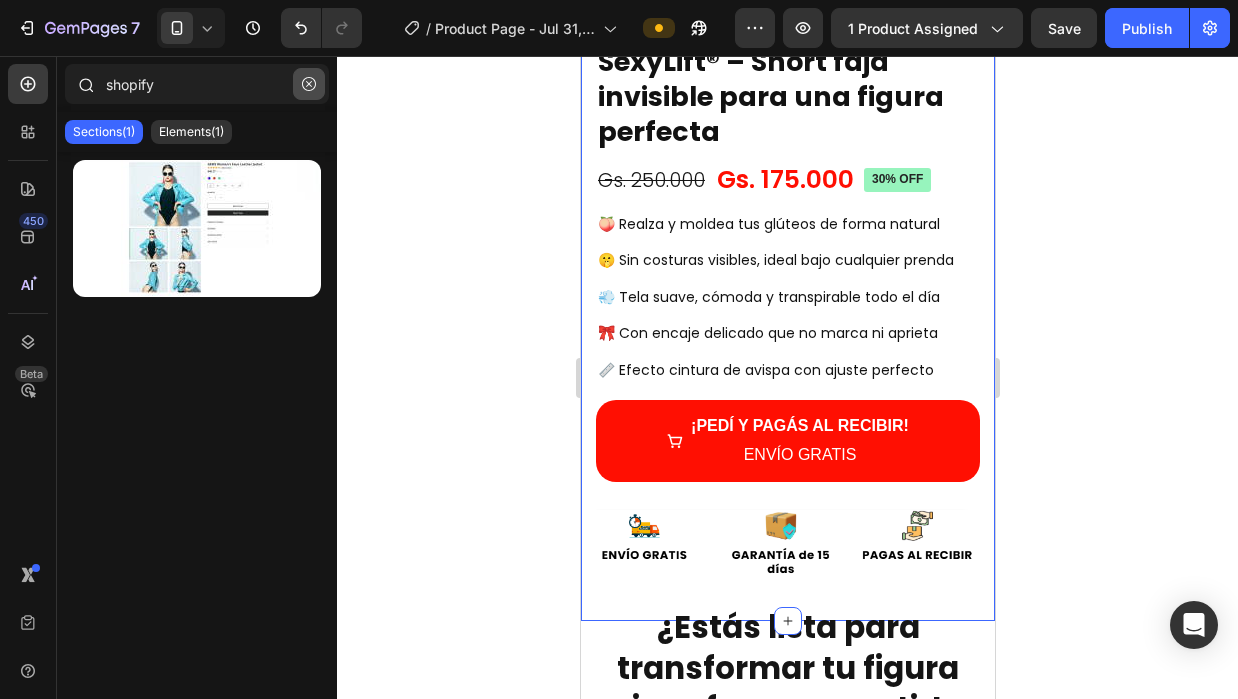 click 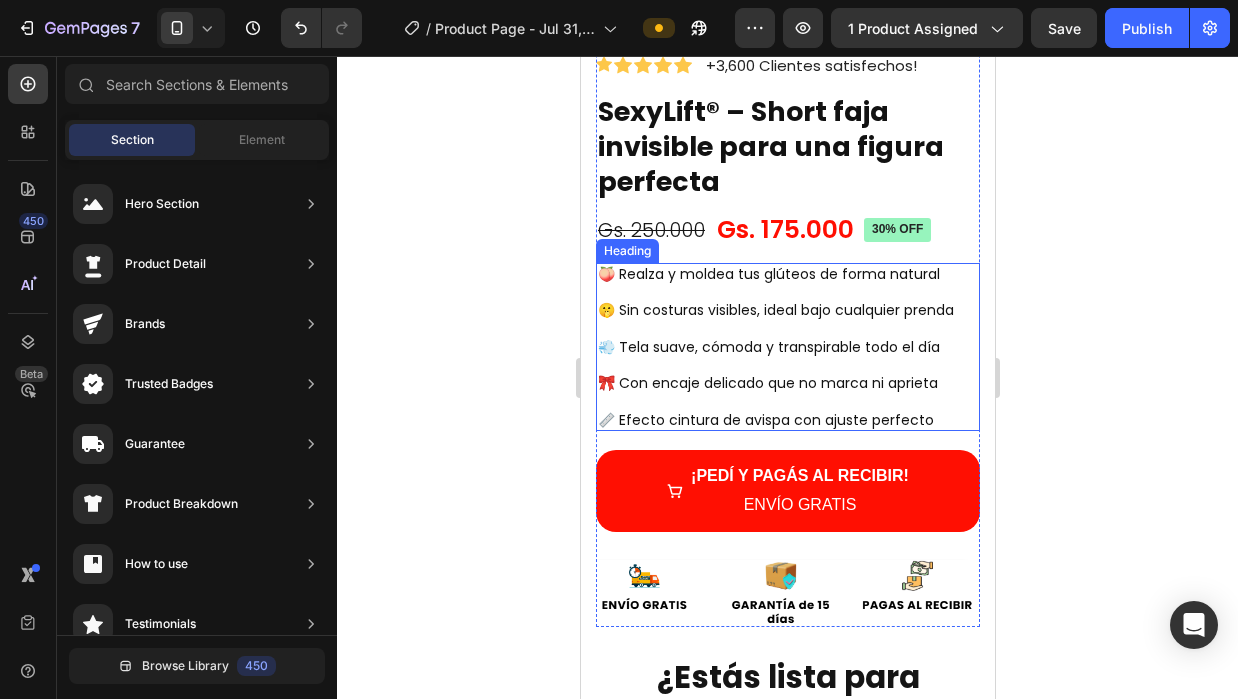 scroll, scrollTop: 400, scrollLeft: 0, axis: vertical 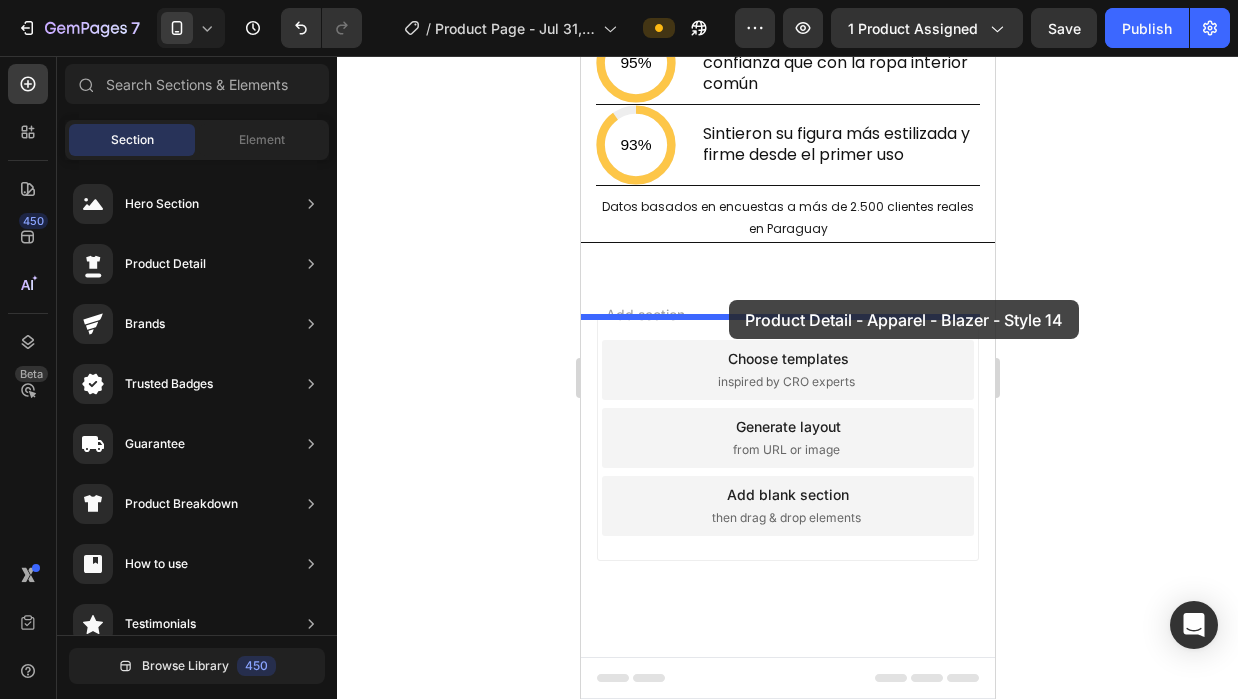 drag, startPoint x: 1101, startPoint y: 231, endPoint x: 728, endPoint y: 300, distance: 379.32834 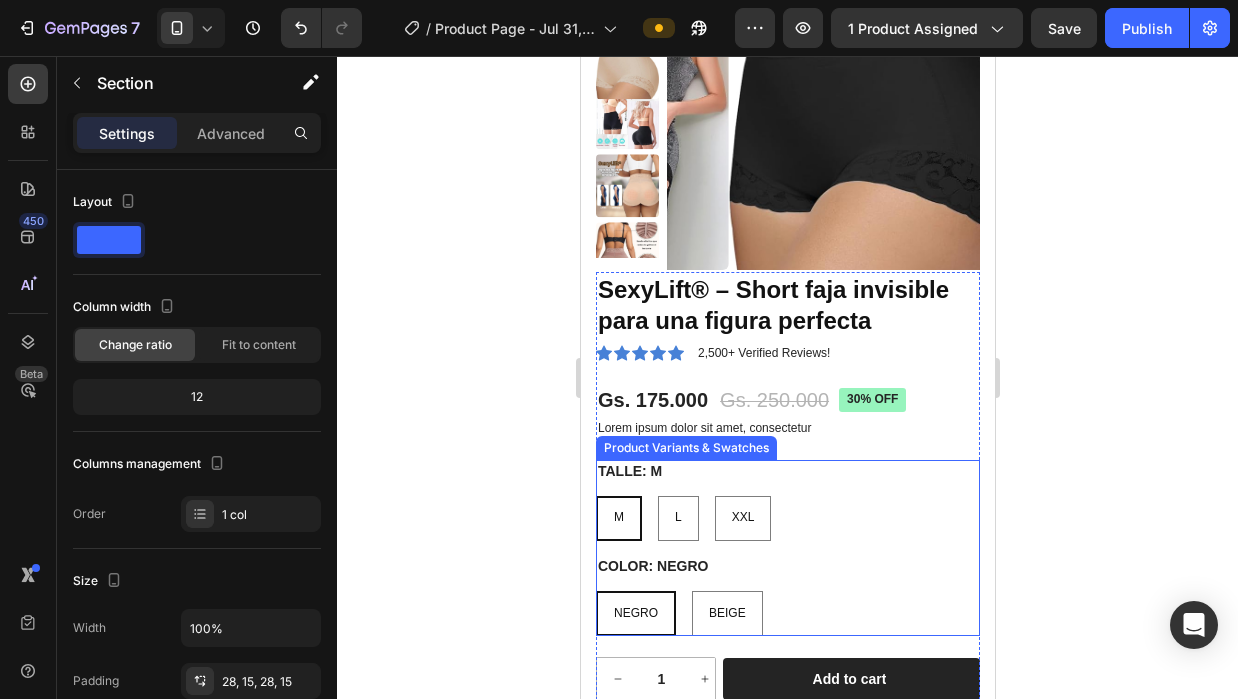 scroll, scrollTop: 5463, scrollLeft: 0, axis: vertical 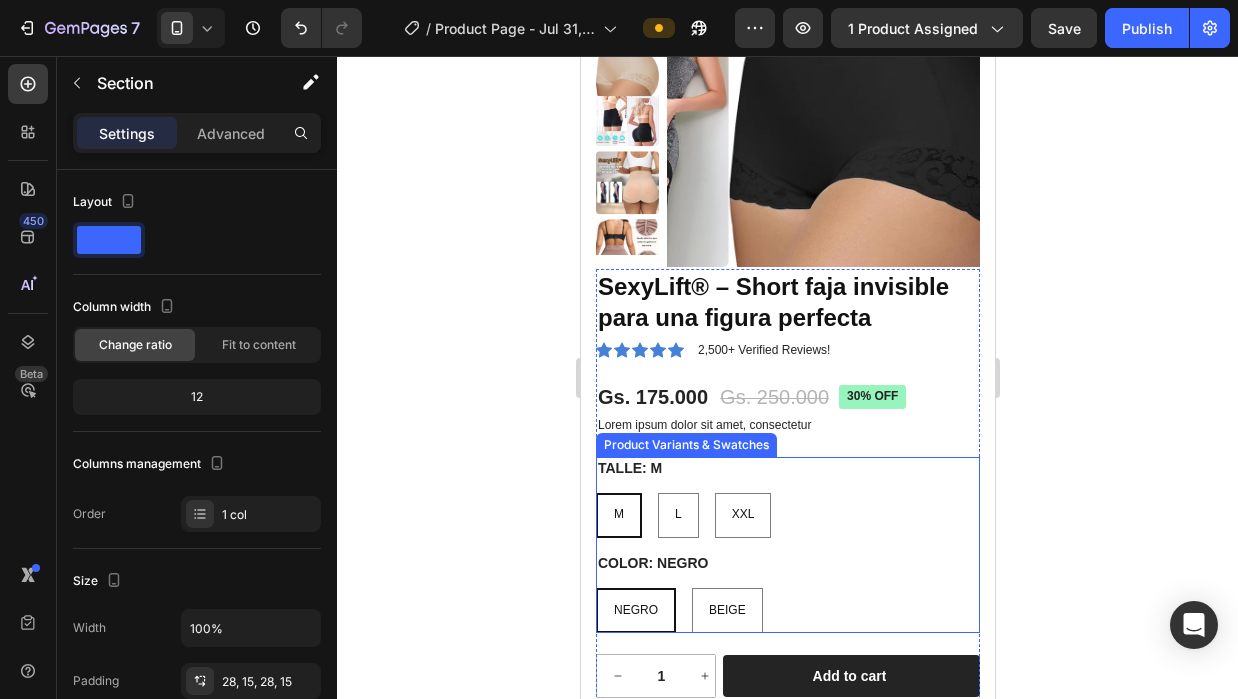 click on "M M     M L L     L XXL XXL     XXL" at bounding box center (787, 515) 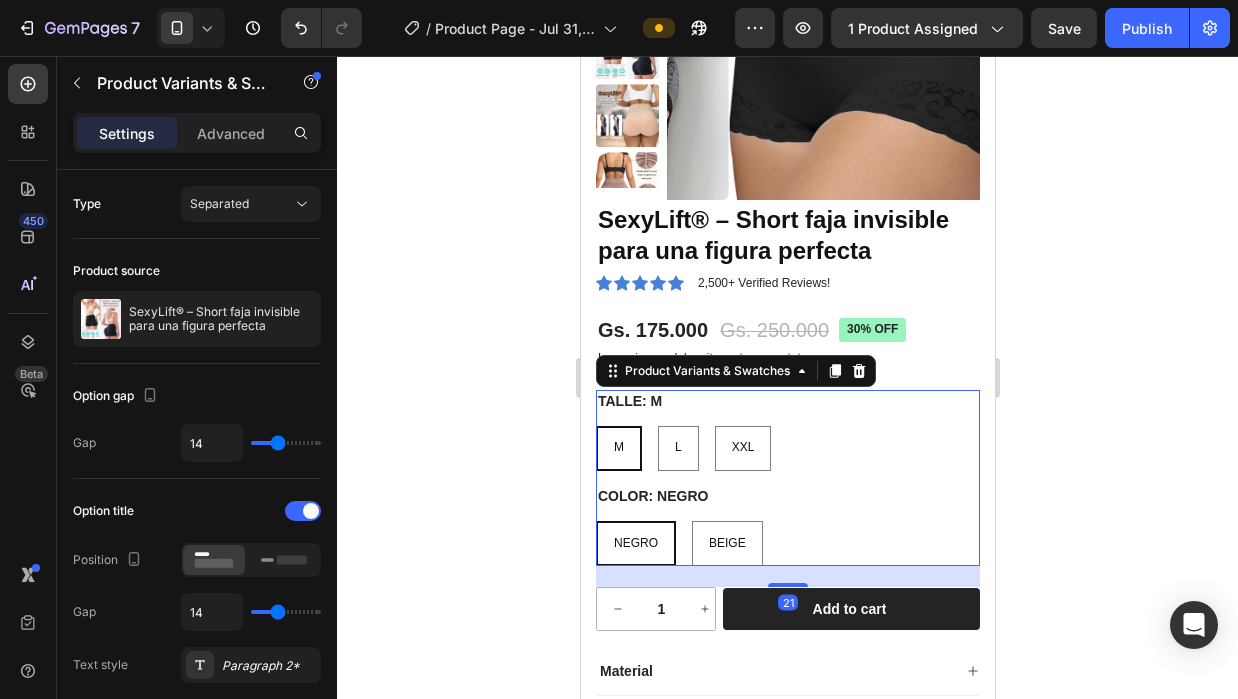 scroll, scrollTop: 5663, scrollLeft: 0, axis: vertical 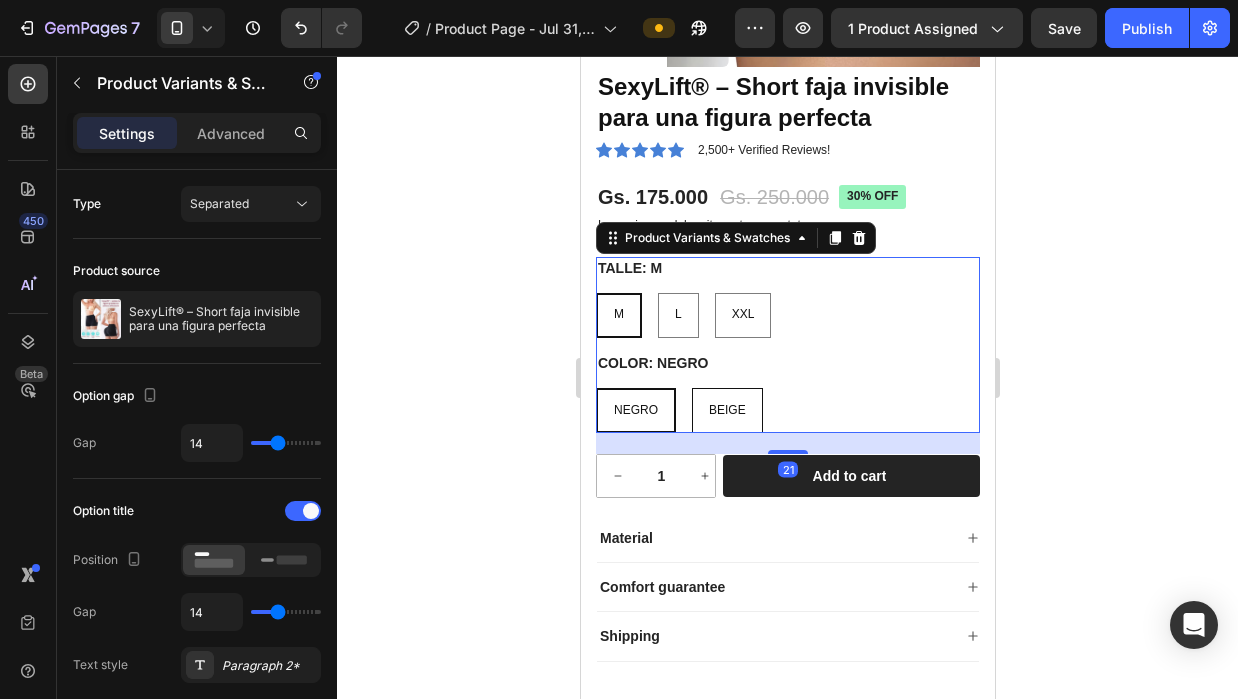 click on "BEIGE" at bounding box center (726, 411) 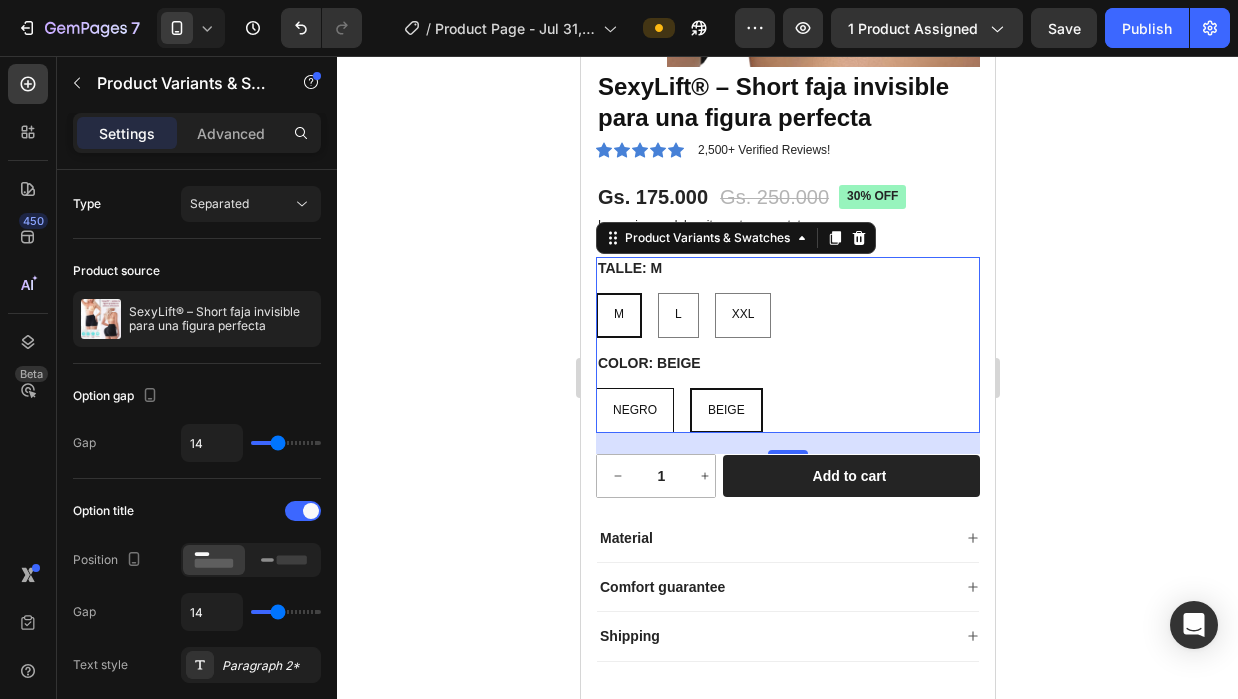 click on "NEGRO" at bounding box center [634, 410] 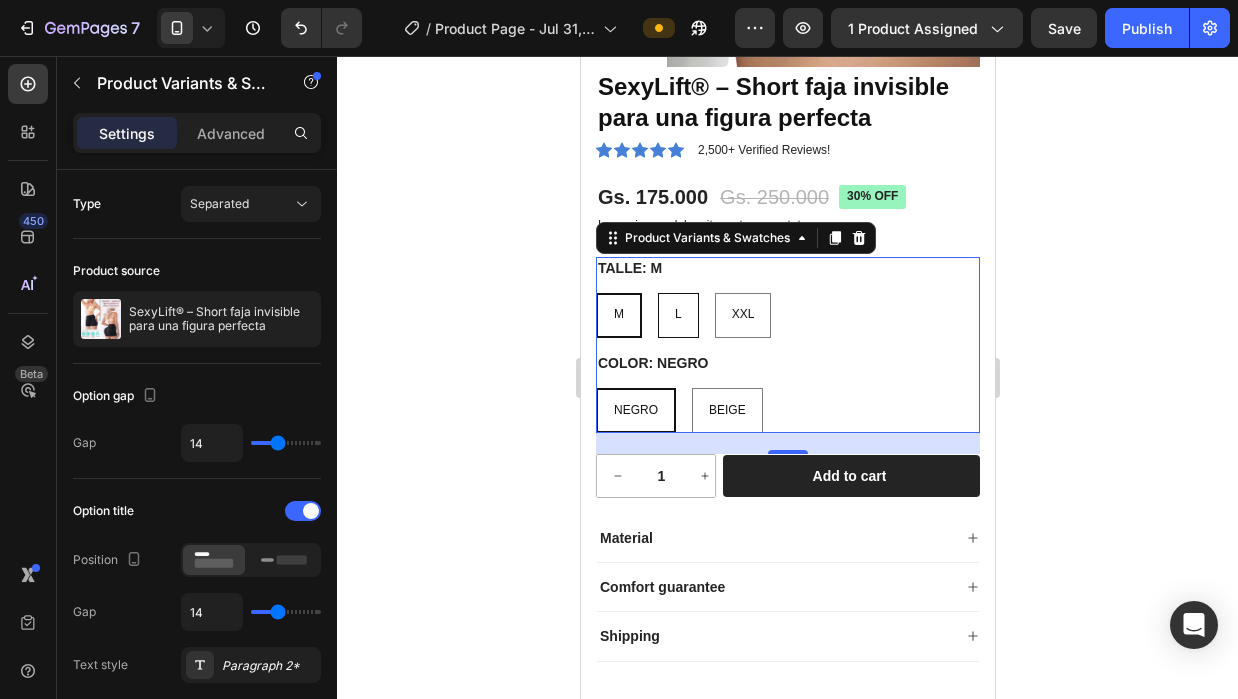 click on "L" at bounding box center [677, 315] 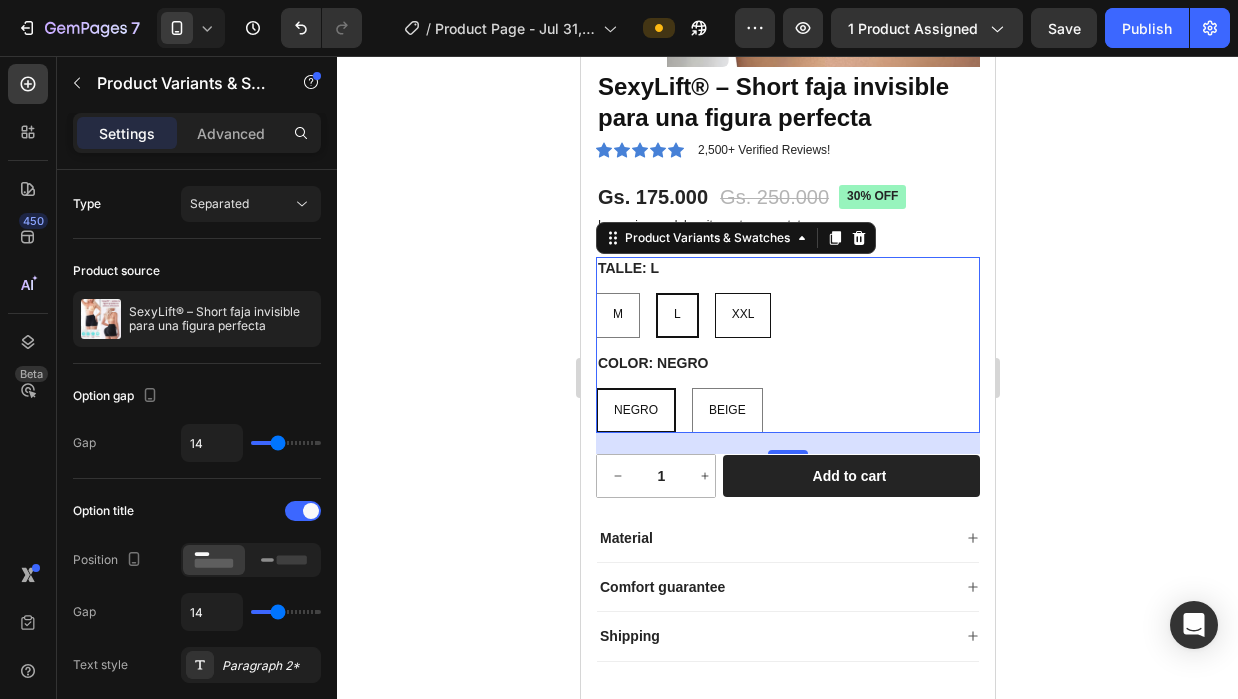 click on "XXL" at bounding box center [742, 315] 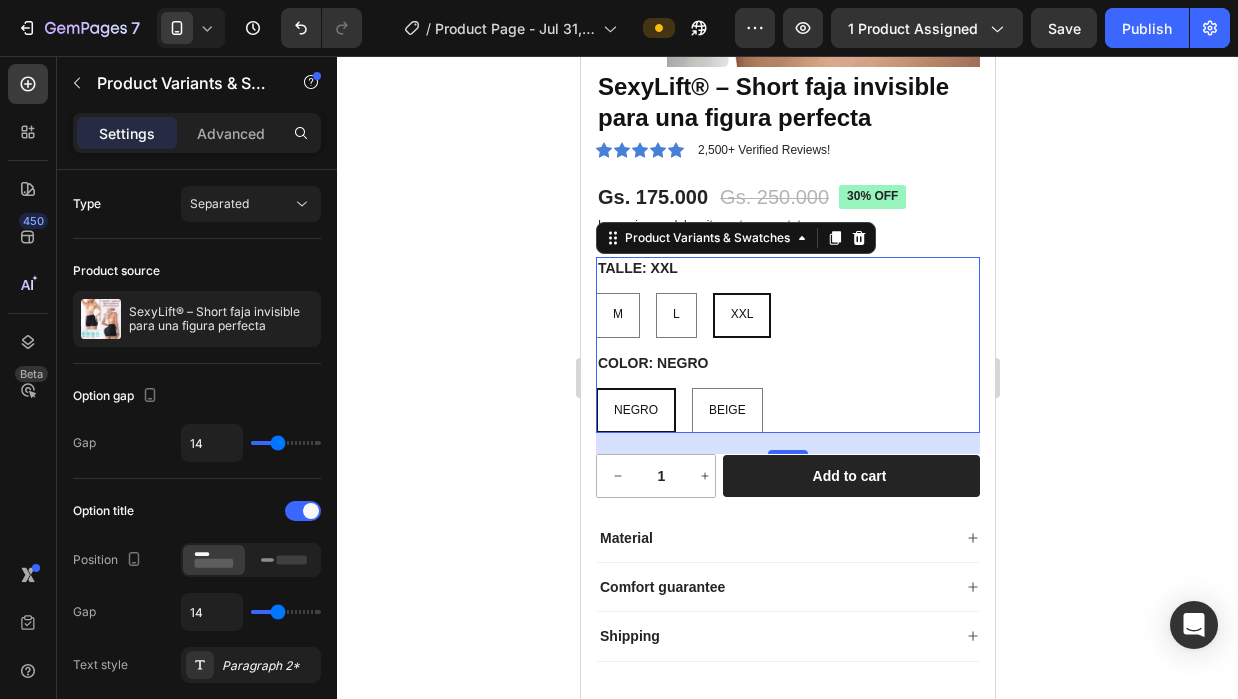 click on "NEGRO" at bounding box center (635, 410) 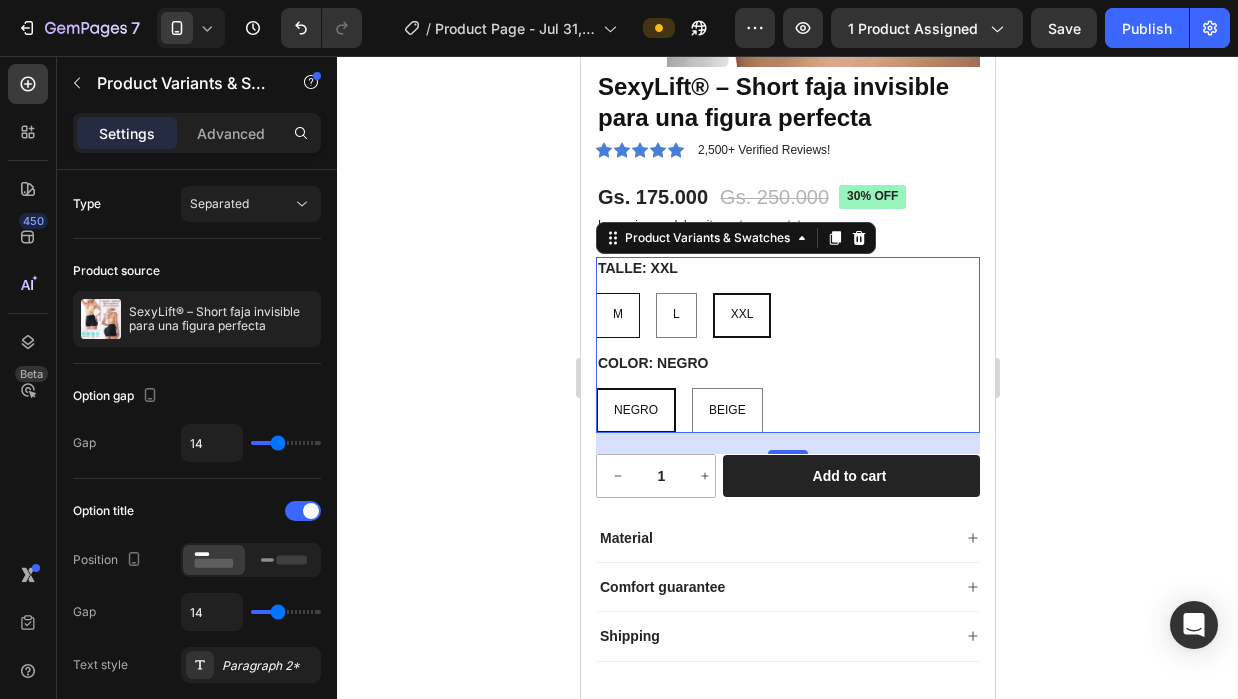 drag, startPoint x: 716, startPoint y: 397, endPoint x: 618, endPoint y: 323, distance: 122.80065 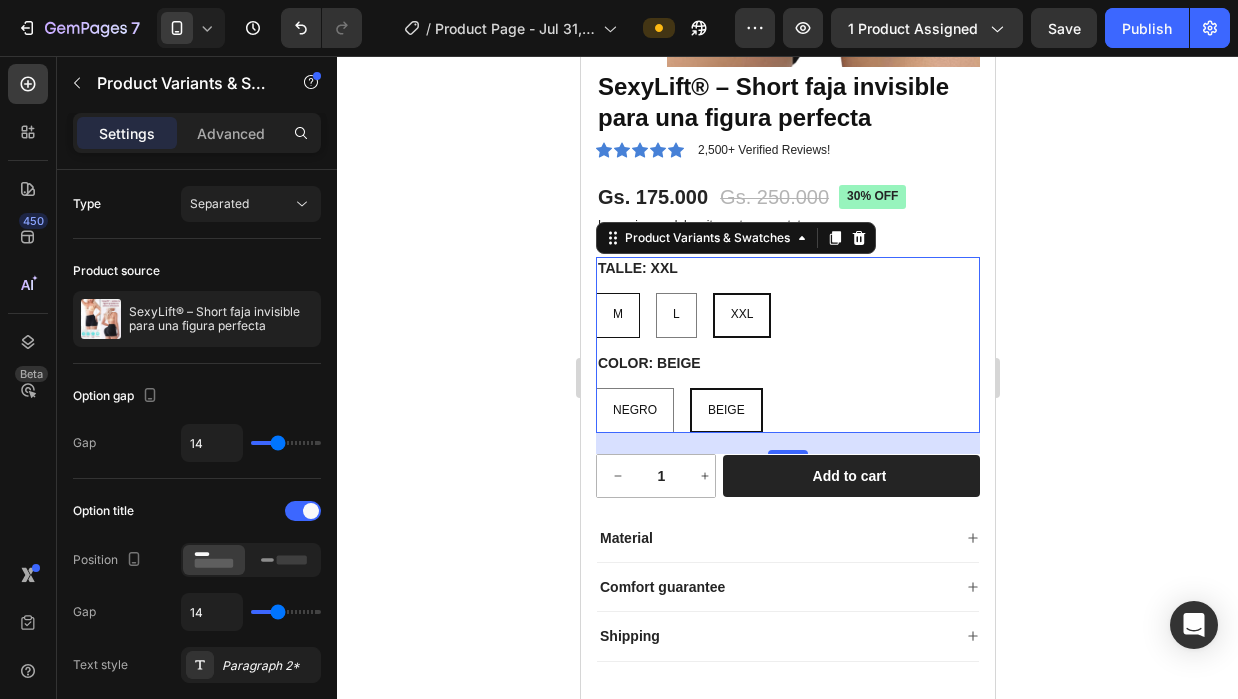 click on "M" at bounding box center (617, 314) 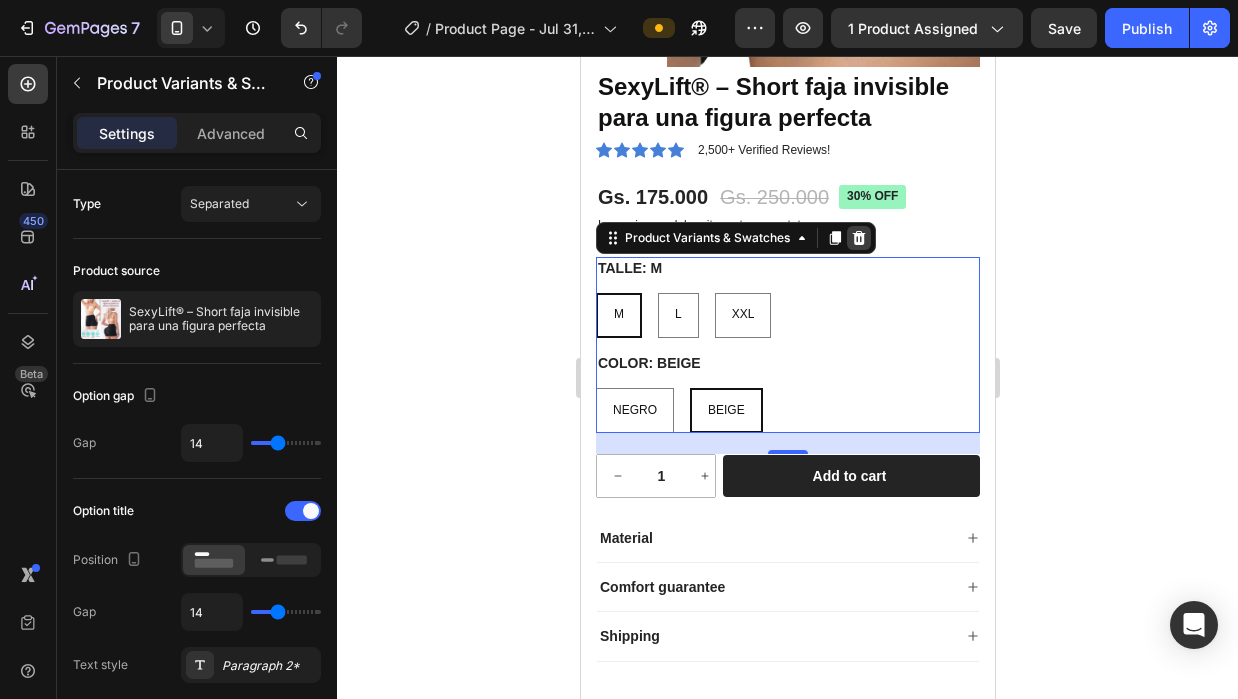 click at bounding box center (858, 238) 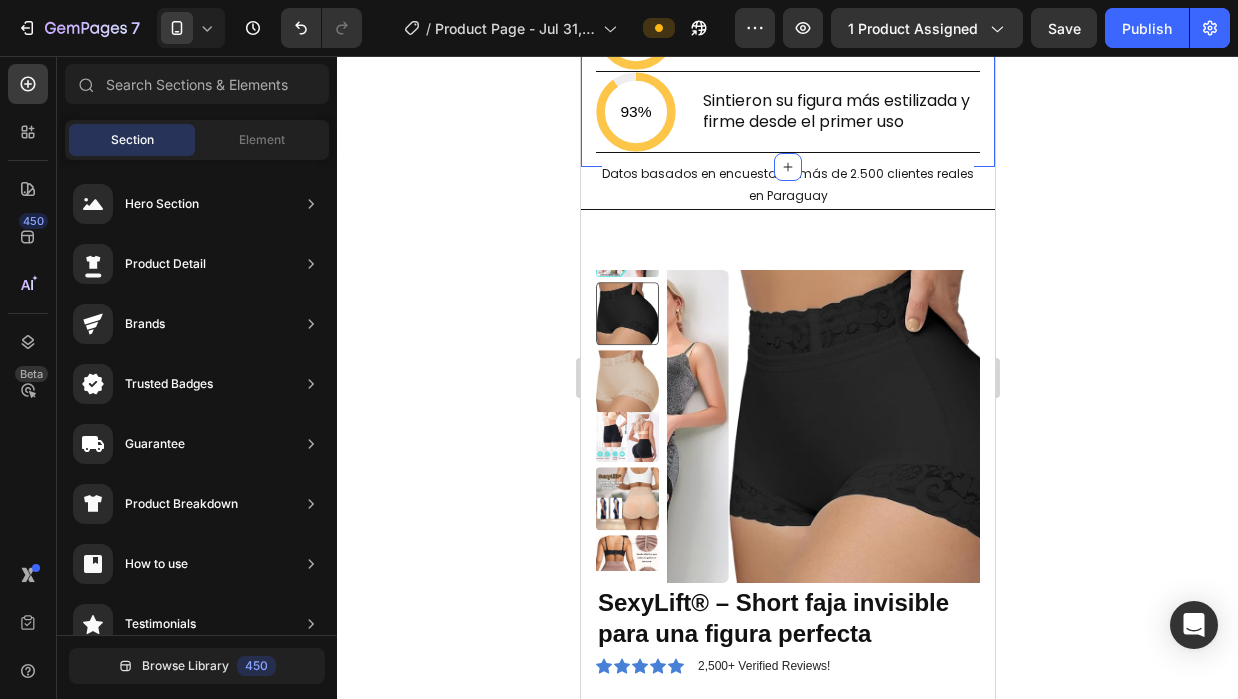 scroll, scrollTop: 5100, scrollLeft: 0, axis: vertical 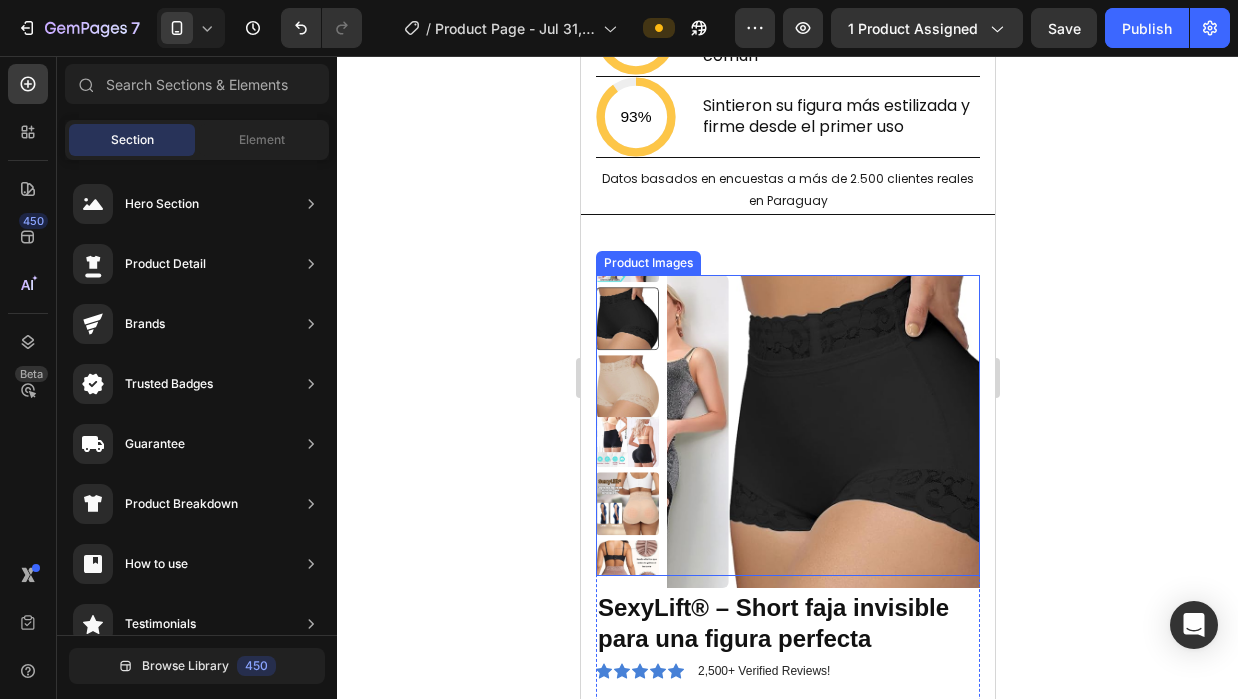 click at bounding box center (884, 431) 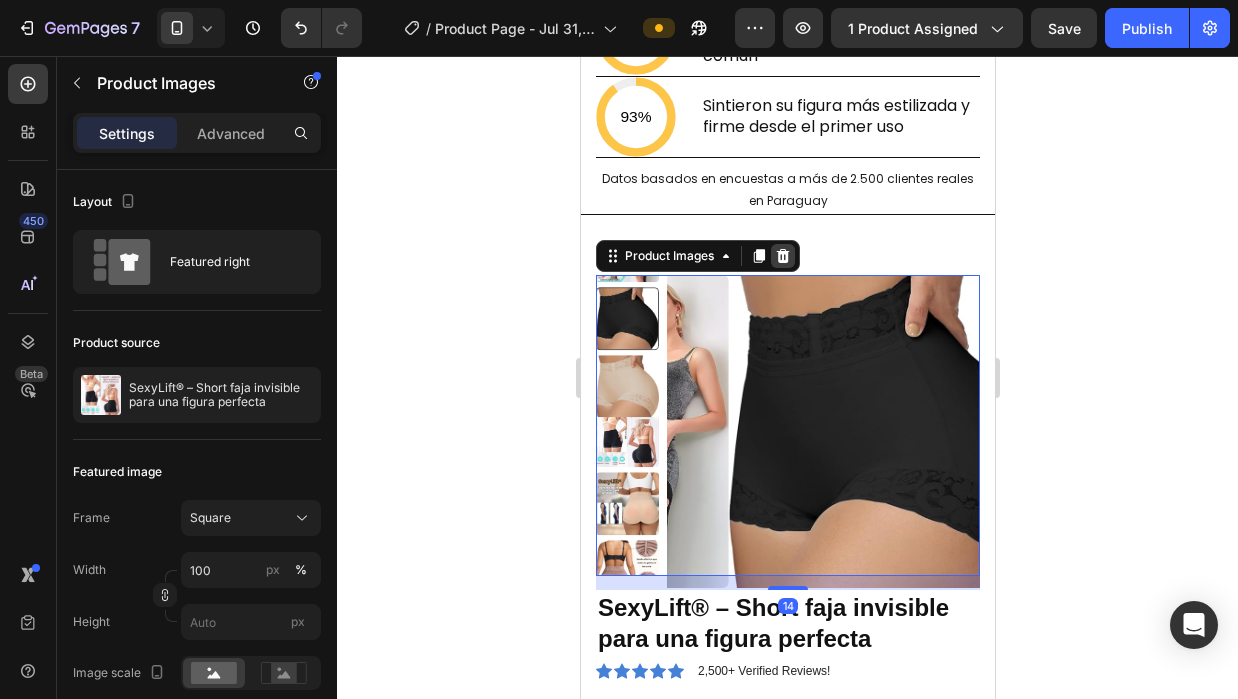 click 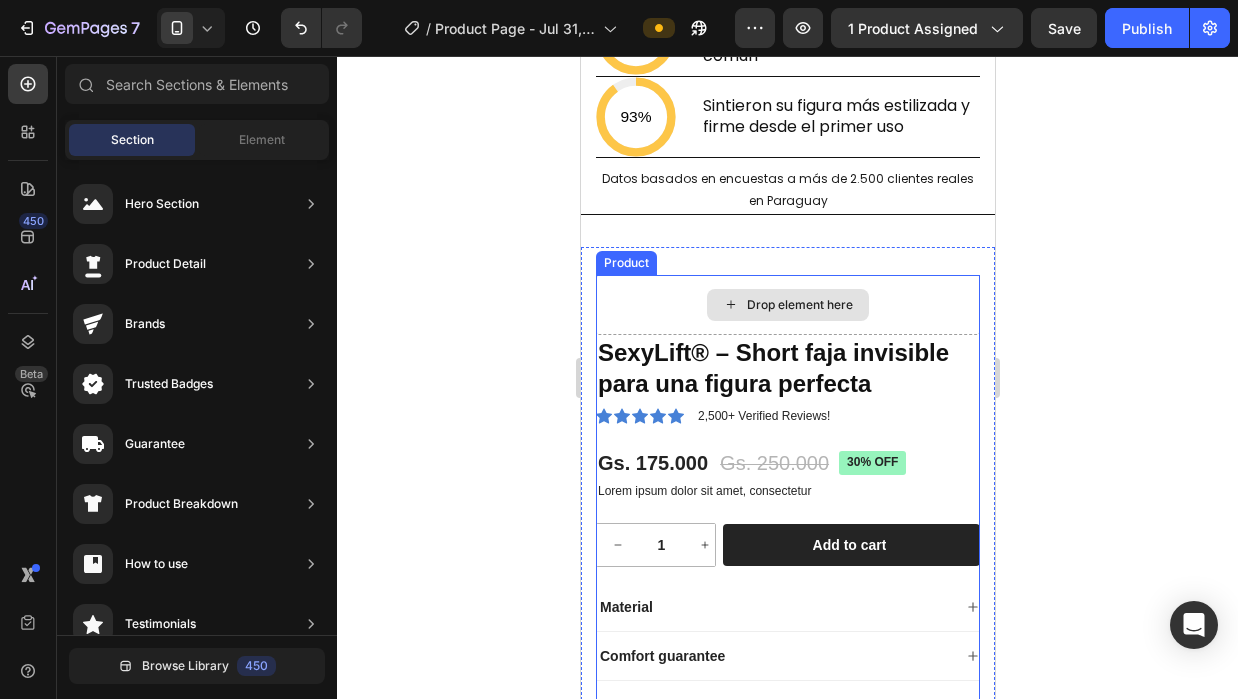 click on "Drop element here" at bounding box center (787, 305) 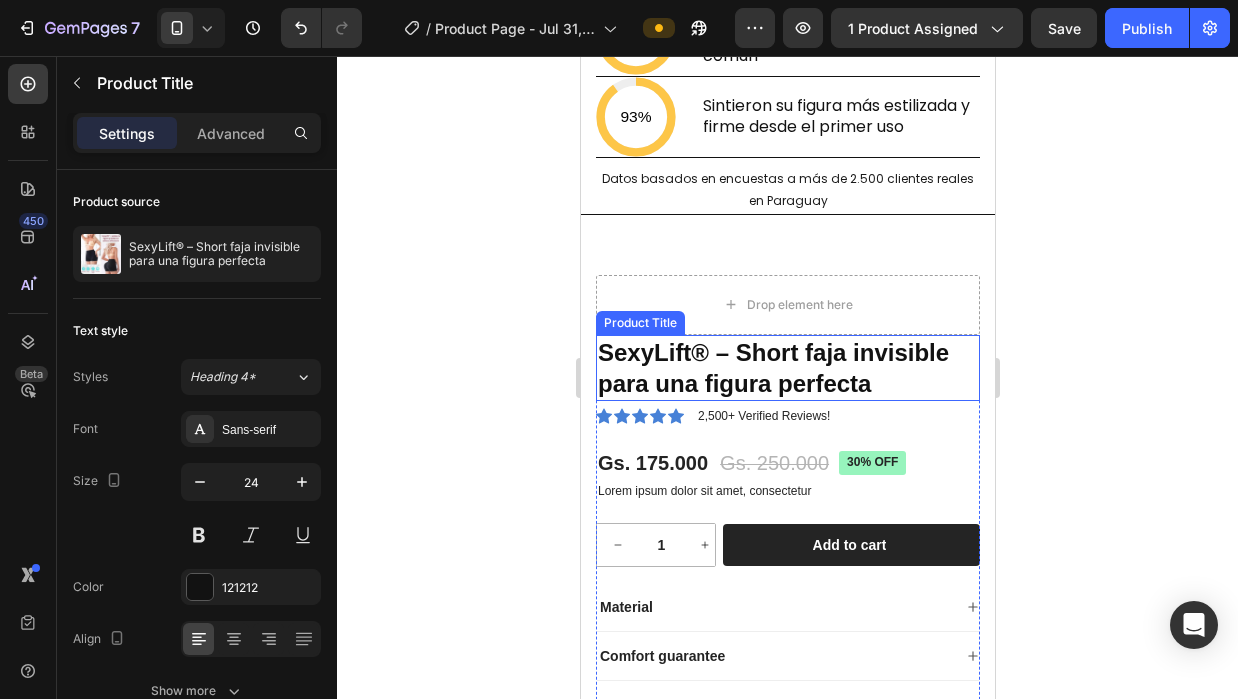 click on "SexyLift® – Short faja invisible para una figura perfecta" at bounding box center (787, 368) 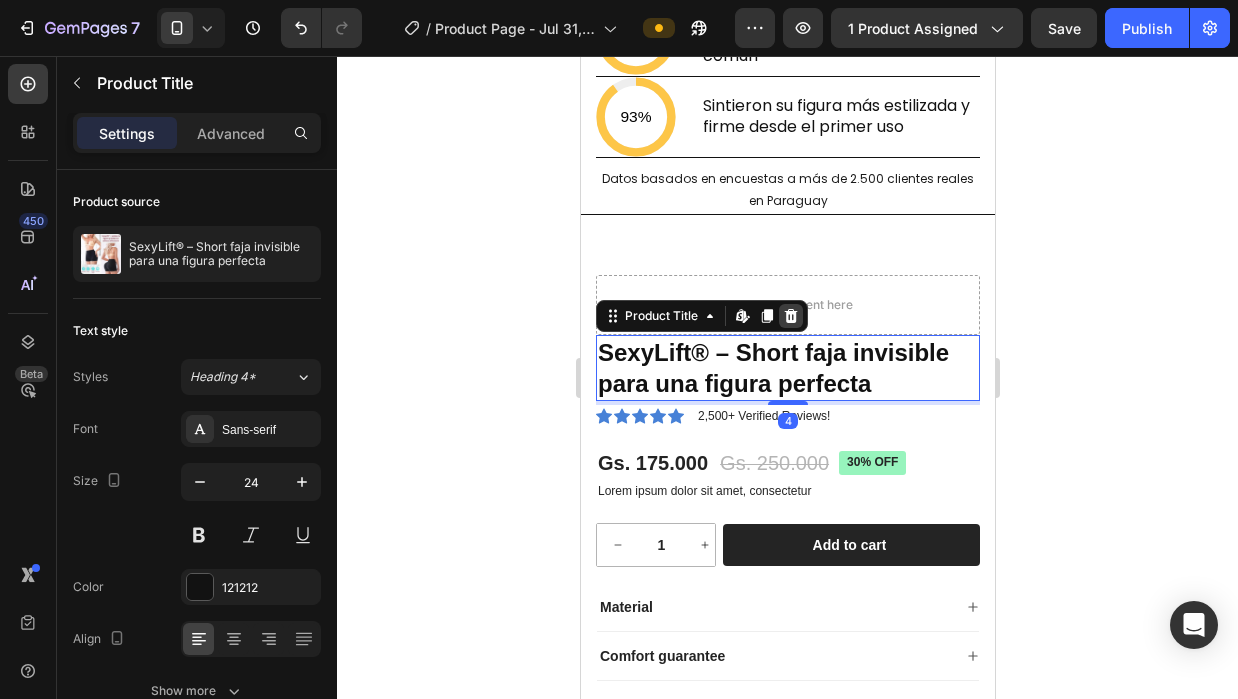 click 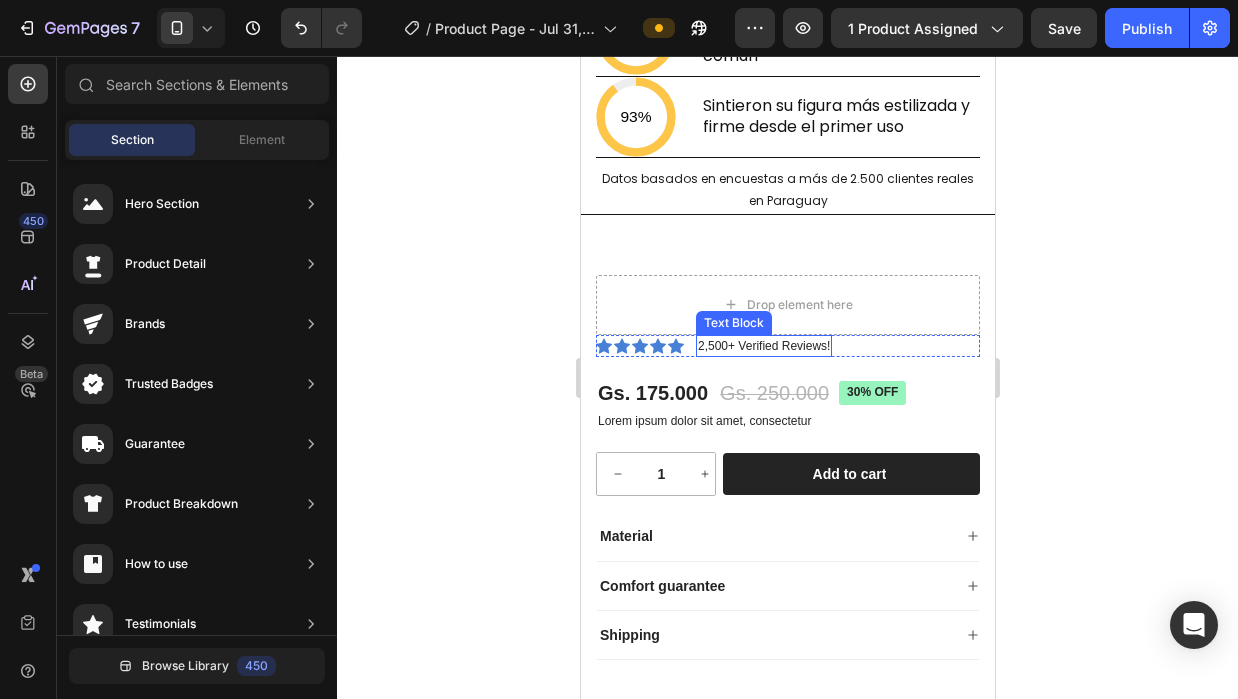 click on "2,500+ Verified Reviews!" at bounding box center (763, 346) 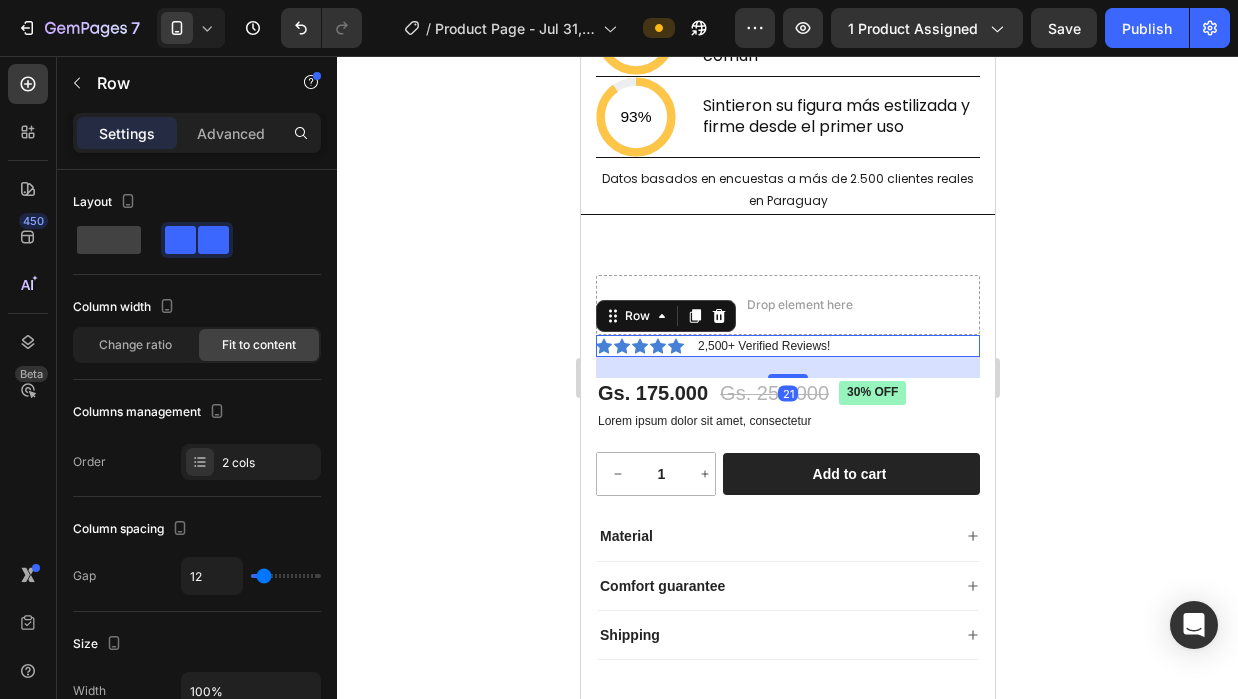 click on "Icon Icon Icon Icon Icon Icon List 2,500+ Verified Reviews! Text Block Row   21" at bounding box center [787, 346] 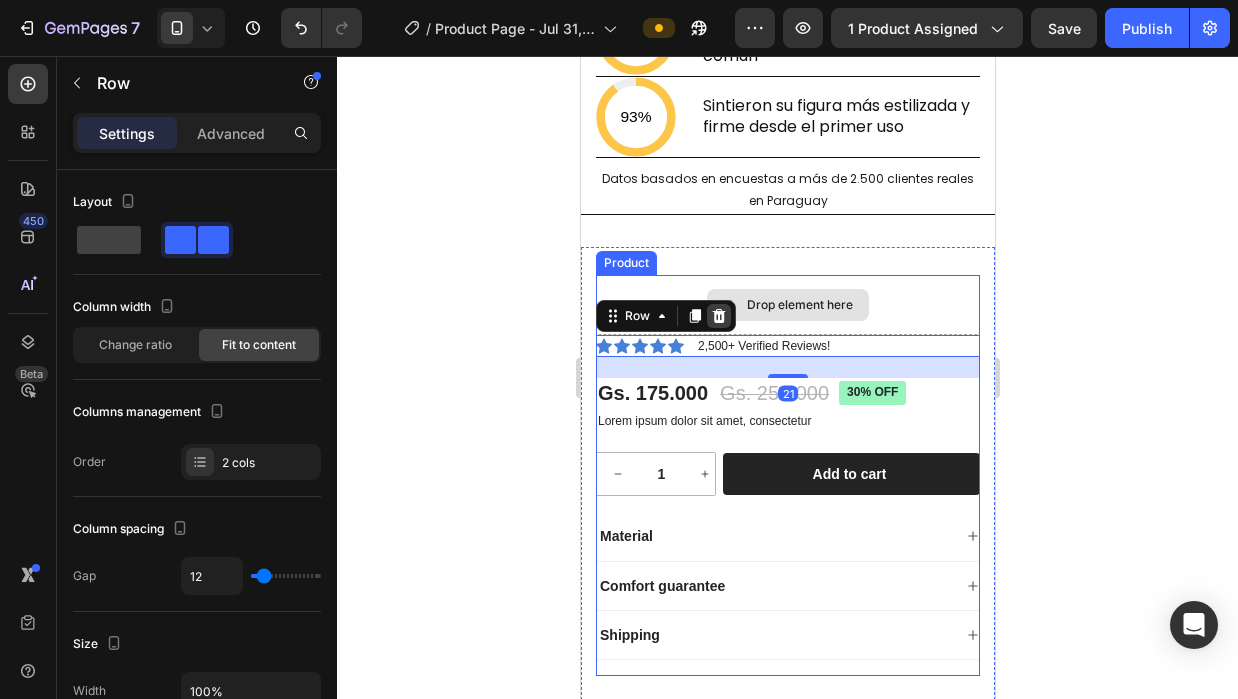 click on "Row" at bounding box center (665, 316) 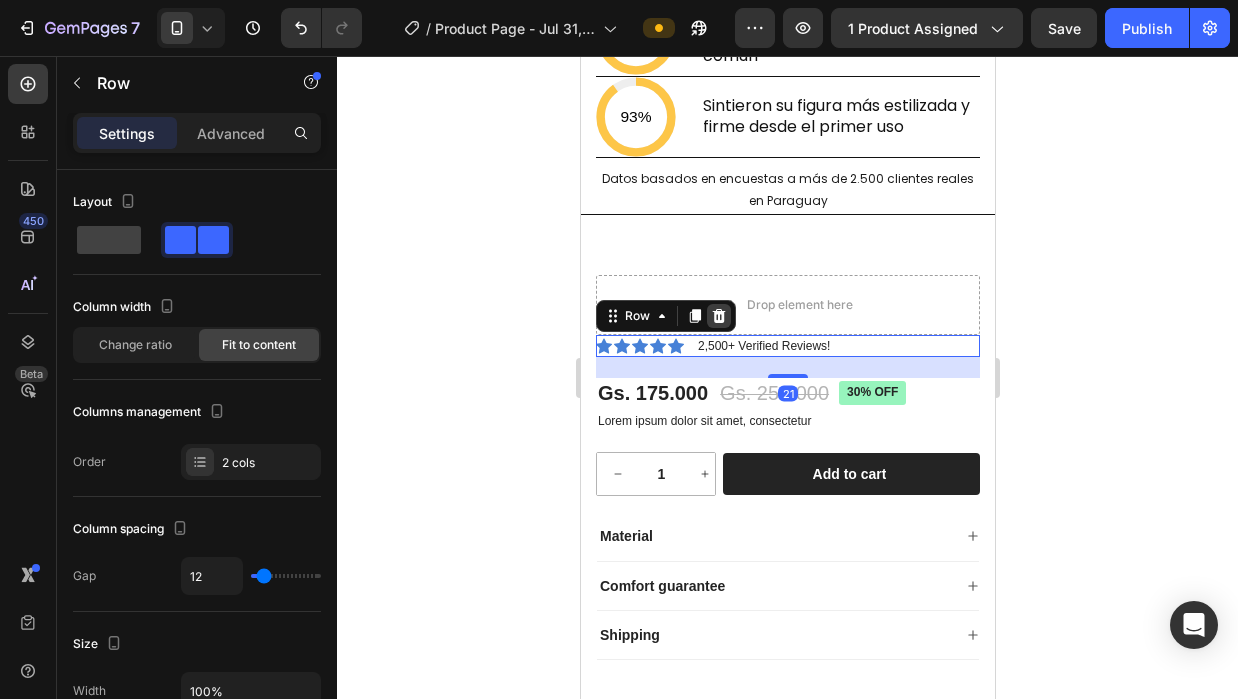 click 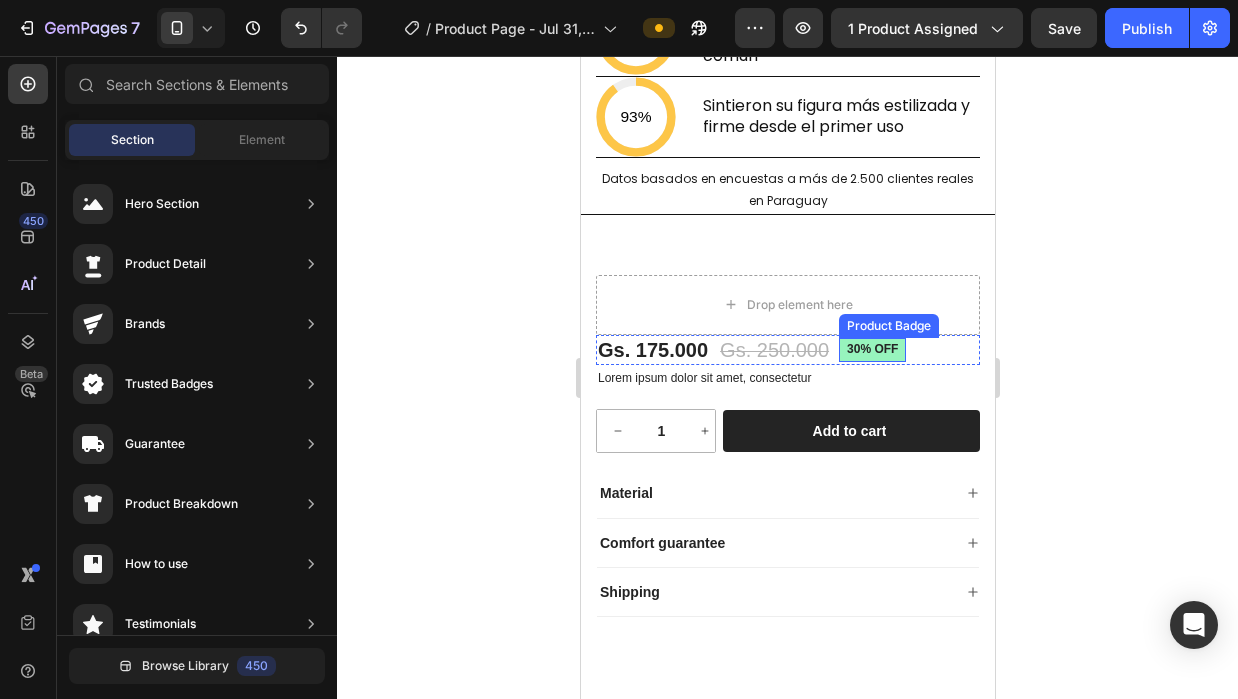 click on "Gs. 175.000 Product Price Product Price Gs. 250.000 Product Price Product Price 30% off Product Badge Row" at bounding box center [787, 350] 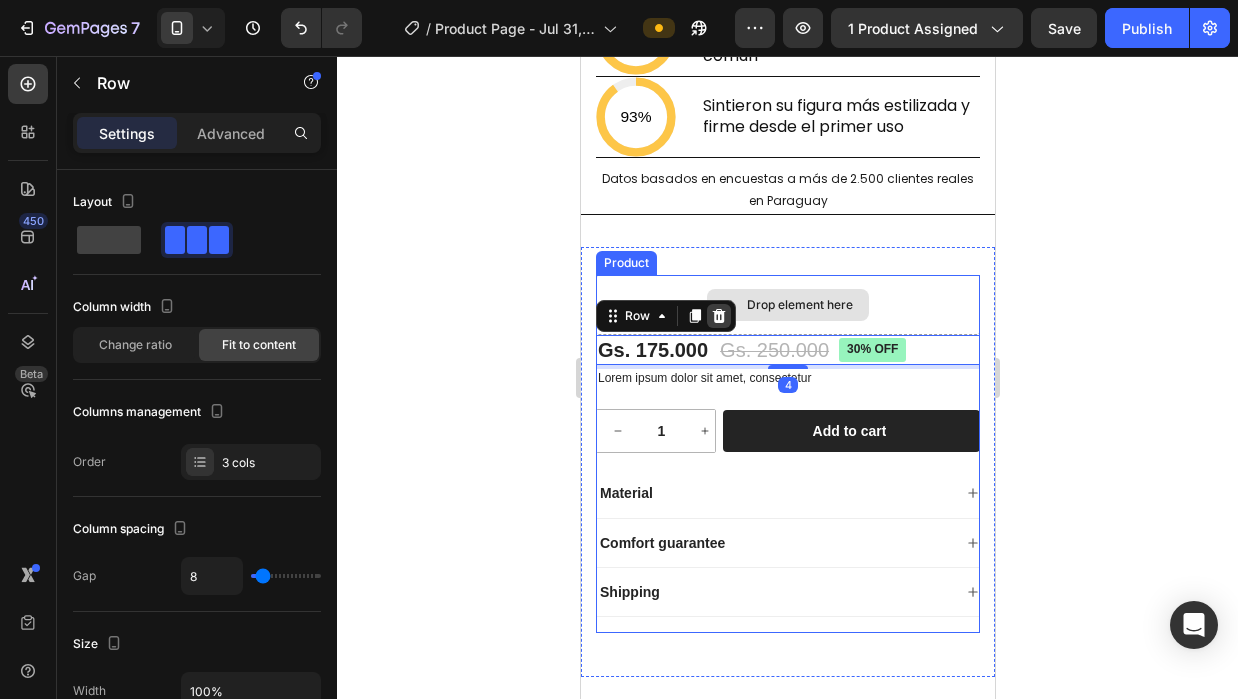 click at bounding box center [718, 316] 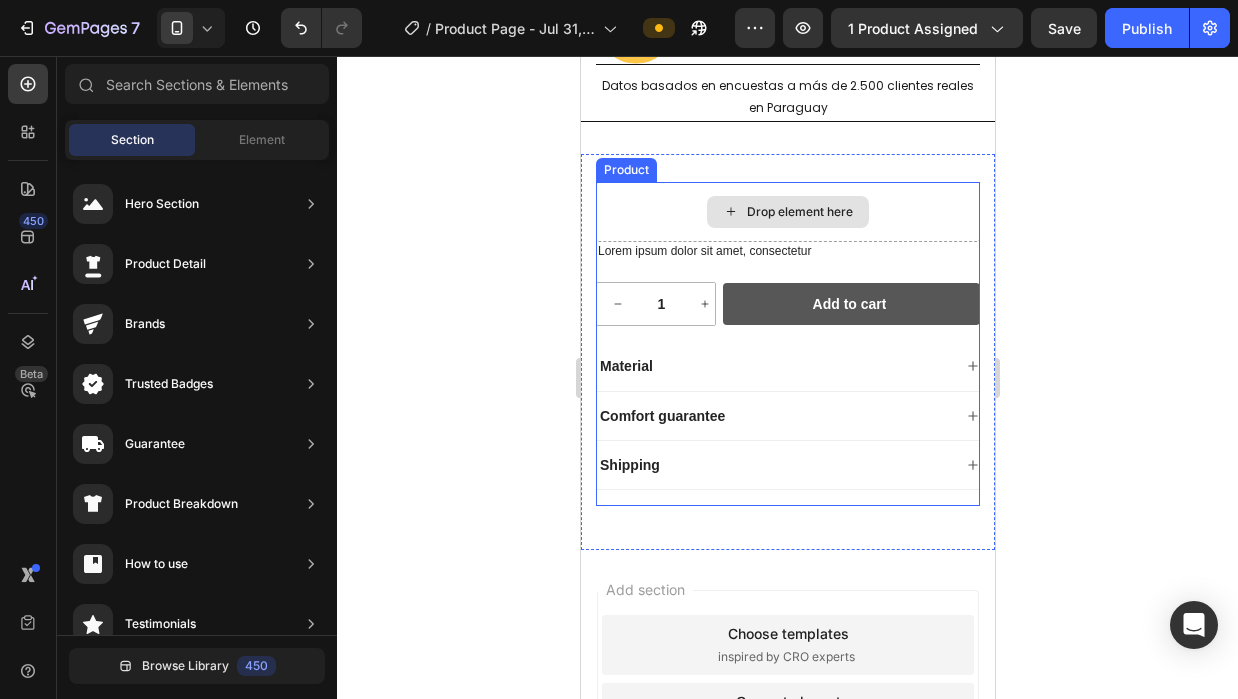scroll, scrollTop: 5200, scrollLeft: 0, axis: vertical 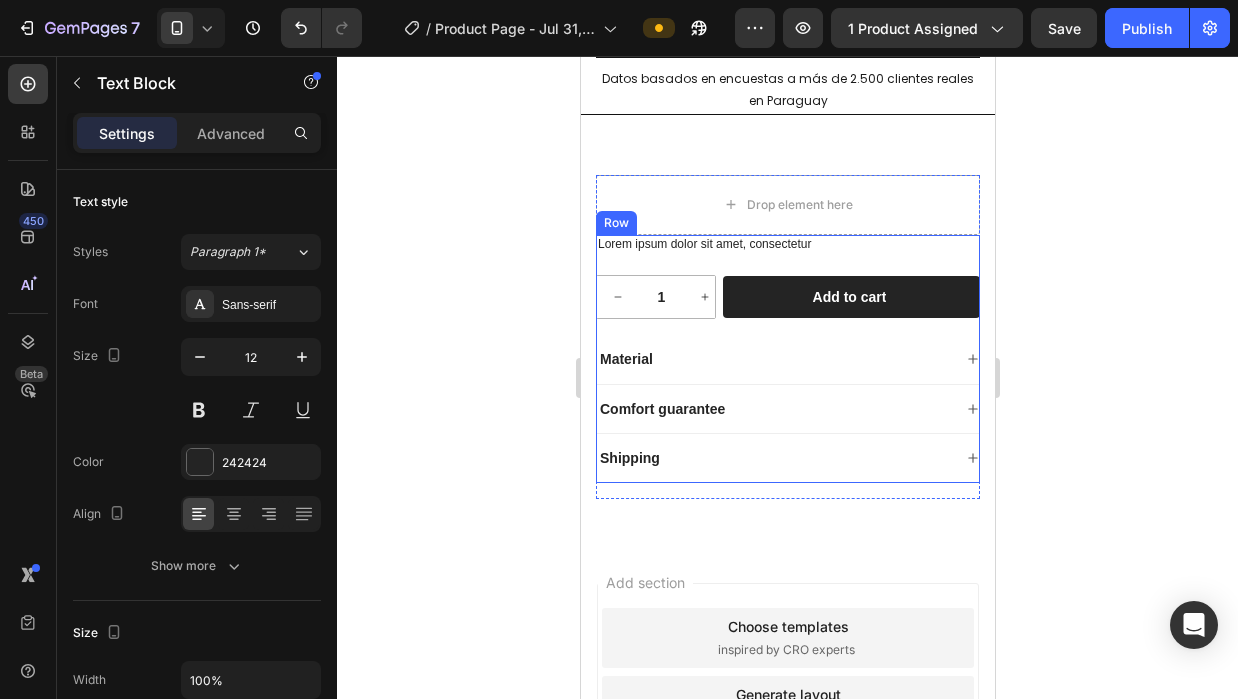 click on "Lorem ipsum dolor sit amet, consectetur" at bounding box center [787, 245] 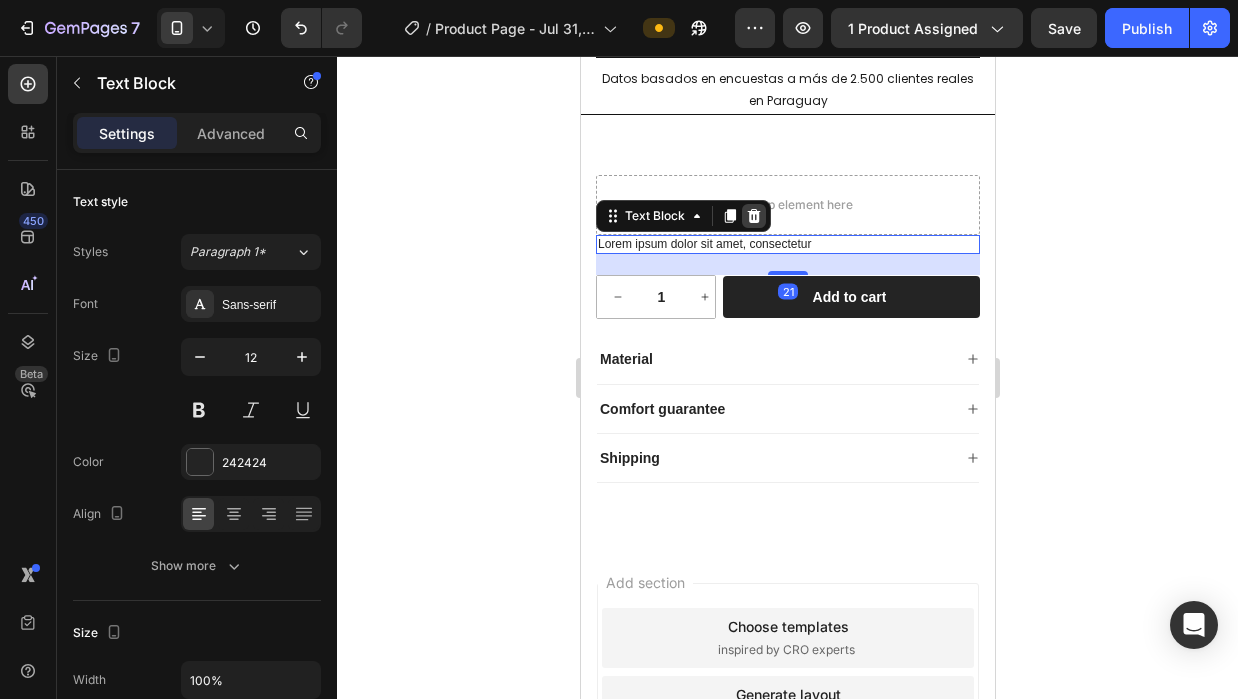 click 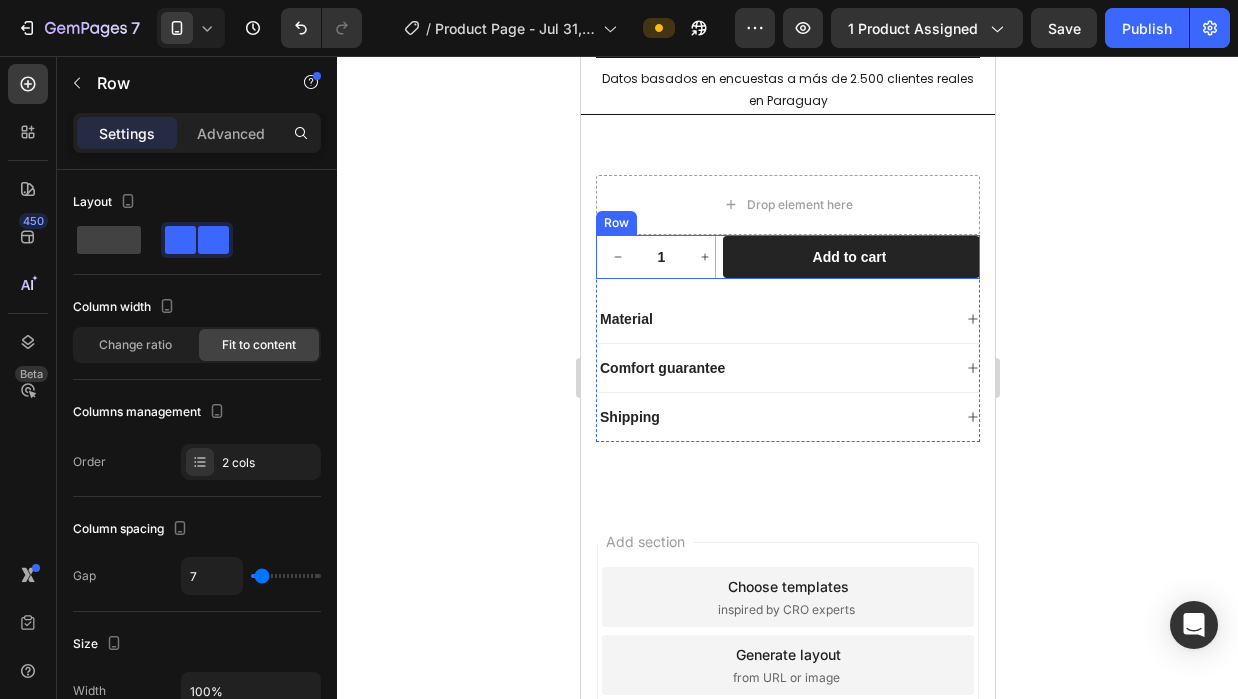 click on "1
Product Quantity Row Add to cart Add to Cart Row" at bounding box center (787, 257) 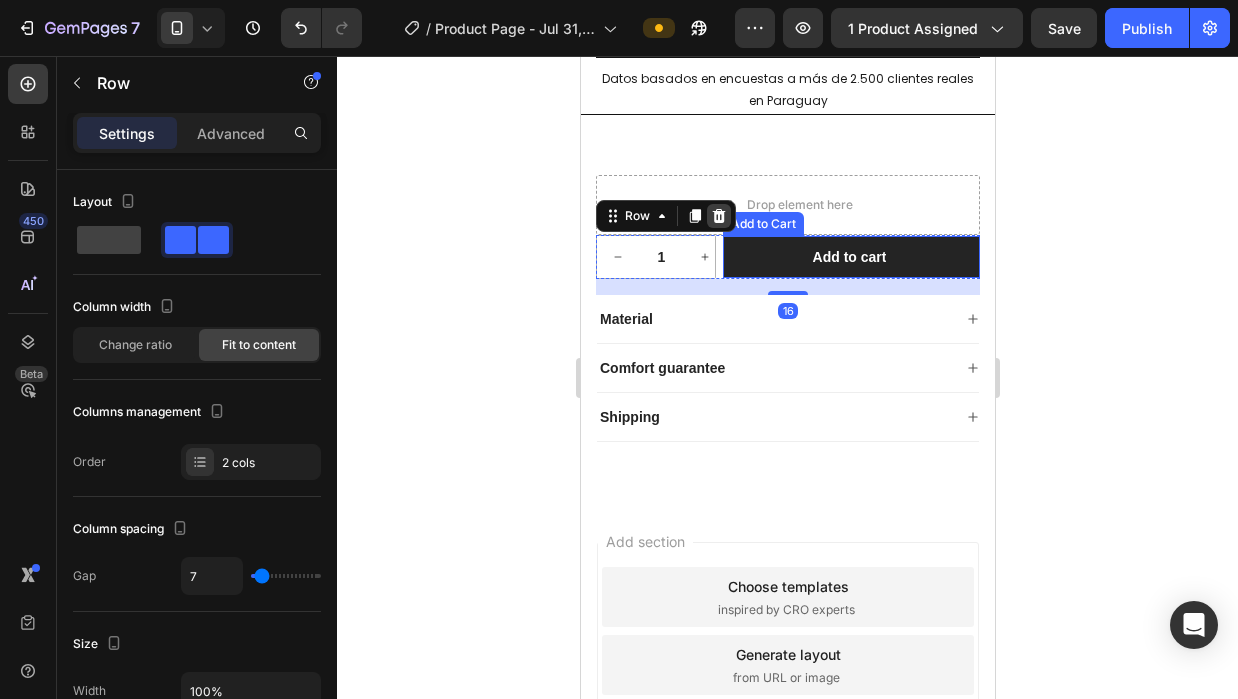 click 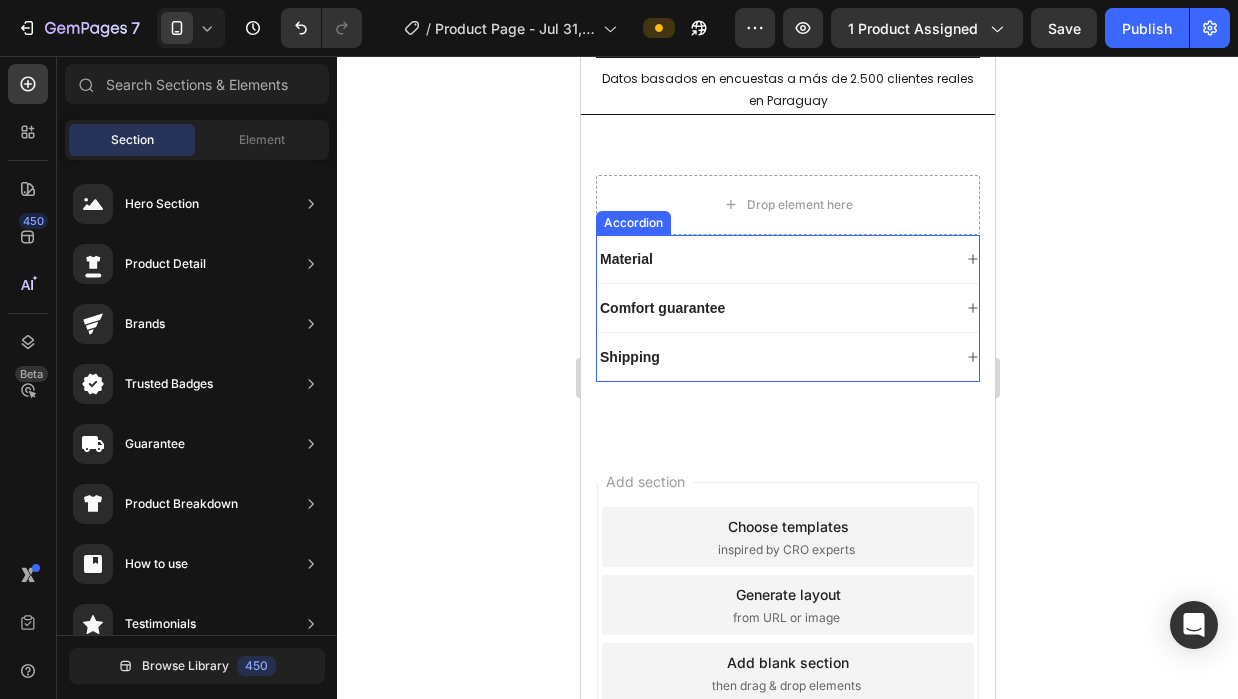 click on "Material" at bounding box center (773, 259) 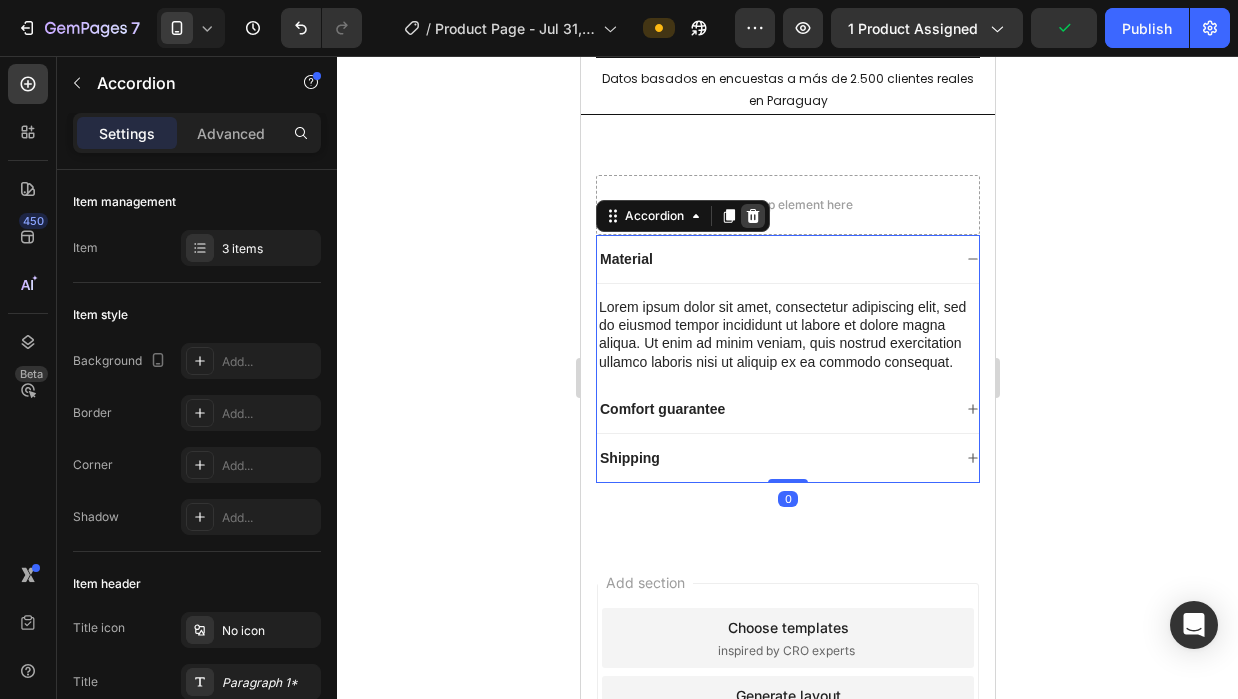 click 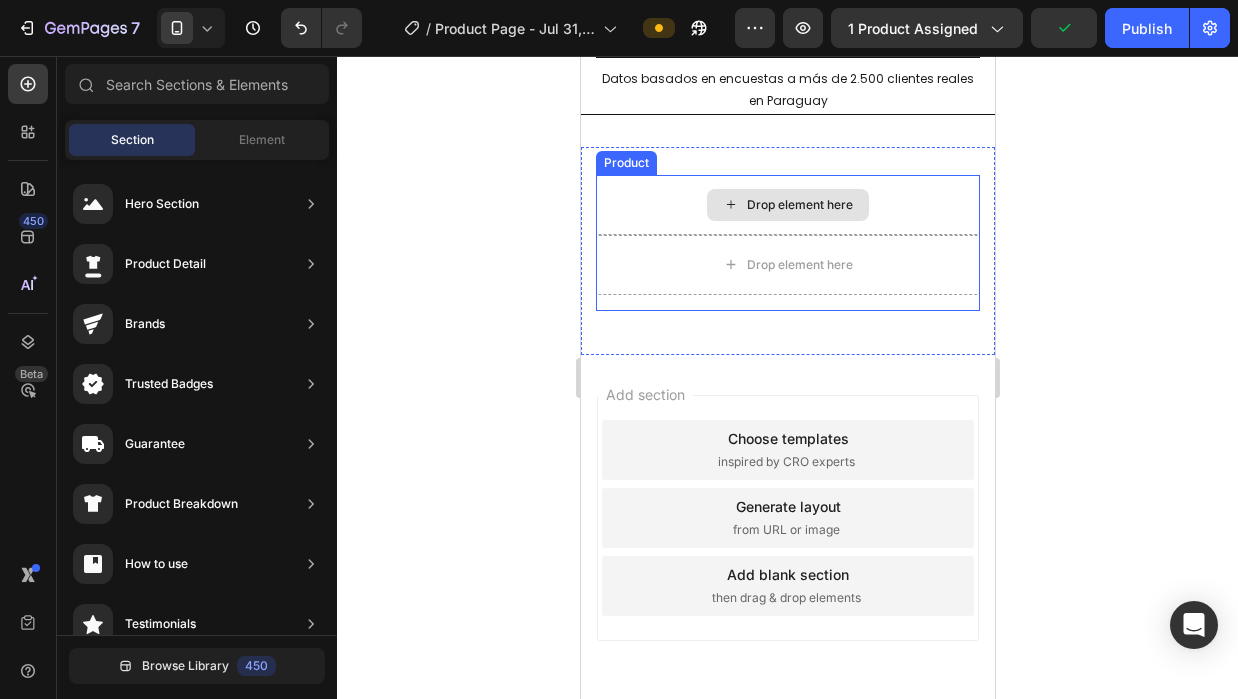 click on "Drop element here" at bounding box center (787, 205) 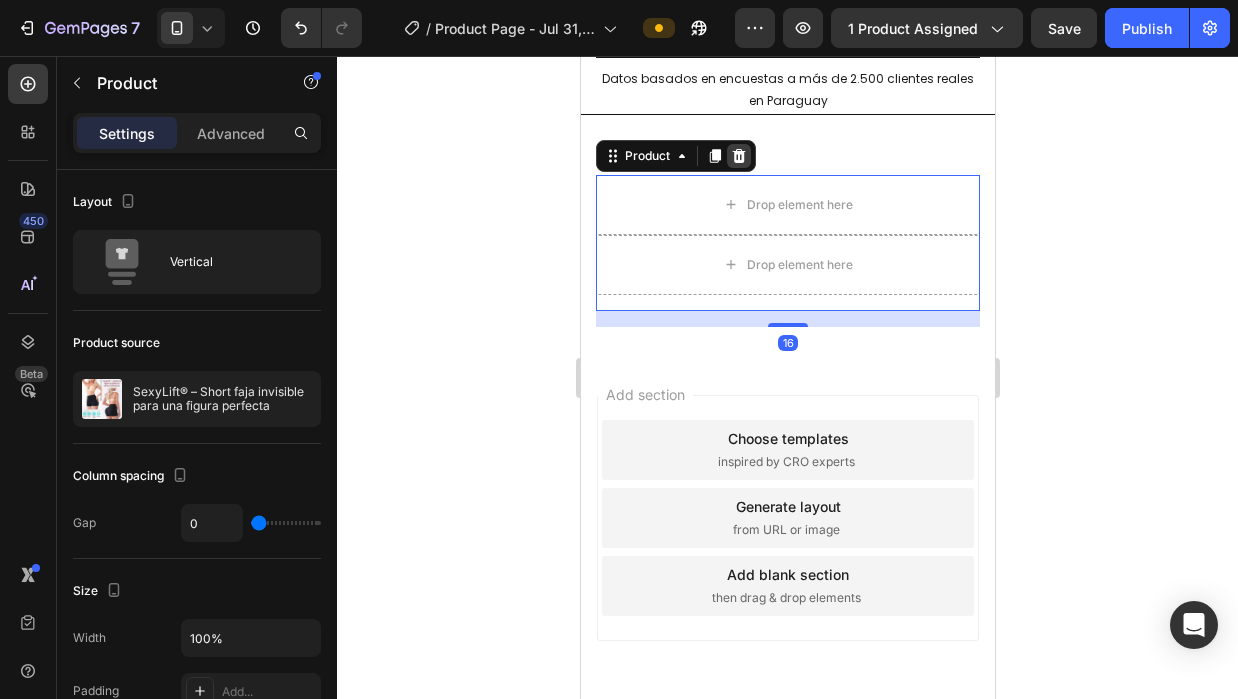 click 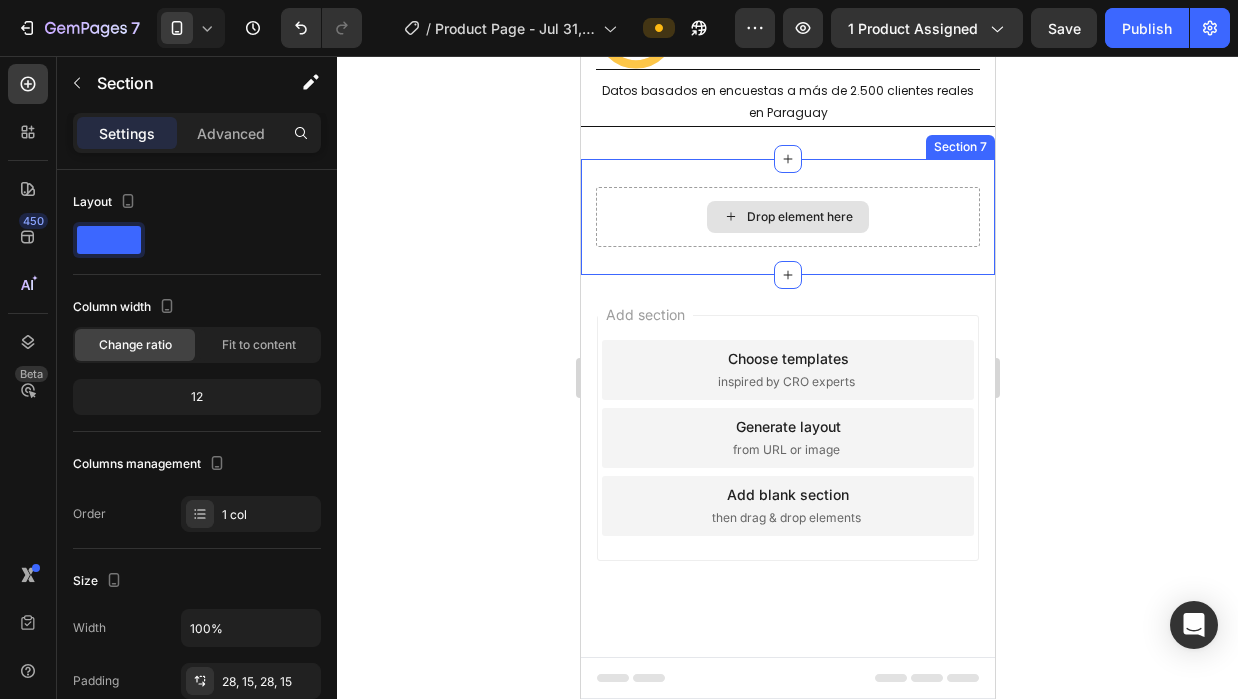 click on "Drop element here" at bounding box center (787, 217) 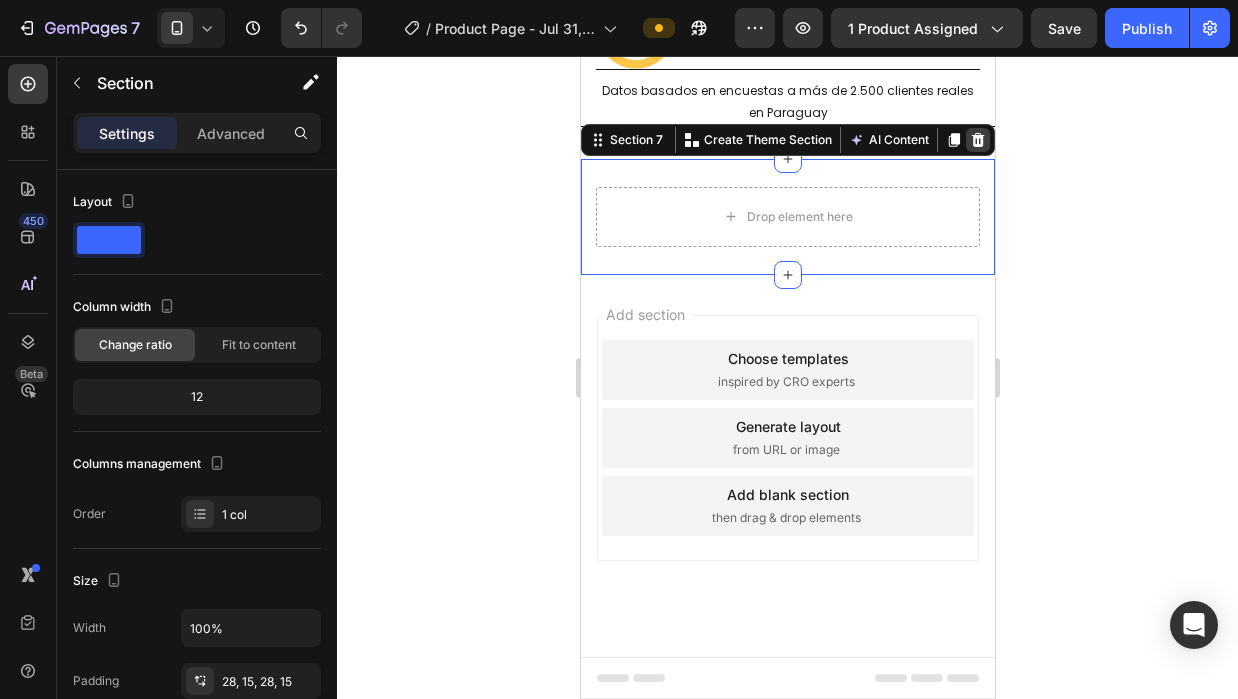 click on "Section 7   You can create reusable sections Create Theme Section AI Content Write with GemAI What would you like to describe here? Tone and Voice Persuasive Product SexyLift® – Short faja invisible para una figura perfecta Show more Generate" at bounding box center [787, 140] 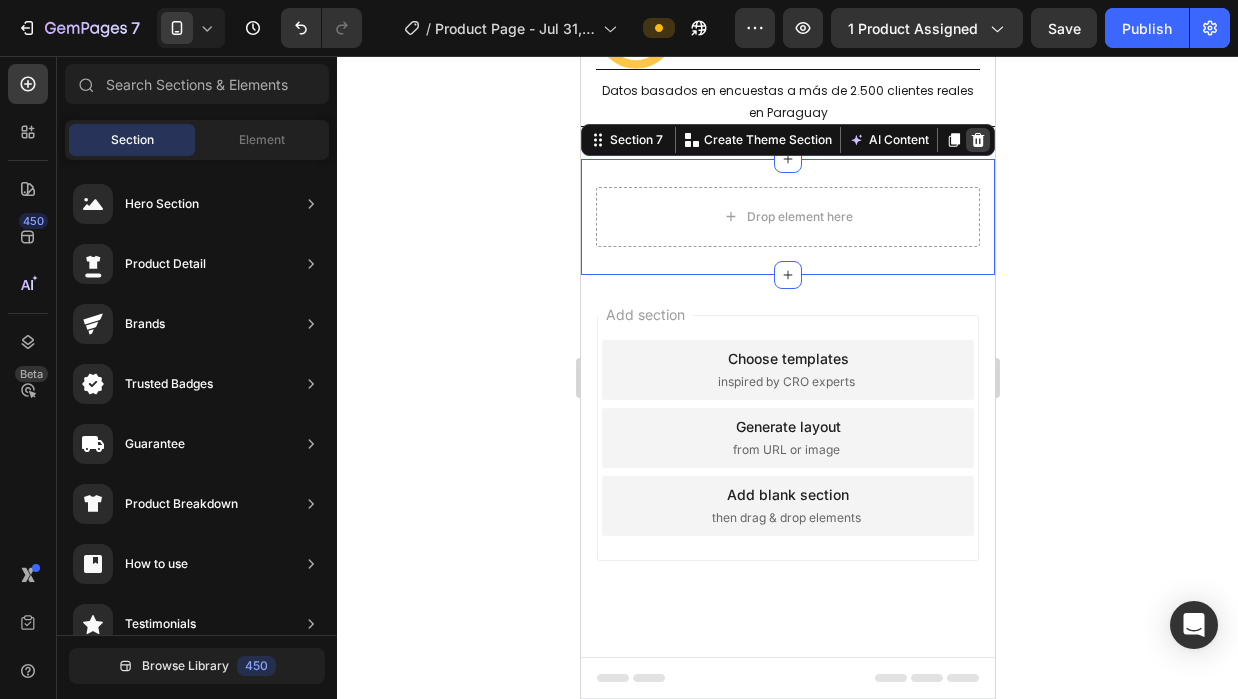 scroll, scrollTop: 5114, scrollLeft: 0, axis: vertical 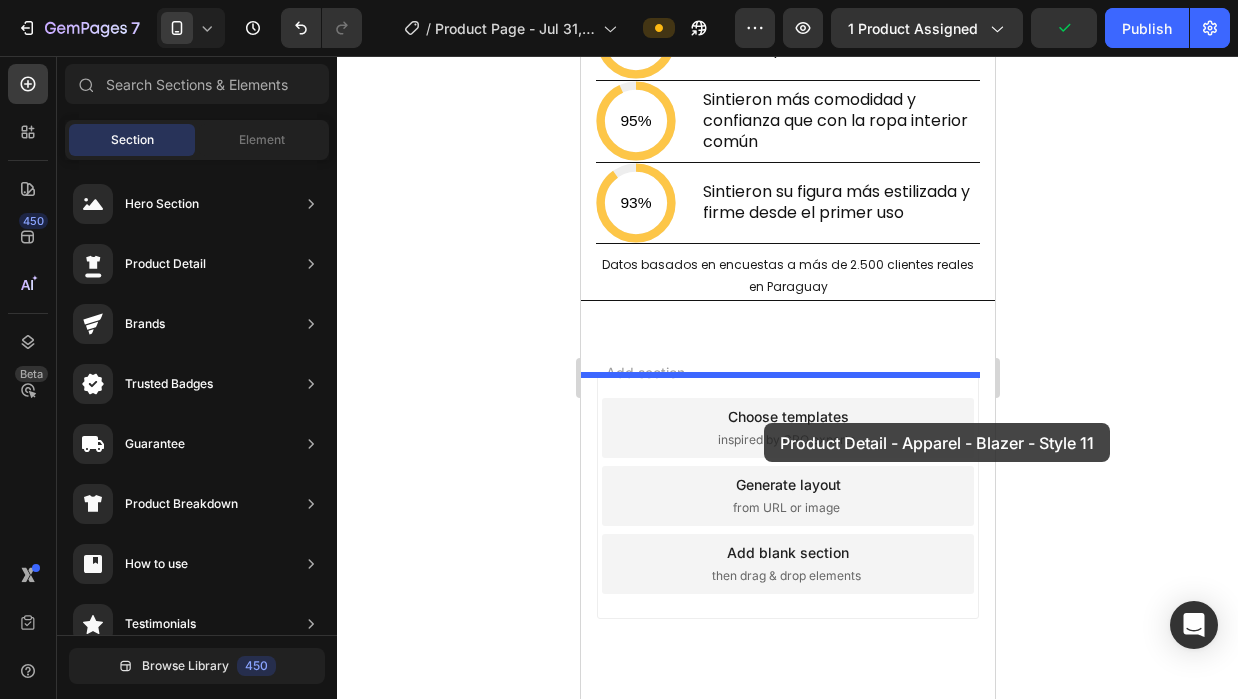 drag, startPoint x: 1000, startPoint y: 369, endPoint x: 761, endPoint y: 416, distance: 243.5775 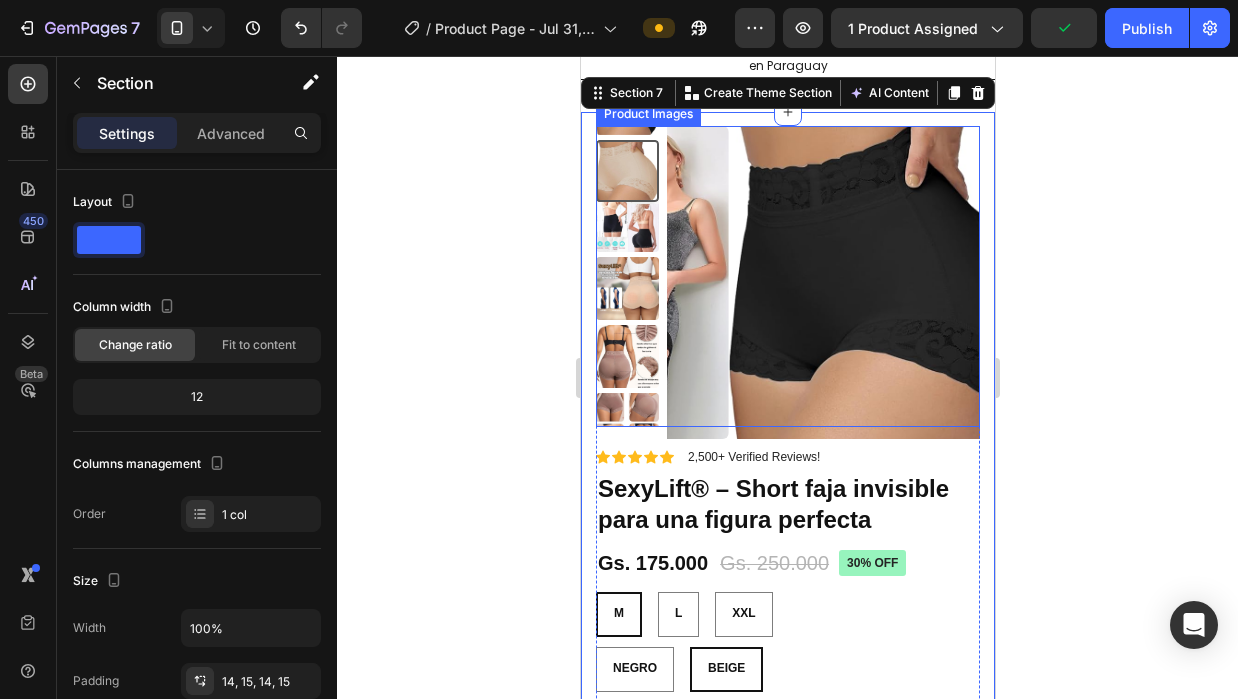 scroll, scrollTop: 5563, scrollLeft: 0, axis: vertical 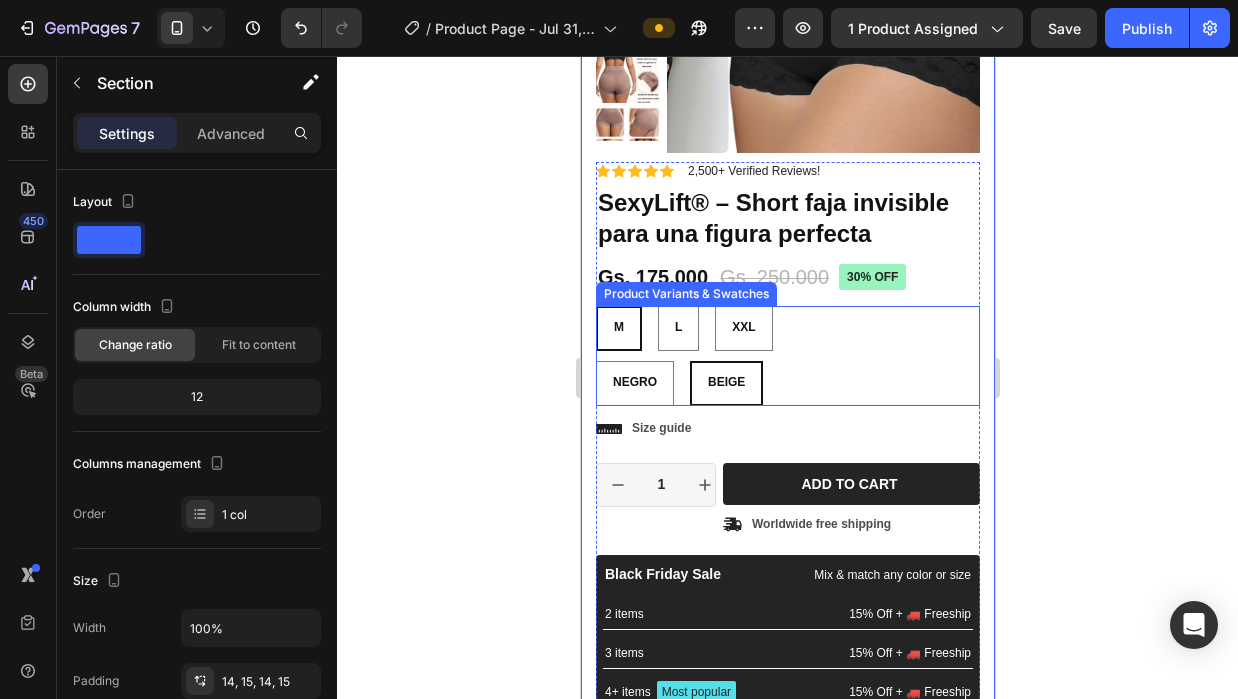 click on "M M     M L L     L XXL XXL     XXL" at bounding box center [787, 328] 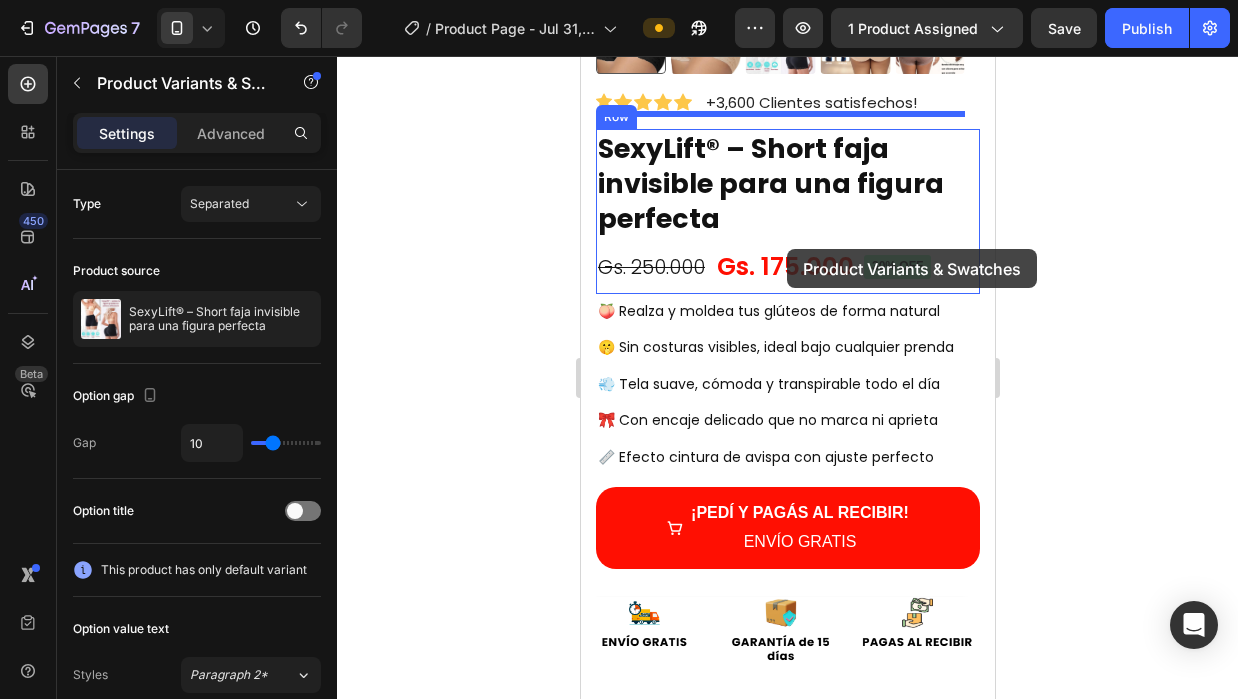 scroll, scrollTop: 701, scrollLeft: 0, axis: vertical 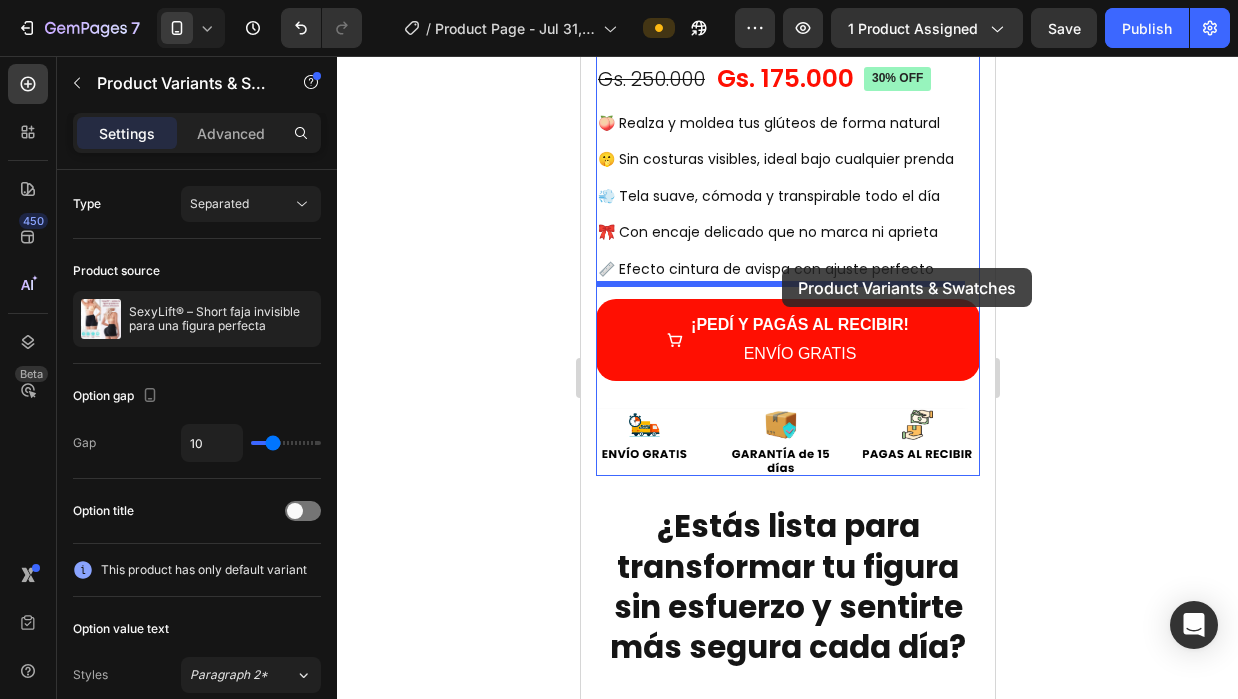 drag, startPoint x: 612, startPoint y: 294, endPoint x: 780, endPoint y: 270, distance: 169.70563 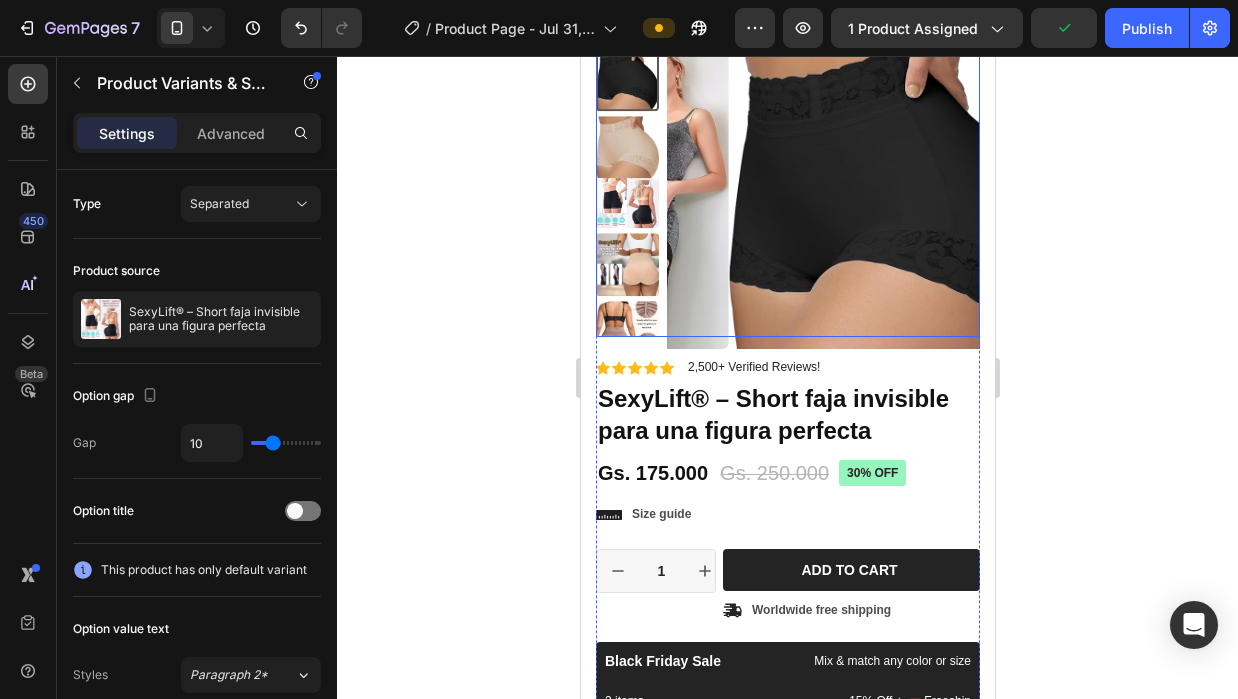 click at bounding box center (884, 192) 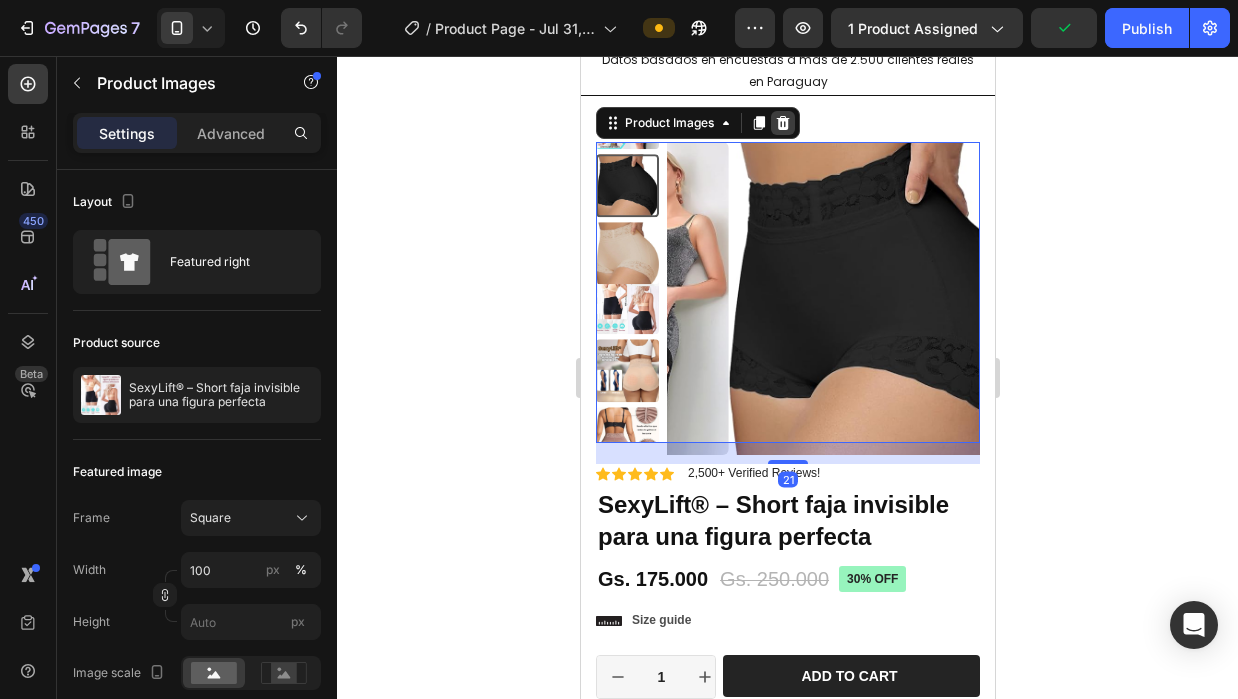 click at bounding box center (782, 123) 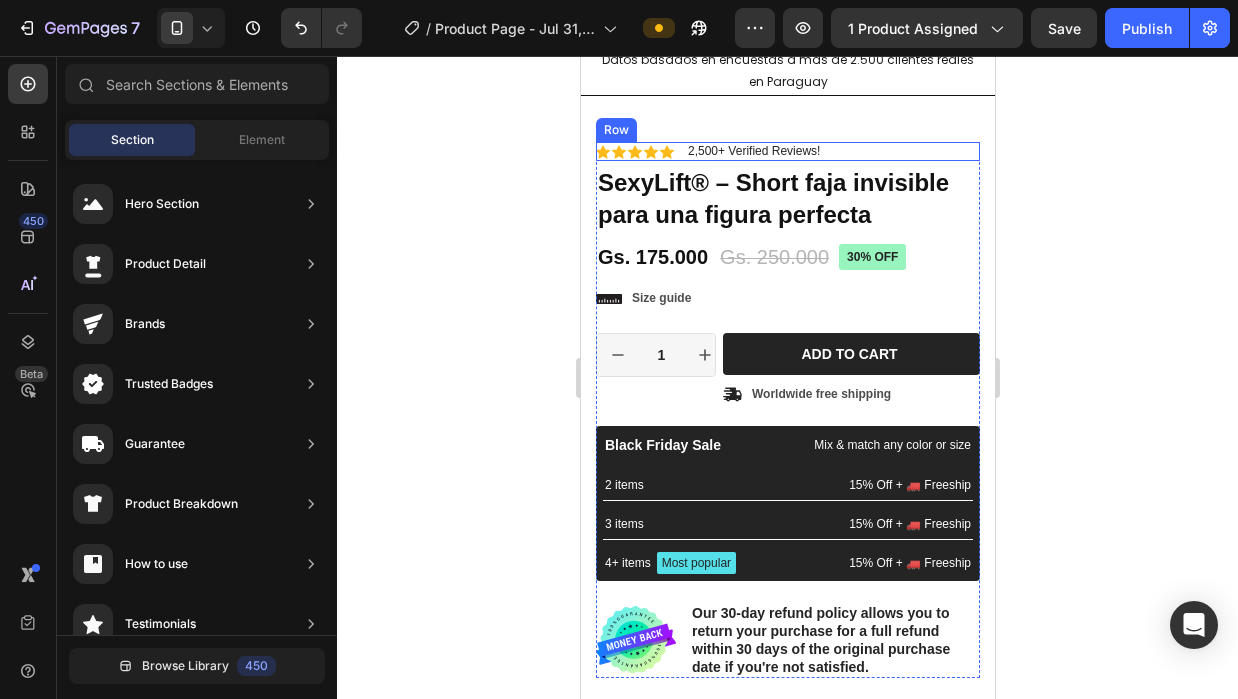 click on "Icon Icon Icon Icon Icon Icon List 2,500+ Verified Reviews! Text Block Row" at bounding box center [787, 152] 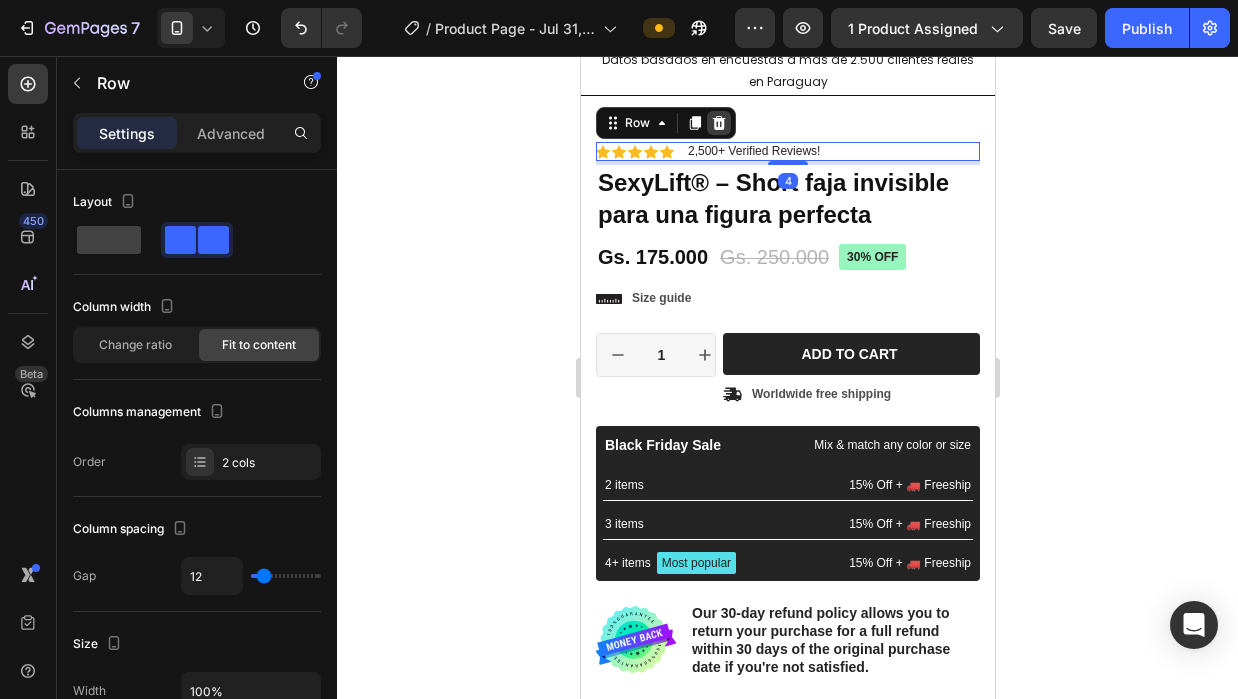 click 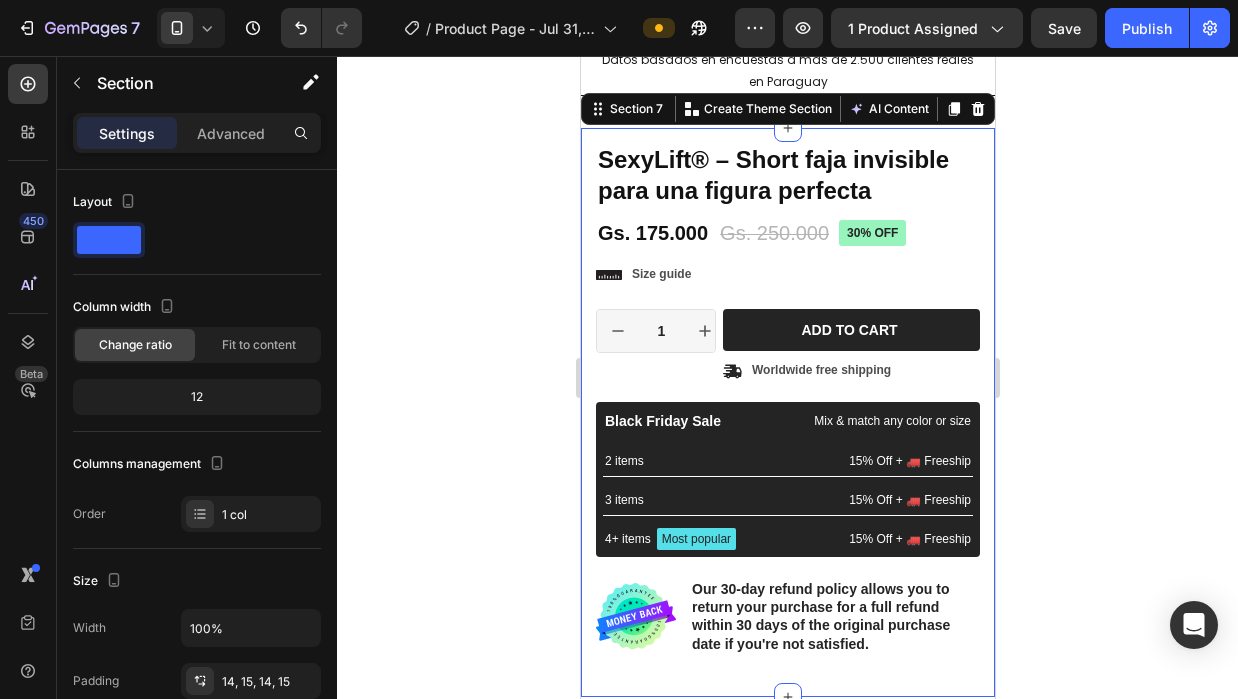 click on "Border Add... Corner 20, 20, 20, 20 Shadow Add... Material
Shipping
Care instruction Accordion 30% off Product Badge SexyLift® – Short faja invisible para una figura perfecta Product Title Icon Icon Icon Icon Icon Icon List 2,500+ Verified Reviews! Text Block Row Gs. [PRICE] Product Price Product Price Gs. [PRICE] Product Price Product Price 30% off Product Badge Row TALLE: M M M     M L L     L XXL XXL     XXL COLOR: NEGRO NEGRO NEGRO     NEGRO BEIGE BEIGE     BEIGE Product Variants & Swatches
Icon Size guide Text Block Row
1
Product Quantity Row Add to cart Add to Cart
Icon Worldwide free shipping Text Block Row Row Black Friday Sale Text Block Mix & match any color or size Text Block Row 2 items Text Block 15% Off + 🚛 Freeship Text Block Row 3 items Text Block 15% Off + 🚛 Freeship Text Block Row 4+ items Text Block Most popular Text Block Row 15% Off + 🚛 Freeship Text Block Row Row Image Text Block Row Row Product Section 7   You can create reusable sections" at bounding box center (787, 412) 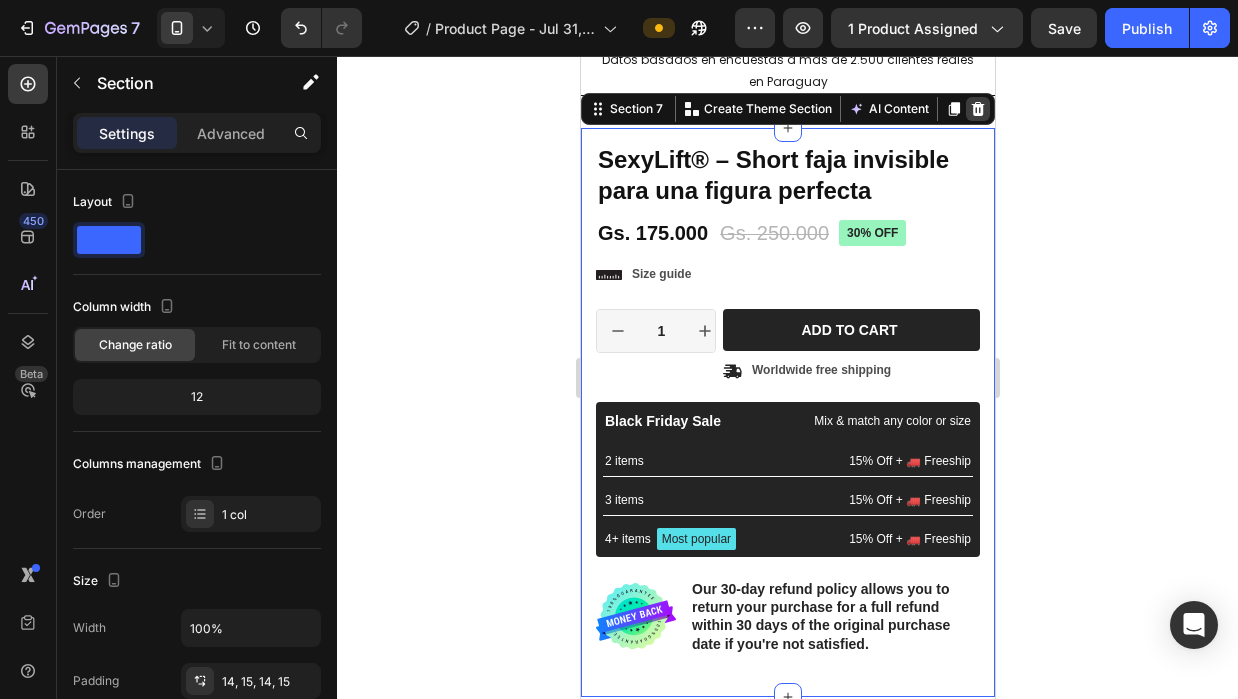 click 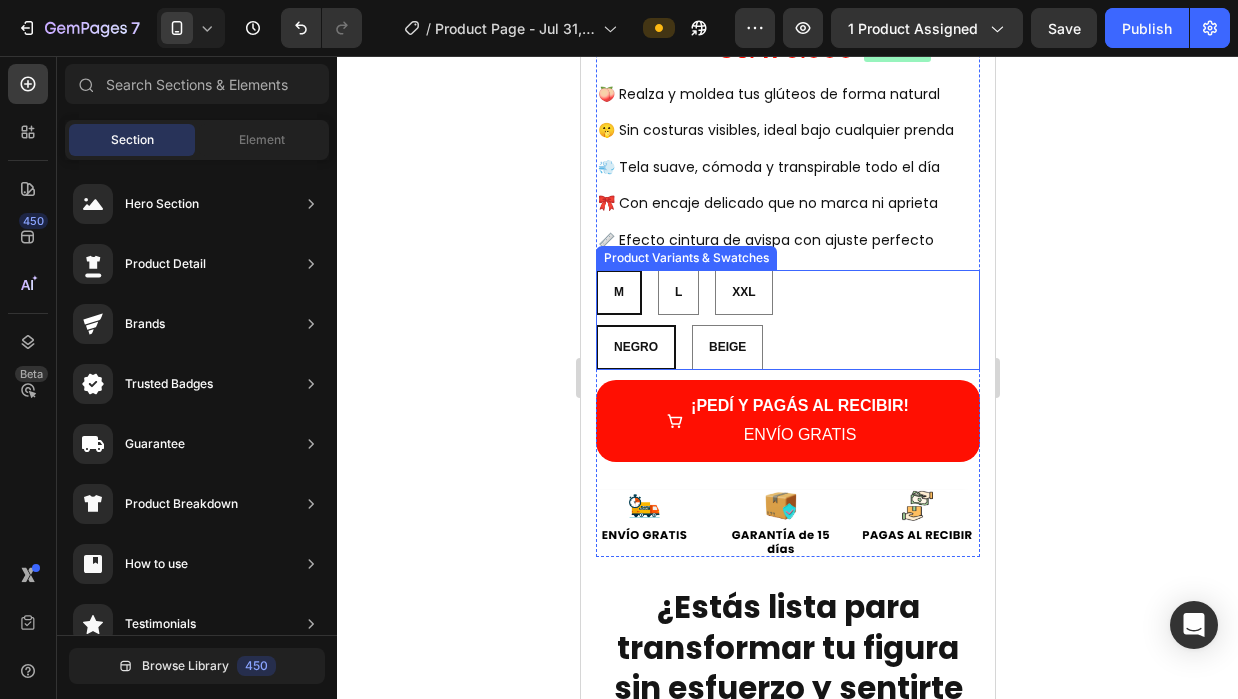 scroll, scrollTop: 734, scrollLeft: 0, axis: vertical 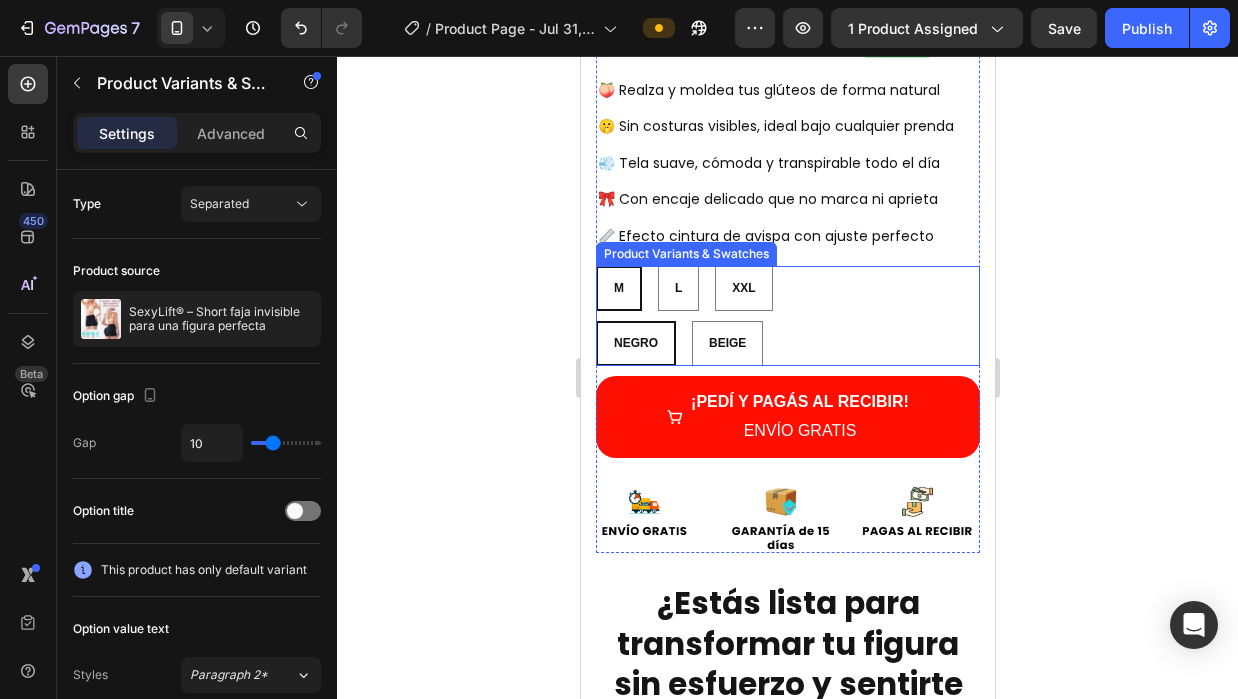 click on "M M     M L L     L XXL XXL     XXL" at bounding box center (787, 288) 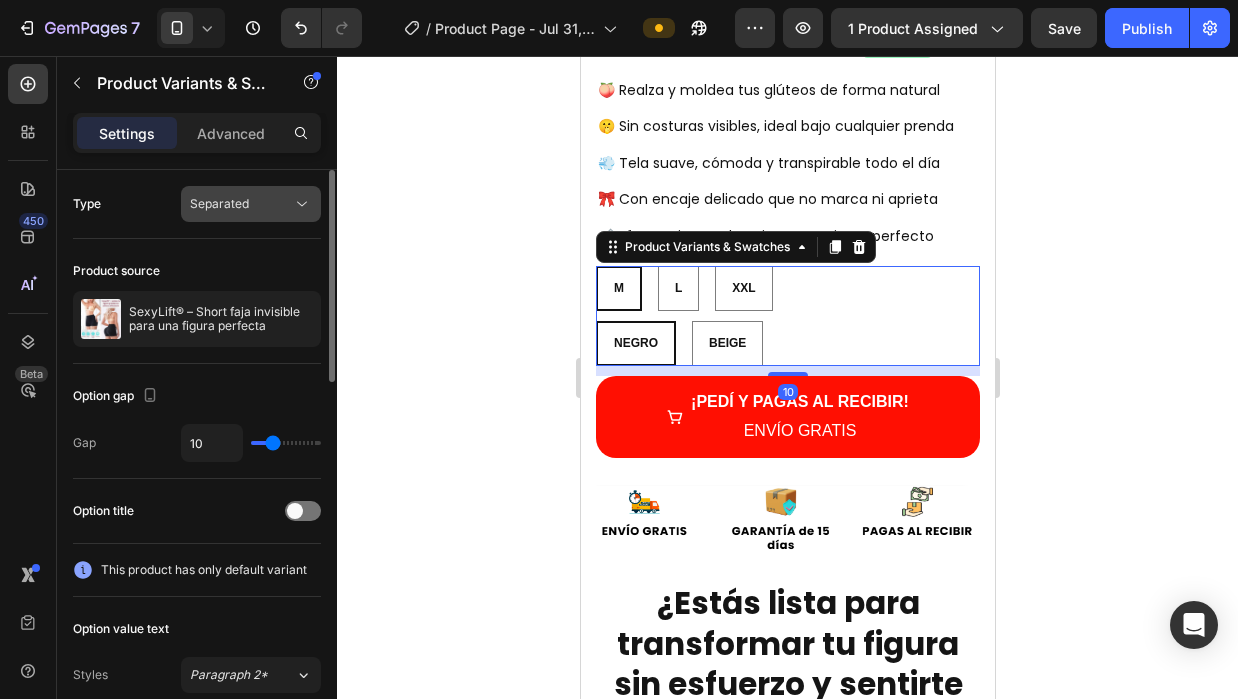 click on "Separated" 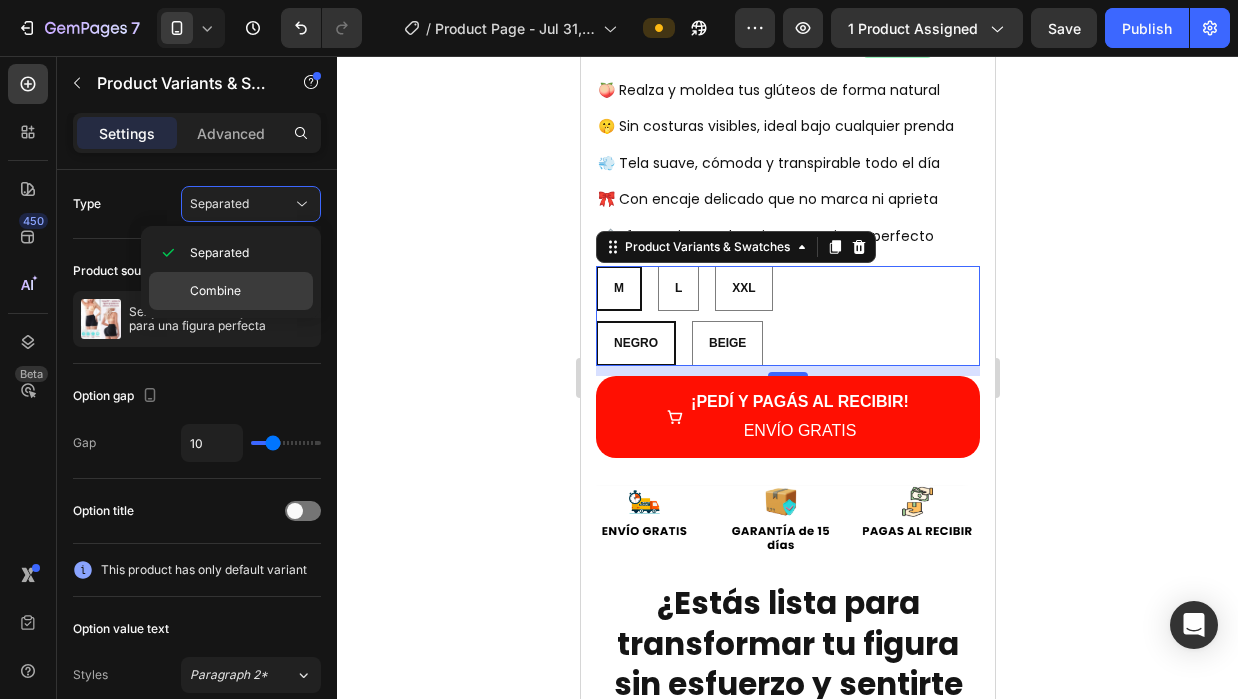 click on "Combine" at bounding box center (215, 291) 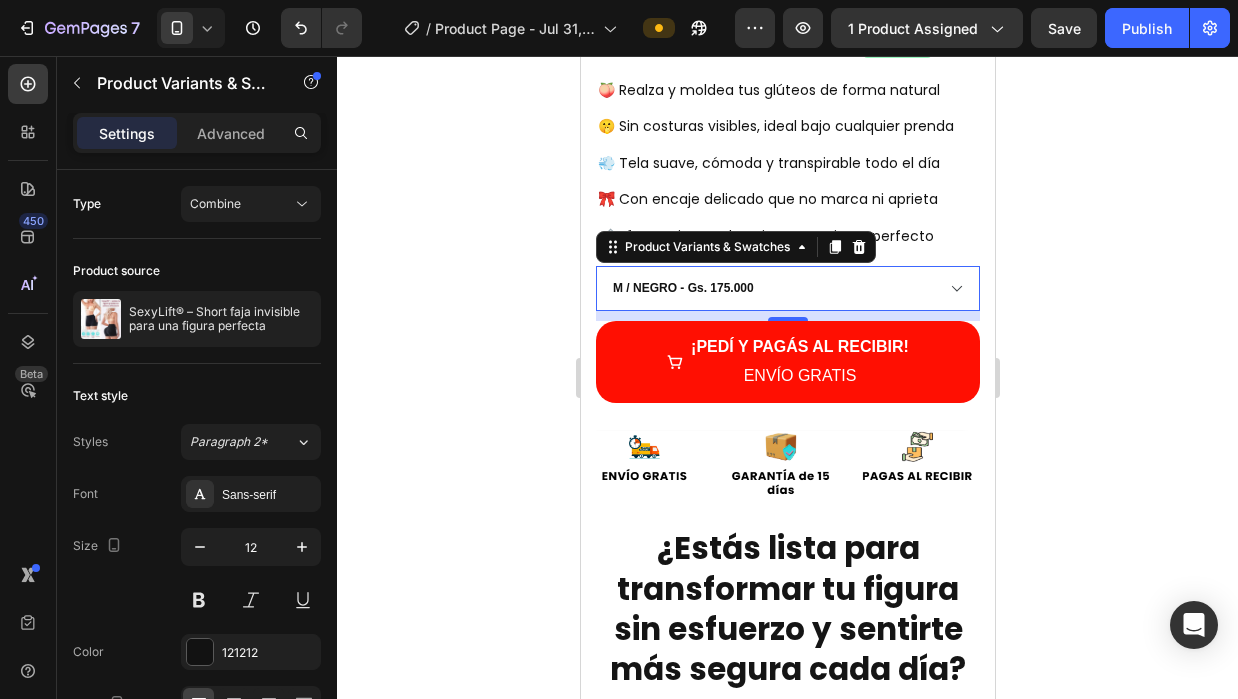 click on "M / NEGRO - Gs. [PRICE] M / BEIGE - Gs. [PRICE] L / NEGRO - Gs. [PRICE] L / BEIGE - Gs. [PRICE] XXL / NEGRO - Gs. [PRICE] XXL / BEIGE - Gs. [PRICE]" at bounding box center [787, 288] 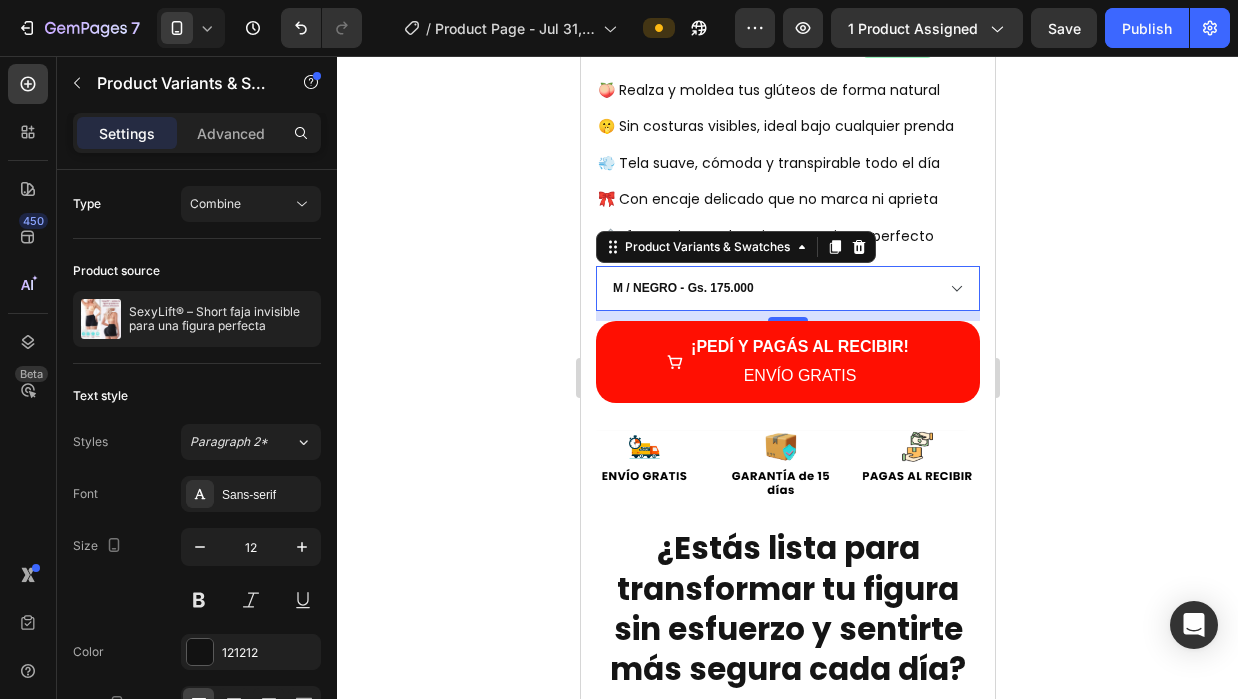 click on "M / NEGRO - Gs. [PRICE] M / BEIGE - Gs. [PRICE] L / NEGRO - Gs. [PRICE] L / BEIGE - Gs. [PRICE] XXL / NEGRO - Gs. [PRICE] XXL / BEIGE - Gs. [PRICE]" at bounding box center (787, 288) 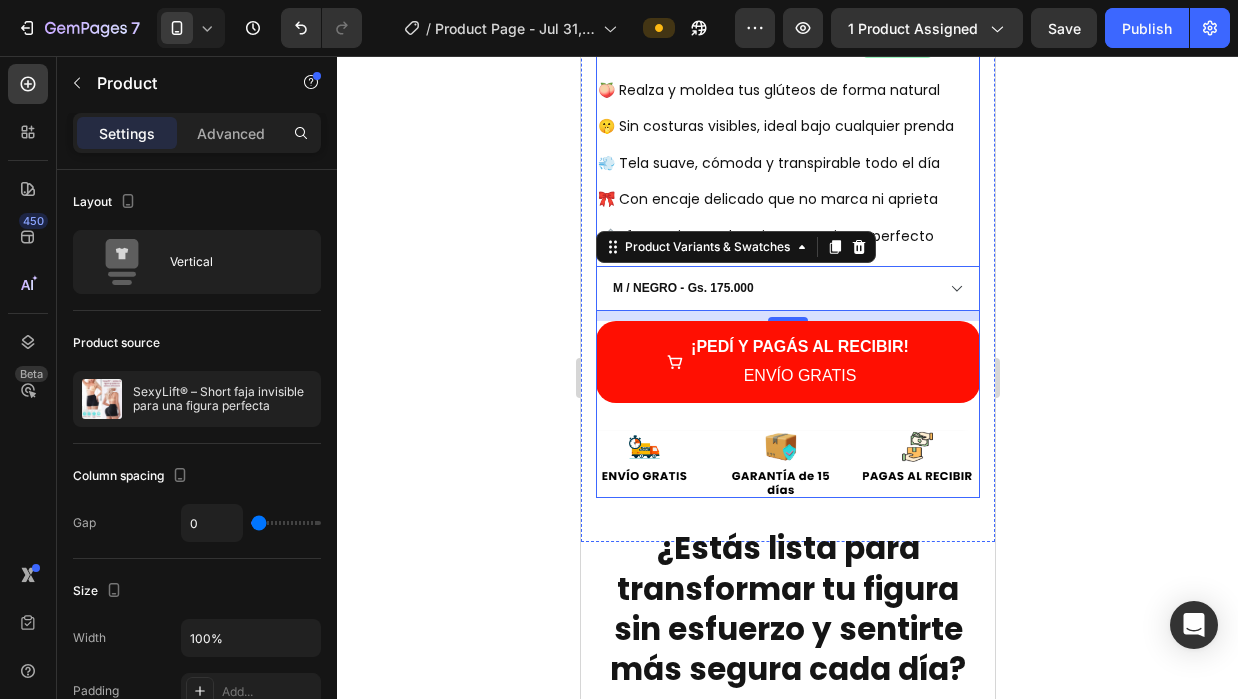 click on "SexyLift® – Short faja invisible para una figura perfecta Product Title Gs. [PRICE] Product Price Product Price Gs. [PRICE] Product Price Product Price 30% off Product Badge Row Row 🍑 Realza y moldea tus glúteos de forma natural 🤫 Sin costuras visibles, ideal bajo cualquier prenda 💨 Tela suave, cómoda y transpirable todo el día 🎀 Con encaje delicado que no marca ni aprieta 📏 Efecto cintura de avispa con ajuste perfecto Heading   M / NEGRO - Gs. [PRICE]  M / BEIGE - Gs. [PRICE]  L / NEGRO - Gs. [PRICE]  L / BEIGE - Gs. [PRICE]  XXL / NEGRO - Gs. [PRICE]  XXL / BEIGE - Gs. [PRICE]  Product Variants & Swatches   10
¡PEDÍ Y PAGÁS AL RECIBIR! ENVÍO GRATIS Button Image" at bounding box center (787, 203) 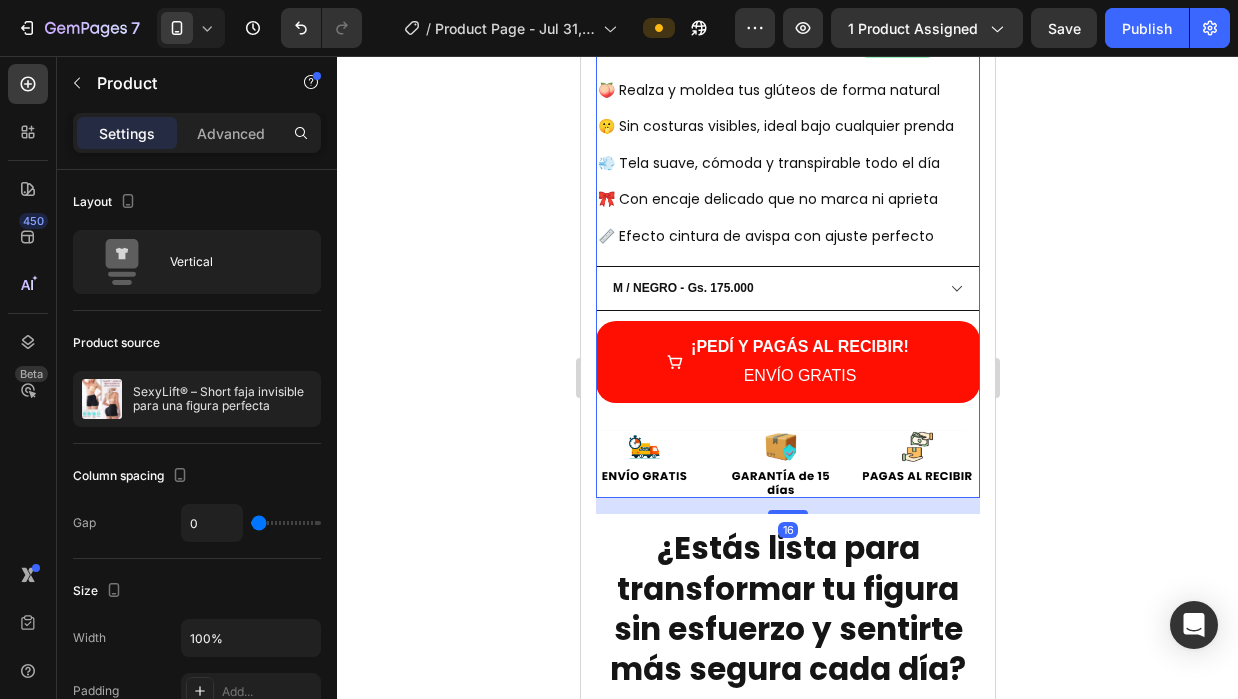 click on "M / NEGRO - Gs. [PRICE] M / BEIGE - Gs. [PRICE] L / NEGRO - Gs. [PRICE] L / BEIGE - Gs. [PRICE] XXL / NEGRO - Gs. [PRICE] XXL / BEIGE - Gs. [PRICE]" at bounding box center [787, 288] 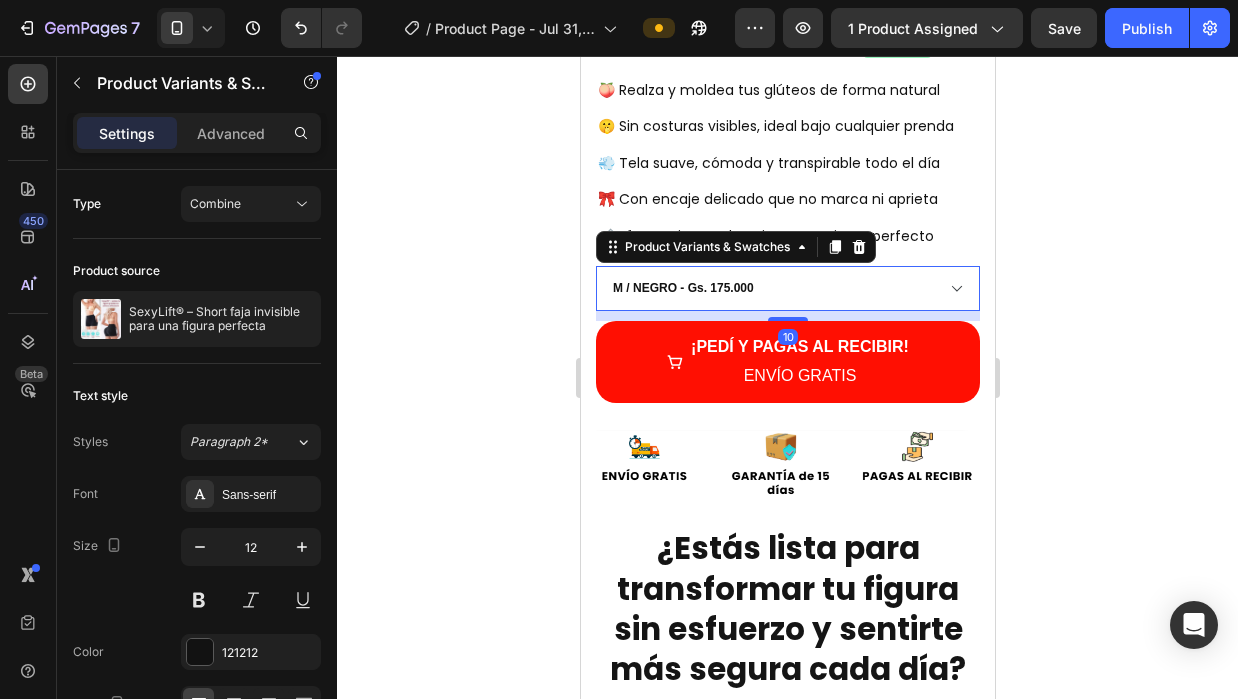 click on "M / NEGRO - Gs. [PRICE] M / BEIGE - Gs. [PRICE] L / NEGRO - Gs. [PRICE] L / BEIGE - Gs. [PRICE] XXL / NEGRO - Gs. [PRICE] XXL / BEIGE - Gs. [PRICE]" at bounding box center [787, 288] 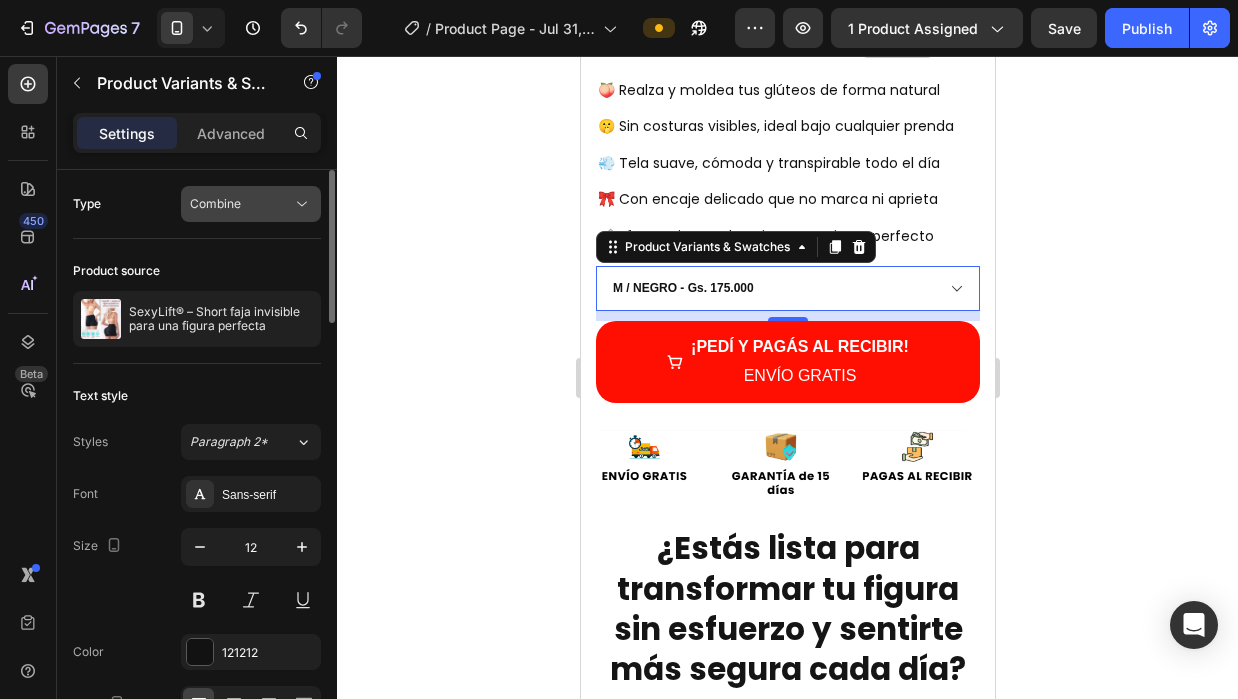 click on "Combine" at bounding box center (215, 203) 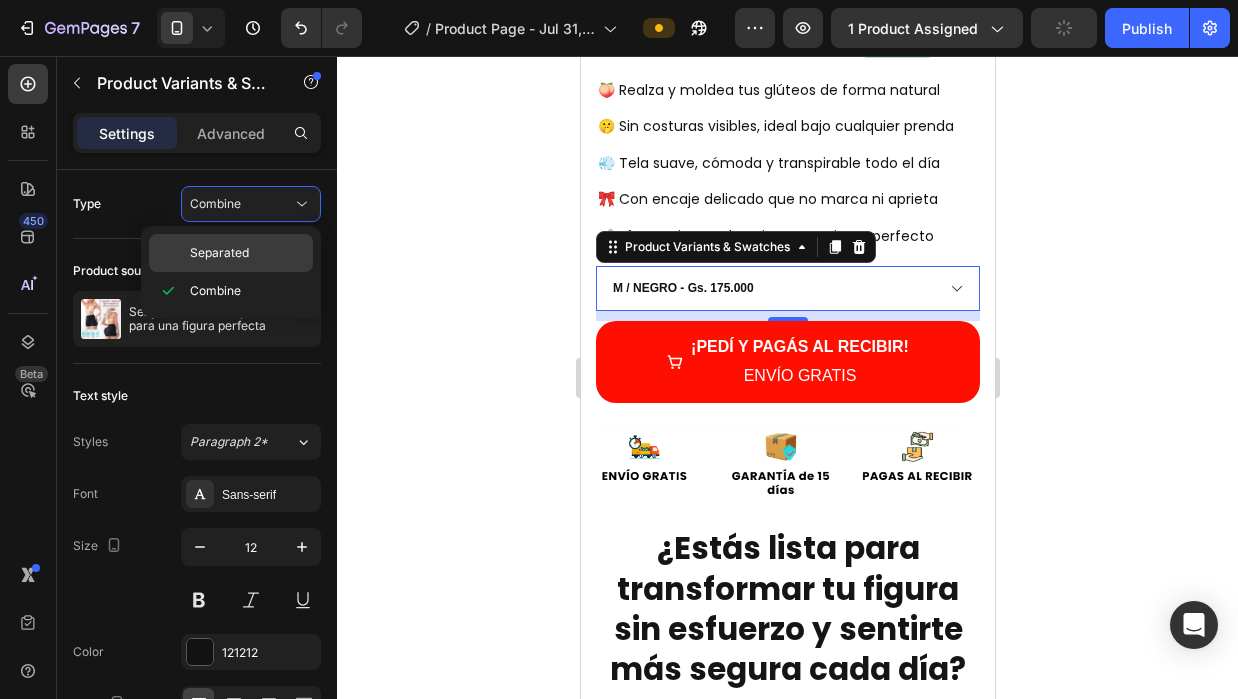 click on "Separated" 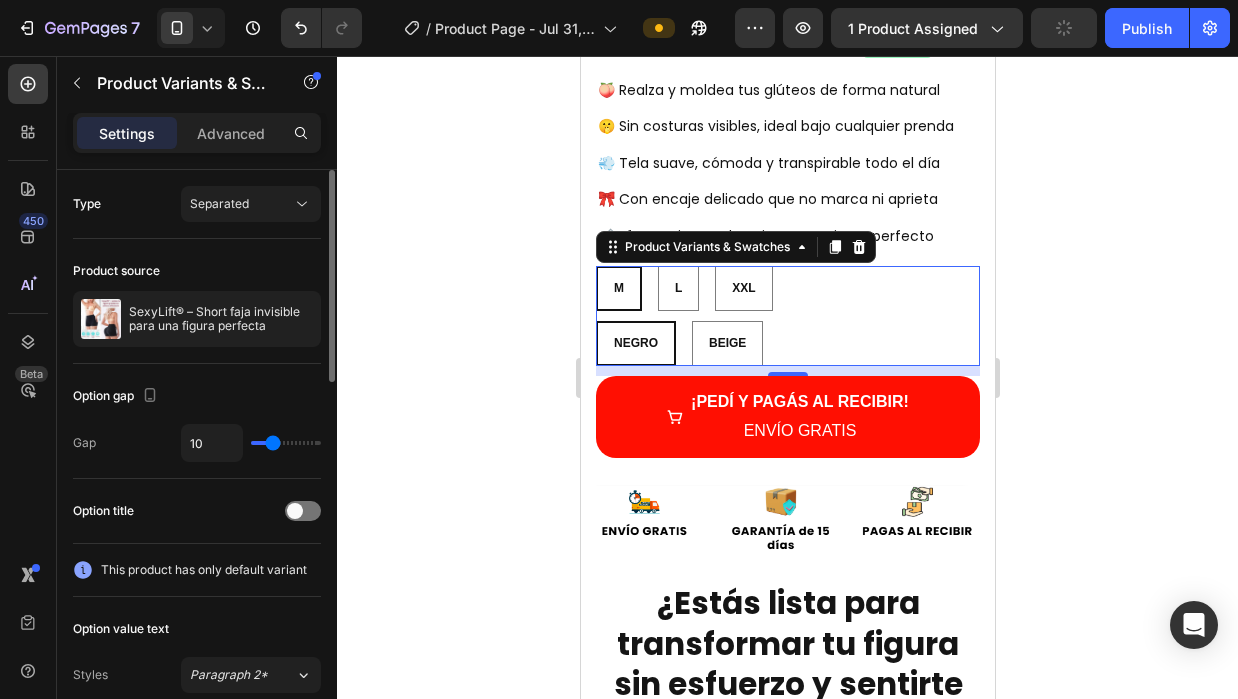 scroll, scrollTop: 100, scrollLeft: 0, axis: vertical 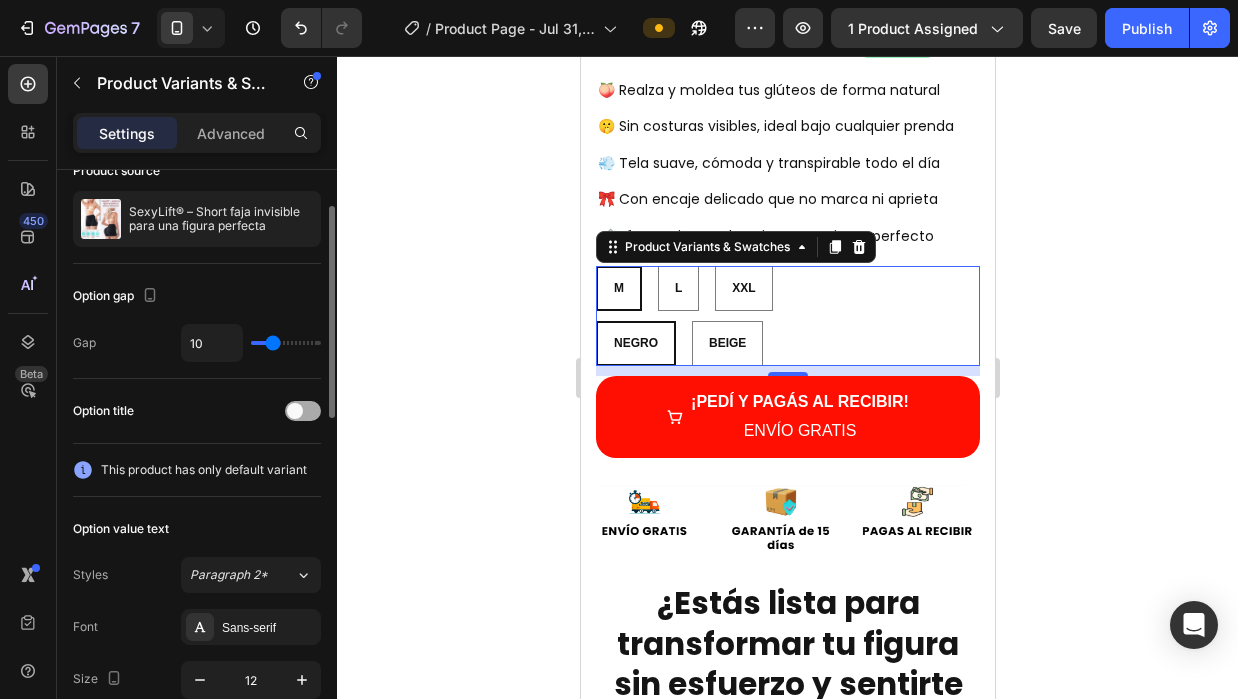 click at bounding box center [303, 411] 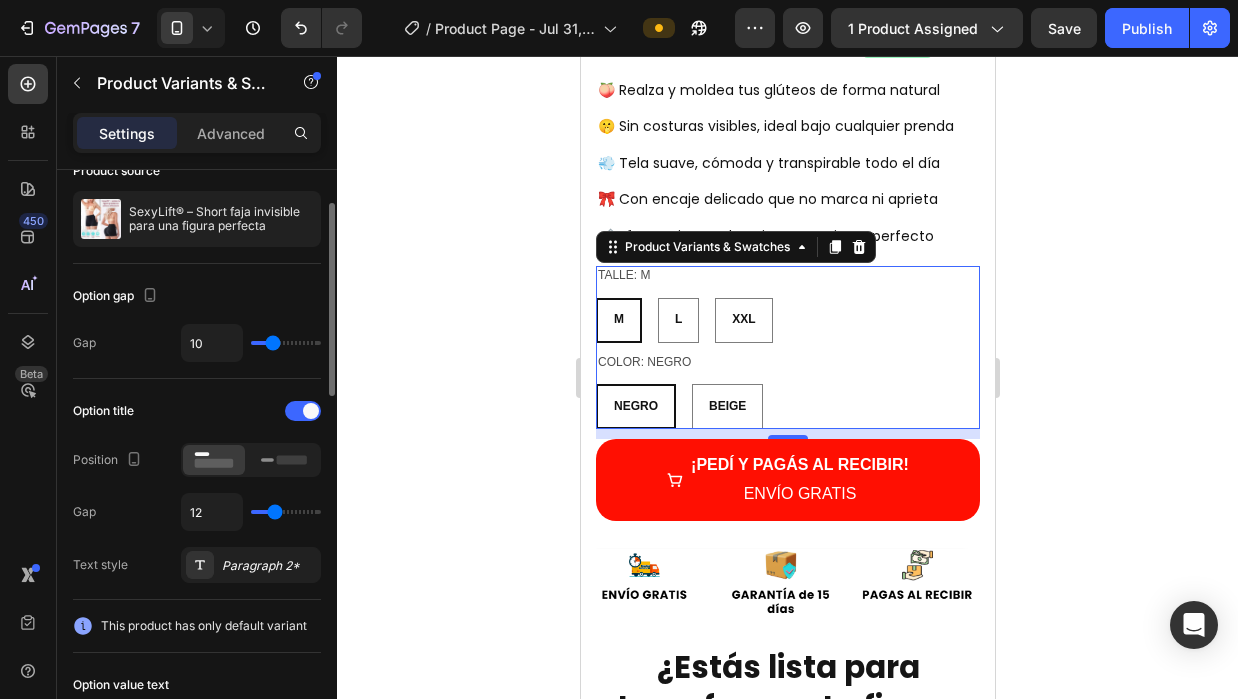 scroll, scrollTop: 200, scrollLeft: 0, axis: vertical 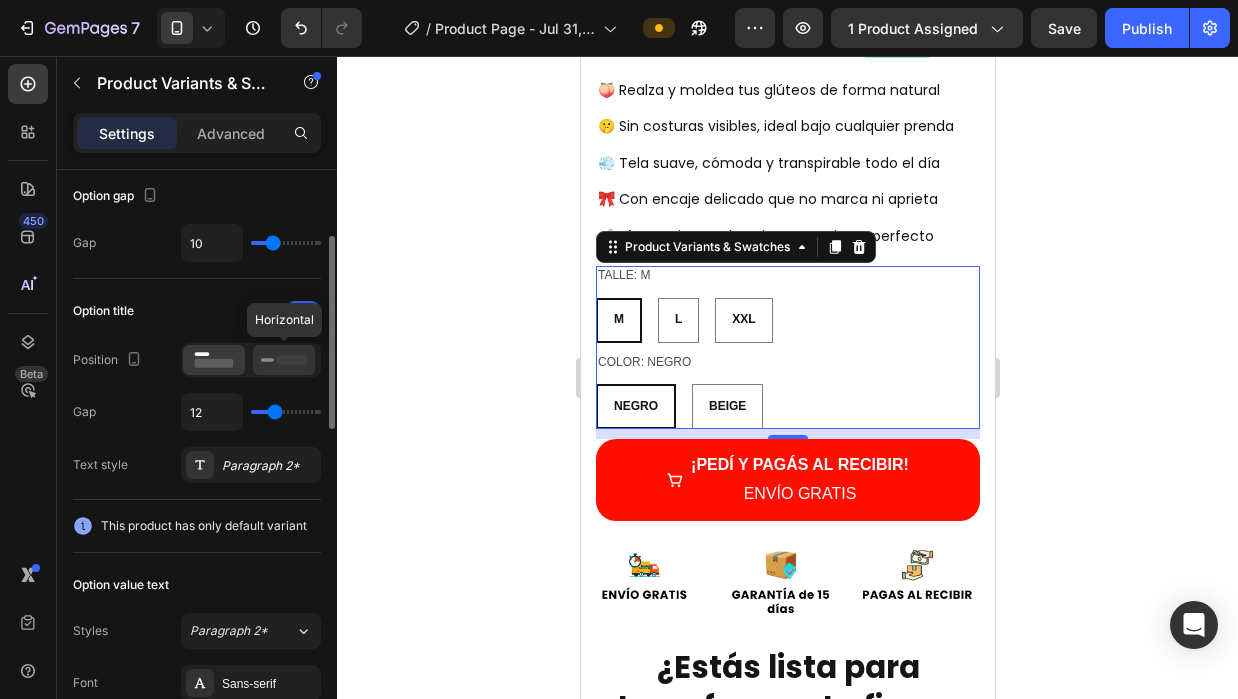 click 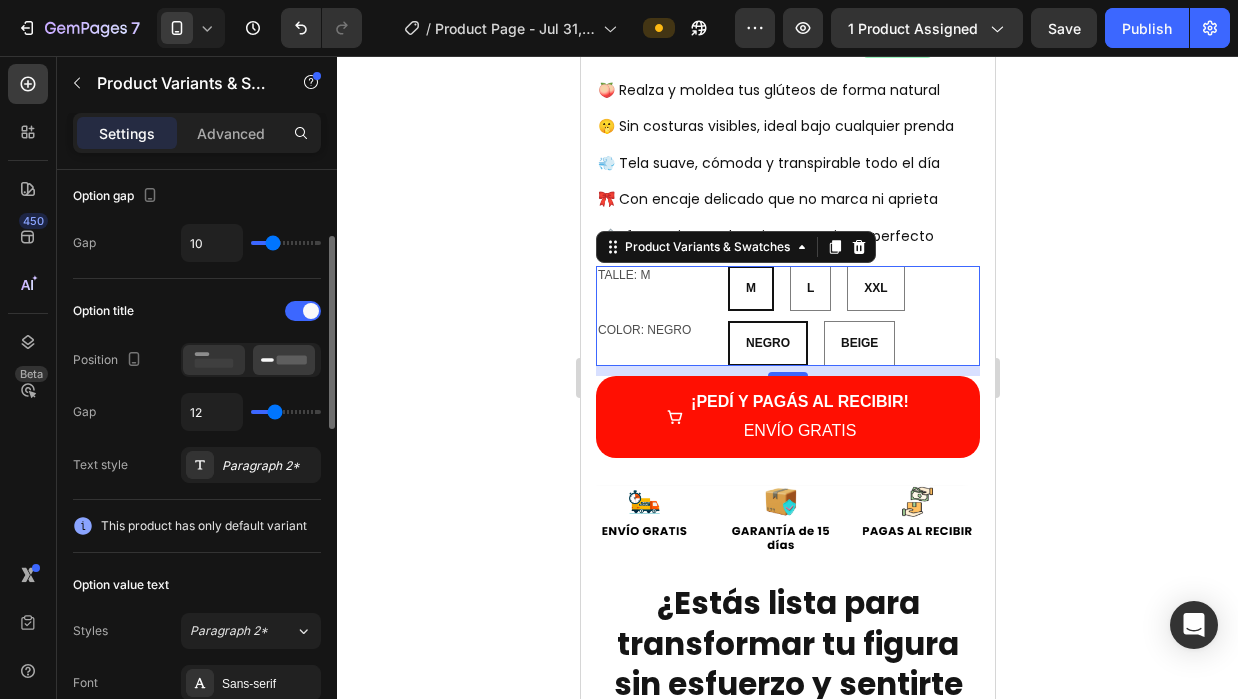 click 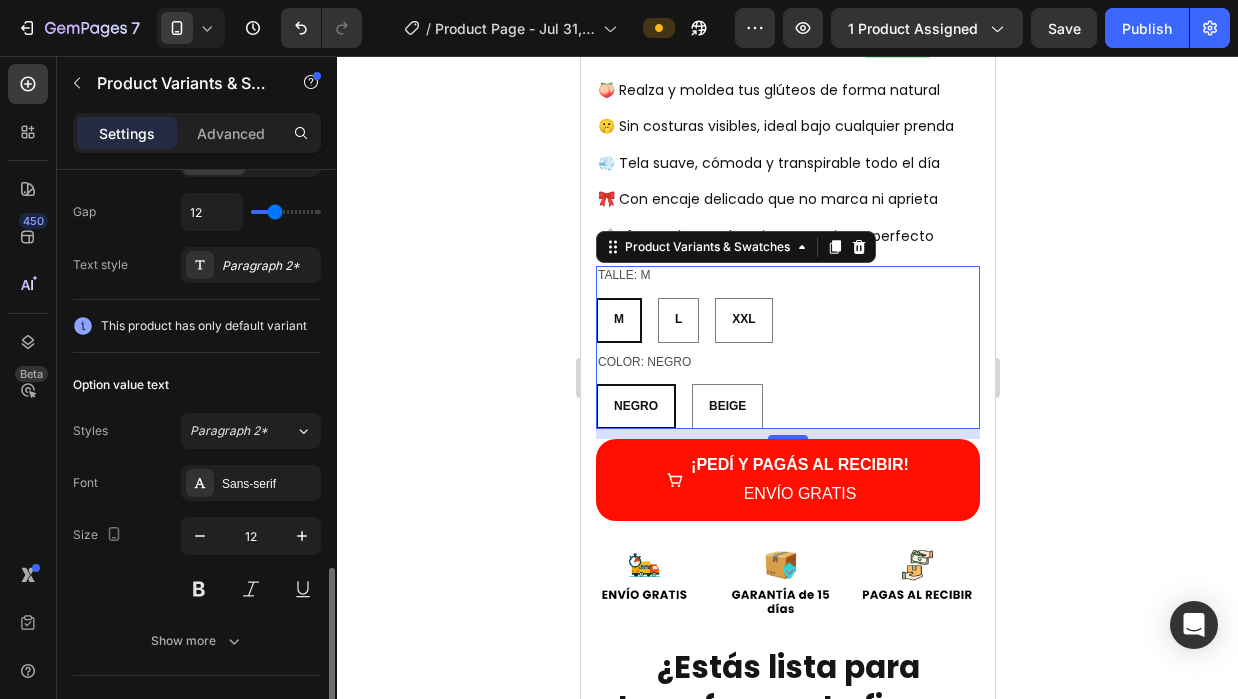scroll, scrollTop: 600, scrollLeft: 0, axis: vertical 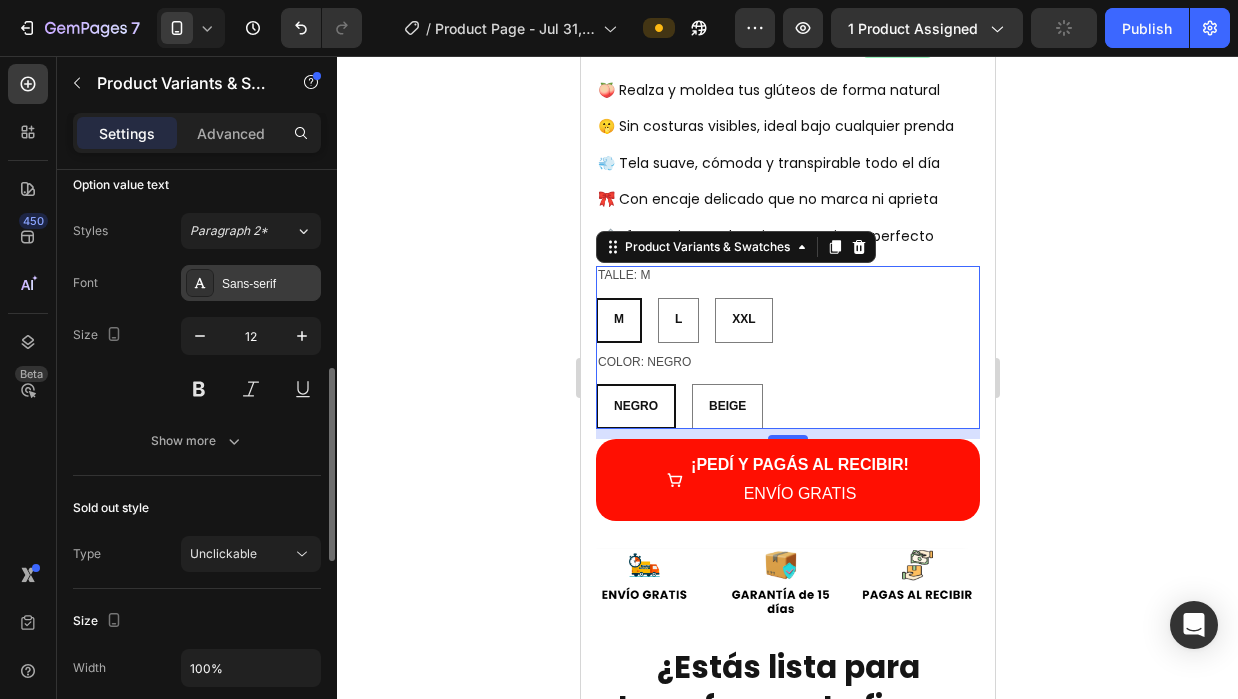 click on "Sans-serif" at bounding box center [269, 284] 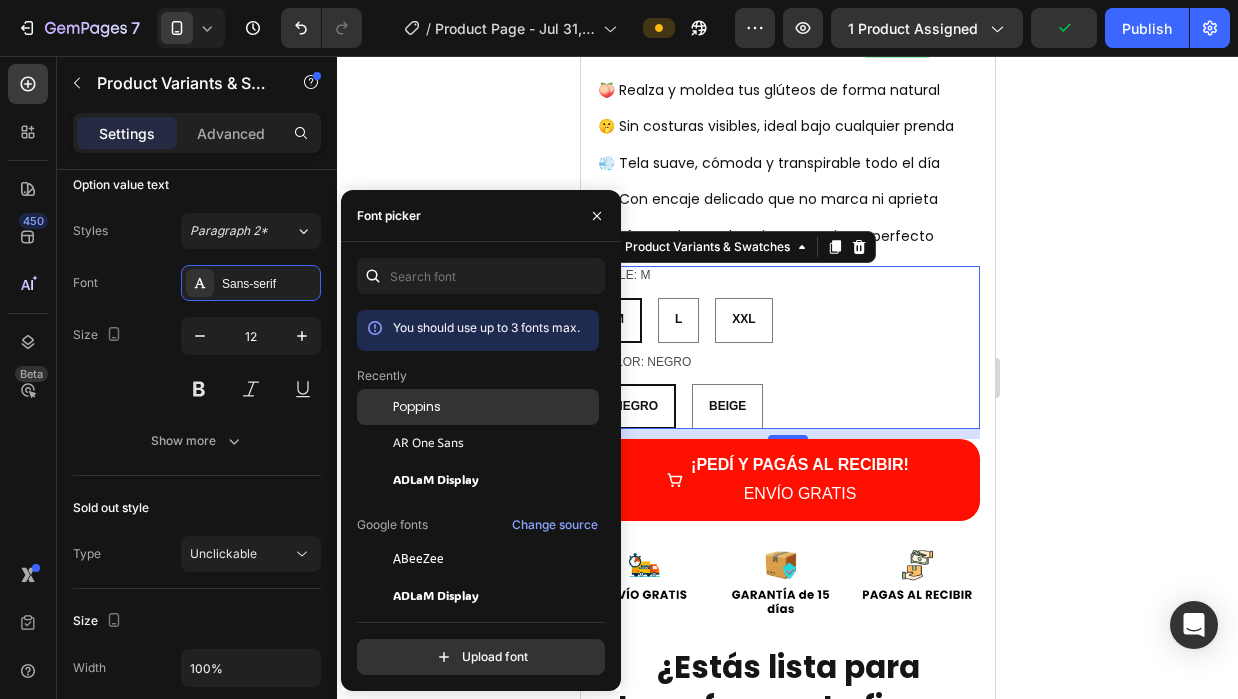 click on "Poppins" at bounding box center [494, 407] 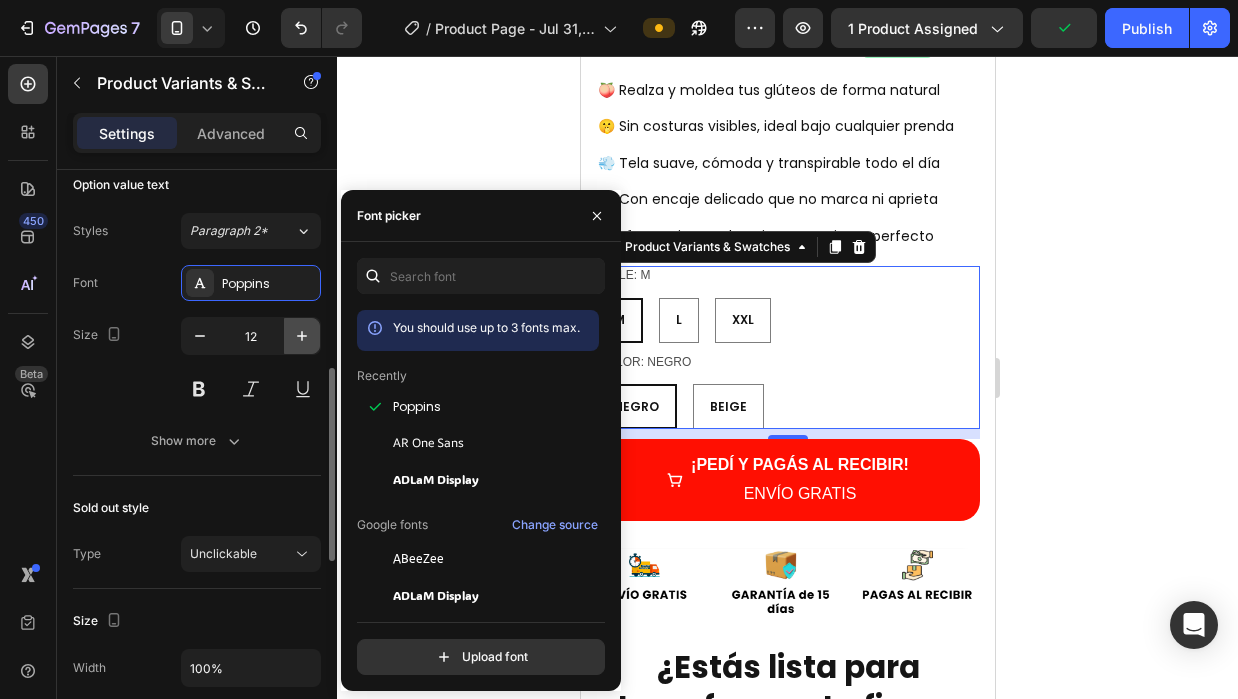 click at bounding box center (302, 336) 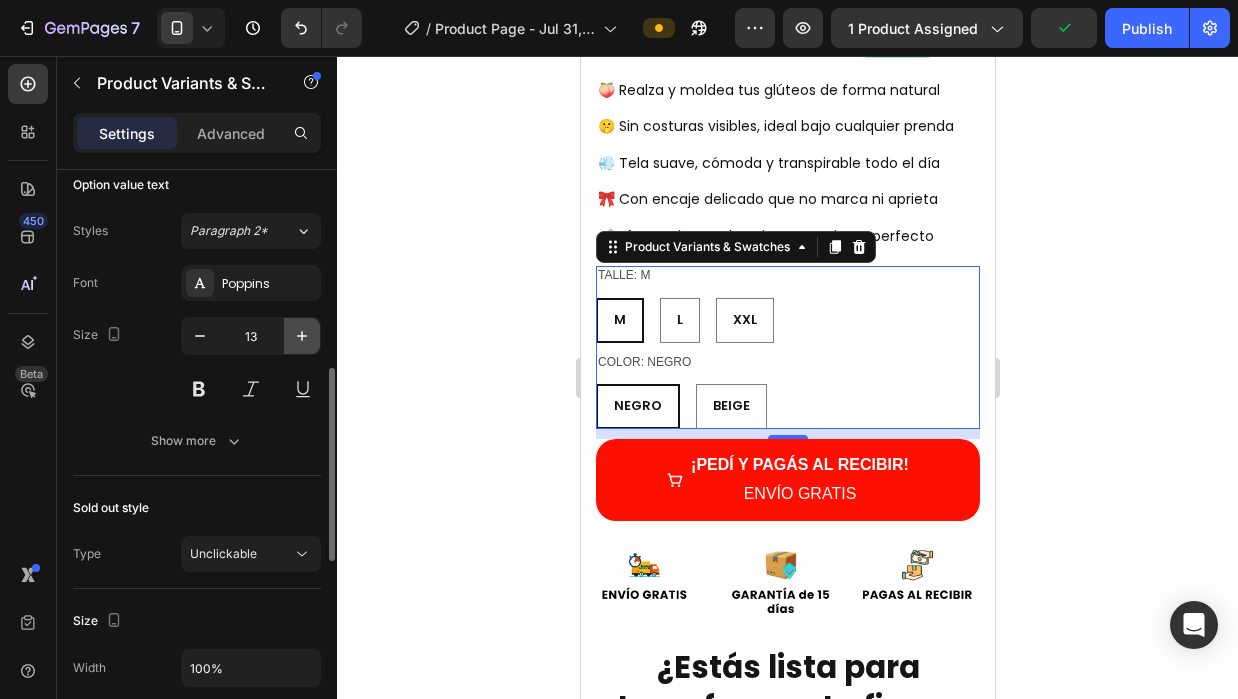 click at bounding box center (302, 336) 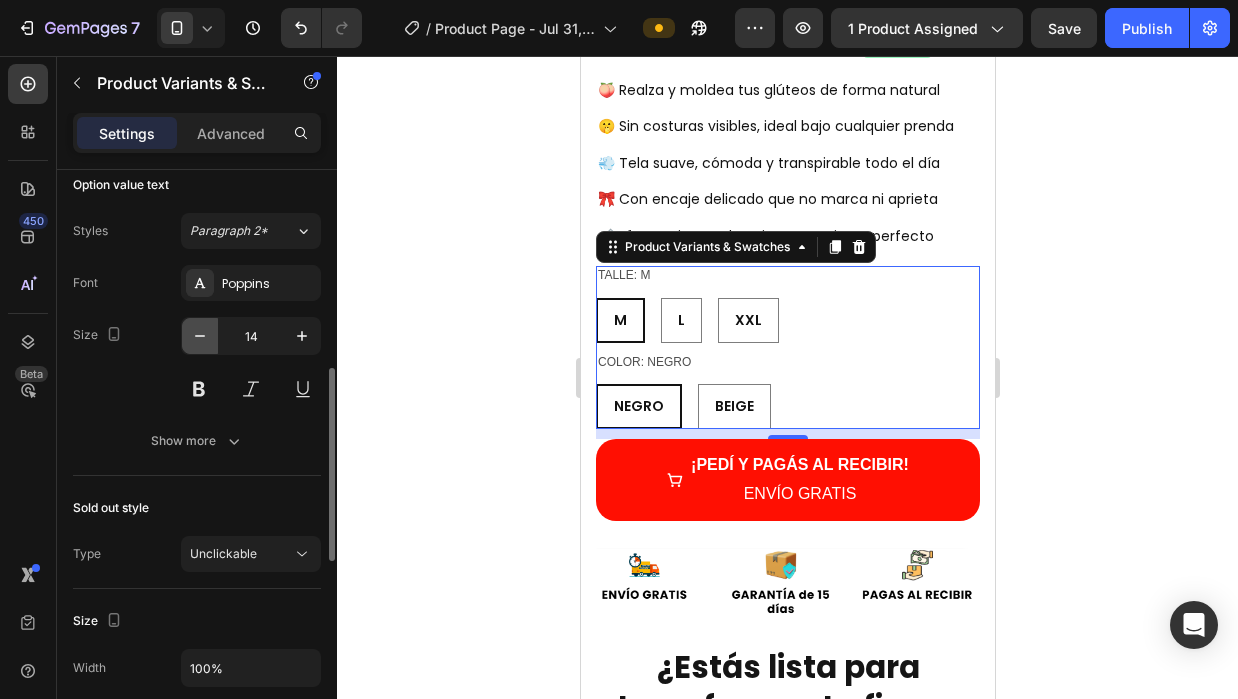 click 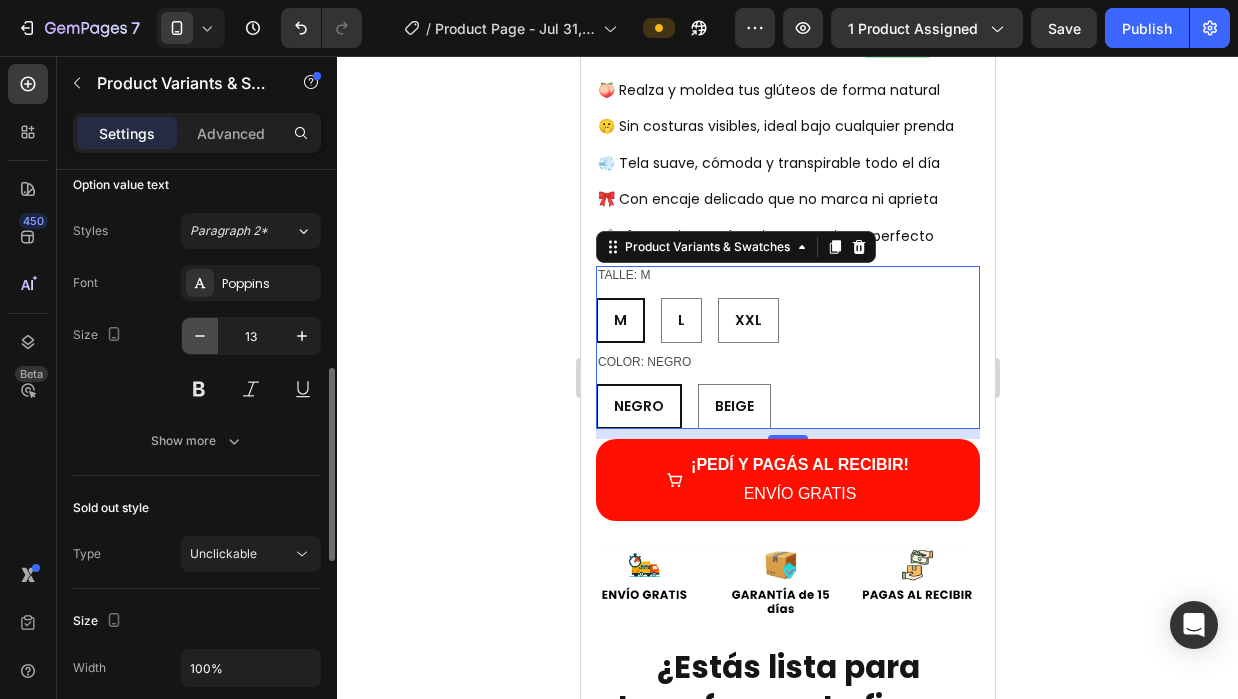 click 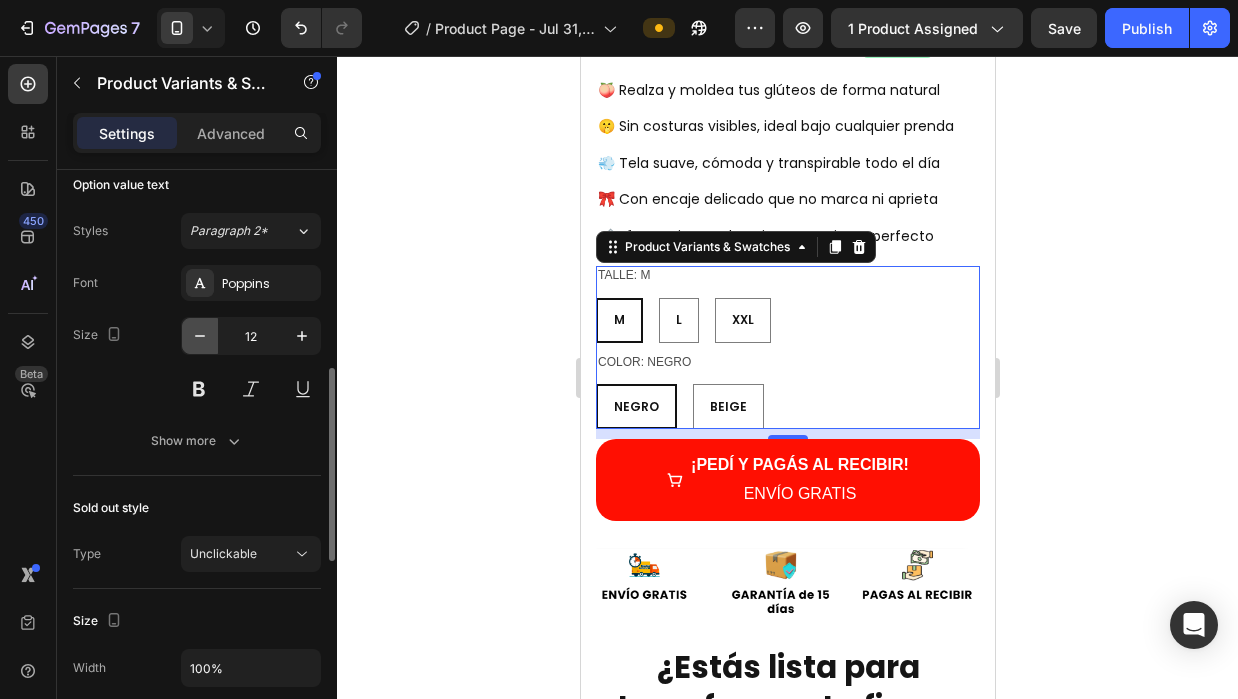 click 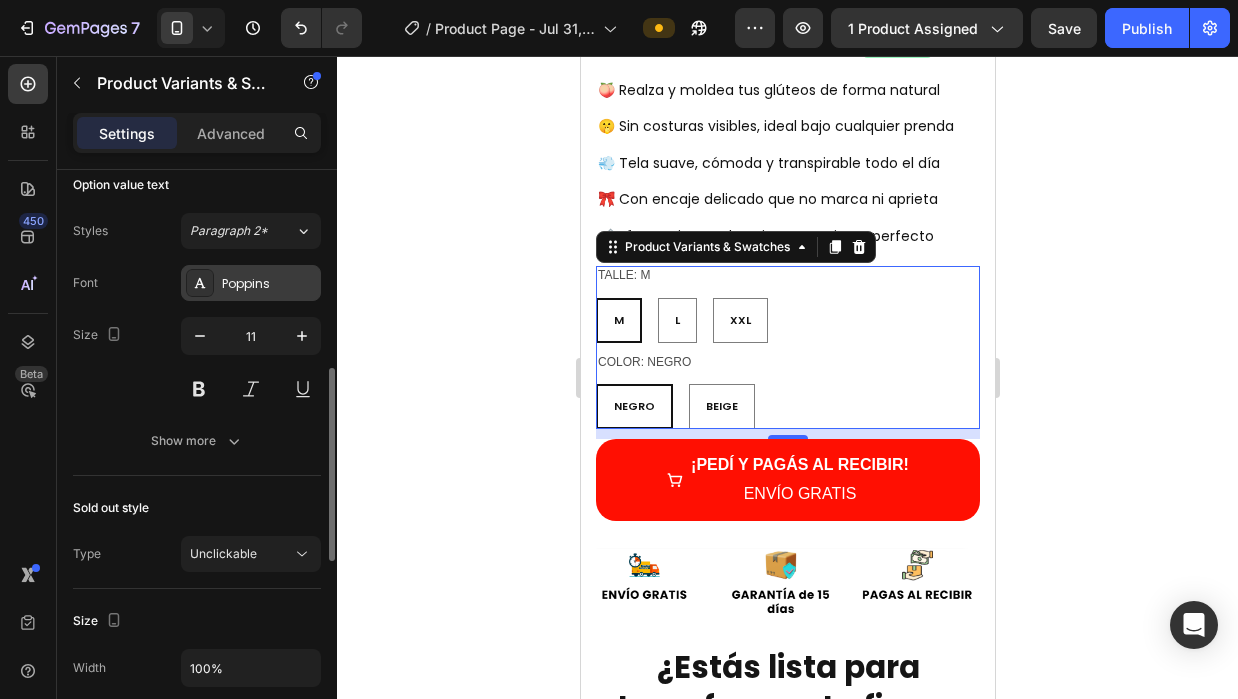 click on "Poppins" at bounding box center [269, 284] 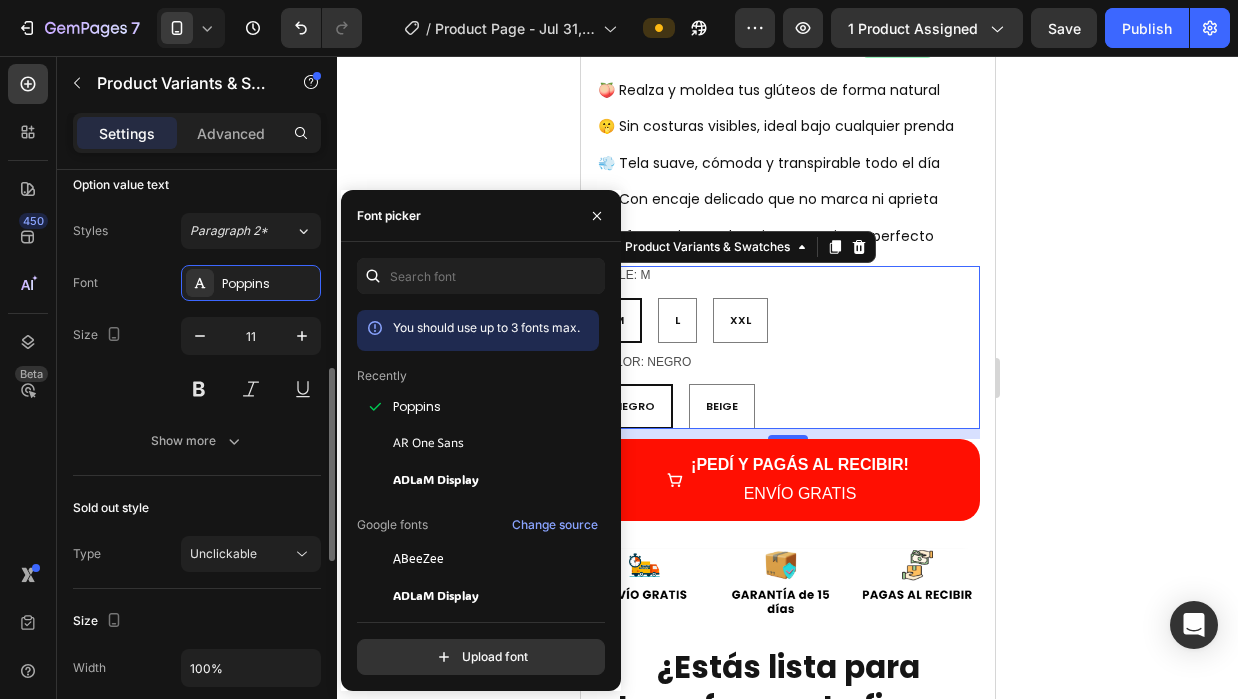 click on "Font Poppins Size 11 Show more" at bounding box center (197, 362) 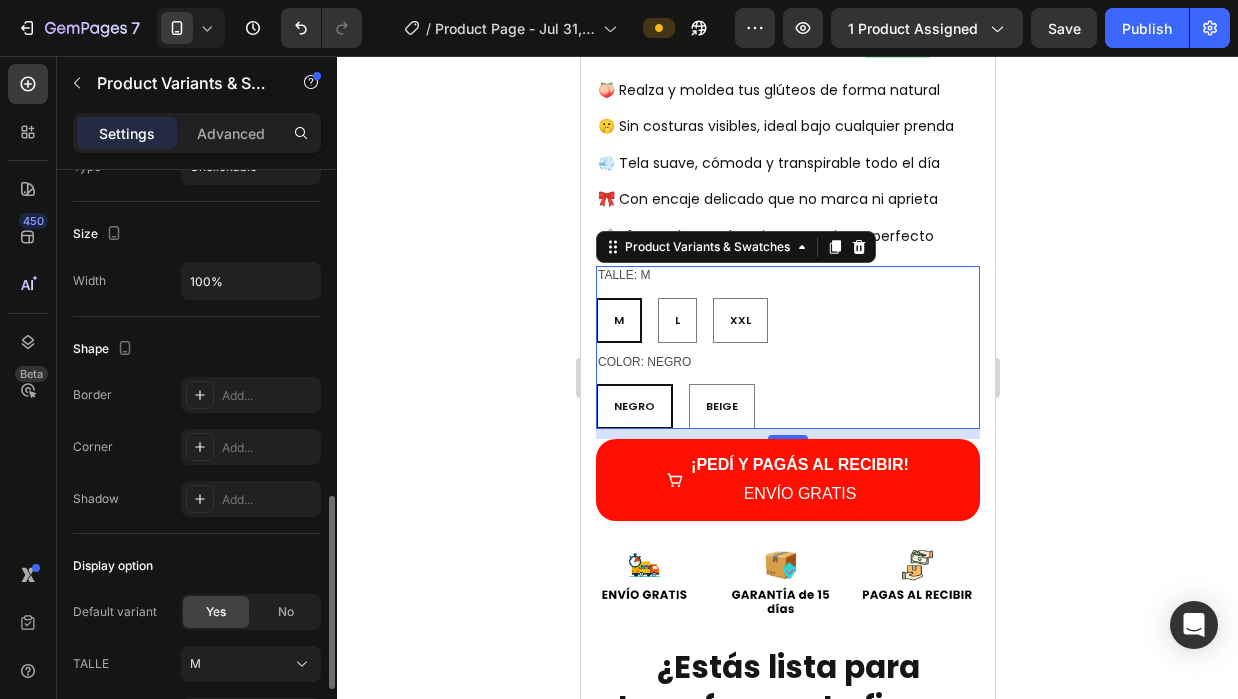 scroll, scrollTop: 787, scrollLeft: 0, axis: vertical 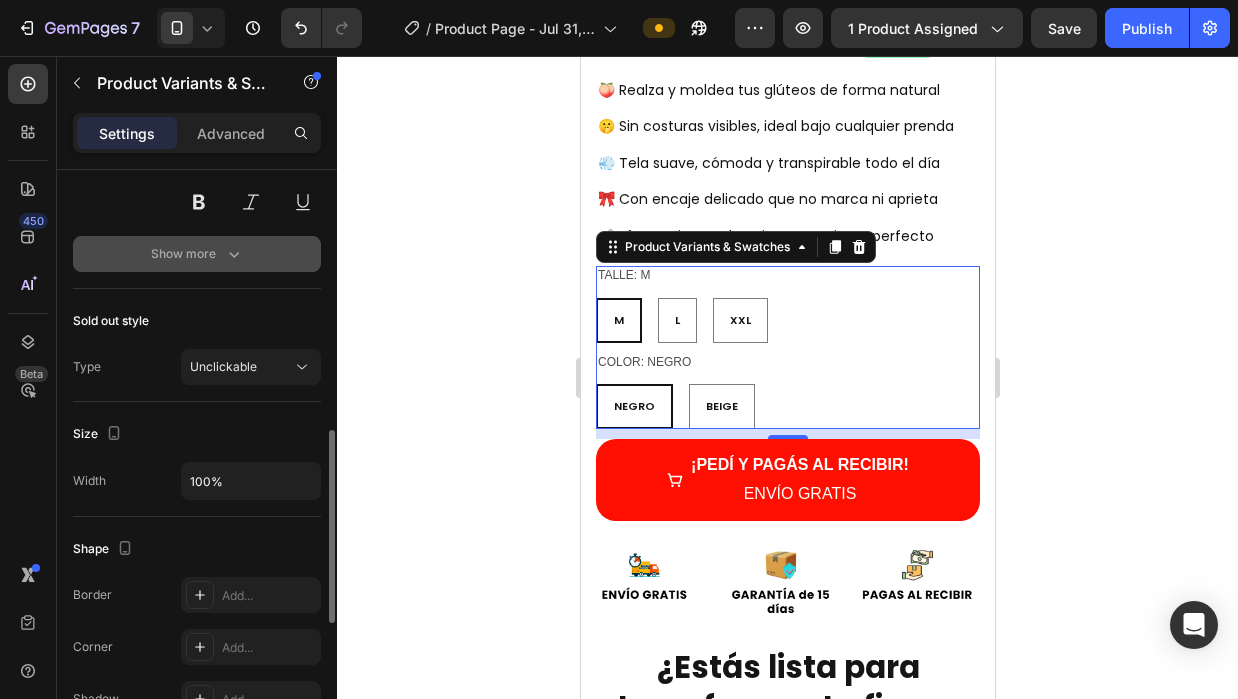 click on "Show more" at bounding box center [197, 254] 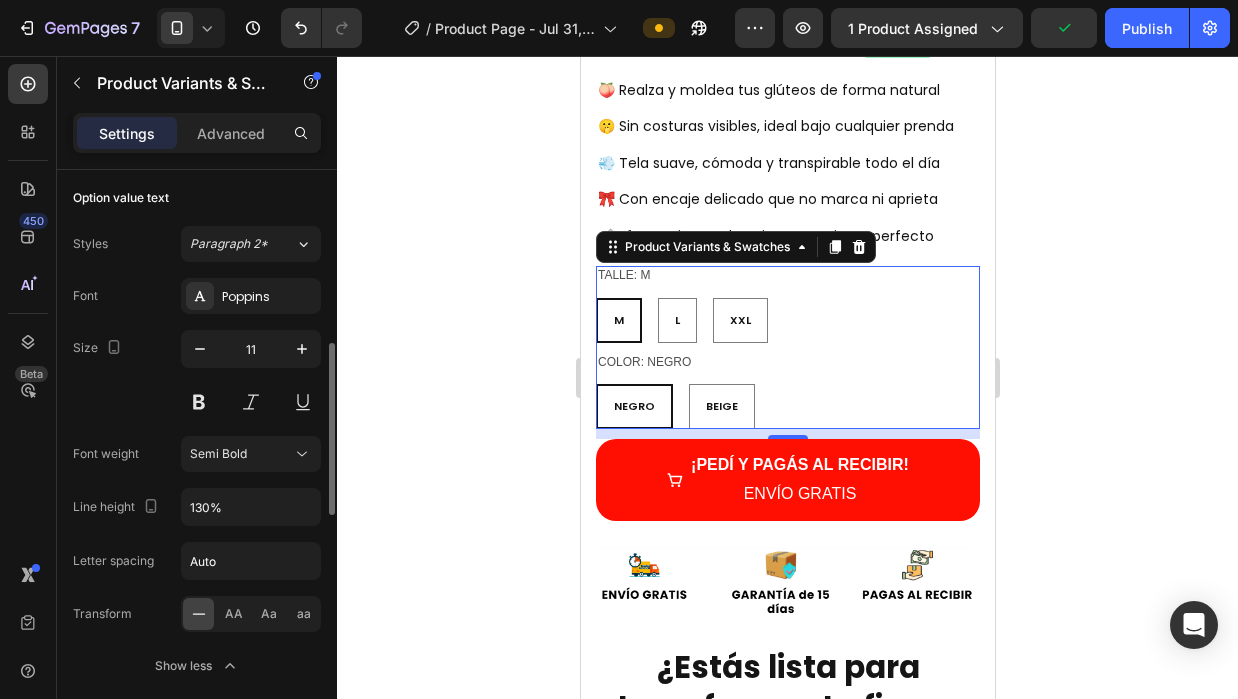 scroll, scrollTop: 87, scrollLeft: 0, axis: vertical 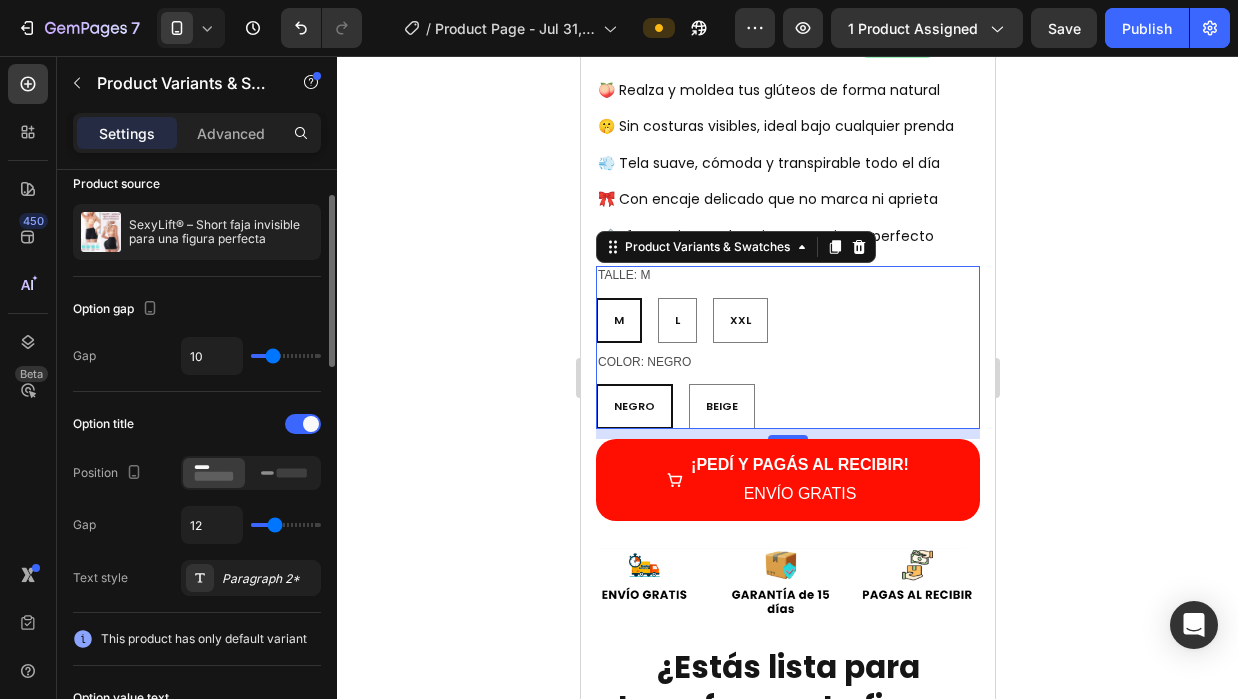 type on "13" 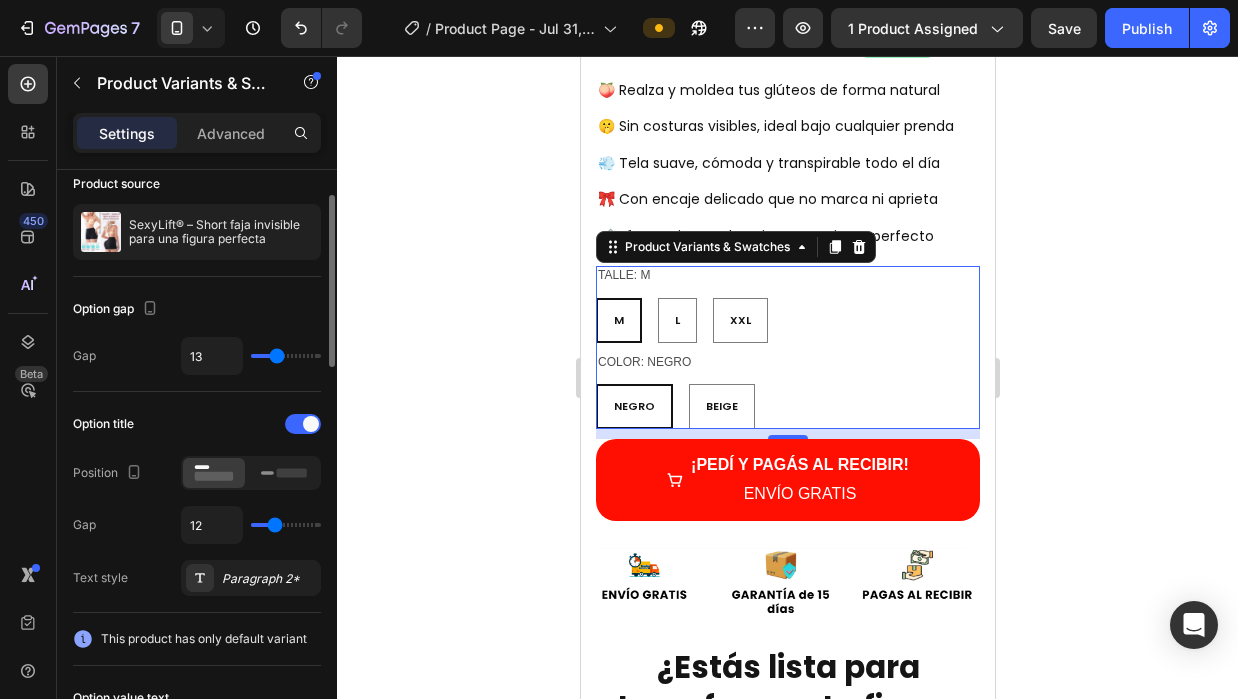 type on "14" 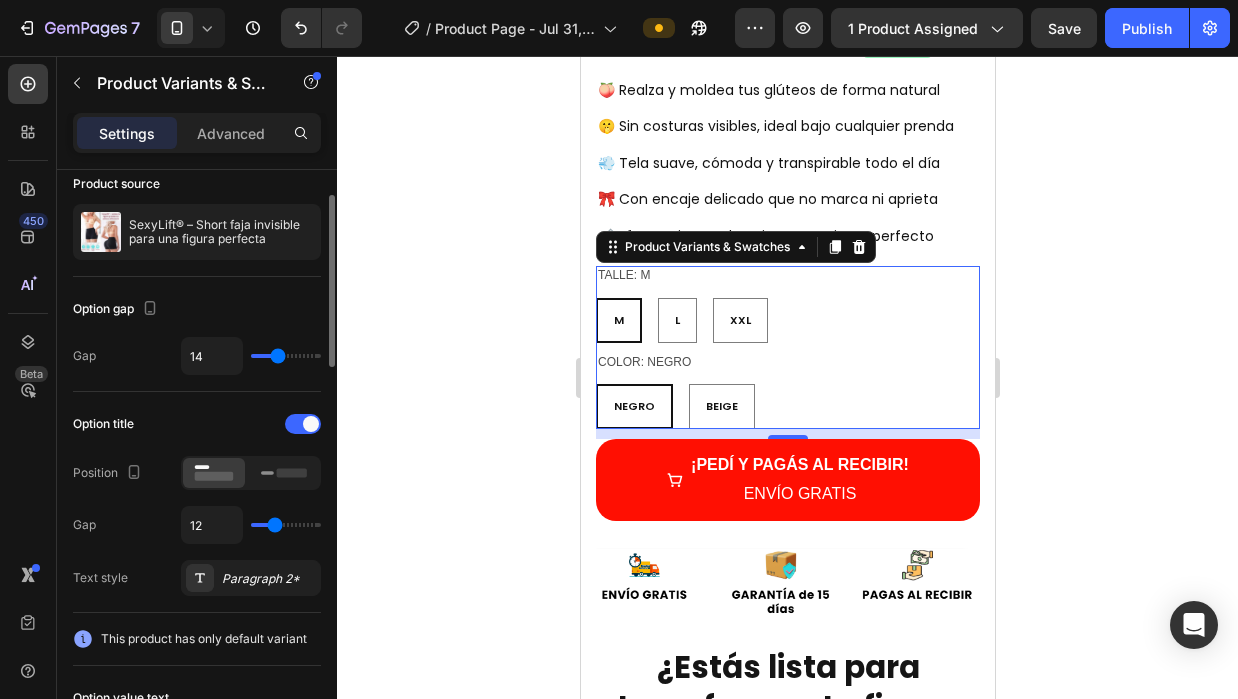 type on "16" 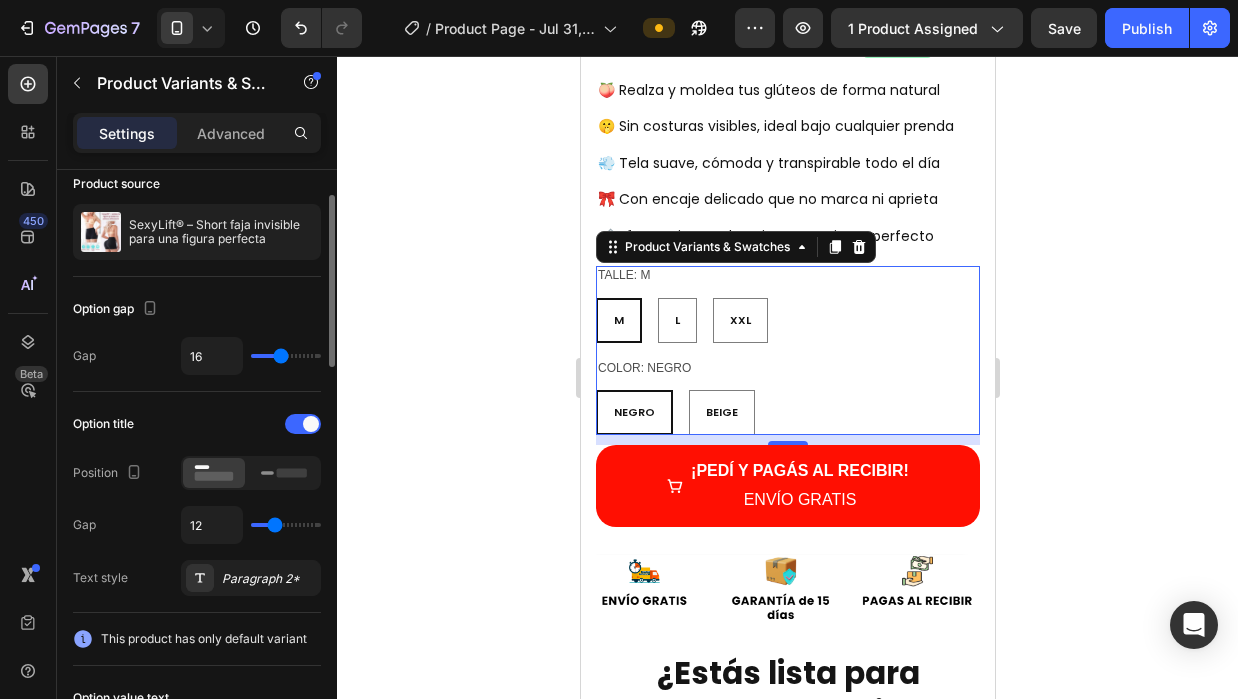 type on "17" 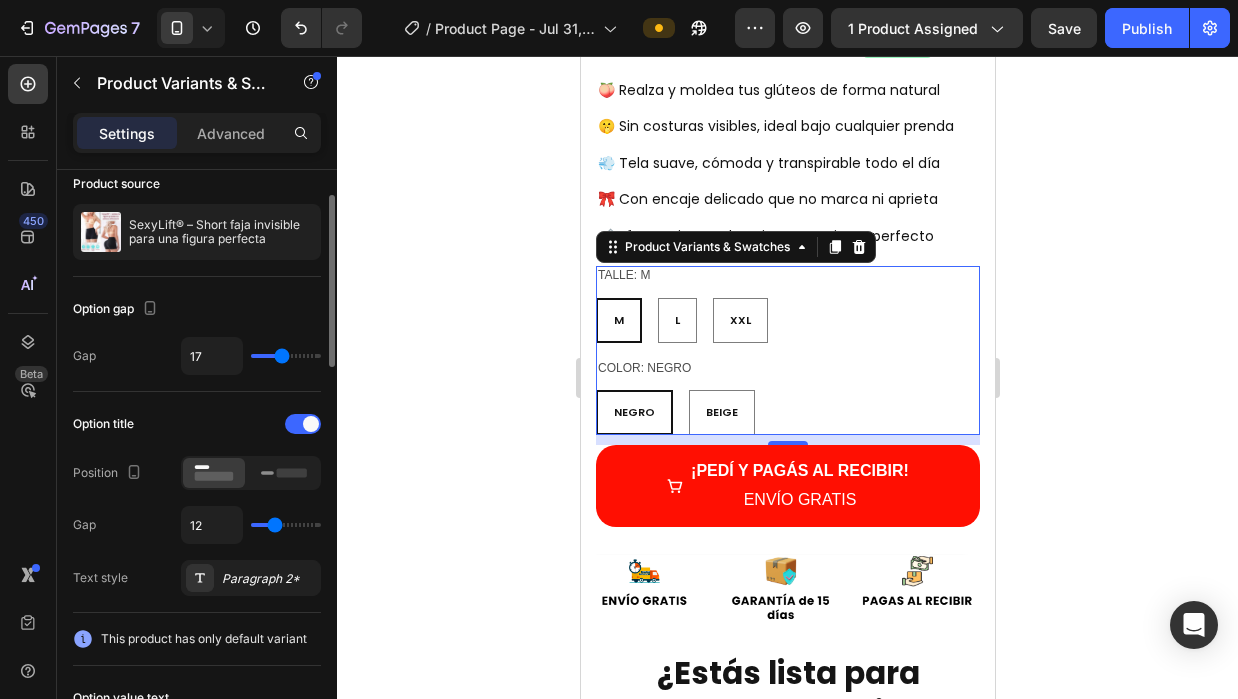 type on "18" 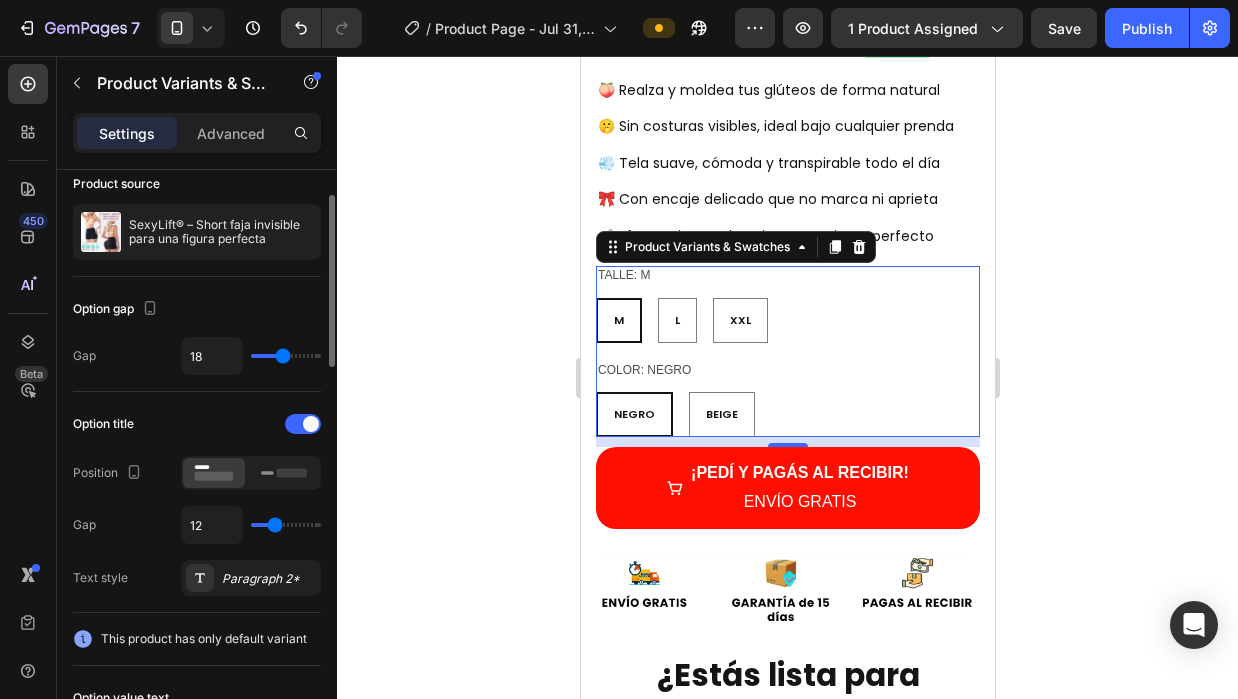 type on "16" 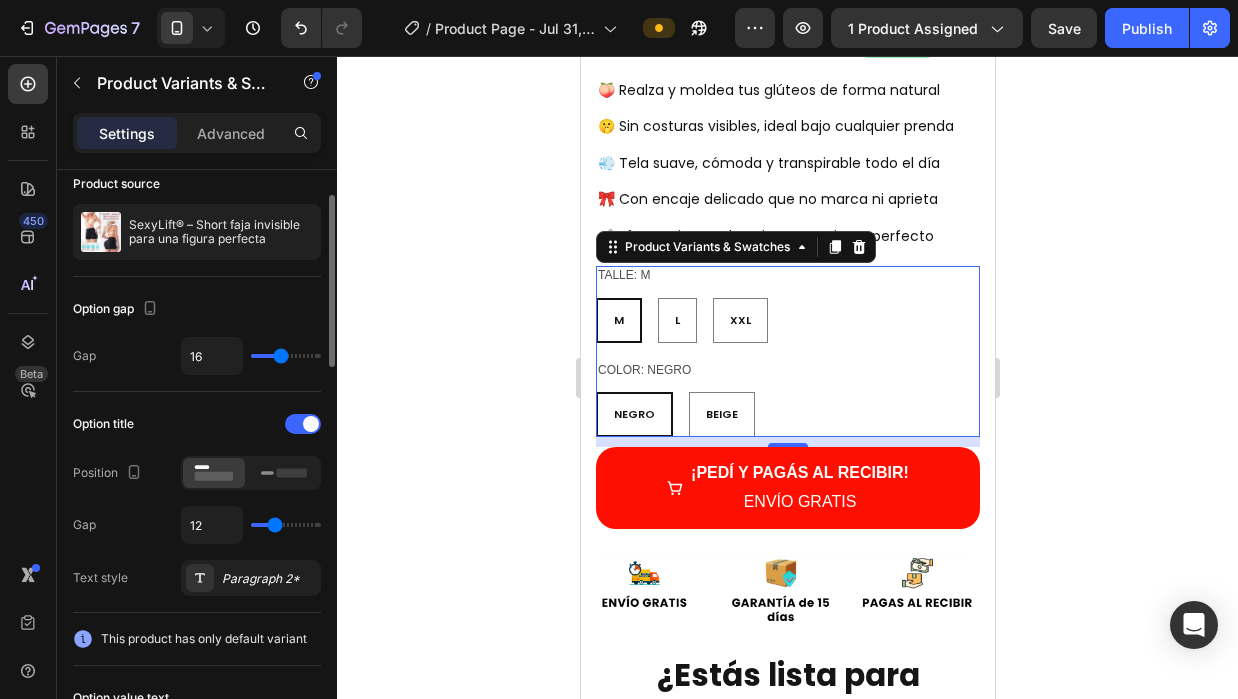 type on "9" 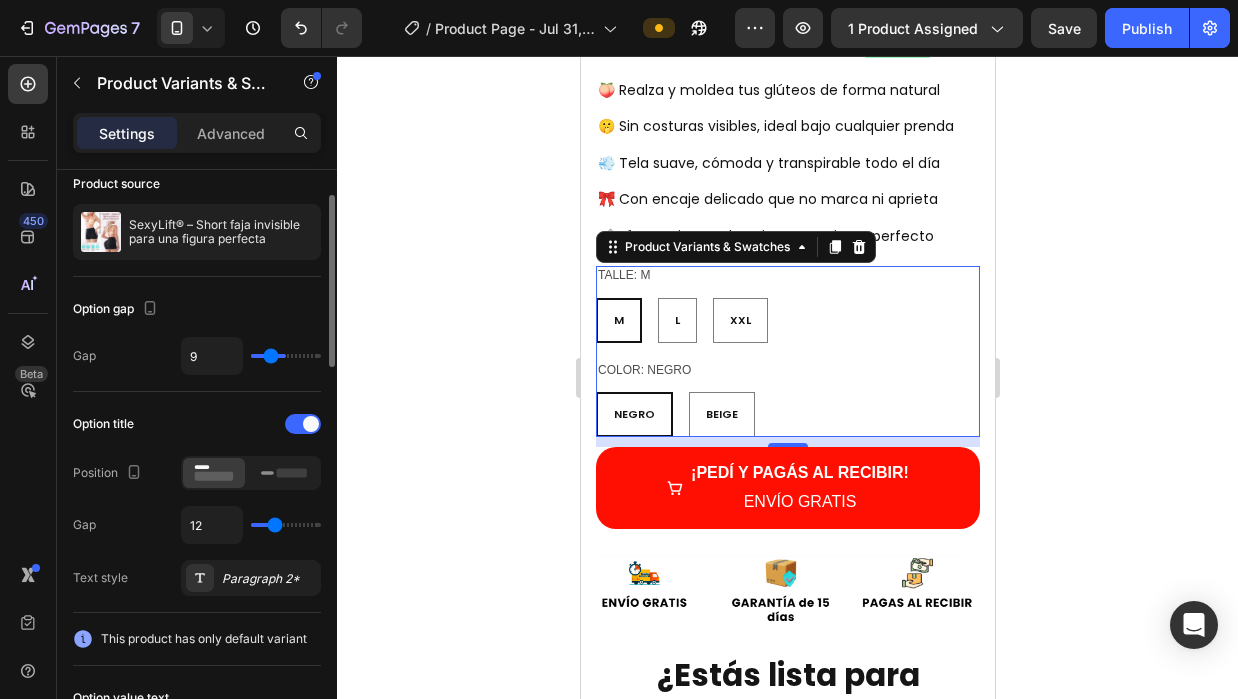 type on "5" 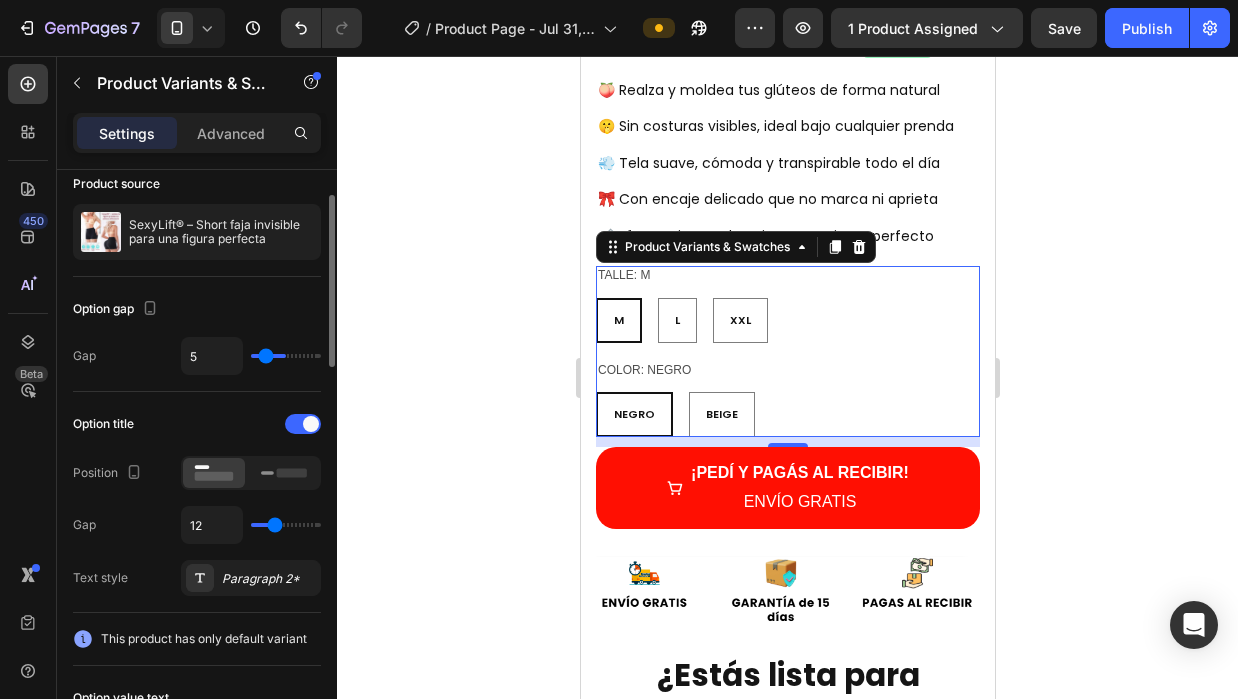 type on "3" 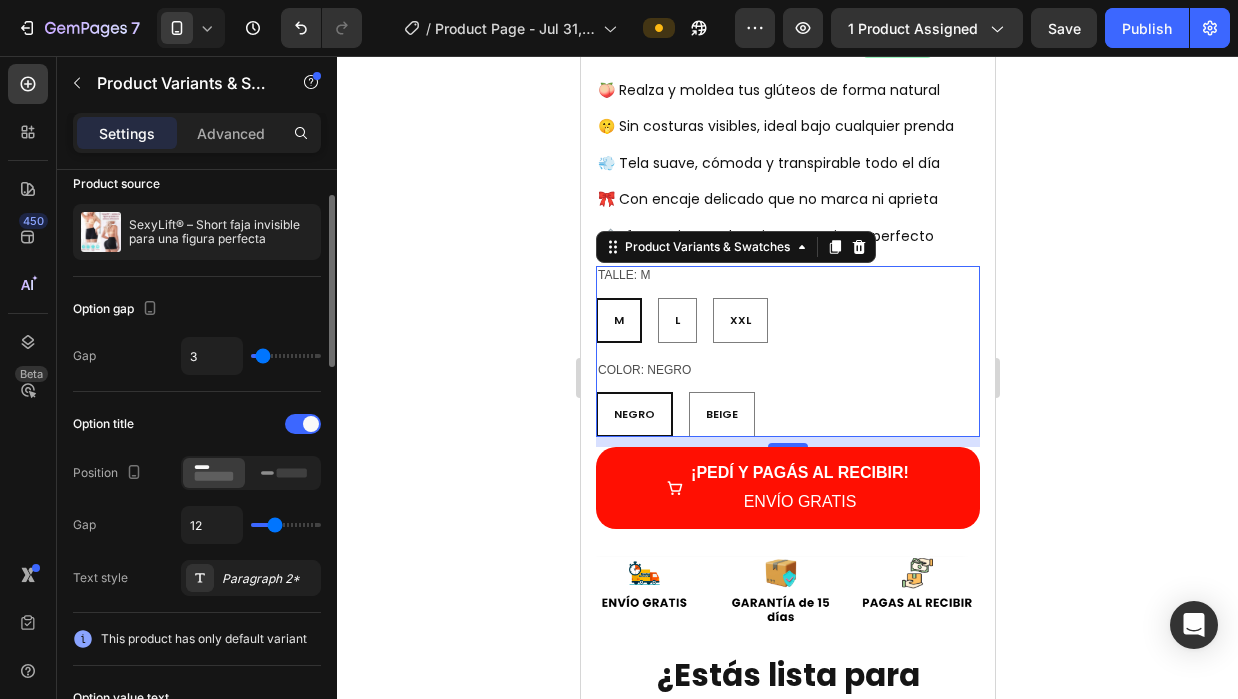type on "2" 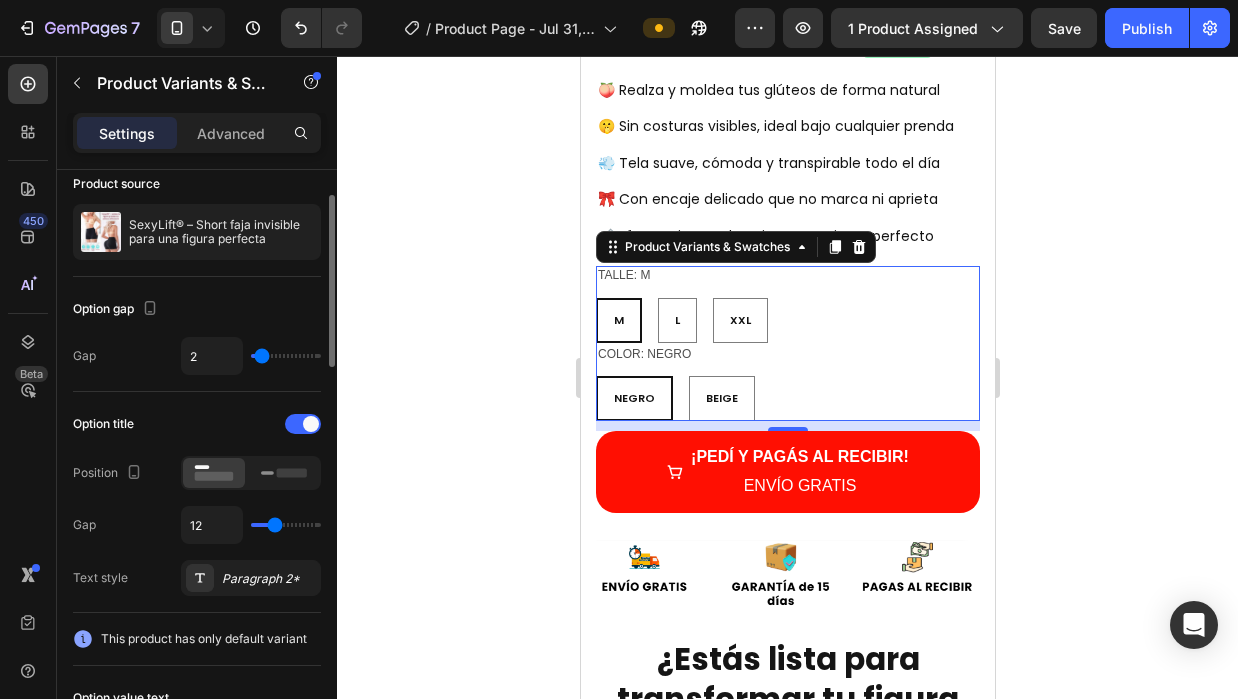 type on "1" 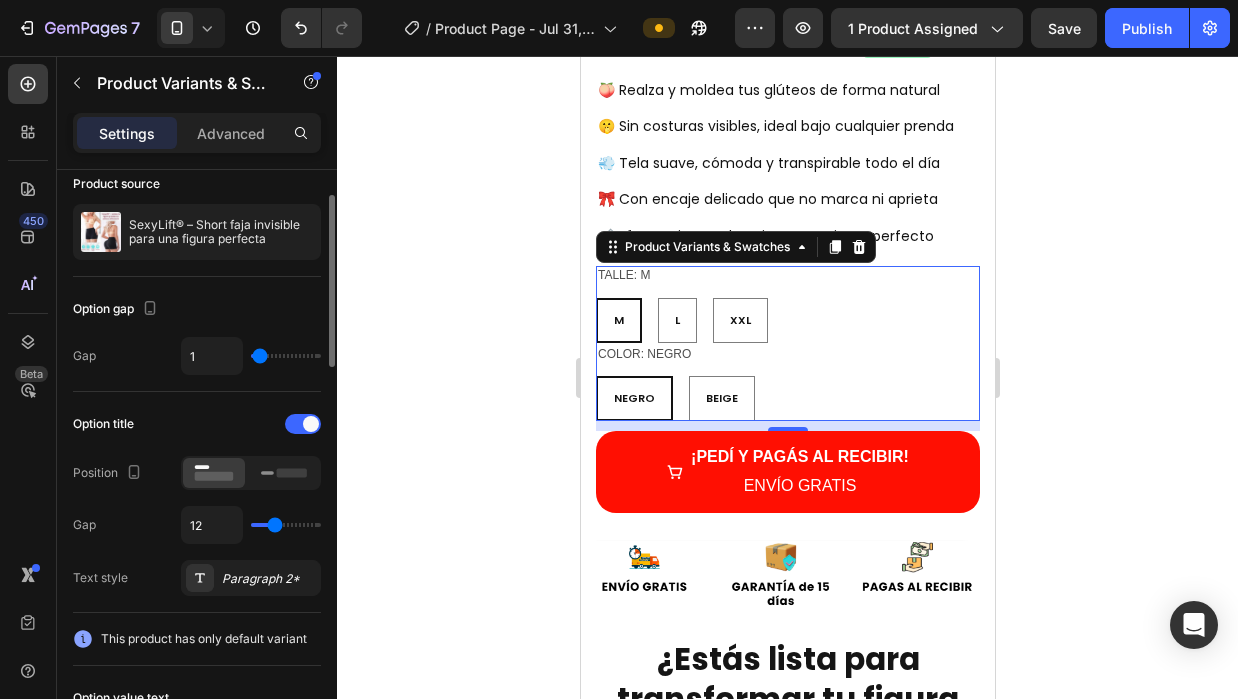 type on "0" 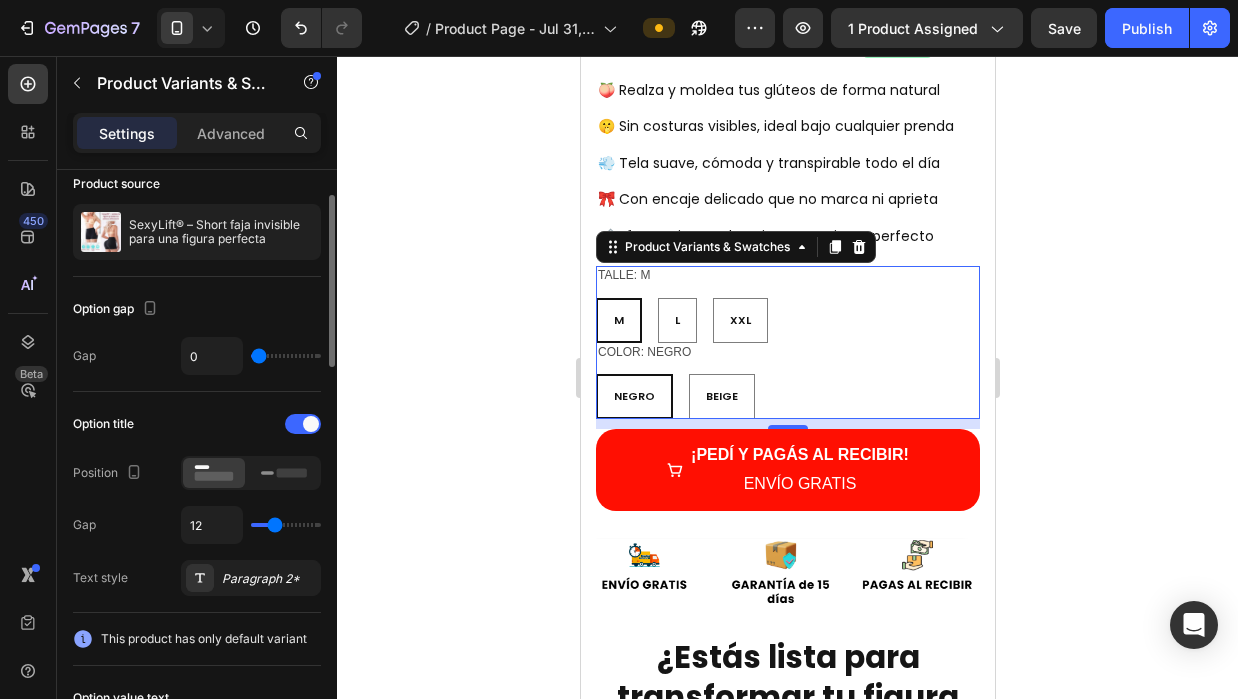 type on "1" 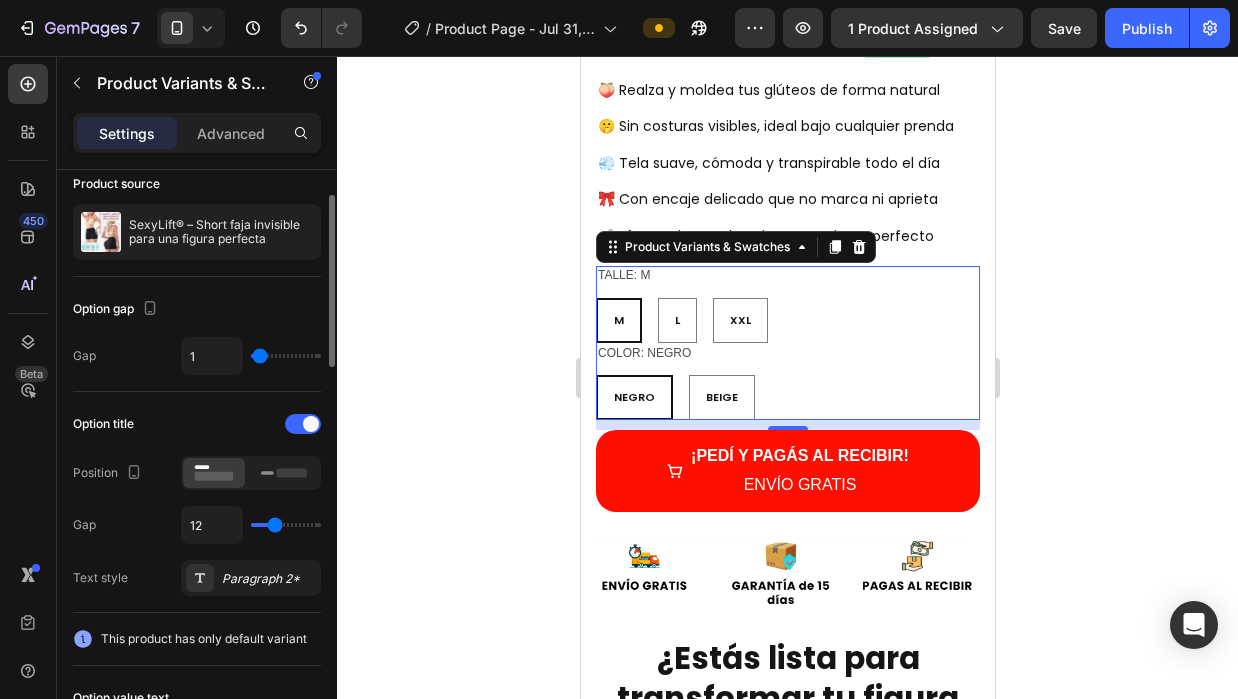 type on "2" 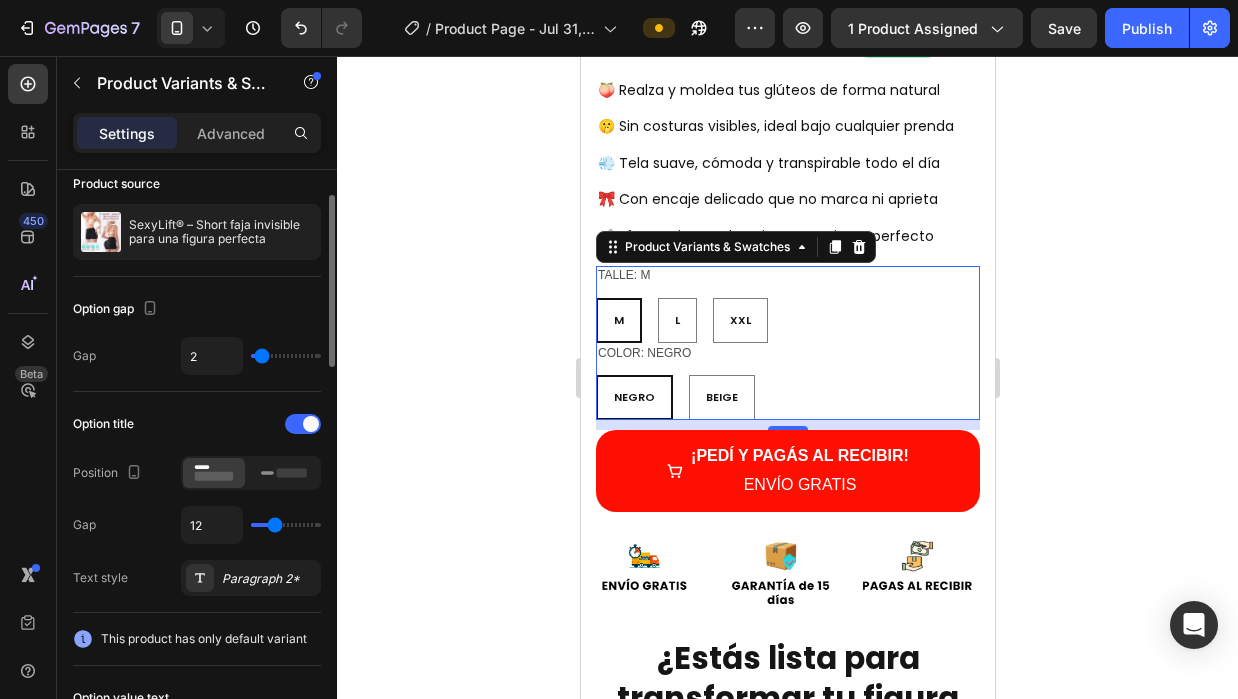 type on "3" 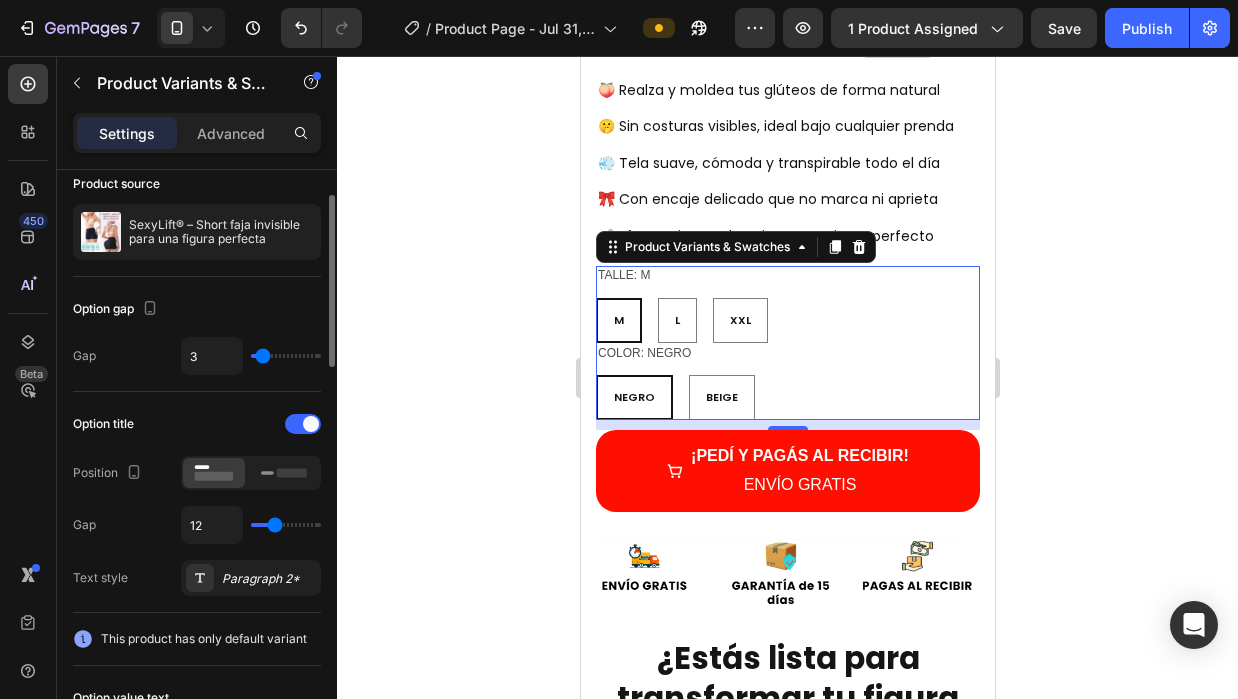 type on "4" 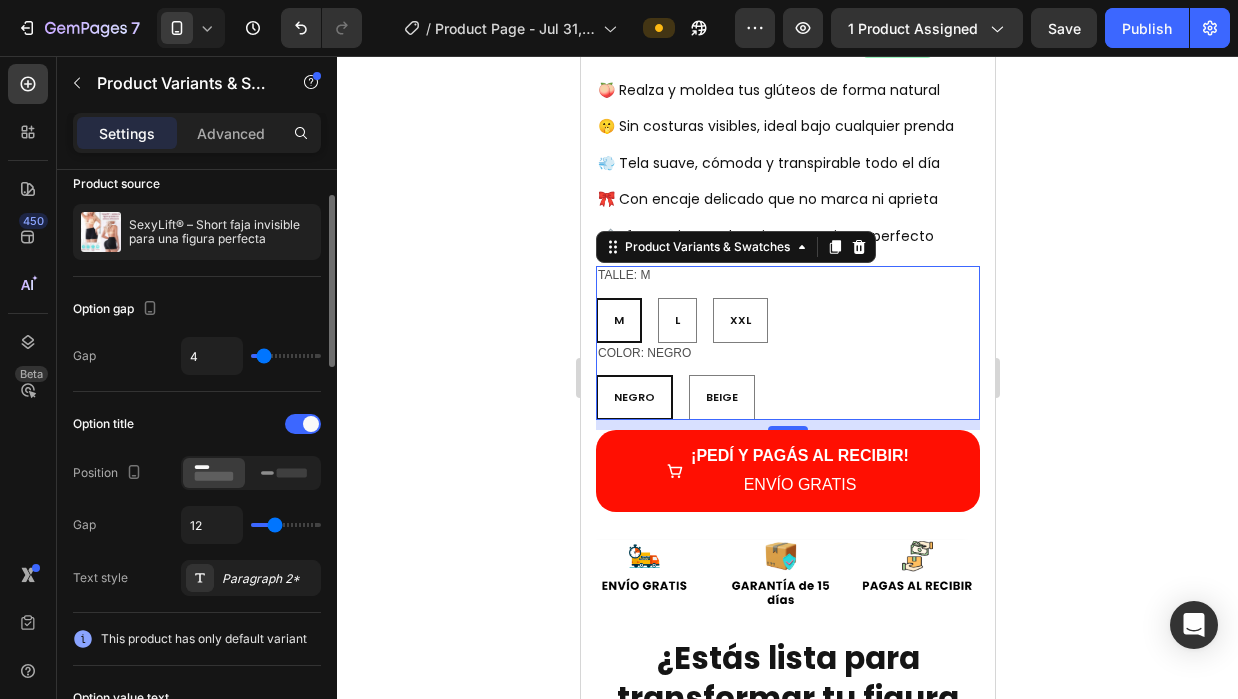 type on "5" 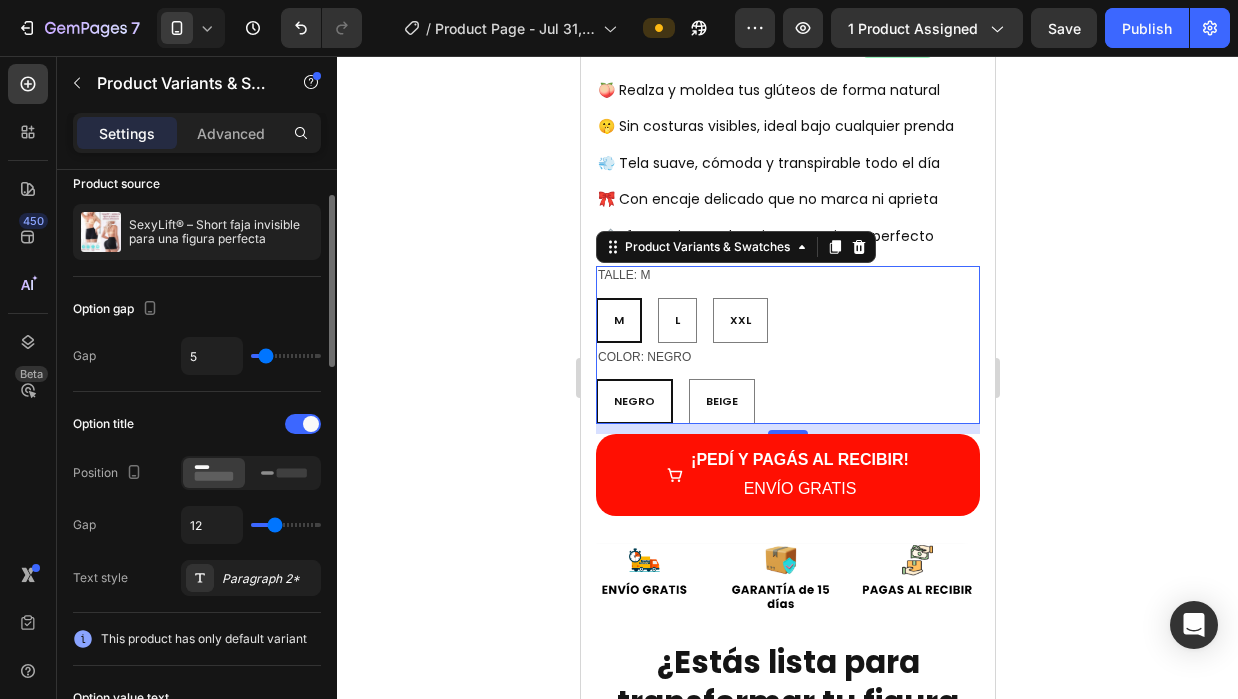 type on "6" 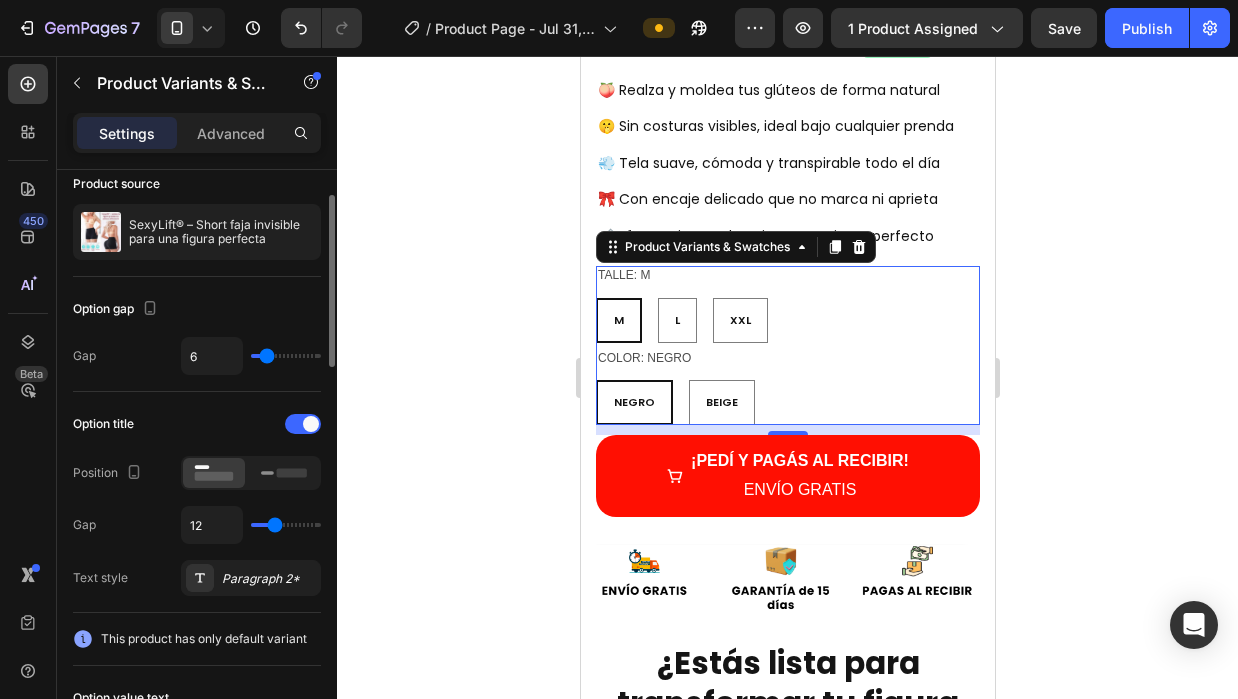 type on "7" 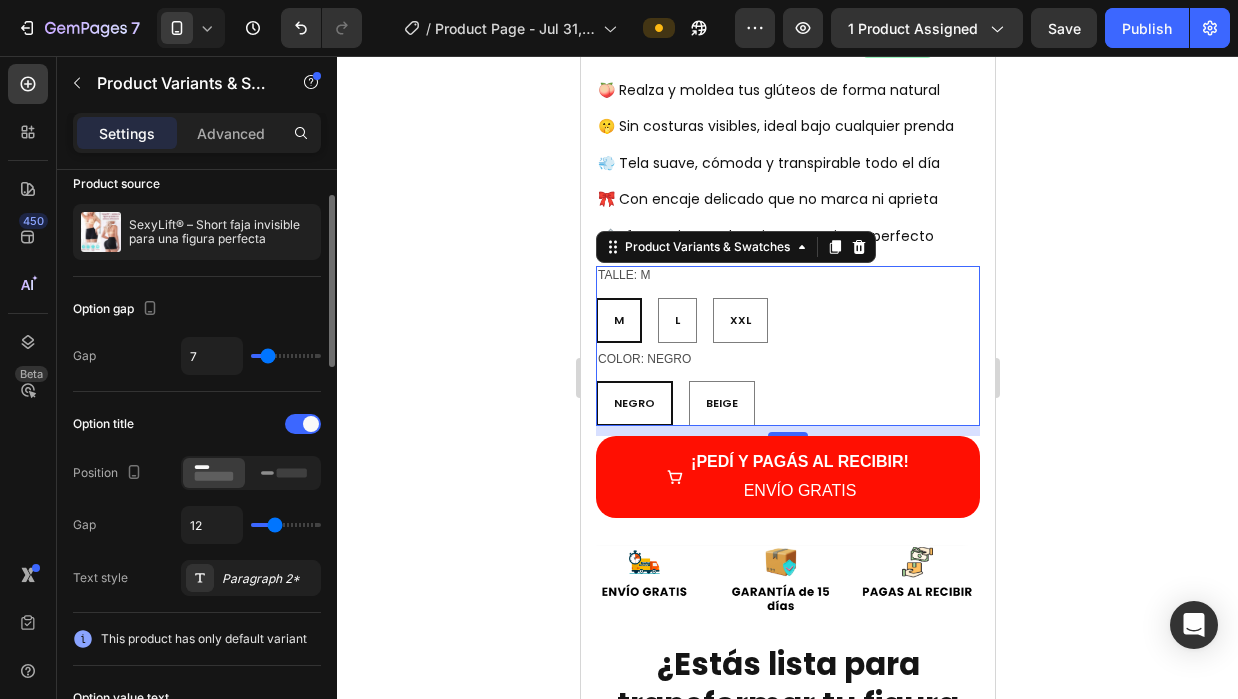type on "8" 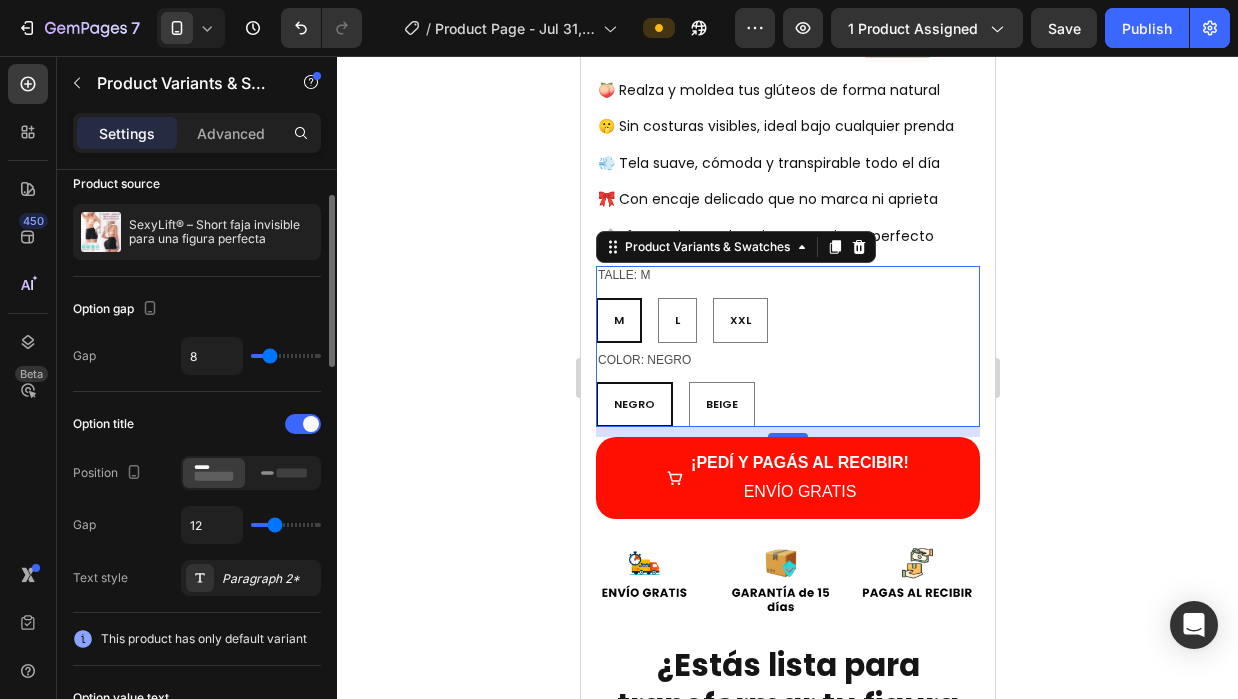 type on "9" 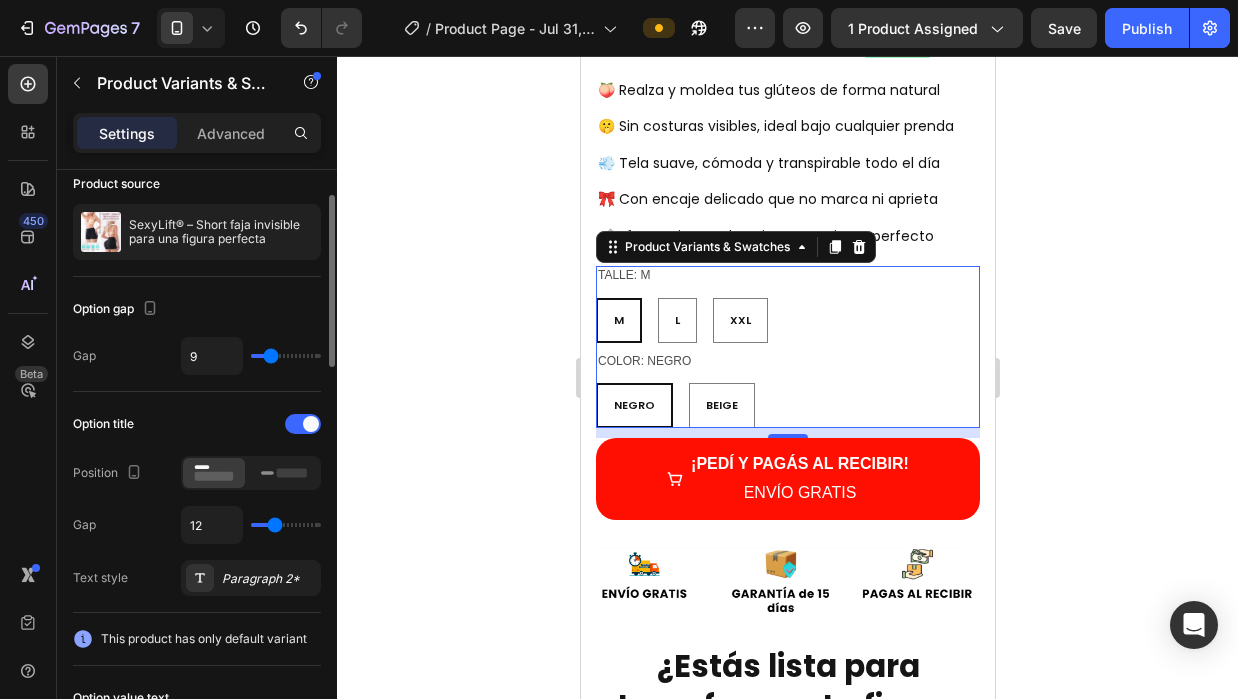 type on "10" 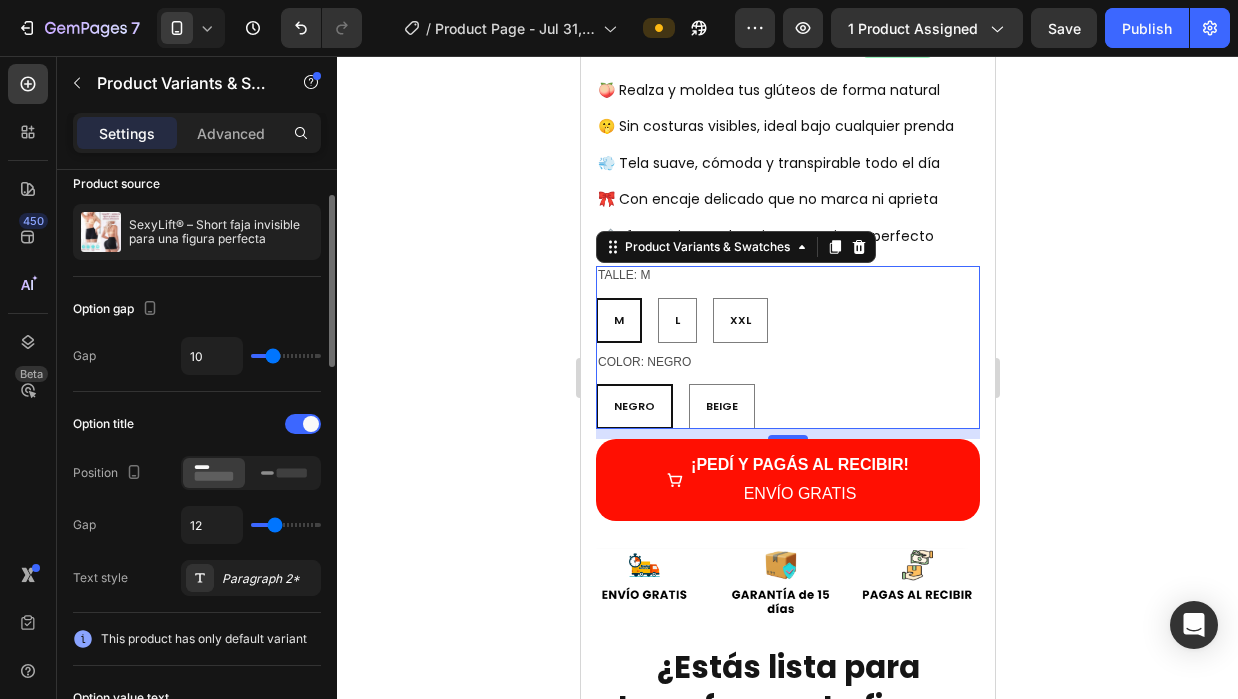 click at bounding box center [286, 356] 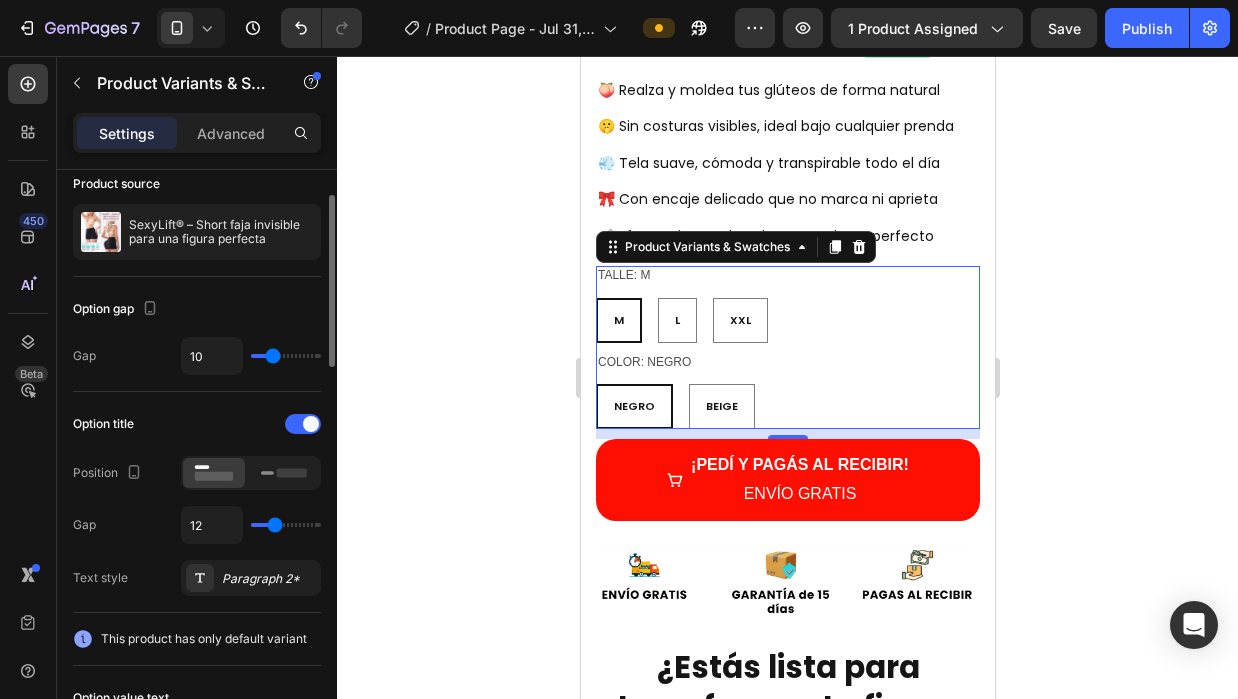 click on "Option gap Gap 10" 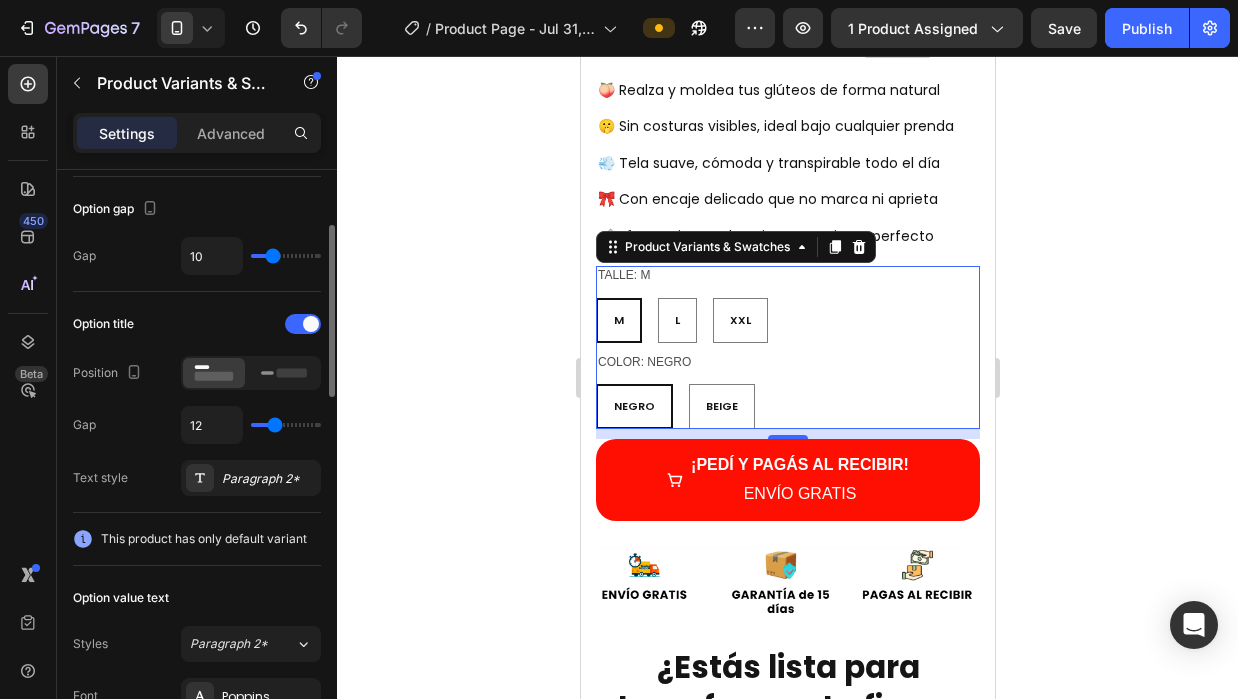 scroll, scrollTop: 387, scrollLeft: 0, axis: vertical 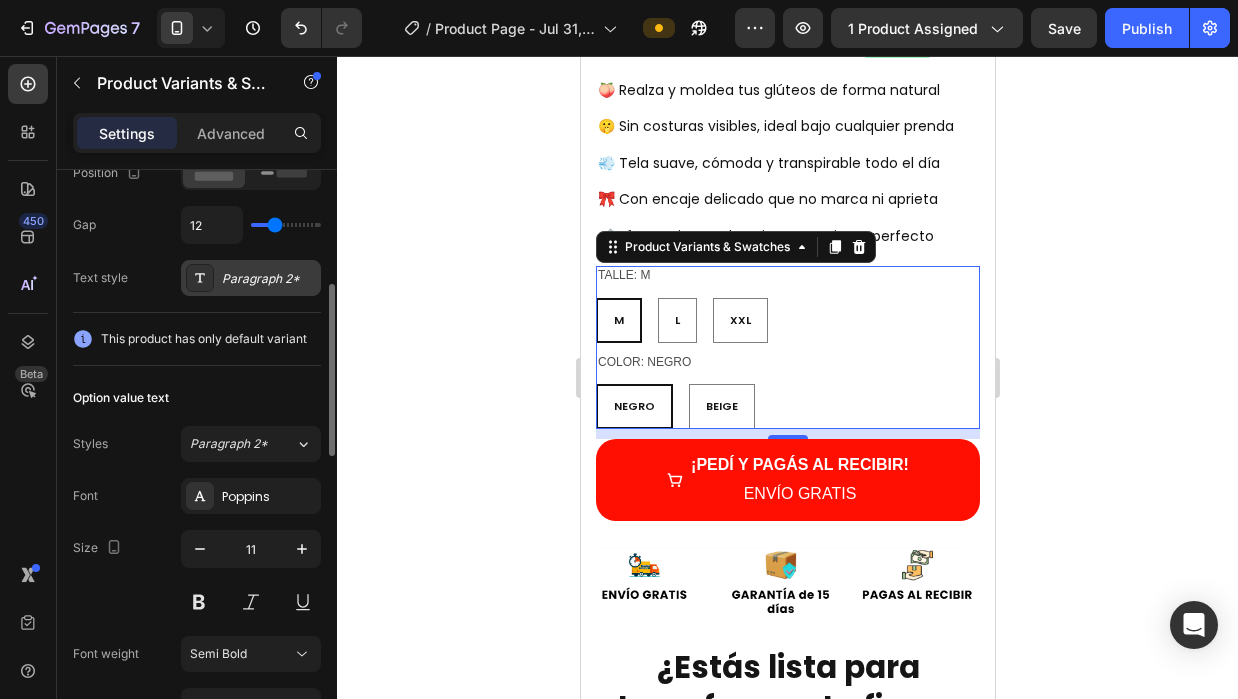 click on "Paragraph 2*" at bounding box center (269, 279) 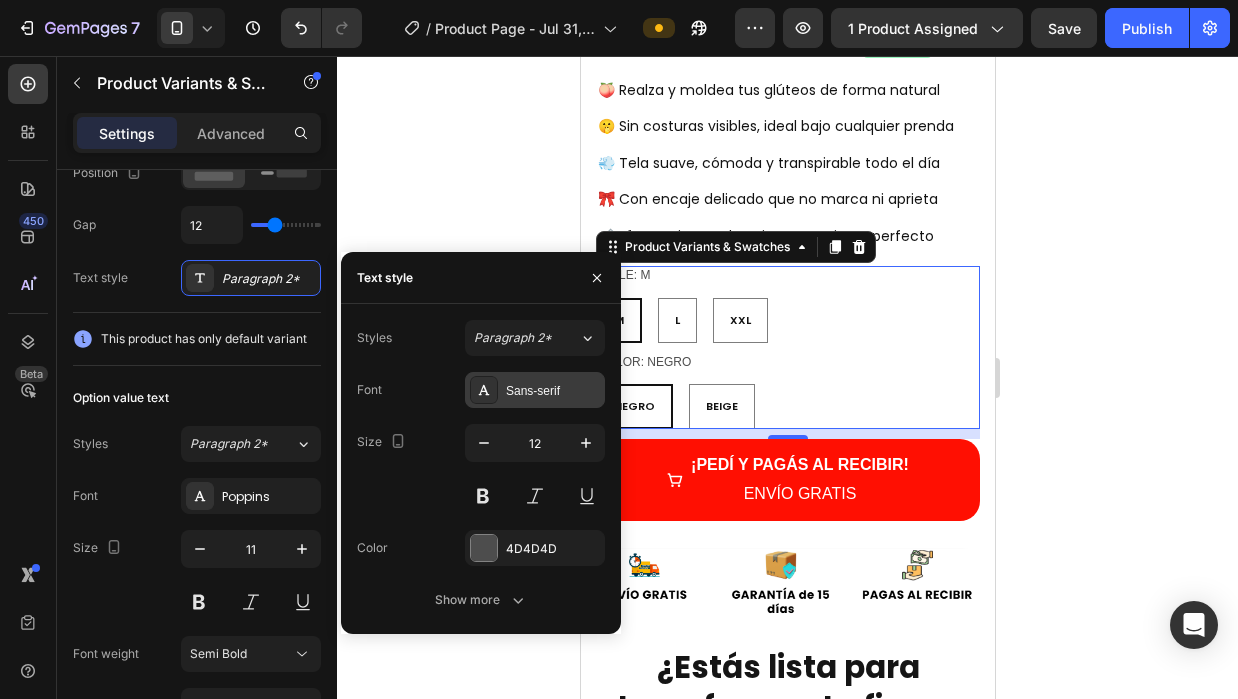 click on "Sans-serif" at bounding box center (535, 390) 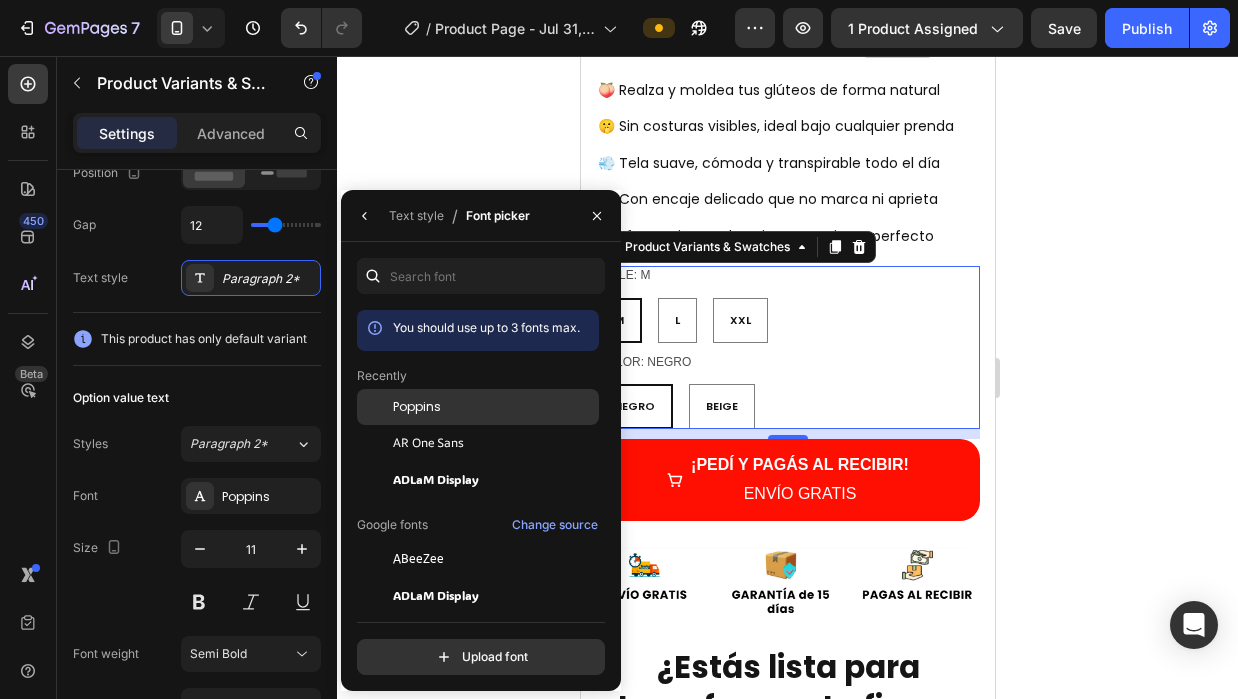 click on "Poppins" at bounding box center [0, 0] 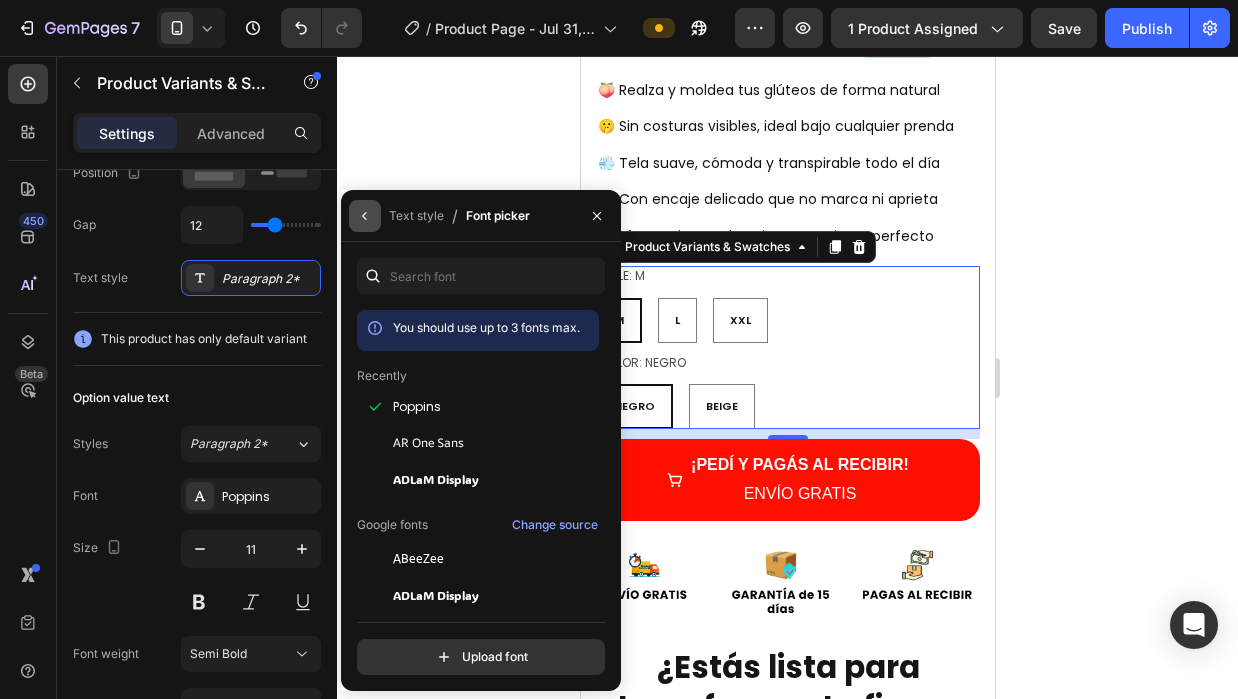 click 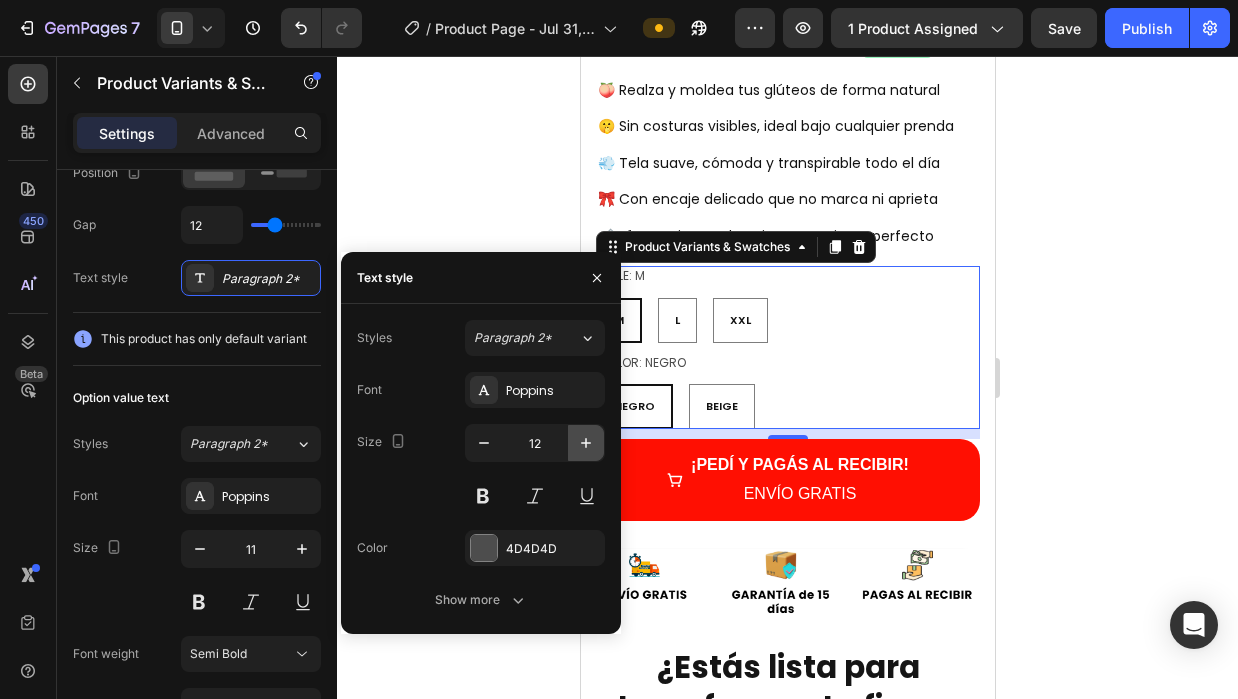 click 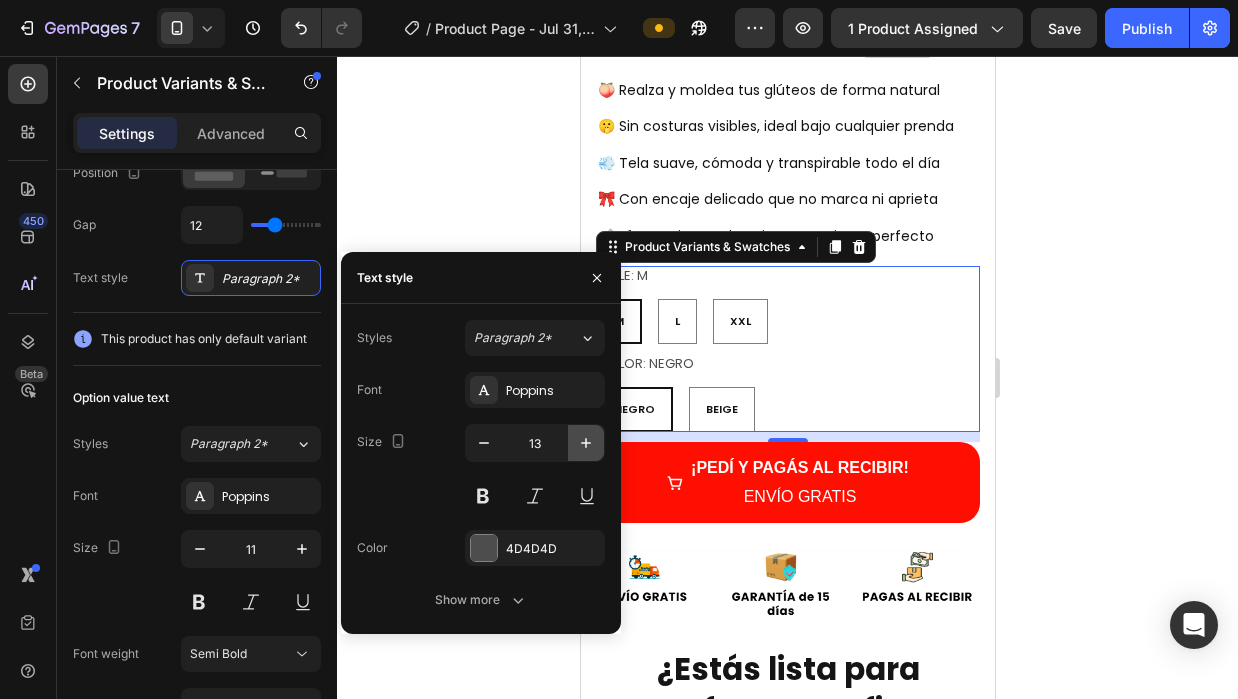 click 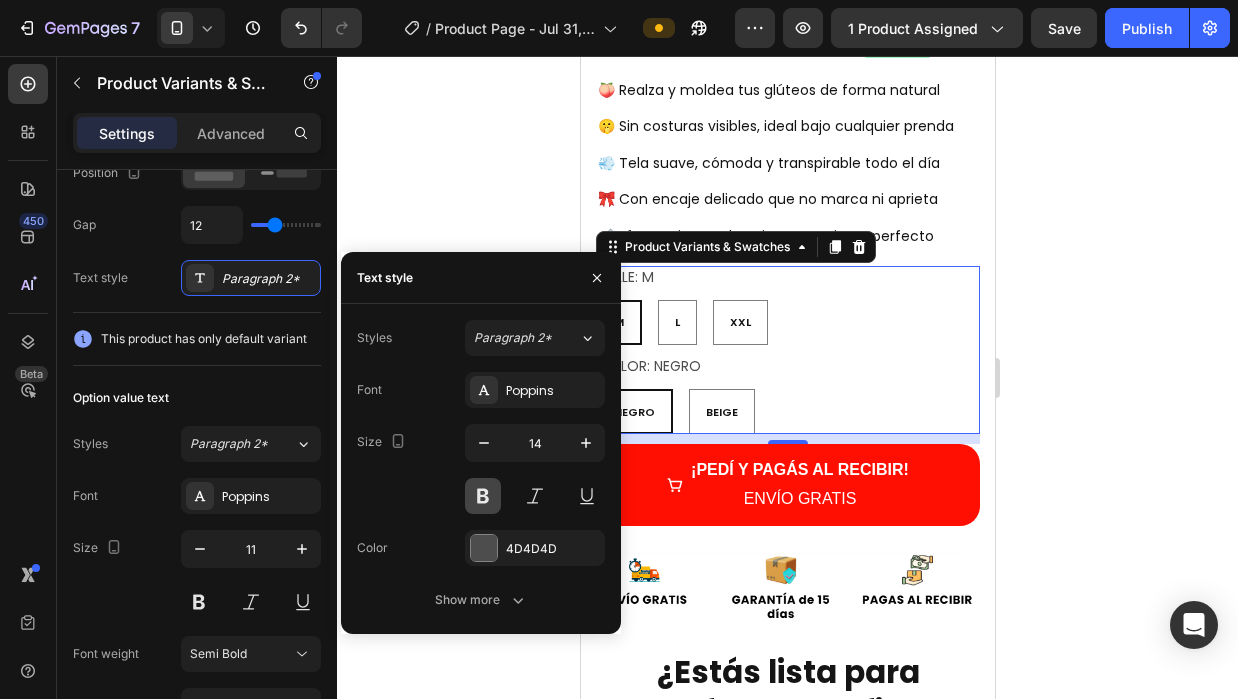 click at bounding box center [483, 496] 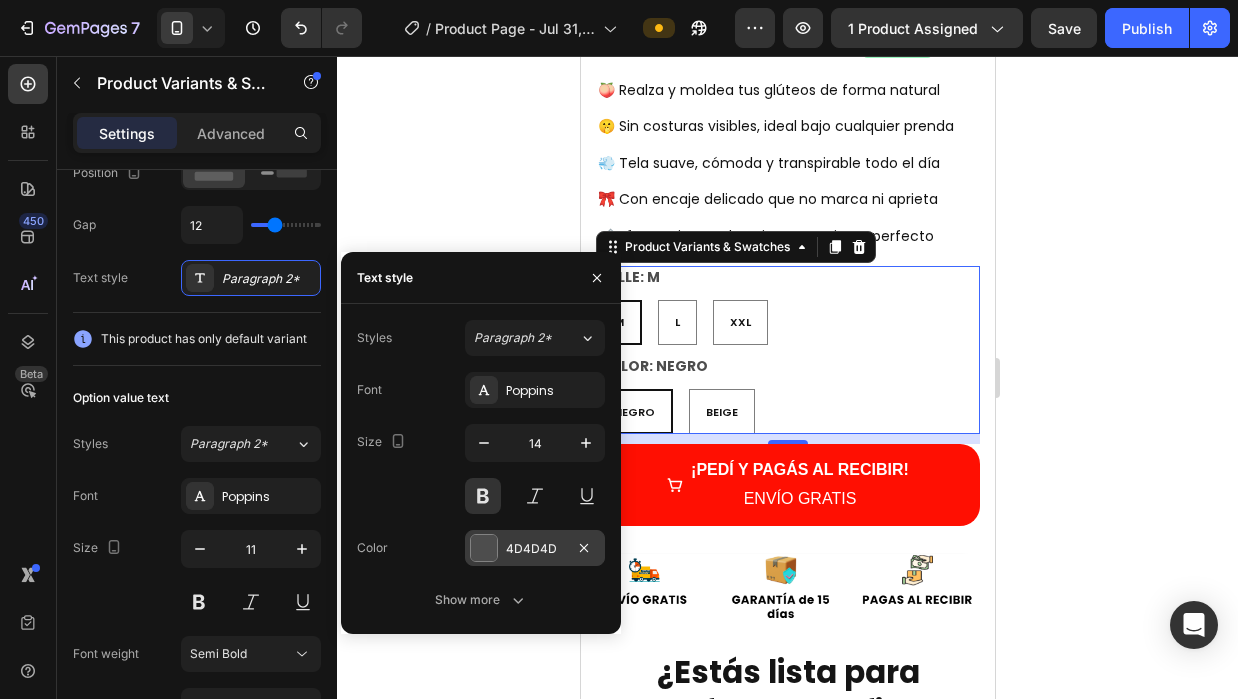 click at bounding box center [484, 548] 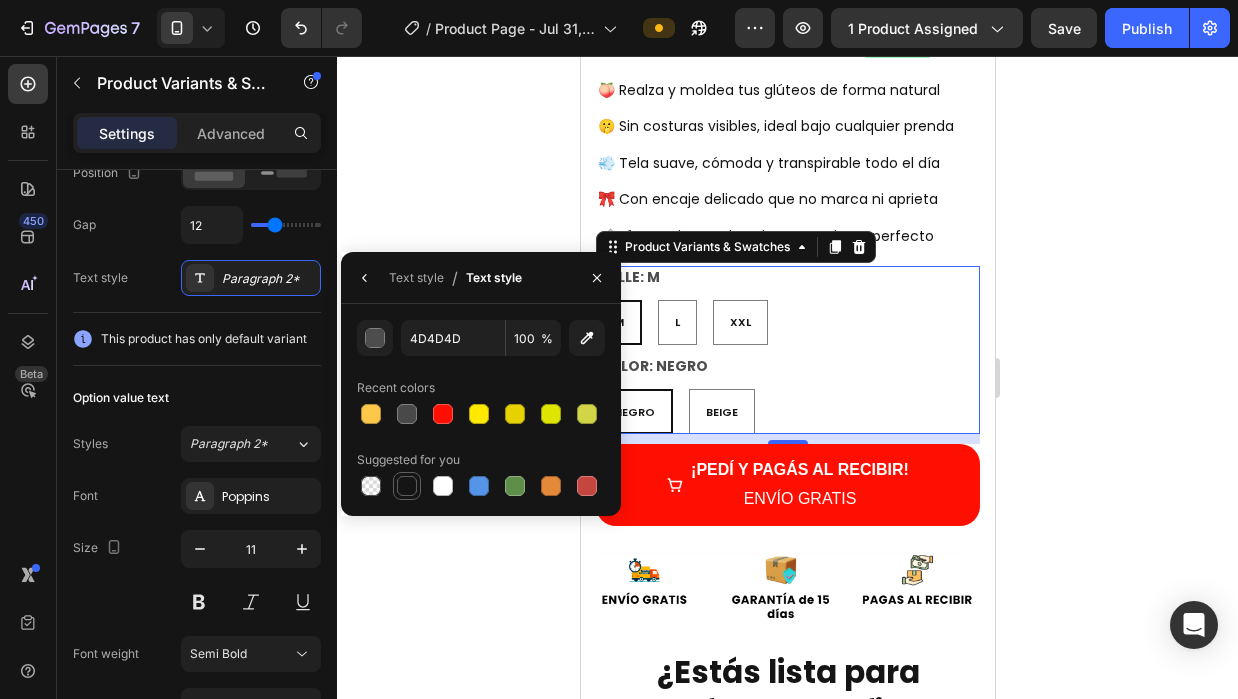 click at bounding box center [407, 486] 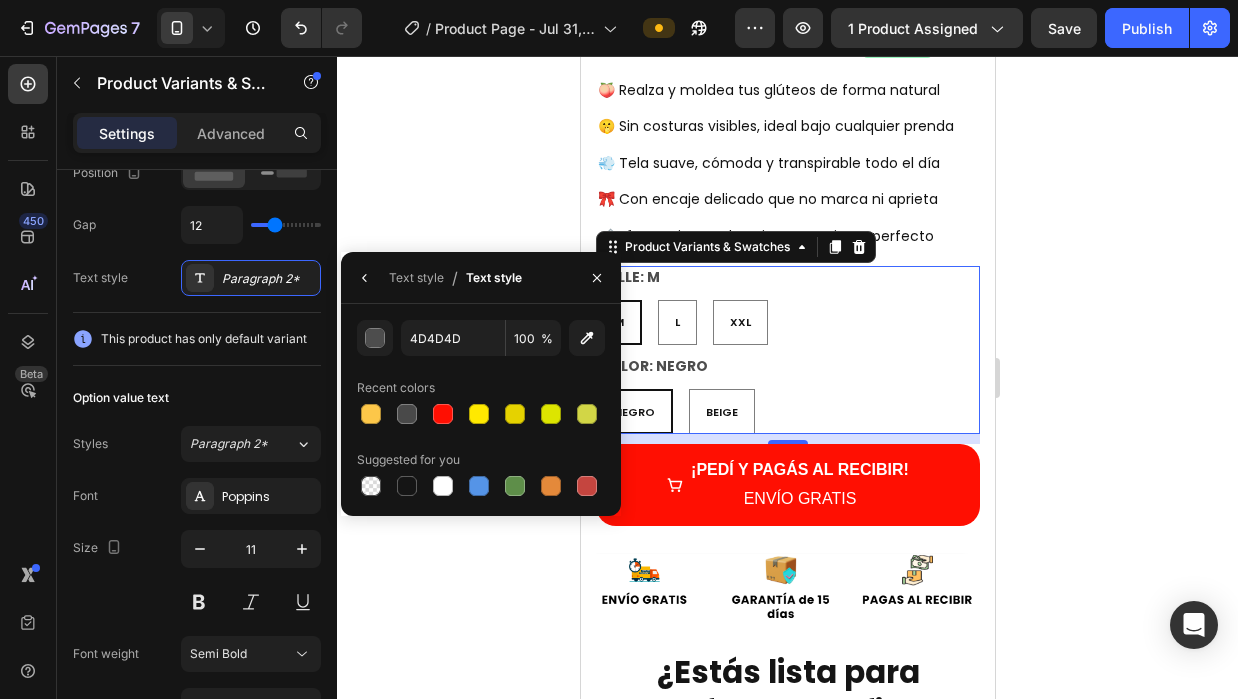 type on "151515" 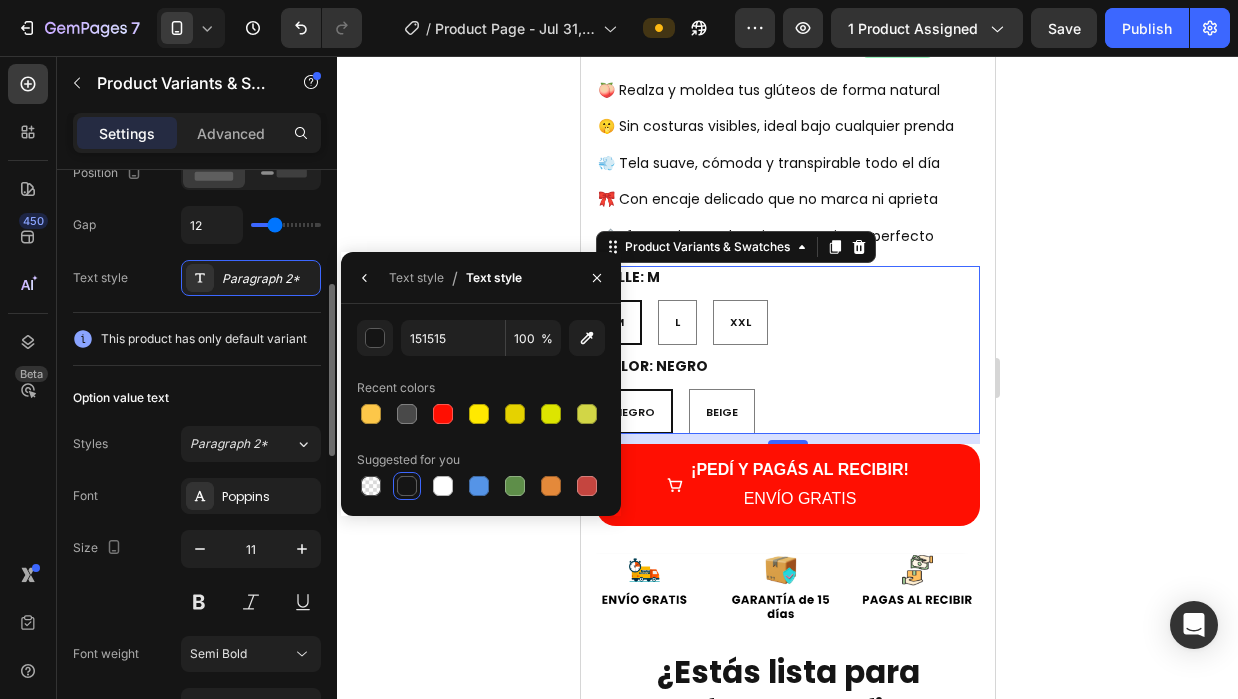 click on "Option value text" at bounding box center [197, 398] 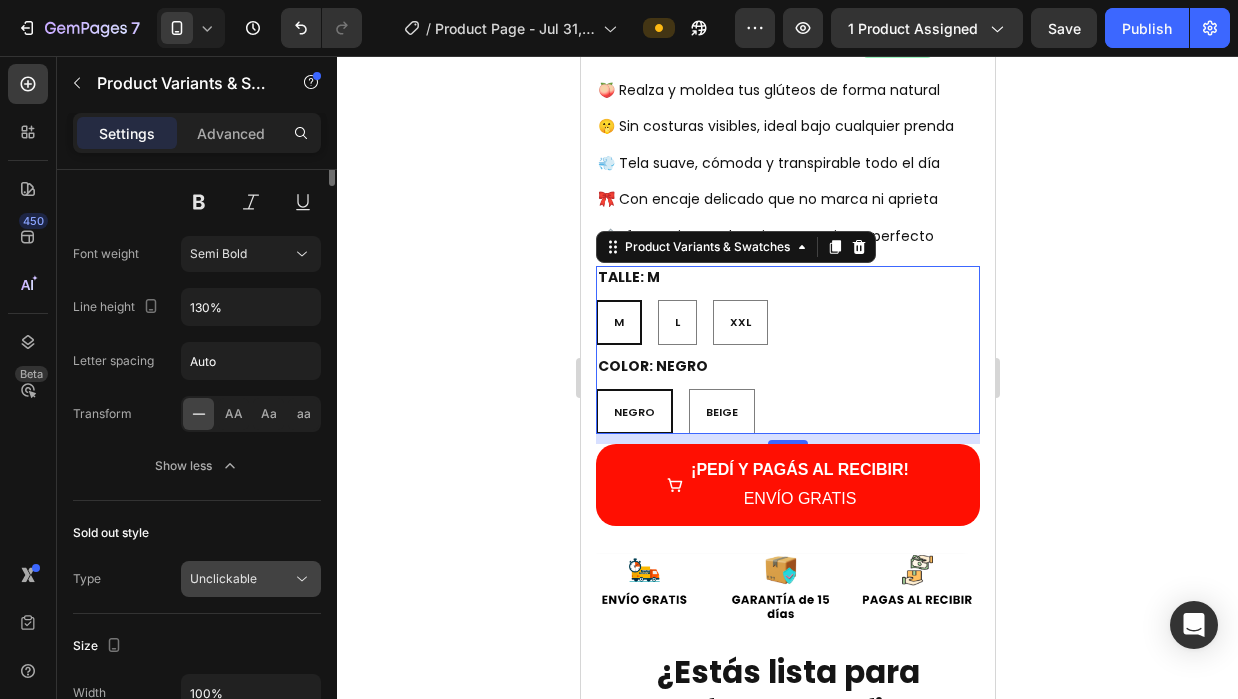 scroll, scrollTop: 887, scrollLeft: 0, axis: vertical 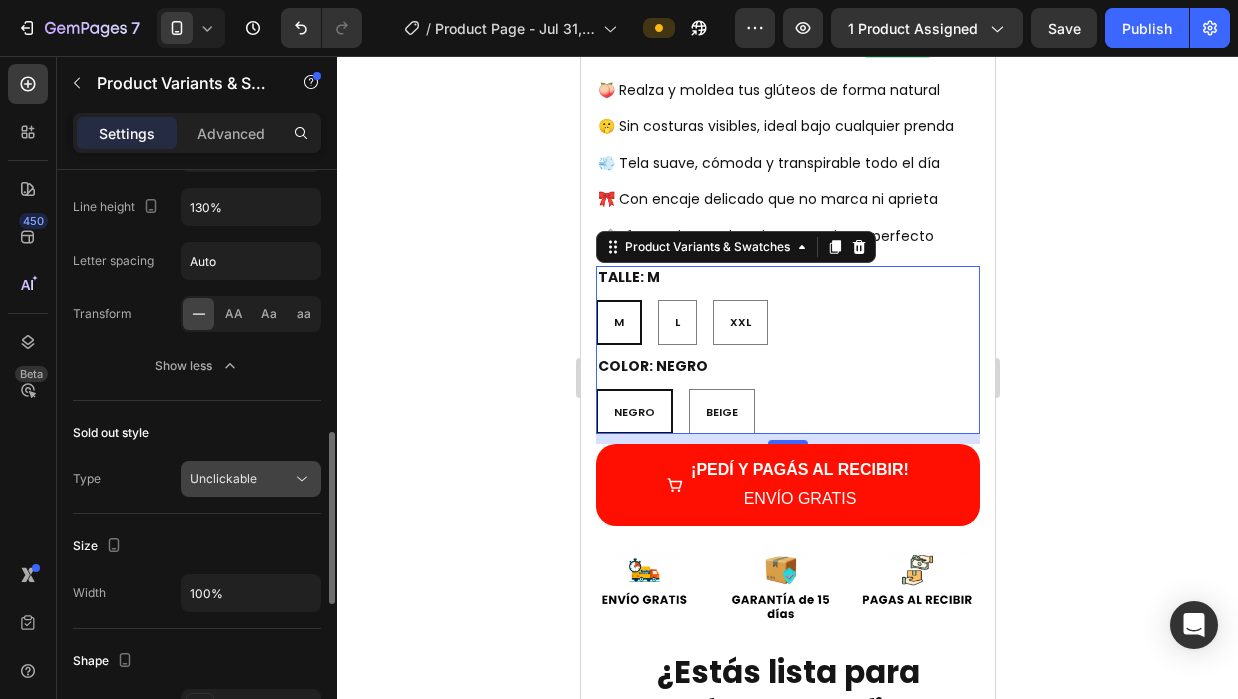 click on "Unclickable" 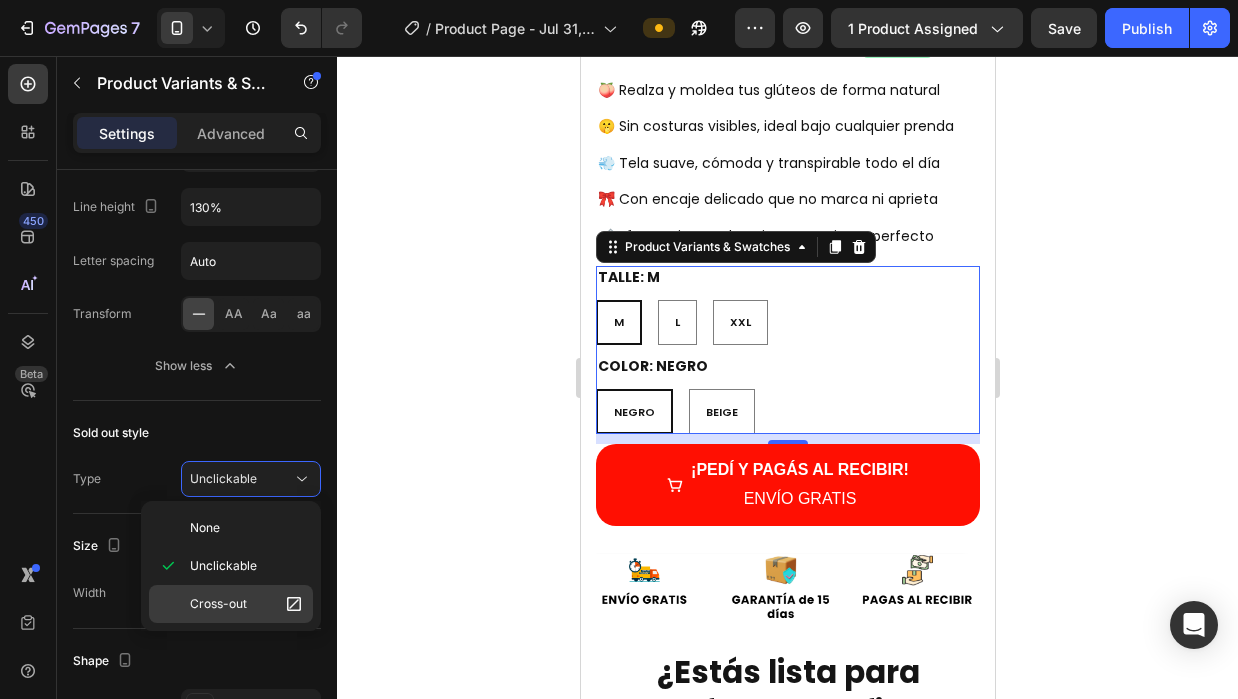 click on "Cross-out" 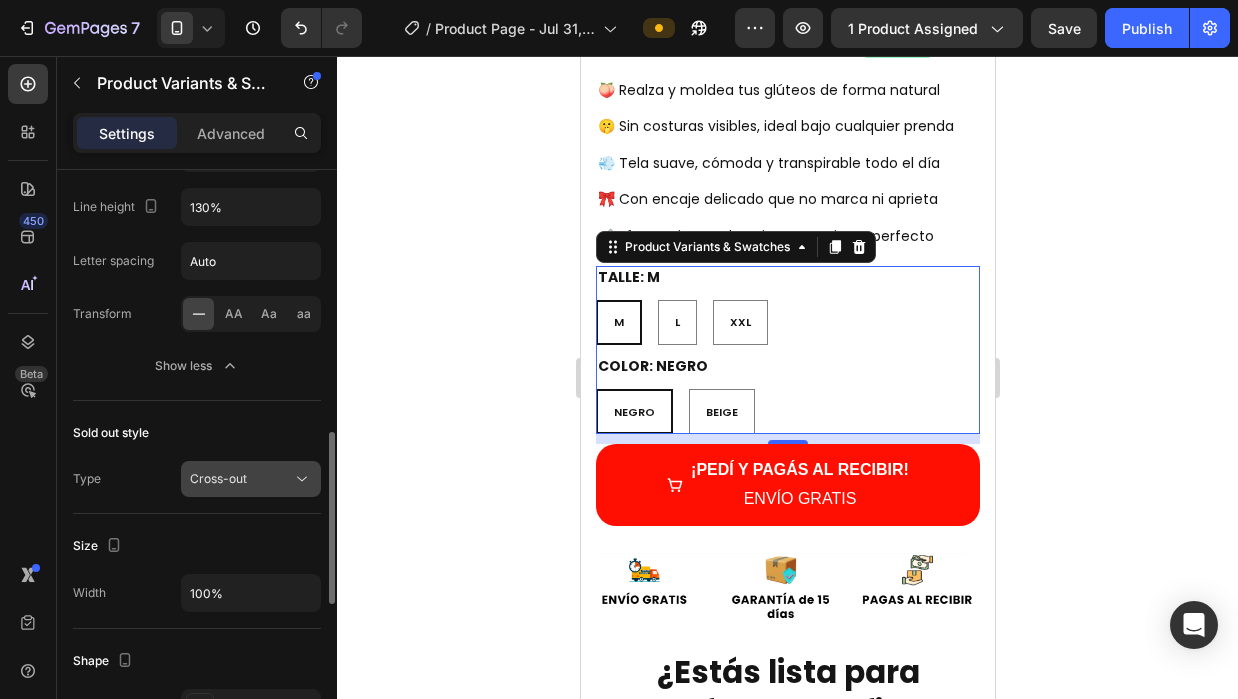 click on "Cross-out" at bounding box center (241, 479) 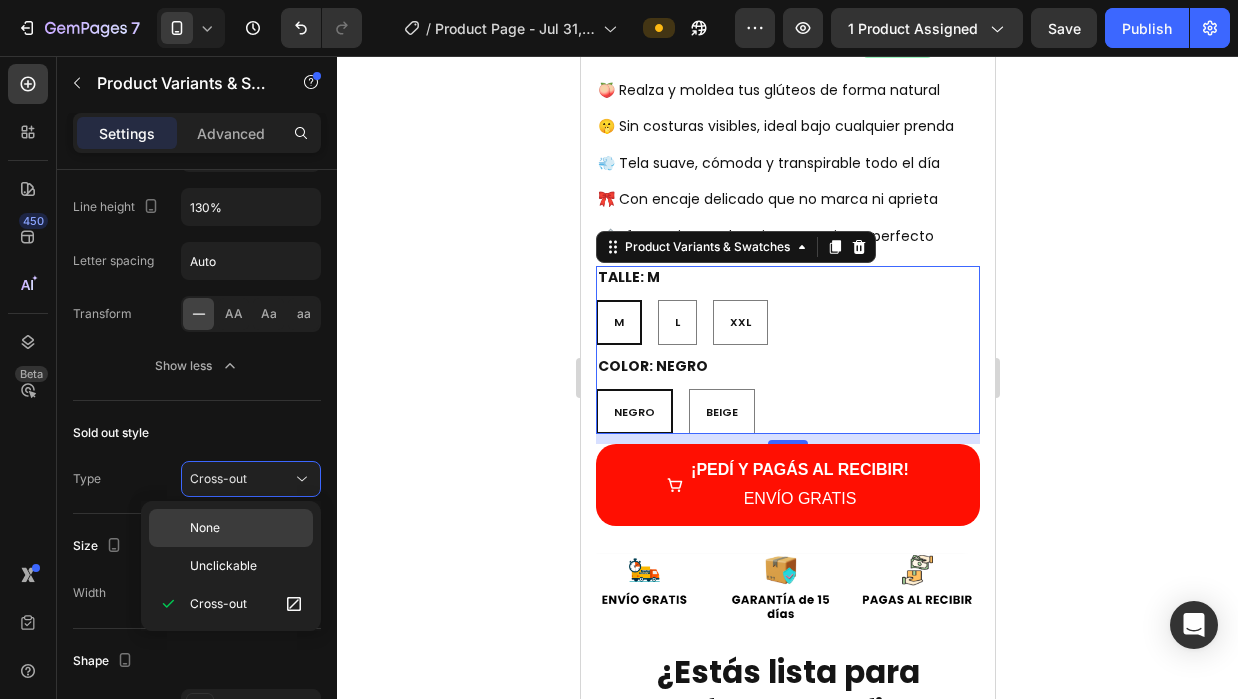 click on "None" at bounding box center (247, 528) 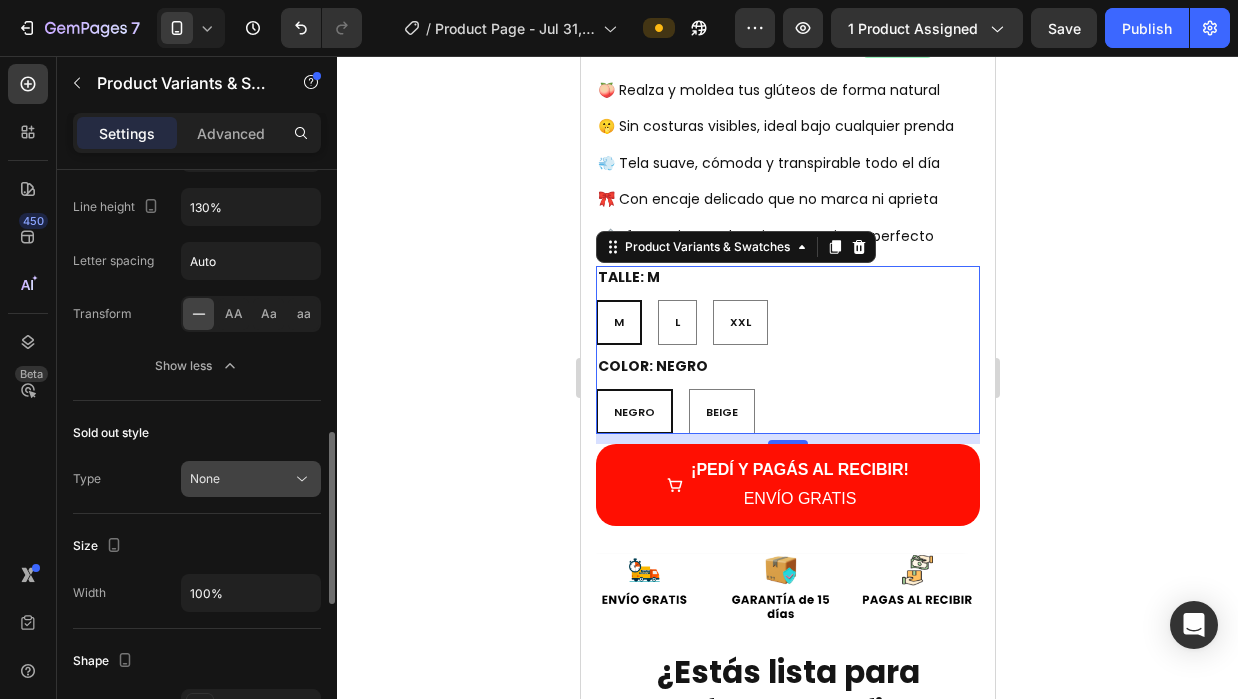 click on "None" at bounding box center [241, 479] 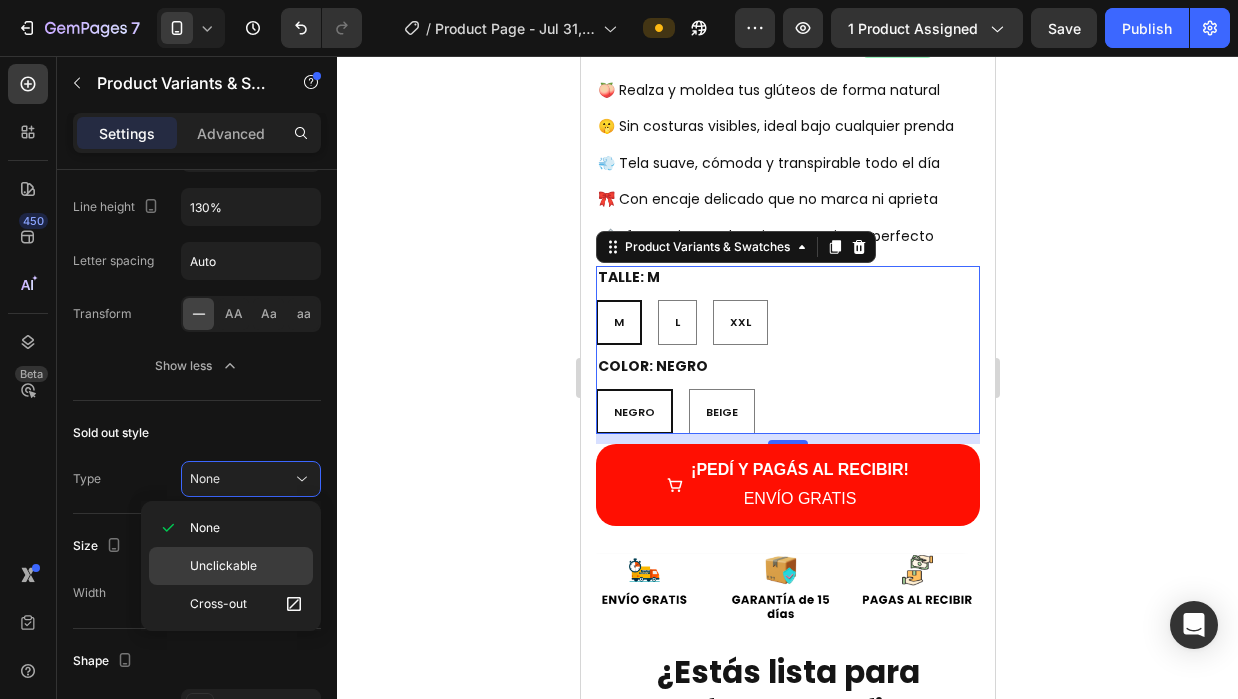 click on "Unclickable" 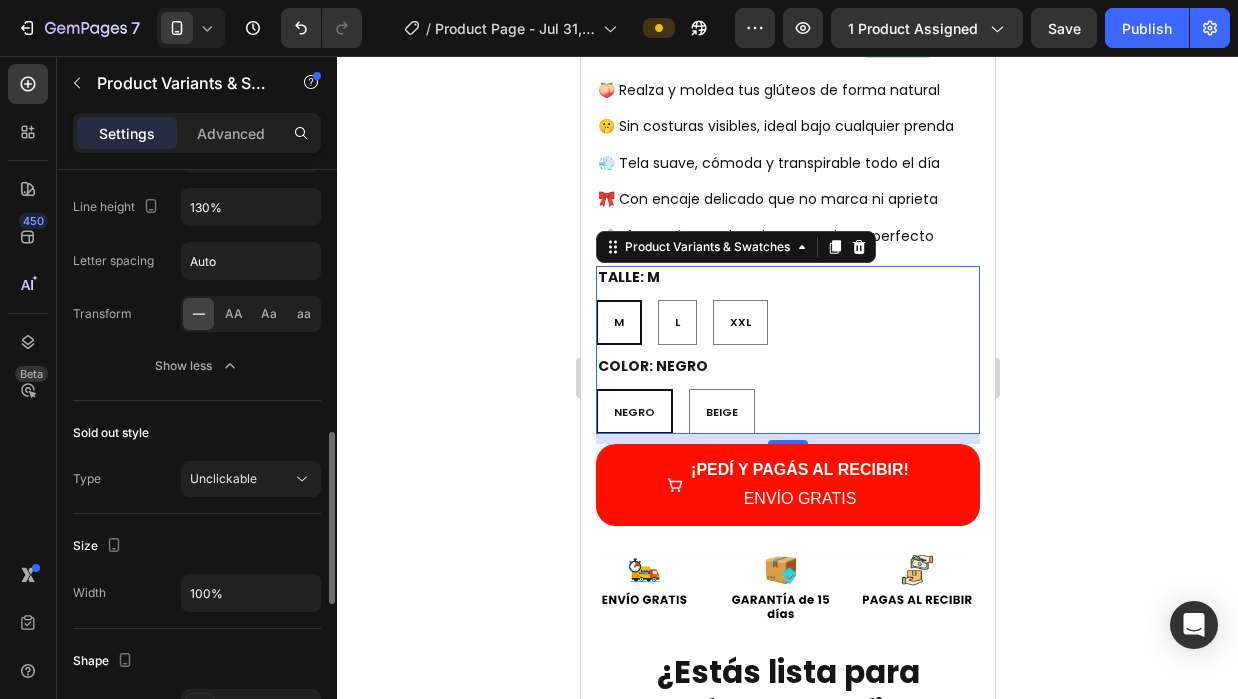 click on "Type Unclickable" at bounding box center [197, 479] 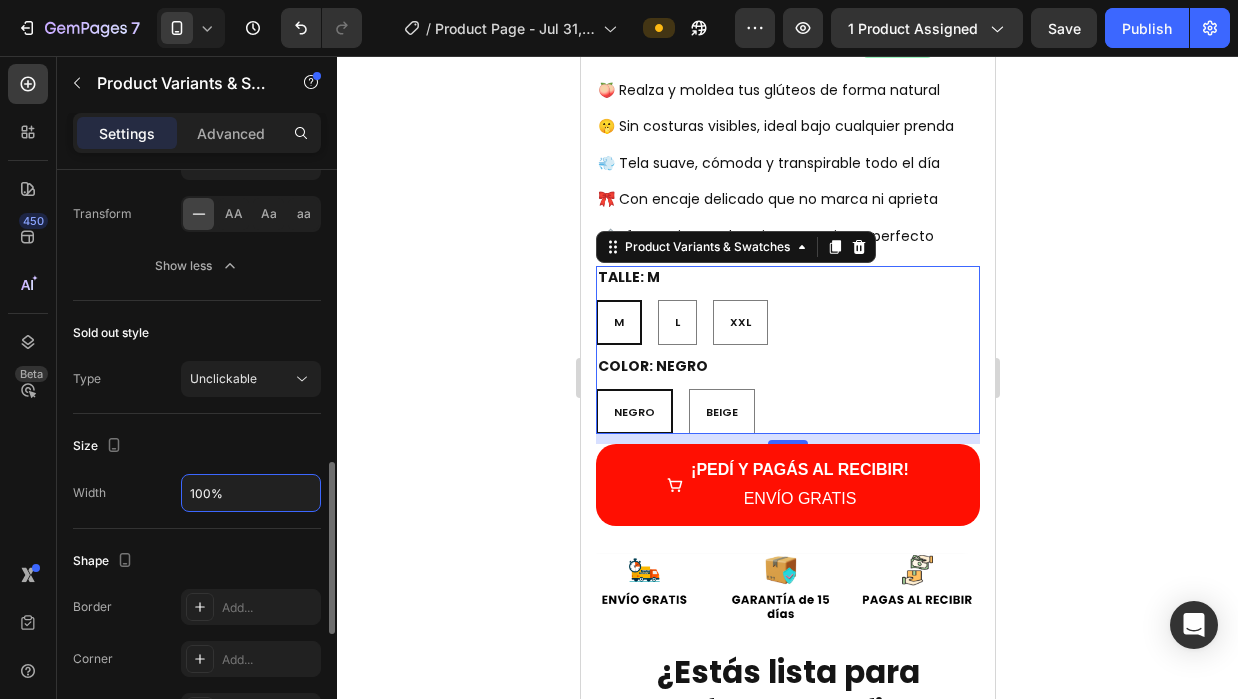 click on "100%" at bounding box center [251, 493] 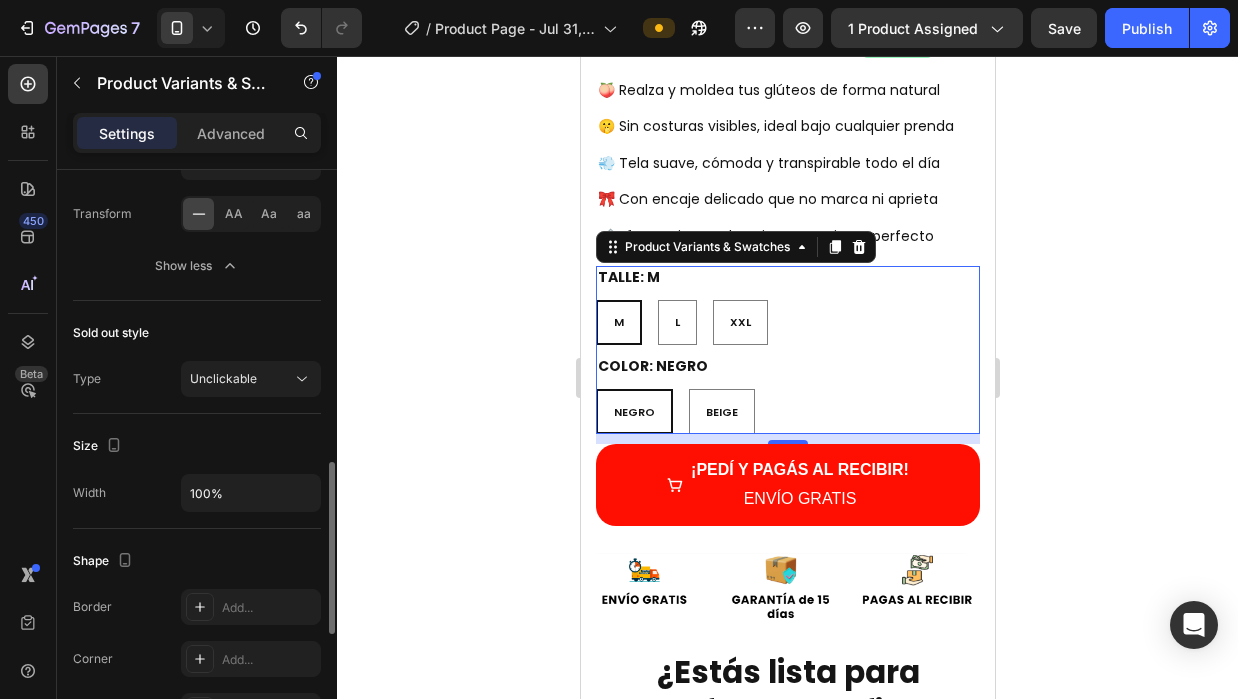 click on "Size" at bounding box center (197, 446) 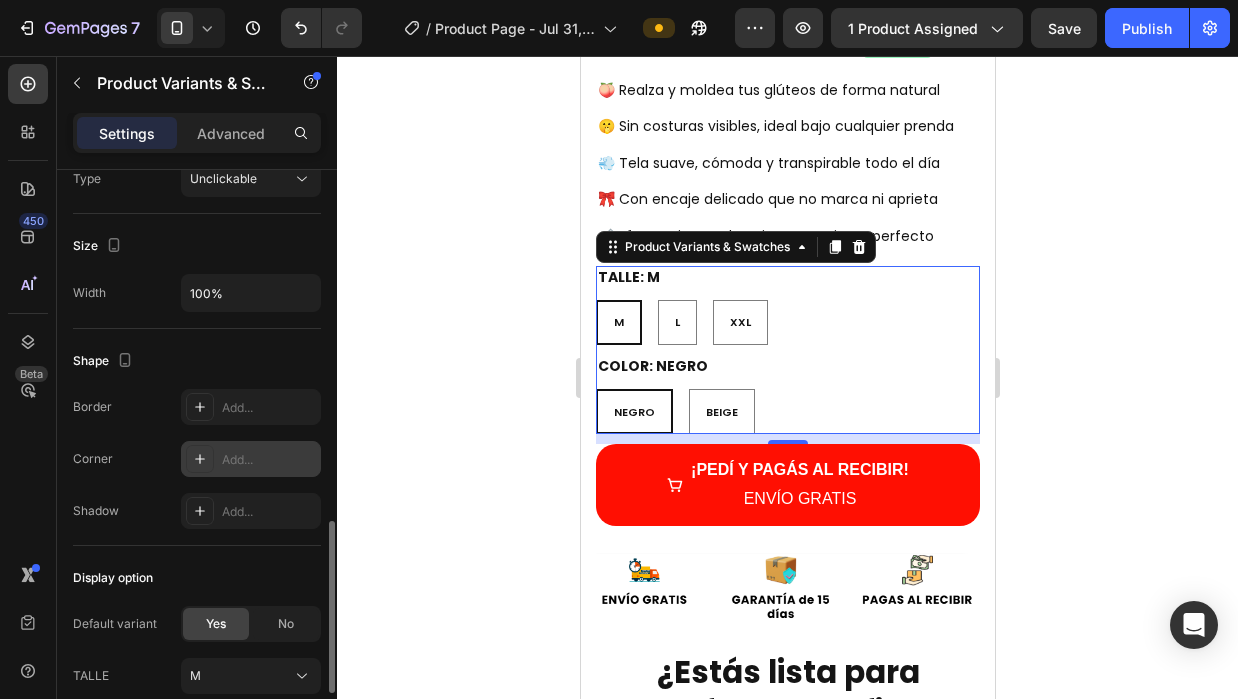 scroll, scrollTop: 1287, scrollLeft: 0, axis: vertical 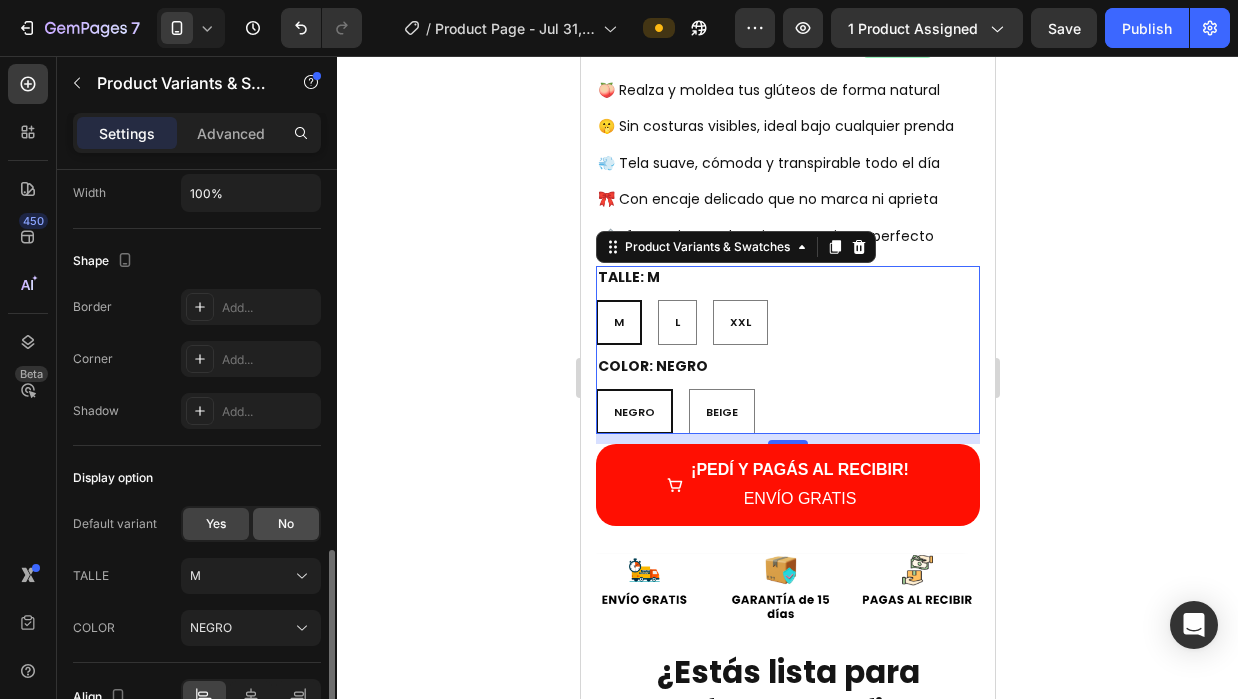 click on "No" 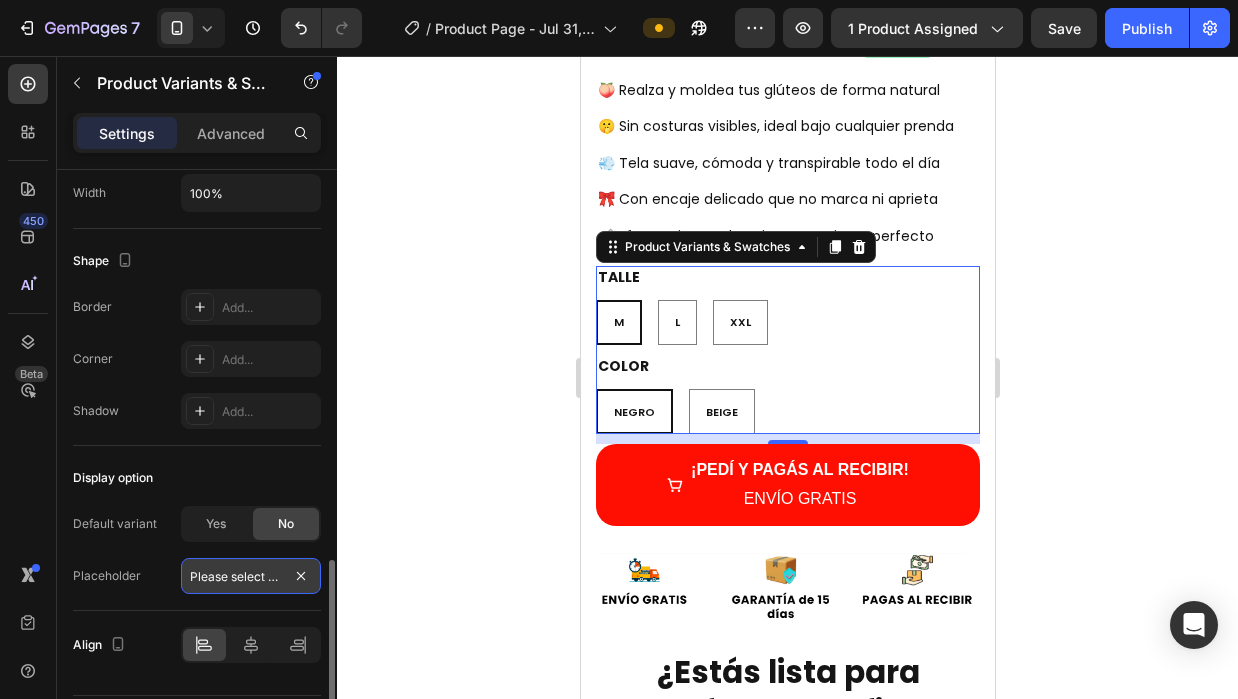 click on "Please select an option" at bounding box center (251, 576) 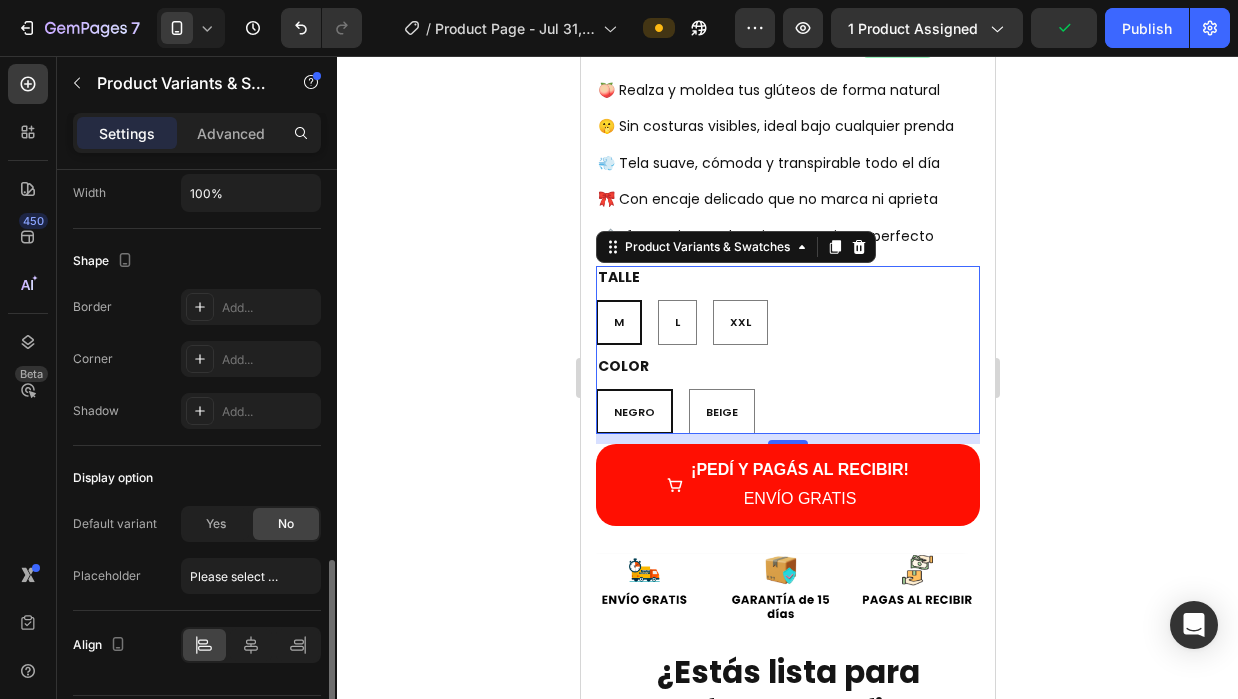 click on "Placeholder Please select an option" at bounding box center [197, 576] 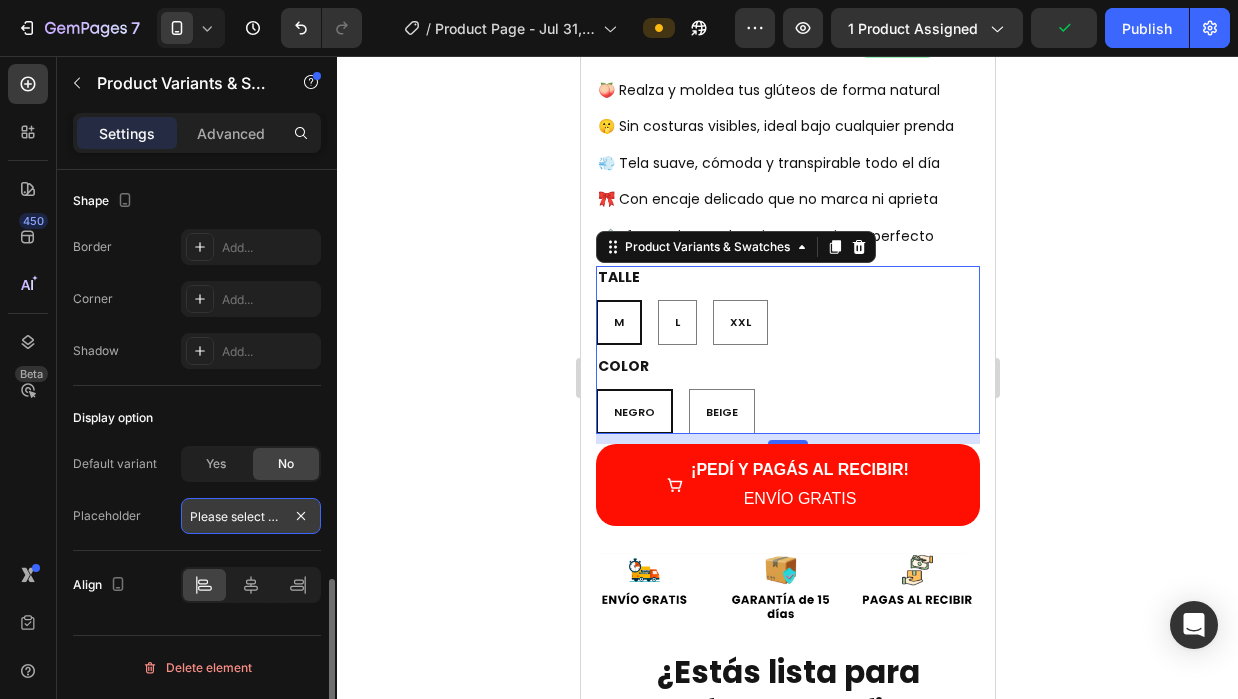 click on "Please select an option" at bounding box center [251, 516] 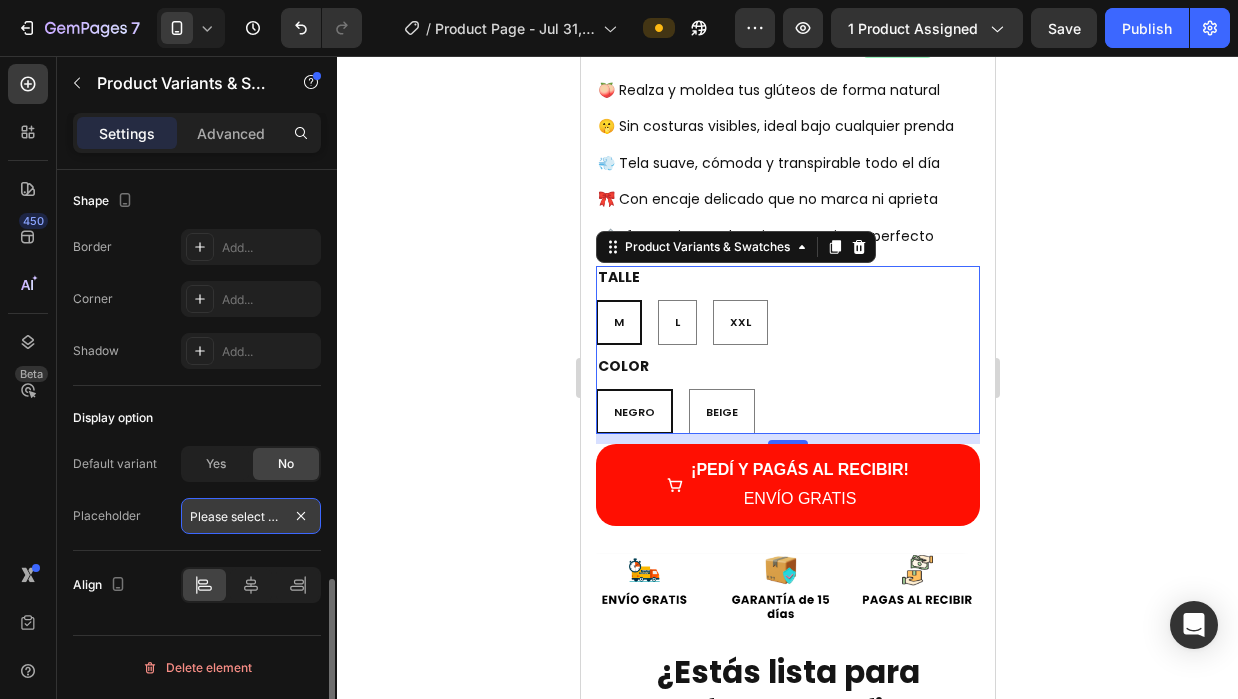 drag, startPoint x: 255, startPoint y: 518, endPoint x: 212, endPoint y: 527, distance: 43.931767 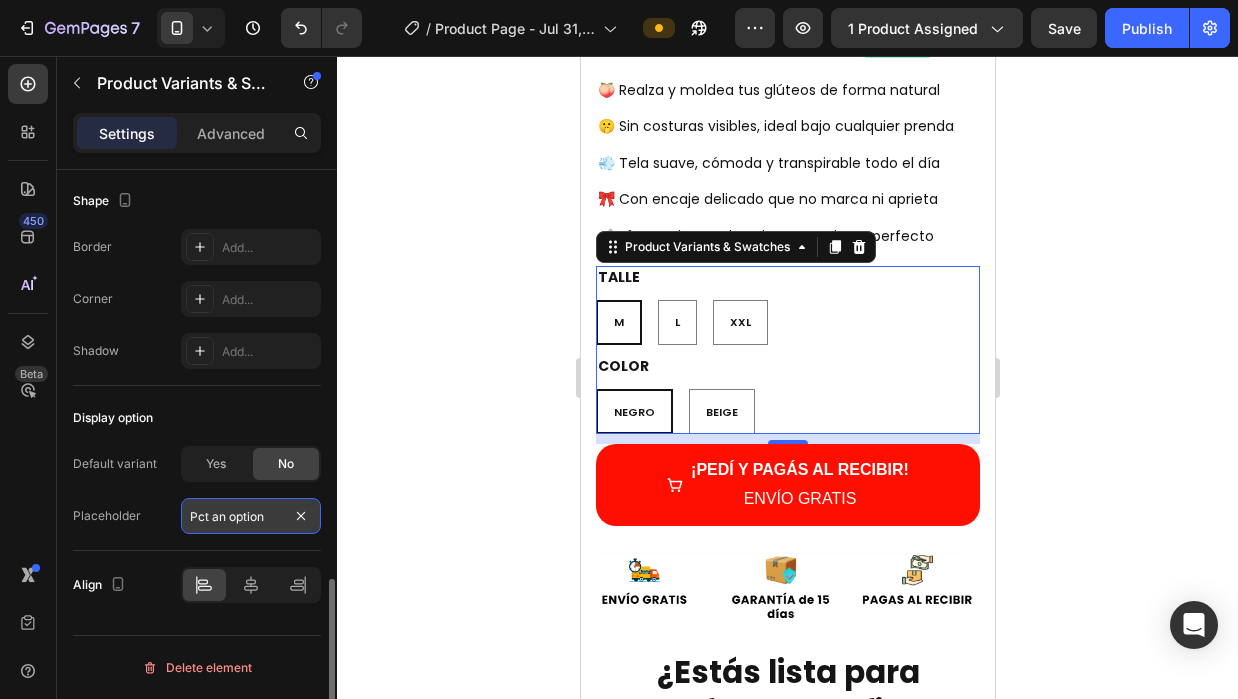 type on "ct an option" 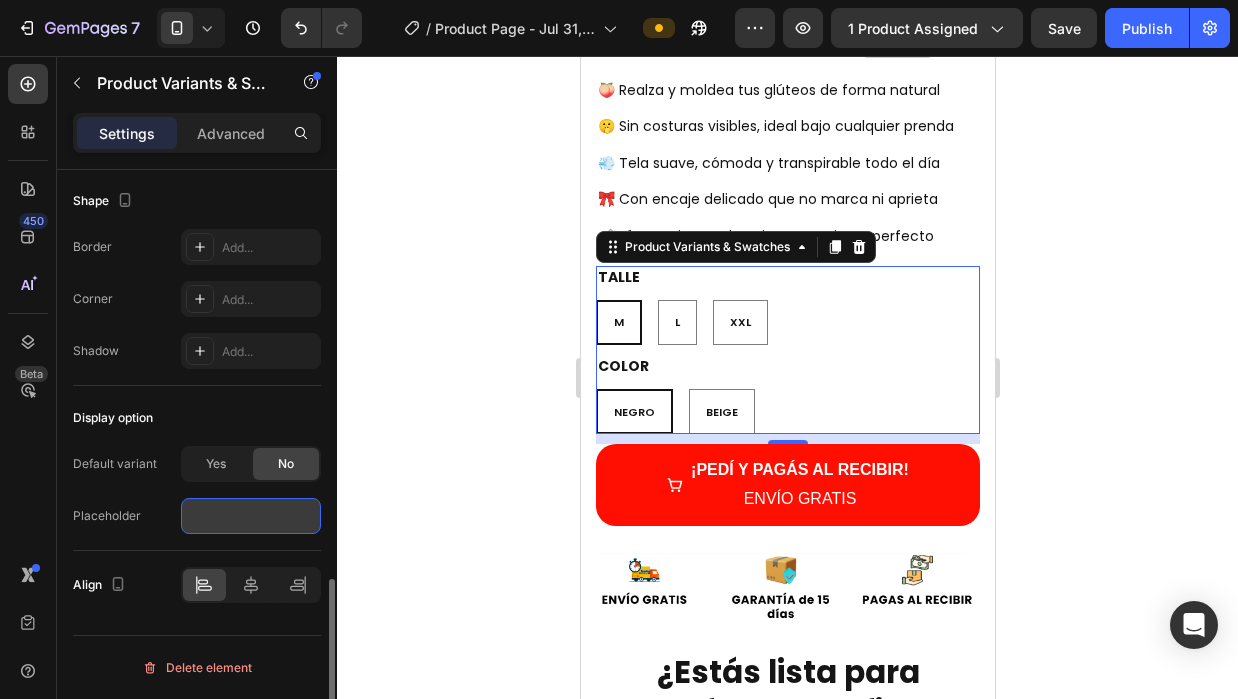 click at bounding box center (251, 516) 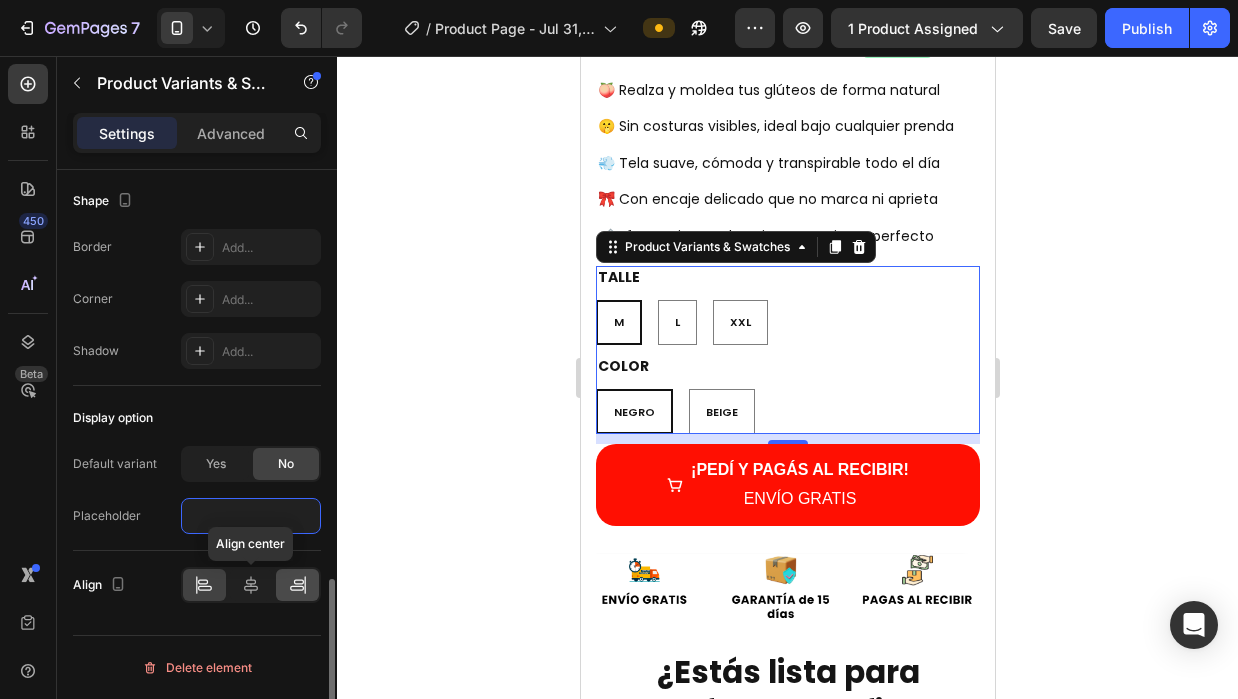 type 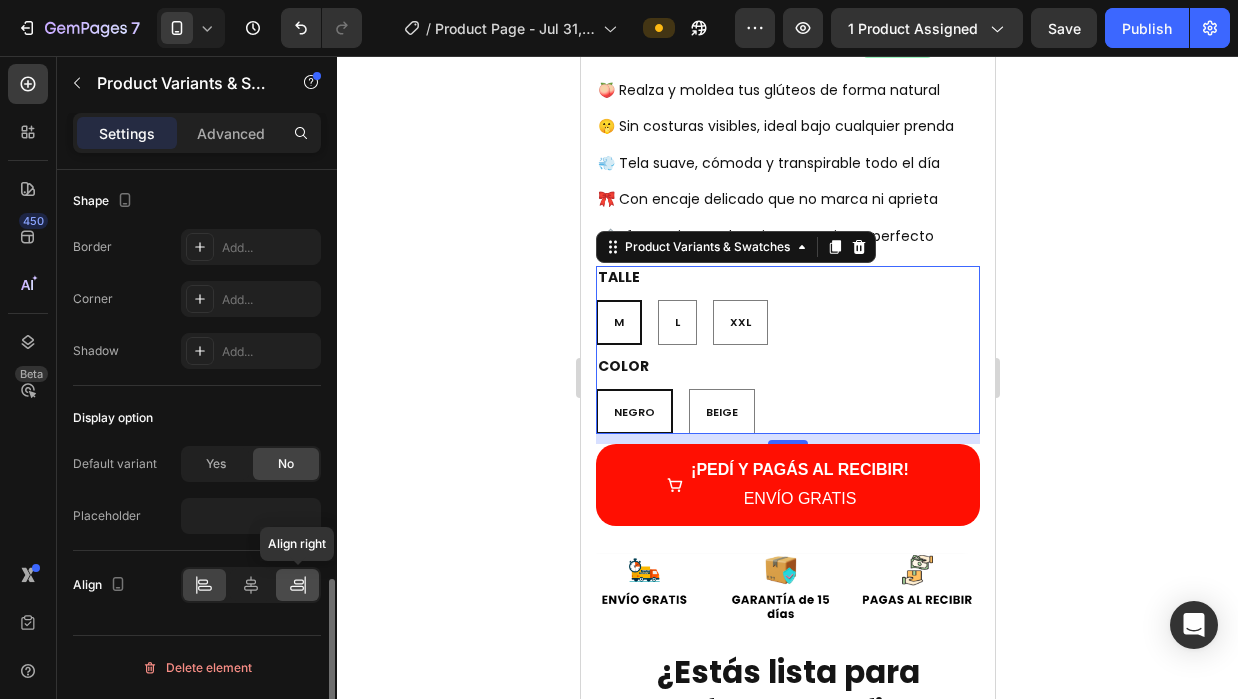 click 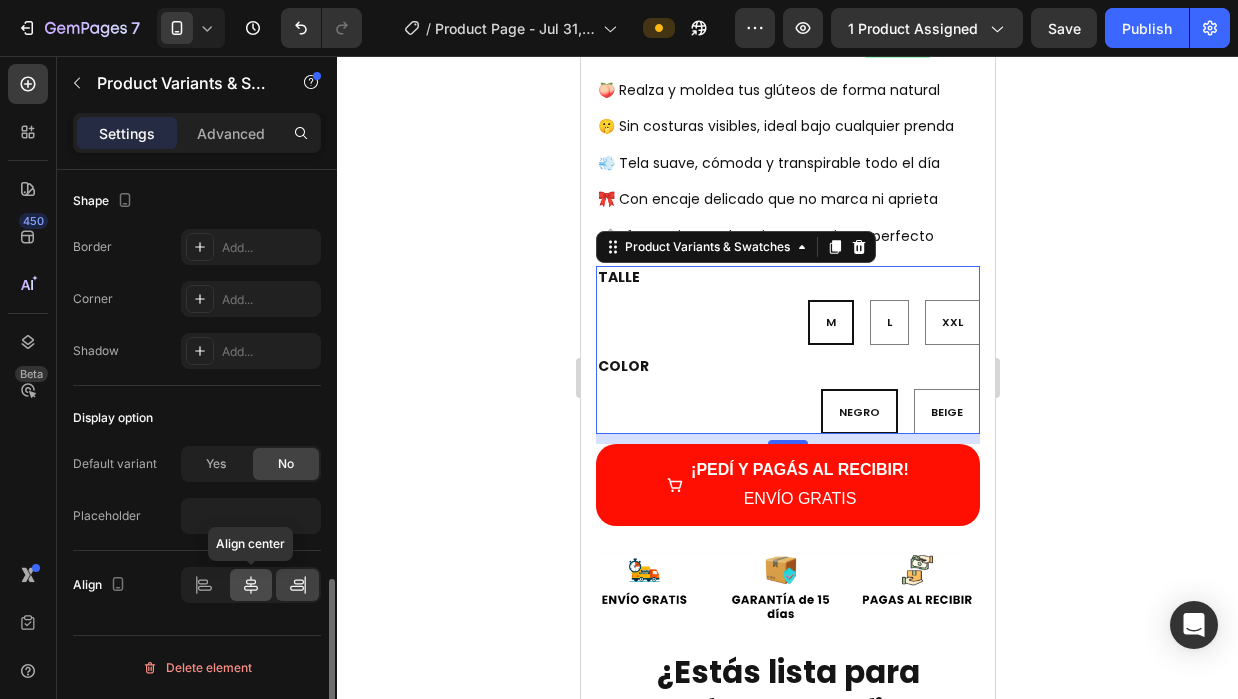 click 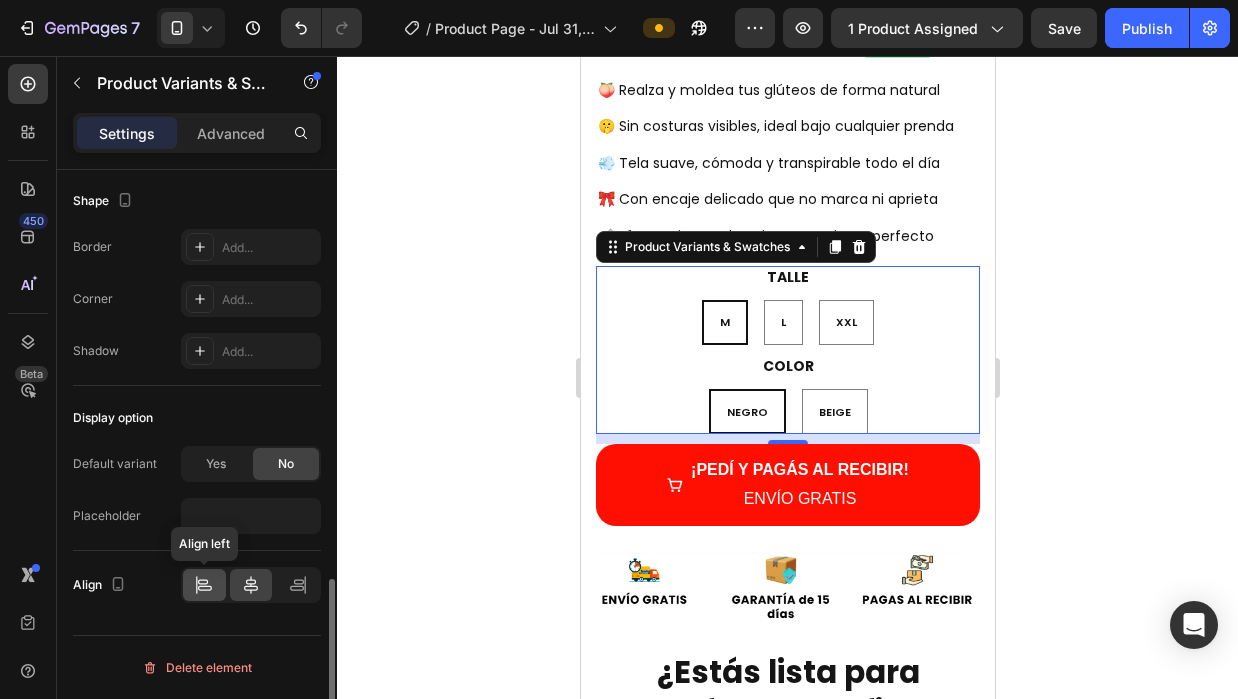 click 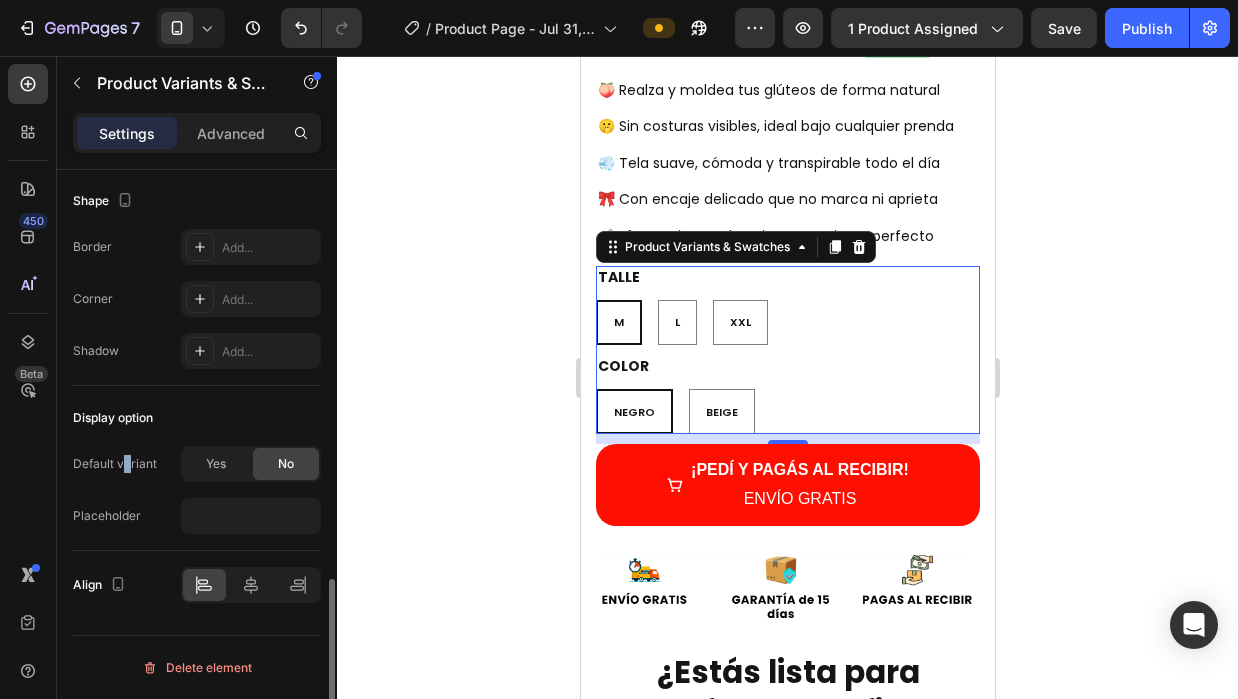 click on "Default variant Yes No Placeholder" at bounding box center [197, 490] 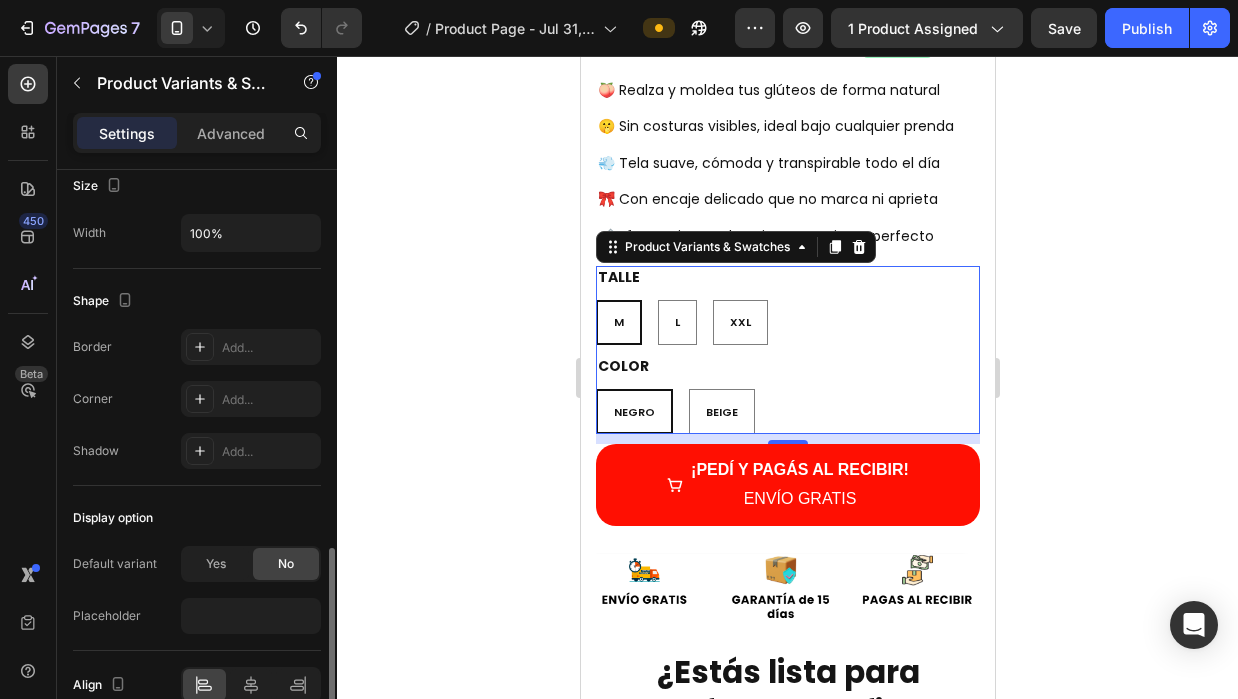 click on "Border Add... Corner Add... Shadow Add..." at bounding box center [197, 399] 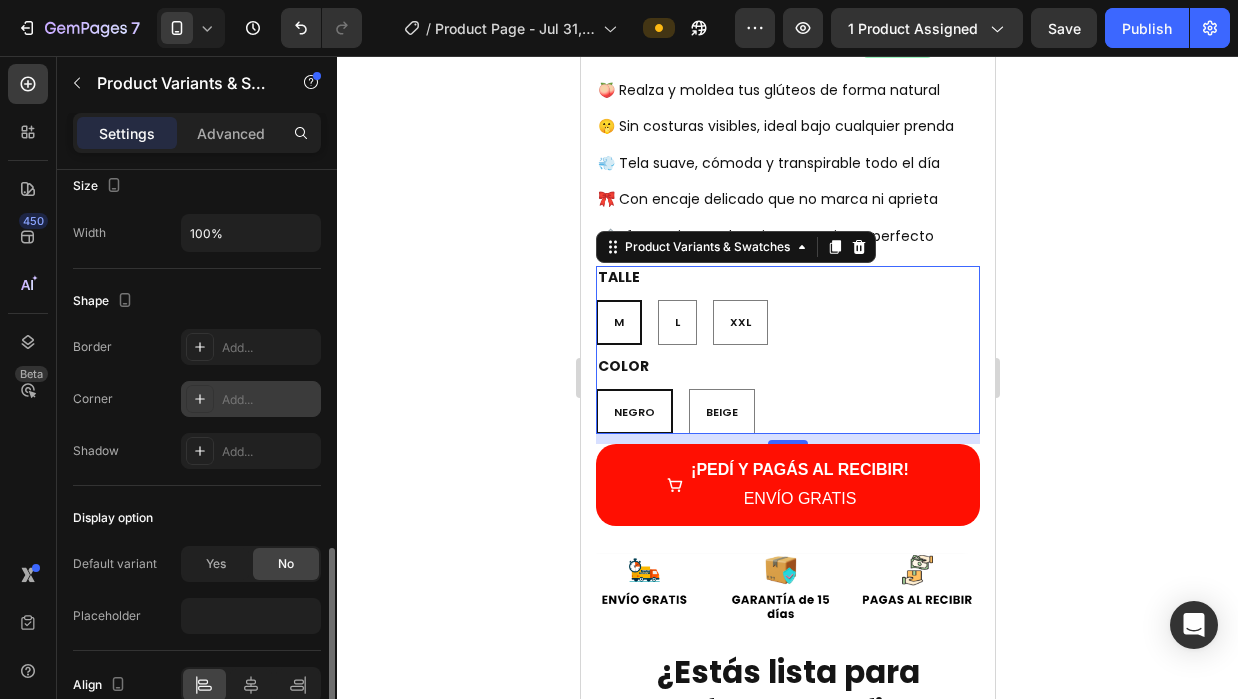 click on "Add..." at bounding box center (269, 400) 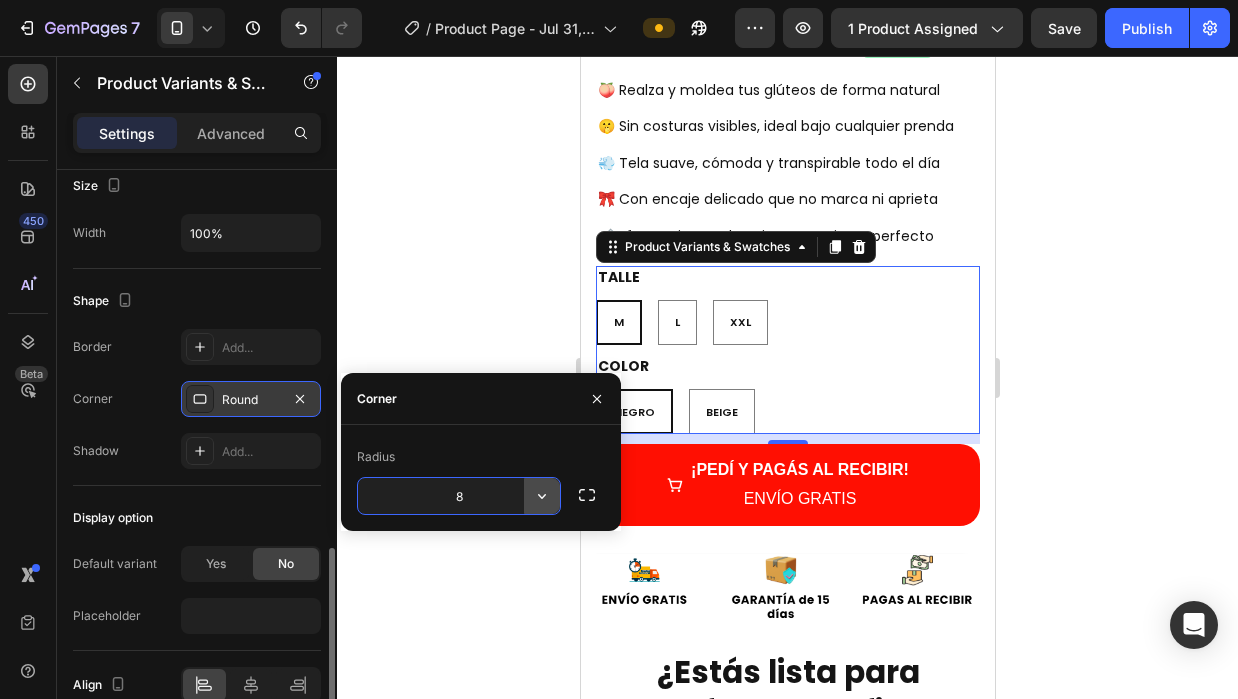 click 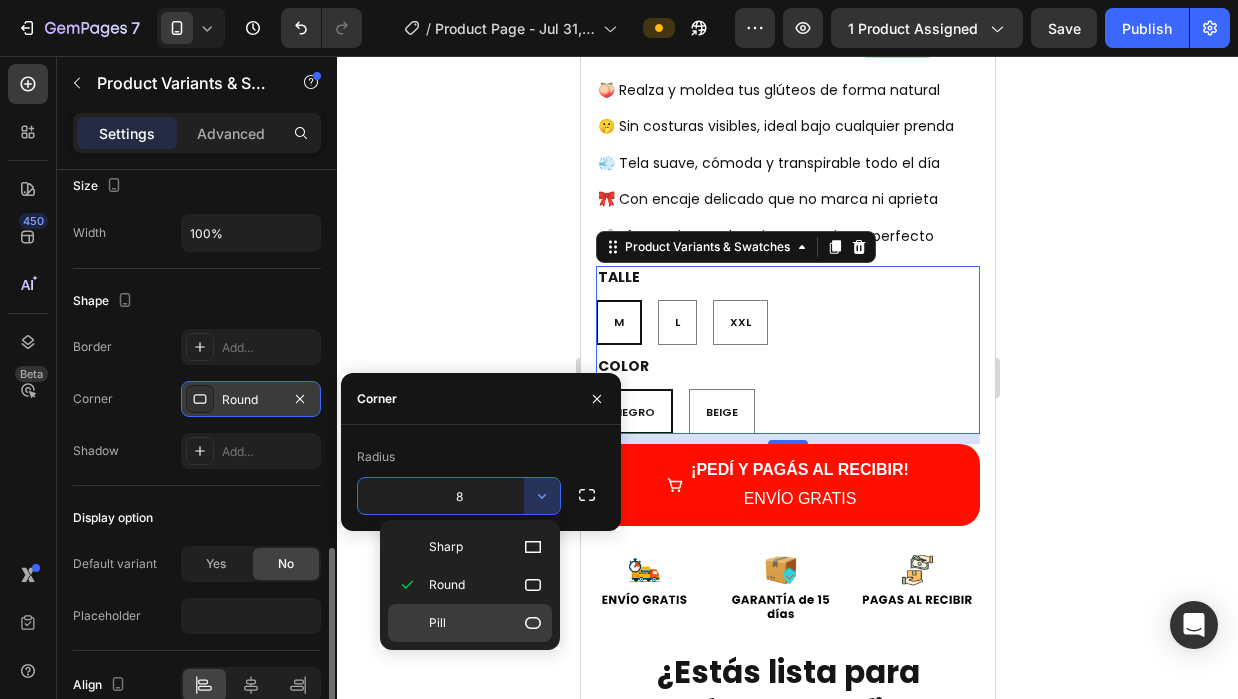 click 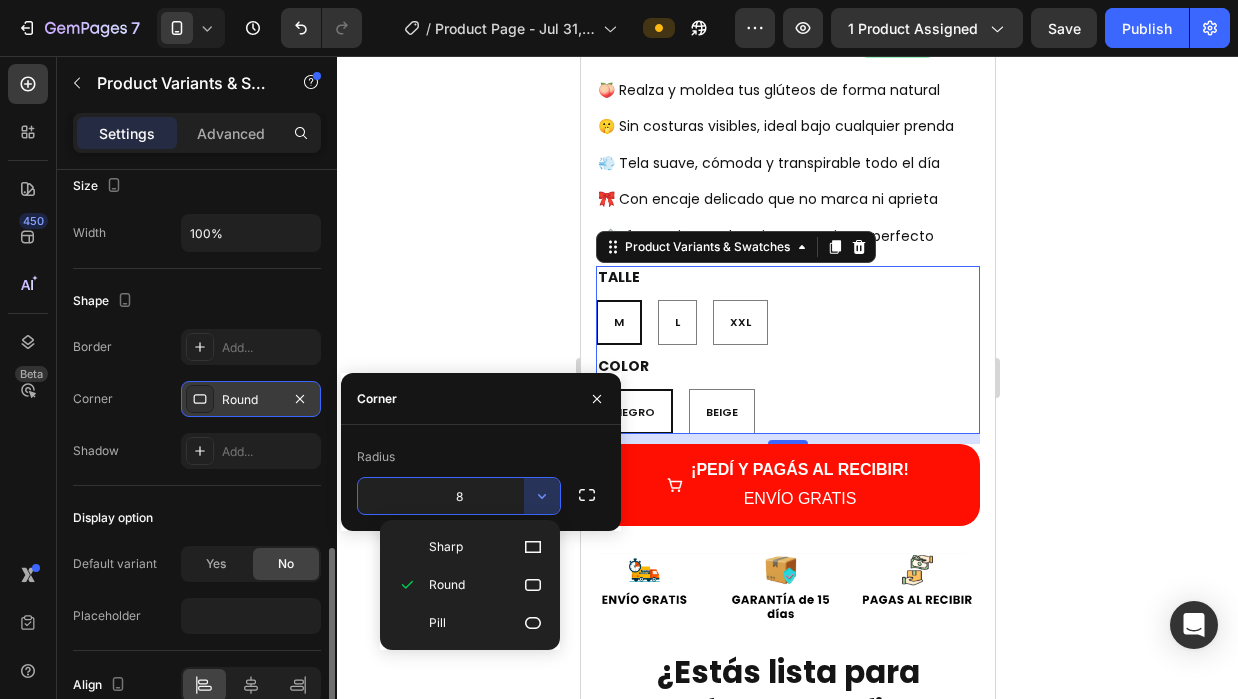 type on "9999" 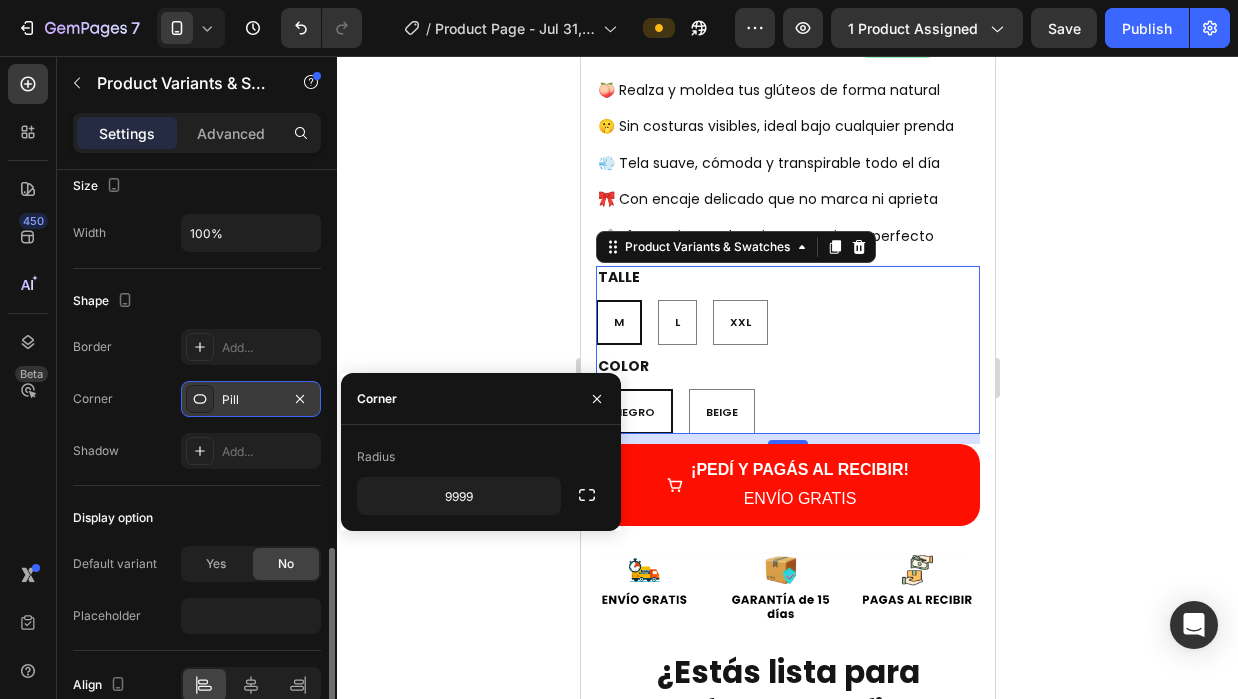 click on "Corner Pill" at bounding box center (197, 399) 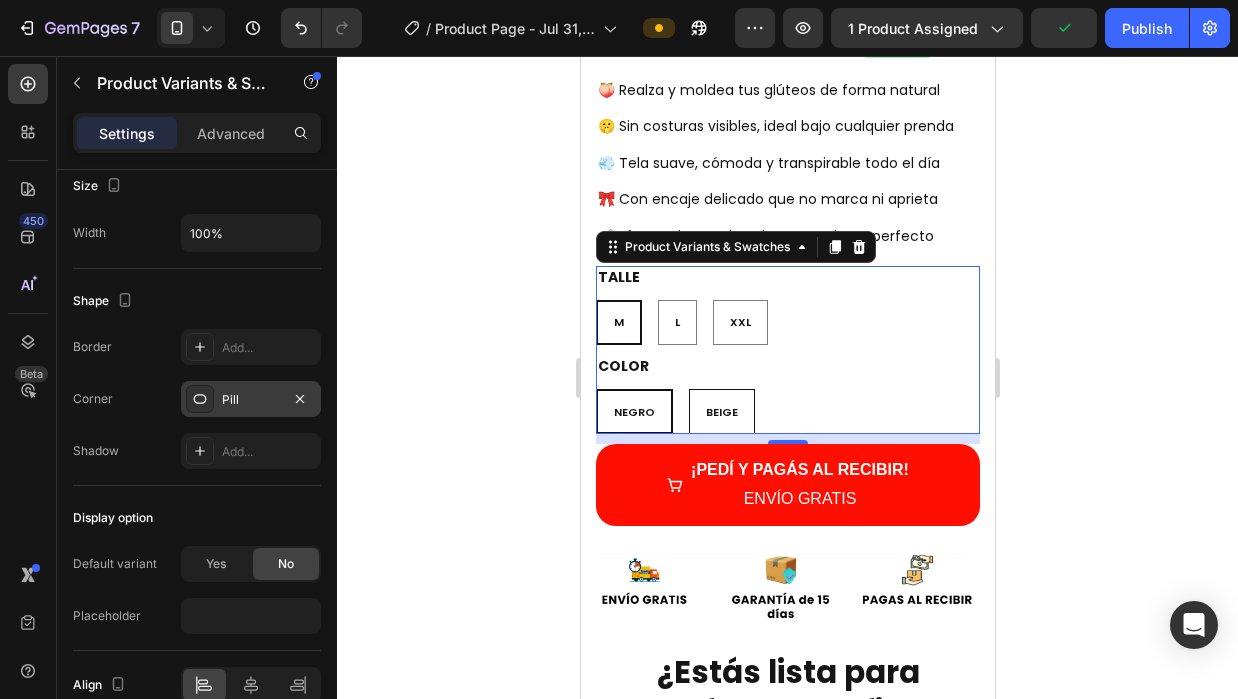 click on "BEIGE" at bounding box center (721, 412) 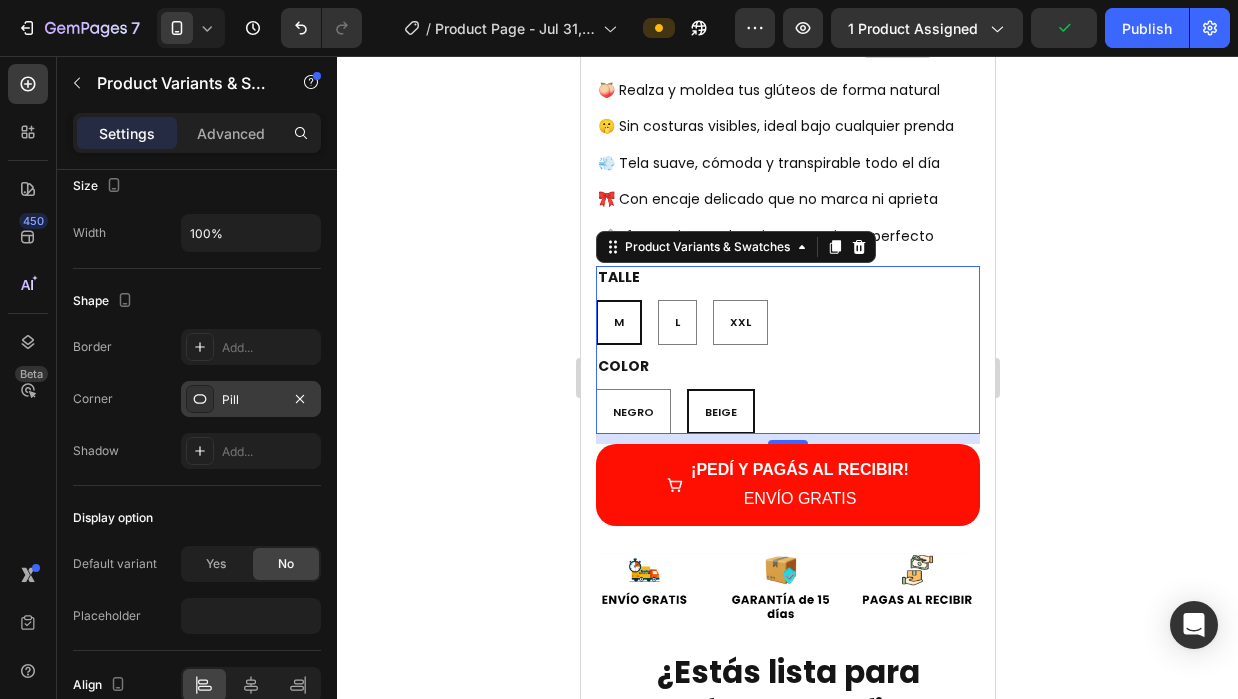 click on "COLOR NEGRO NEGRO     NEGRO BEIGE BEIGE     BEIGE" at bounding box center [787, 394] 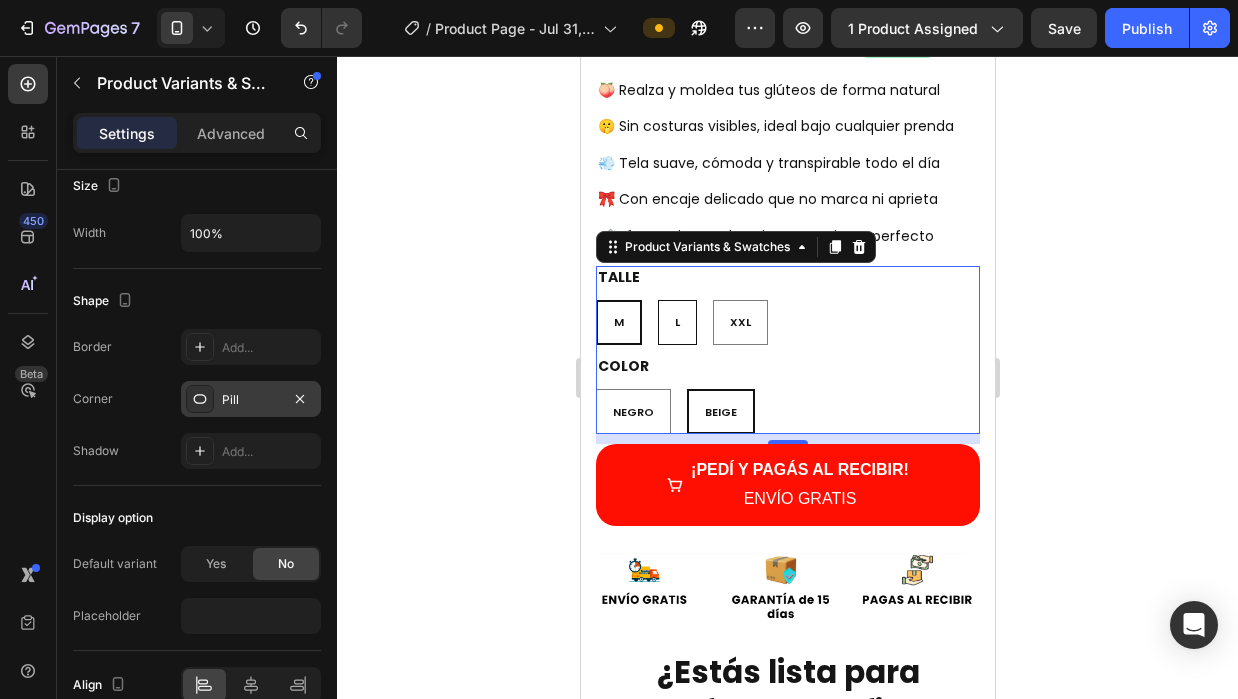 click on "L" at bounding box center (676, 322) 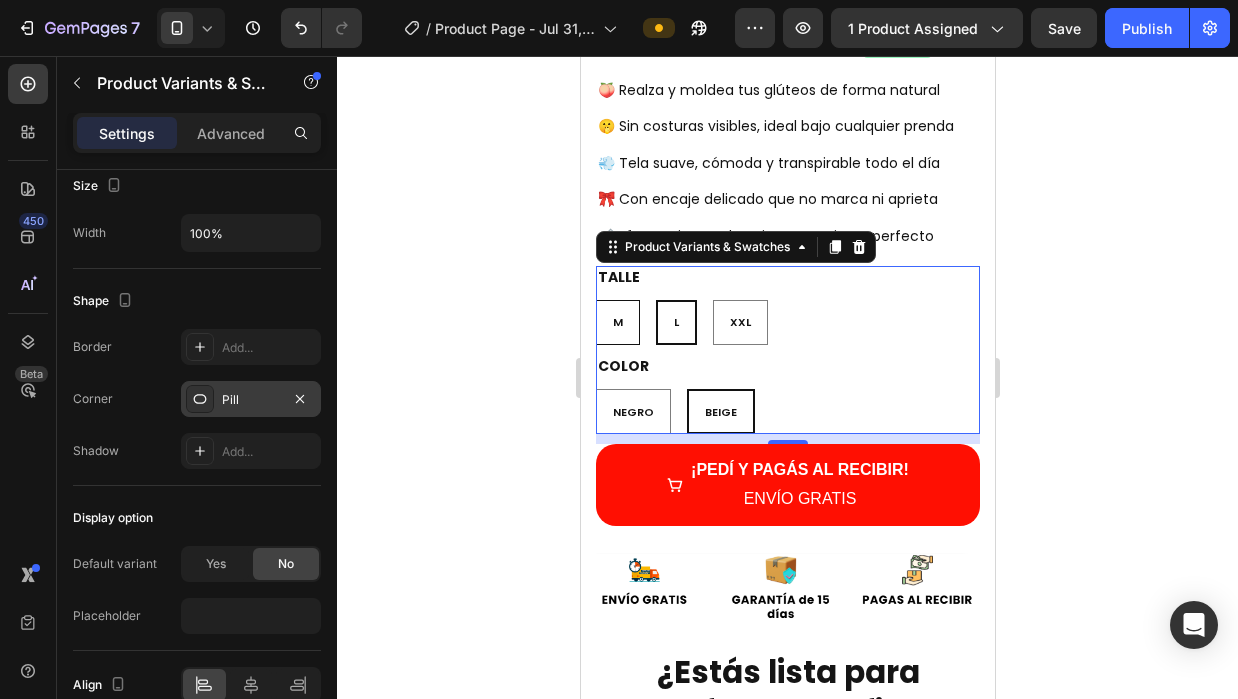 click on "M" at bounding box center (617, 322) 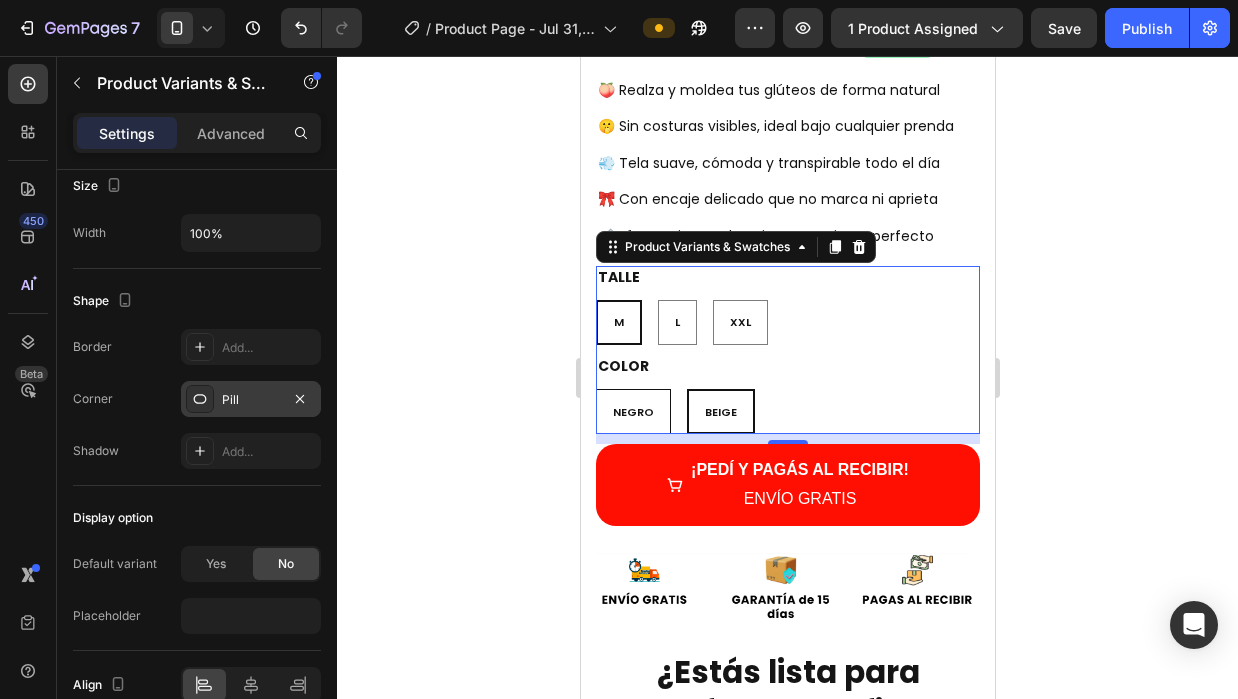 click on "NEGRO" at bounding box center [632, 412] 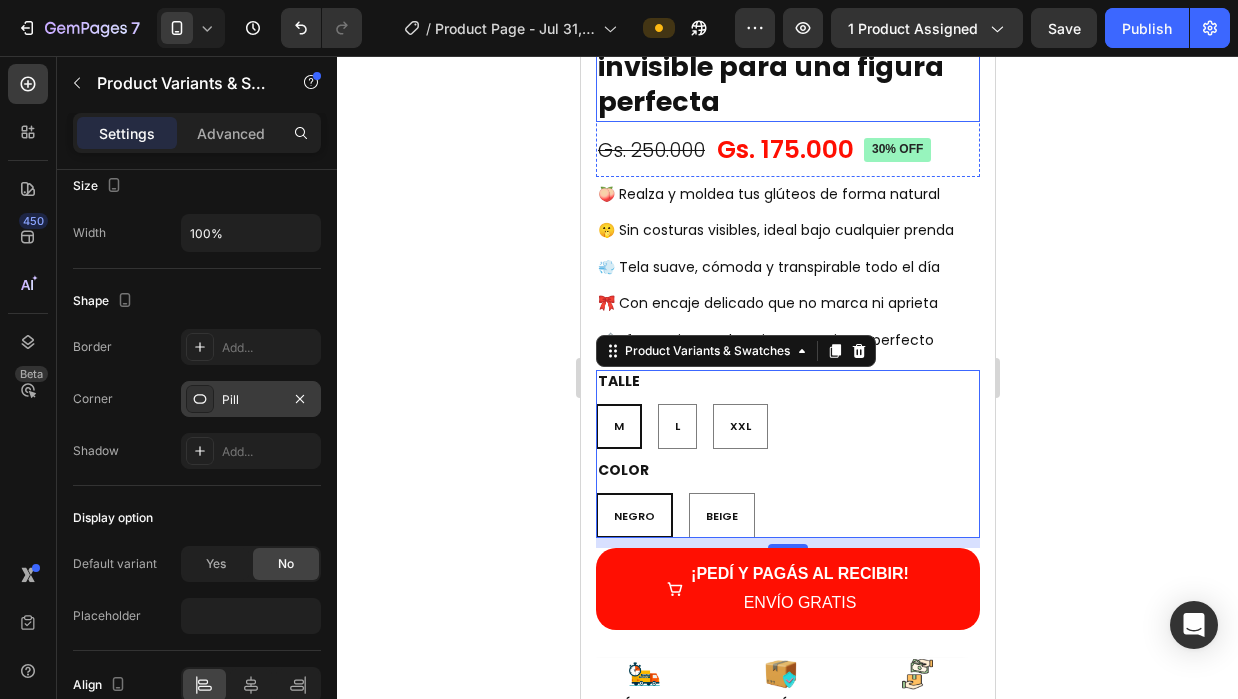 scroll, scrollTop: 634, scrollLeft: 0, axis: vertical 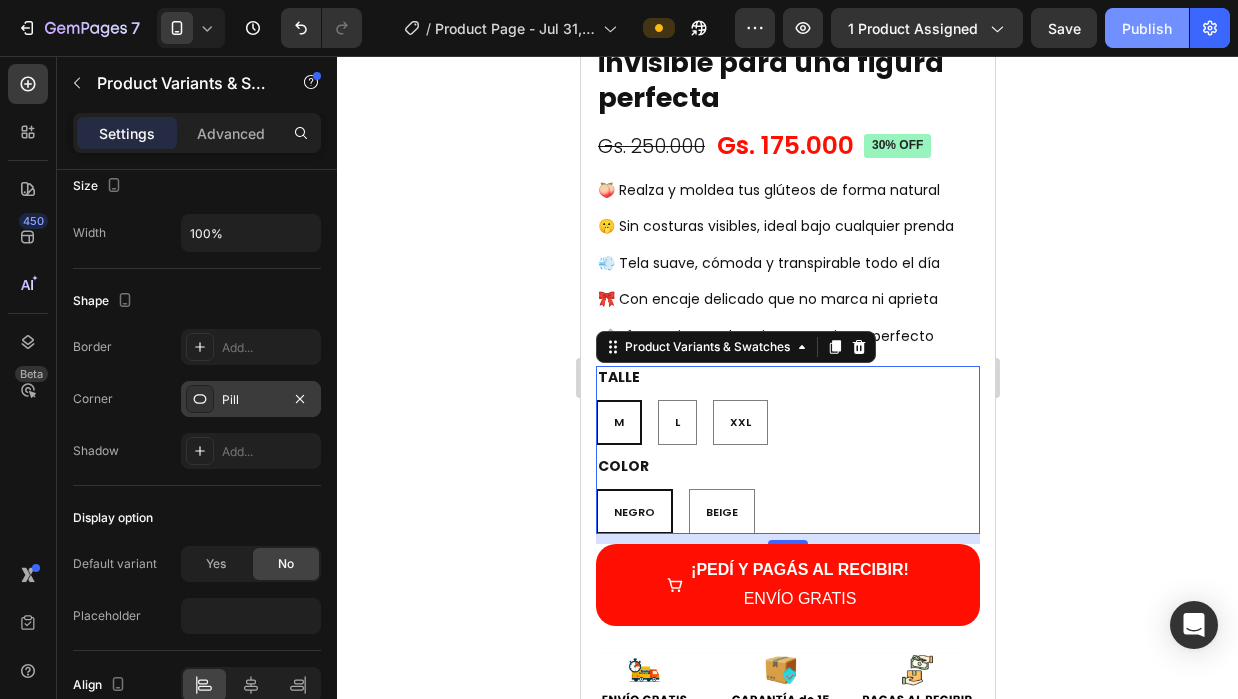 click on "Publish" 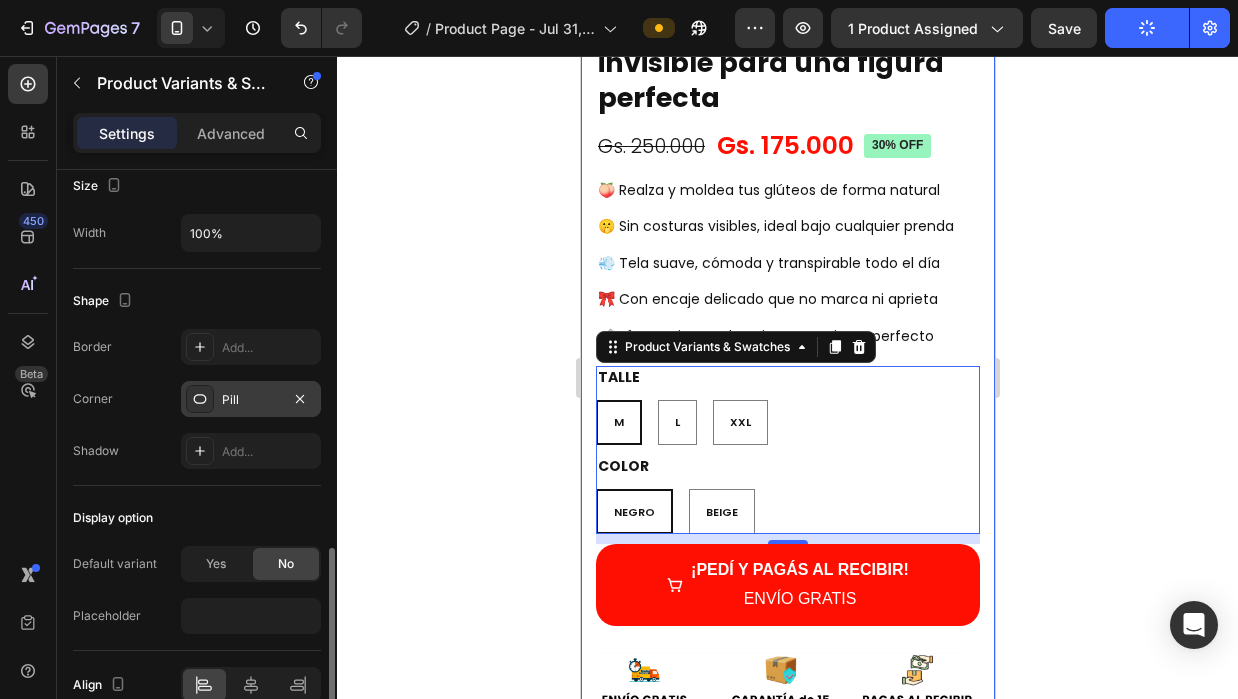 click on "Border Add... Corner Pill Shadow Add..." at bounding box center [197, 399] 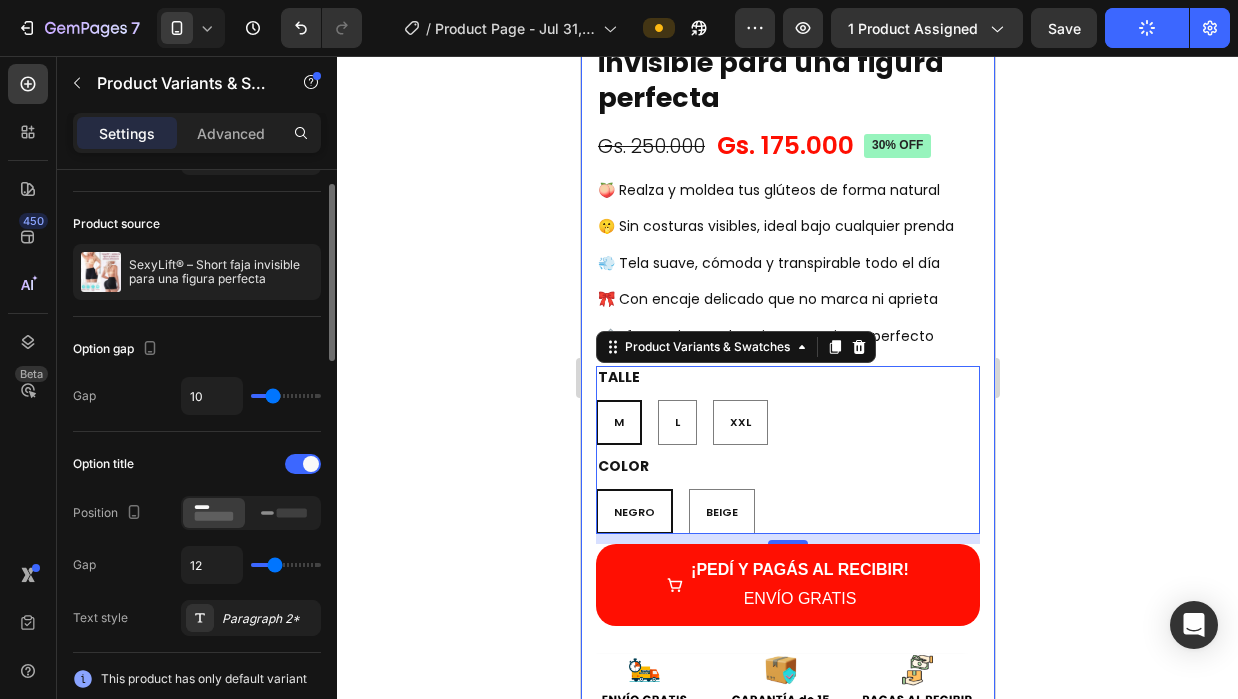scroll, scrollTop: 0, scrollLeft: 0, axis: both 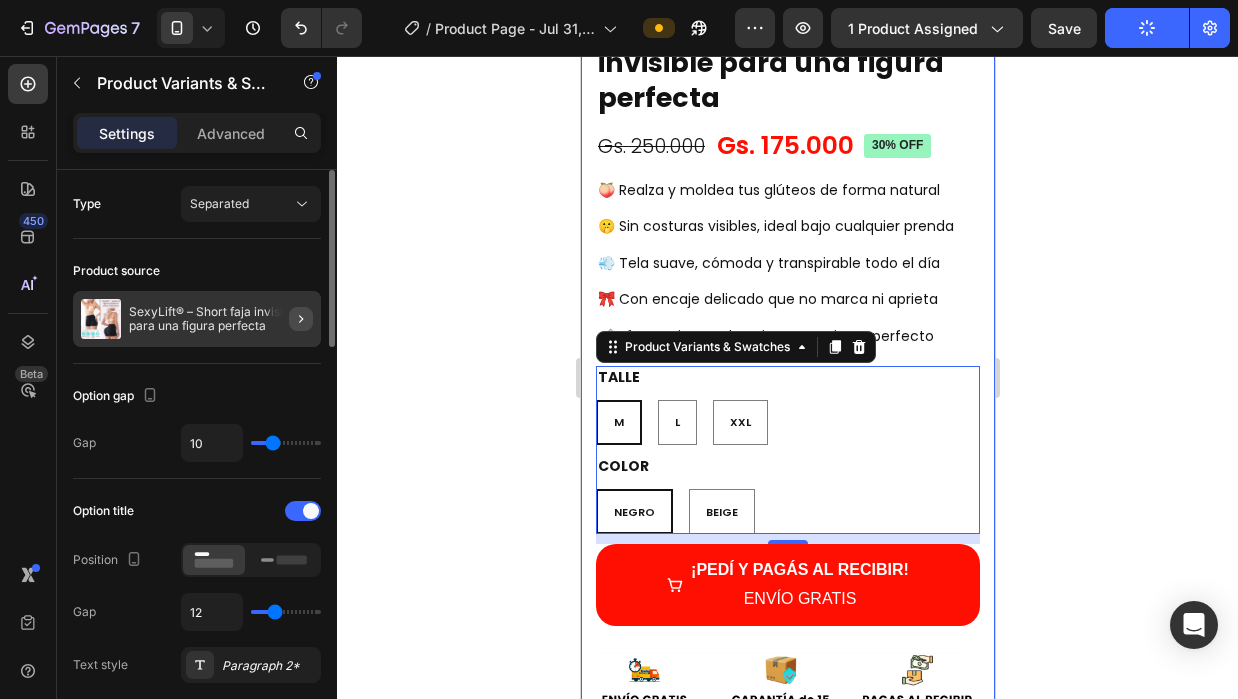 click 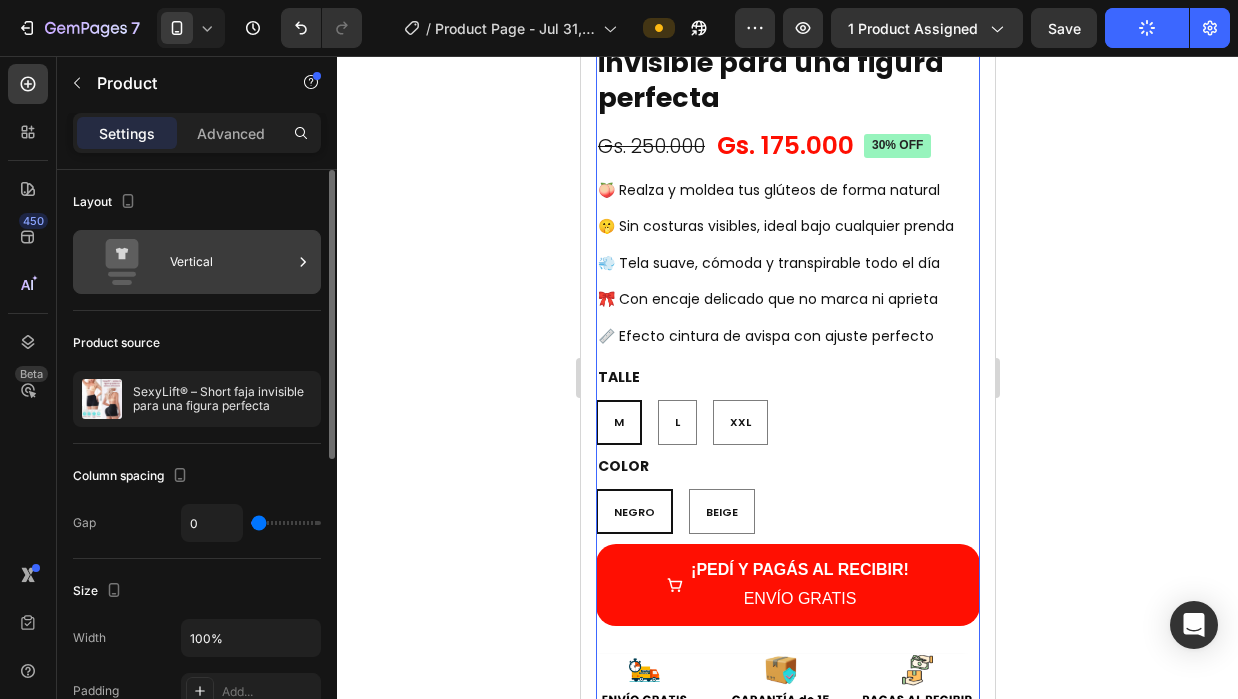 click on "Vertical" at bounding box center (231, 262) 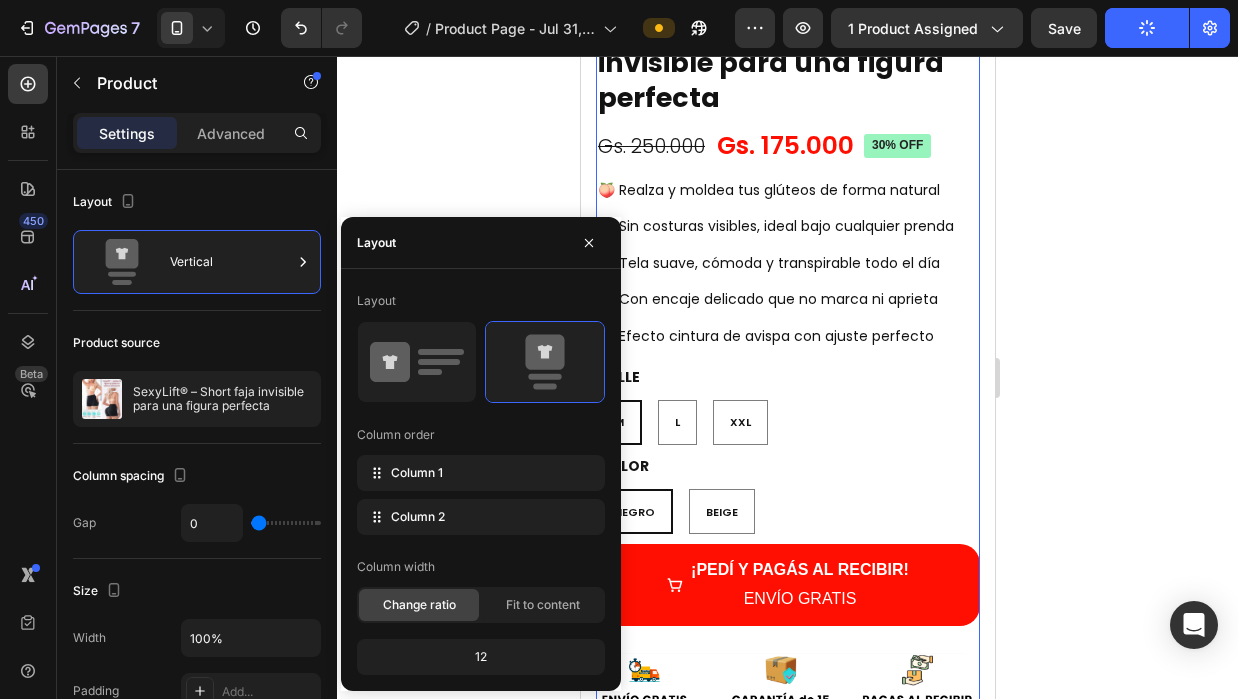 click on "Product source" at bounding box center [197, 343] 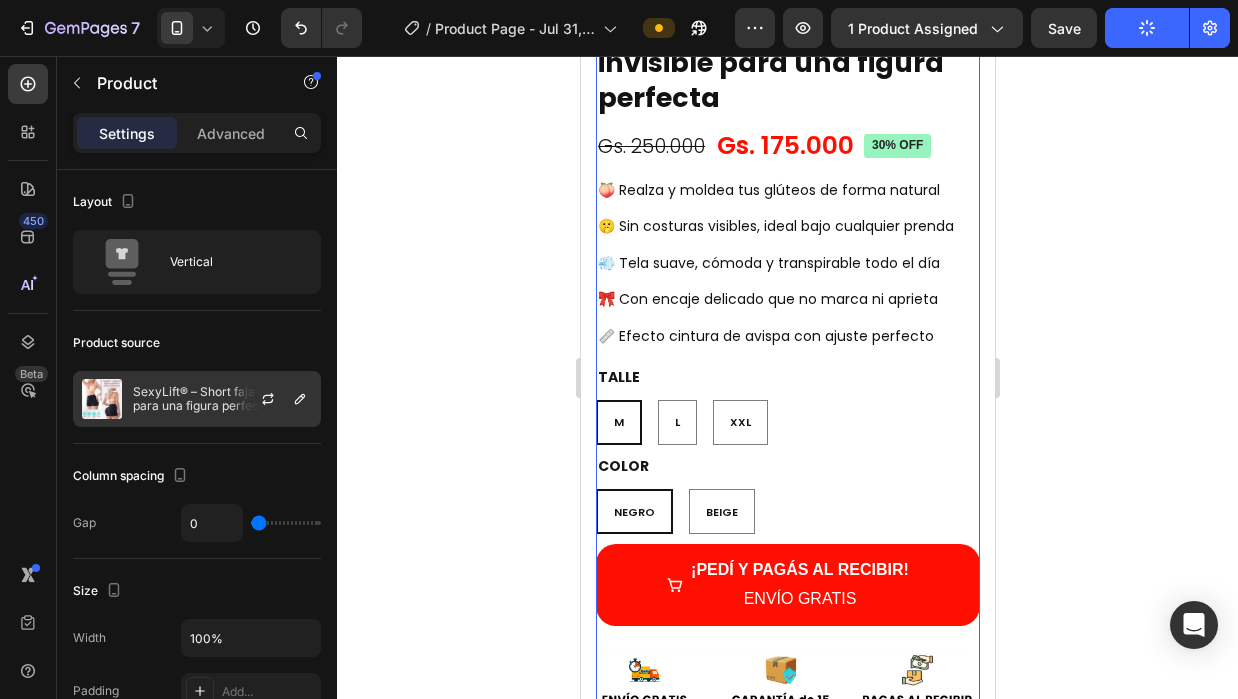 drag, startPoint x: 270, startPoint y: 376, endPoint x: 279, endPoint y: 390, distance: 16.643316 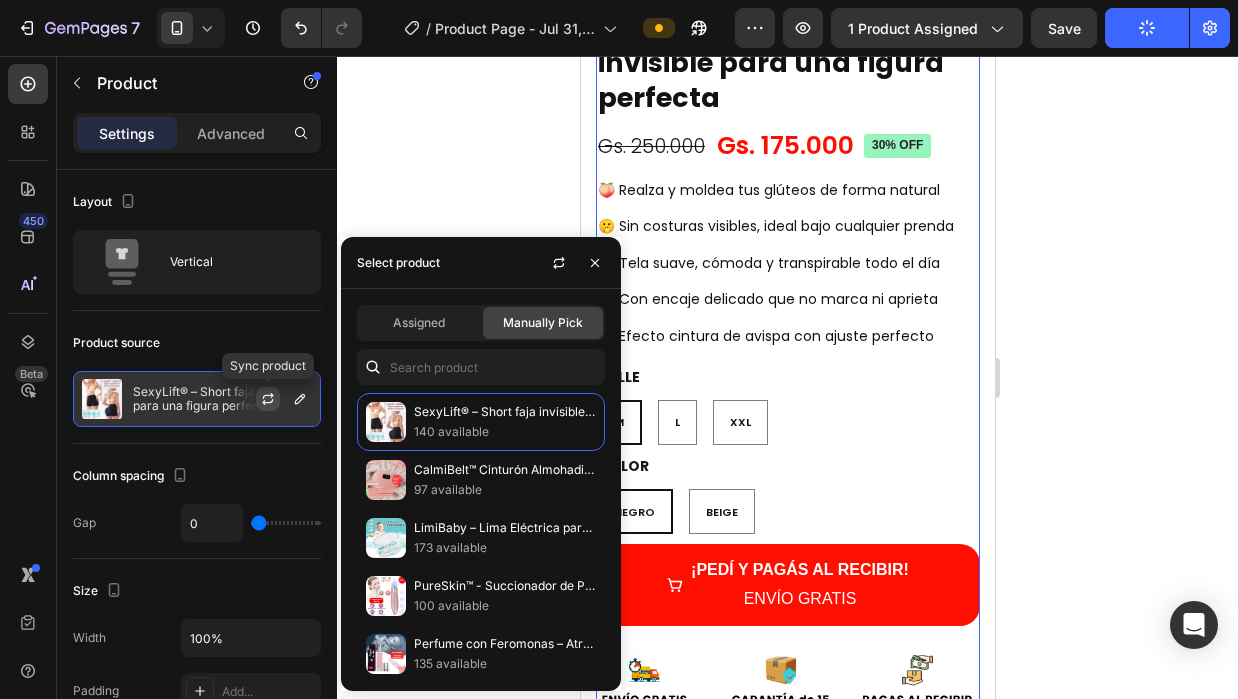 click 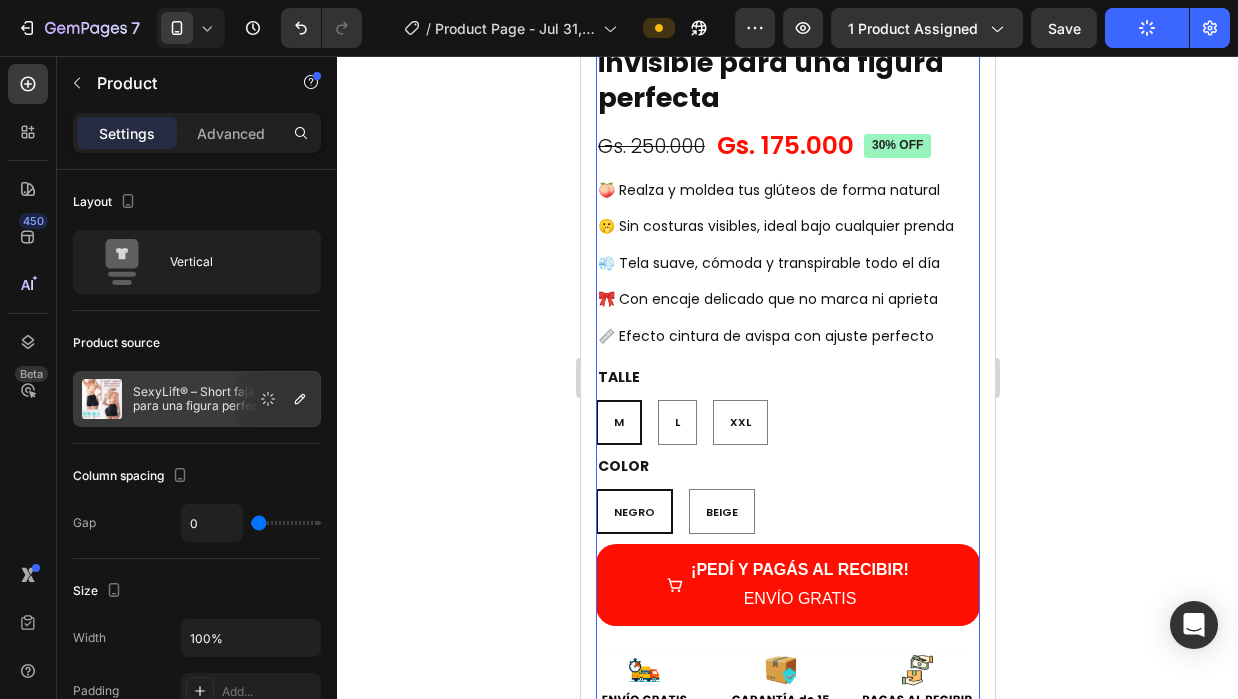 drag, startPoint x: 257, startPoint y: 331, endPoint x: 294, endPoint y: 356, distance: 44.65423 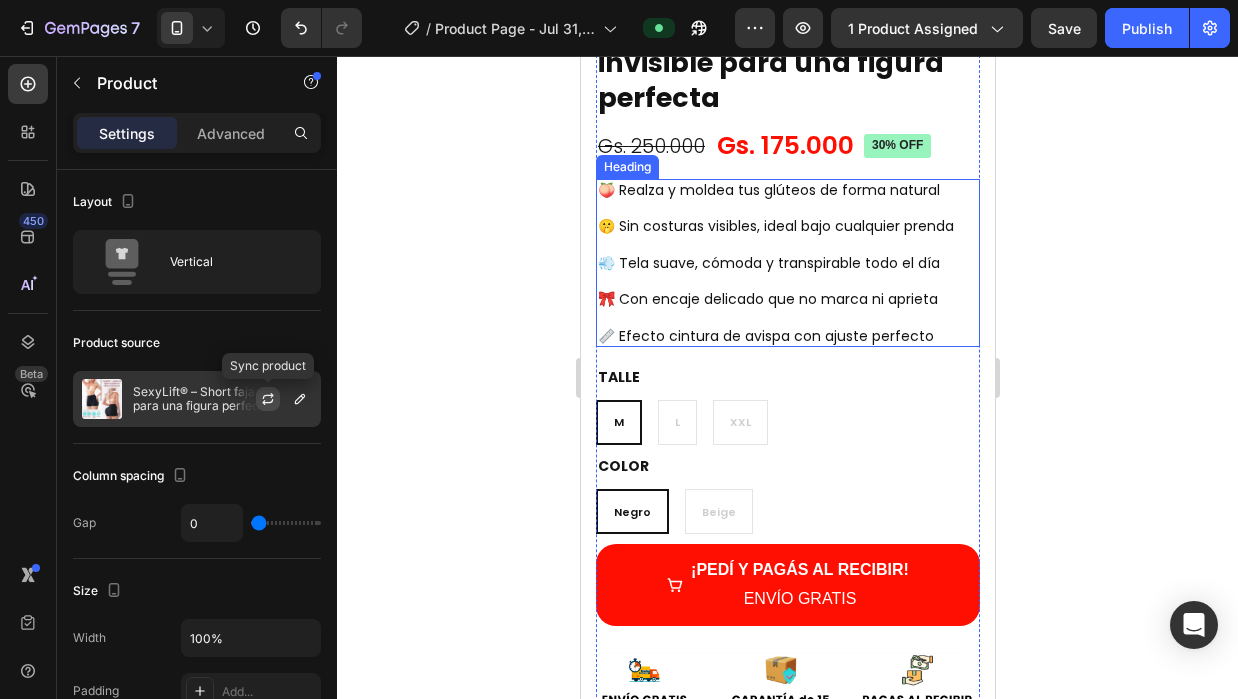 click 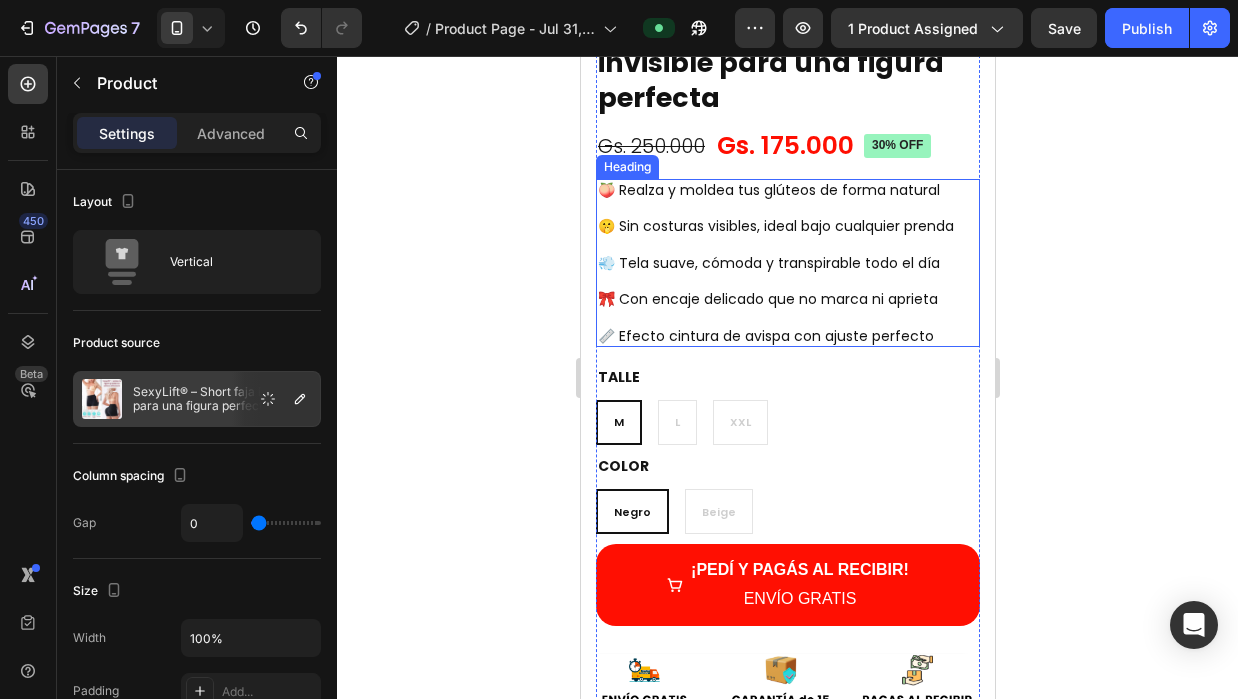 click on "Product source" at bounding box center [197, 343] 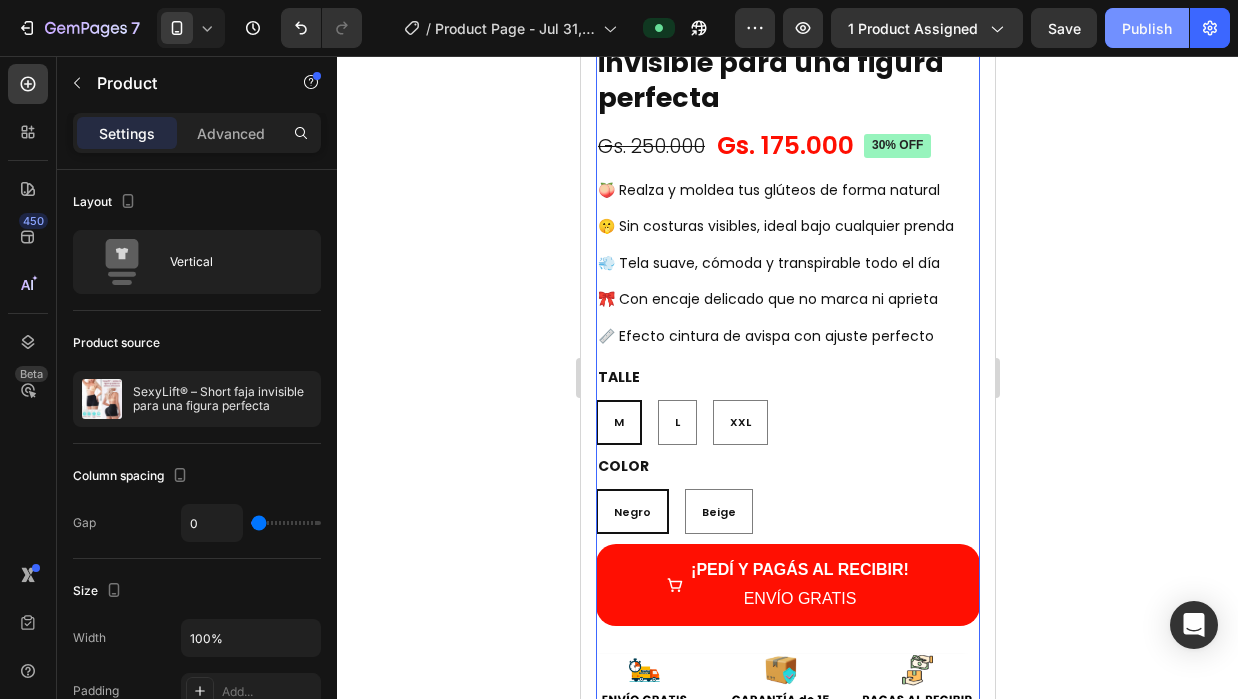 click on "Publish" at bounding box center [1147, 28] 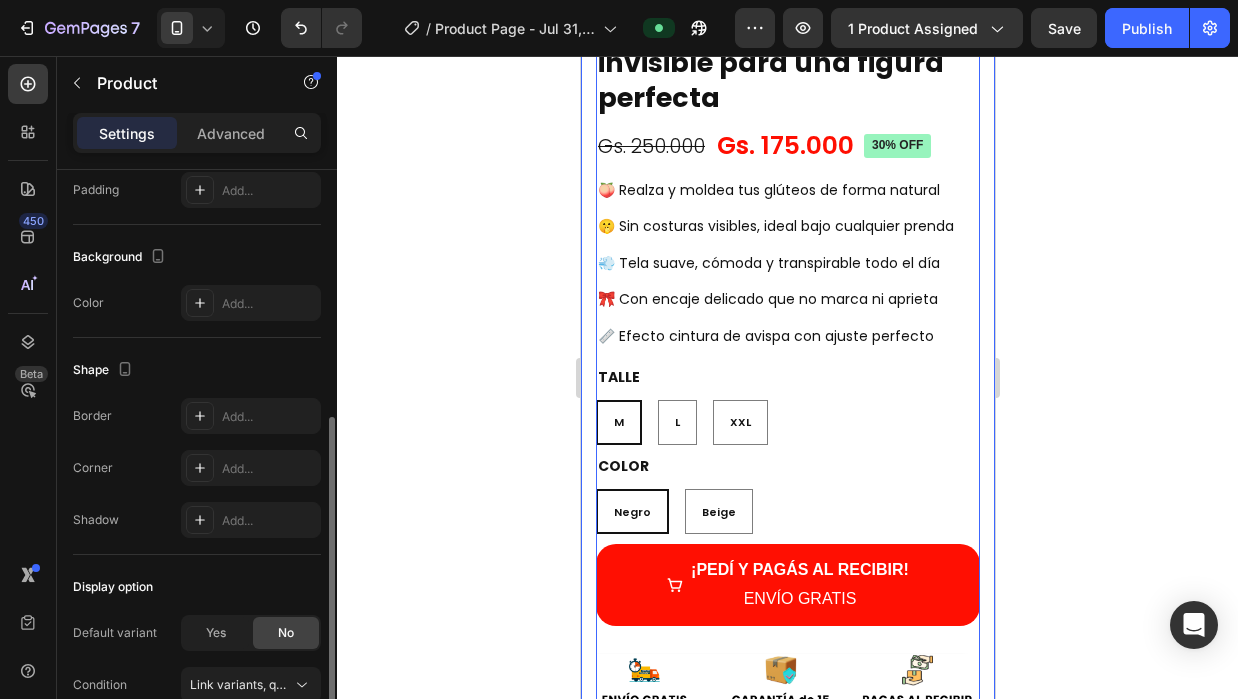 scroll, scrollTop: 601, scrollLeft: 0, axis: vertical 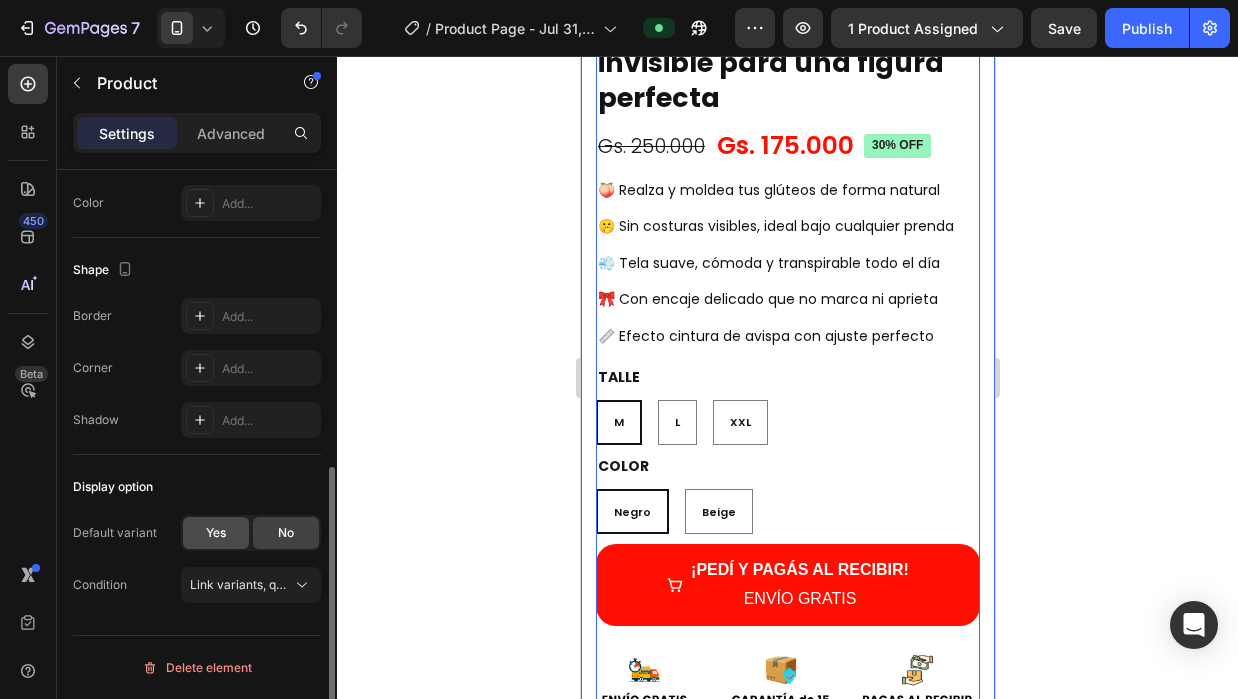 click on "Yes" 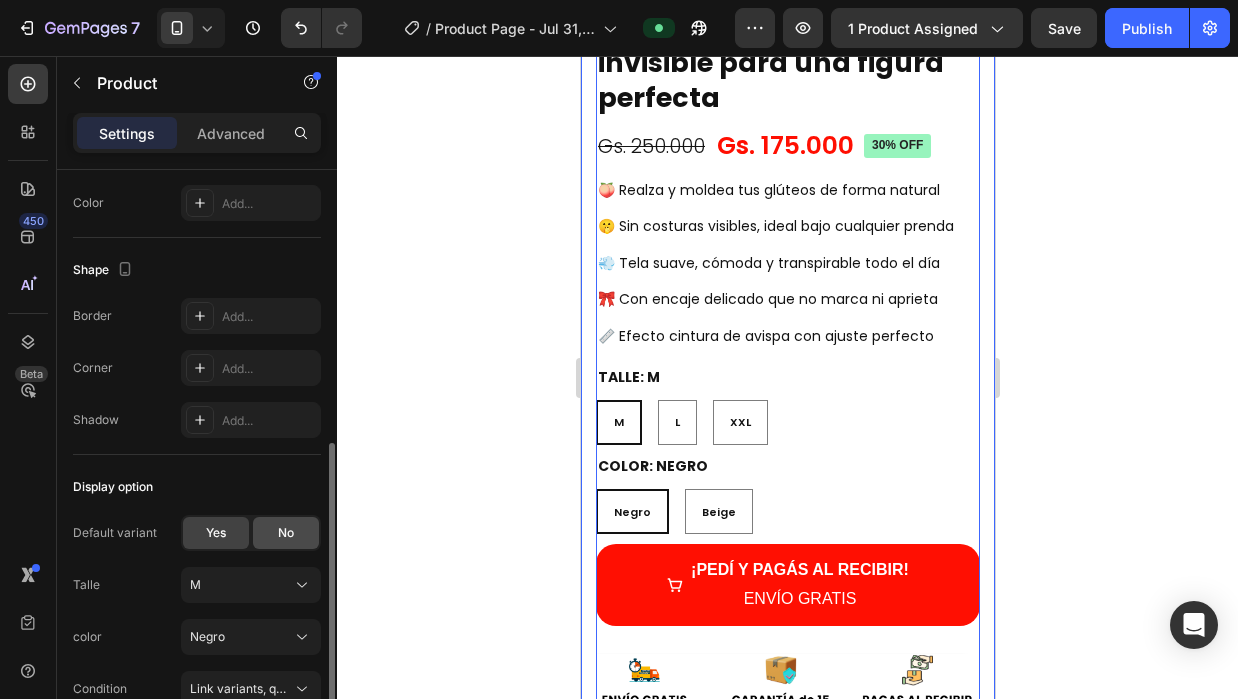 click on "No" 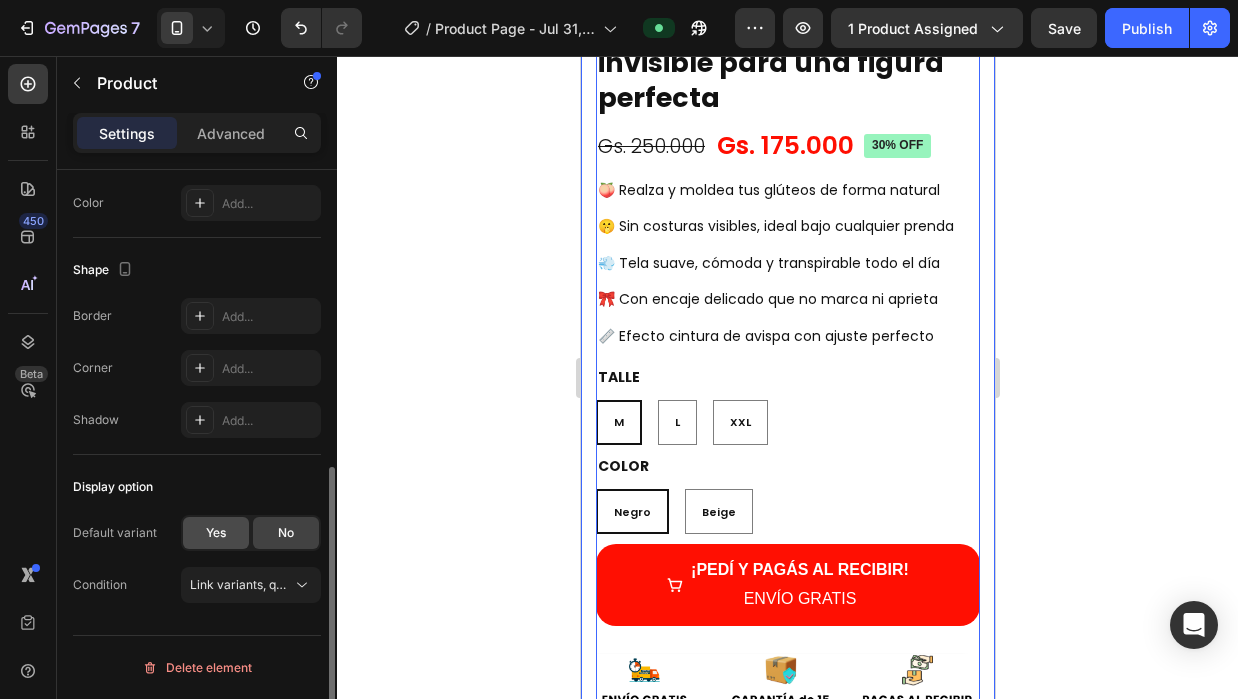 click on "Yes" 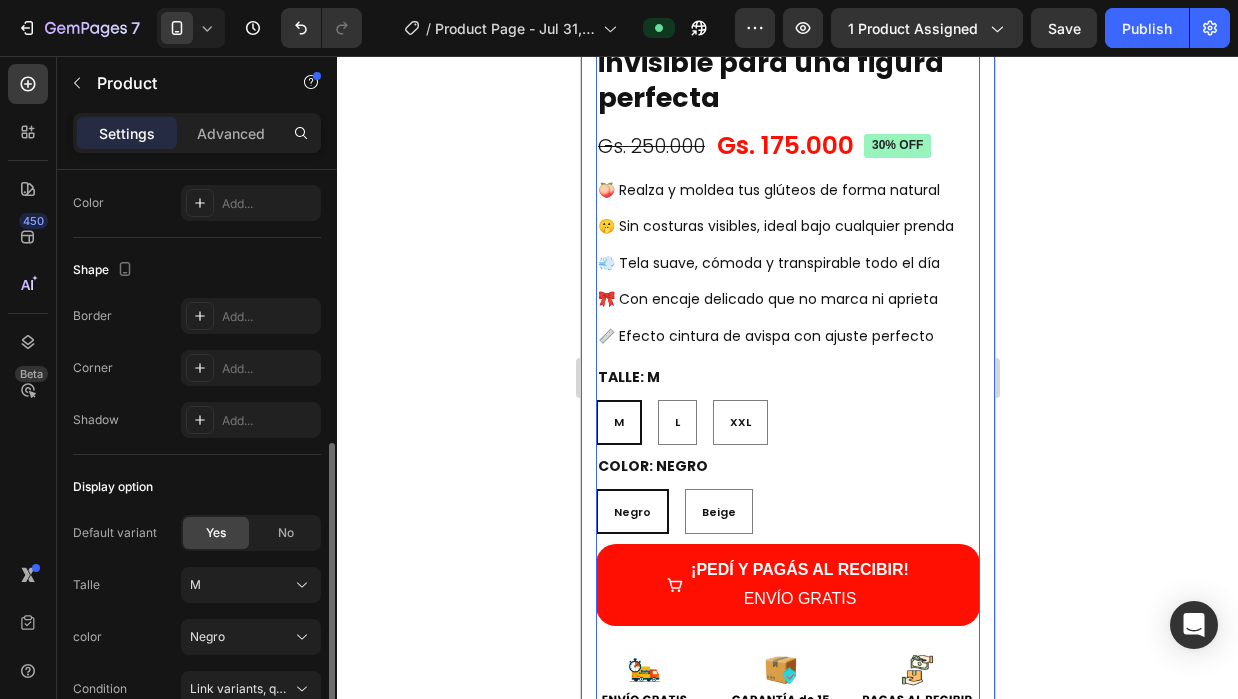 scroll, scrollTop: 701, scrollLeft: 0, axis: vertical 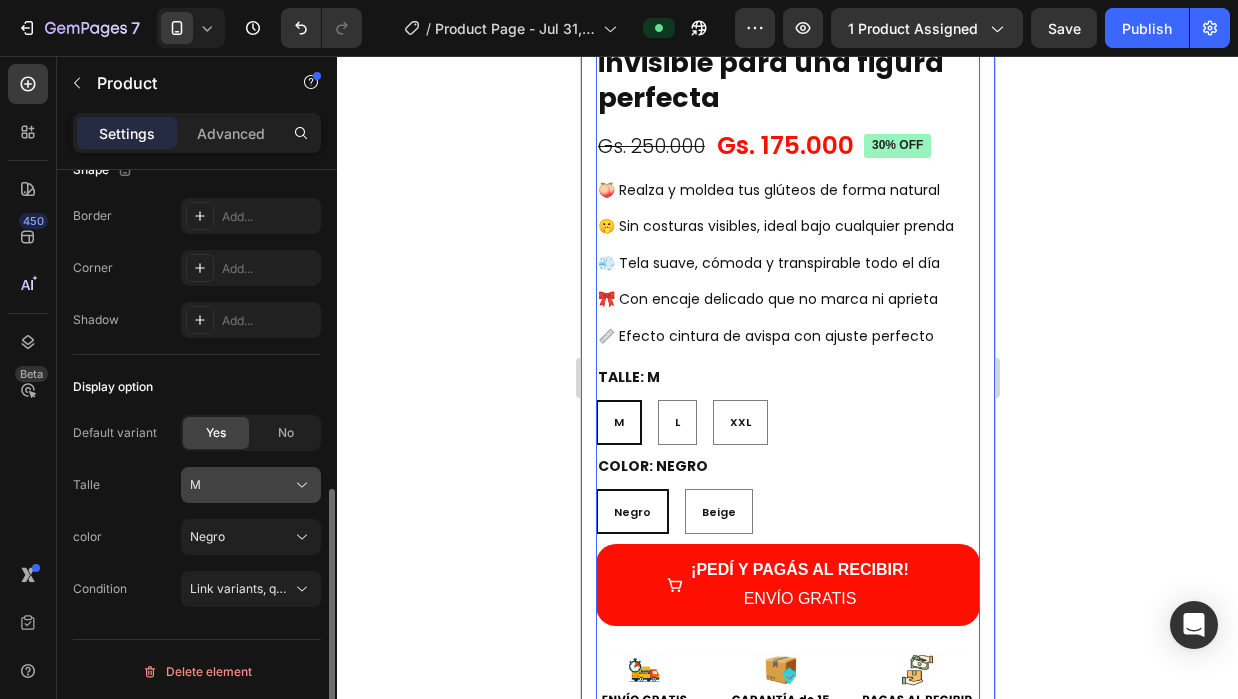 click on "M" 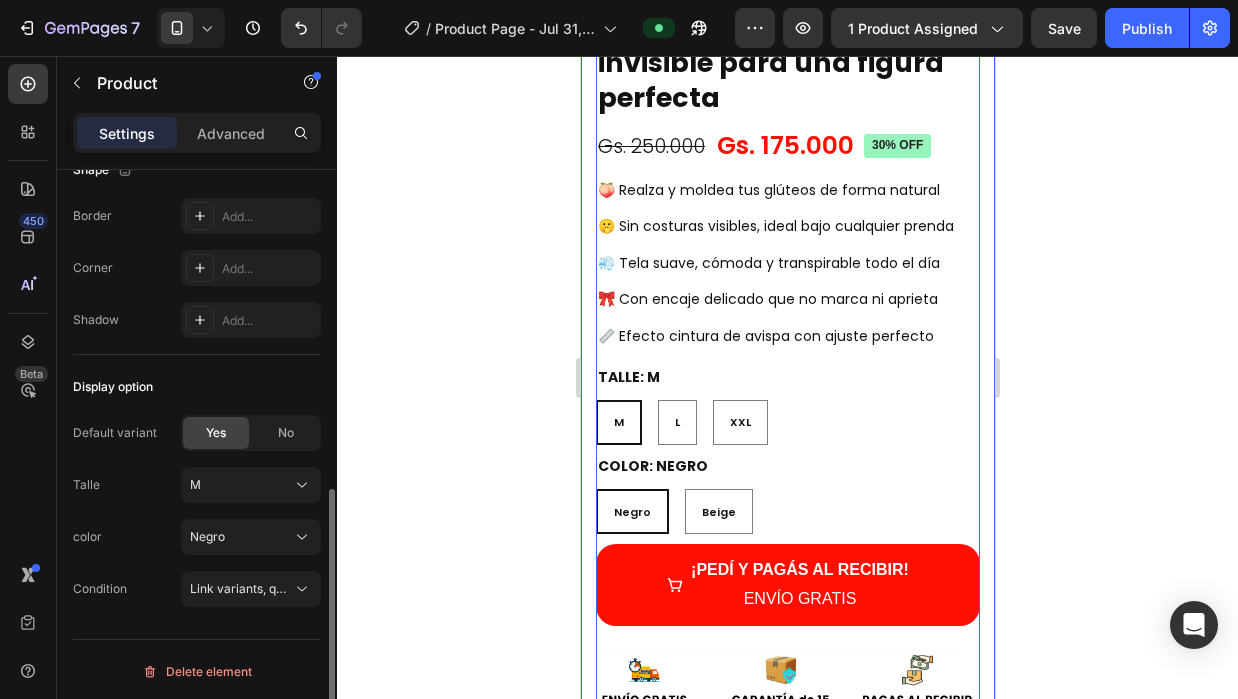click on "Talle M" 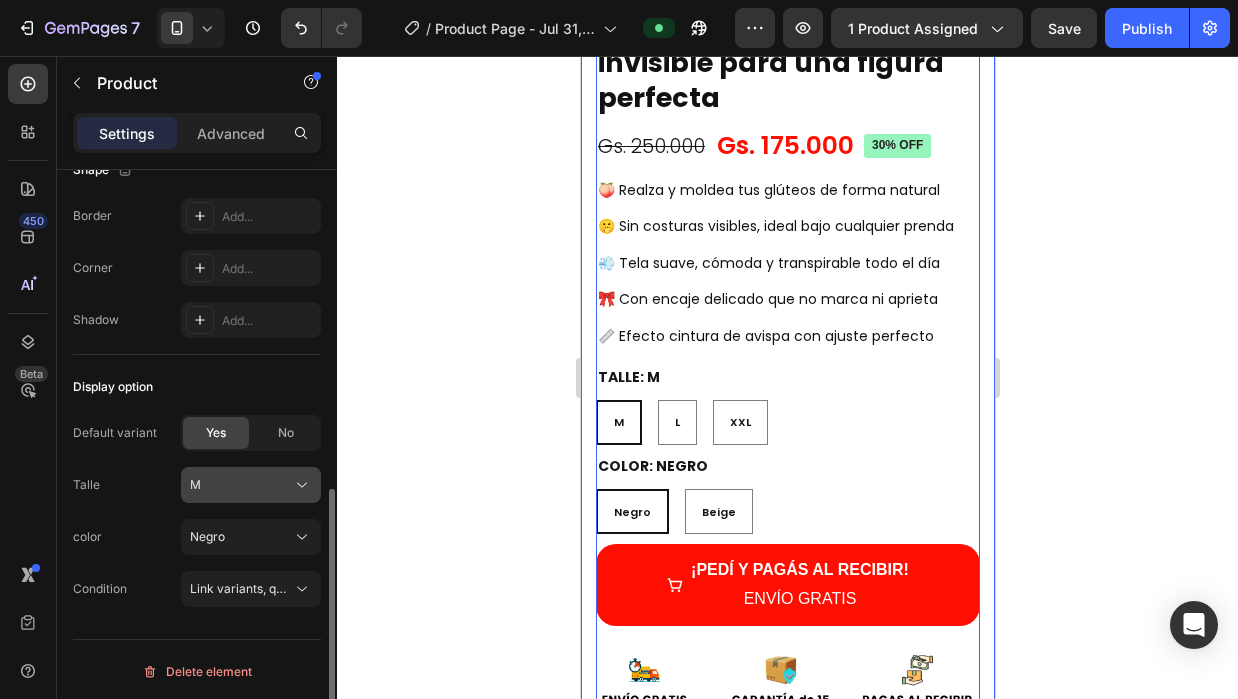 scroll, scrollTop: 705, scrollLeft: 0, axis: vertical 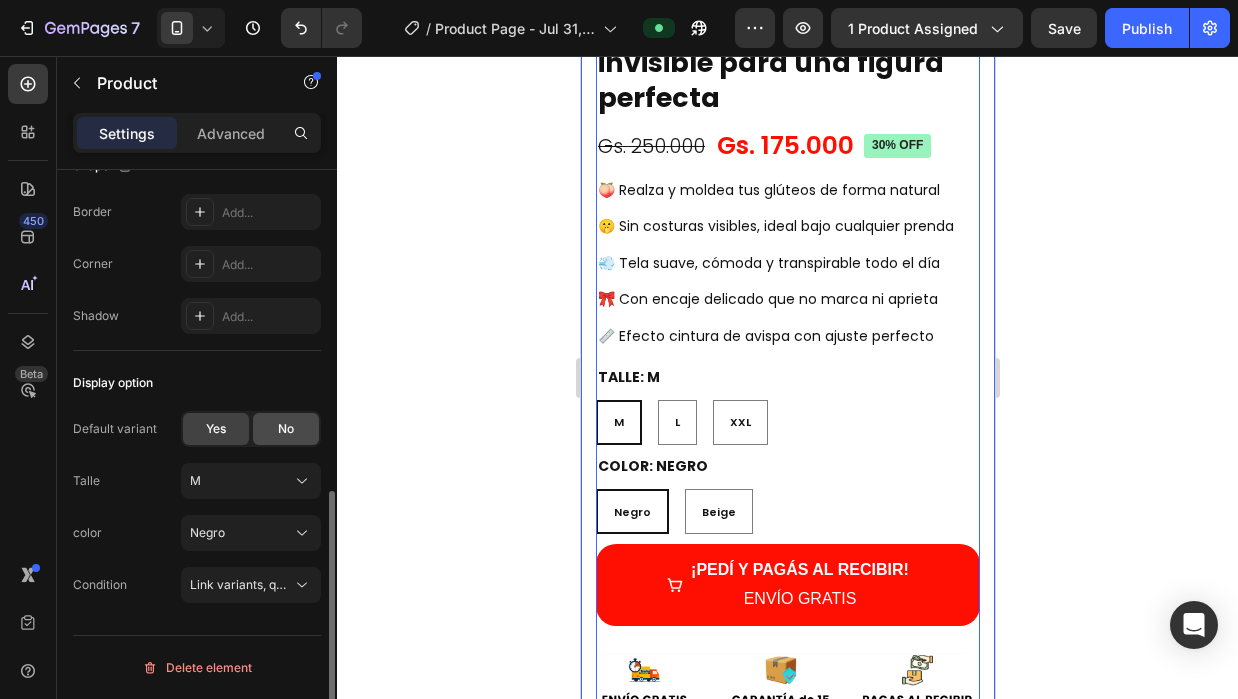 click on "No" 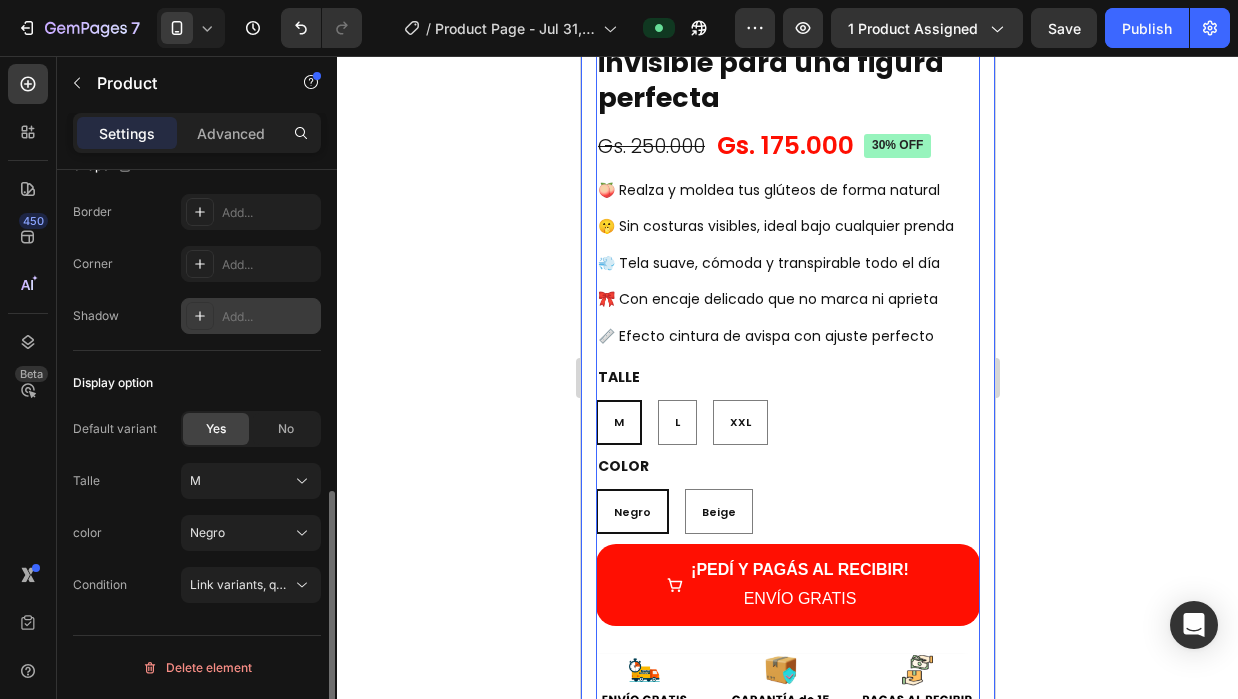 scroll, scrollTop: 601, scrollLeft: 0, axis: vertical 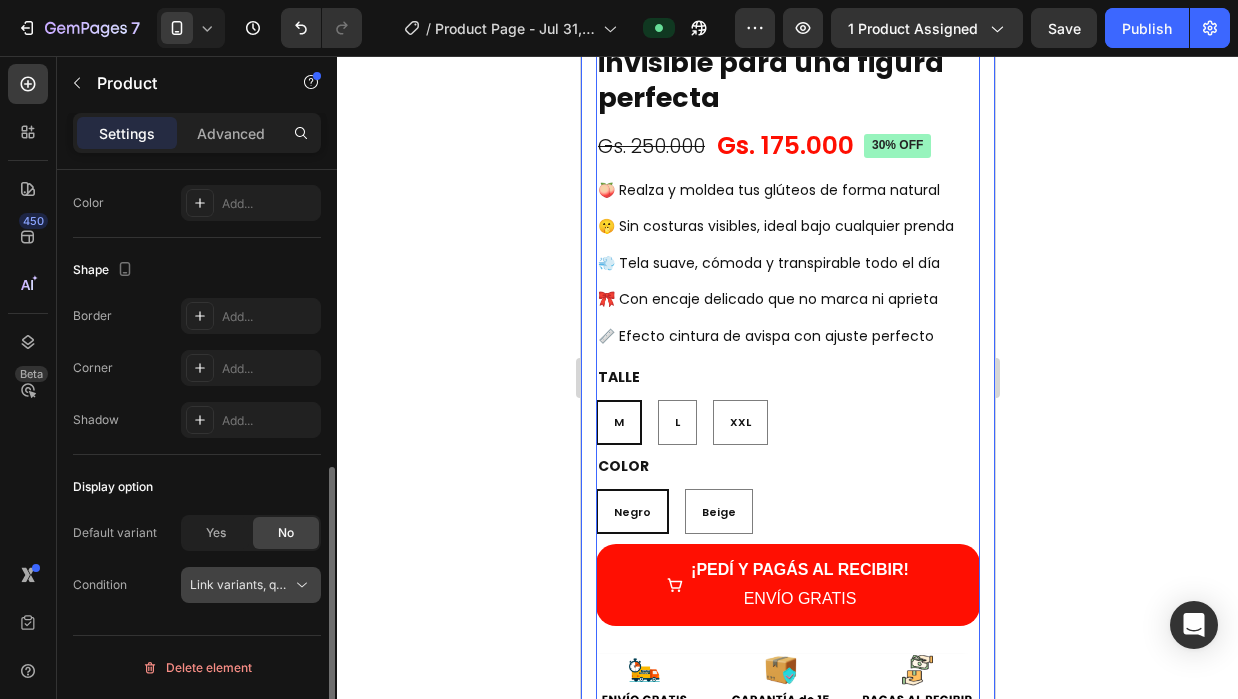 click on "Link variants, quantity <br> between same products" 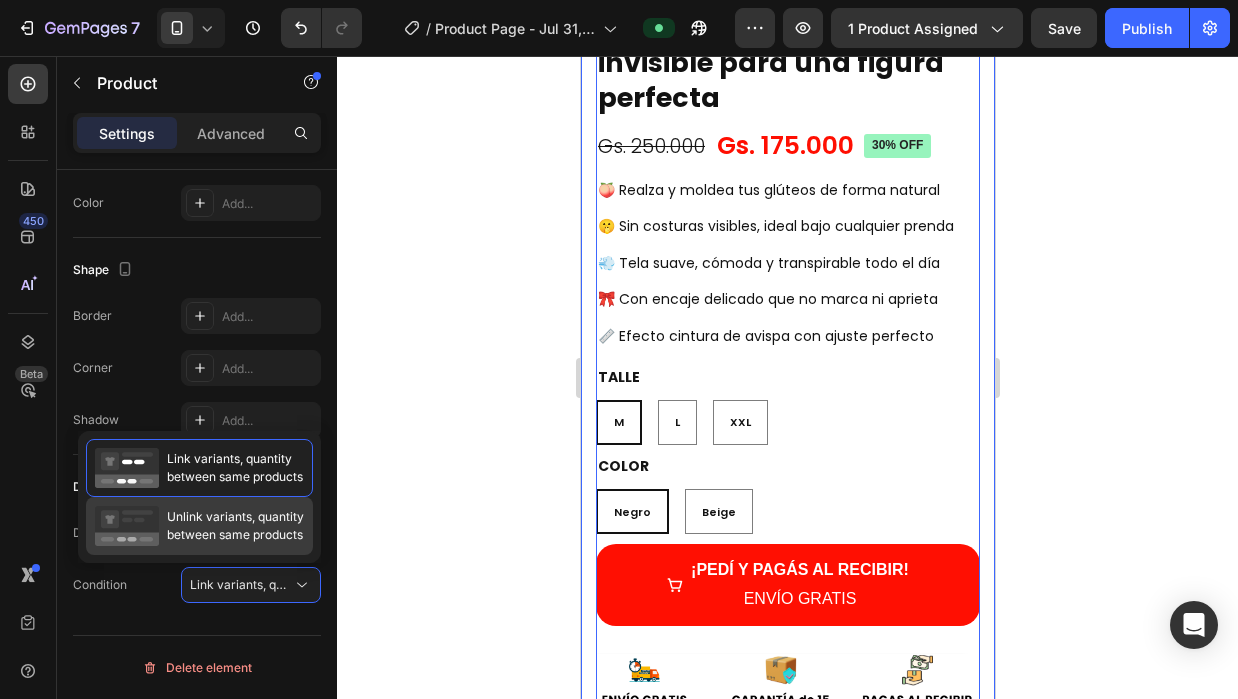 click on "Unlink variants, quantity   between same products" at bounding box center [235, 526] 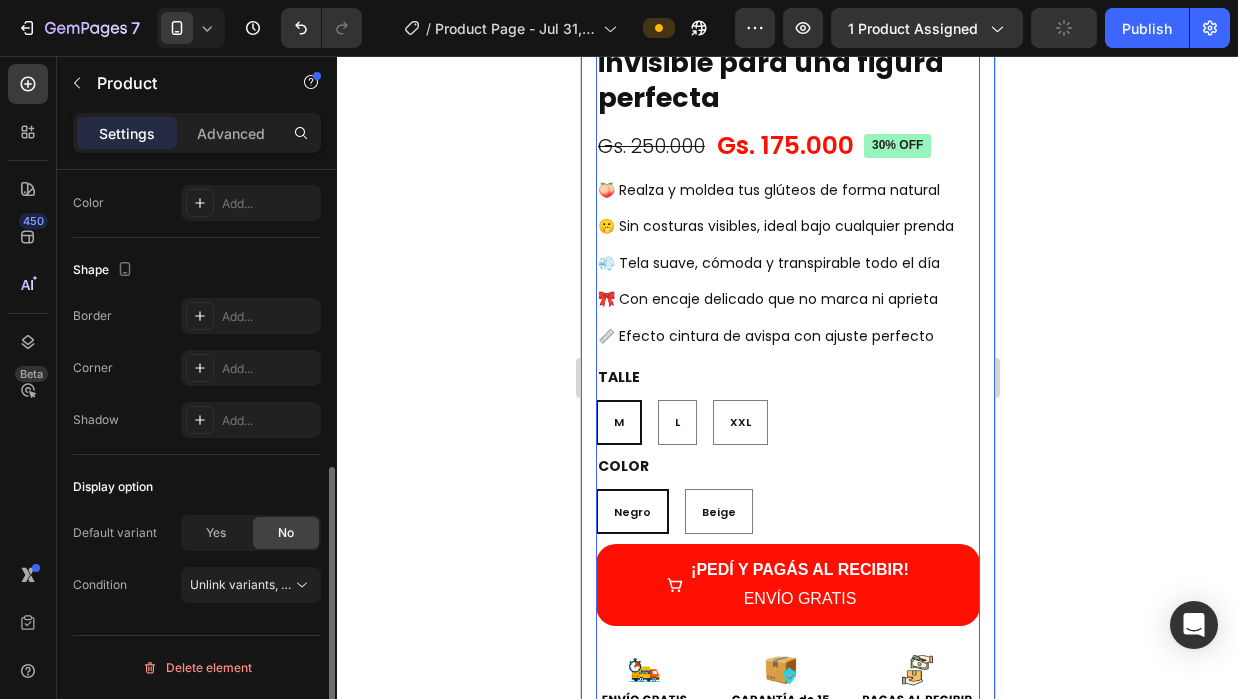 click on "Condition Unlink variants, quantity <br> between same products" at bounding box center [197, 585] 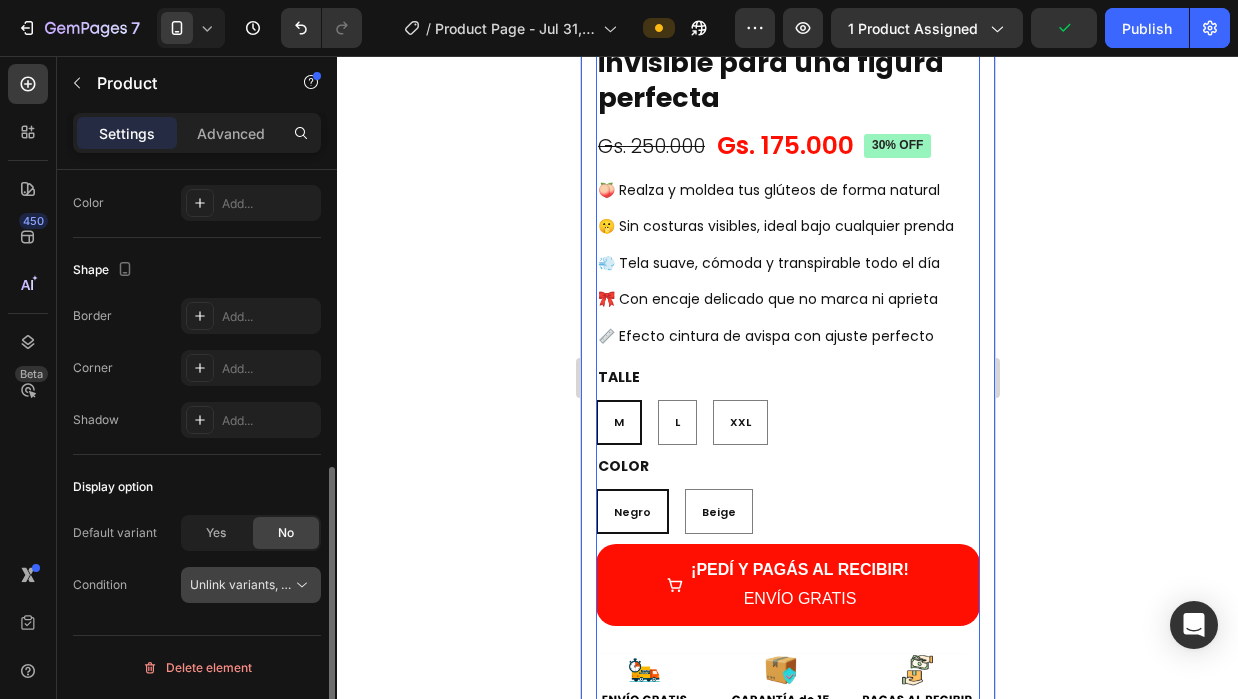 click on "Unlink variants, quantity <br> between same products" at bounding box center [343, 584] 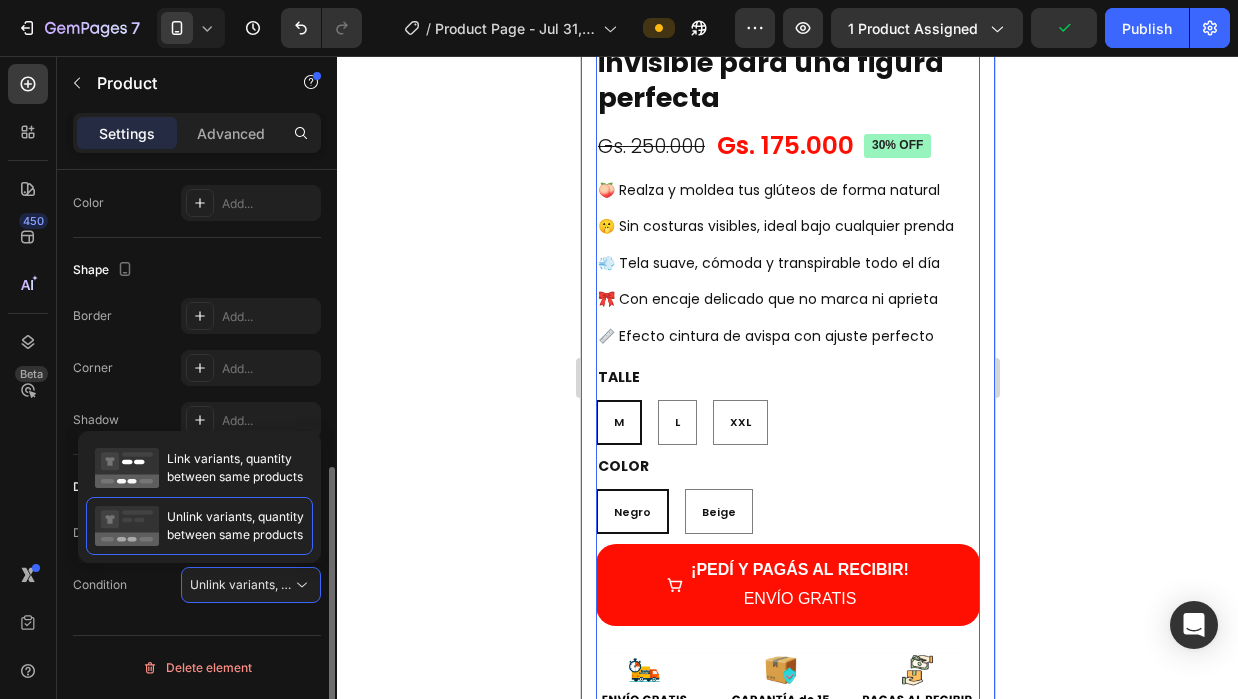 click on "Condition Unlink variants, quantity <br> between same products" at bounding box center (197, 585) 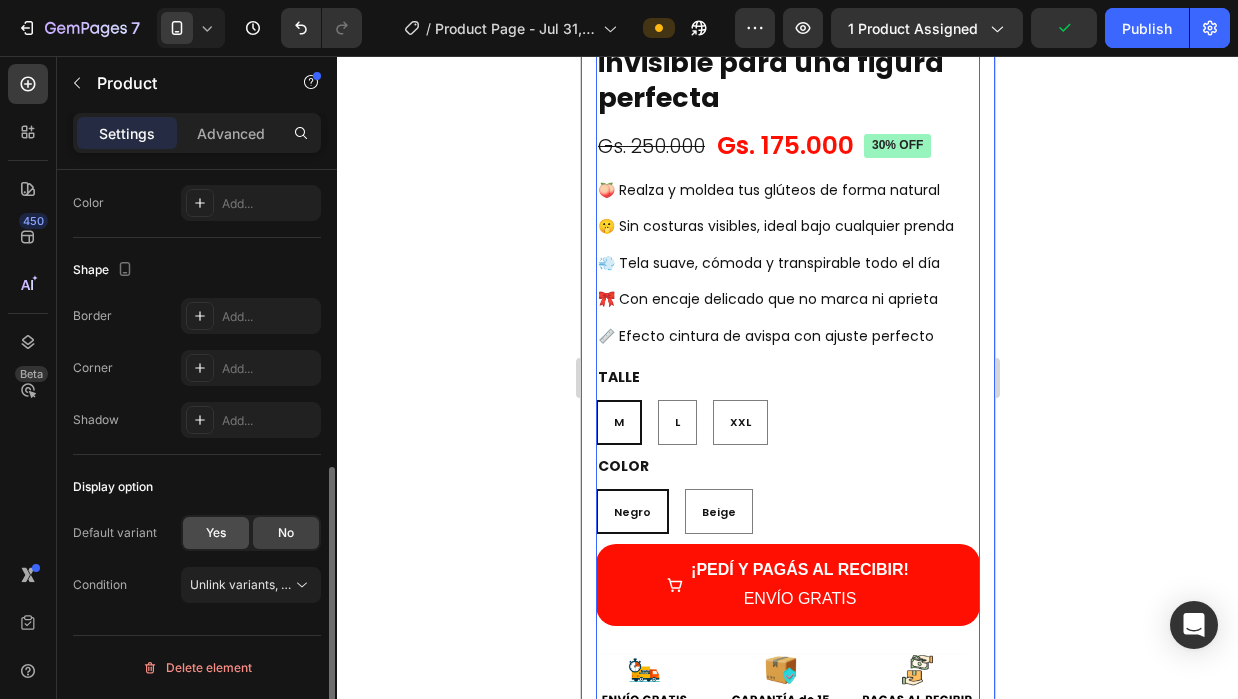 click on "Yes" 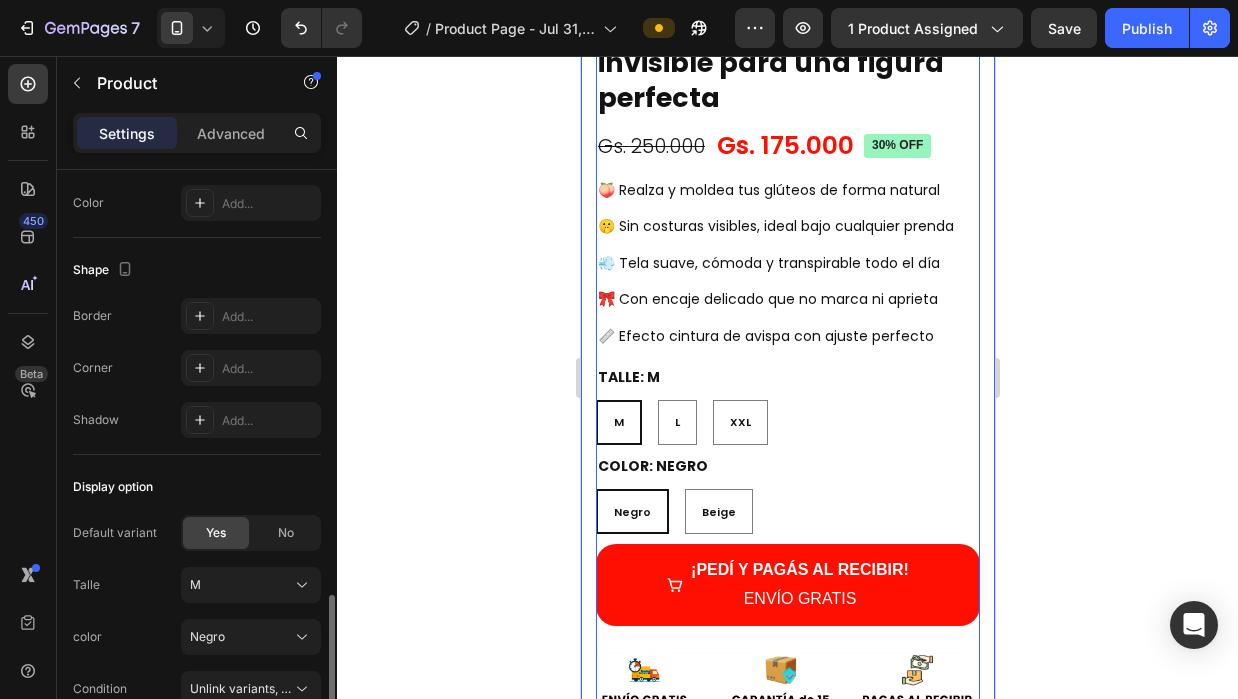 scroll, scrollTop: 705, scrollLeft: 0, axis: vertical 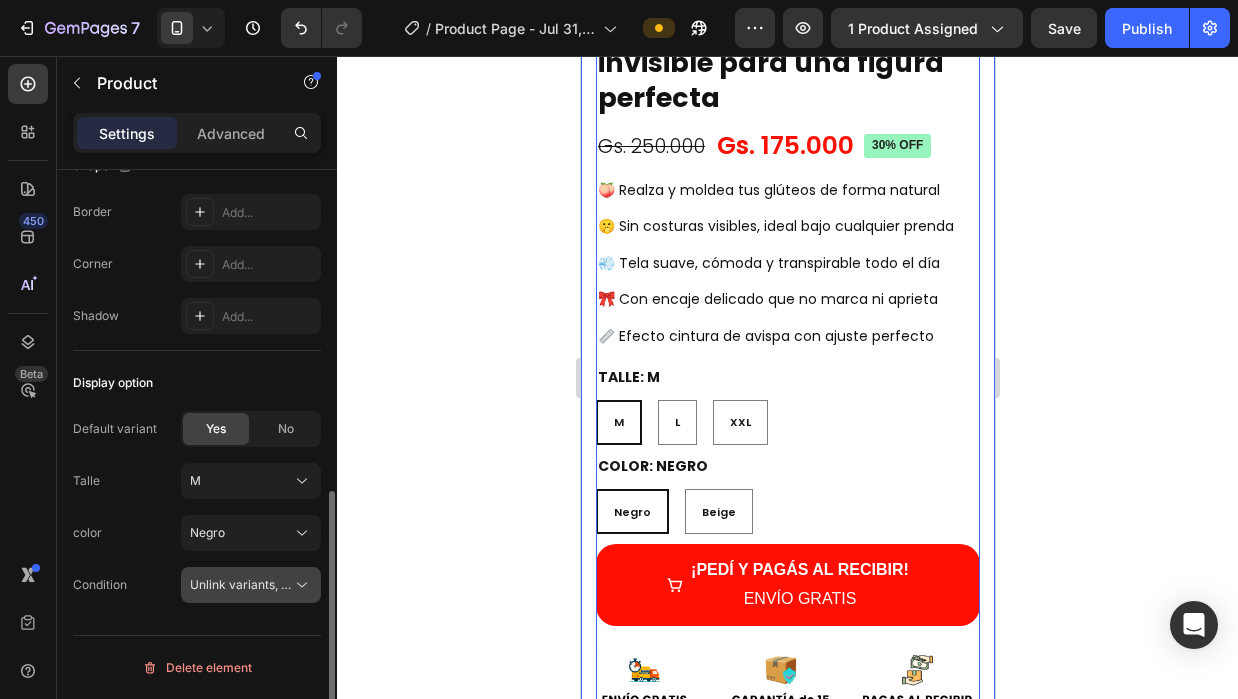 click on "Unlink variants, quantity <br> between same products" at bounding box center (343, 584) 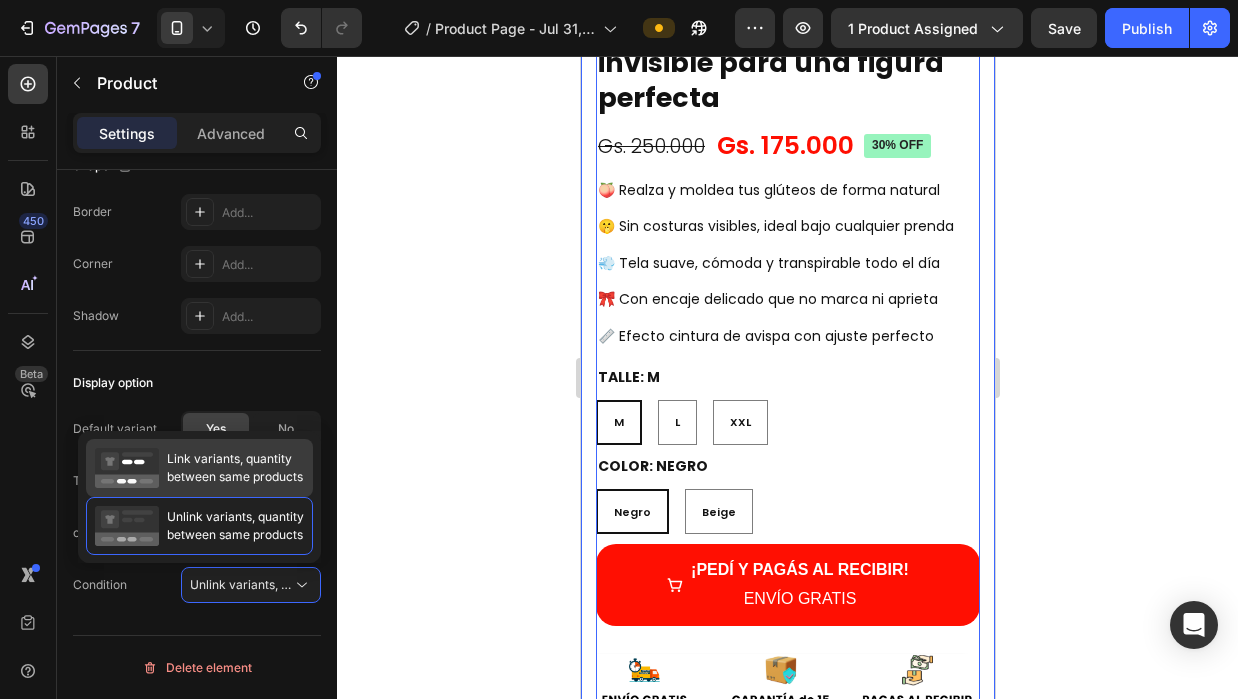 click on "Link variants, quantity   between same products" at bounding box center (235, 468) 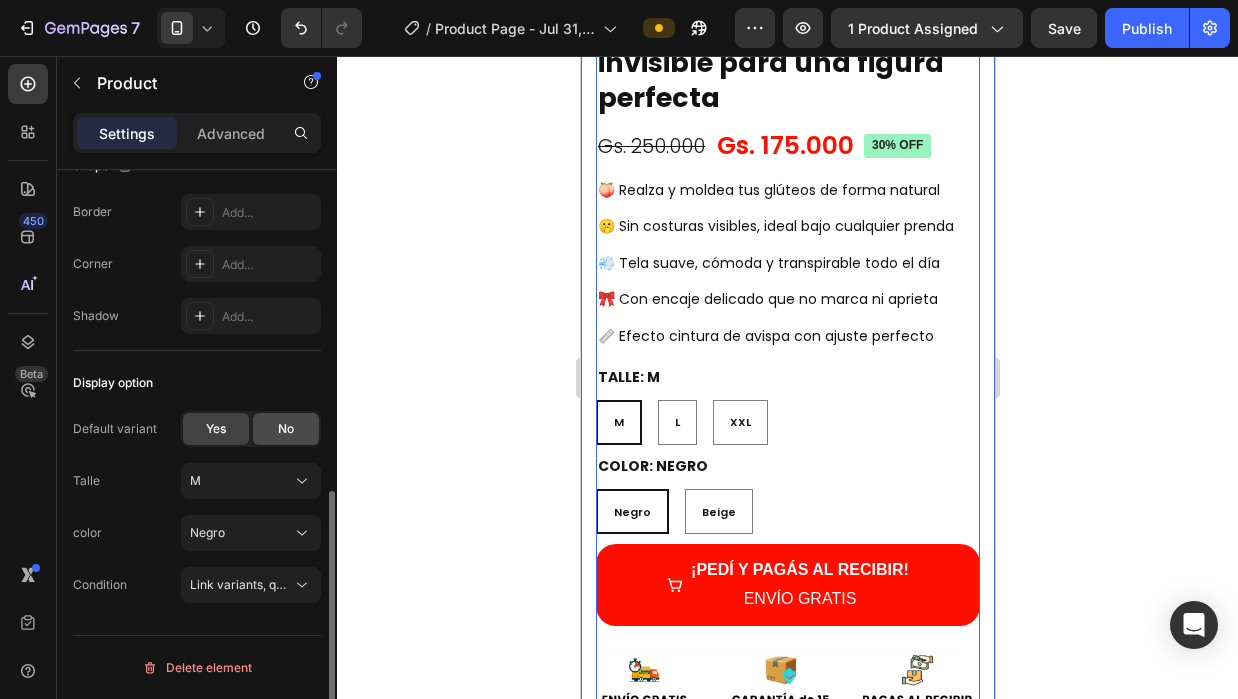 click on "No" 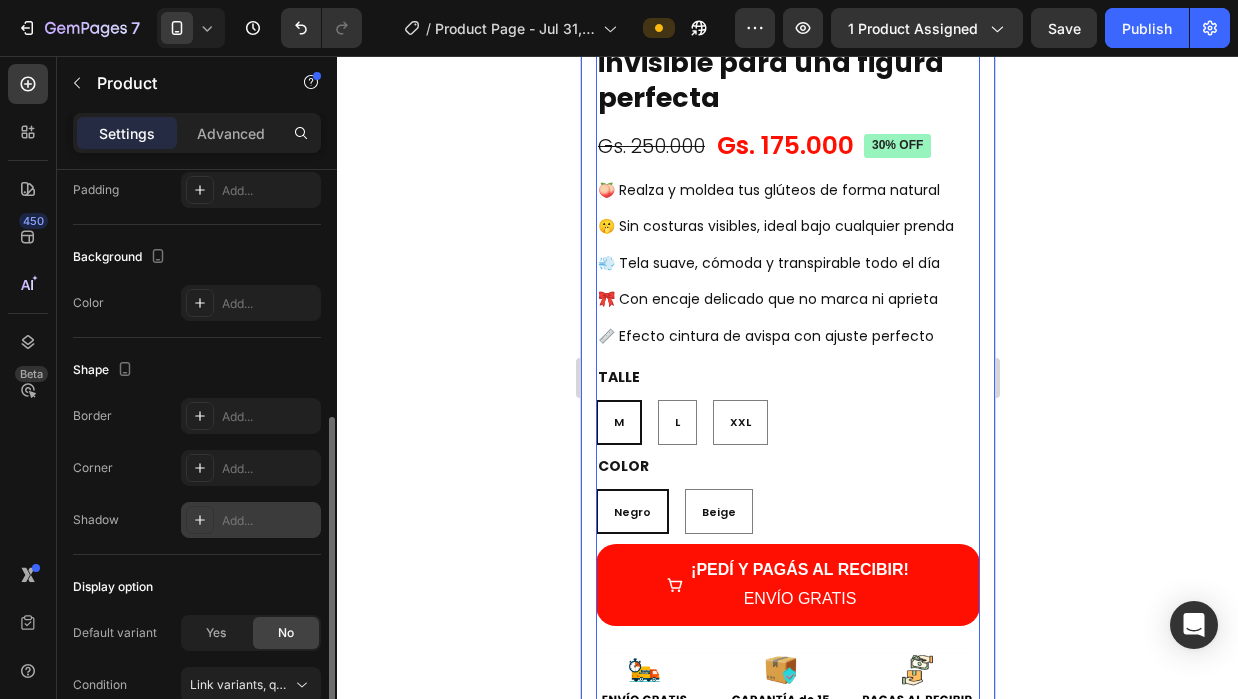 scroll, scrollTop: 601, scrollLeft: 0, axis: vertical 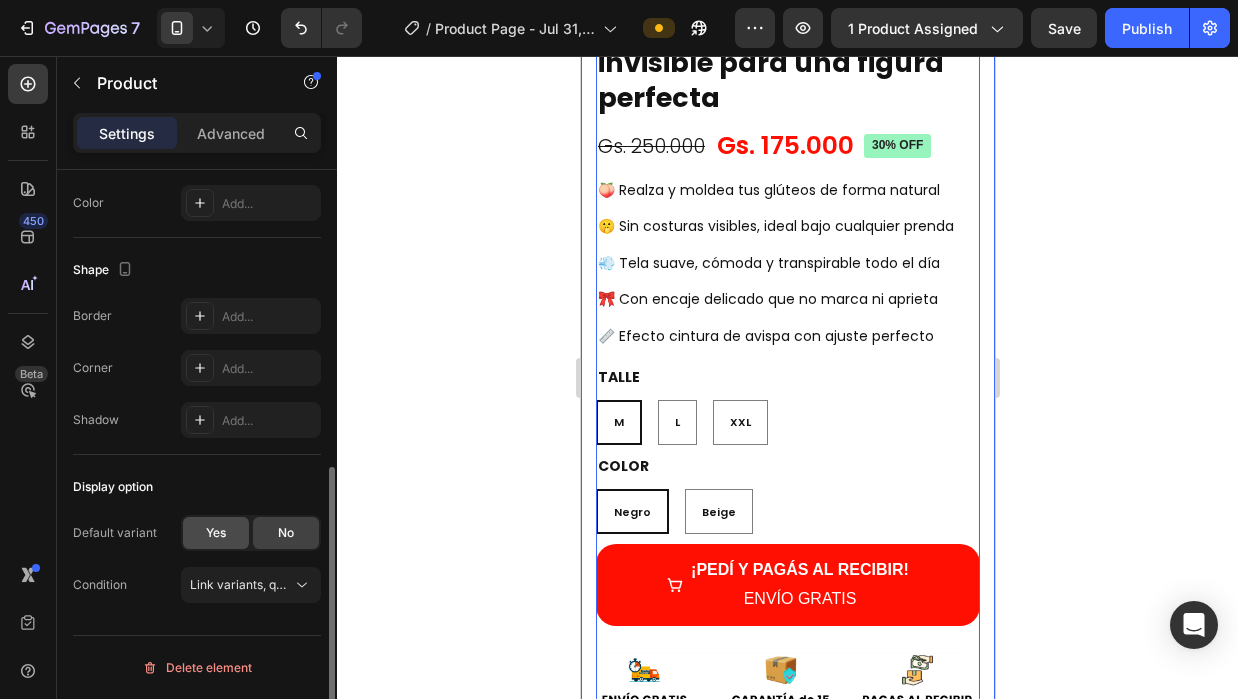 click on "Yes" 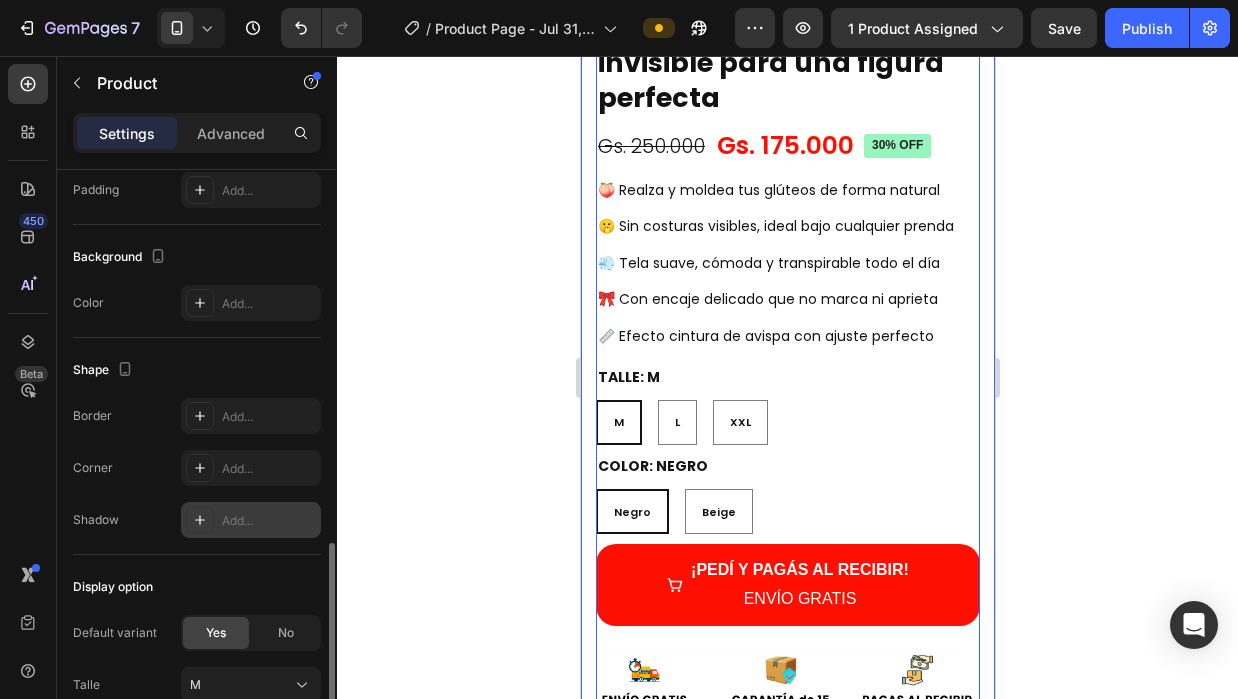 scroll, scrollTop: 701, scrollLeft: 0, axis: vertical 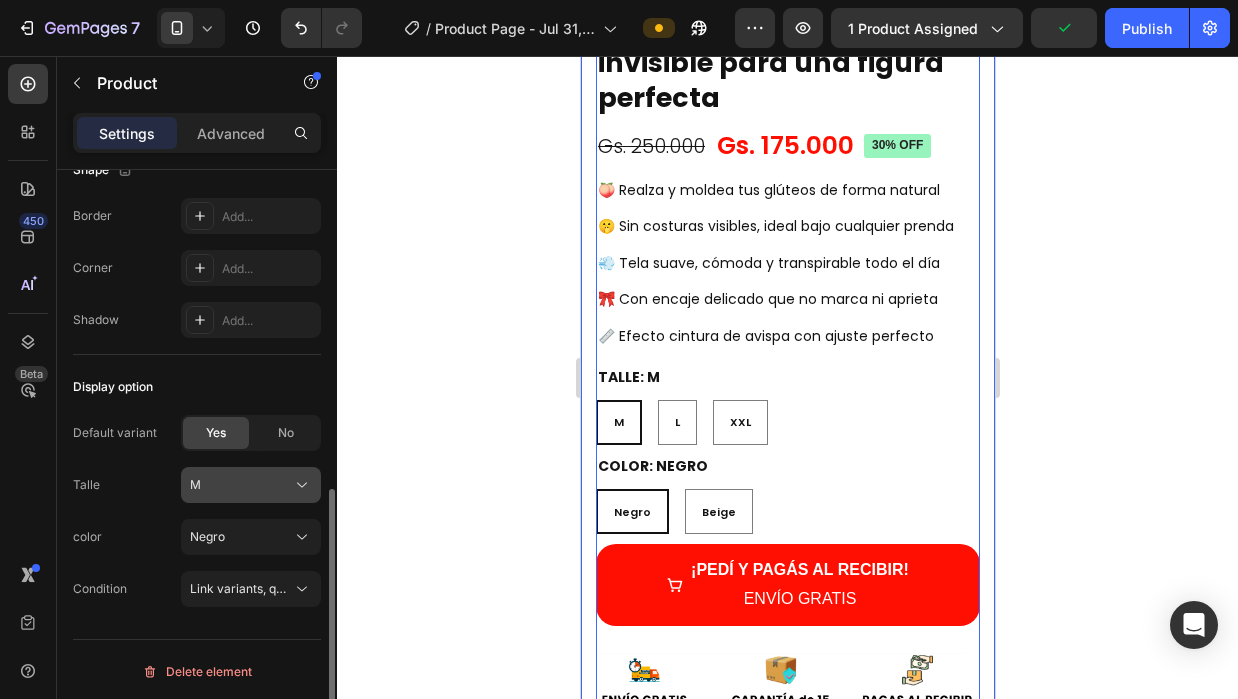 click on "M" 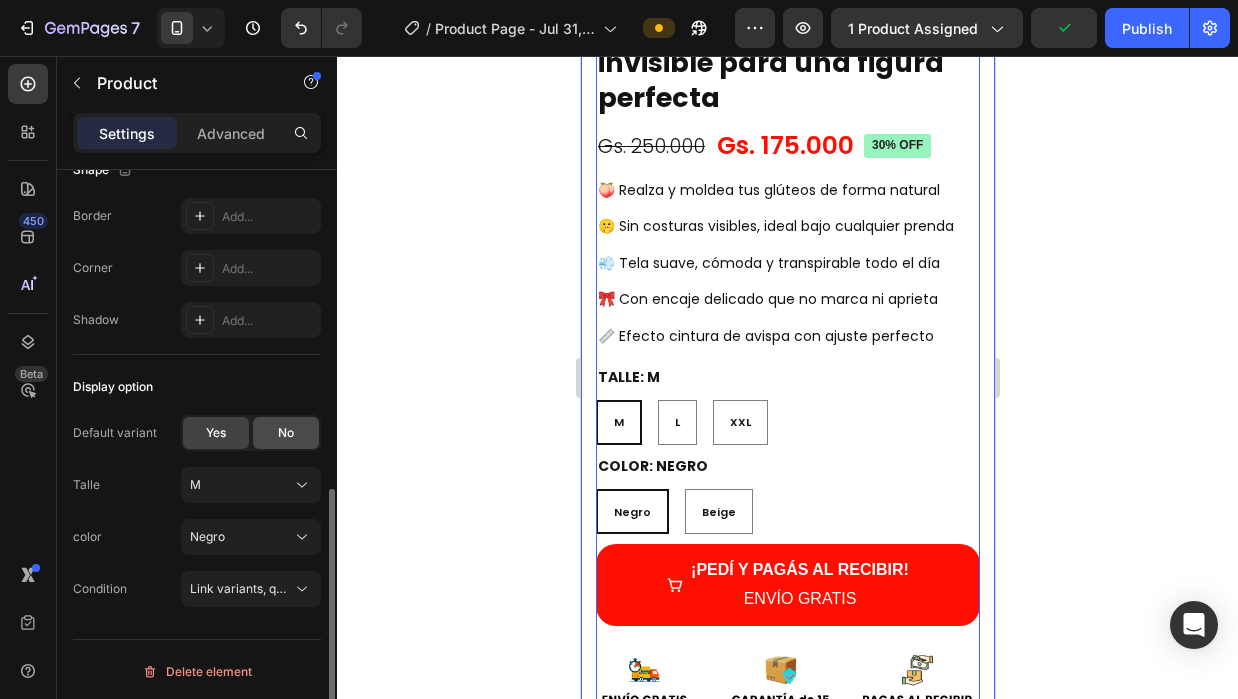 click on "No" 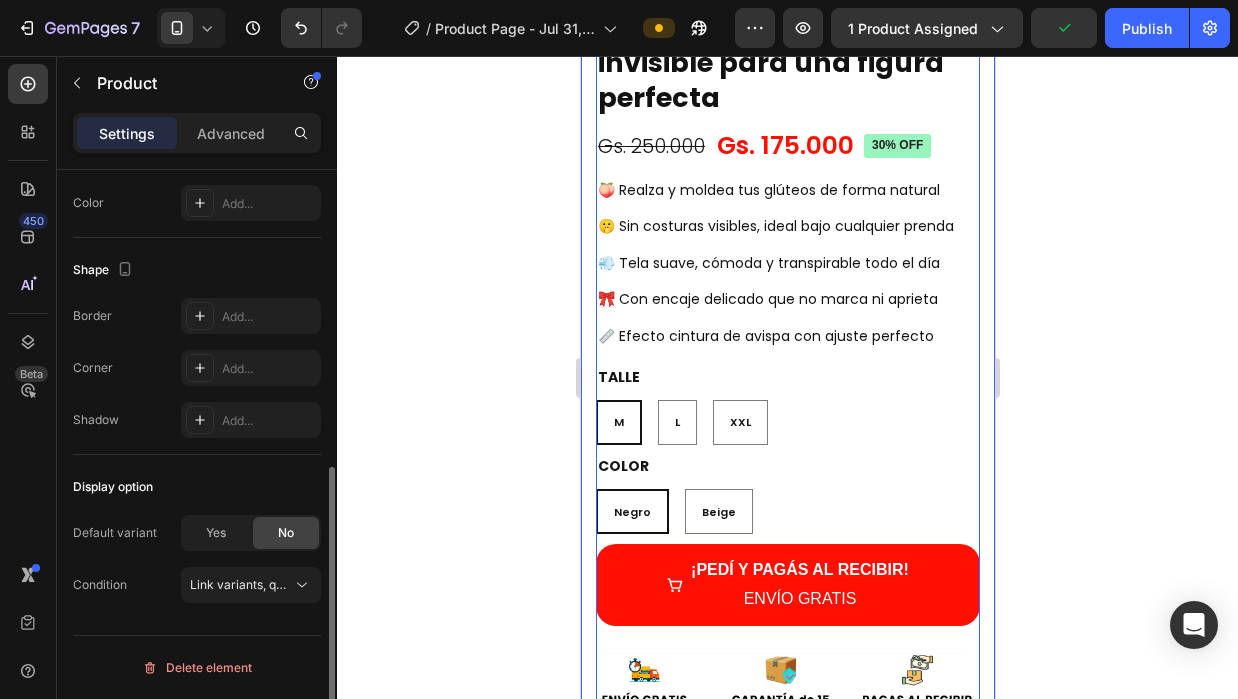 click on "Border Add... Corner Add... Shadow Add..." at bounding box center (197, 368) 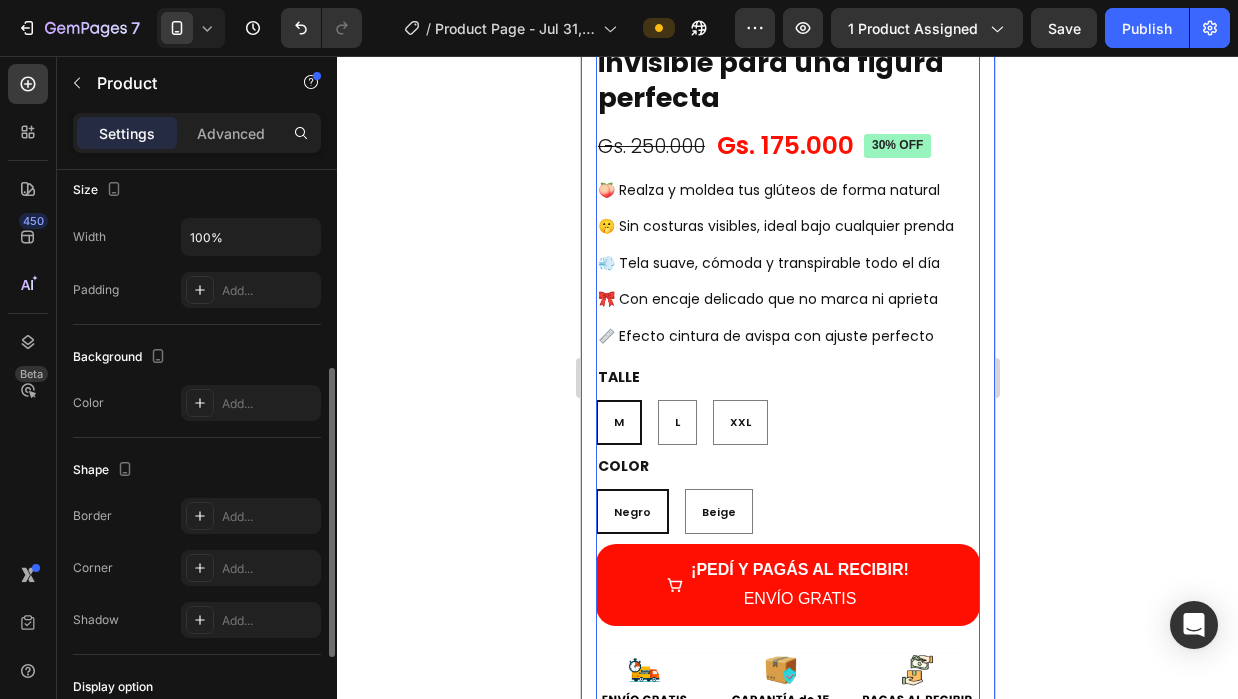 scroll, scrollTop: 301, scrollLeft: 0, axis: vertical 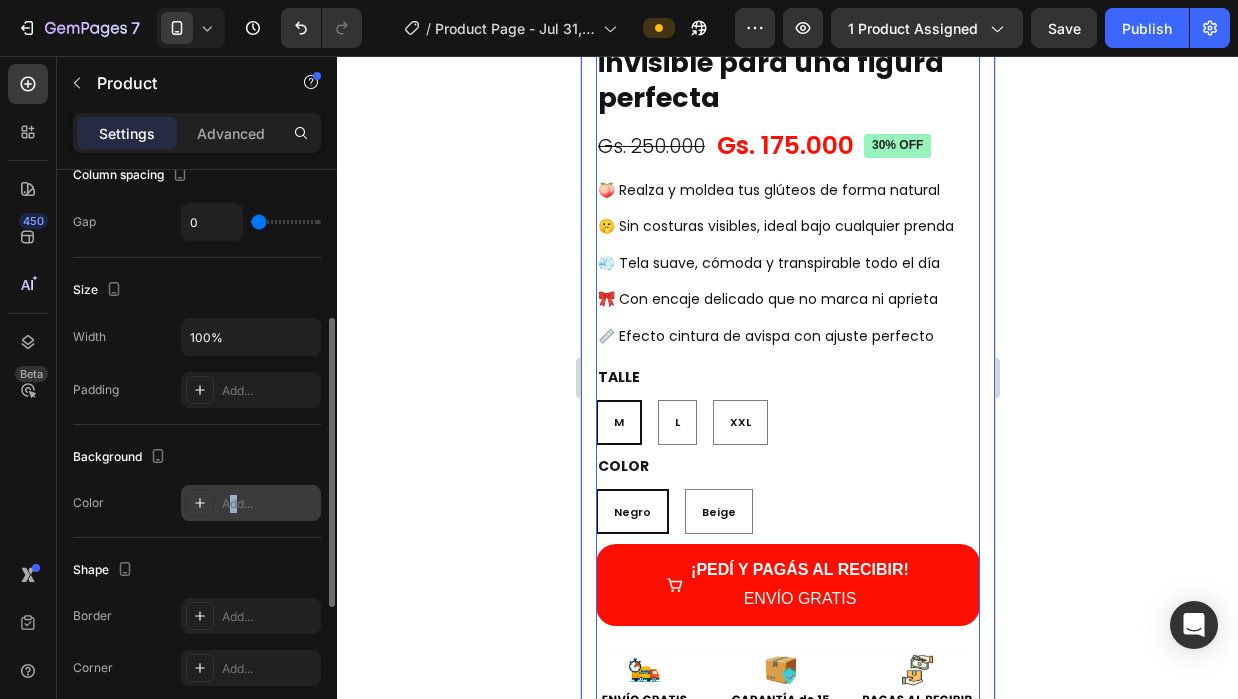 click on "Add..." at bounding box center (251, 503) 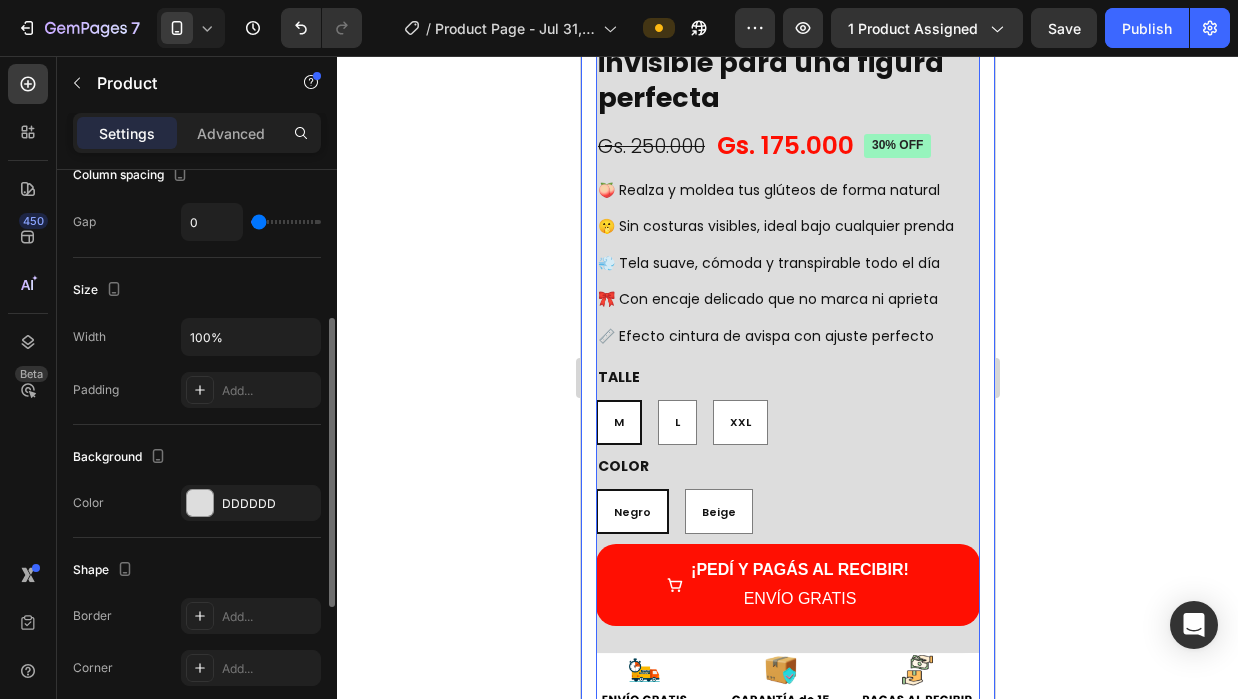 click on "Background" at bounding box center [197, 457] 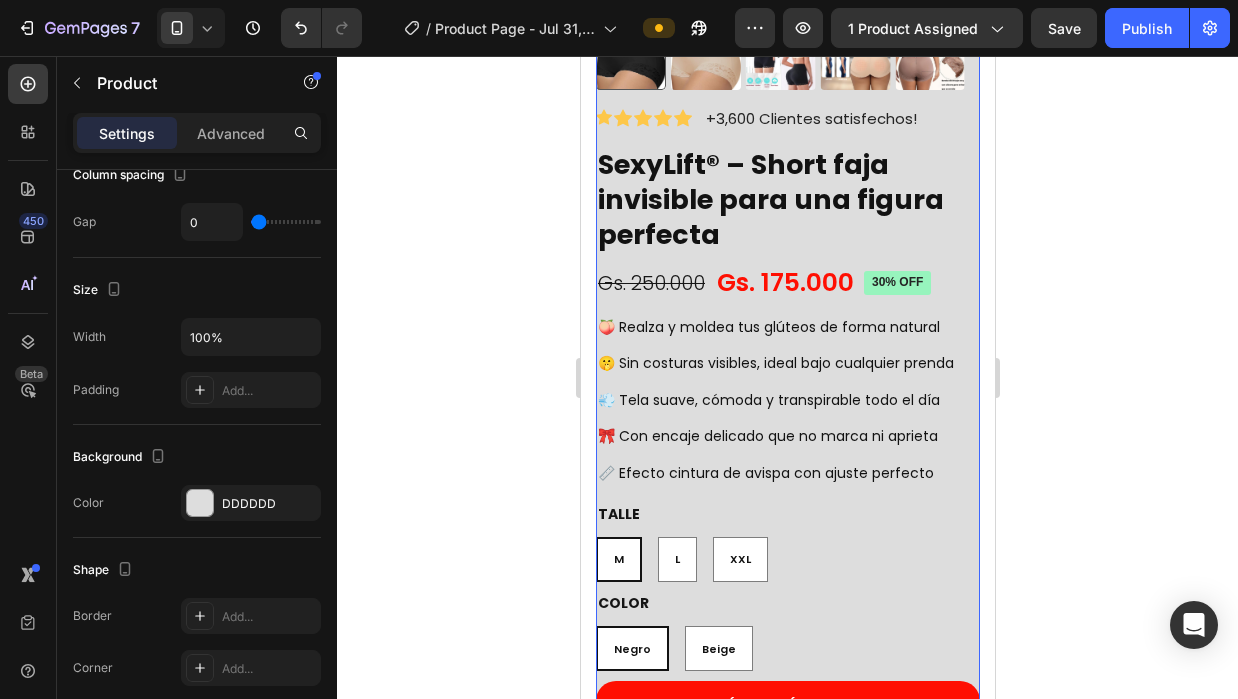 scroll, scrollTop: 534, scrollLeft: 0, axis: vertical 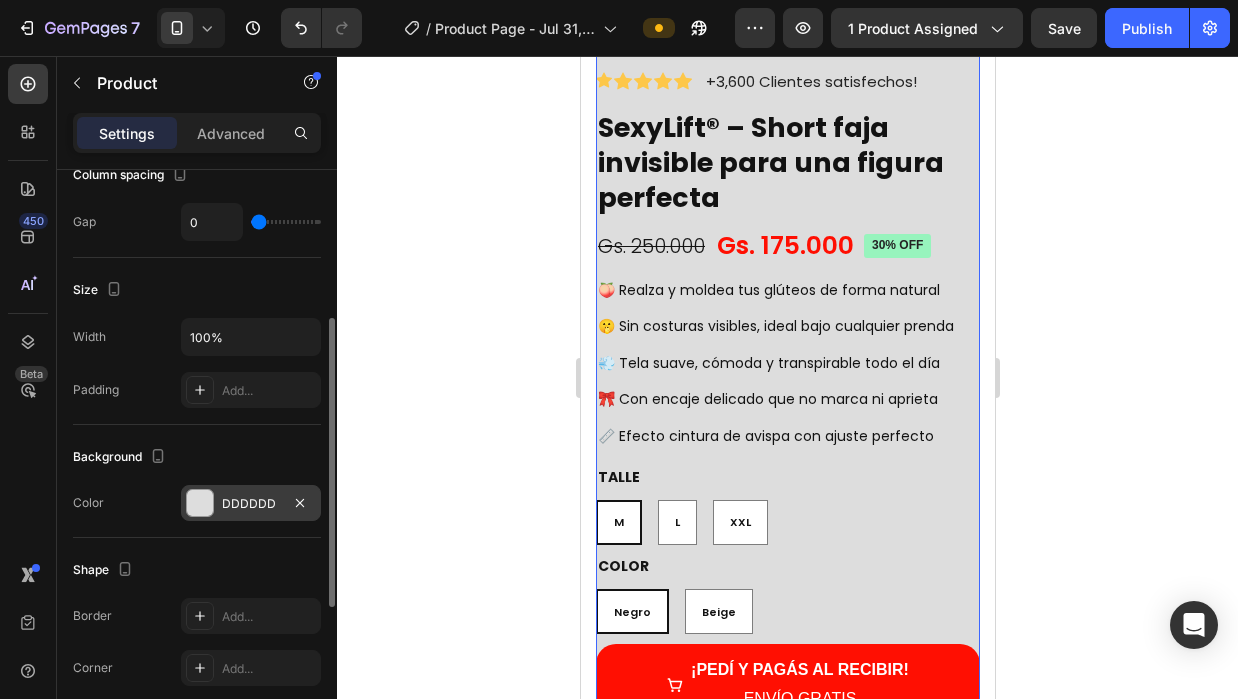 click at bounding box center [200, 503] 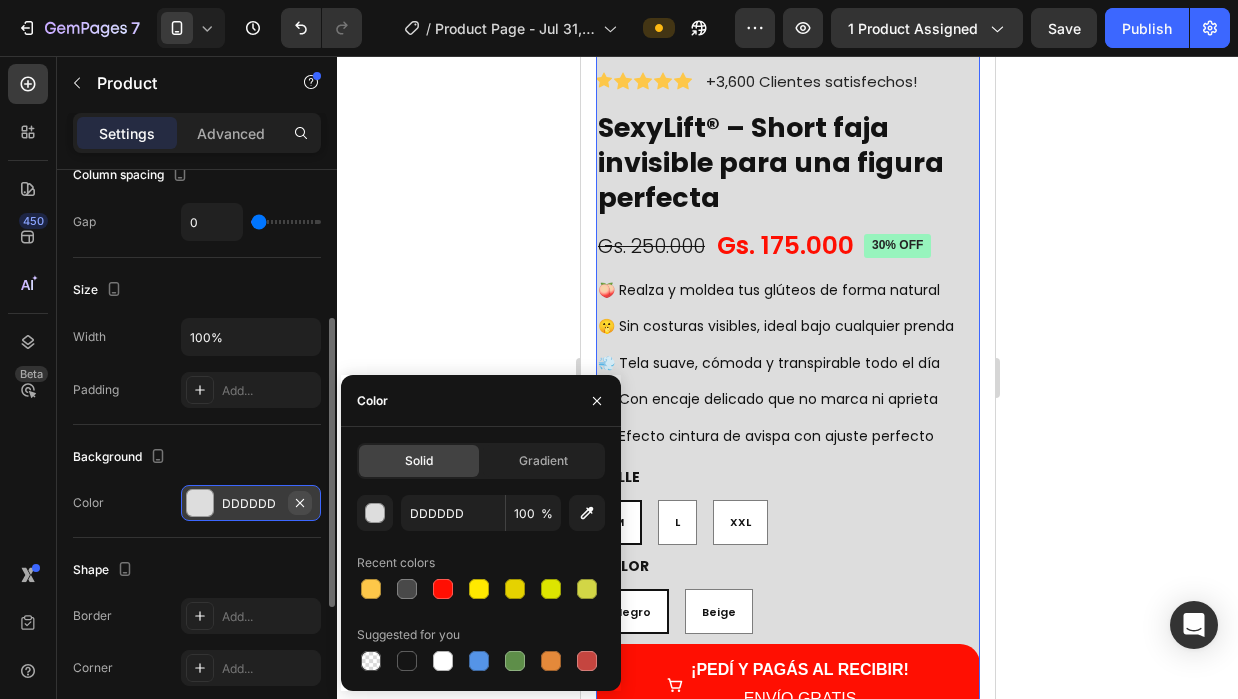 click 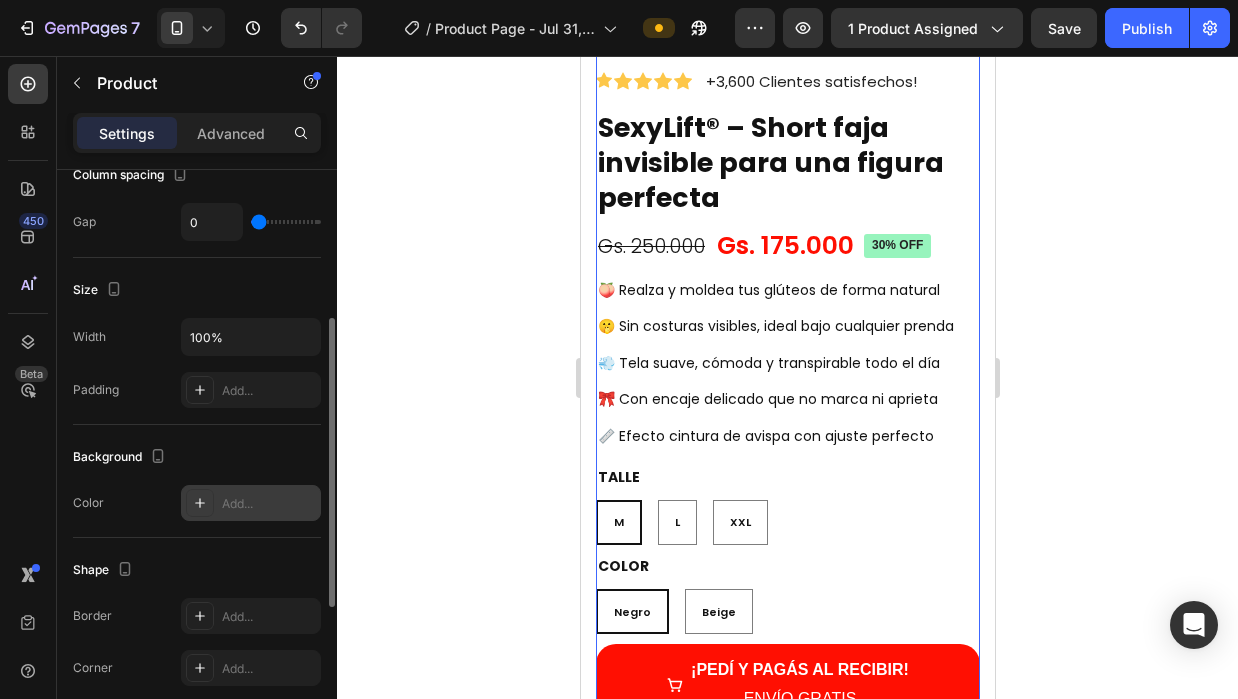 click on "Background" at bounding box center [197, 457] 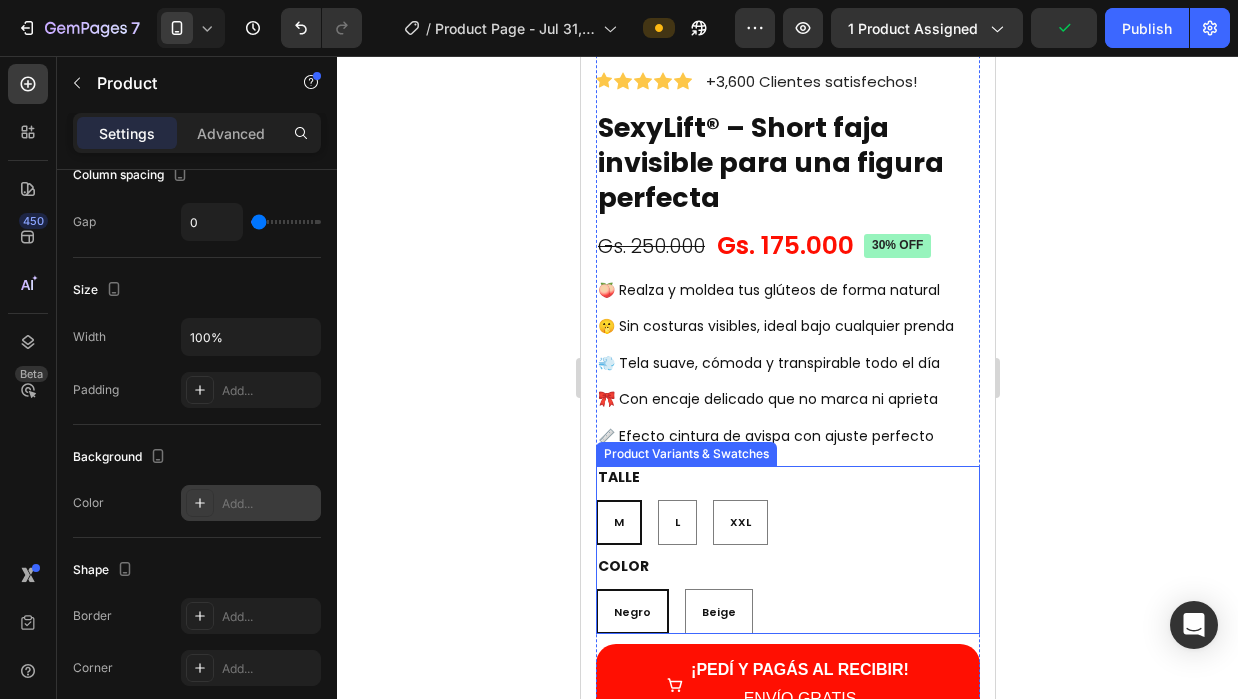 click on "Talle M M     M L L     L XXL XXL     XXL" at bounding box center [787, 505] 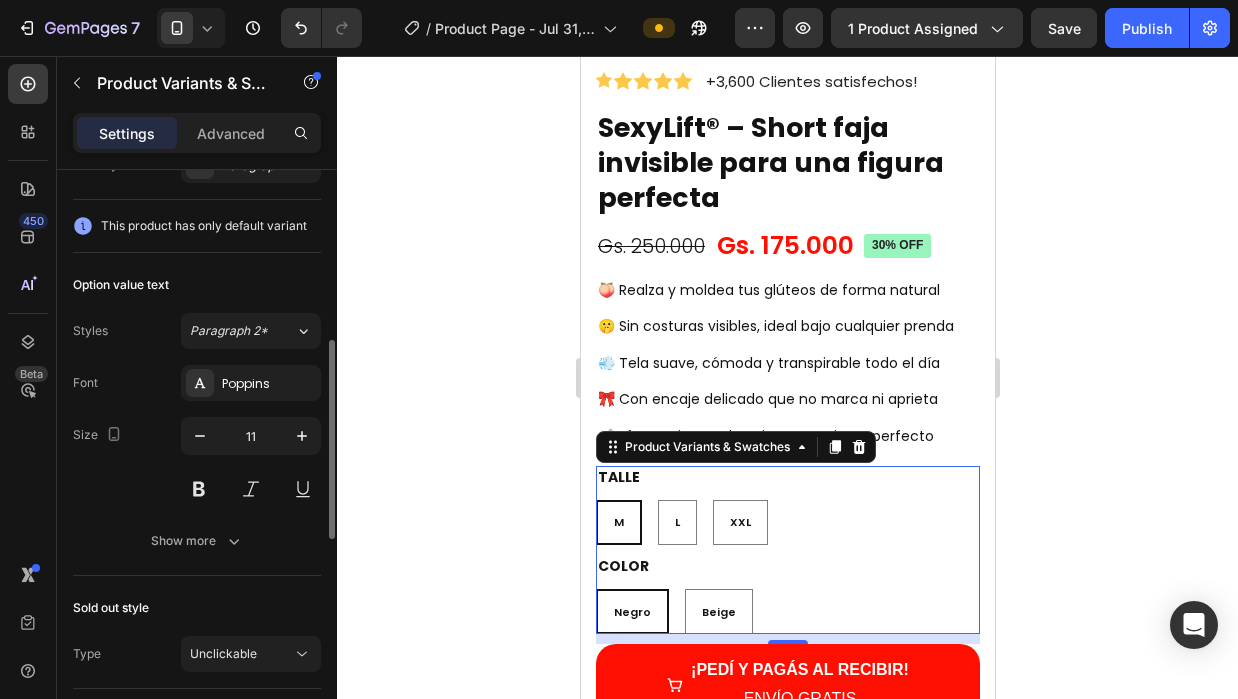 scroll, scrollTop: 600, scrollLeft: 0, axis: vertical 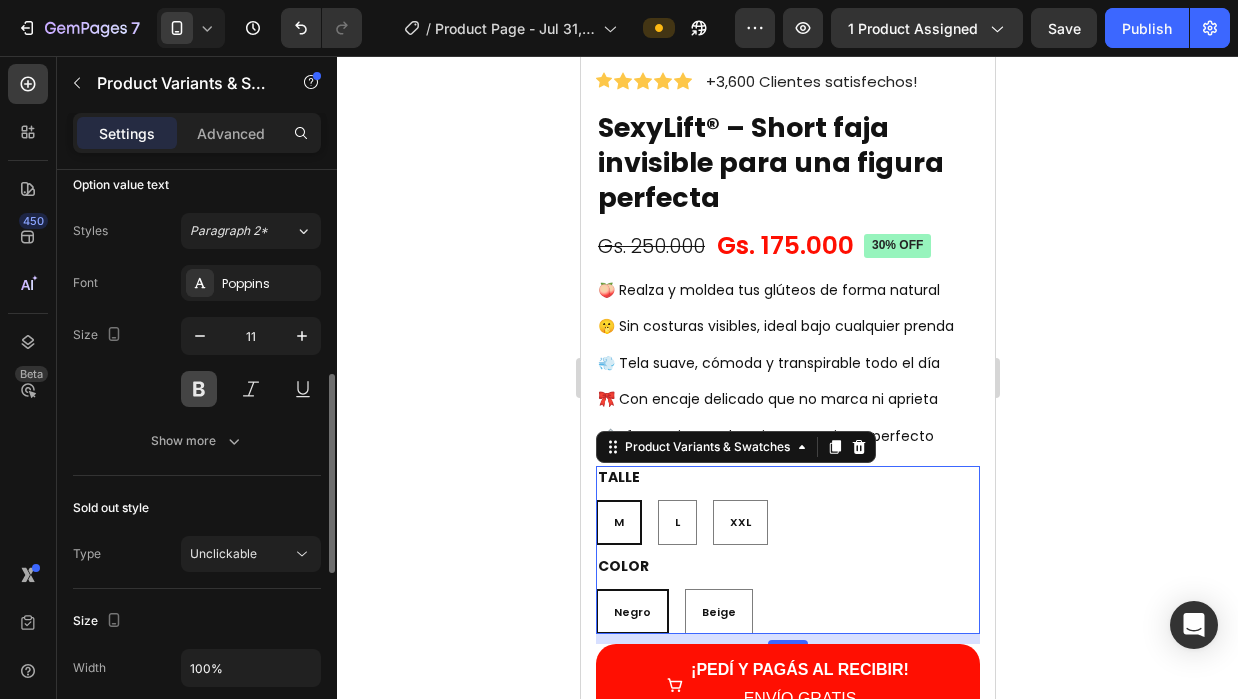 click at bounding box center [199, 389] 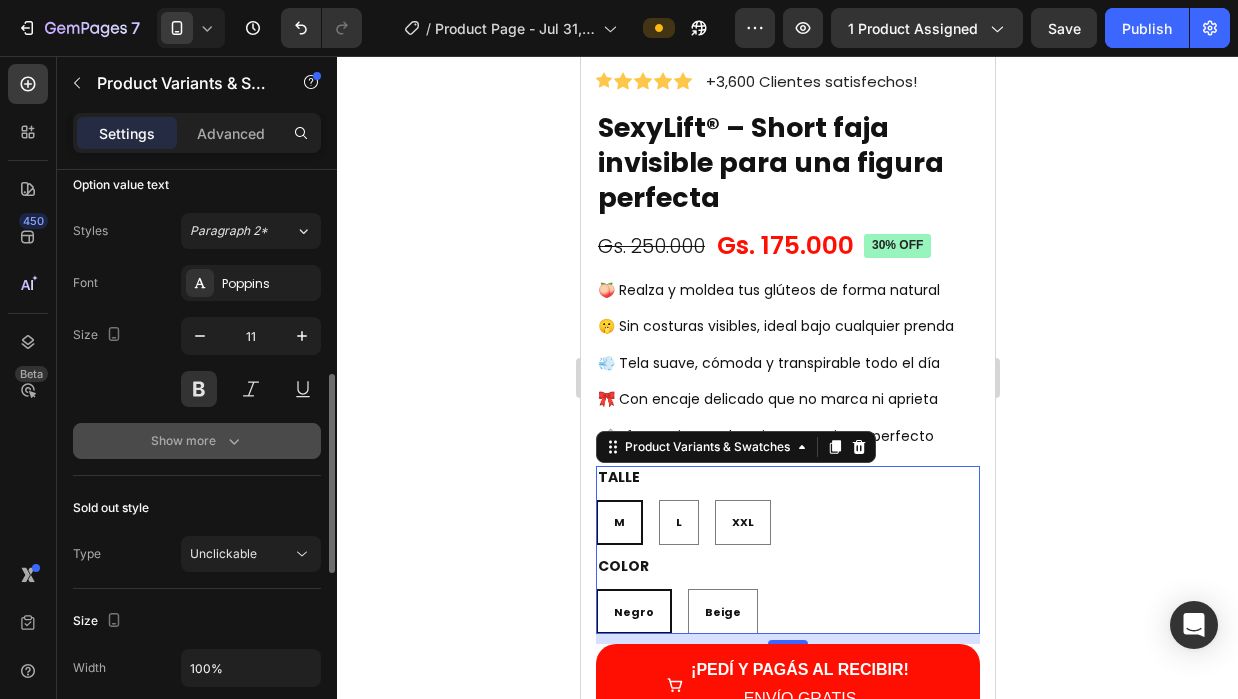 click on "Show more" at bounding box center [197, 441] 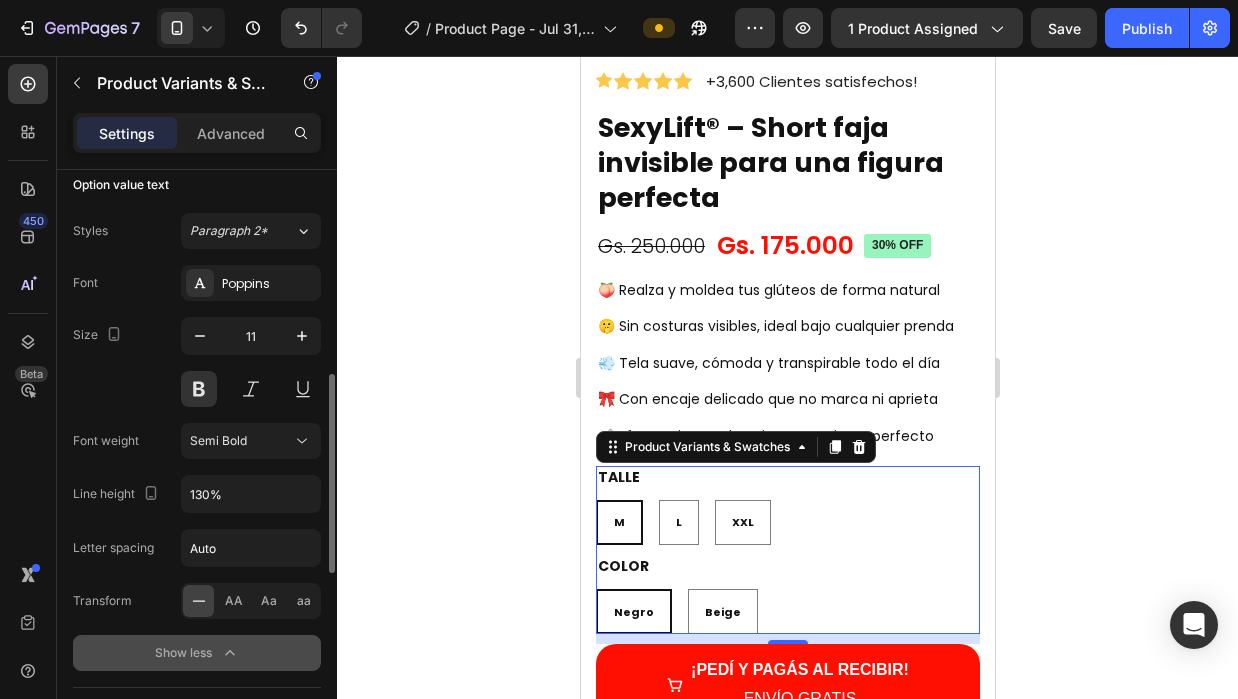 click on "Show less" at bounding box center [197, 653] 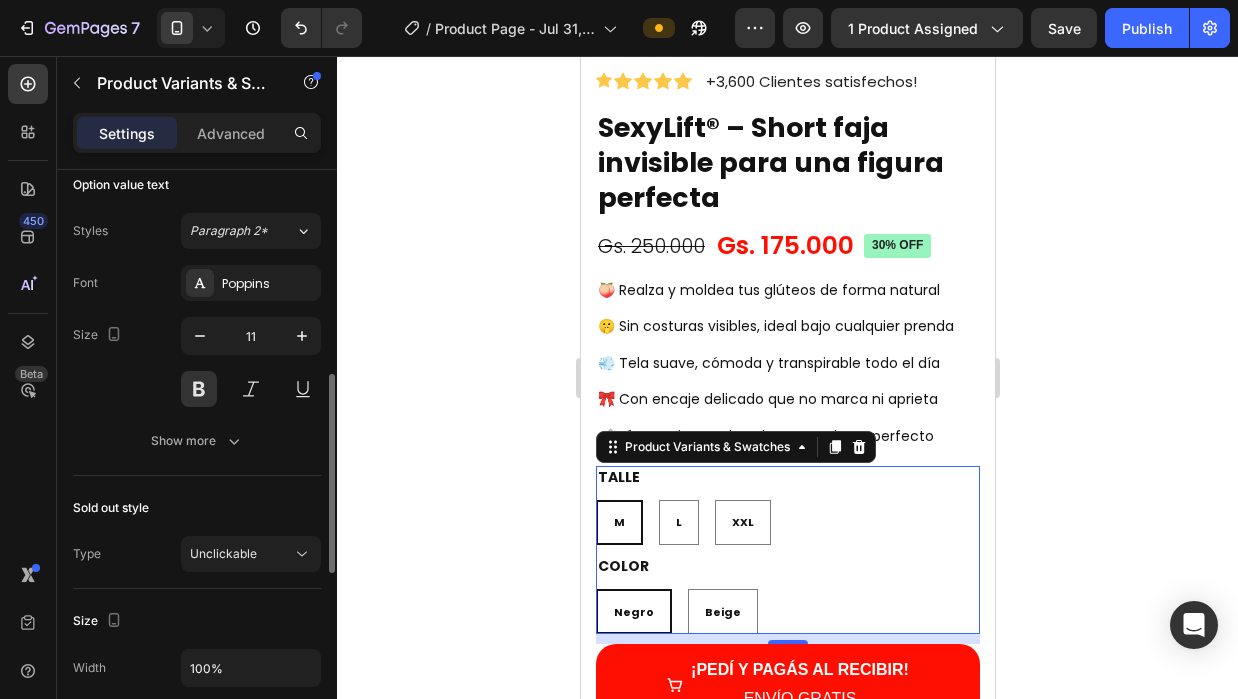 scroll, scrollTop: 900, scrollLeft: 0, axis: vertical 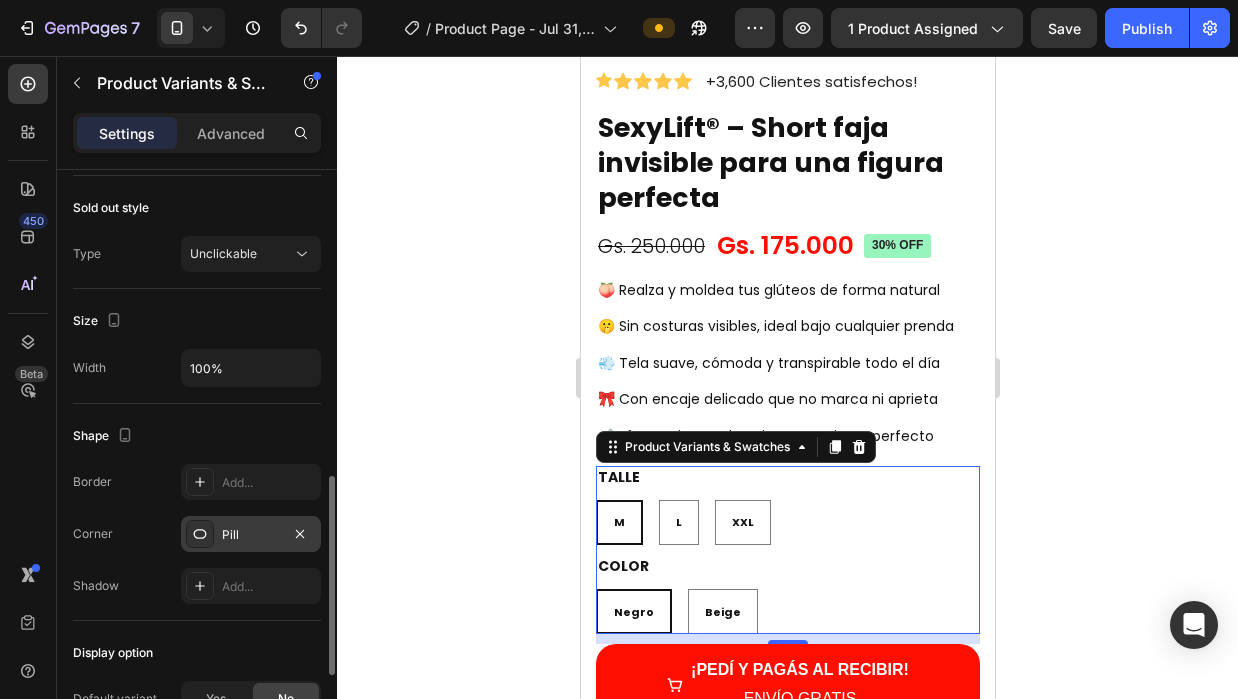 click on "Pill" at bounding box center (251, 535) 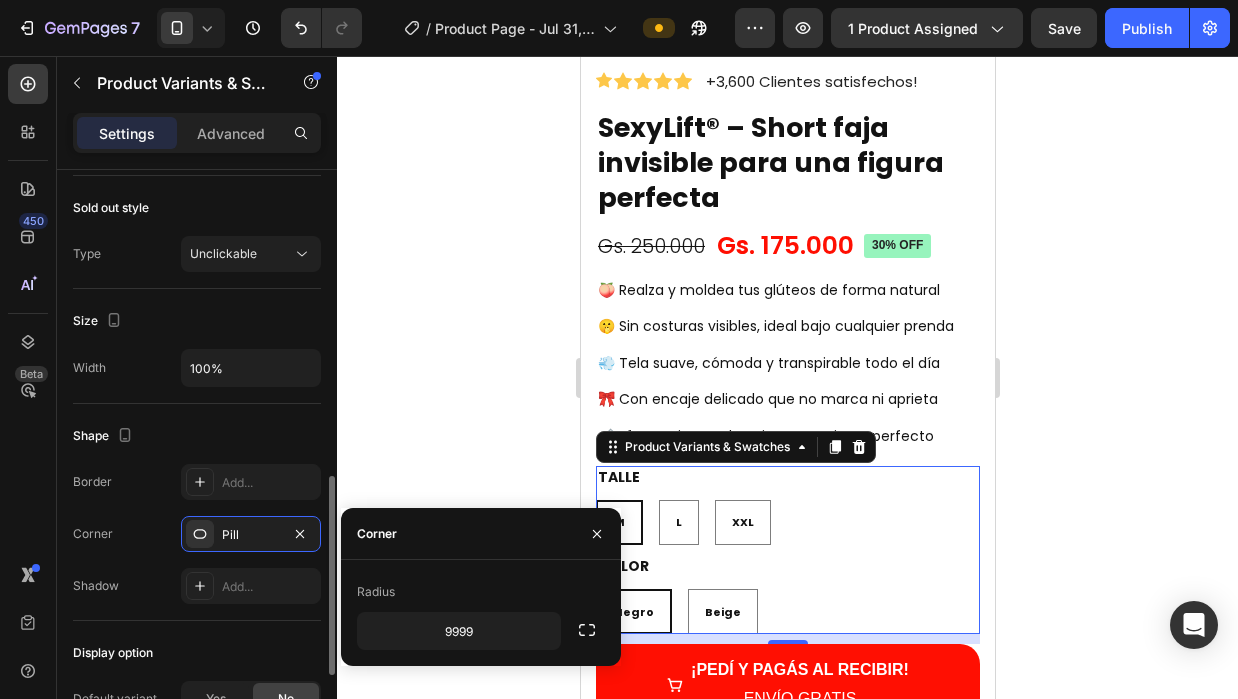 click on "Shape" at bounding box center [197, 436] 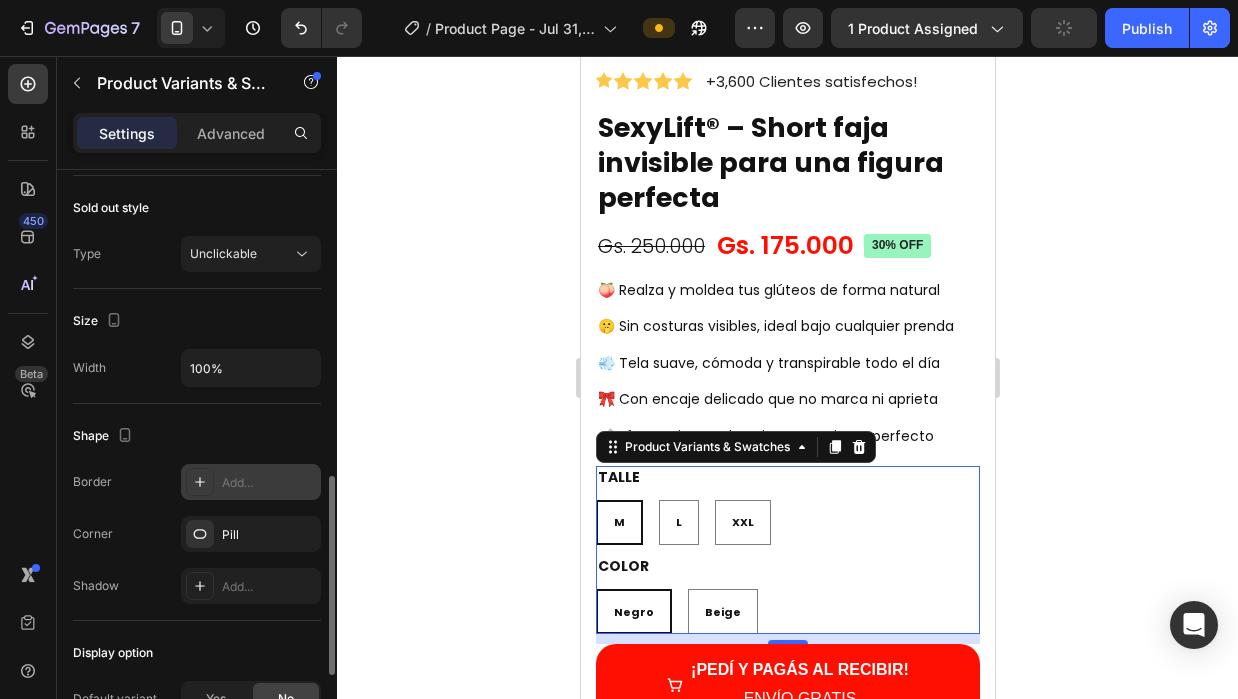 click on "Add..." at bounding box center (269, 483) 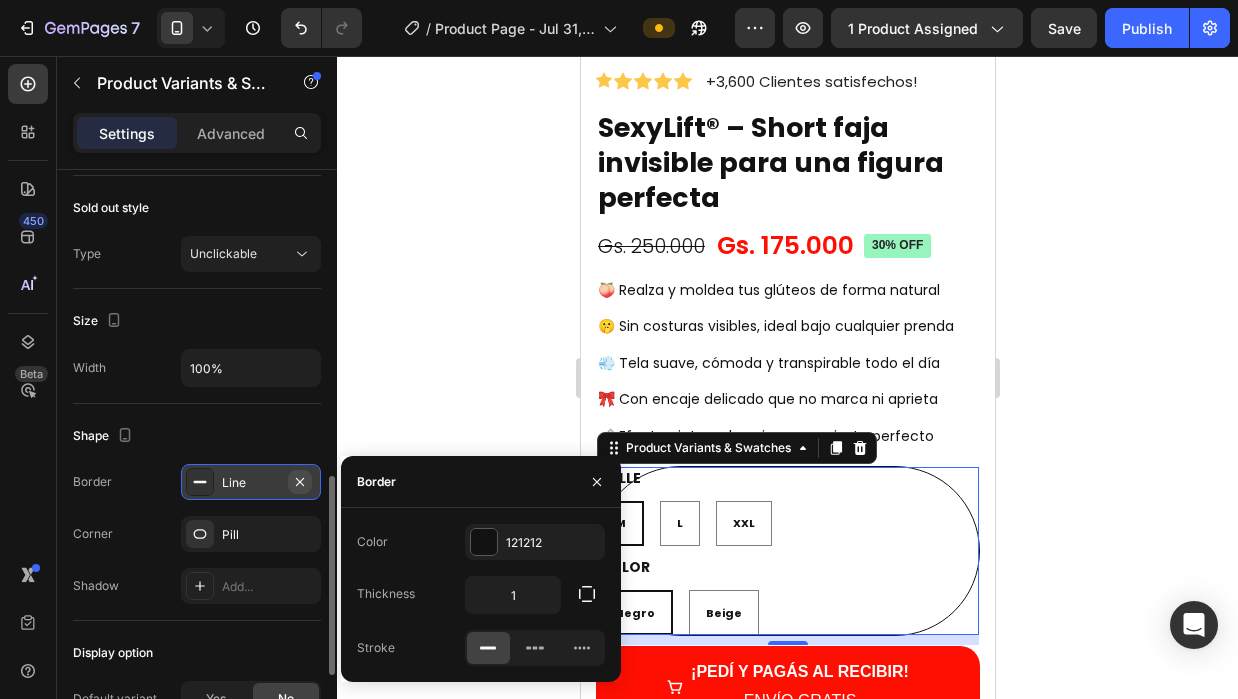 click 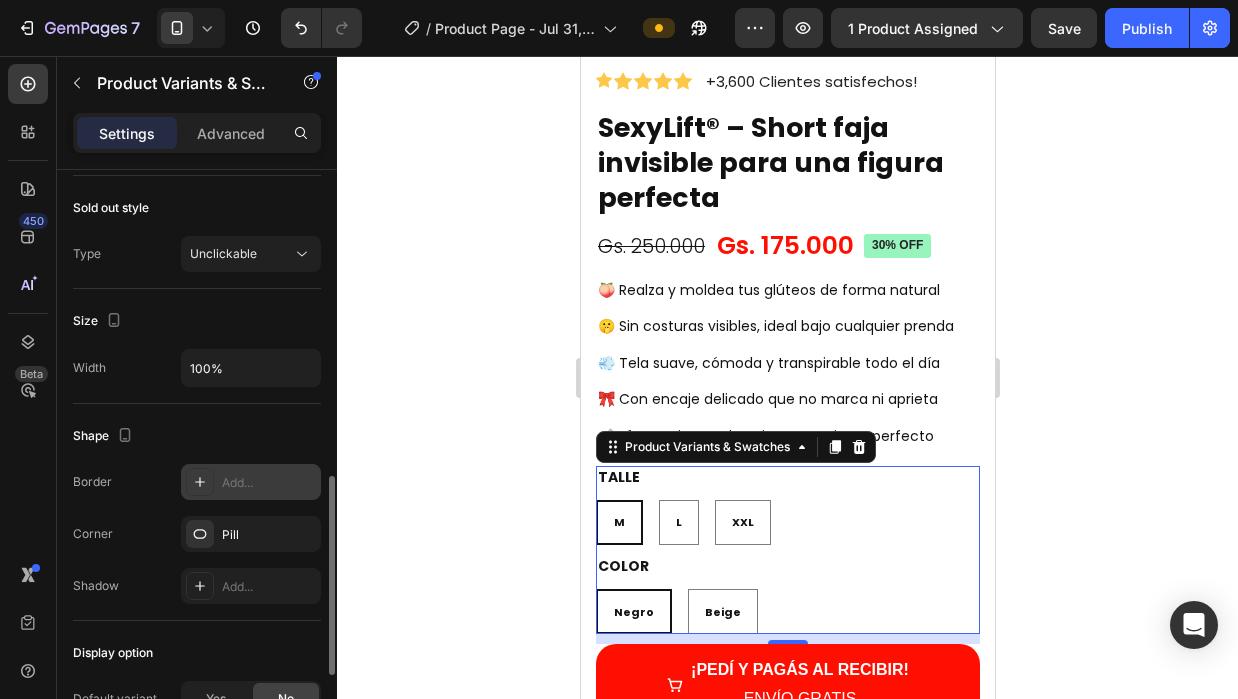 drag, startPoint x: 403, startPoint y: 196, endPoint x: 243, endPoint y: 208, distance: 160.44937 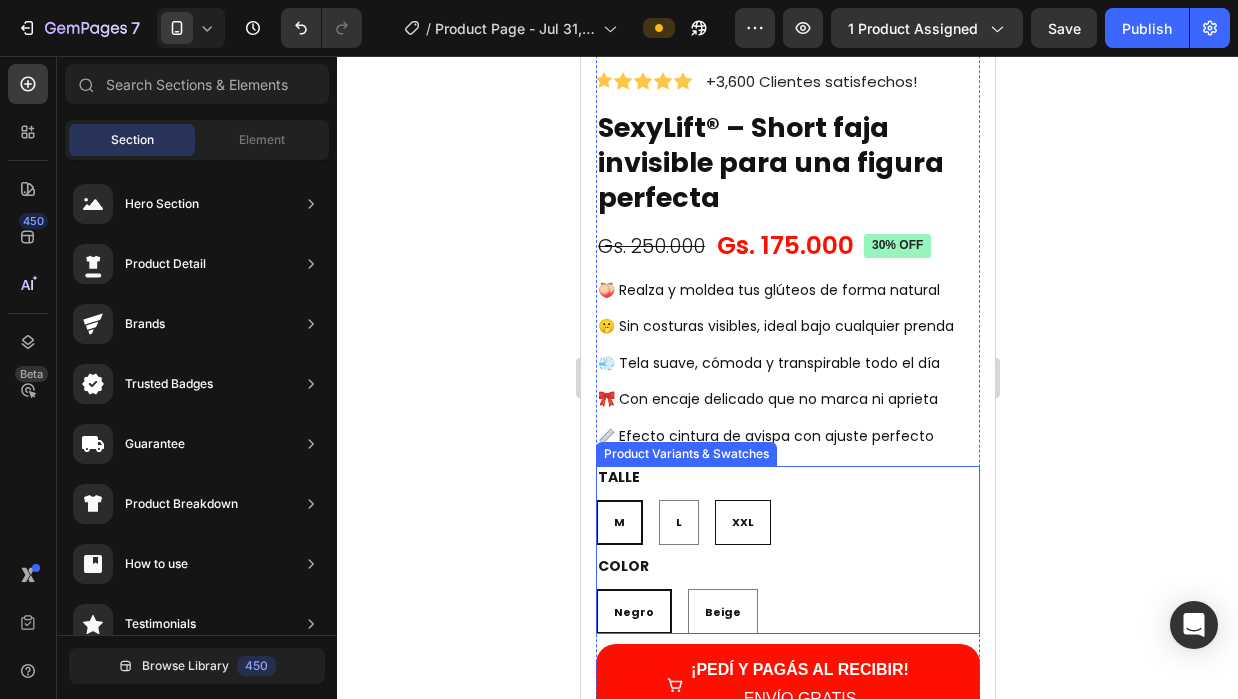 click on "XXL" at bounding box center [742, 522] 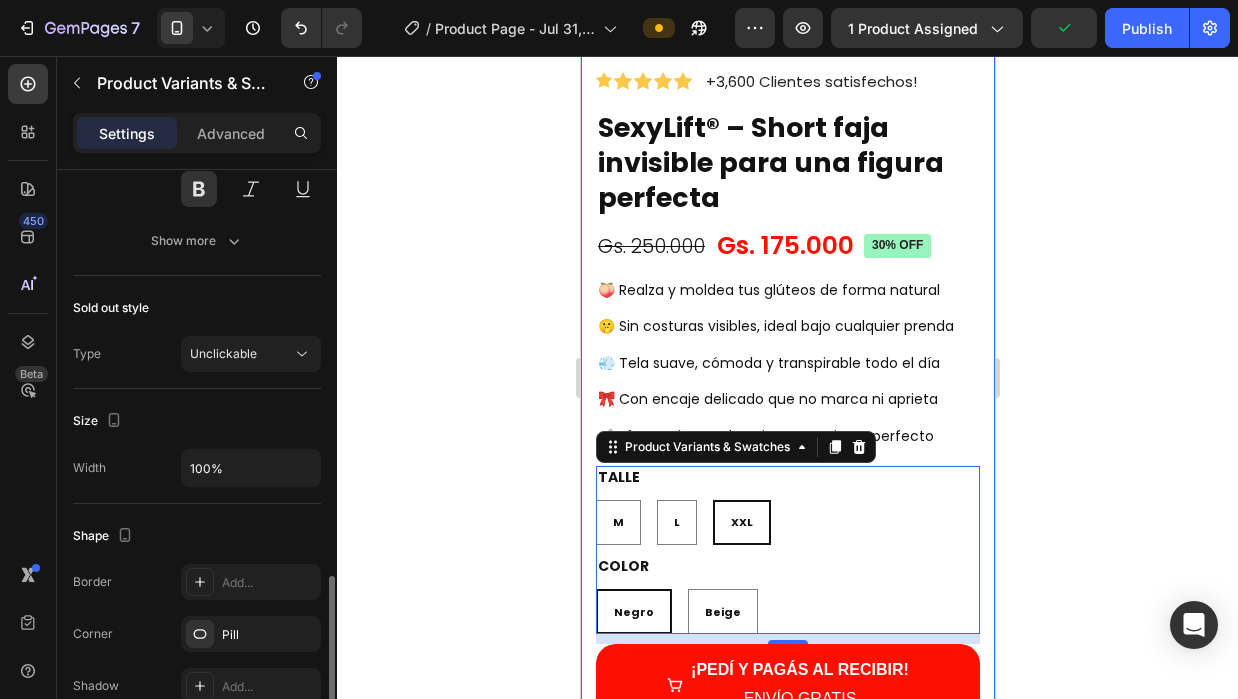 scroll, scrollTop: 900, scrollLeft: 0, axis: vertical 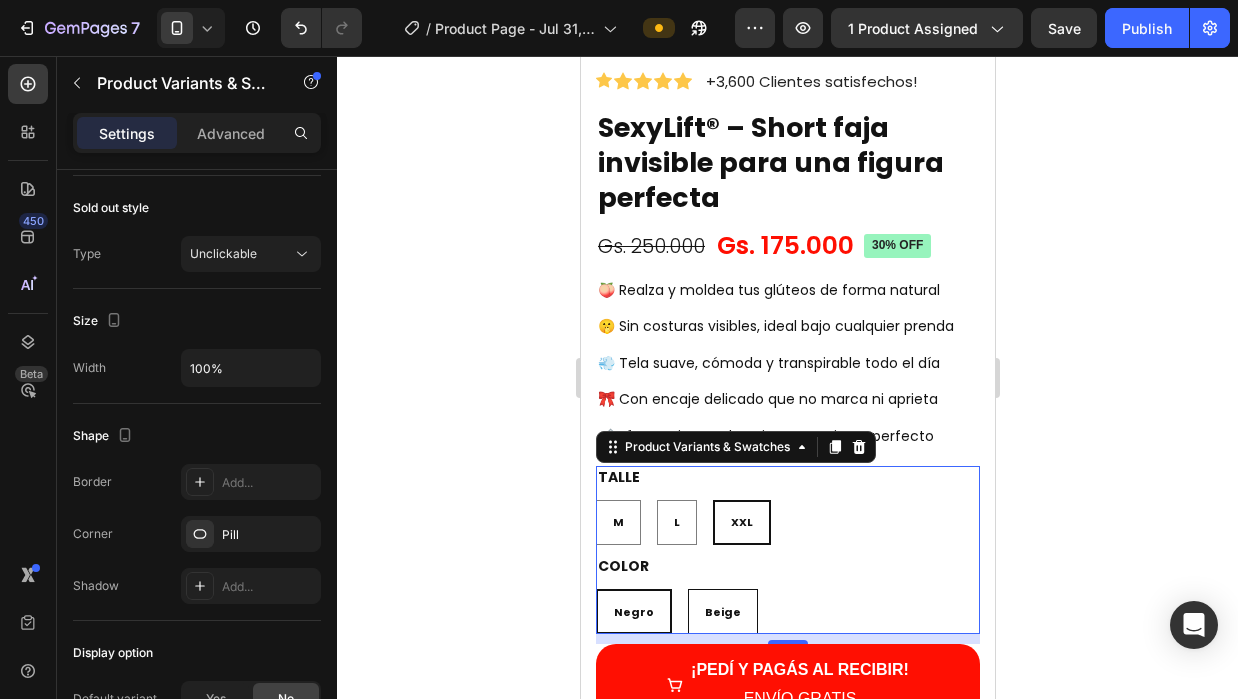 click on "Beige" at bounding box center (722, 612) 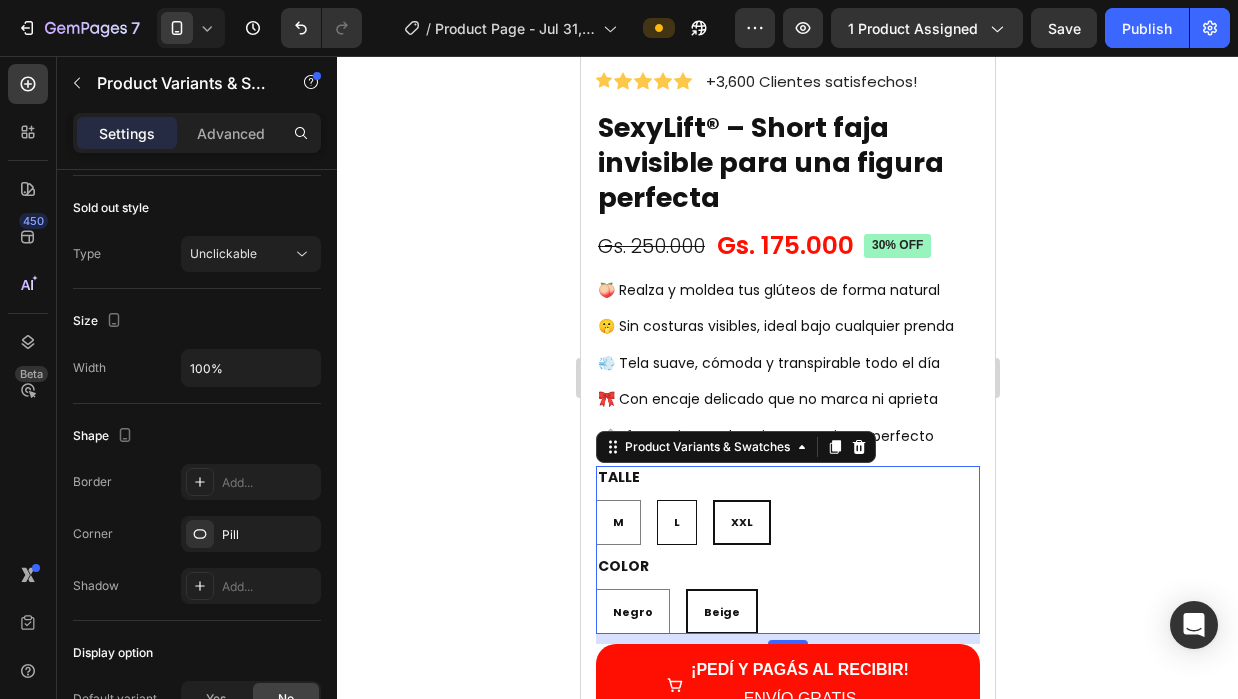 click on "L" at bounding box center (676, 522) 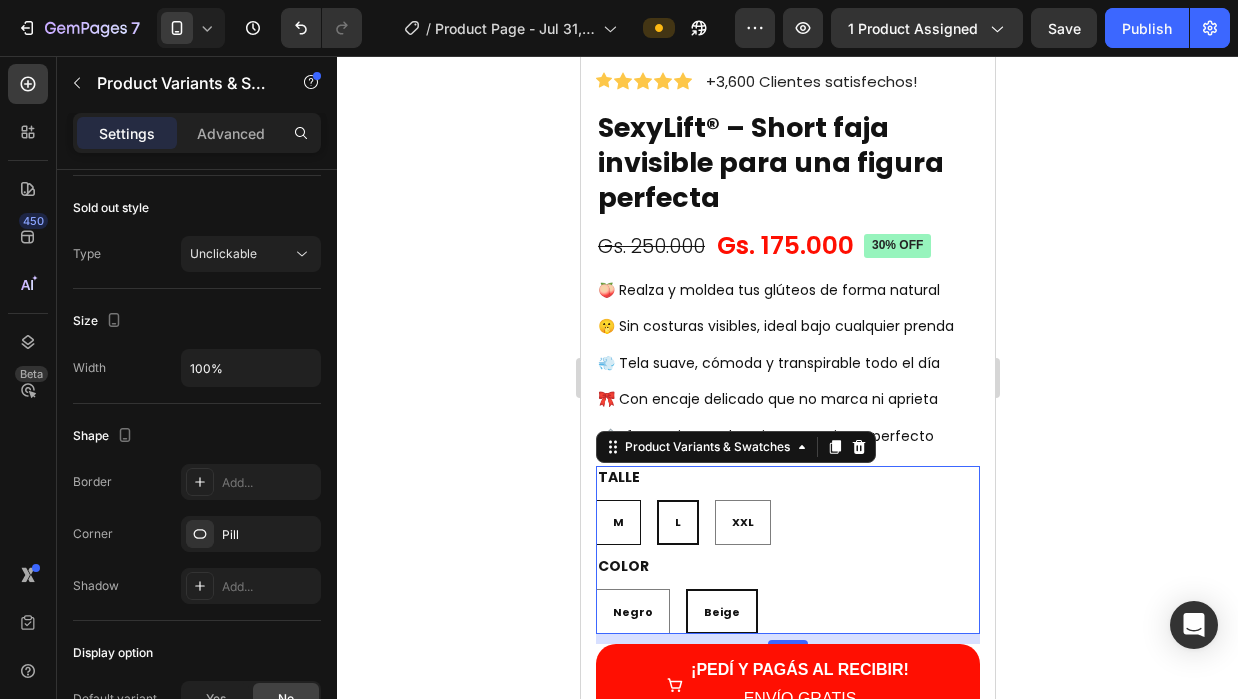 click on "M" at bounding box center [617, 522] 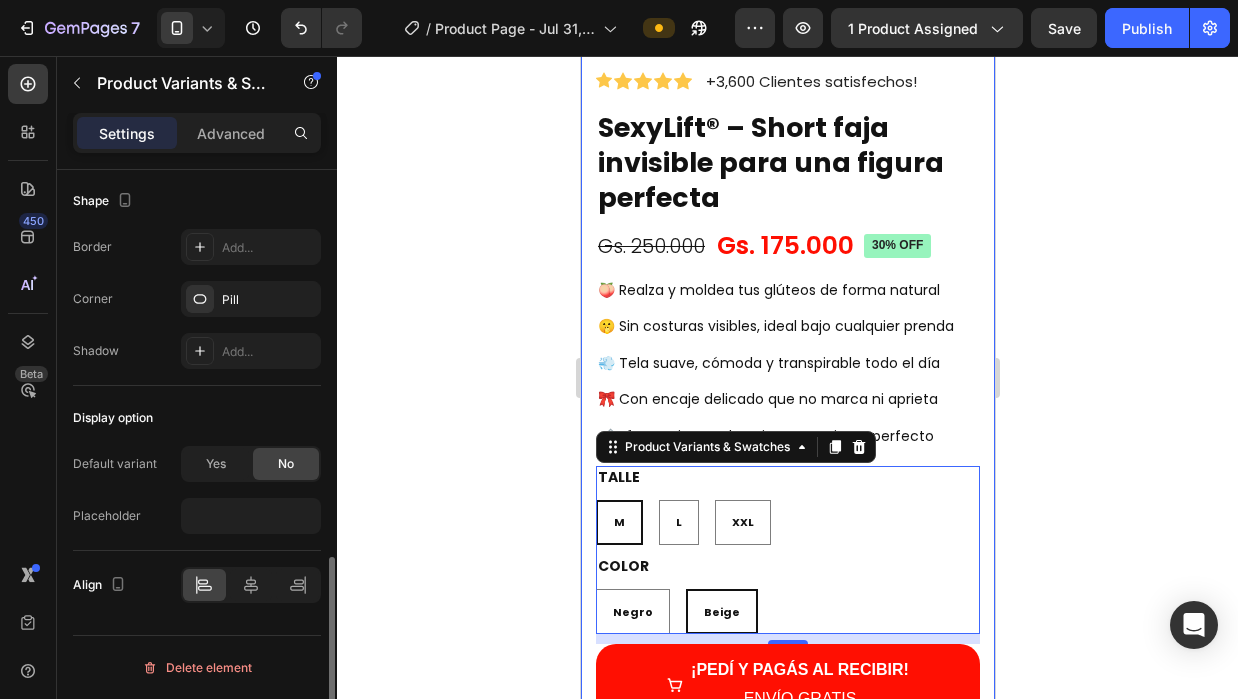 scroll, scrollTop: 1135, scrollLeft: 0, axis: vertical 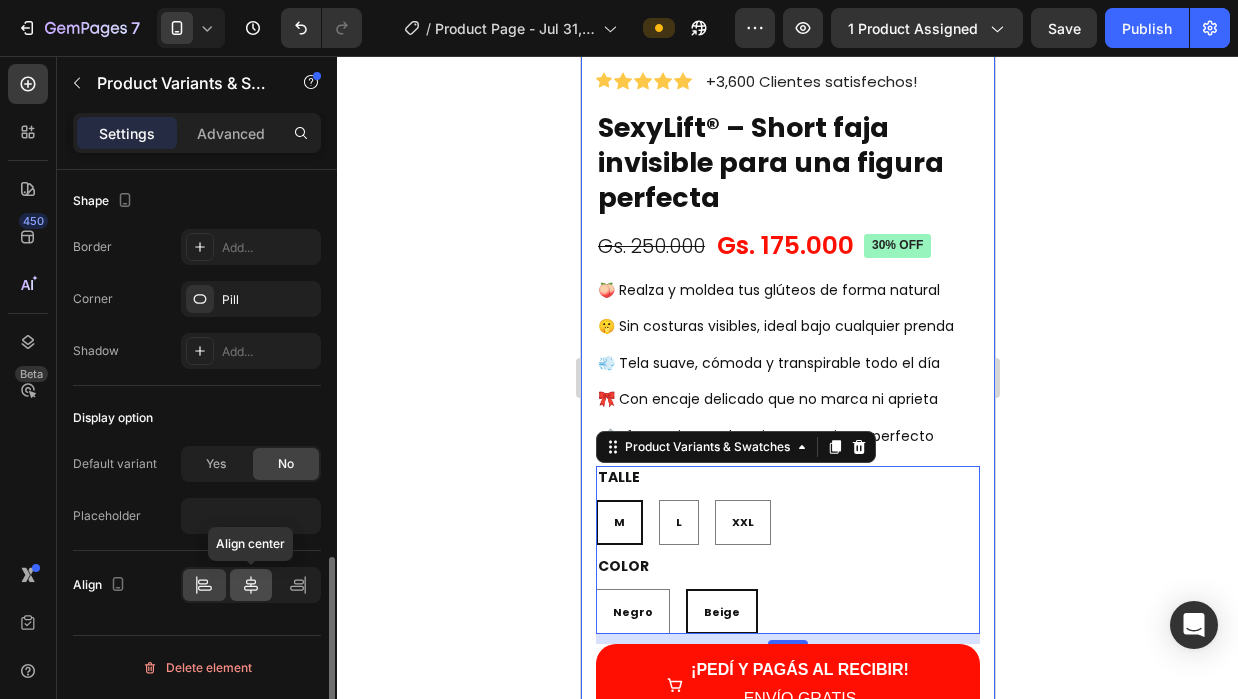 click 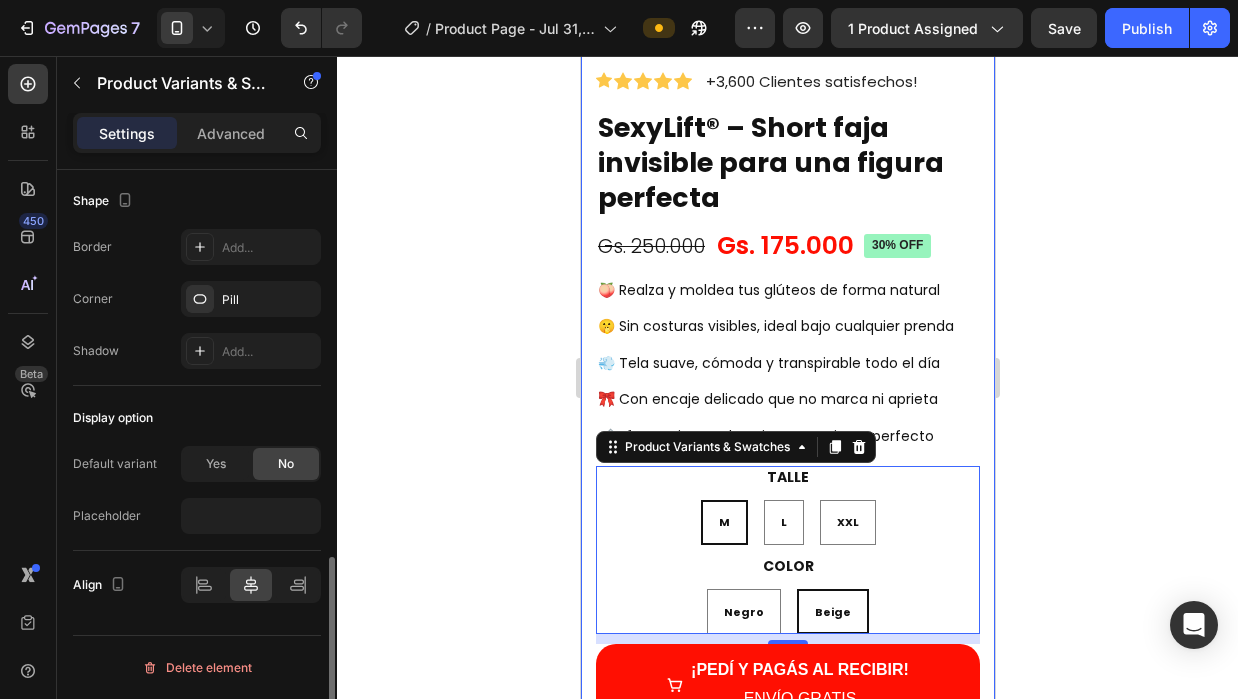 click on "Display option Default variant Yes No Placeholder" 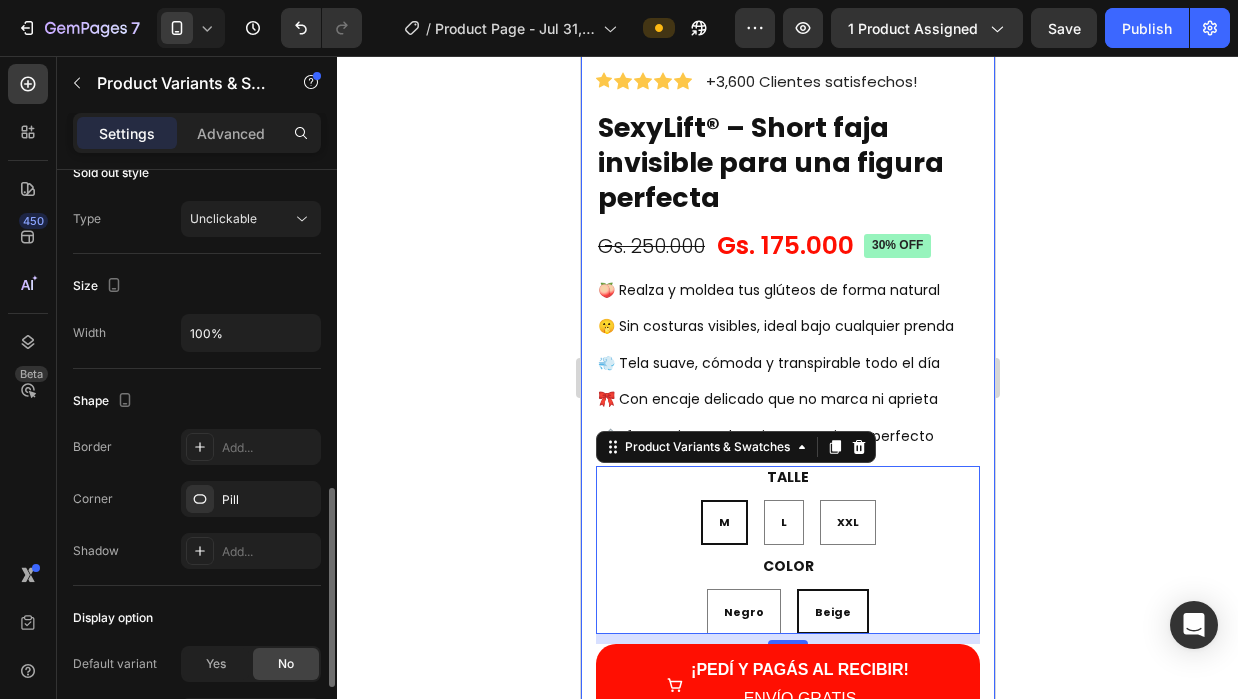 click on "Corner Pill" at bounding box center (197, 499) 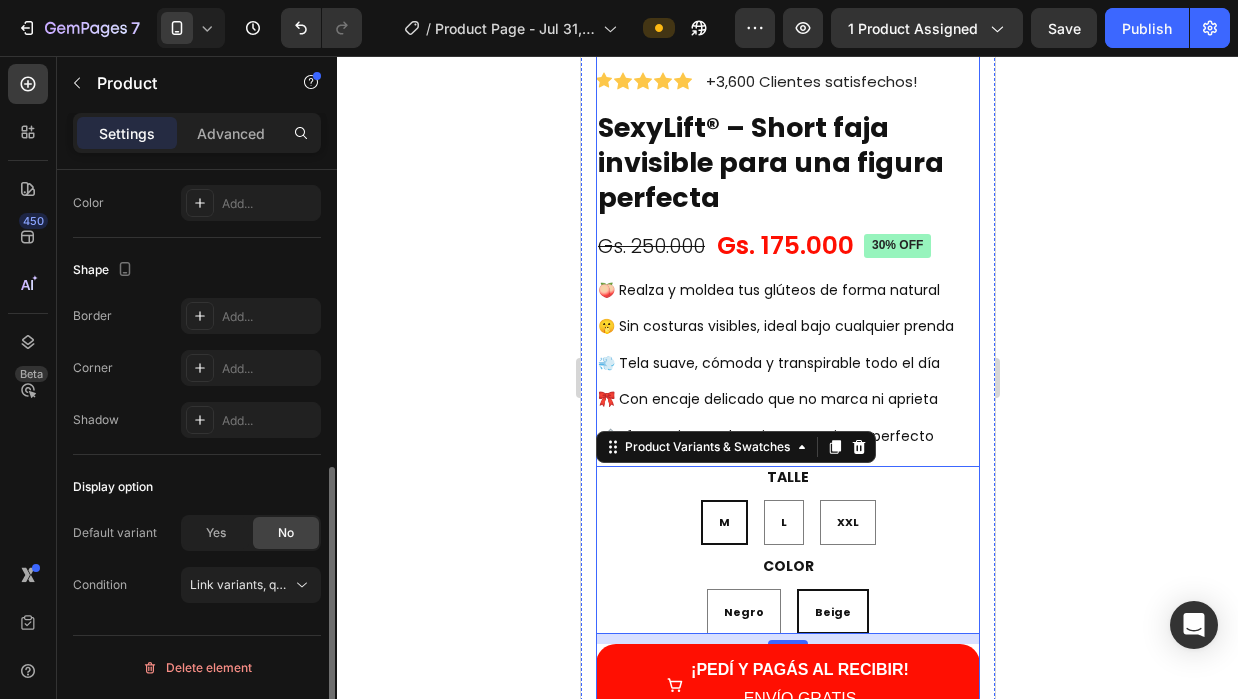 click on "SexyLift® – Short faja invisible para una figura perfecta Product Title Gs. [PRICE] Product Price Product Price Gs. [PRICE] Product Price Product Price 30% off Product Badge Row Row 🍑 Realza y moldea tus glúteos de forma natural 🤫 Sin costuras visibles, ideal bajo cualquier prenda 💨 Tela suave, cómoda y transpirable todo el día 🎀 Con encaje delicado que no marca ni aprieta 📏 Efecto cintura de avispa con ajuste perfecto Heading Talle M M     M L L     L XXL XXL     XXL color Negro Negro     Negro Beige Beige     Beige Product Variants & Swatches   10
¡PEDÍ Y PAGÁS AL RECIBIR! ENVÍO GRATIS Button Image" at bounding box center (787, 465) 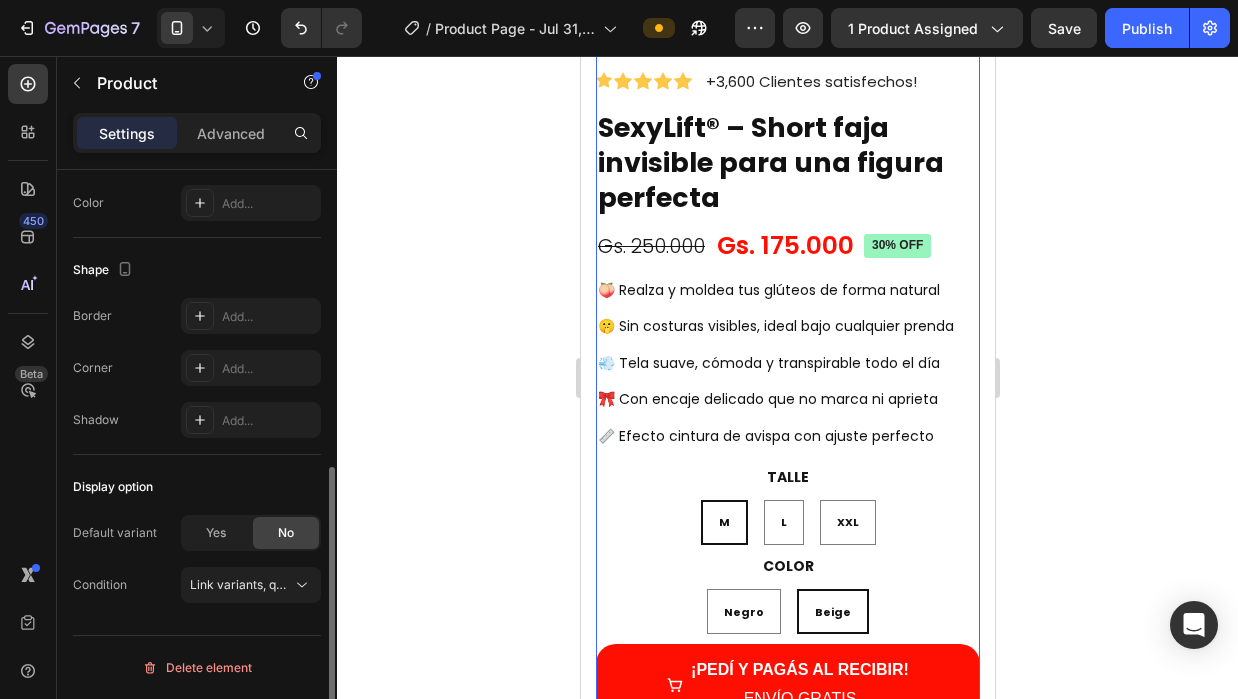 scroll, scrollTop: 0, scrollLeft: 0, axis: both 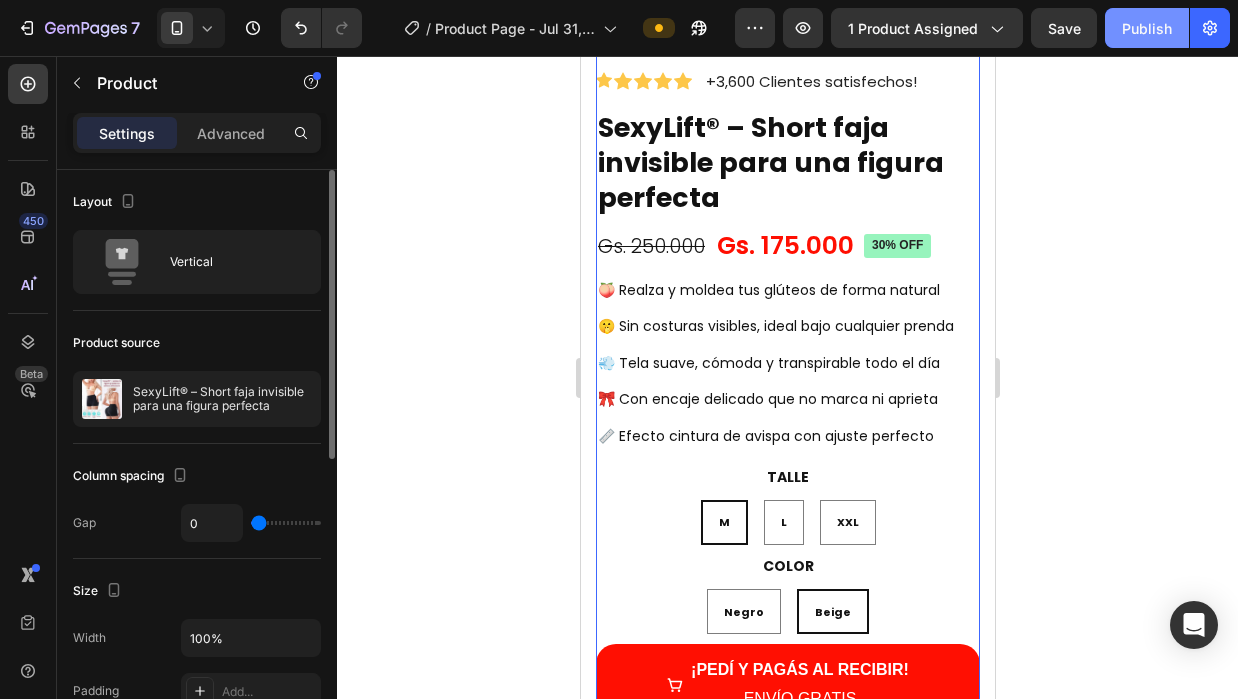 click on "Publish" at bounding box center [1147, 28] 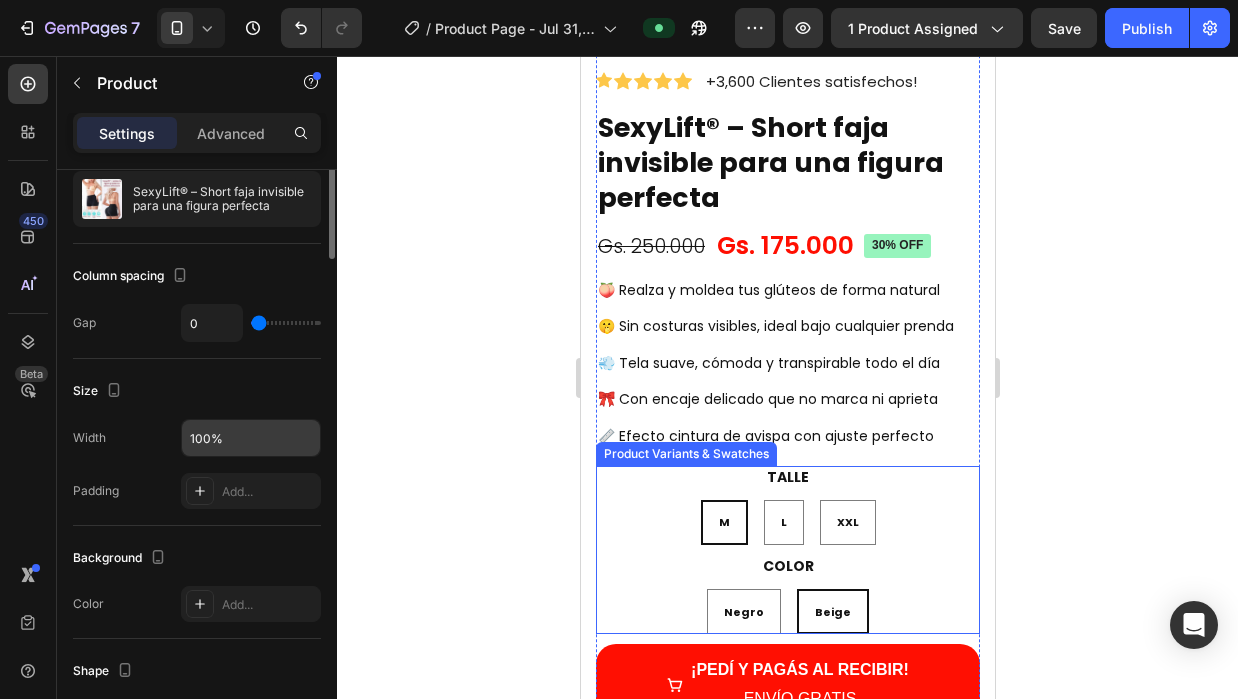 scroll, scrollTop: 300, scrollLeft: 0, axis: vertical 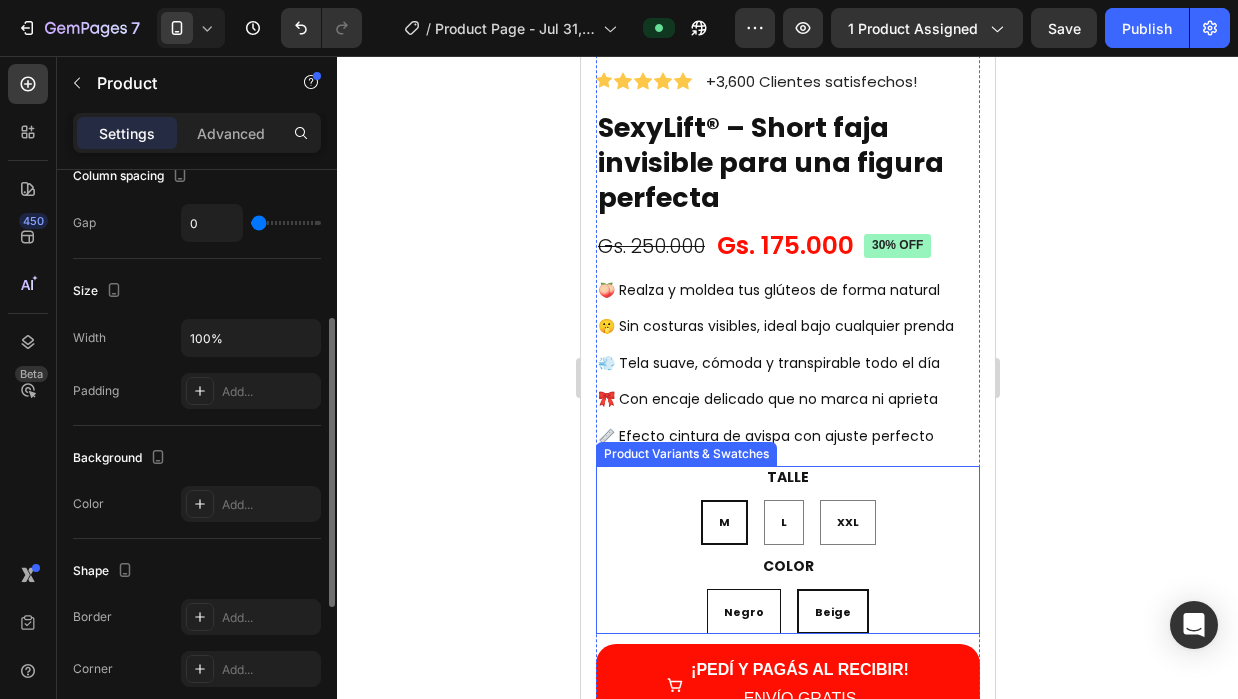 click on "Negro" at bounding box center [743, 611] 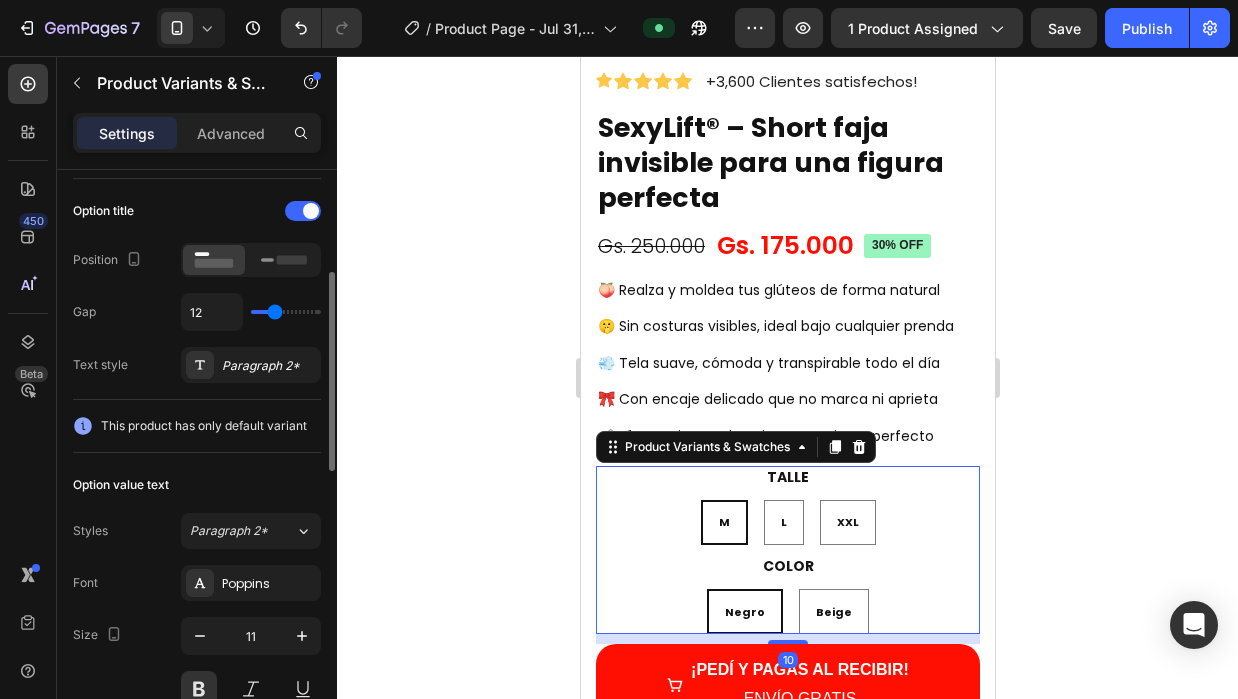 scroll, scrollTop: 400, scrollLeft: 0, axis: vertical 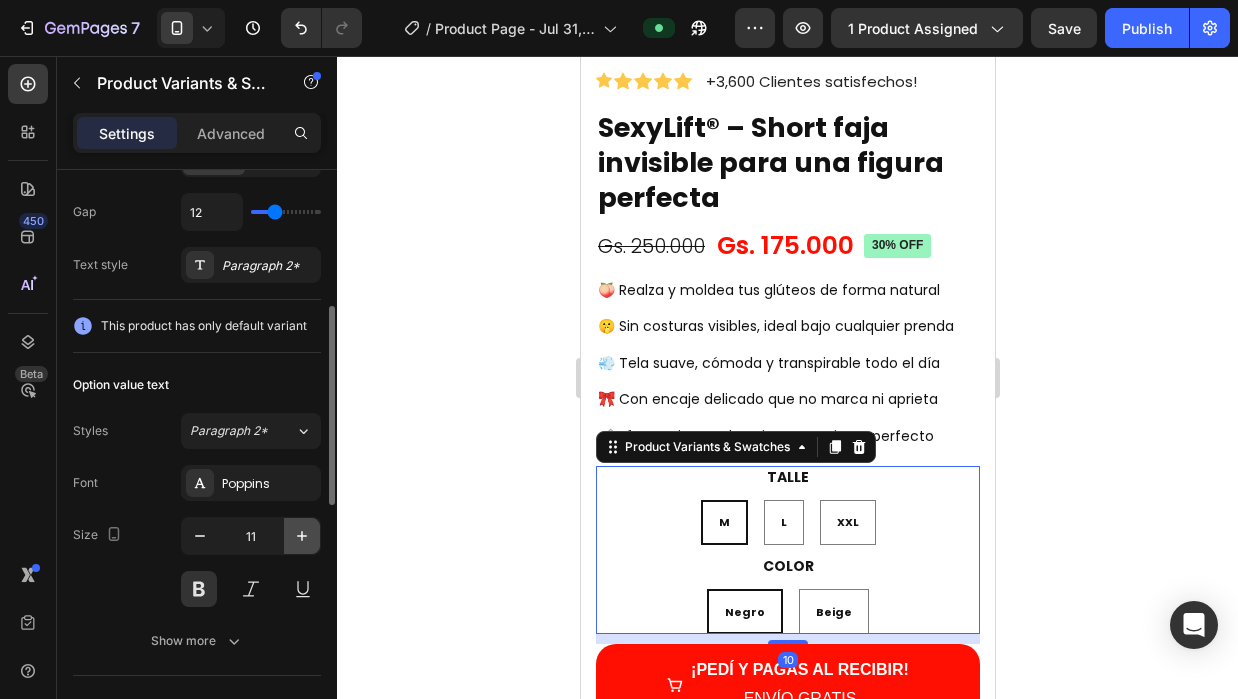 click 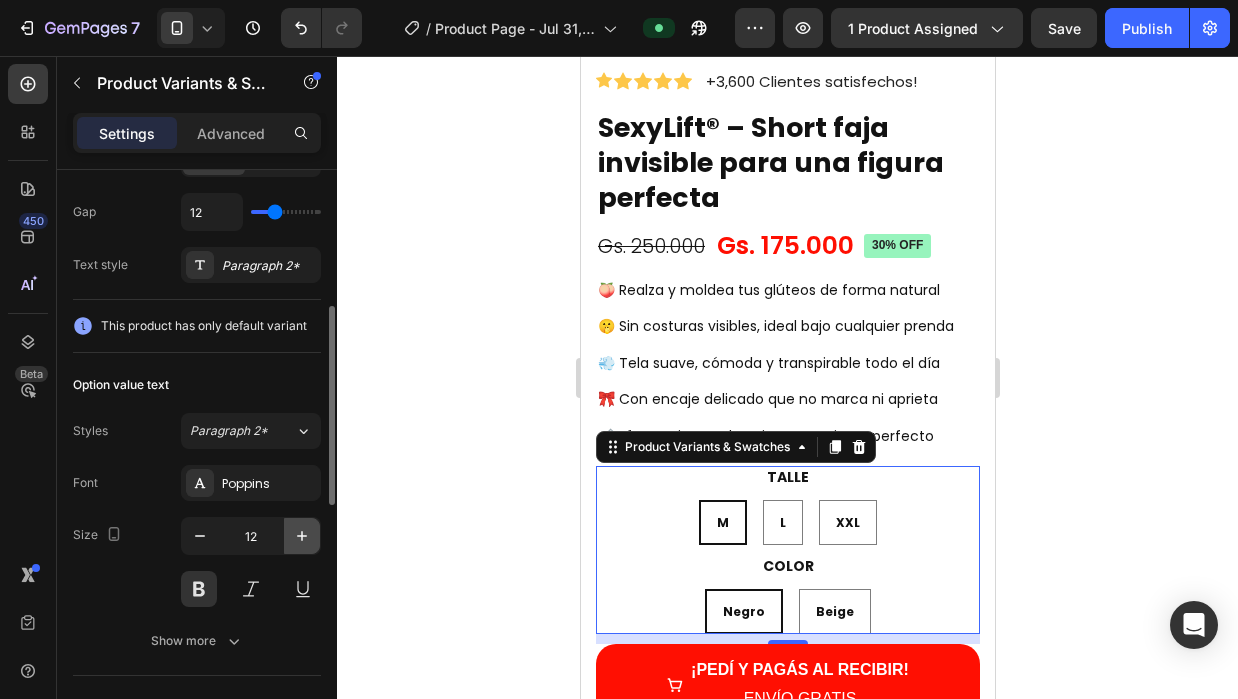 click 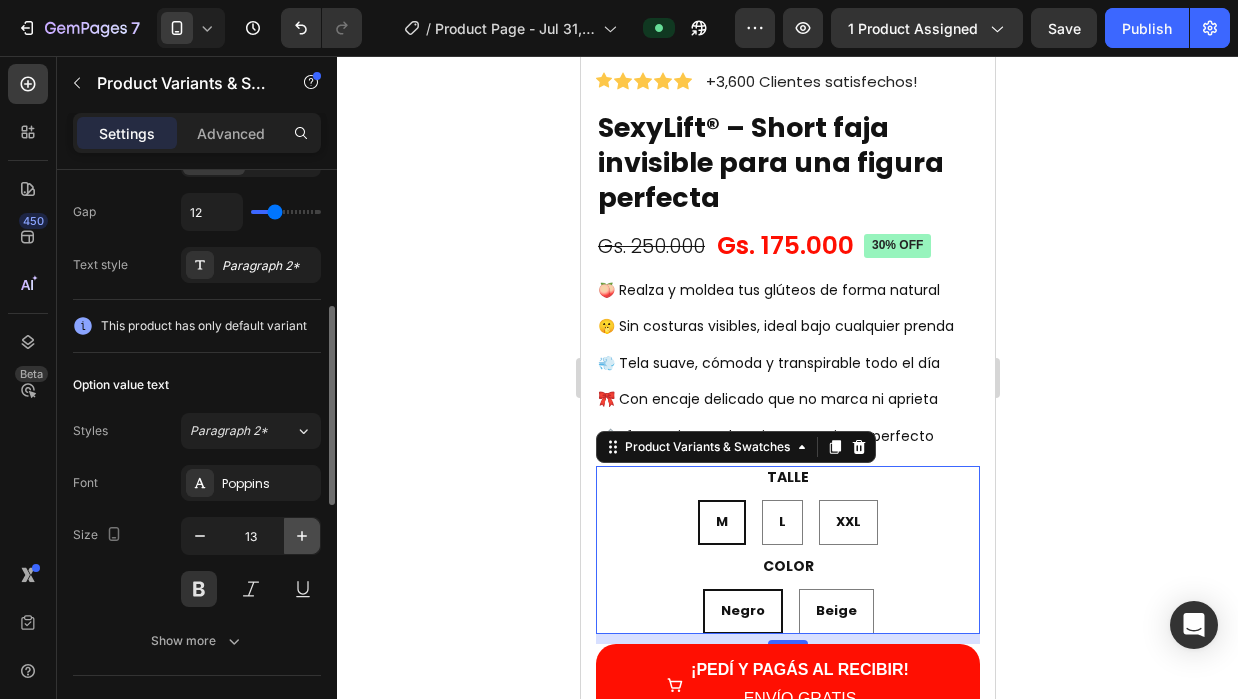 click 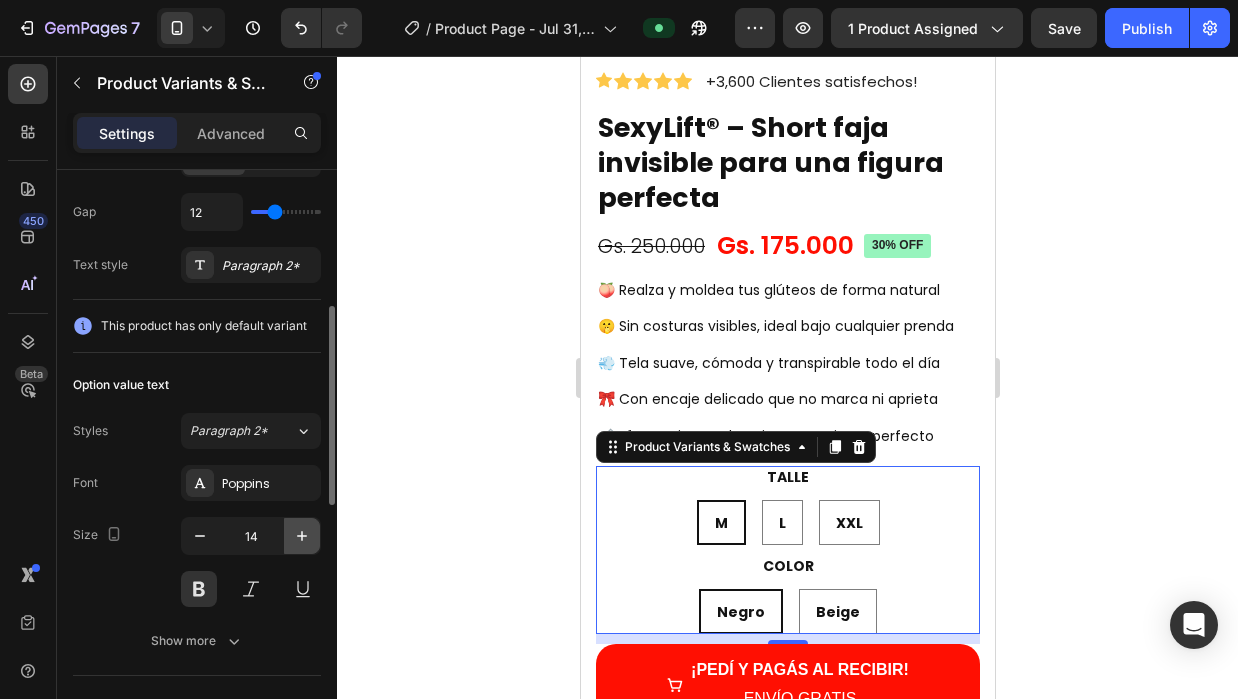 click 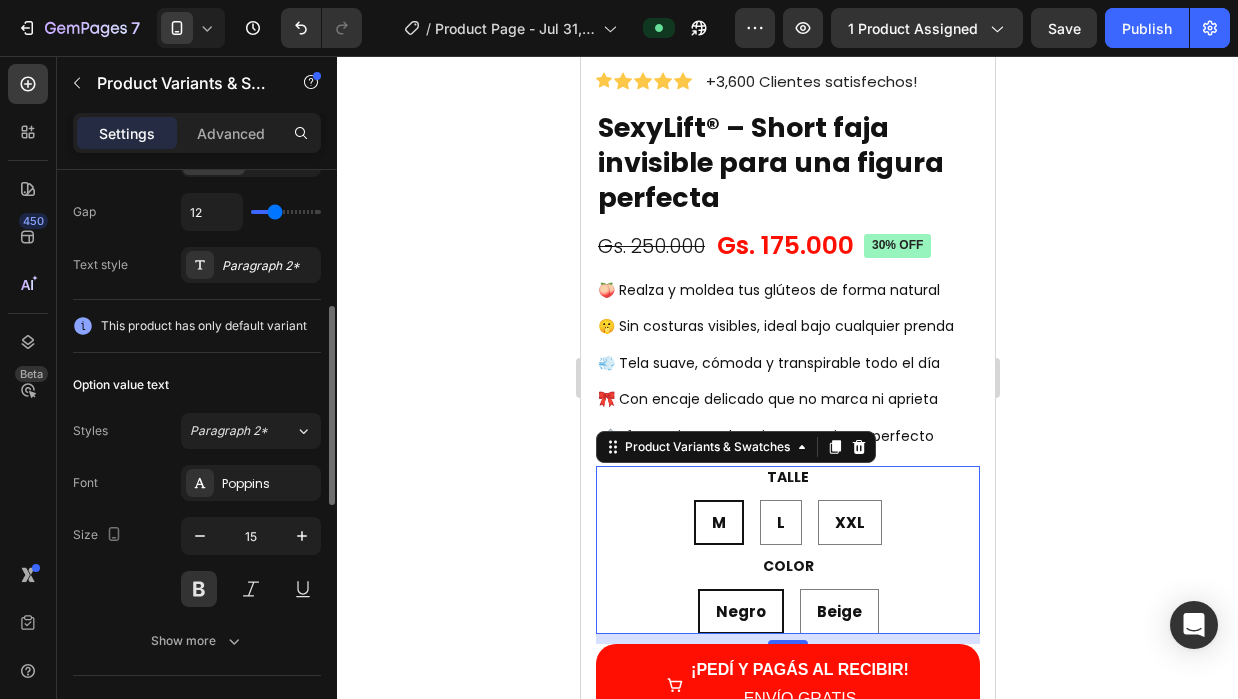scroll, scrollTop: 700, scrollLeft: 0, axis: vertical 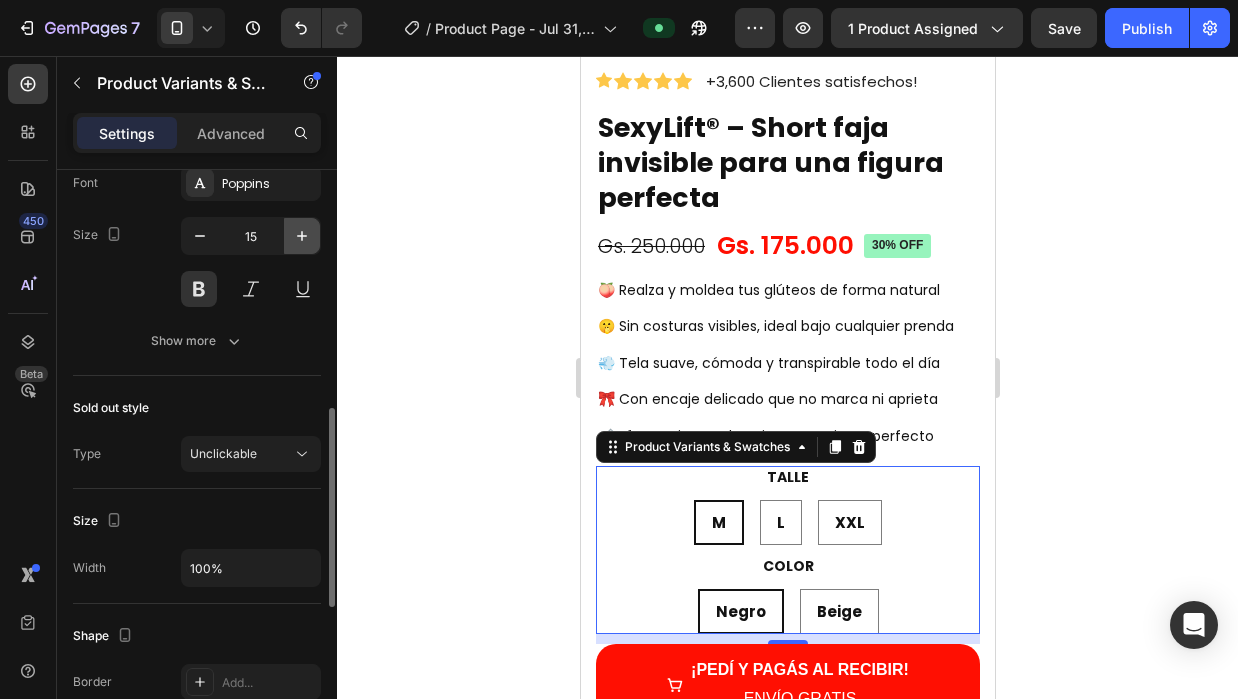 click at bounding box center (302, 236) 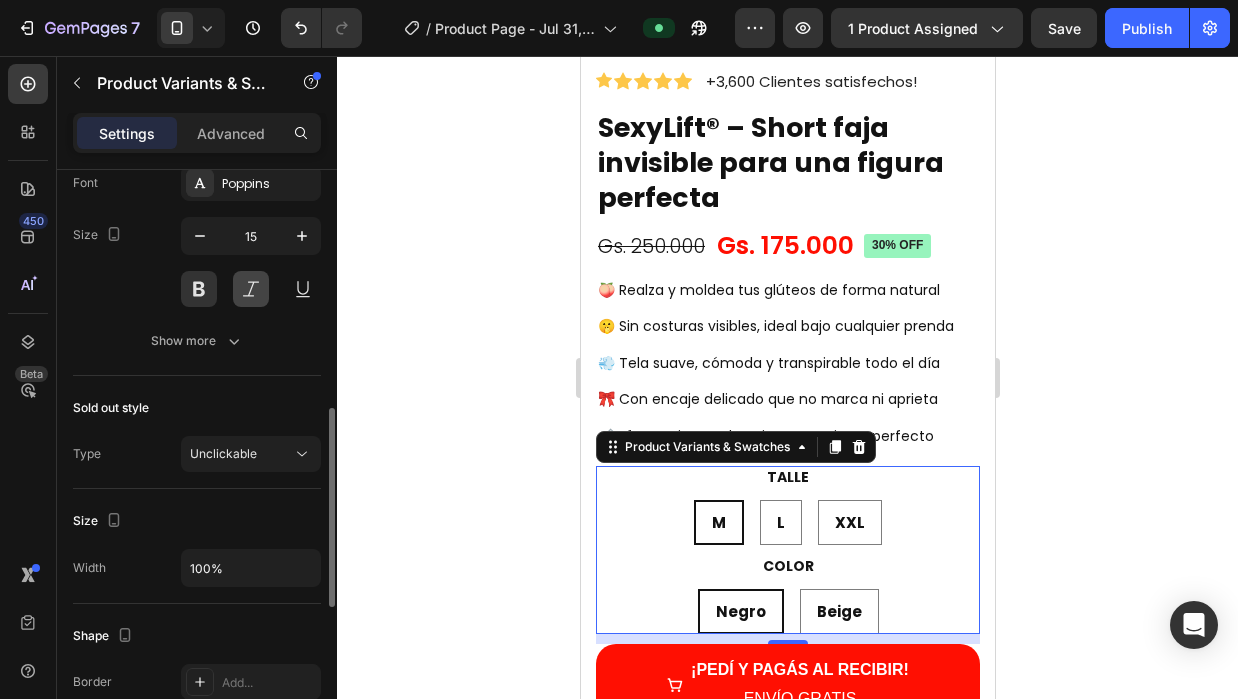 type on "16" 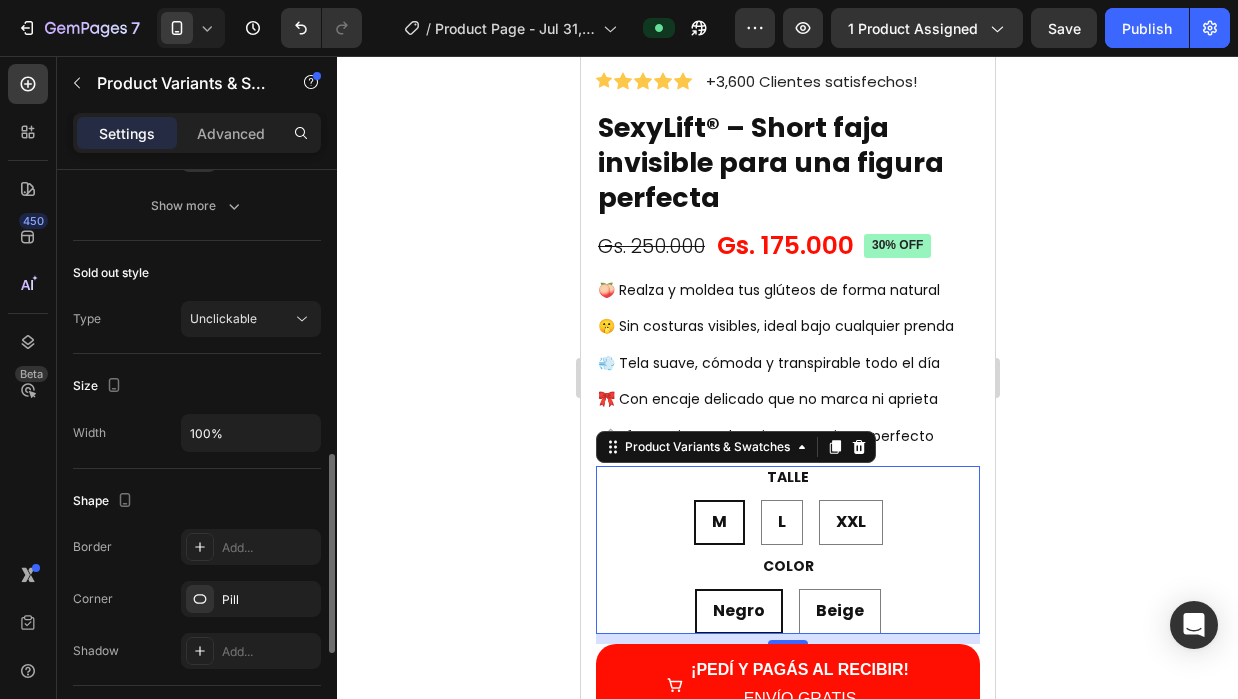 scroll, scrollTop: 635, scrollLeft: 0, axis: vertical 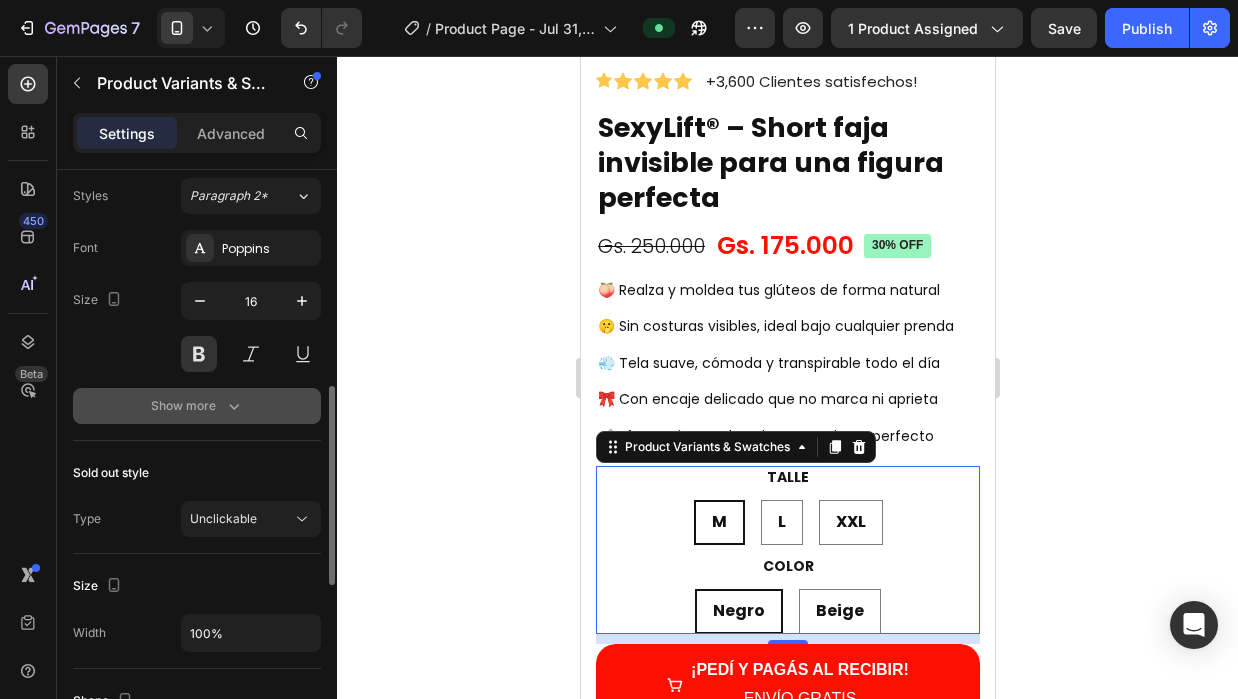 click on "Show more" at bounding box center (197, 406) 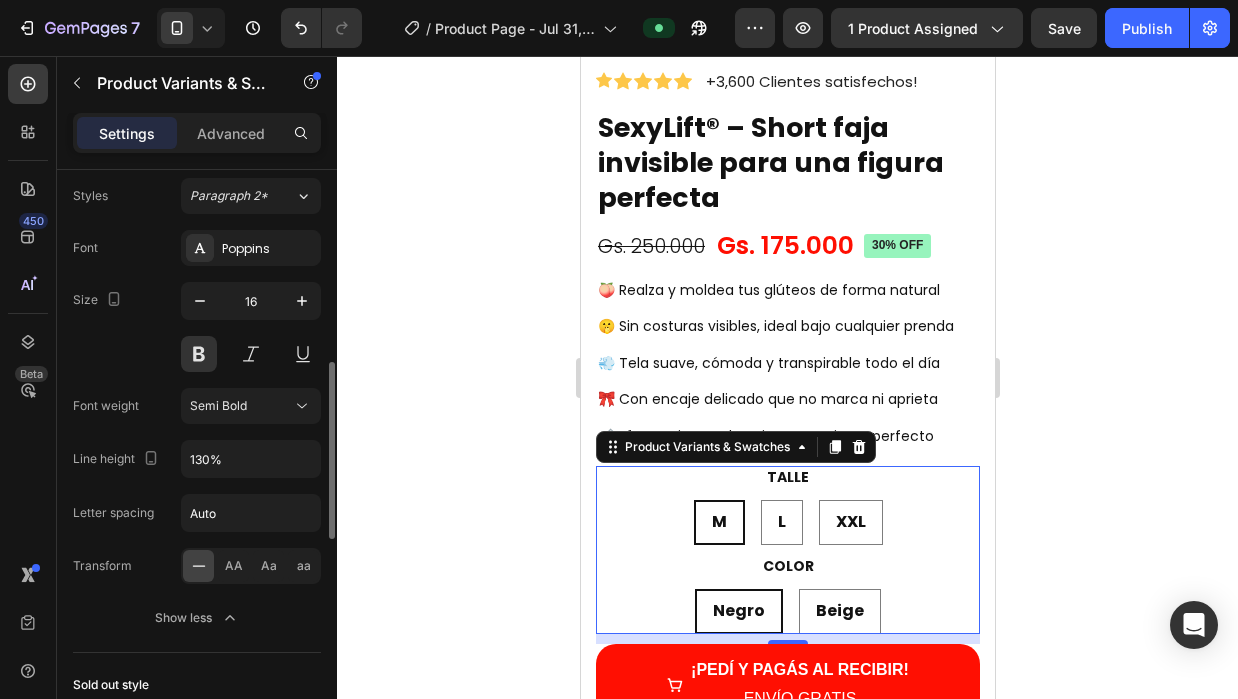 scroll, scrollTop: 235, scrollLeft: 0, axis: vertical 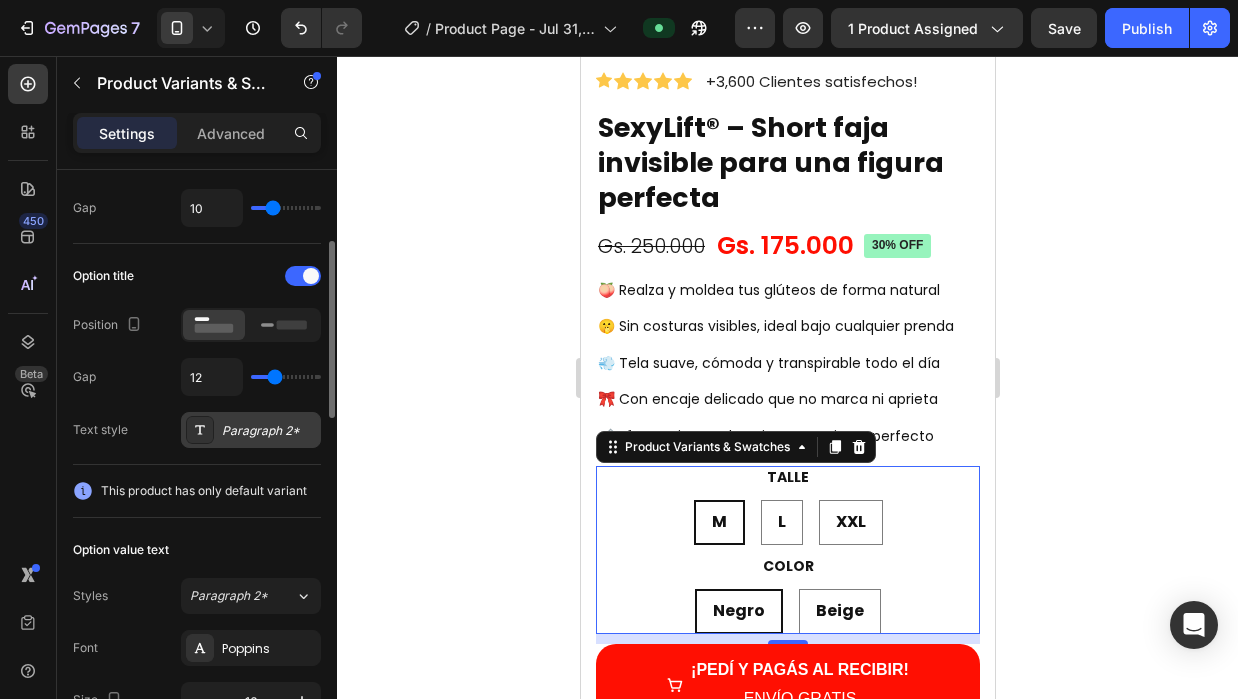click on "Paragraph 2*" at bounding box center [269, 431] 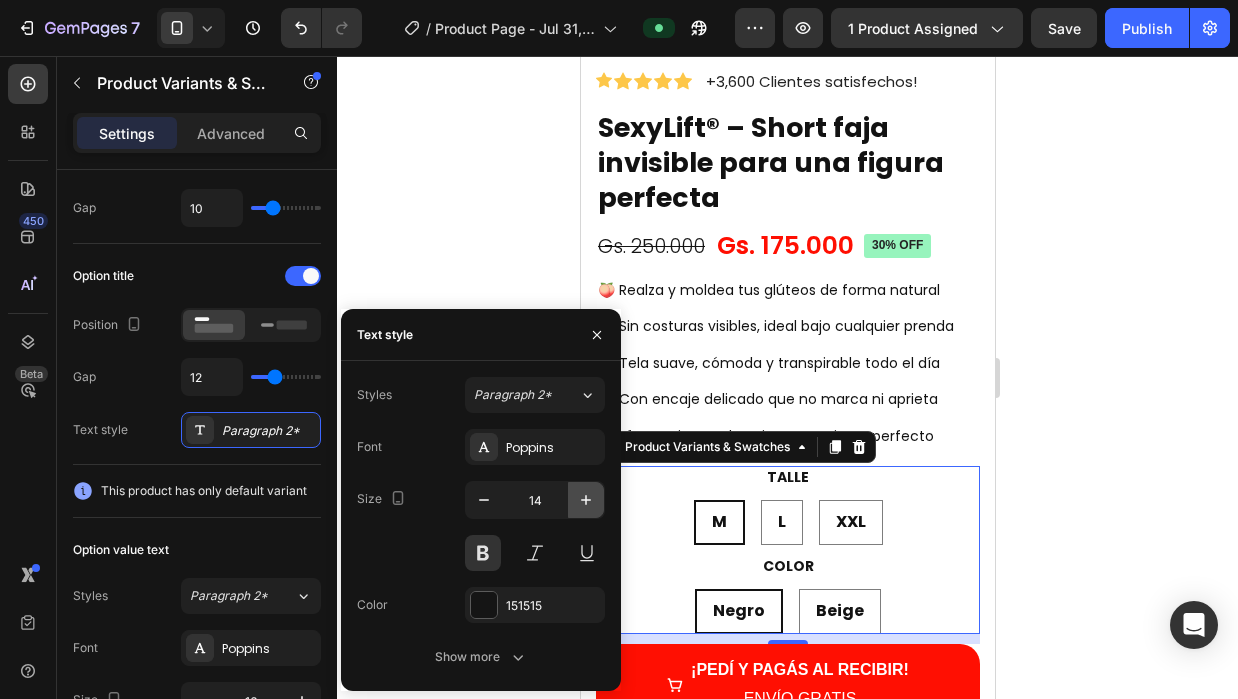 click 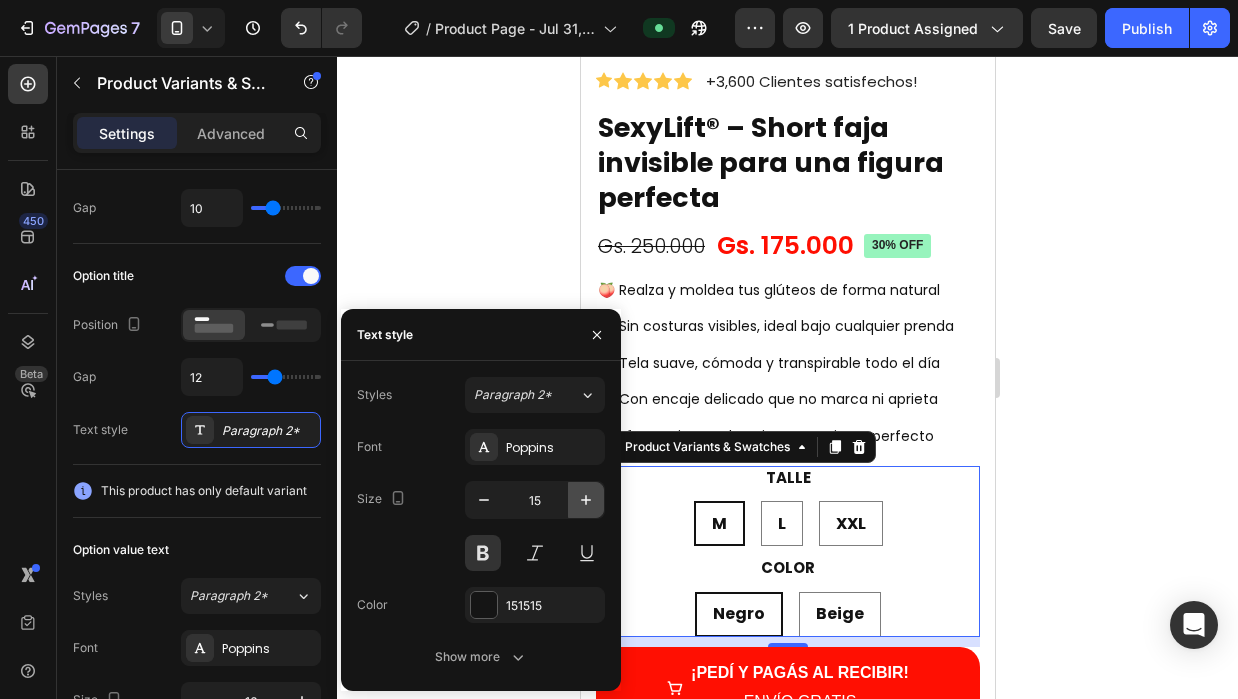 click 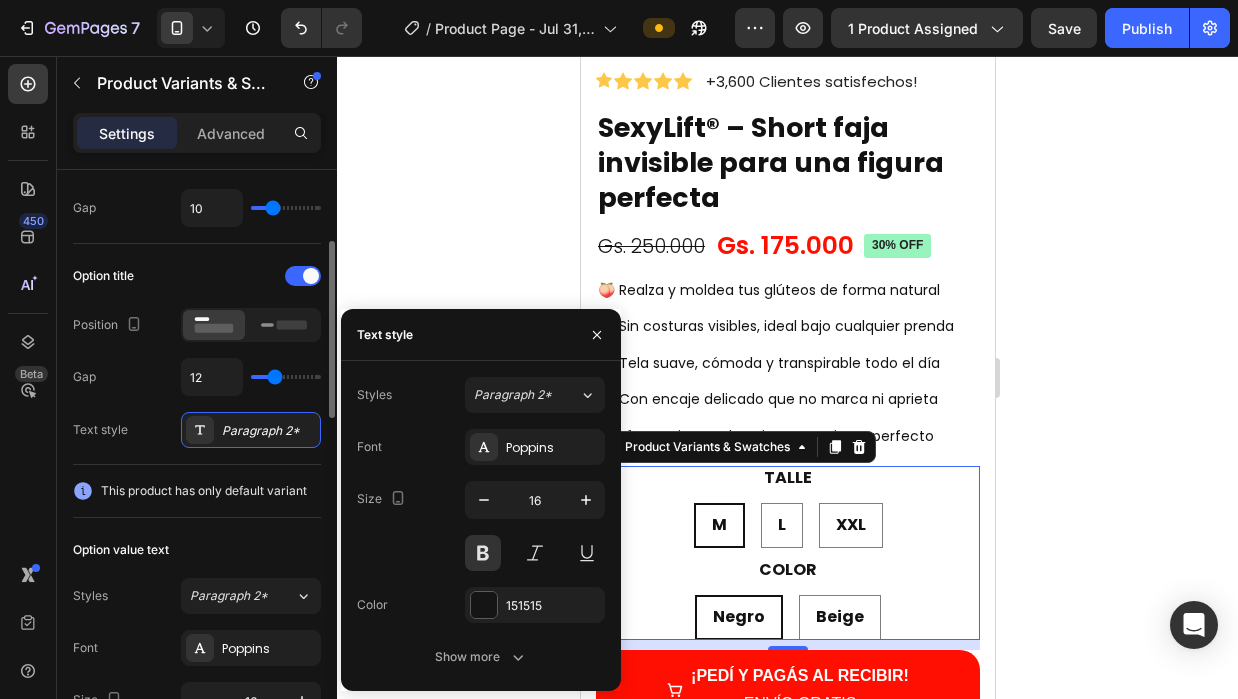 click on "Gap 12" at bounding box center [197, 377] 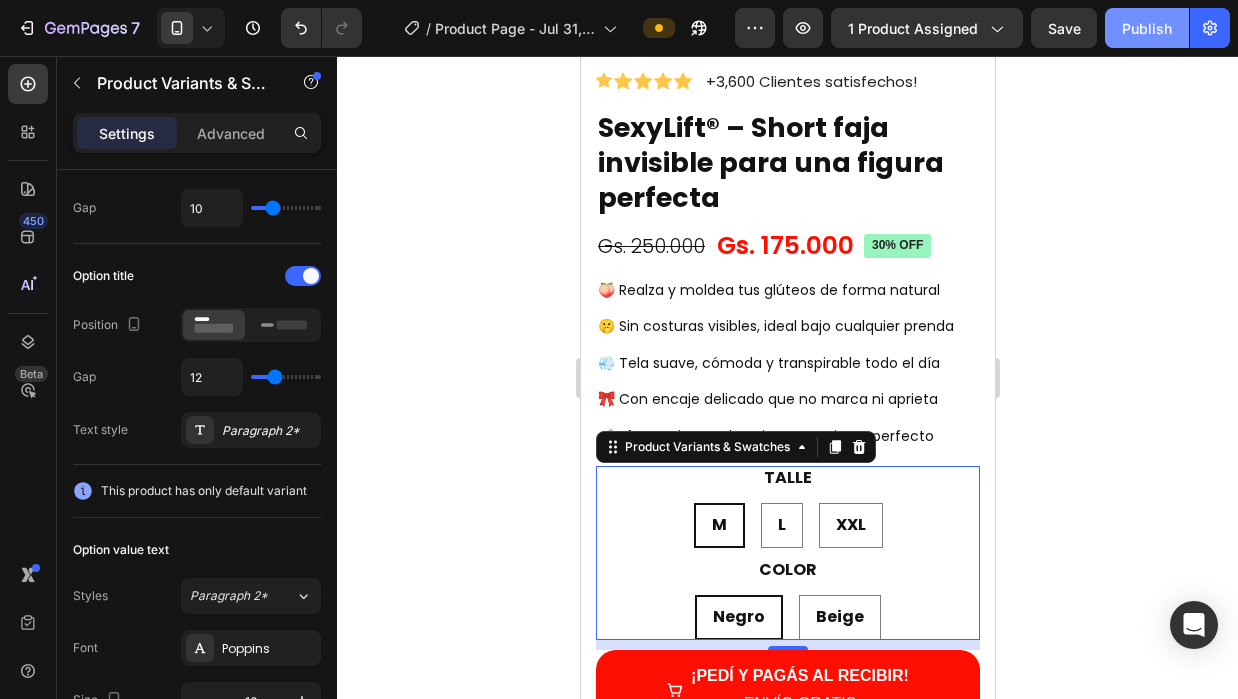 click on "Publish" at bounding box center [1147, 28] 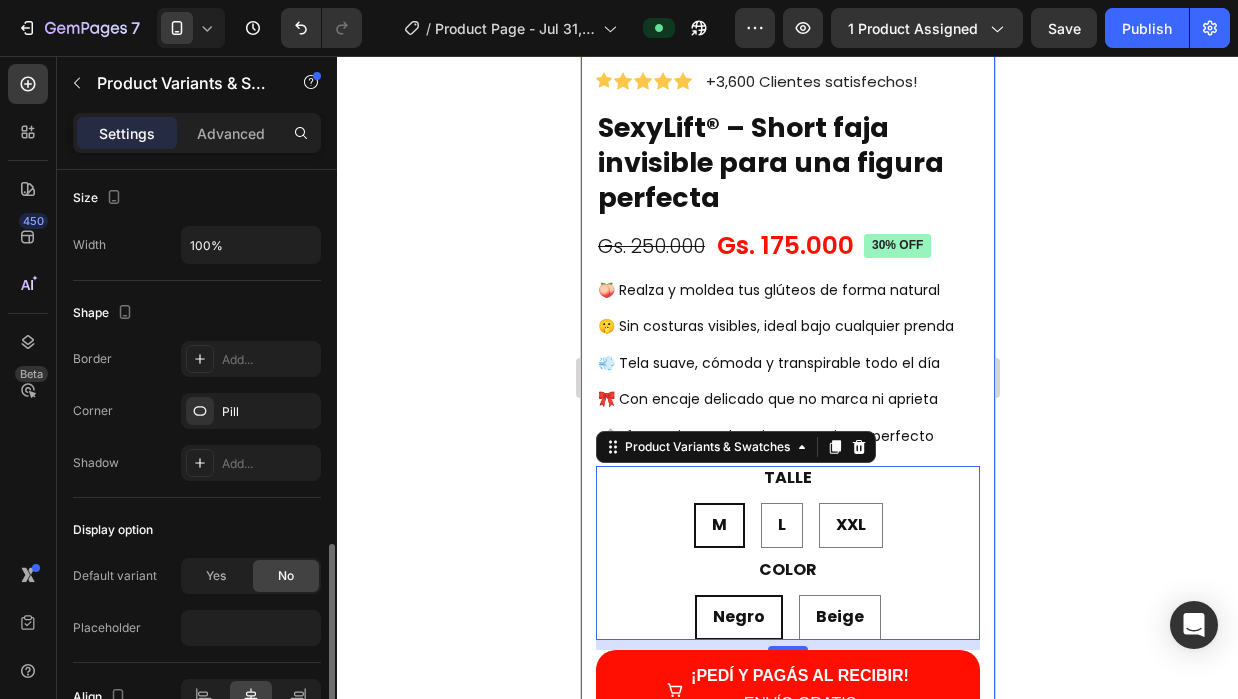 scroll, scrollTop: 1347, scrollLeft: 0, axis: vertical 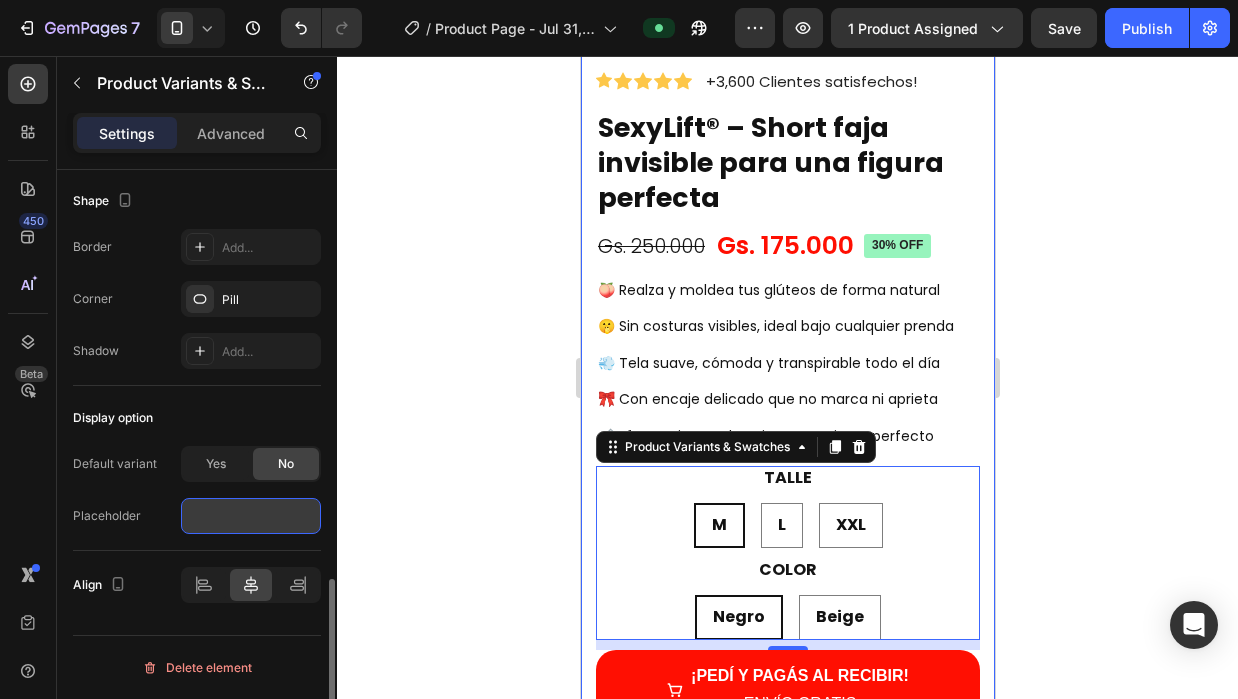 click at bounding box center (251, 516) 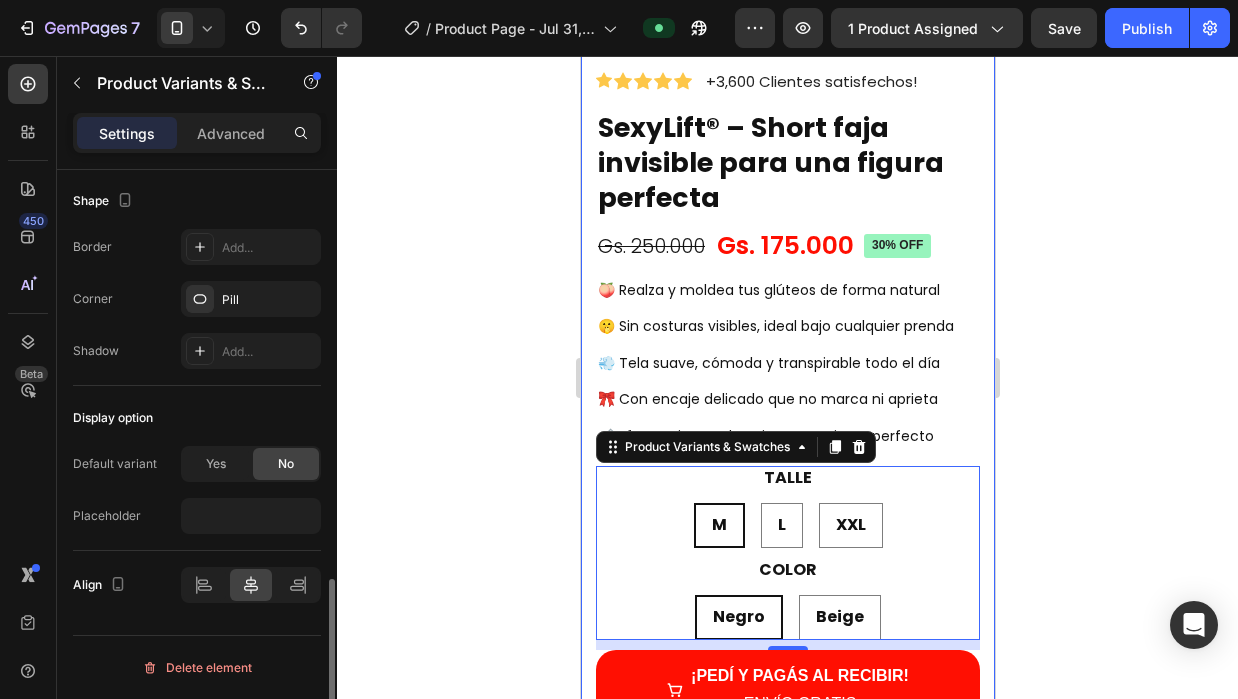click on "Default variant Yes No" at bounding box center (197, 464) 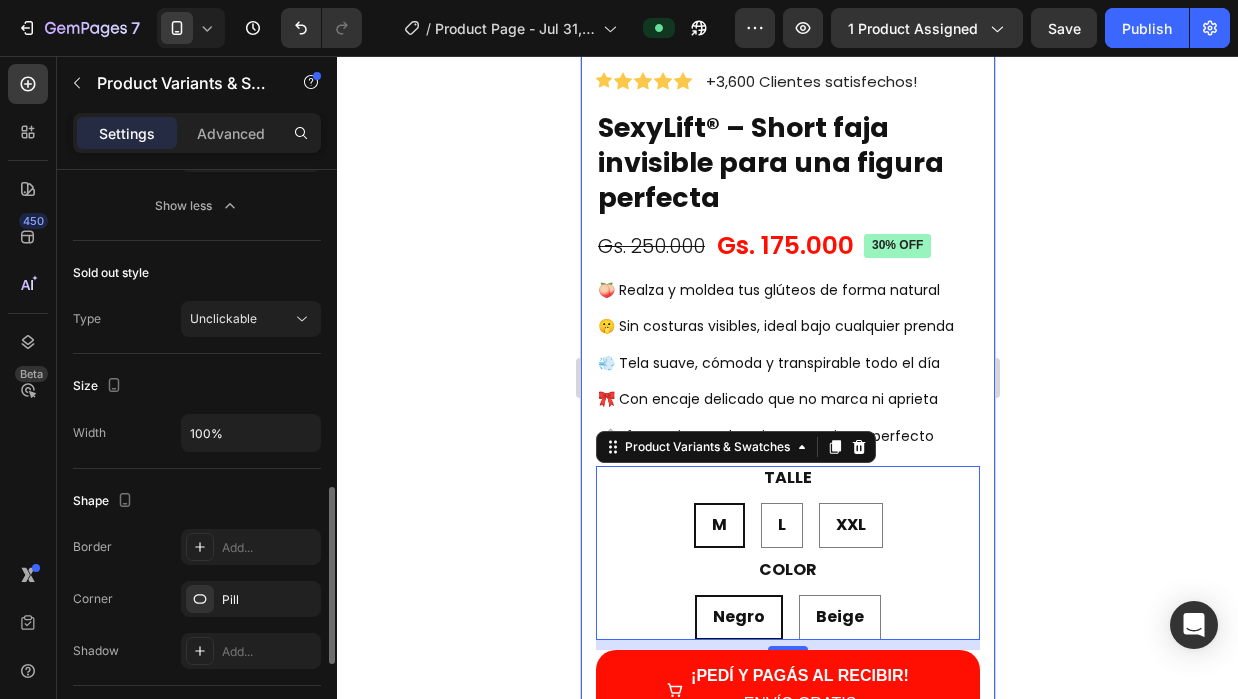 scroll, scrollTop: 947, scrollLeft: 0, axis: vertical 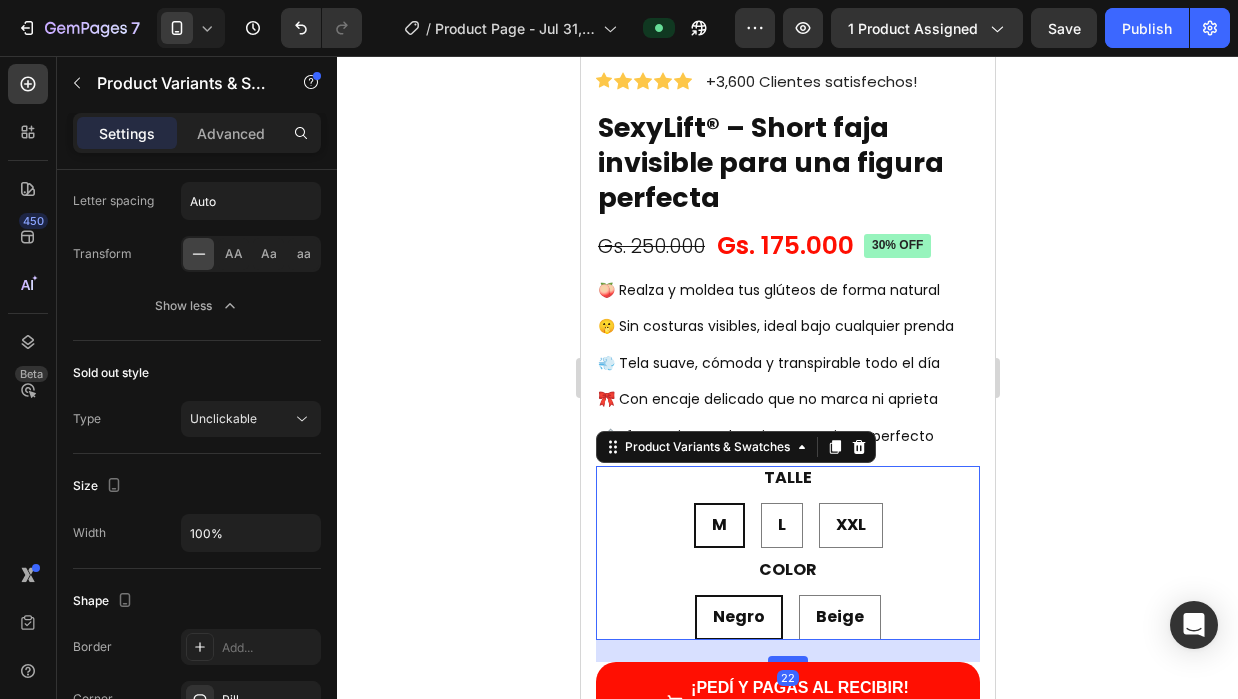drag, startPoint x: 773, startPoint y: 633, endPoint x: 777, endPoint y: 645, distance: 12.649111 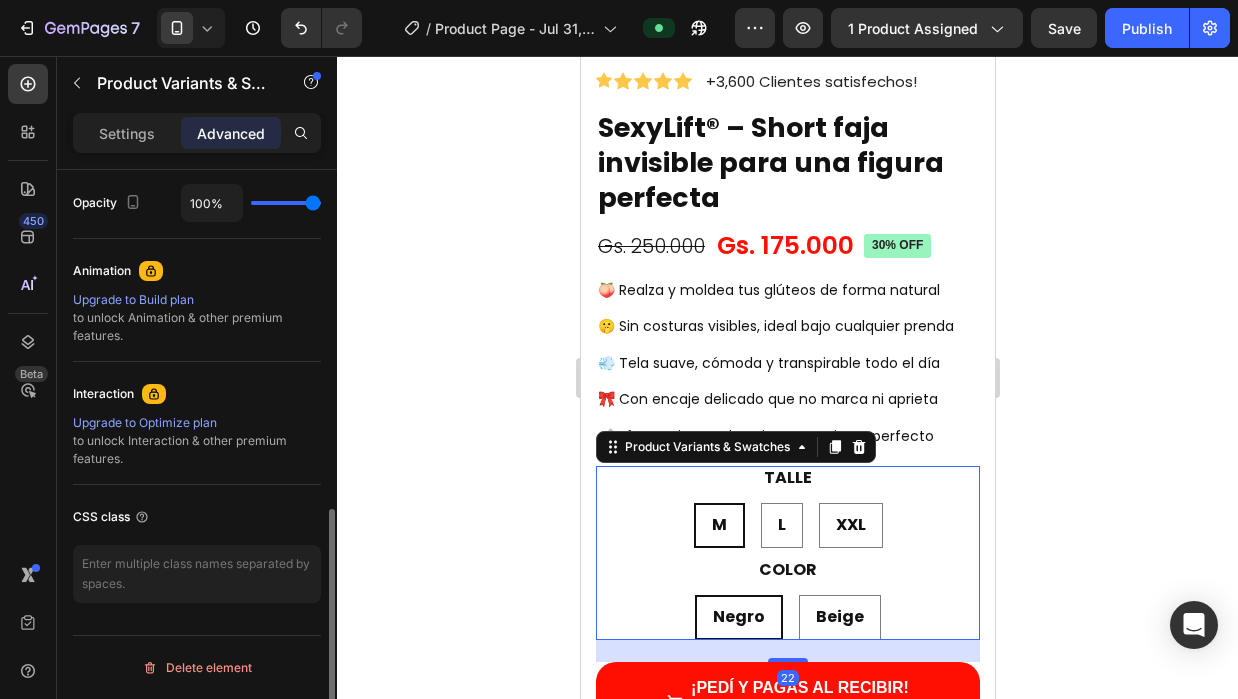 scroll, scrollTop: 802, scrollLeft: 0, axis: vertical 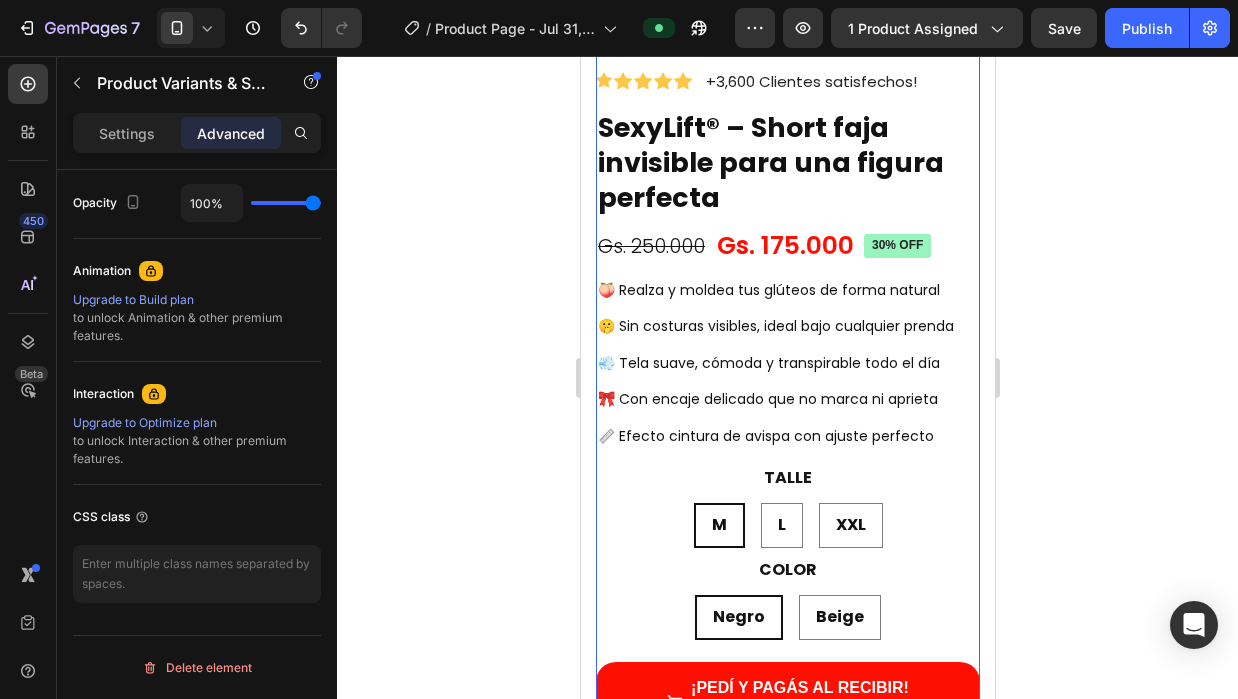 click on "SexyLift® – Short faja invisible para una figura perfecta Product Title Gs. [PRICE] Product Price Product Price Gs. [PRICE] Product Price Product Price 30% off Product Badge Row Row 🍑 Realza y moldea tus glúteos de forma natural 🤫 Sin costuras visibles, ideal bajo cualquier prenda 💨 Tela suave, cómoda y transpirable todo el día 🎀 Con encaje delicado que no marca ni aprieta 📏 Efecto cintura de avispa con ajuste perfecto Heading Talle M M     M L L     L XXL XXL     XXL color Negro Negro     Negro Beige Beige     Beige Product Variants & Swatches
¡PEDÍ Y PAGÁS AL RECIBIR! ENVÍO GRATIS Button Image" at bounding box center [787, 473] 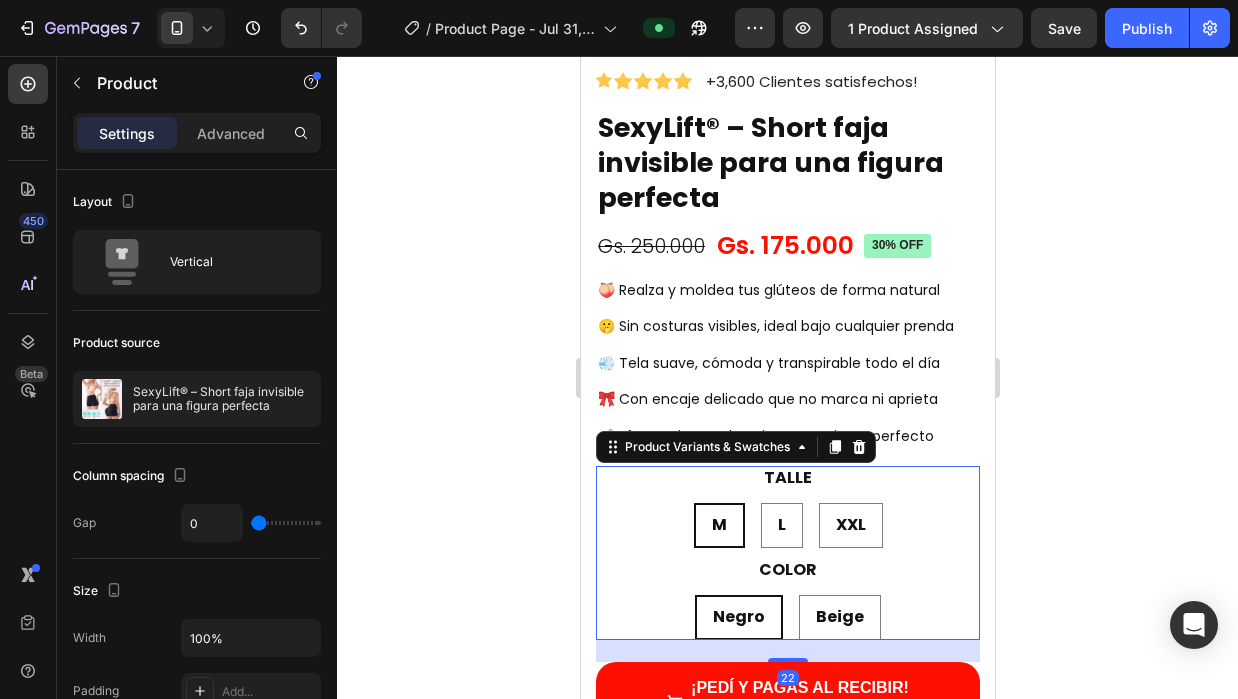 click on "Talle M M     M L L     L XXL XXL     XXL" at bounding box center [787, 507] 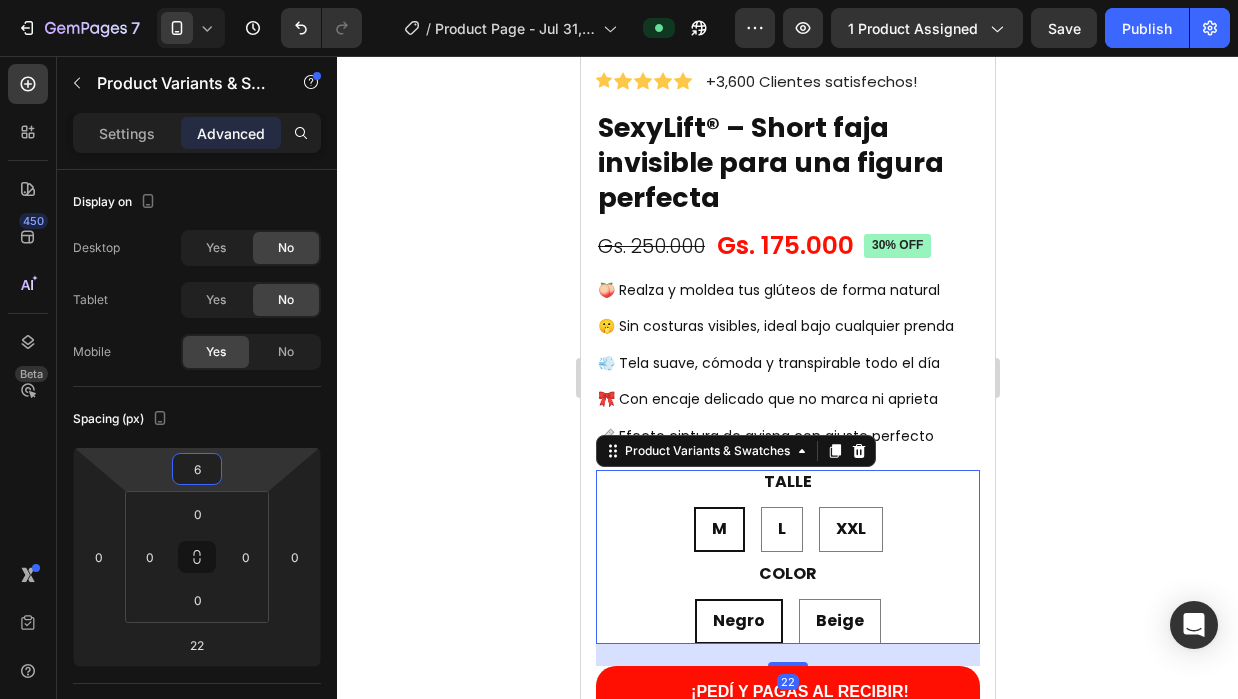 type on "8" 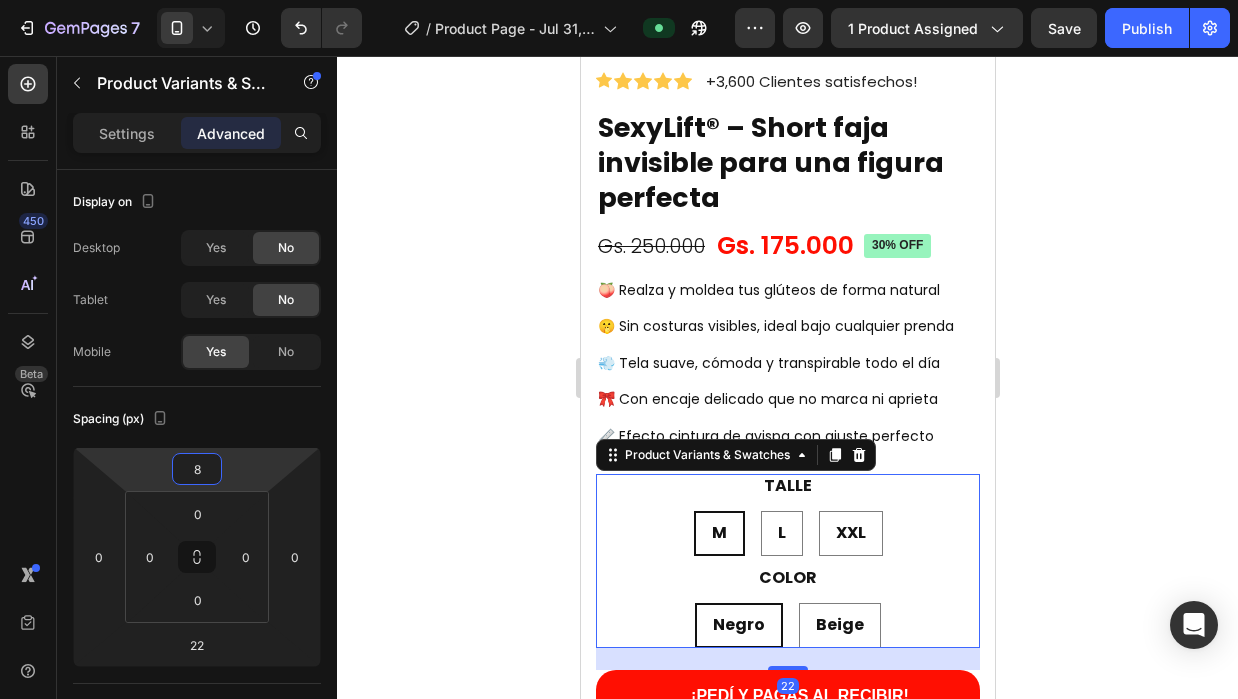 click on "7   /  Product Page - Jul 31, 14:43:12 Preview 1 product assigned  Save   Publish  450 Beta Sections(30) Elements(84) Section Element Hero Section Product Detail Brands Trusted Badges Guarantee Product Breakdown How to use Testimonials Compare Bundle FAQs Social Proof Brand Story Product List Collection Blog List Contact Sticky Add to Cart Custom Footer Browse Library 450 Layout
Row
Row
Row
Row Text
Heading
Text Block Button
Button
Button Media
Image
Image" at bounding box center (619, 0) 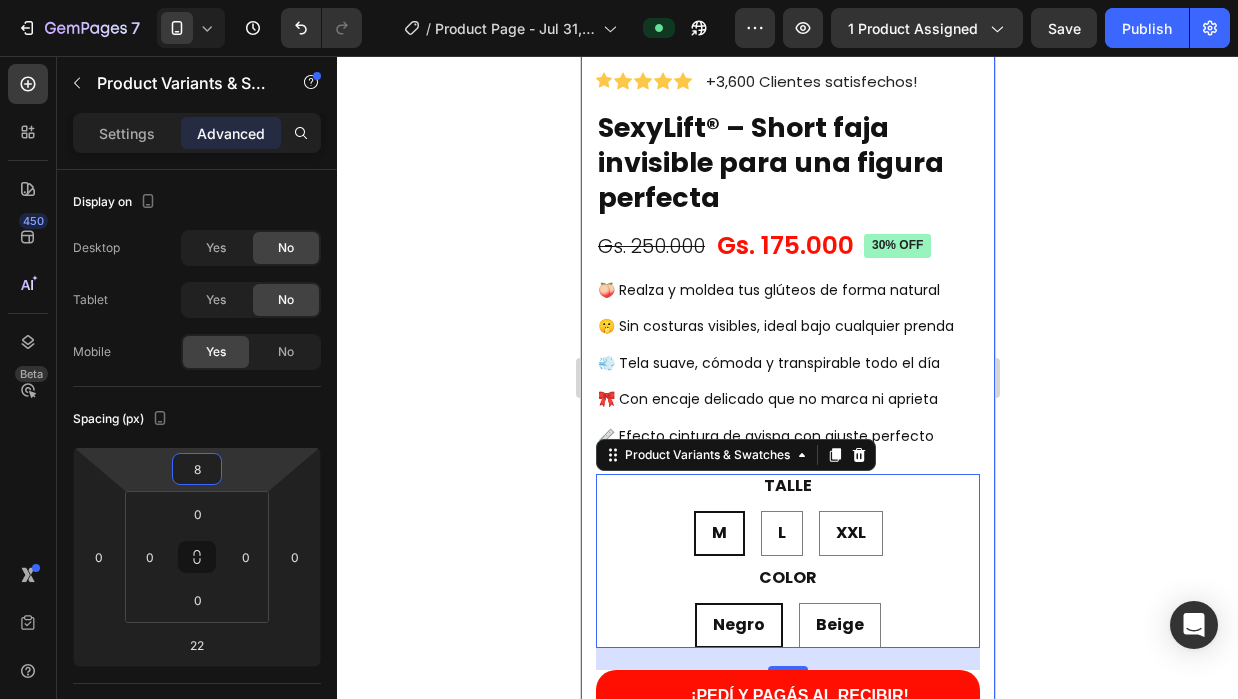 click on "Product Images Icon Icon Icon Icon Icon Icon List +3,600 Clientes satisfechos! Text Block Row SexyLift® – Short faja invisible para una figura perfecta Product Title Gs. [PRICE] Product Price Product Price Gs. [PRICE] Product Price Product Price 30% off Product Badge Row Row 🍑 Realza y moldea tus glúteos de forma natural 🤫 Sin costuras visibles, ideal bajo cualquier prenda 💨 Tela suave, cómoda y transpirable todo el día 🎀 Con encaje delicado que no marca ni aprieta 📏 Efecto cintura de avispa con ajuste perfecto Heading Talle M M     M L L     L XXL XXL     XXL color Negro Negro     Negro Beige Beige     Beige Product Variants & Swatches   22
¡PEDÍ Y PAGÁS AL RECIBIR! ENVÍO GRATIS Button Image Product Section 1" at bounding box center (787, 227) 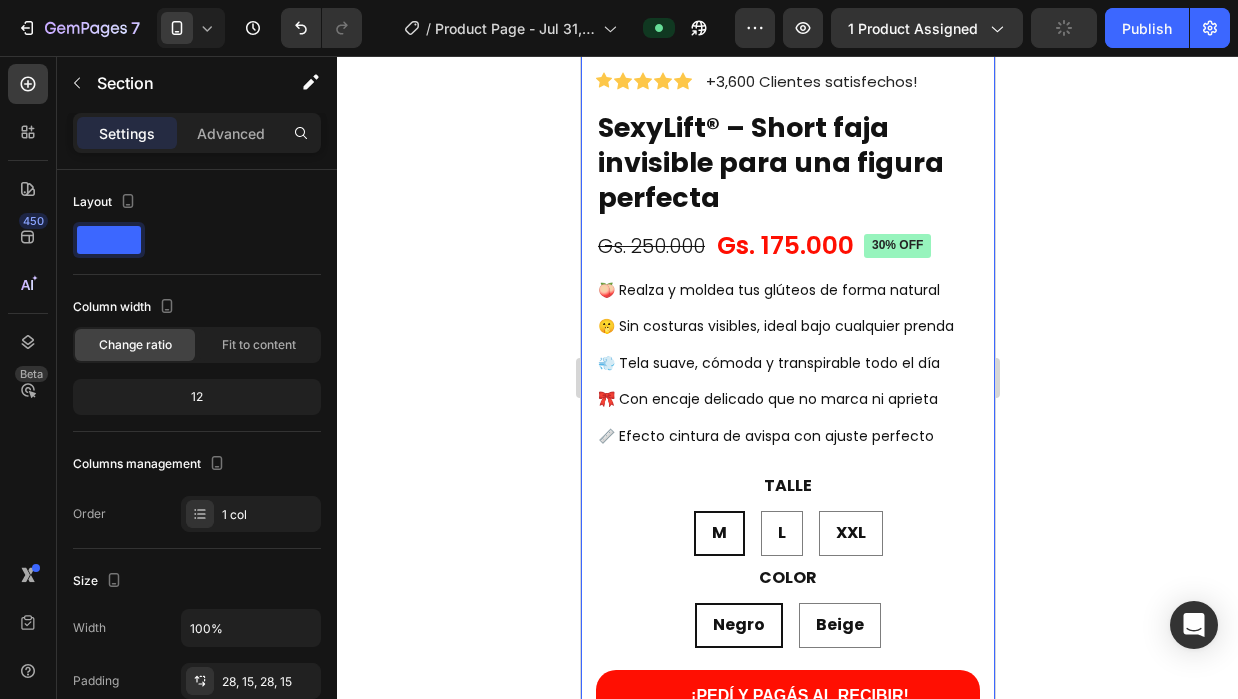 click on "7   /  Product Page - Jul 31, 14:43:12 Preview 1 product assigned  Publish" 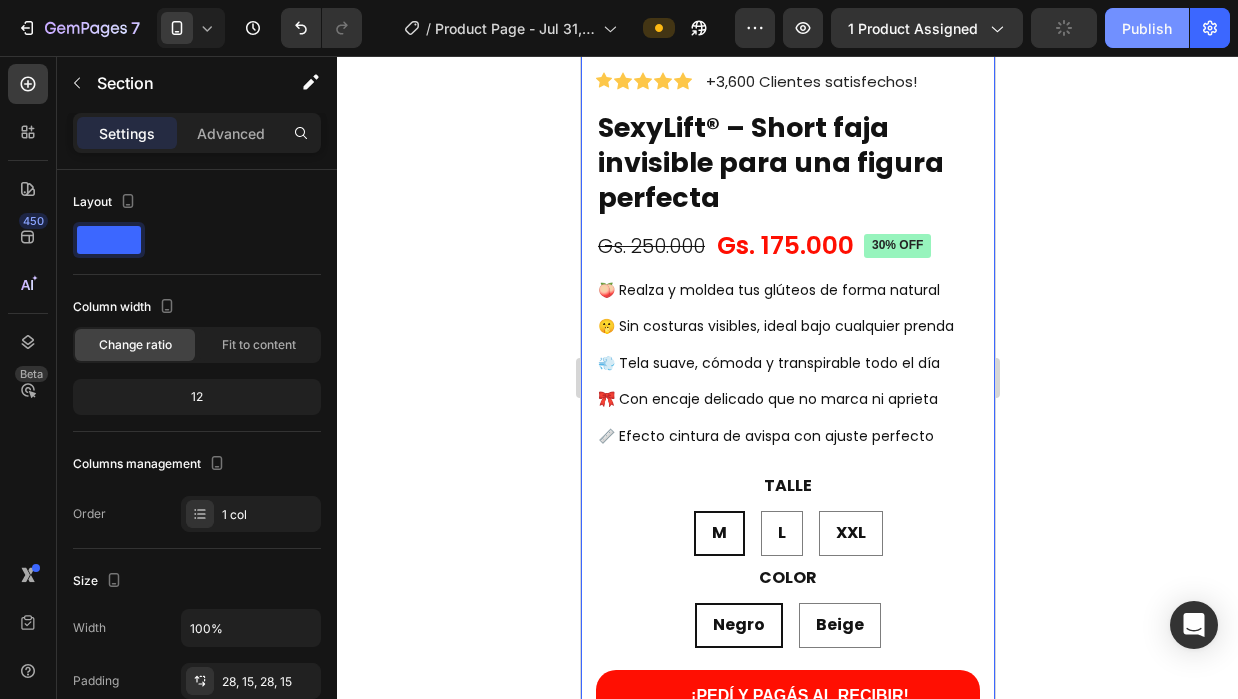 click on "Publish" at bounding box center (1147, 28) 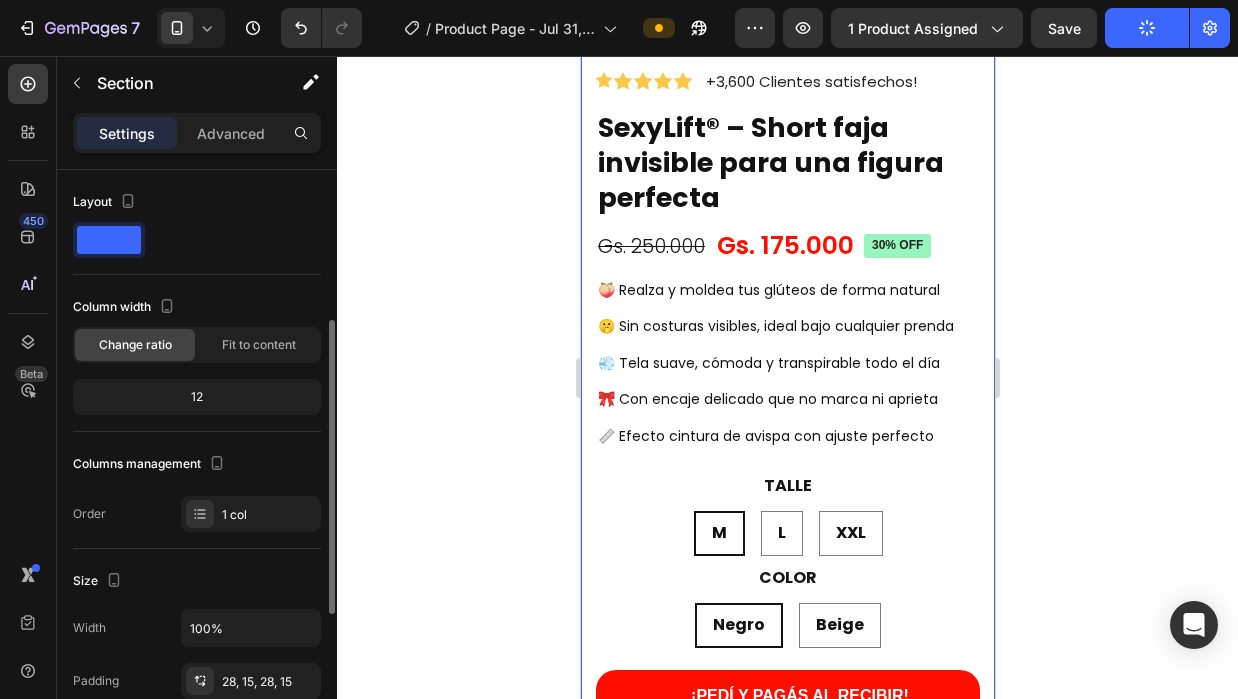 scroll, scrollTop: 100, scrollLeft: 0, axis: vertical 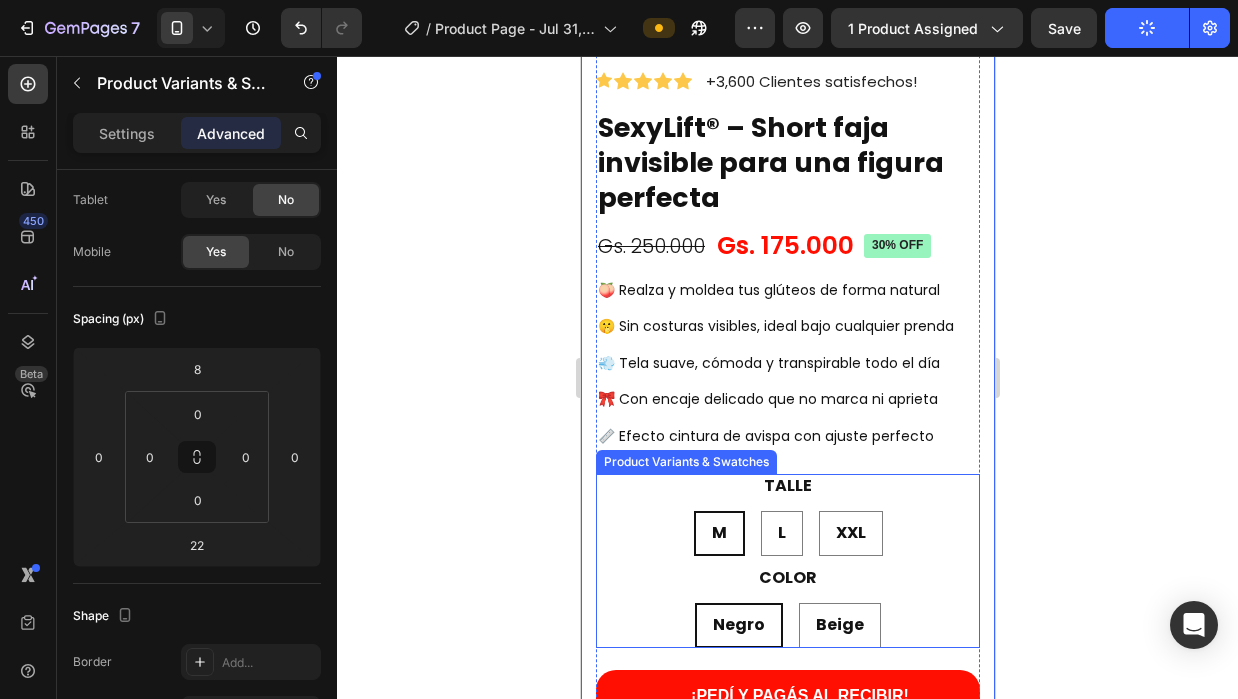 click on "Talle M M     M L L     L XXL XXL     XXL" at bounding box center [787, 515] 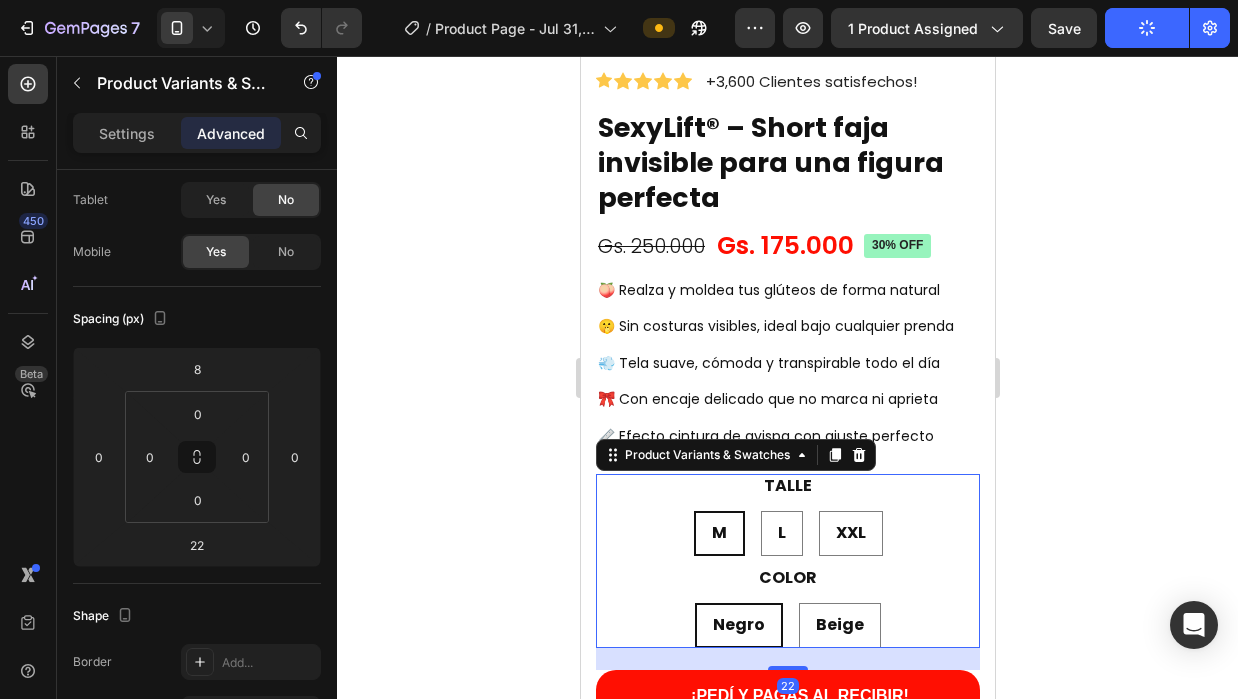 scroll, scrollTop: 0, scrollLeft: 0, axis: both 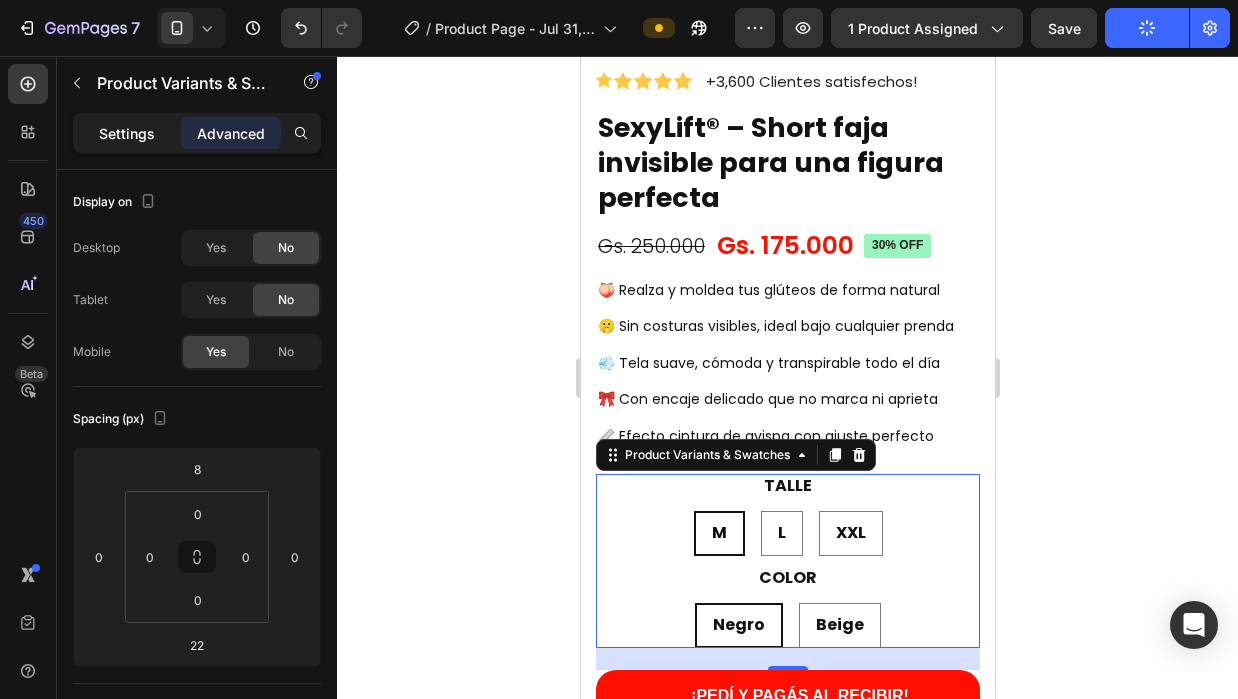 click on "Settings" at bounding box center (127, 133) 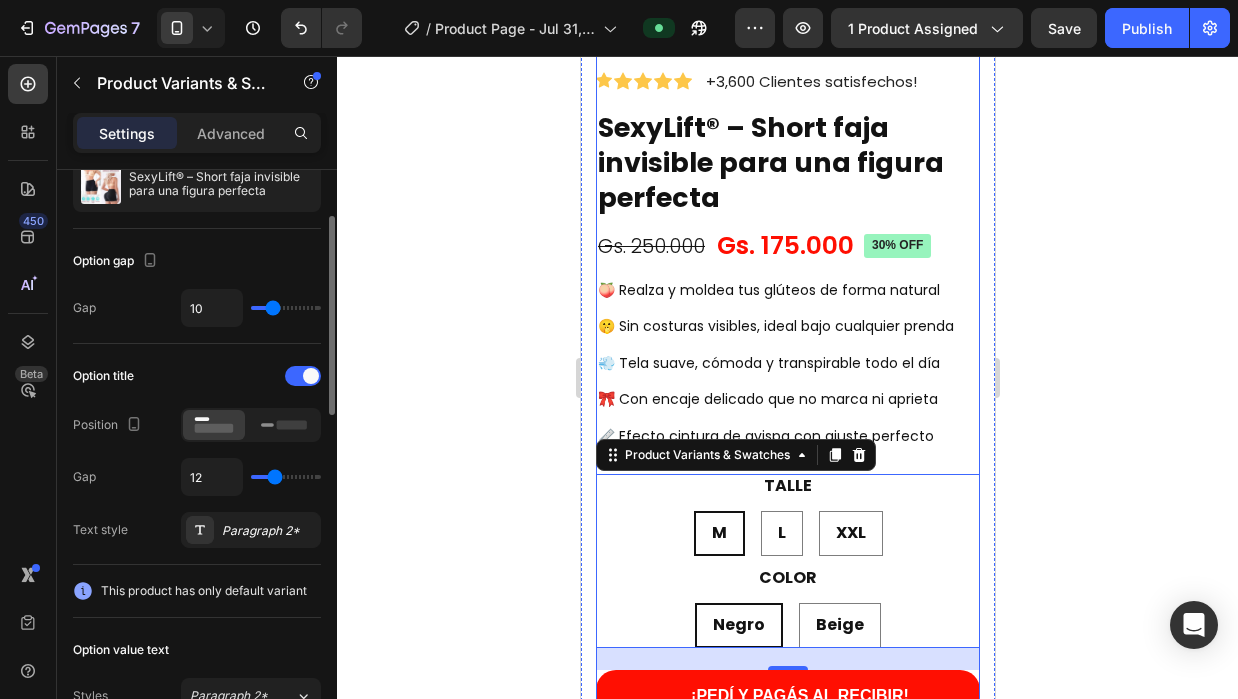 scroll, scrollTop: 335, scrollLeft: 0, axis: vertical 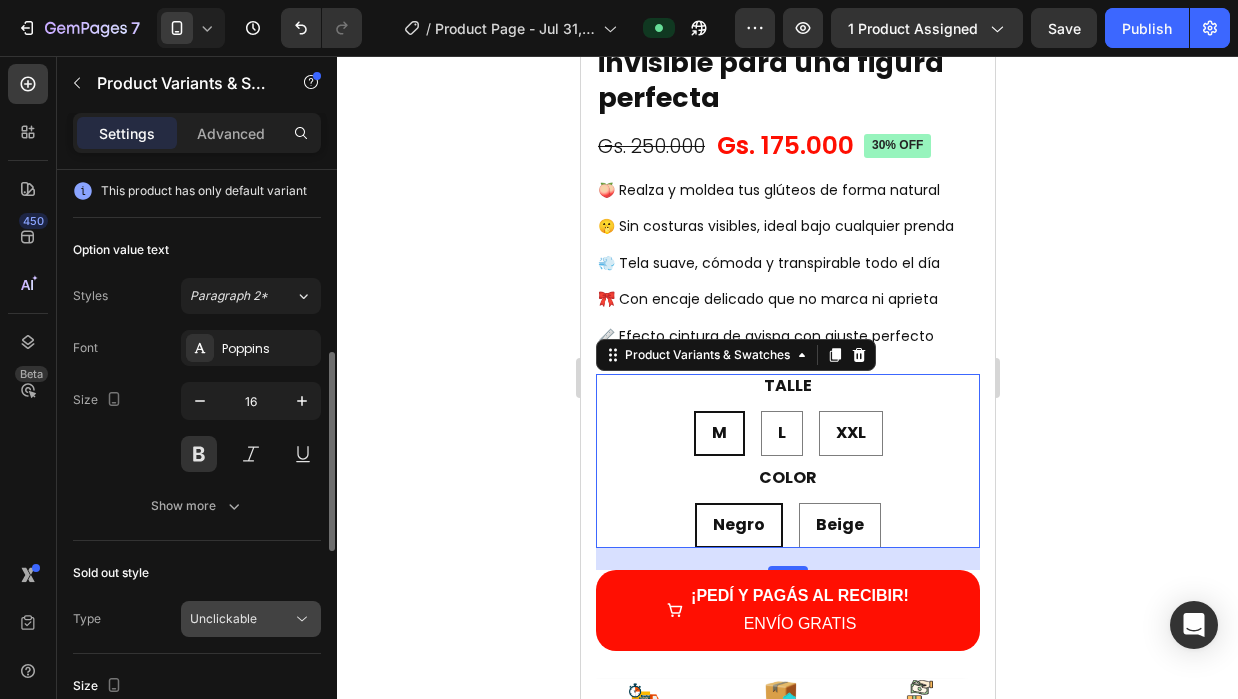 click on "Unclickable" at bounding box center (223, 618) 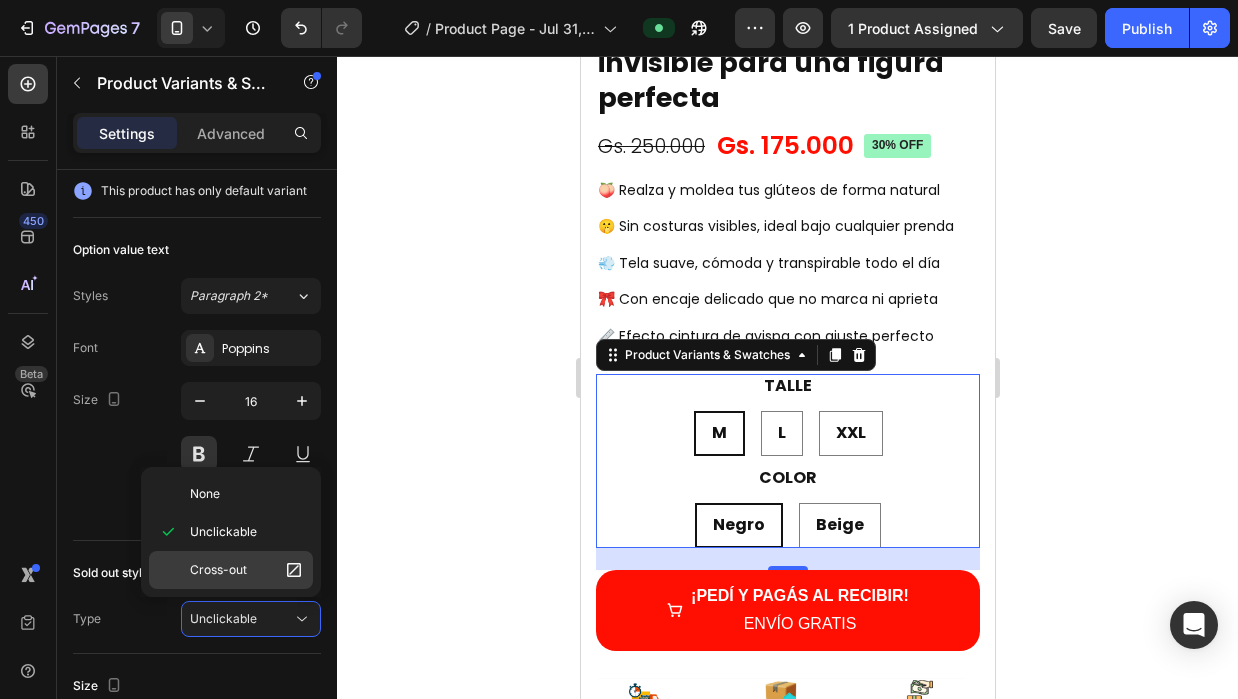 click on "Cross-out" at bounding box center (218, 570) 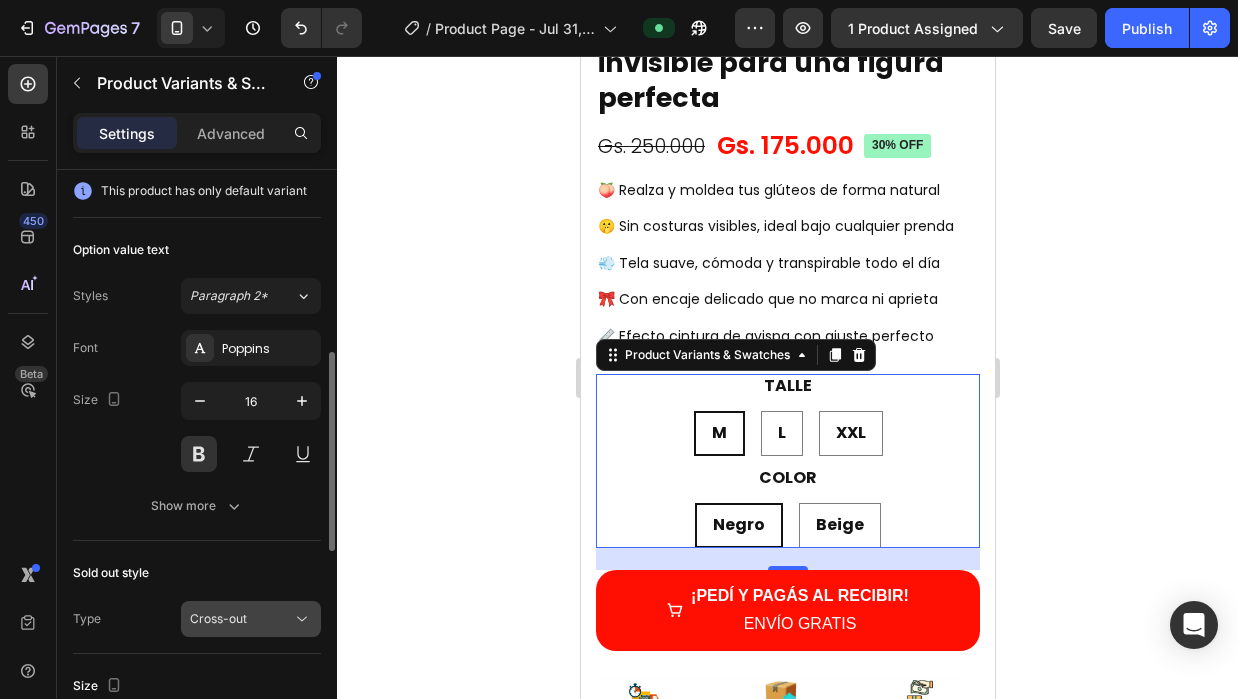 click on "Cross-out" at bounding box center (218, 618) 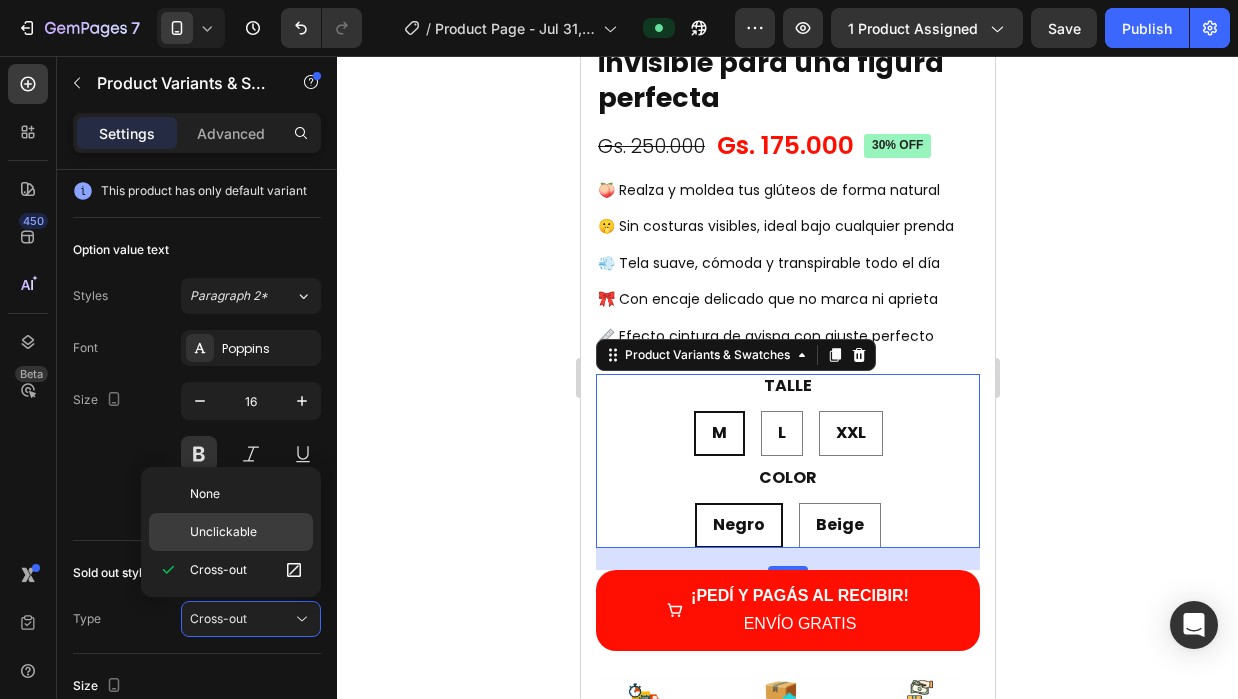 click on "Unclickable" at bounding box center [223, 532] 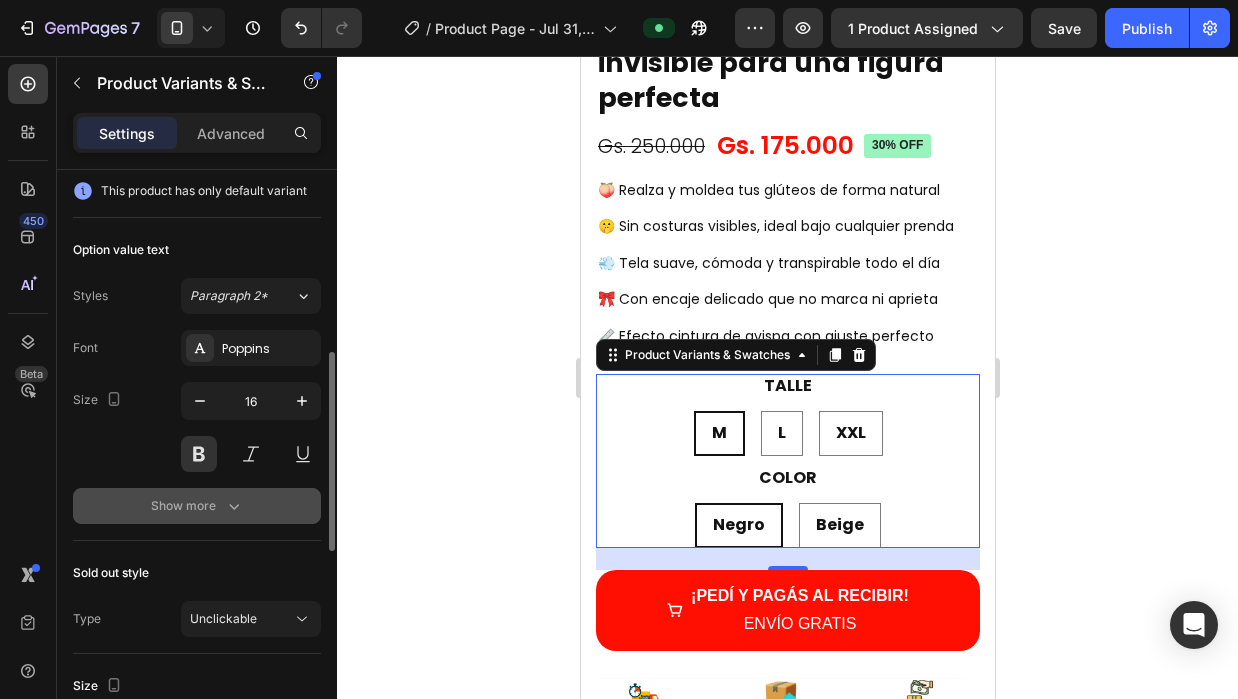click on "Show more" at bounding box center [197, 506] 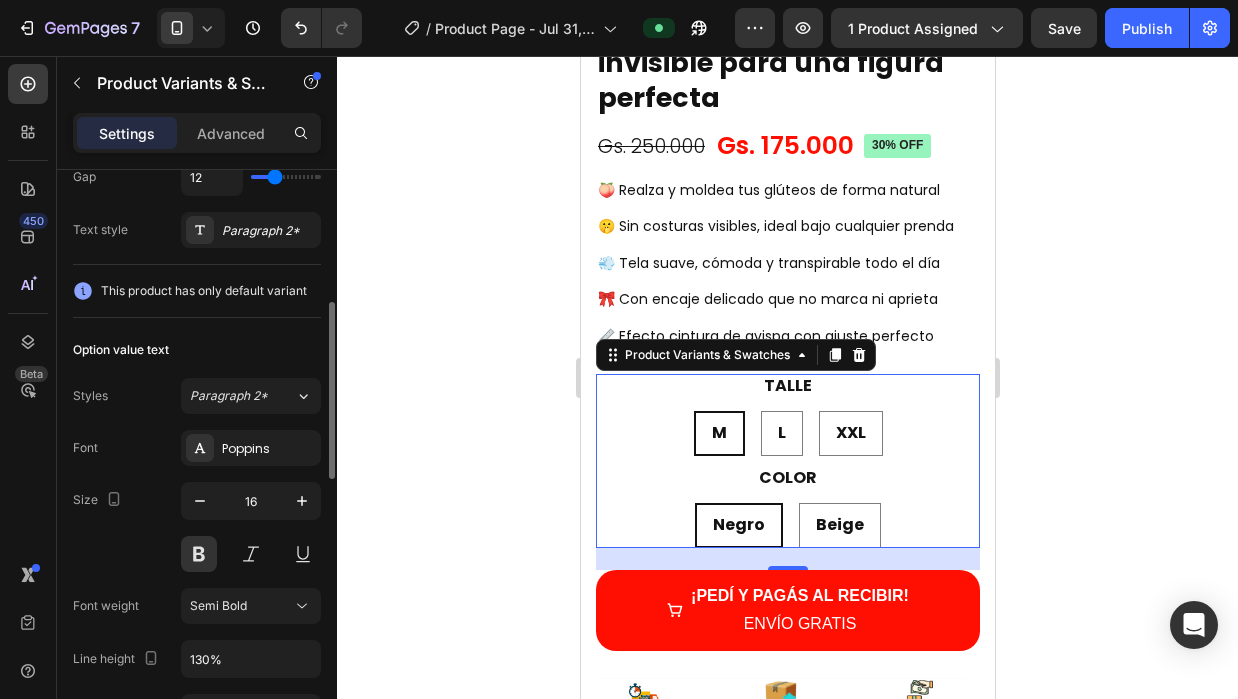 scroll, scrollTop: 235, scrollLeft: 0, axis: vertical 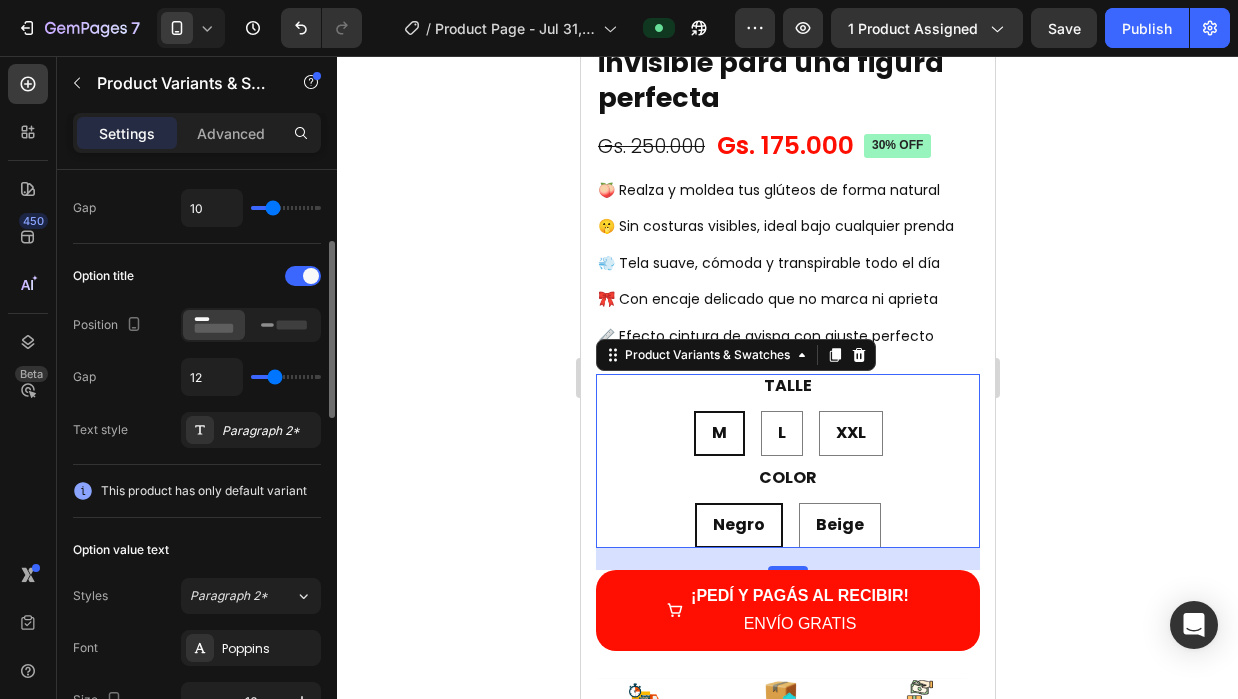 drag, startPoint x: 157, startPoint y: 546, endPoint x: 207, endPoint y: 500, distance: 67.941154 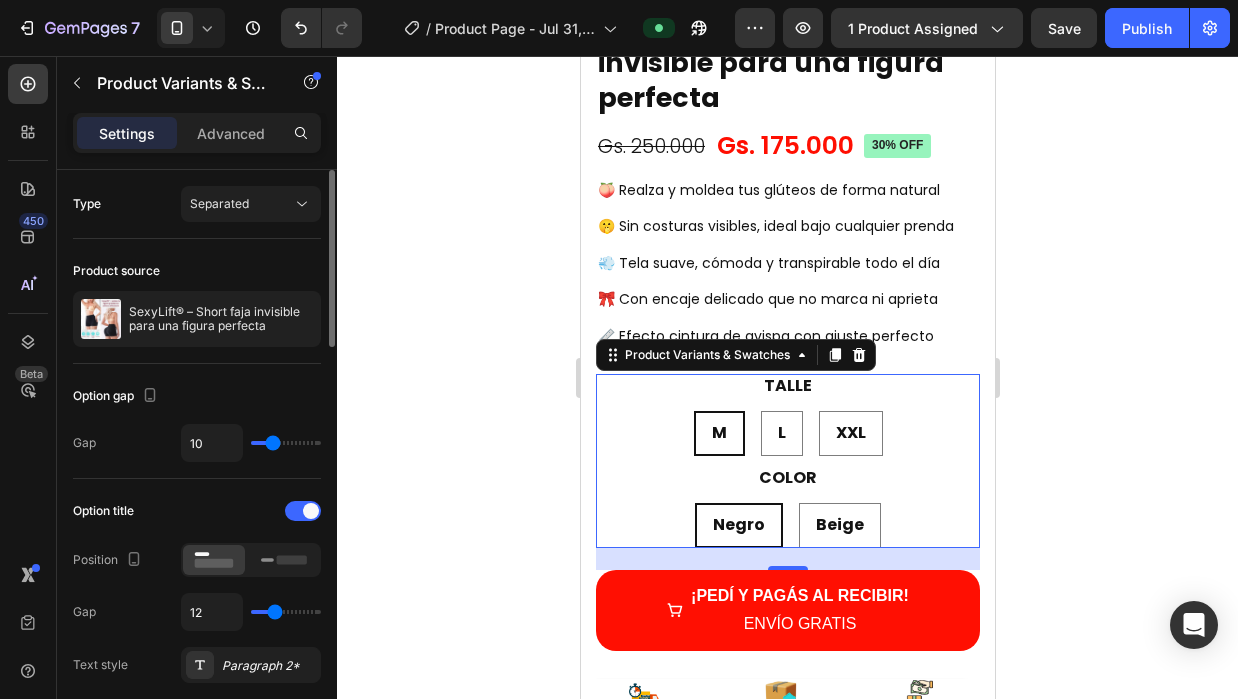 scroll, scrollTop: 0, scrollLeft: 0, axis: both 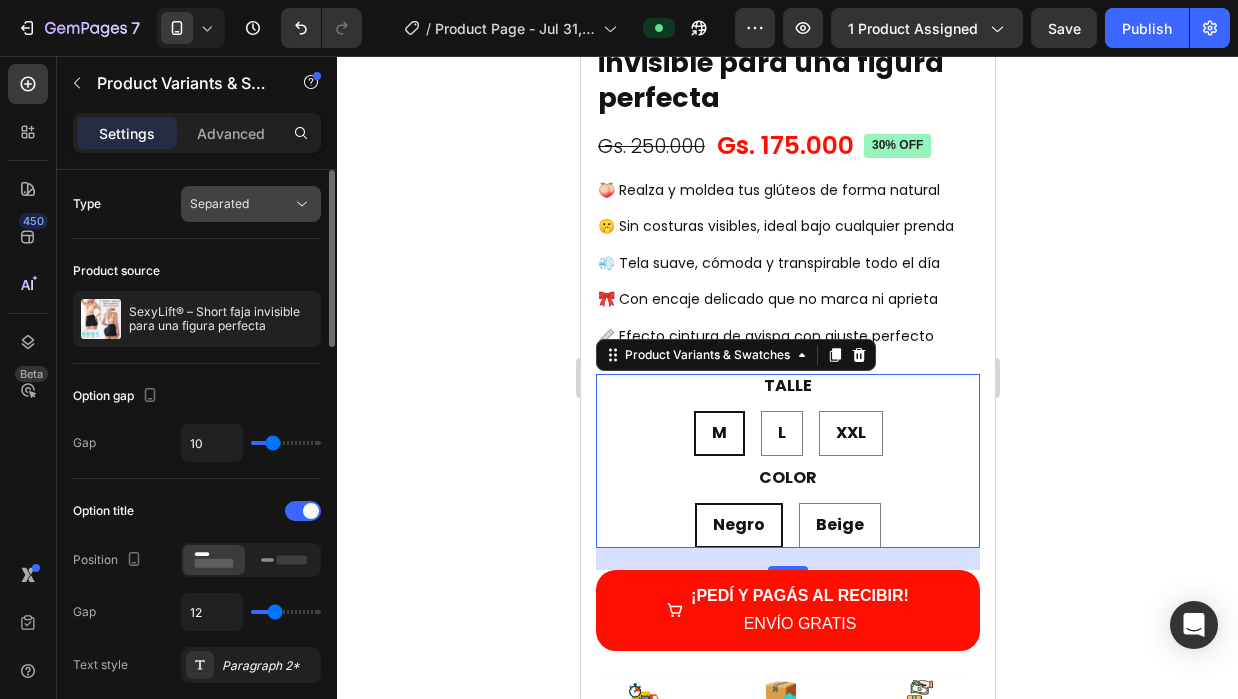 click on "Separated" at bounding box center (219, 203) 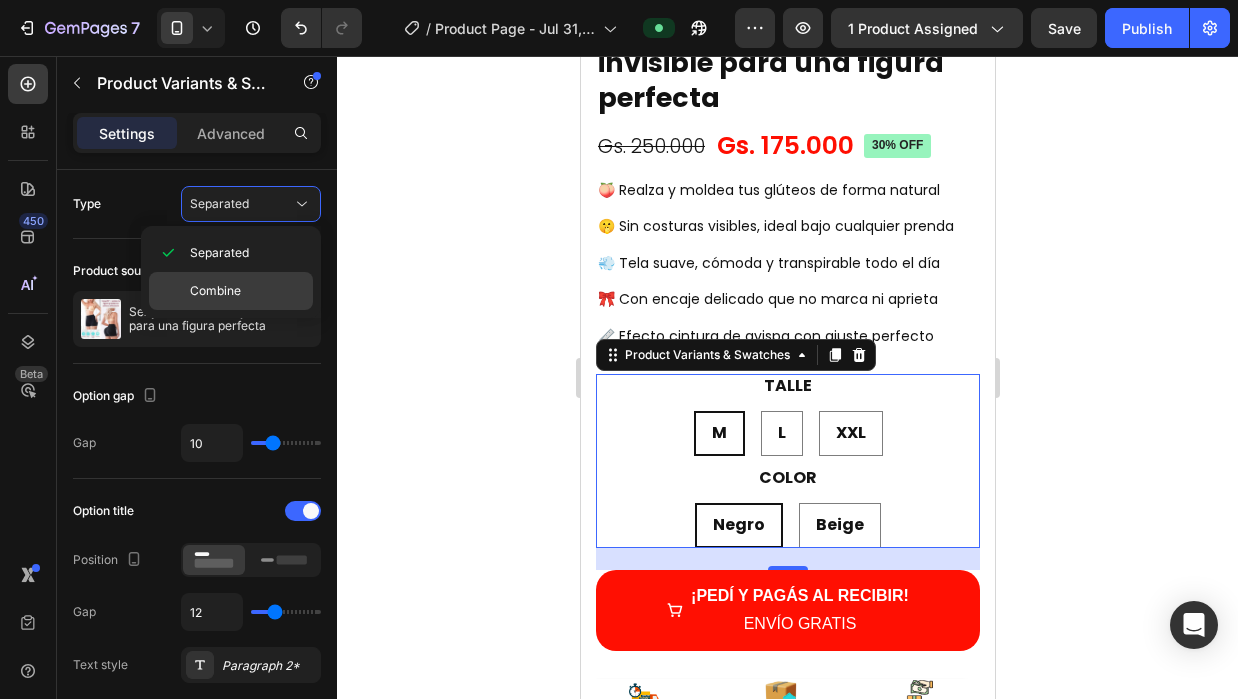 click on "Combine" 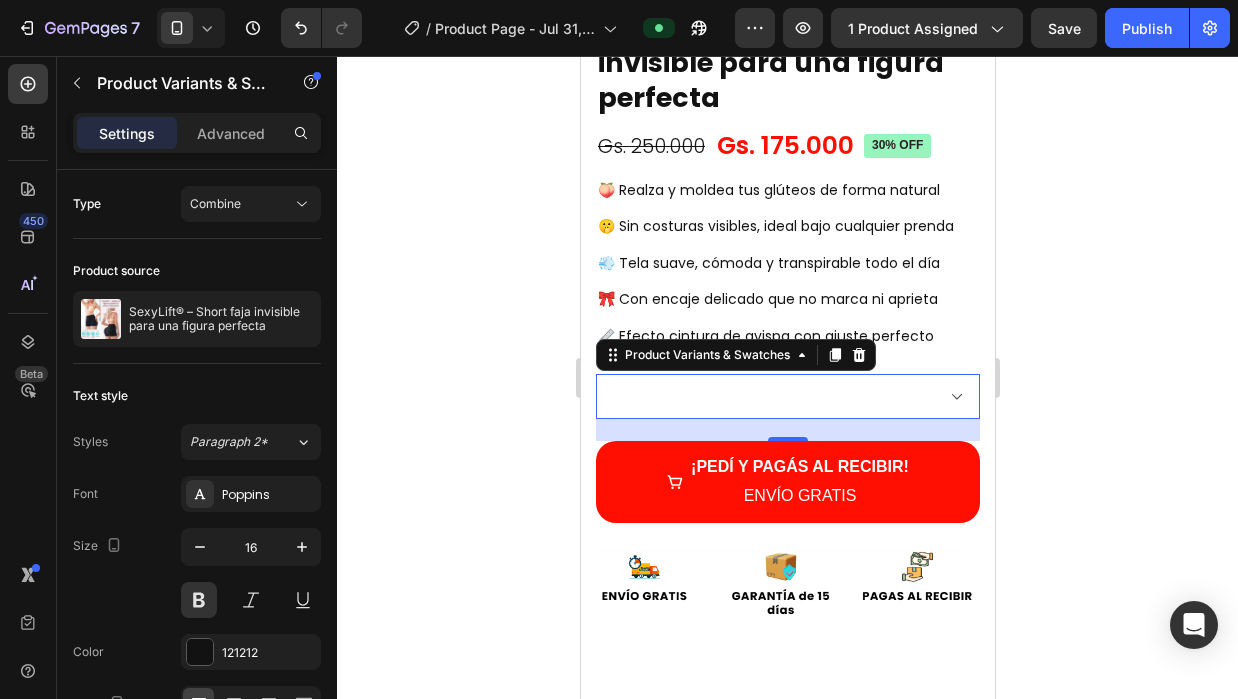 click on "M / Negro - Gs. [PRICE] M / Beige - Gs. [PRICE] L / Negro - Gs. [PRICE] L / Beige - Gs. [PRICE] XXL / Negro - Gs. [PRICE] XXL / Beige - Gs. [PRICE]" at bounding box center [787, 396] 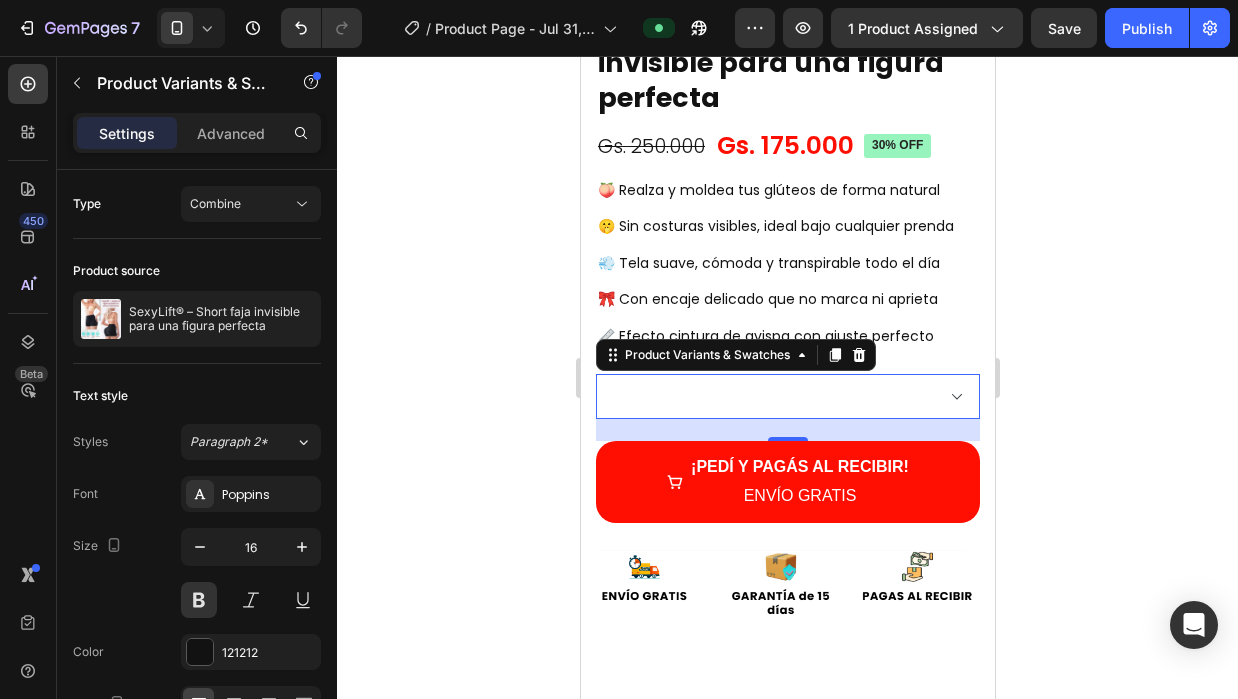 click on "M / Negro - Gs. [PRICE] M / Beige - Gs. [PRICE] L / Negro - Gs. [PRICE] L / Beige - Gs. [PRICE] XXL / Negro - Gs. [PRICE] XXL / Beige - Gs. [PRICE]" at bounding box center (787, 396) 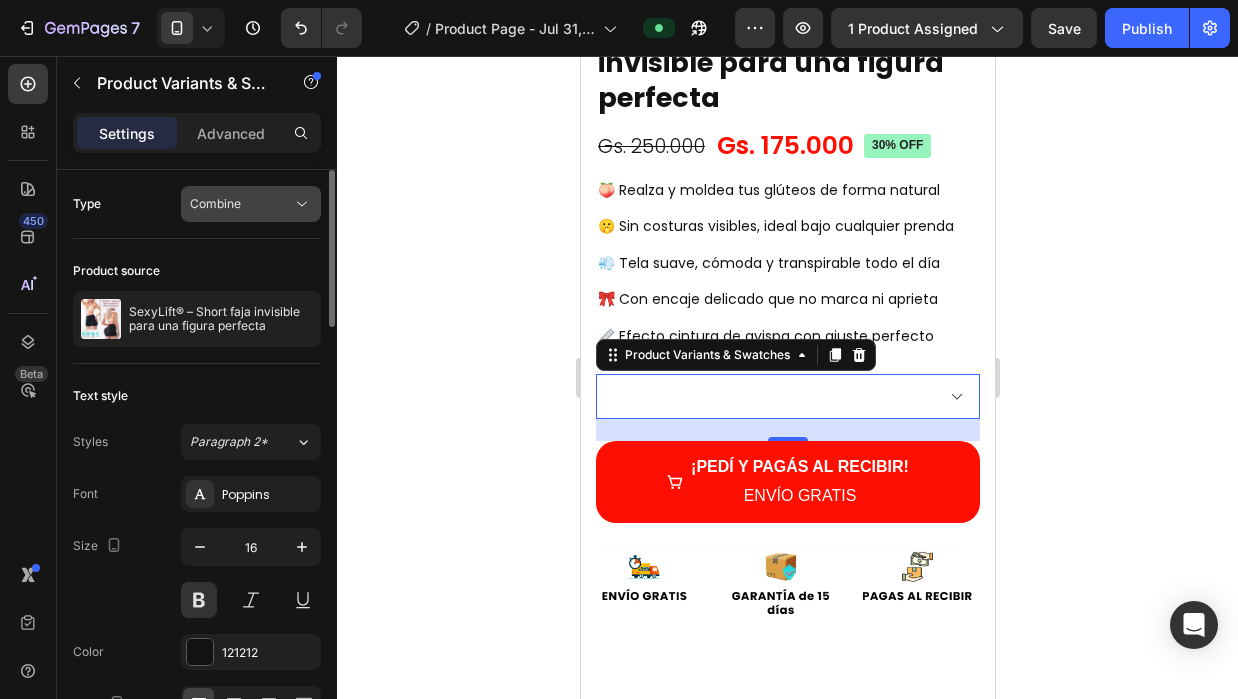 click on "Combine" 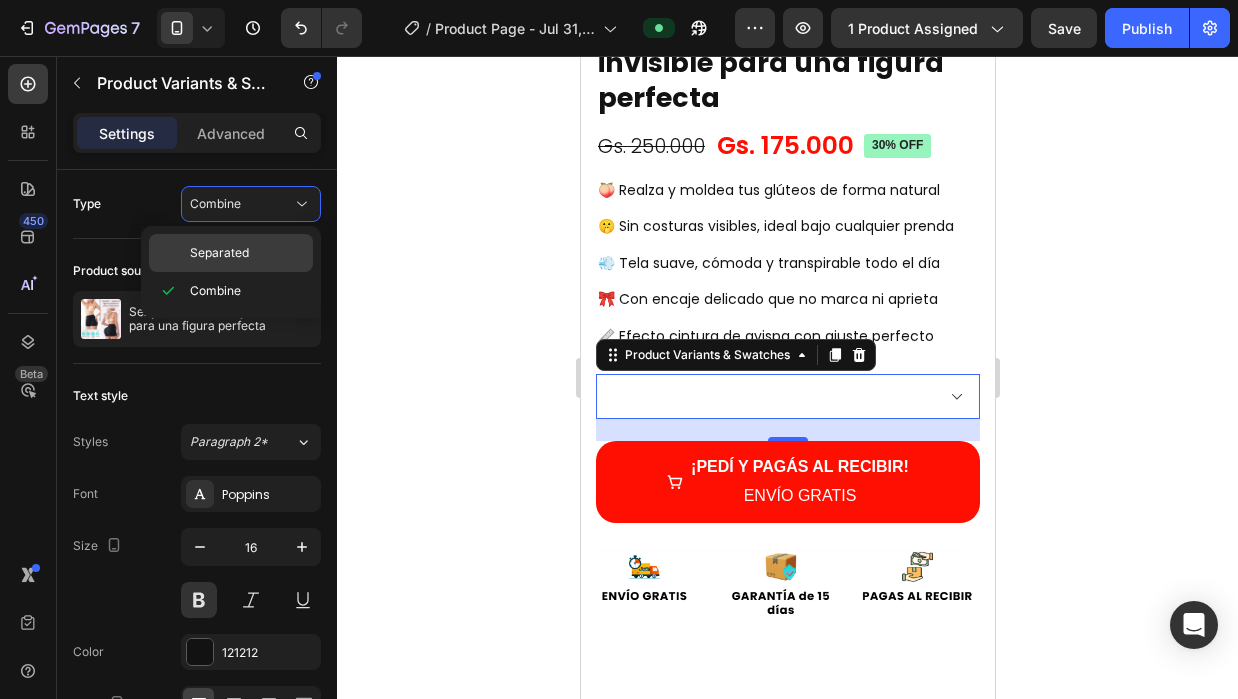 click on "Separated" 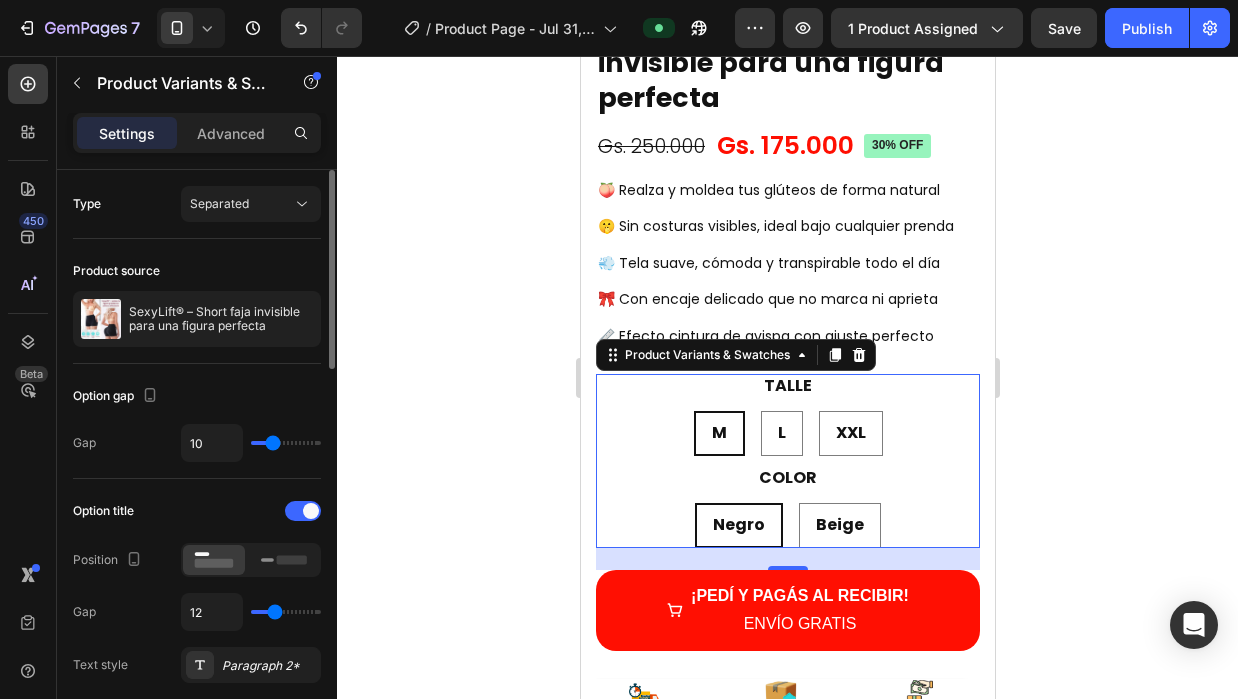 click on "Type Separated" at bounding box center (197, 204) 